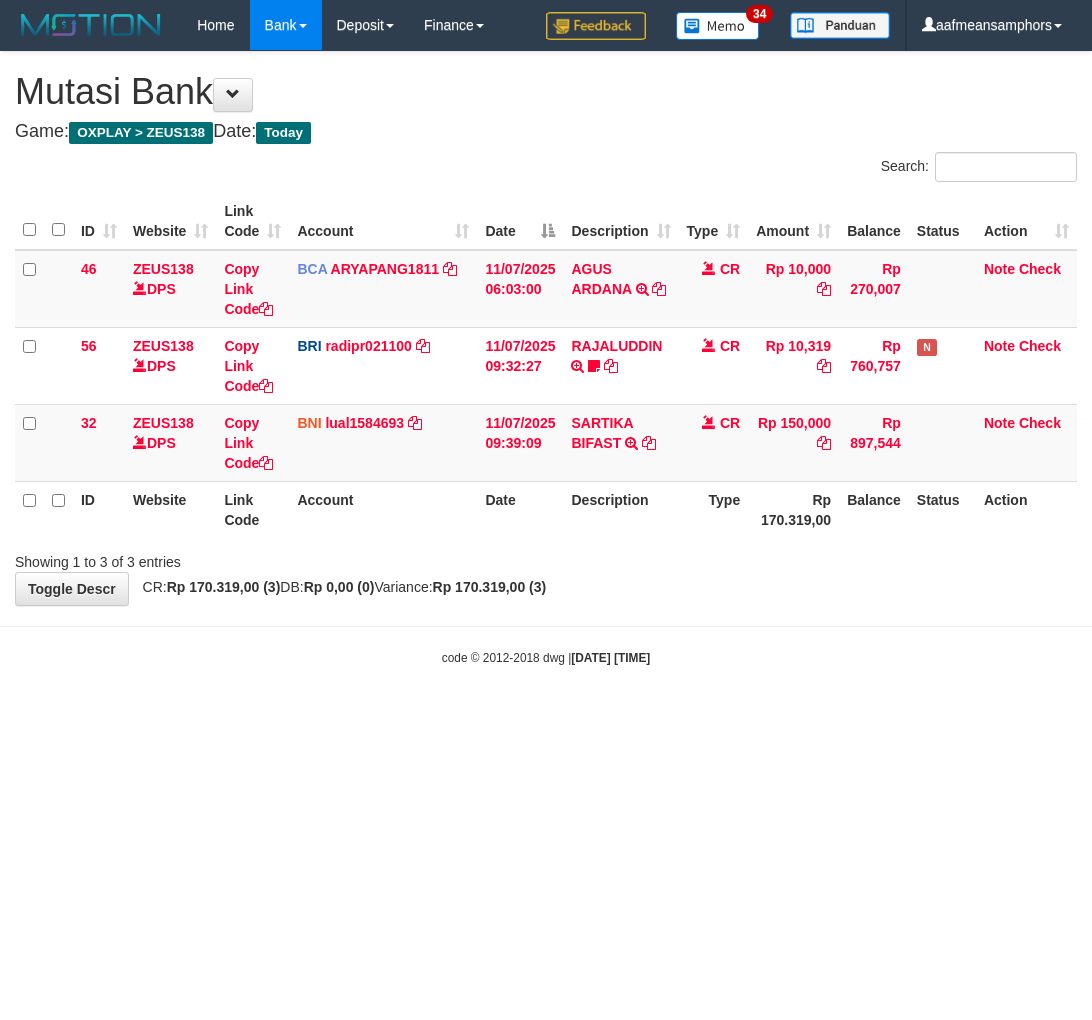 scroll, scrollTop: 0, scrollLeft: 0, axis: both 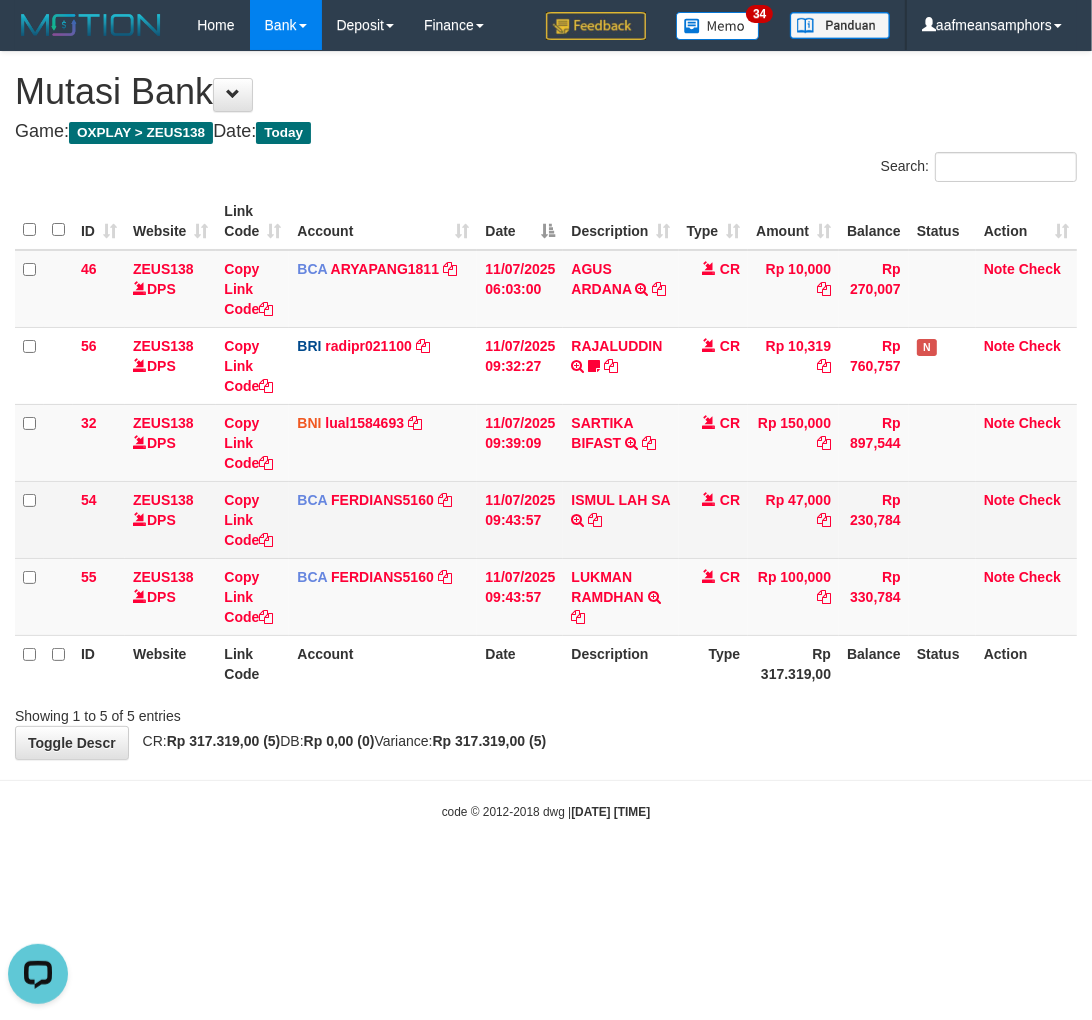 click on "ISMUL LAH SA         TRSF E-BANKING CR 1107/FTSCY/WS95051
47000.002025071150874696 TRFDN-ISMUL LAH SAESPAY DEBIT INDONE" at bounding box center [620, 519] 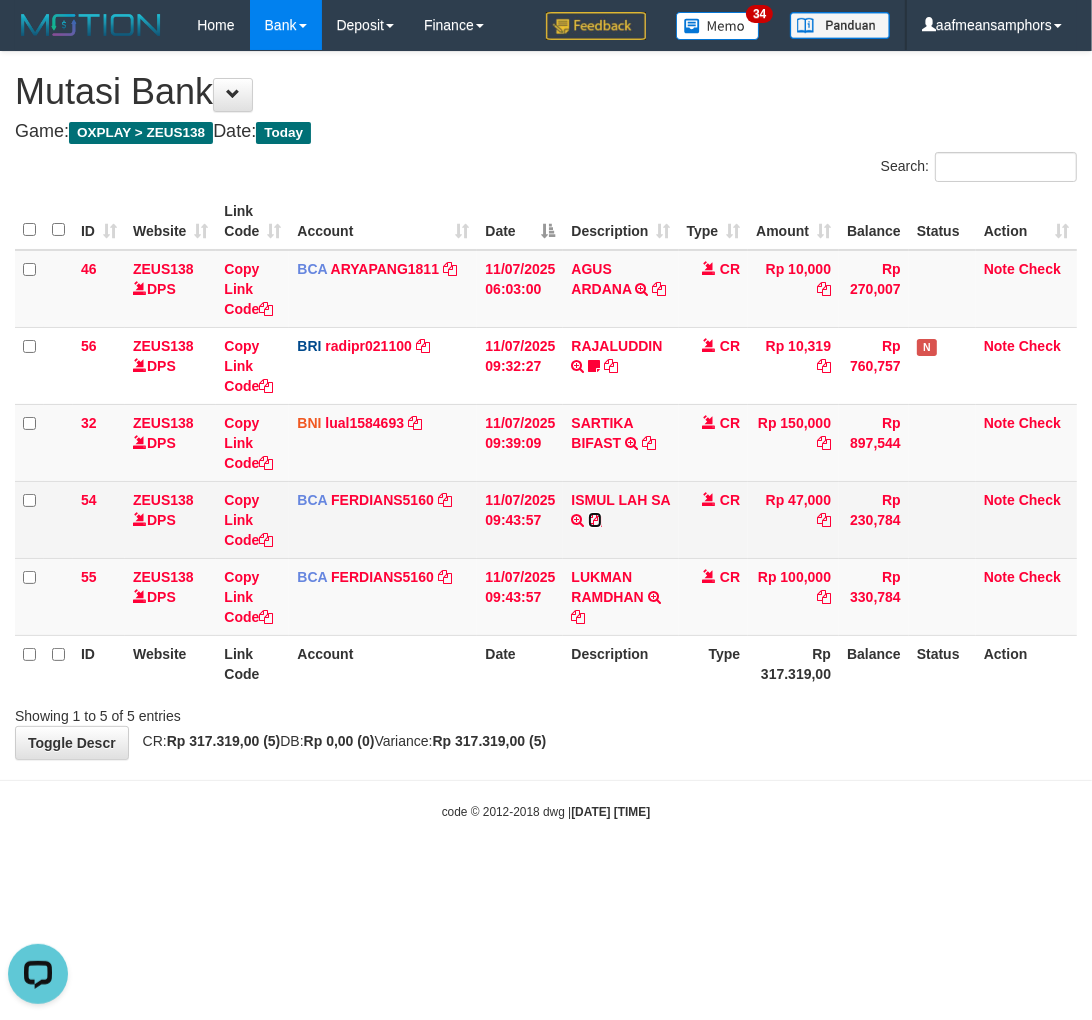 click at bounding box center (595, 520) 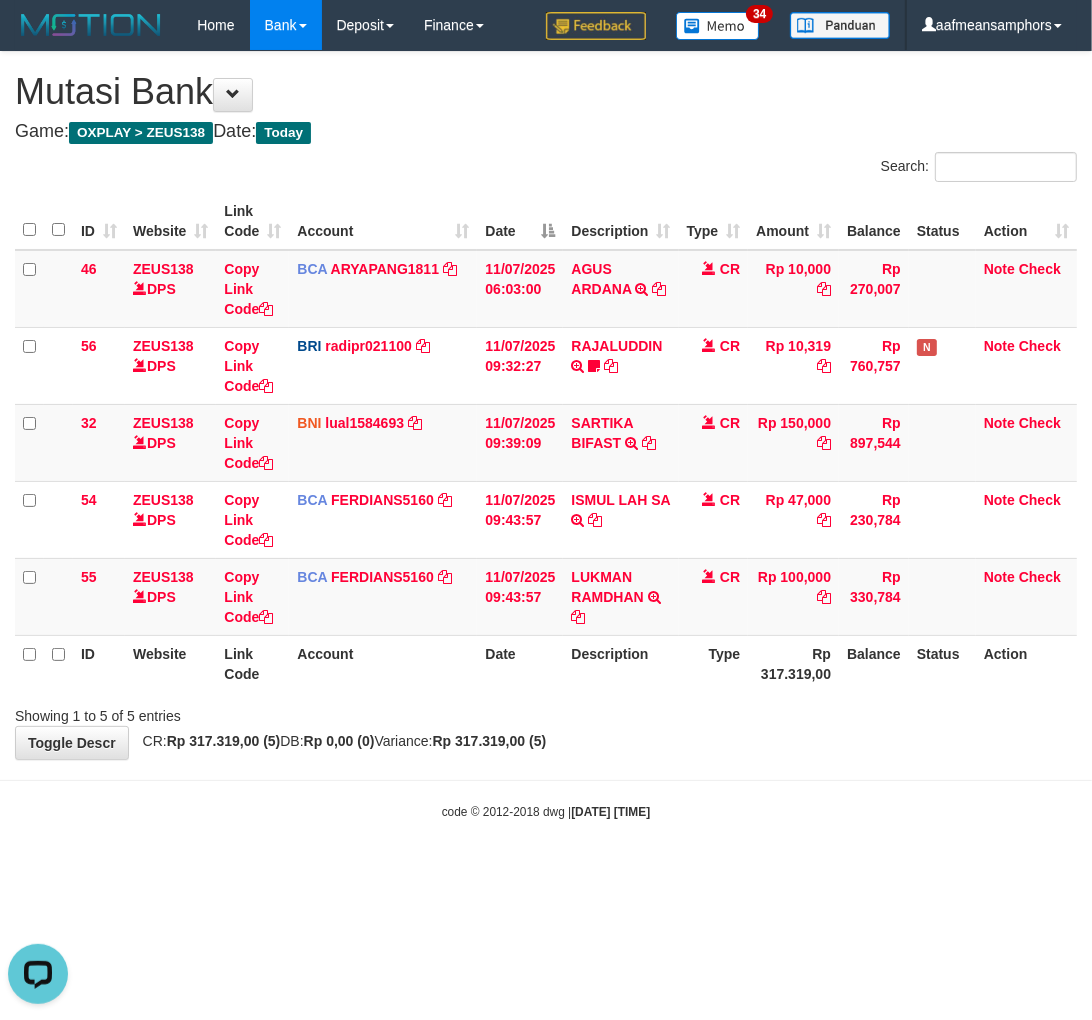 click on "**********" at bounding box center (546, 405) 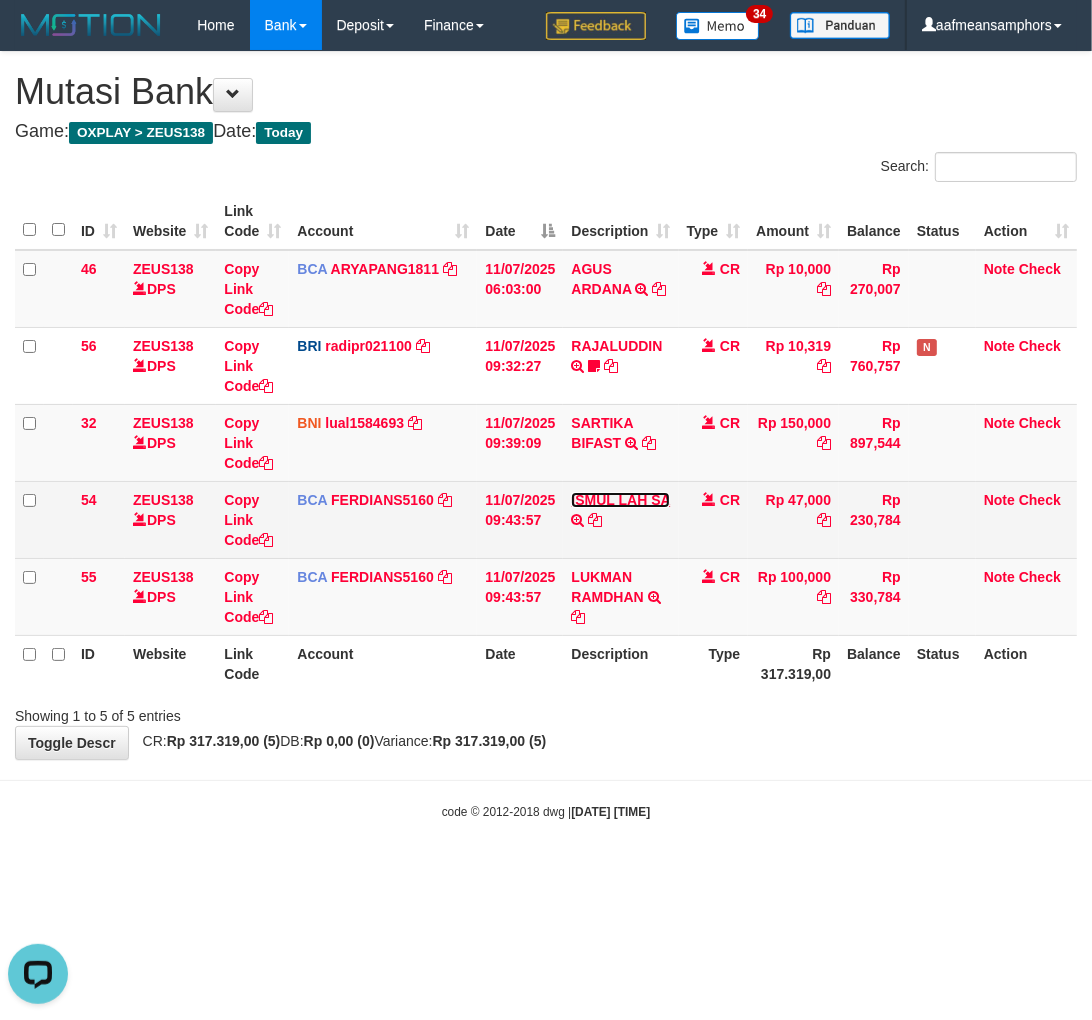 click on "ISMUL LAH SA" at bounding box center (620, 500) 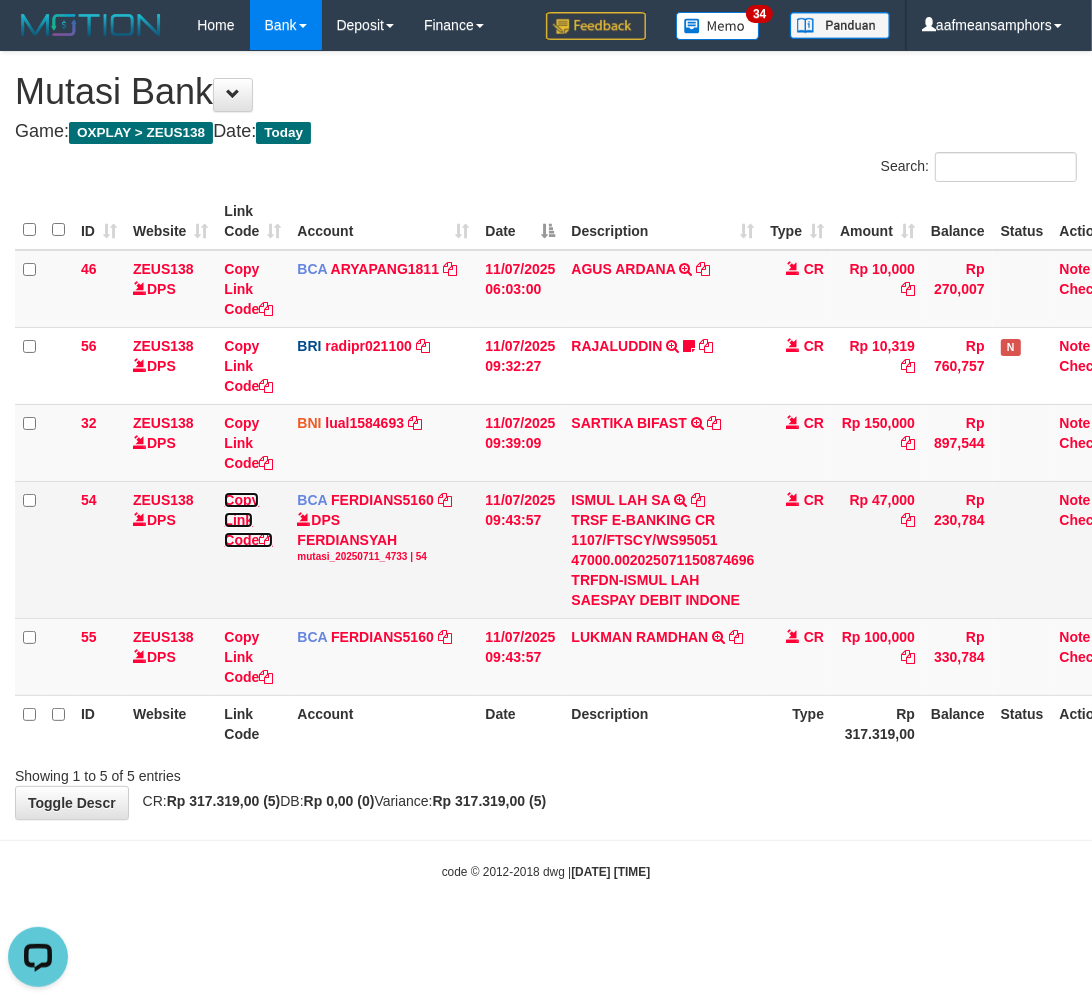 click on "Copy Link Code" at bounding box center (248, 520) 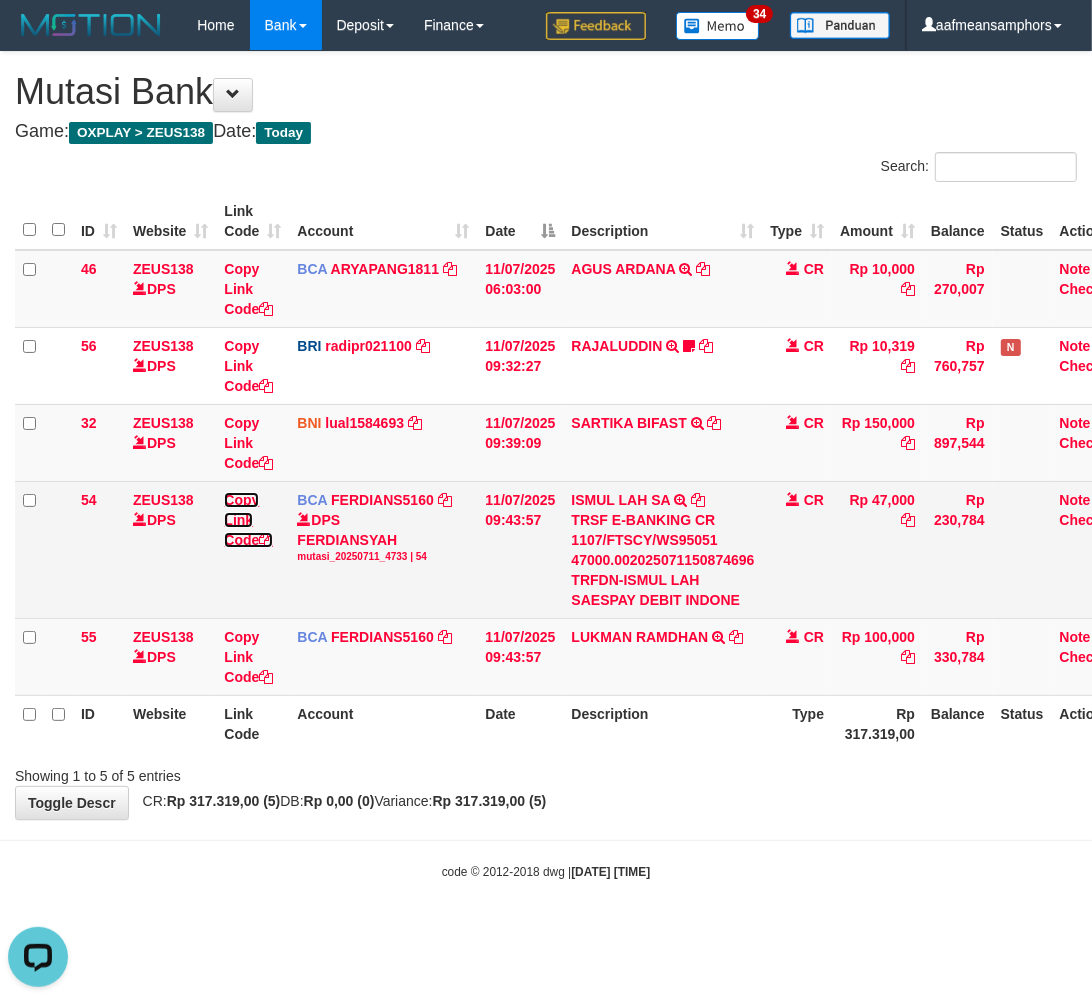 click on "Copy Link Code" at bounding box center (248, 520) 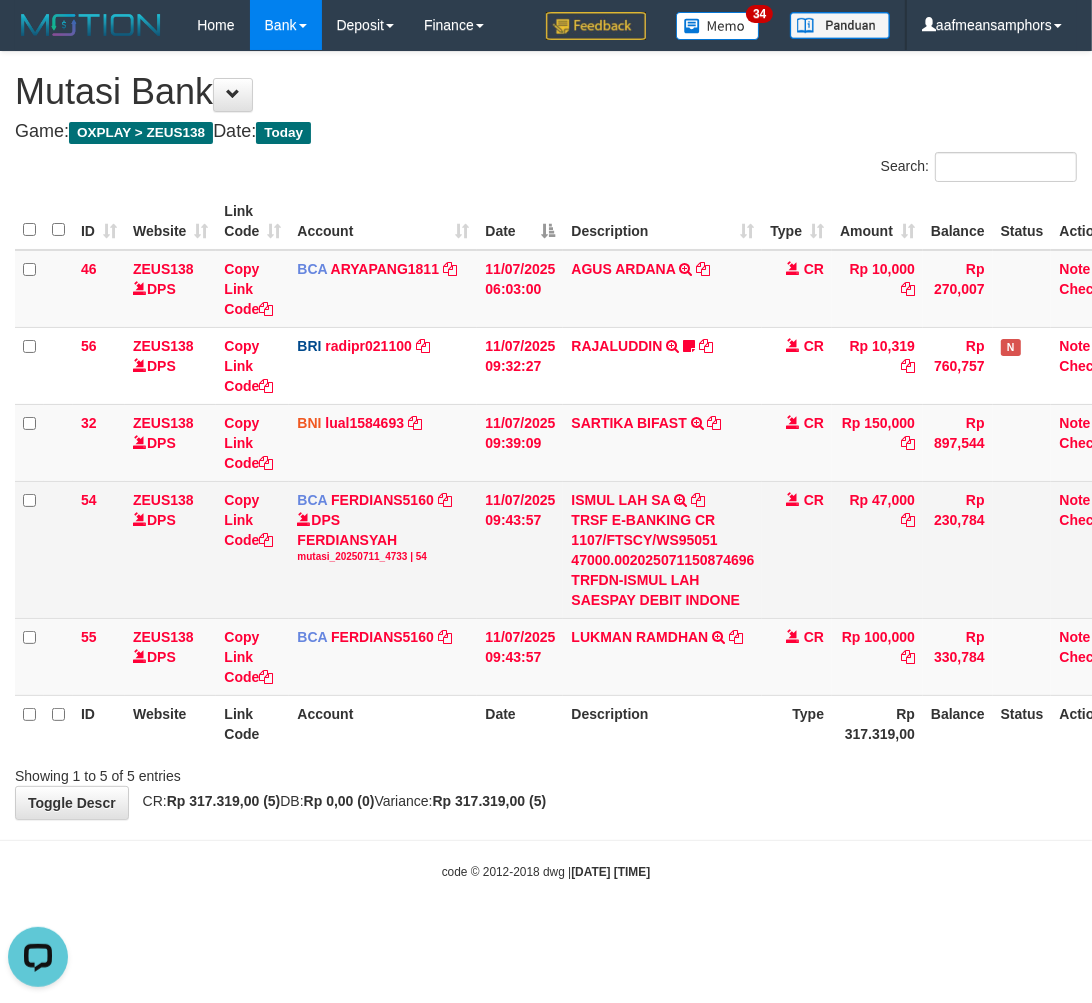 scroll, scrollTop: 274, scrollLeft: 0, axis: vertical 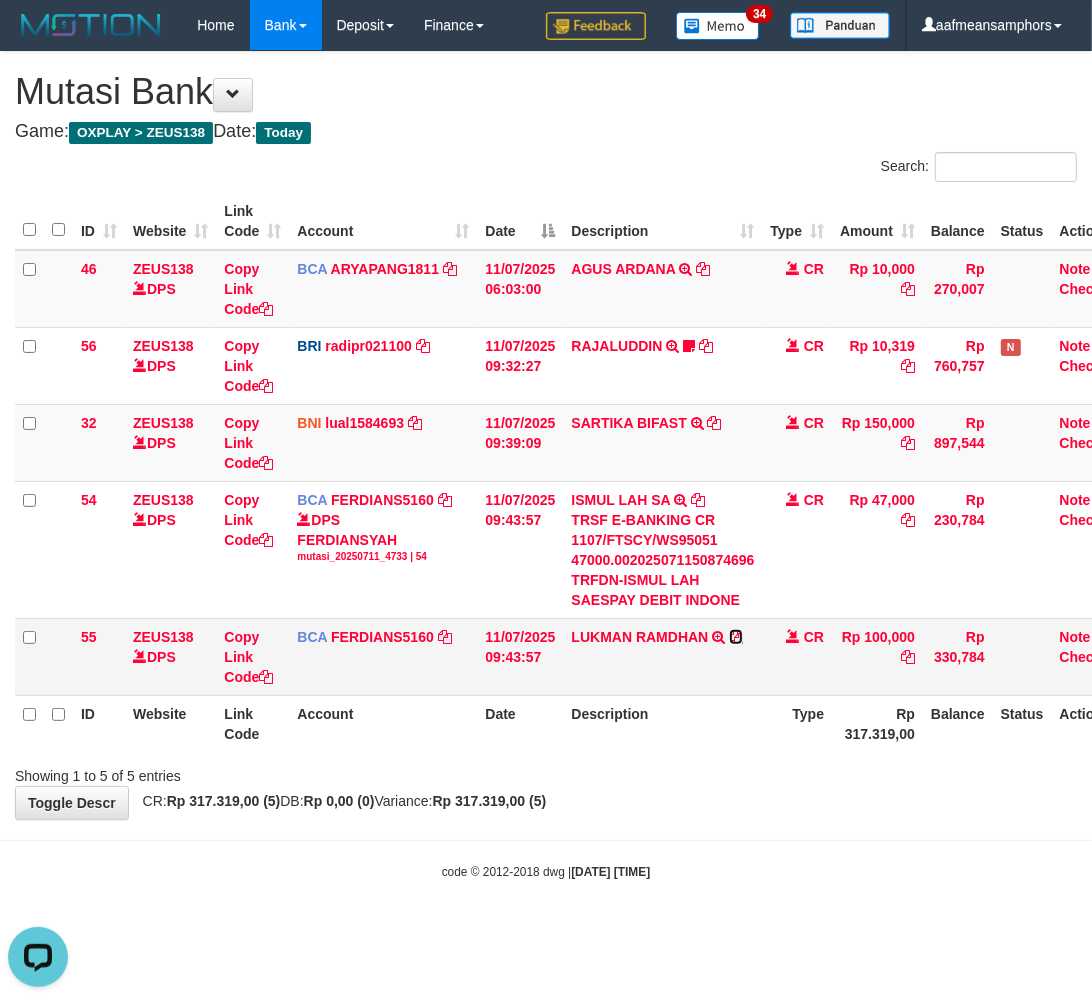 drag, startPoint x: 737, startPoint y: 627, endPoint x: 821, endPoint y: 666, distance: 92.61209 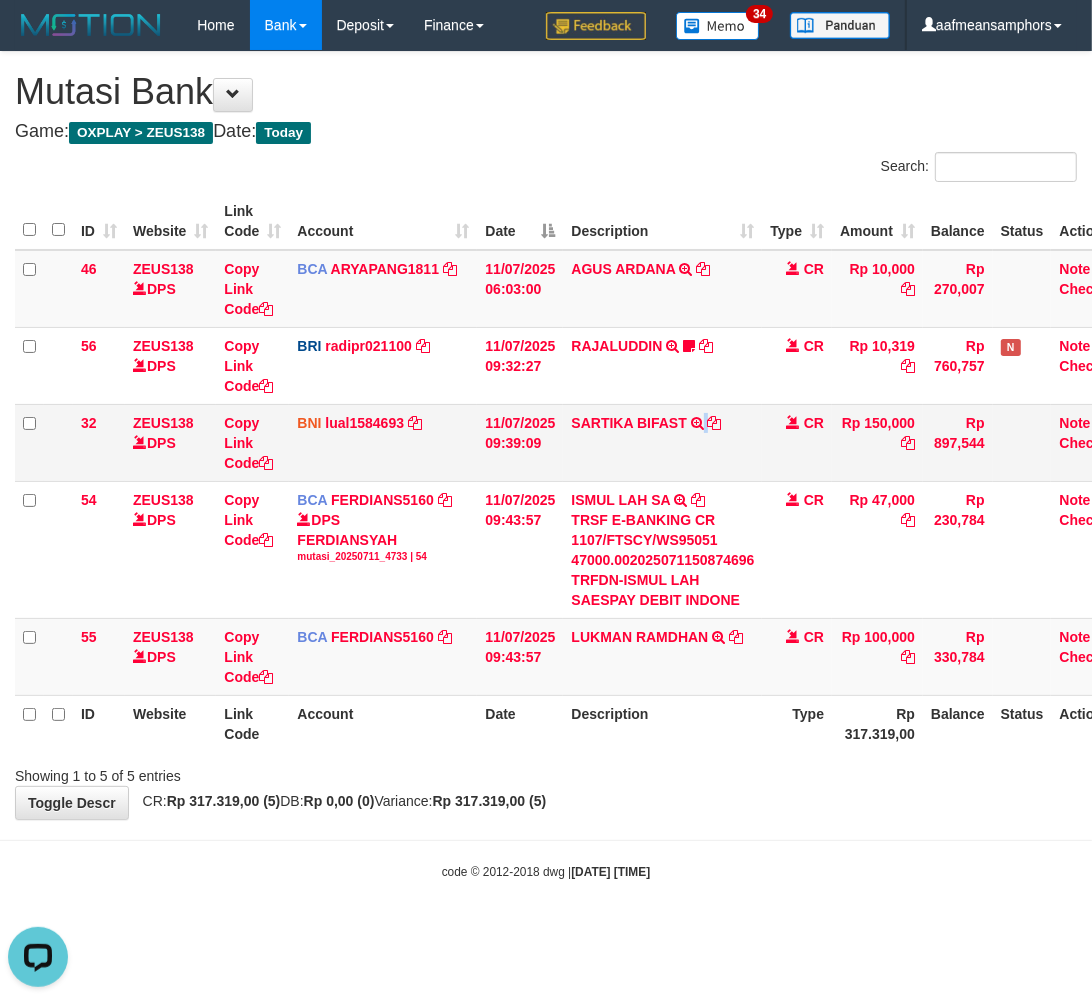 click on "SARTIKA BIFAST         TRF/PAY/TOP-UP ECHANNEL SARTIKA BIFAST 49764882" at bounding box center (662, 442) 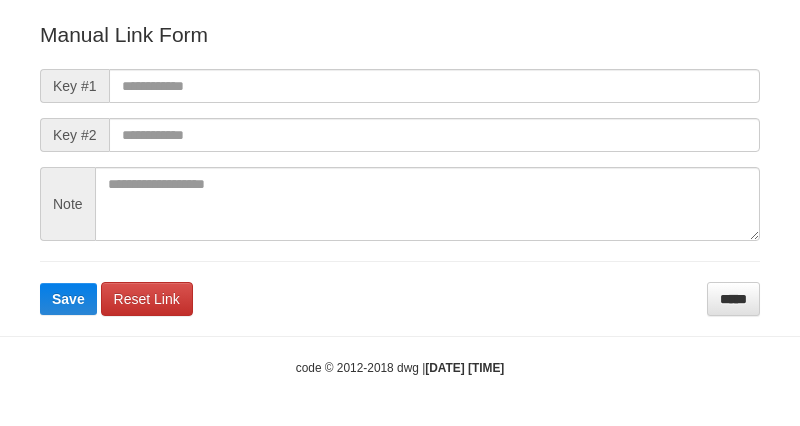 scroll, scrollTop: 222, scrollLeft: 0, axis: vertical 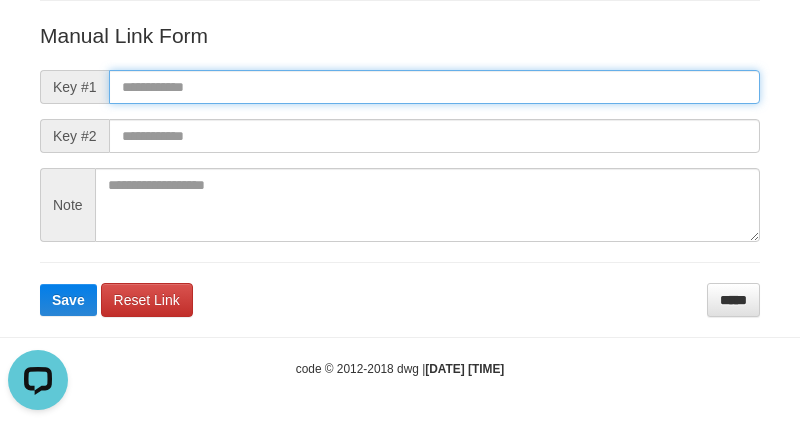click at bounding box center (434, 87) 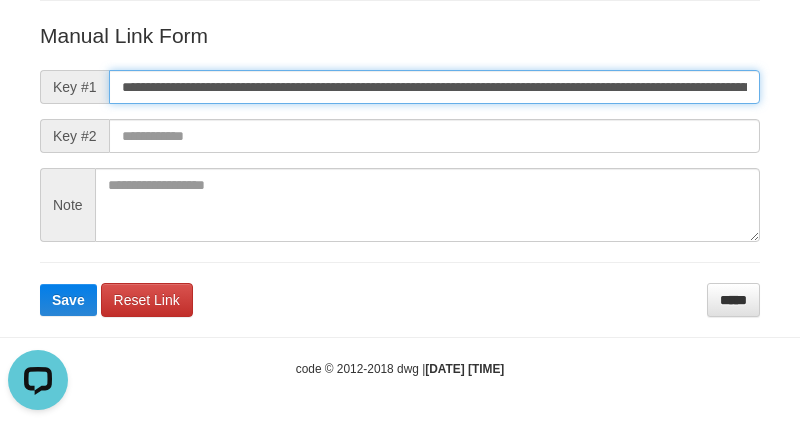 scroll, scrollTop: 0, scrollLeft: 1138, axis: horizontal 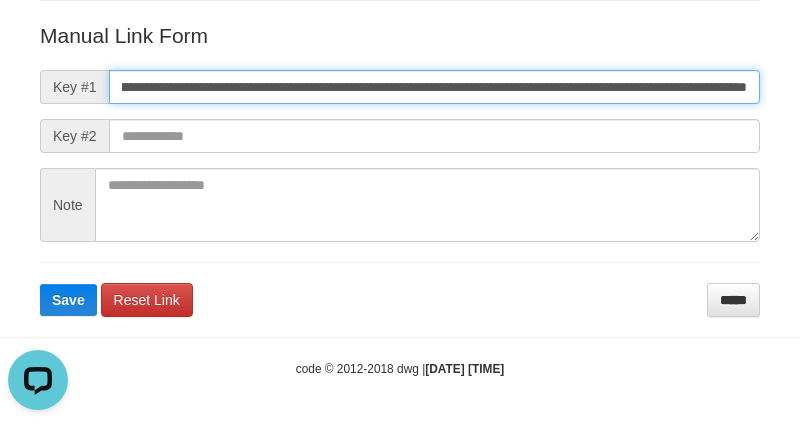 type on "**********" 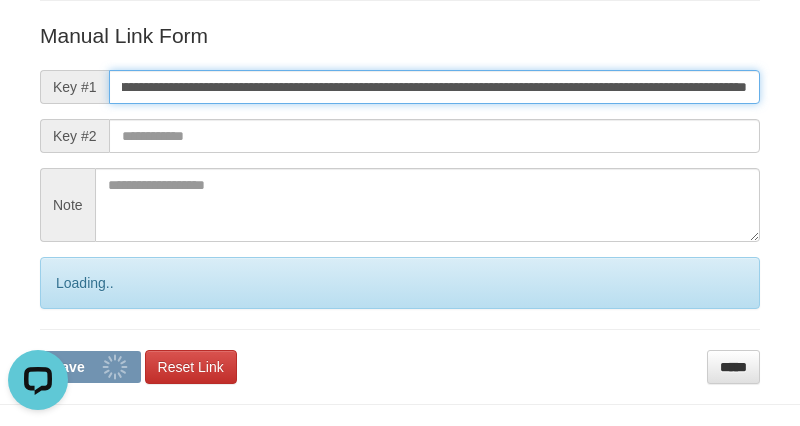 click on "Save" at bounding box center (90, 367) 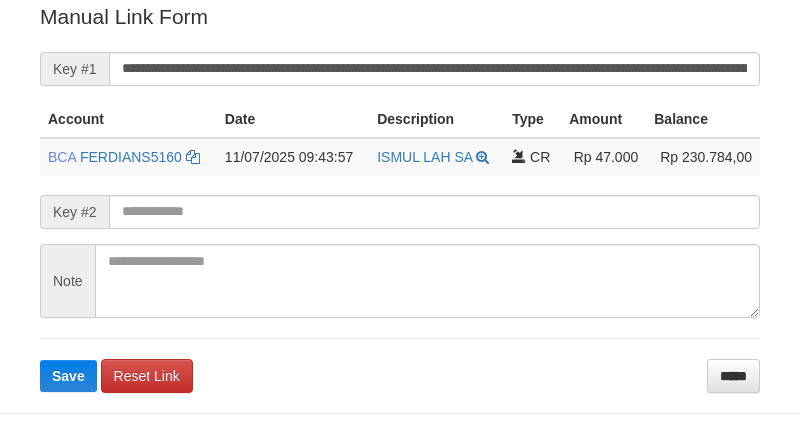 click on "**********" at bounding box center [400, 197] 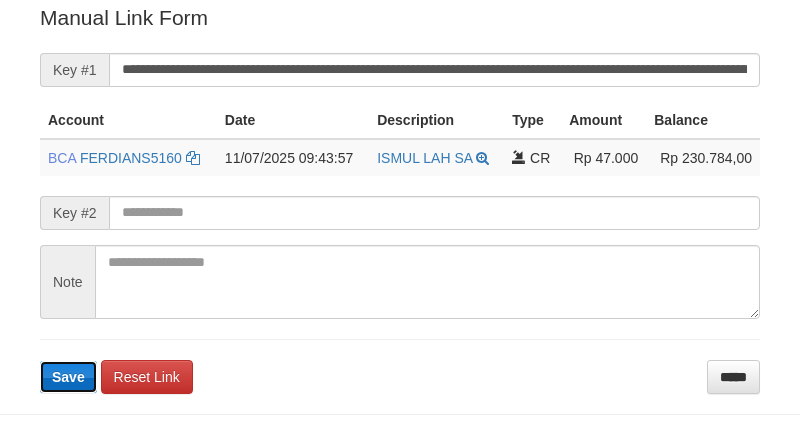 click on "Save" at bounding box center (68, 377) 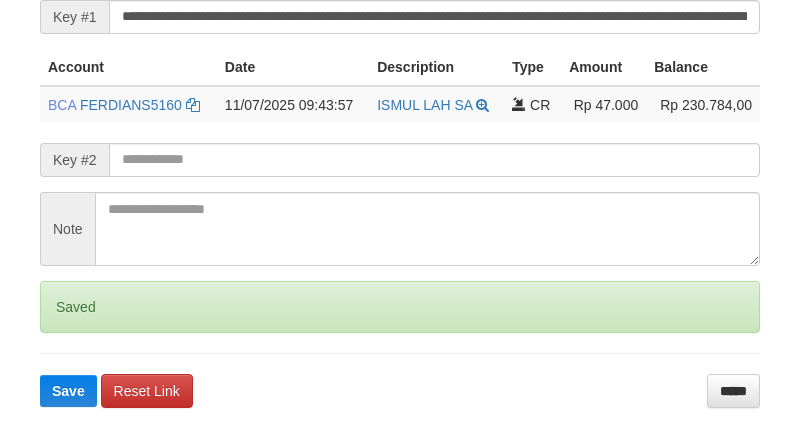 scroll, scrollTop: 546, scrollLeft: 0, axis: vertical 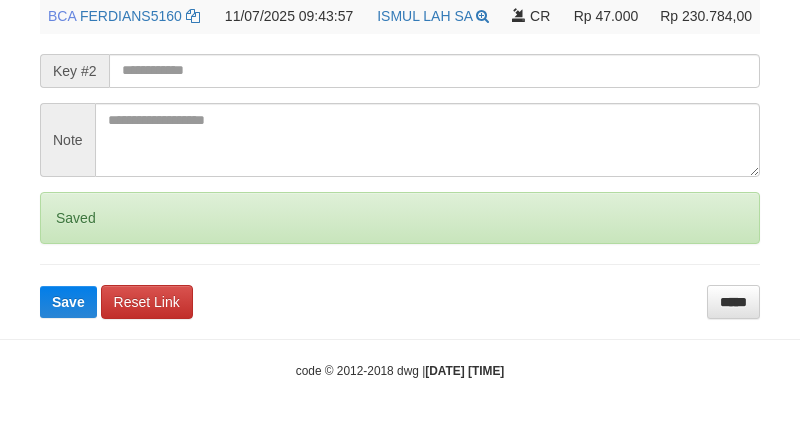 click on "**********" at bounding box center (400, 89) 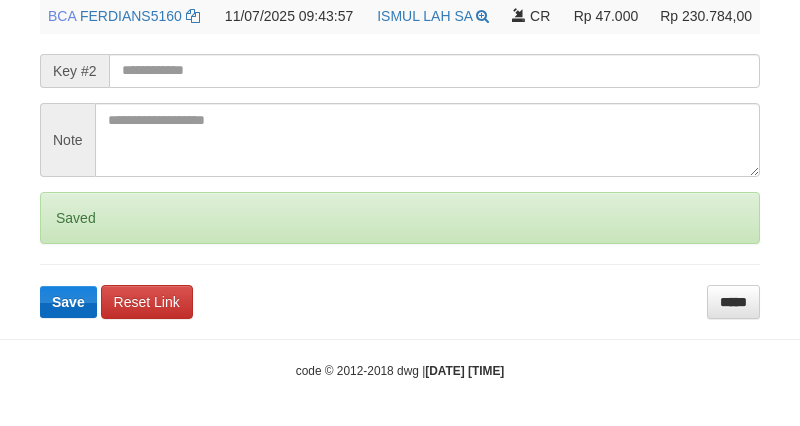 drag, startPoint x: 86, startPoint y: 261, endPoint x: 72, endPoint y: 283, distance: 26.076809 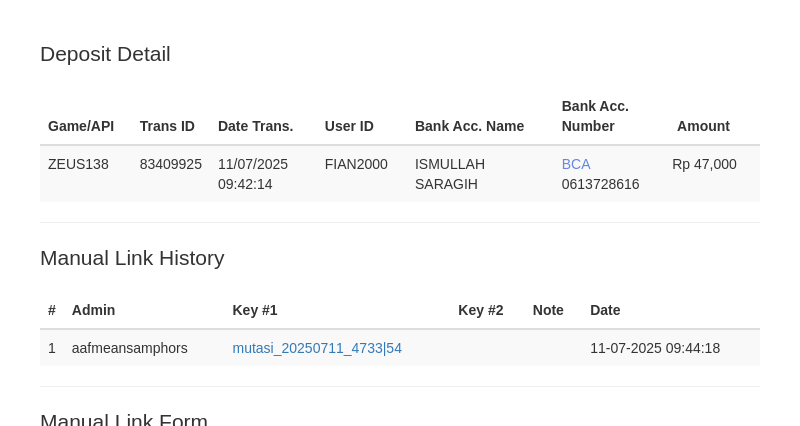 scroll, scrollTop: 546, scrollLeft: 0, axis: vertical 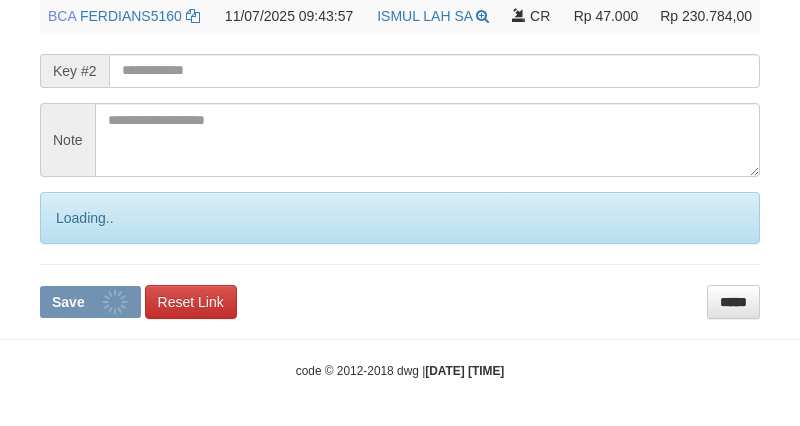 click on "Deposit Detail
Game/API
Trans ID
Date Trans.
User ID
Bank Acc. Name
Bank Acc. Number
Amount
ZEUS138
83409925
[DATE] [TIME]
FIAN2000
[FULL NAME]
BCA
[ACCOUNT NUMBER]
Rp 47,000
Manual Link History
#
Admin
Key #1
Key #2
Note
Date
1
aafmeansamphors
mutasi_20250711_4733 | 54
[DATE] [TIME]
Account
Date
Description
Type
Amount
Balance
BCA
FERDIANS5160
mutasi_20250711_4733 | 54" at bounding box center (400, -58) 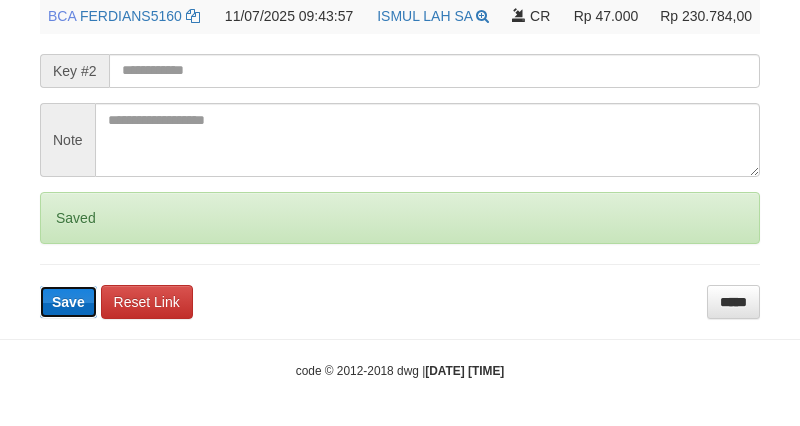 type 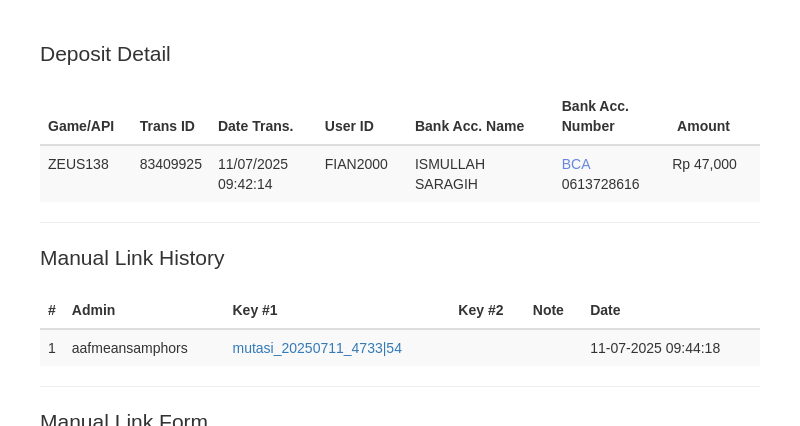 scroll, scrollTop: 546, scrollLeft: 0, axis: vertical 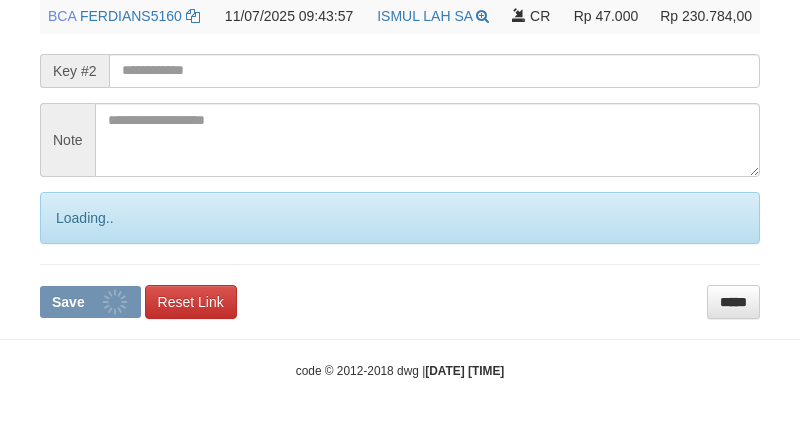 click on "code © 2012-2018 dwg |  [DATE] [TIME]" at bounding box center [400, 370] 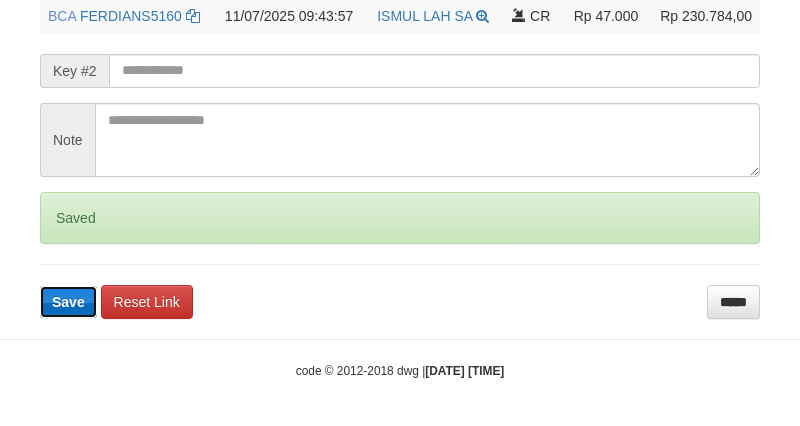 type 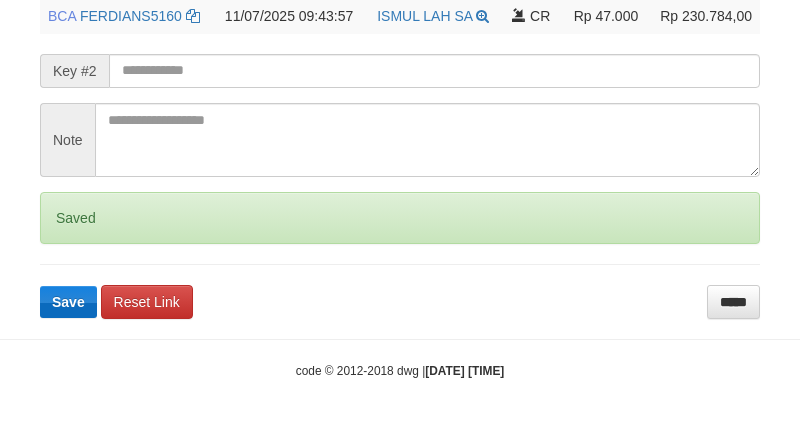scroll, scrollTop: 545, scrollLeft: 0, axis: vertical 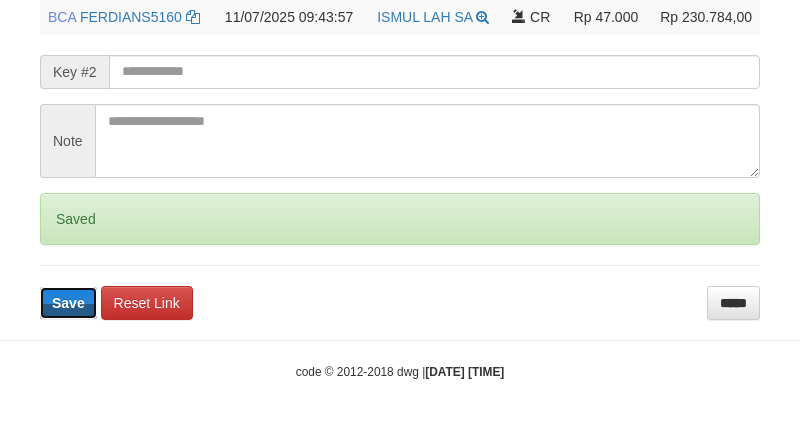 drag, startPoint x: 68, startPoint y: 303, endPoint x: 62, endPoint y: 322, distance: 19.924858 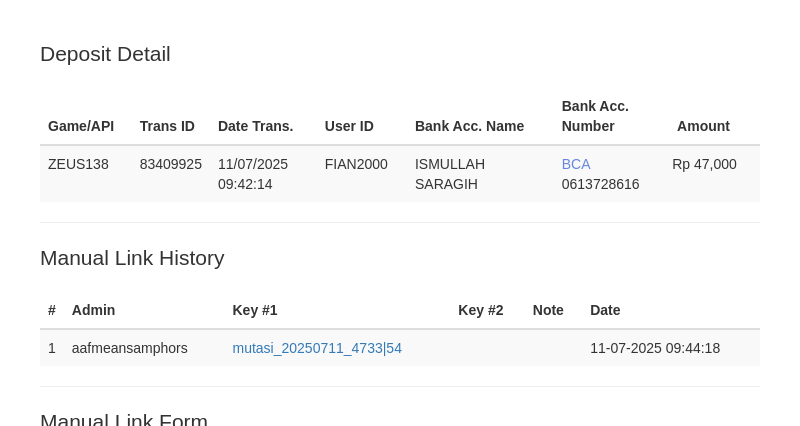 type 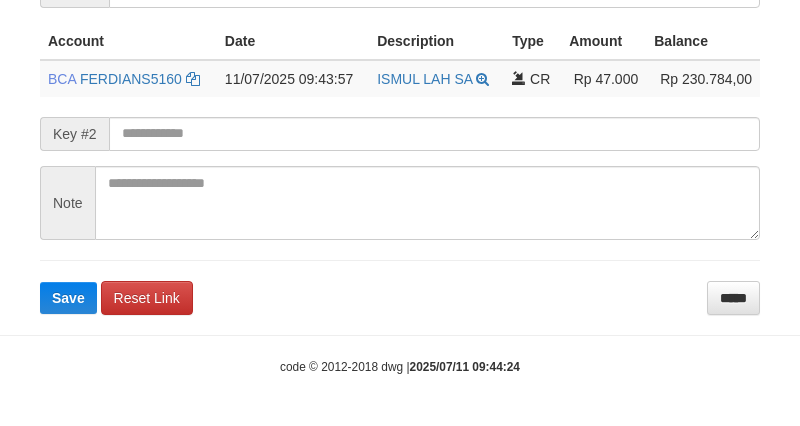 click on "Deposit Detail
Game/API
Trans ID
Date Trans.
User ID
Bank Acc. Name
Bank Acc. Number
Amount
ZEUS138
83409925
11/07/2025 09:42:14
FIAN2000
[FULL_NAME]
BCA
0613728616
Rp 47,000
Manual Link History
#
Admin
Key #1
Key #2
Note
Date
1
aafmeansamphors
mutasi_20250711_4733|54
11-07-2025 09:44:18
Account
Date
Description
Type
Amount
Balance
BCA
[USERNAME]
mutasi_20250711_4733 | 54" at bounding box center (400, -29) 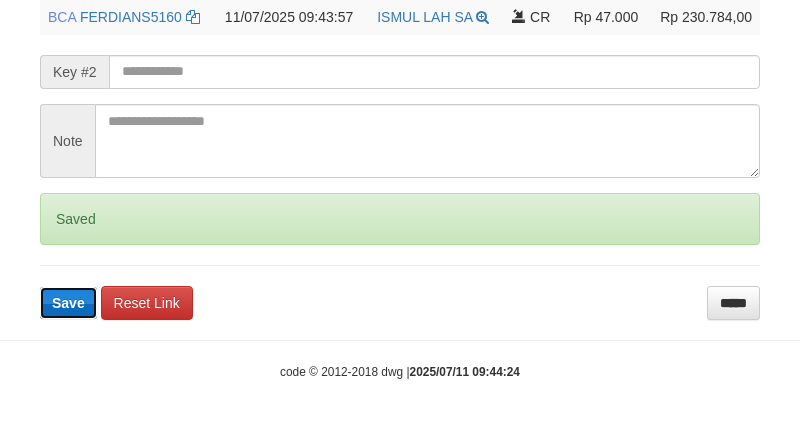 click on "Save" at bounding box center [68, 303] 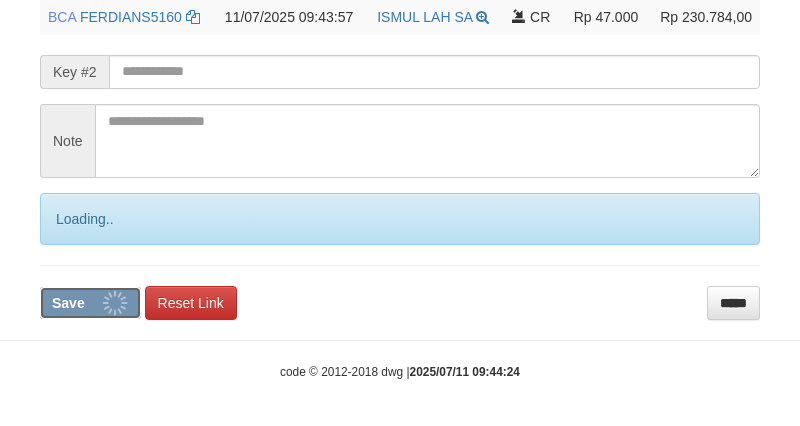 click on "Save" at bounding box center (68, 303) 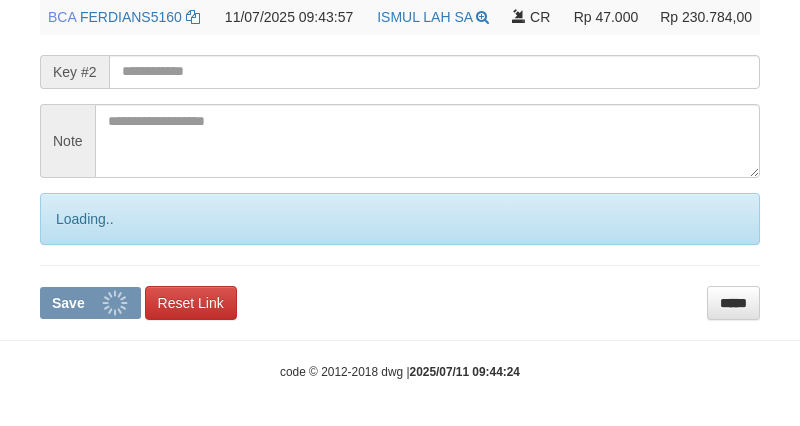 scroll, scrollTop: 544, scrollLeft: 0, axis: vertical 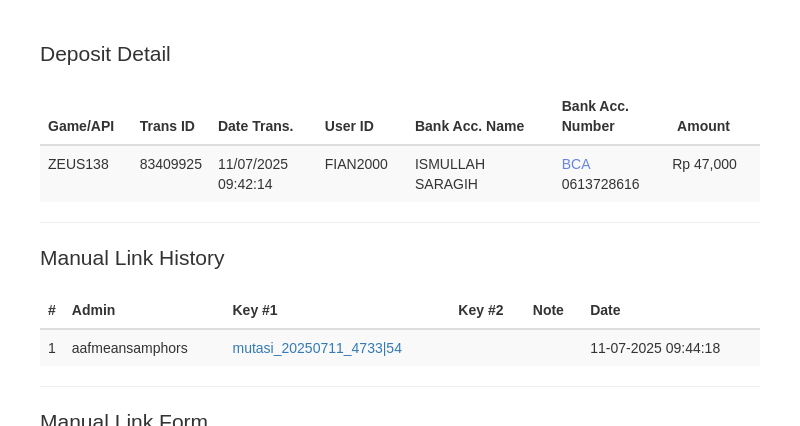 click on "code © 2012-2018 dwg |  [DATE]" at bounding box center [400, 916] 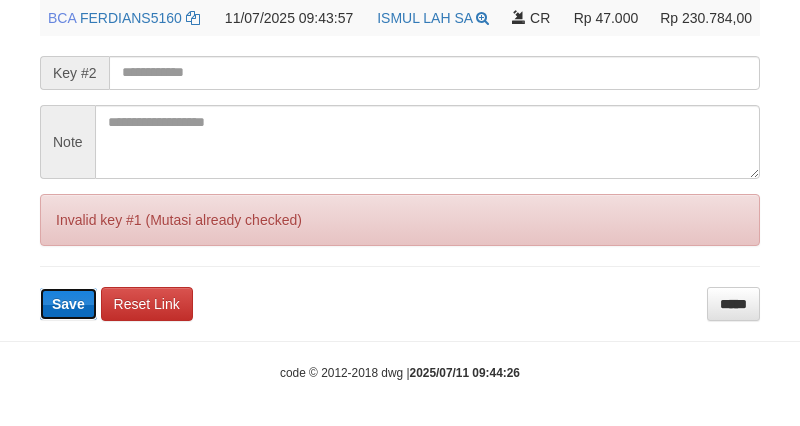 type 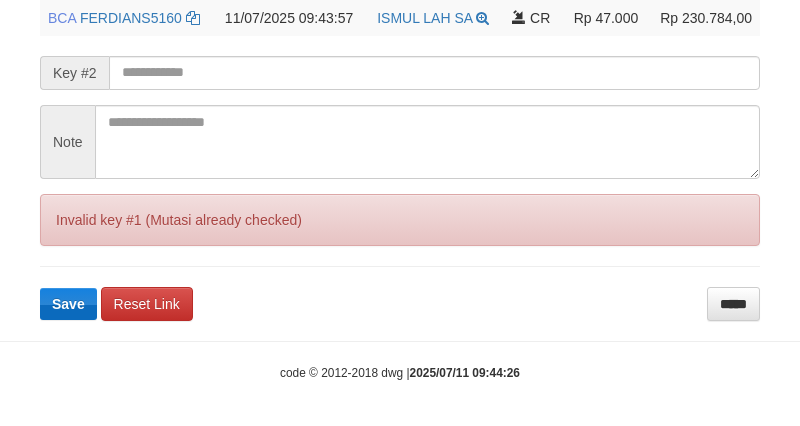 click on "Save" at bounding box center (68, 304) 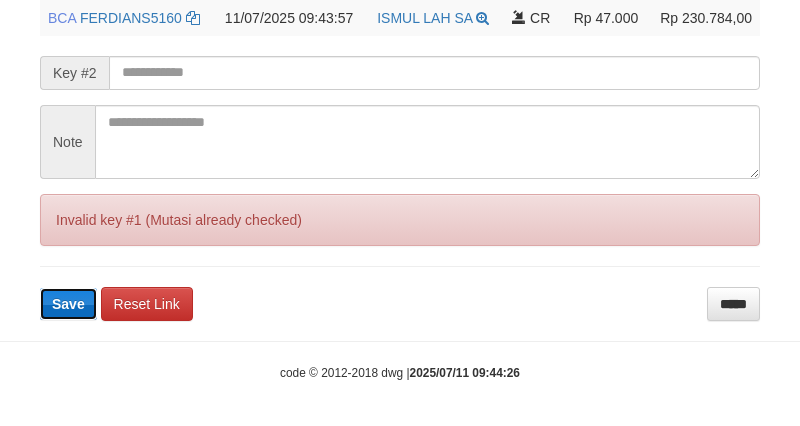 click on "Save" at bounding box center [68, 304] 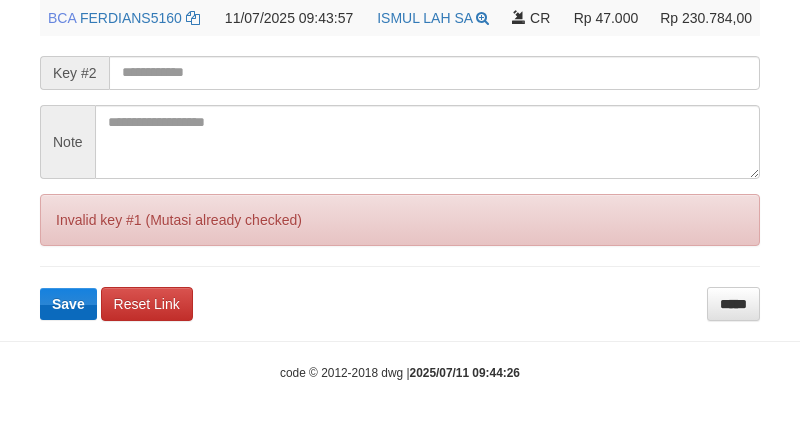 scroll, scrollTop: 543, scrollLeft: 0, axis: vertical 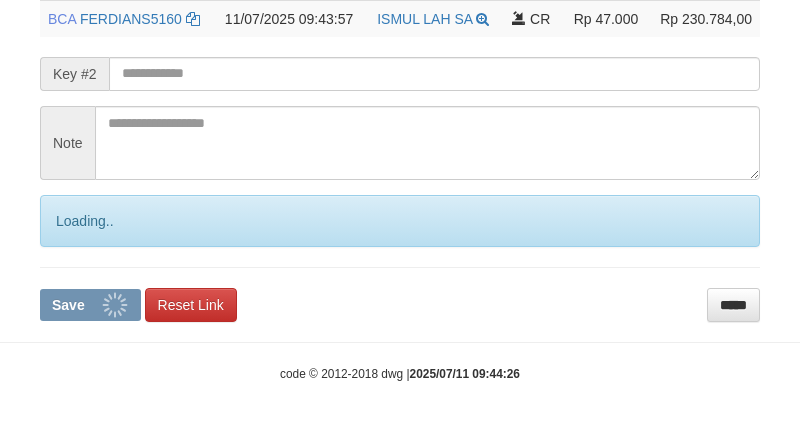 click on "Save" at bounding box center [90, 305] 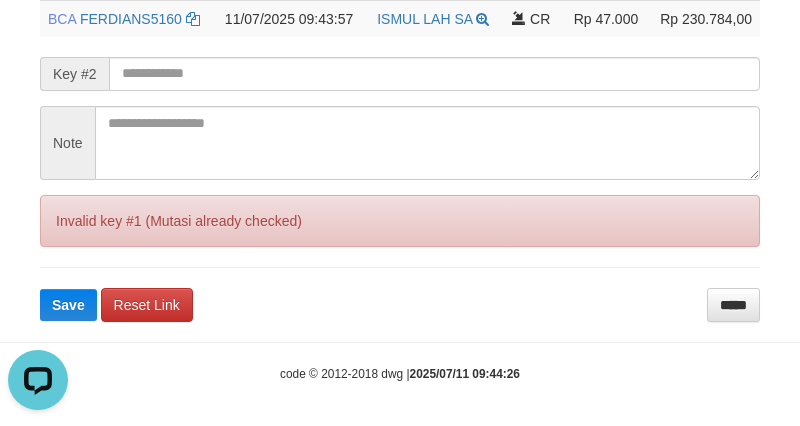 scroll, scrollTop: 0, scrollLeft: 0, axis: both 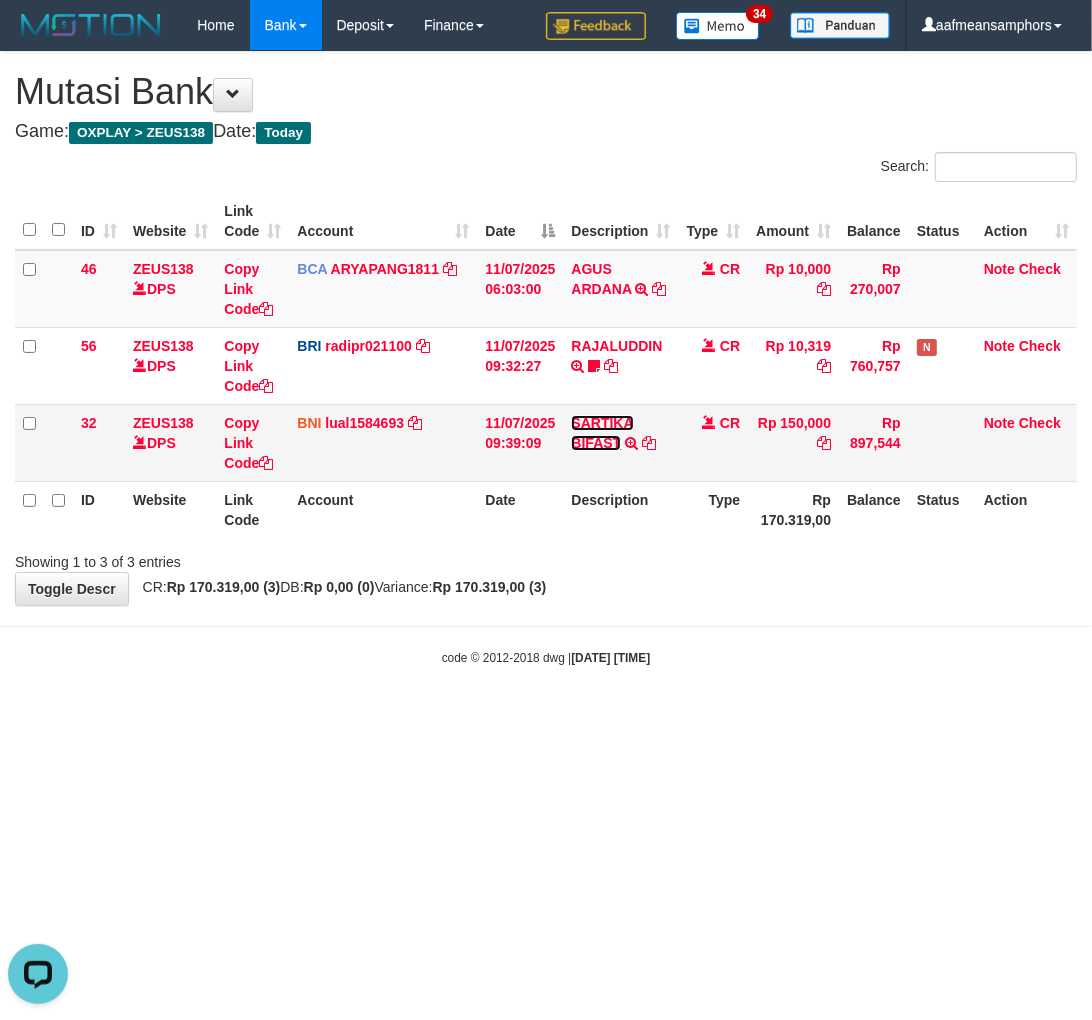 click on "SARTIKA BIFAST" at bounding box center (602, 433) 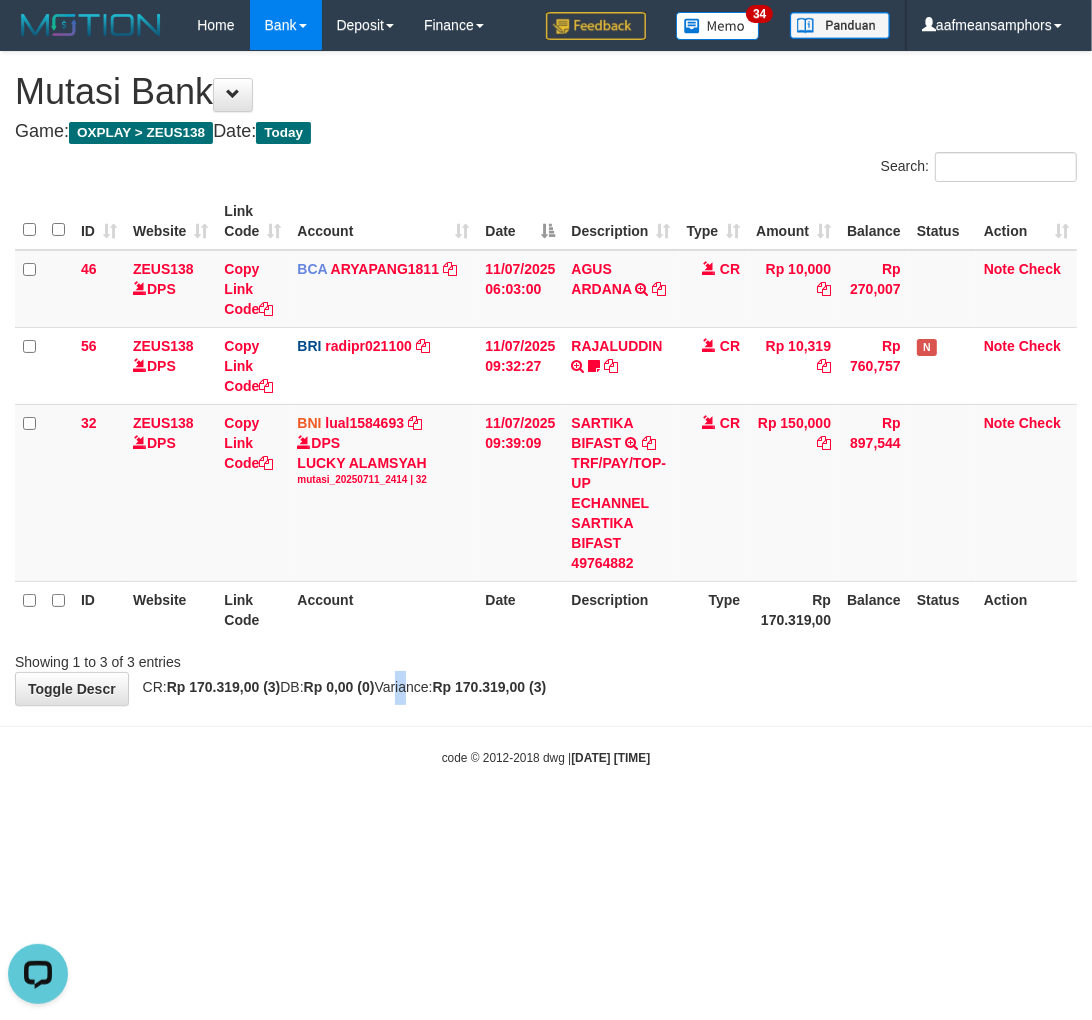 click on "CR:  Rp 170.319,00 (3)      DB:  Rp 0,00 (0)      Variance:  Rp 170.319,00 (3)" at bounding box center [340, 687] 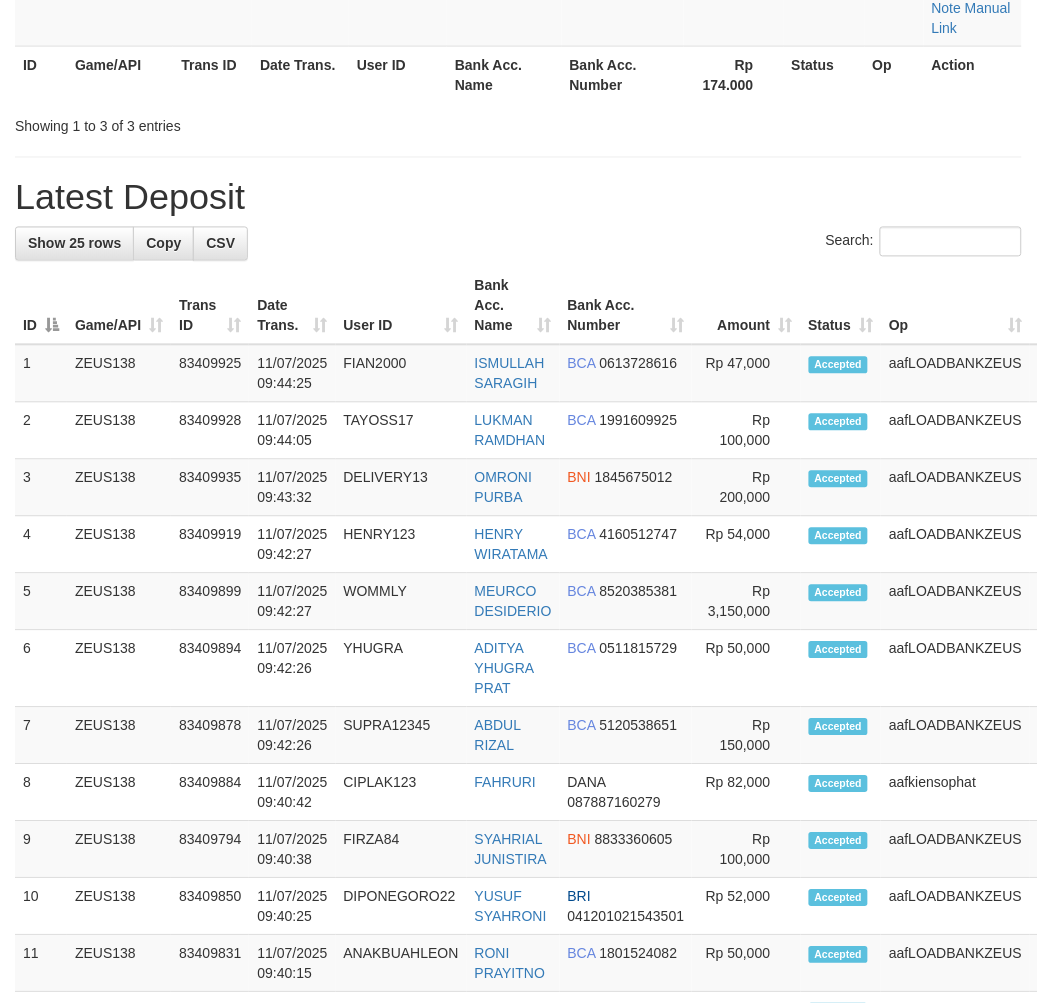 scroll, scrollTop: 410, scrollLeft: 0, axis: vertical 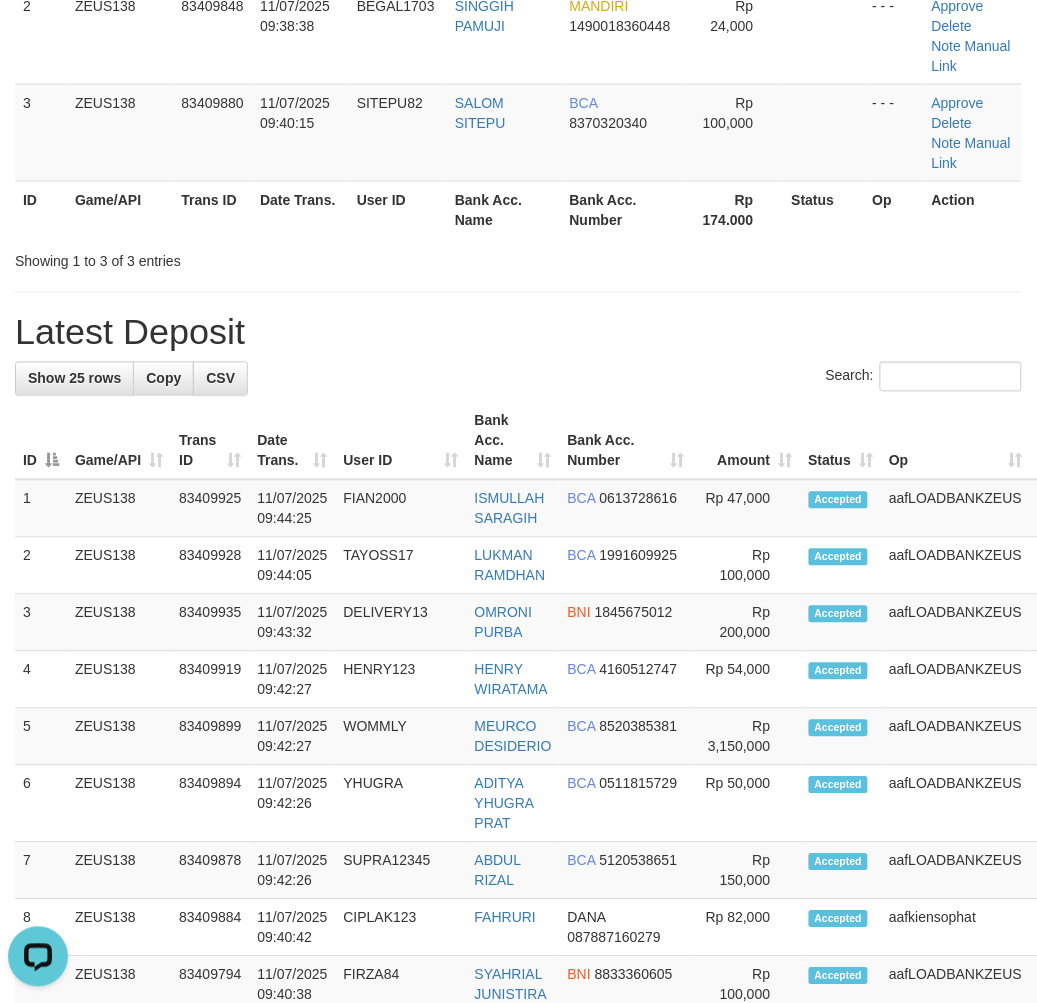 click on "**********" at bounding box center (518, 885) 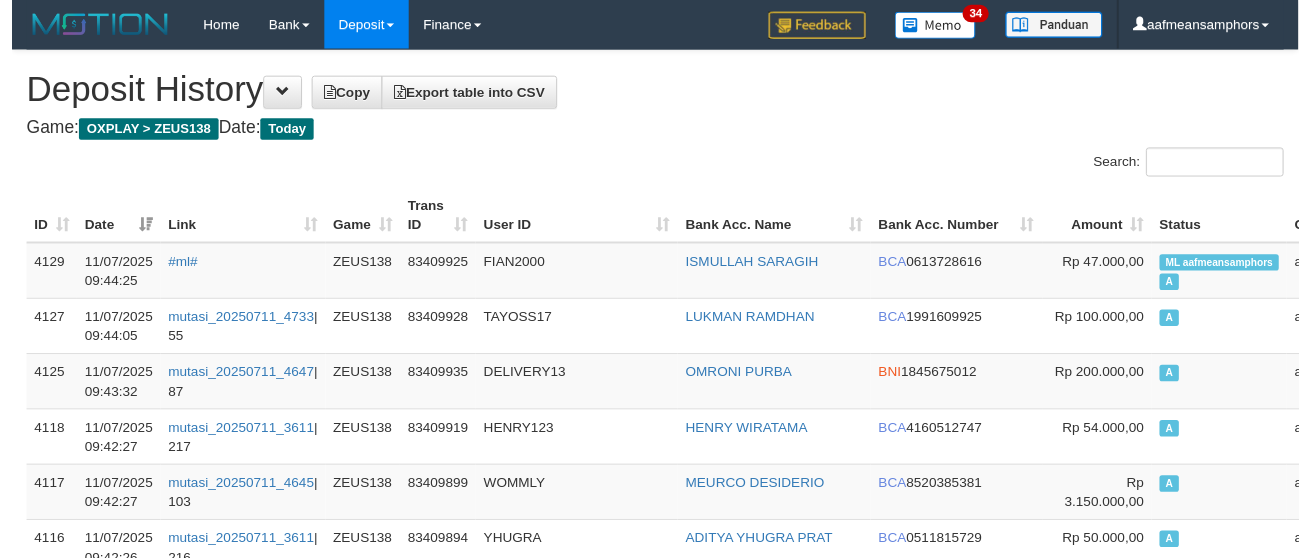 scroll, scrollTop: 193, scrollLeft: 0, axis: vertical 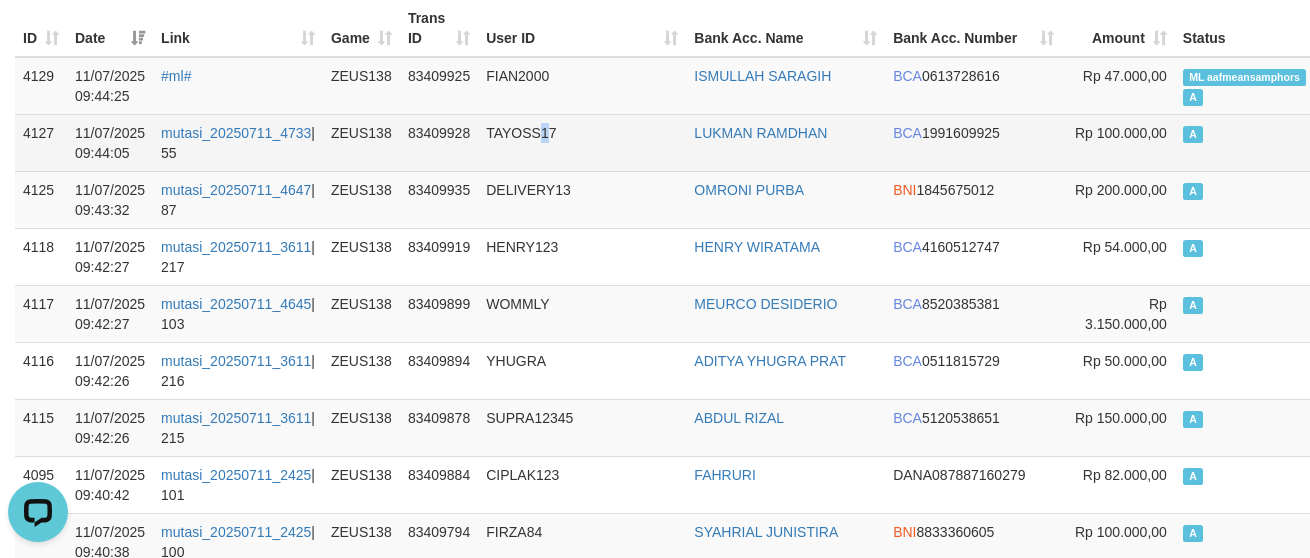 click on "TAYOSS17" at bounding box center (582, 142) 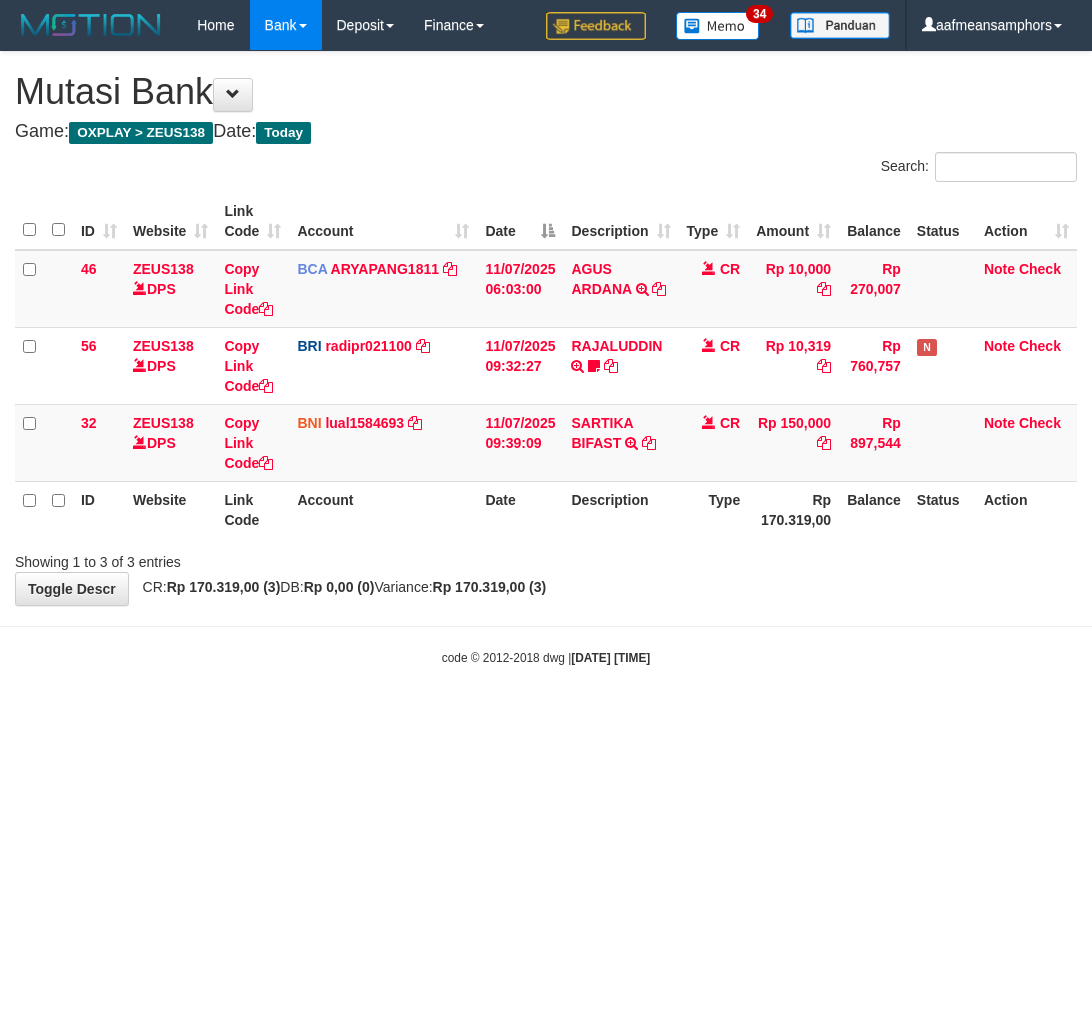 scroll, scrollTop: 0, scrollLeft: 0, axis: both 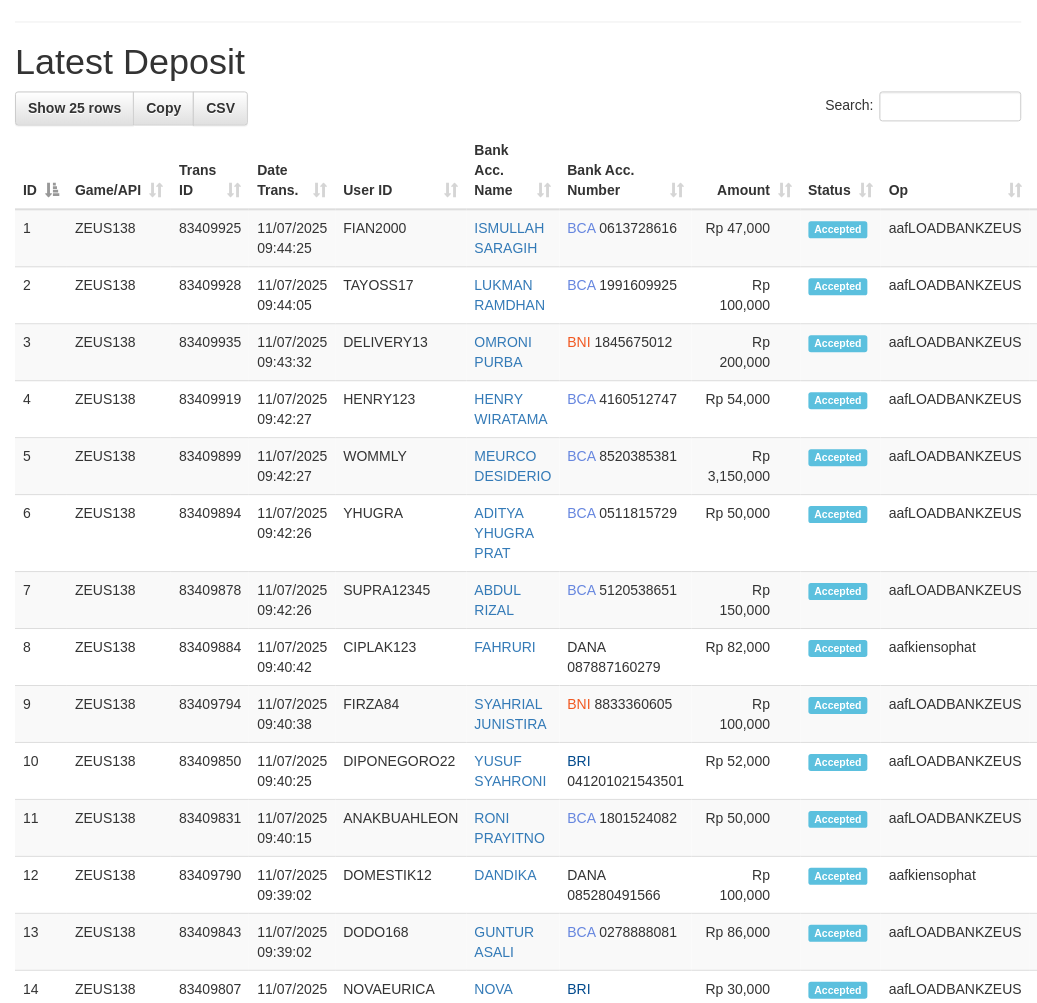 click on "FIAN2000" at bounding box center [401, 238] 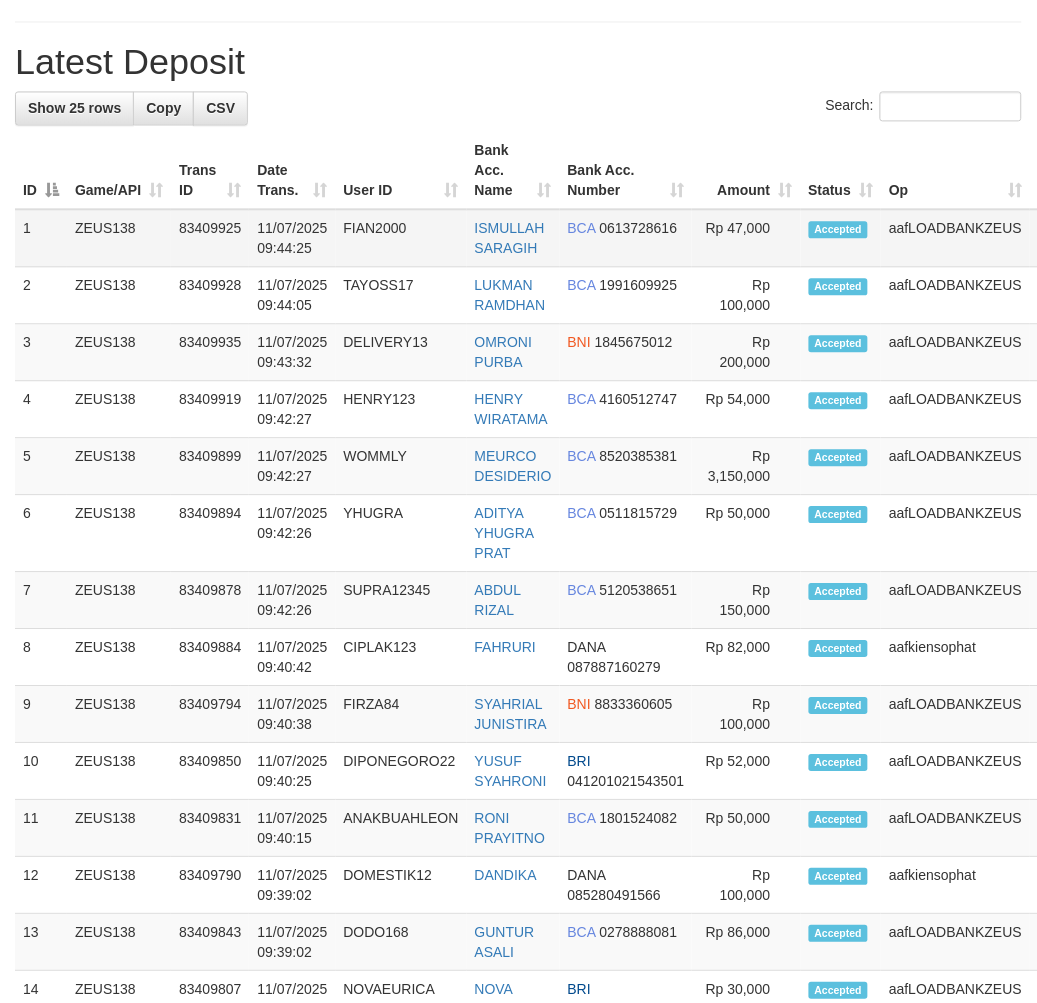 click on "FIAN2000" at bounding box center (401, 238) 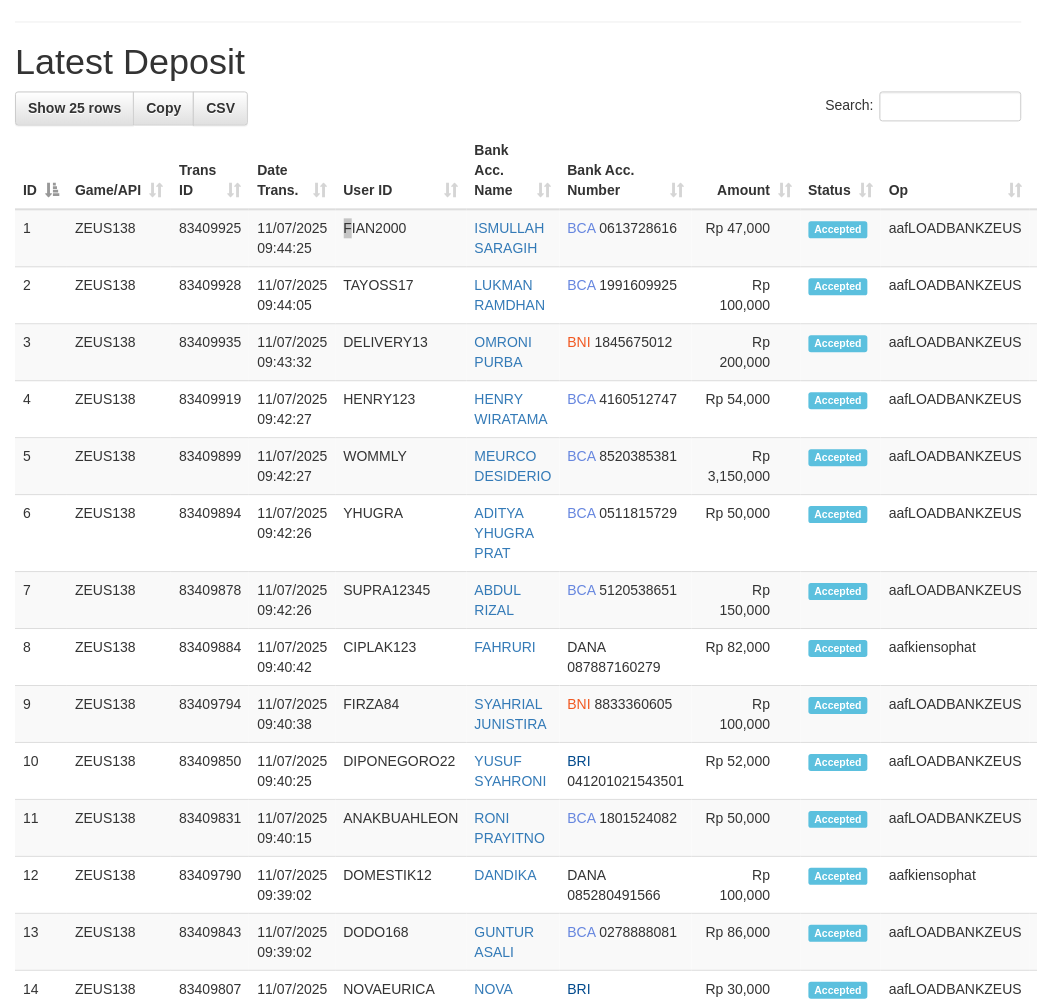 scroll, scrollTop: 545, scrollLeft: 0, axis: vertical 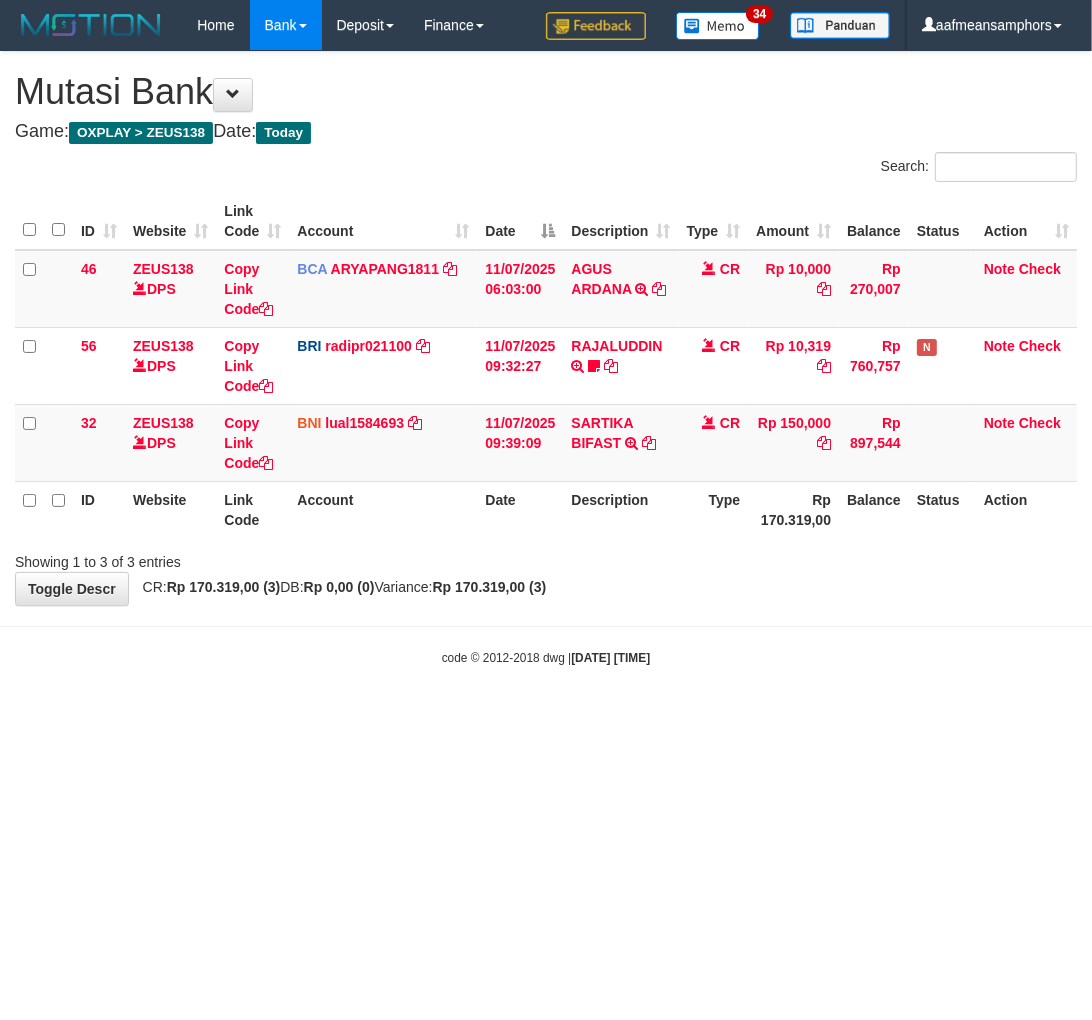 click on "Toggle navigation
Home
Bank
Account List
Load
By Website
Group
[OXPLAY]													ZEUS138
By Load Group (DPS)" at bounding box center (546, 358) 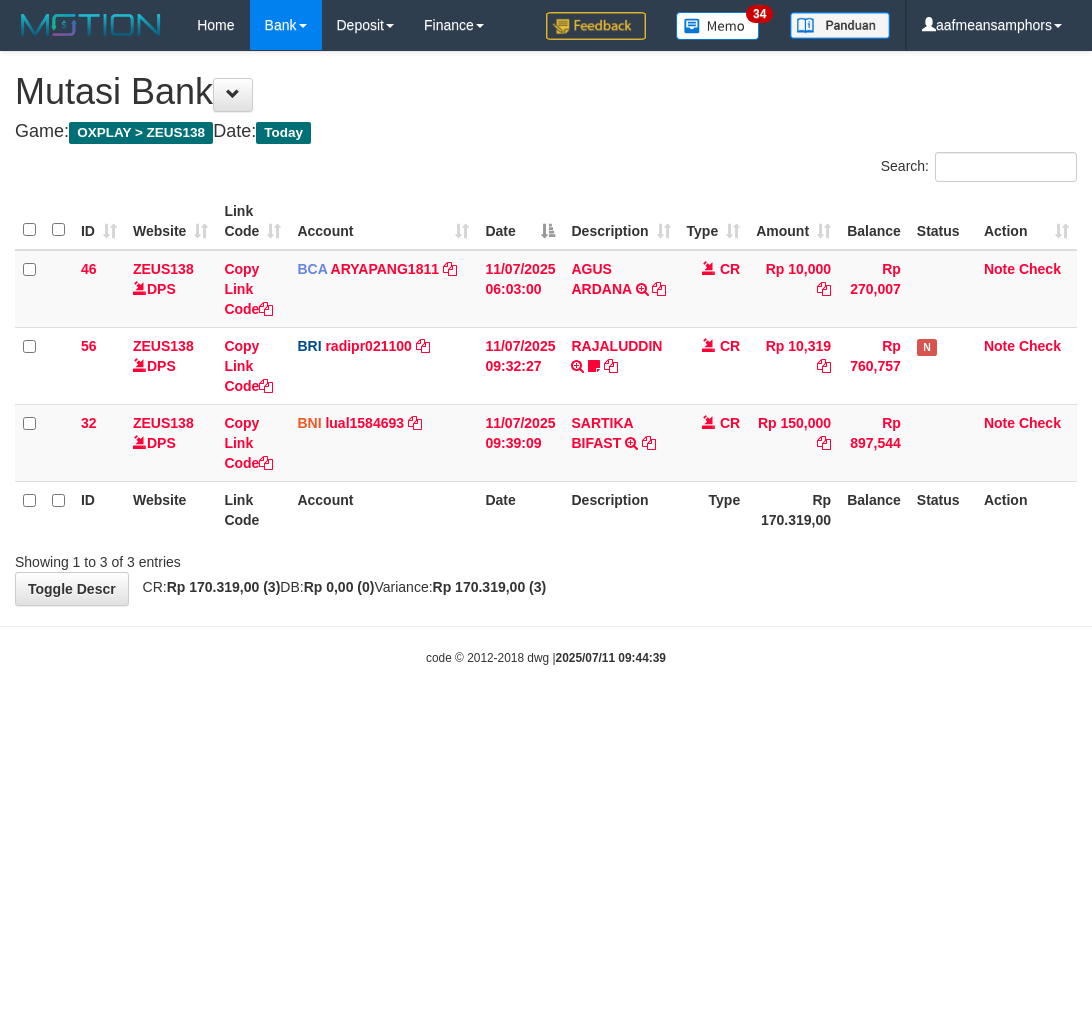 scroll, scrollTop: 0, scrollLeft: 0, axis: both 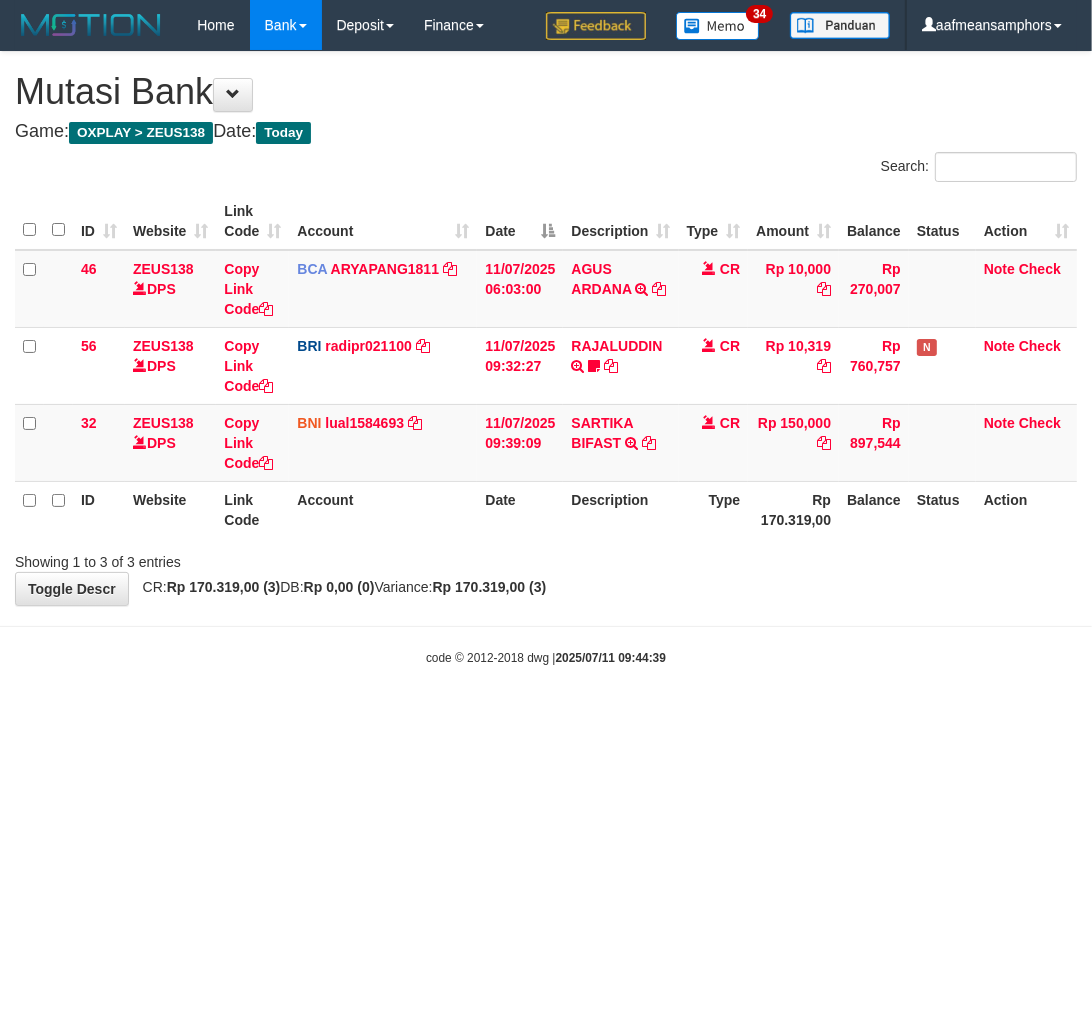 click on "**********" at bounding box center [546, 328] 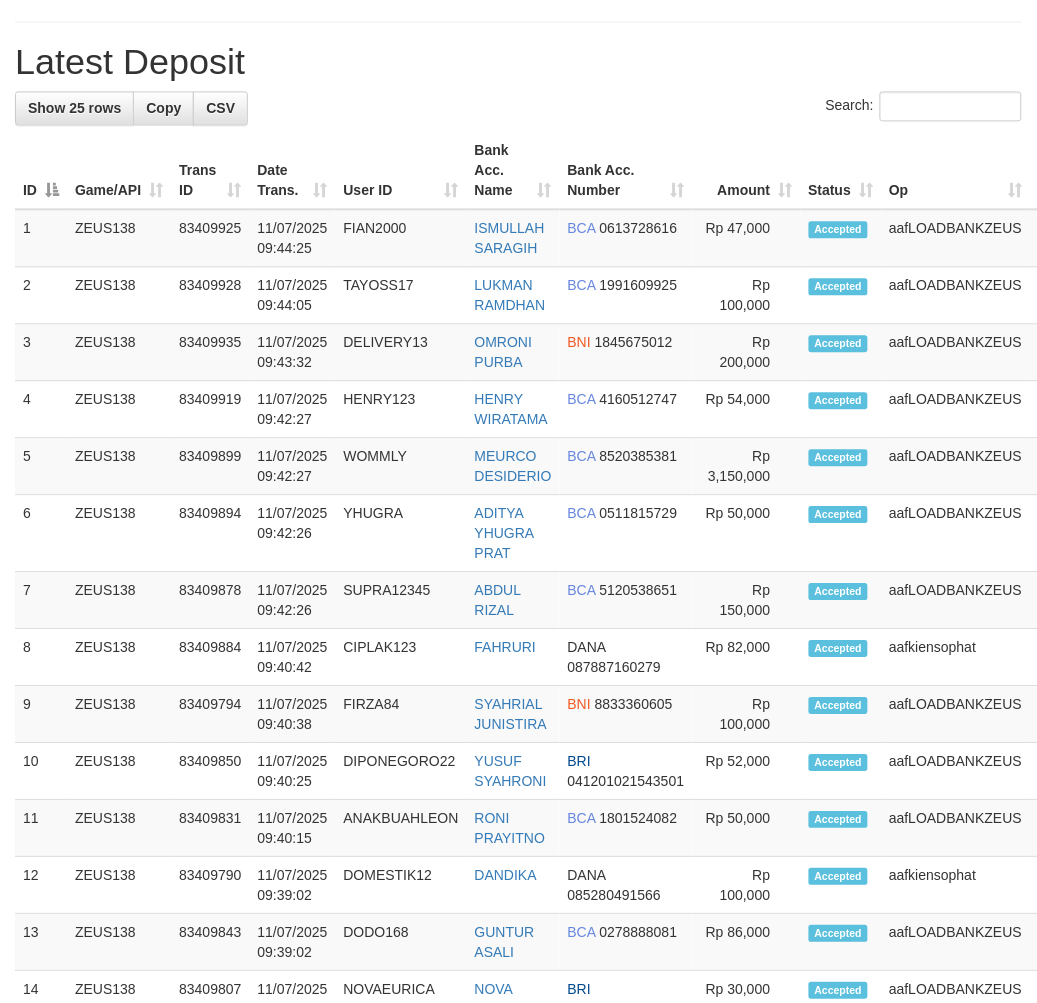 scroll, scrollTop: 545, scrollLeft: 0, axis: vertical 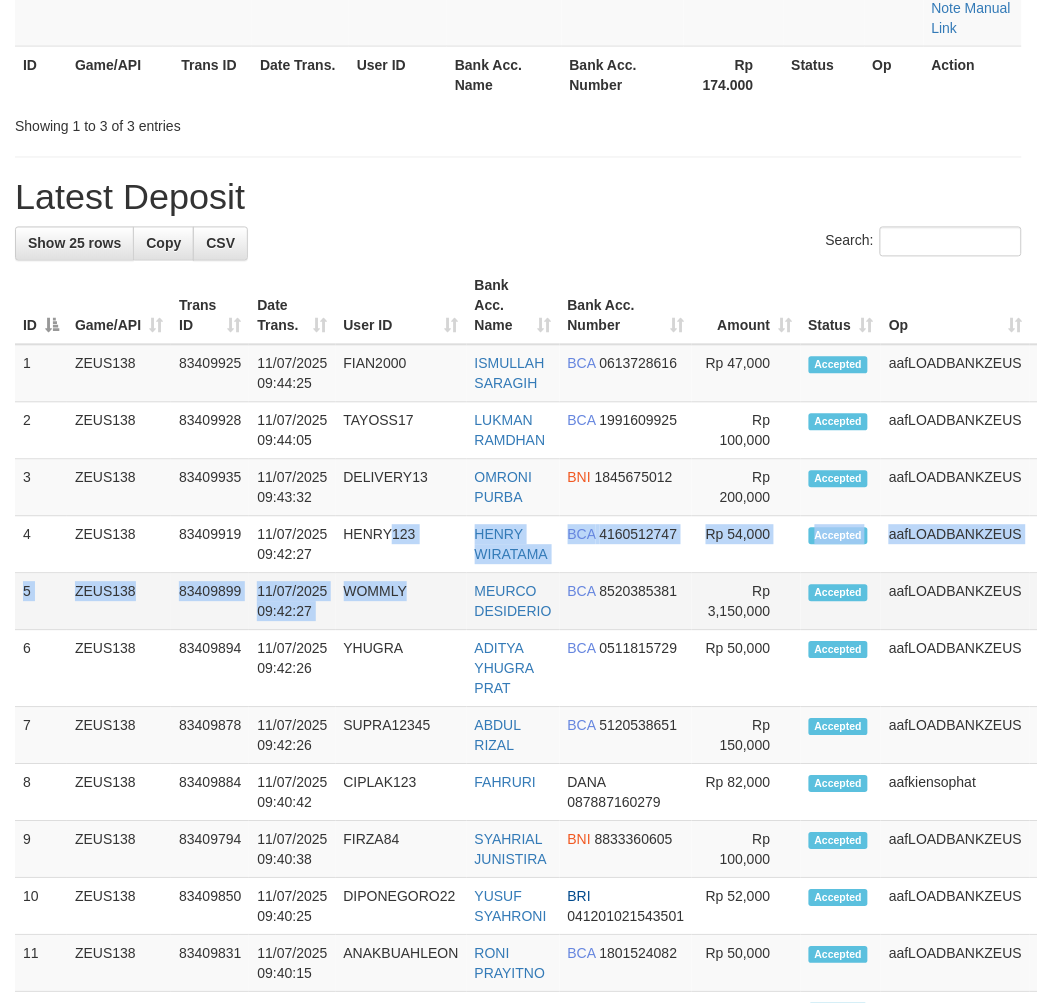 click on "1
ZEUS138
83409925
[DATE] [TIME]
FIAN2000
[FIRST] [LAST]
BCA
[PHONE]" at bounding box center [563, 1078] 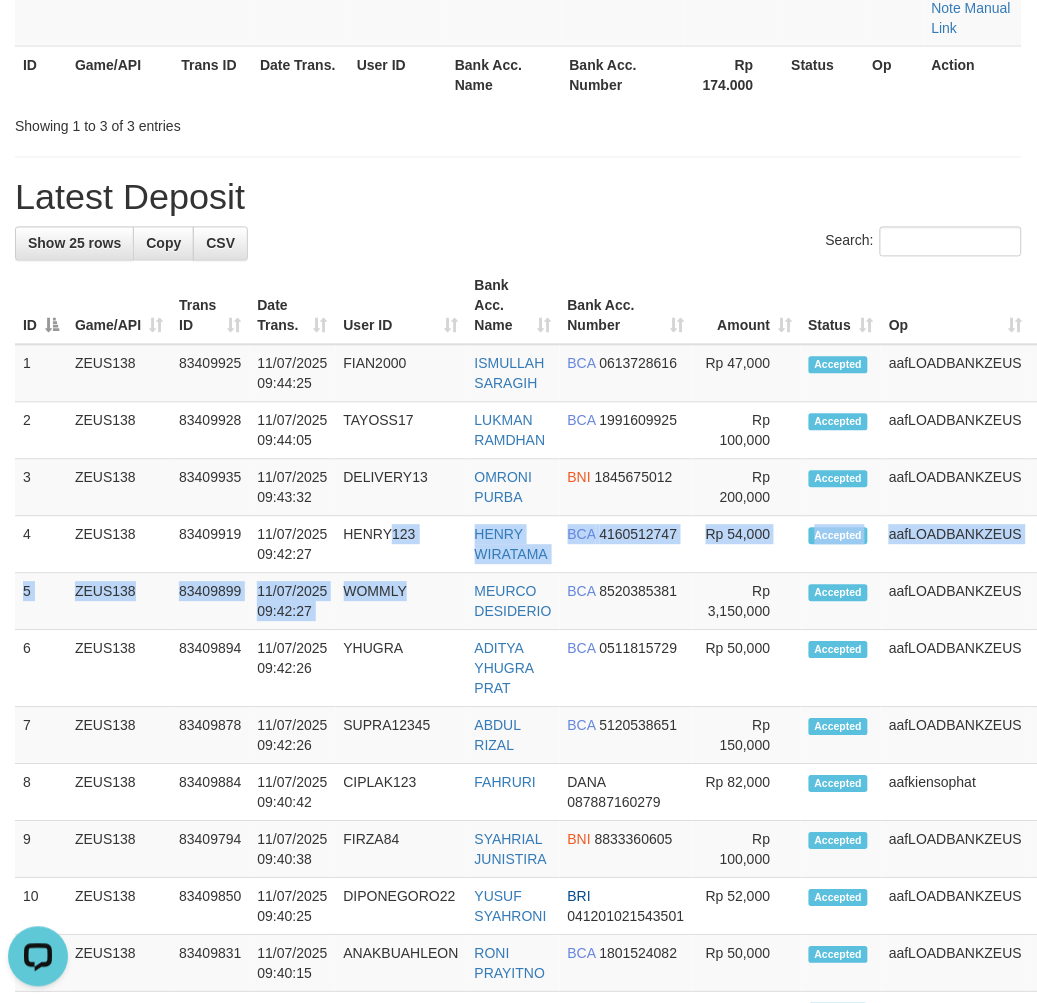 scroll, scrollTop: 0, scrollLeft: 0, axis: both 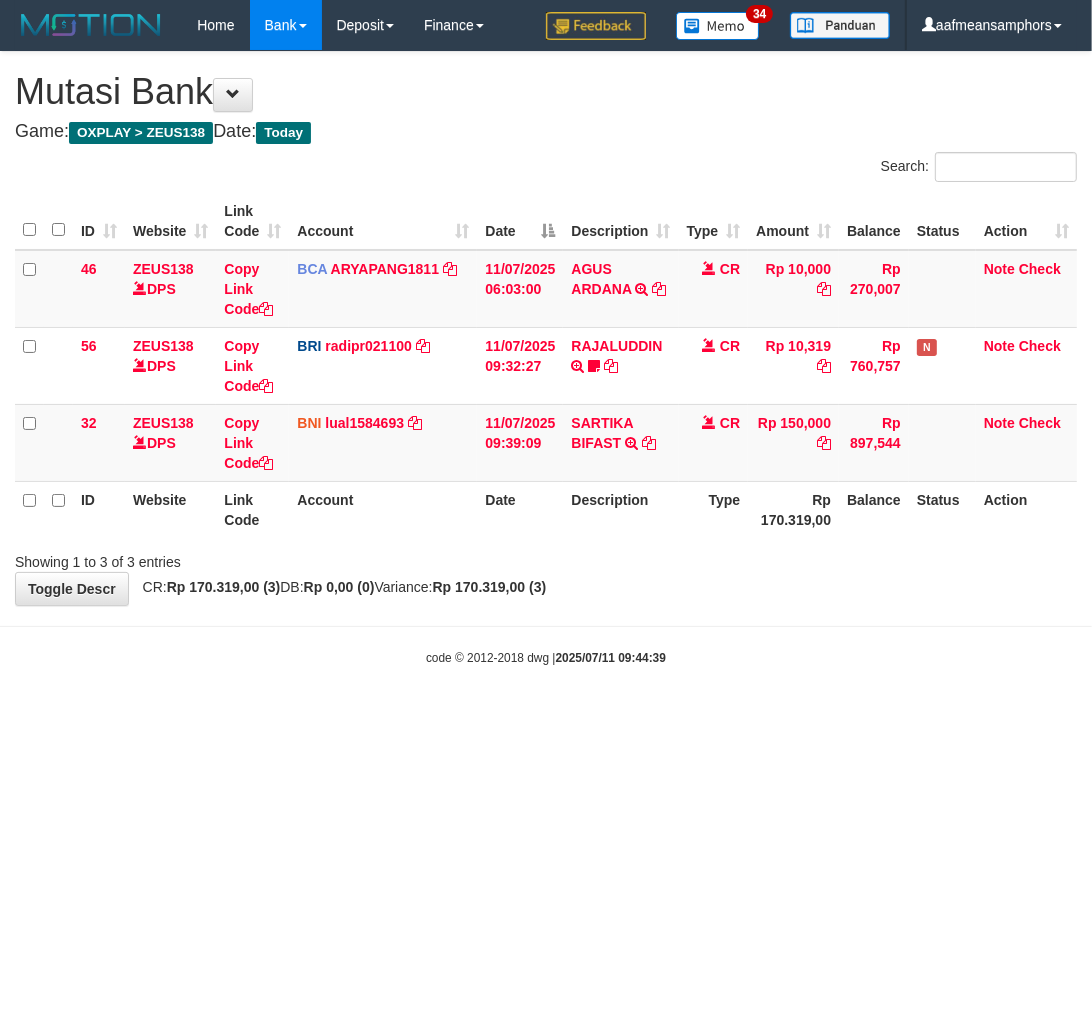 click on "**********" at bounding box center (546, 328) 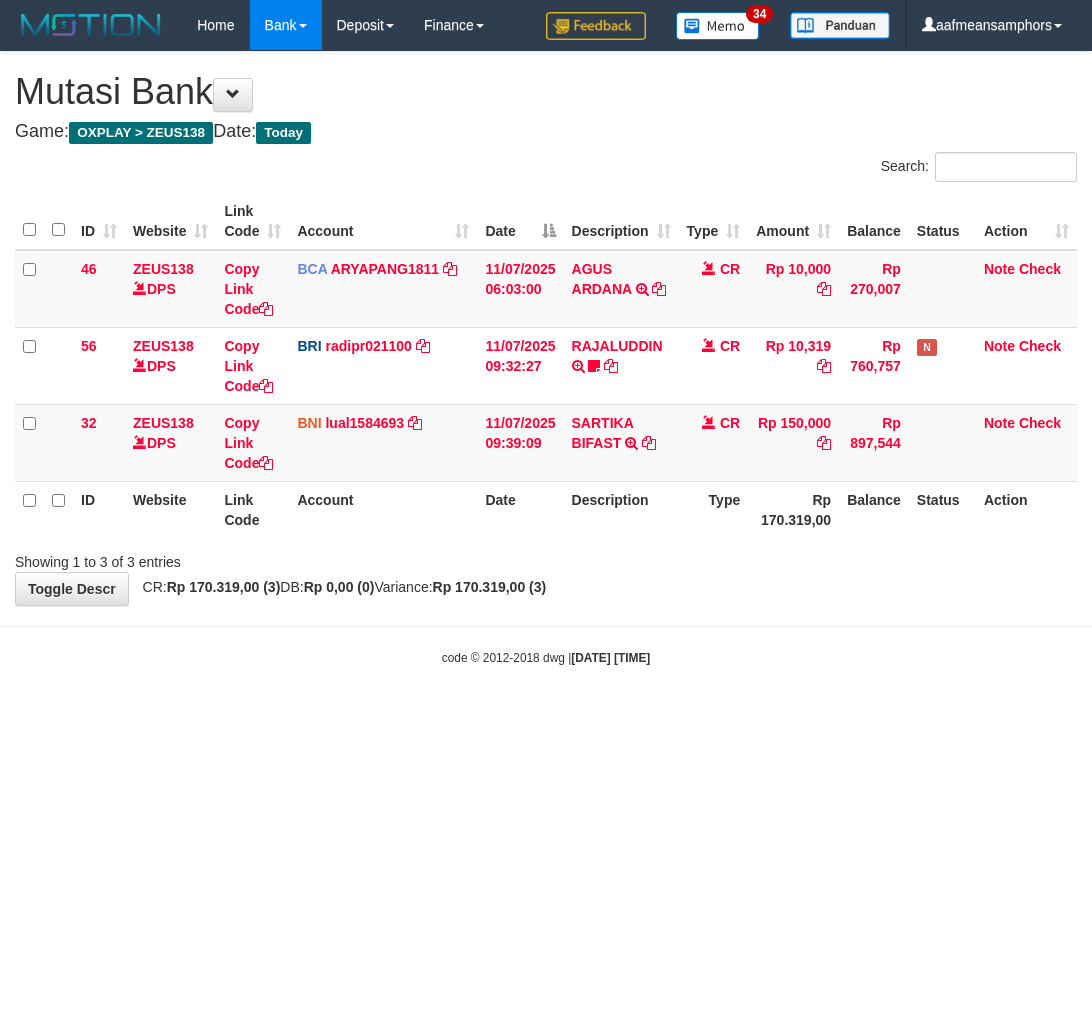 click on "**********" at bounding box center (546, 328) 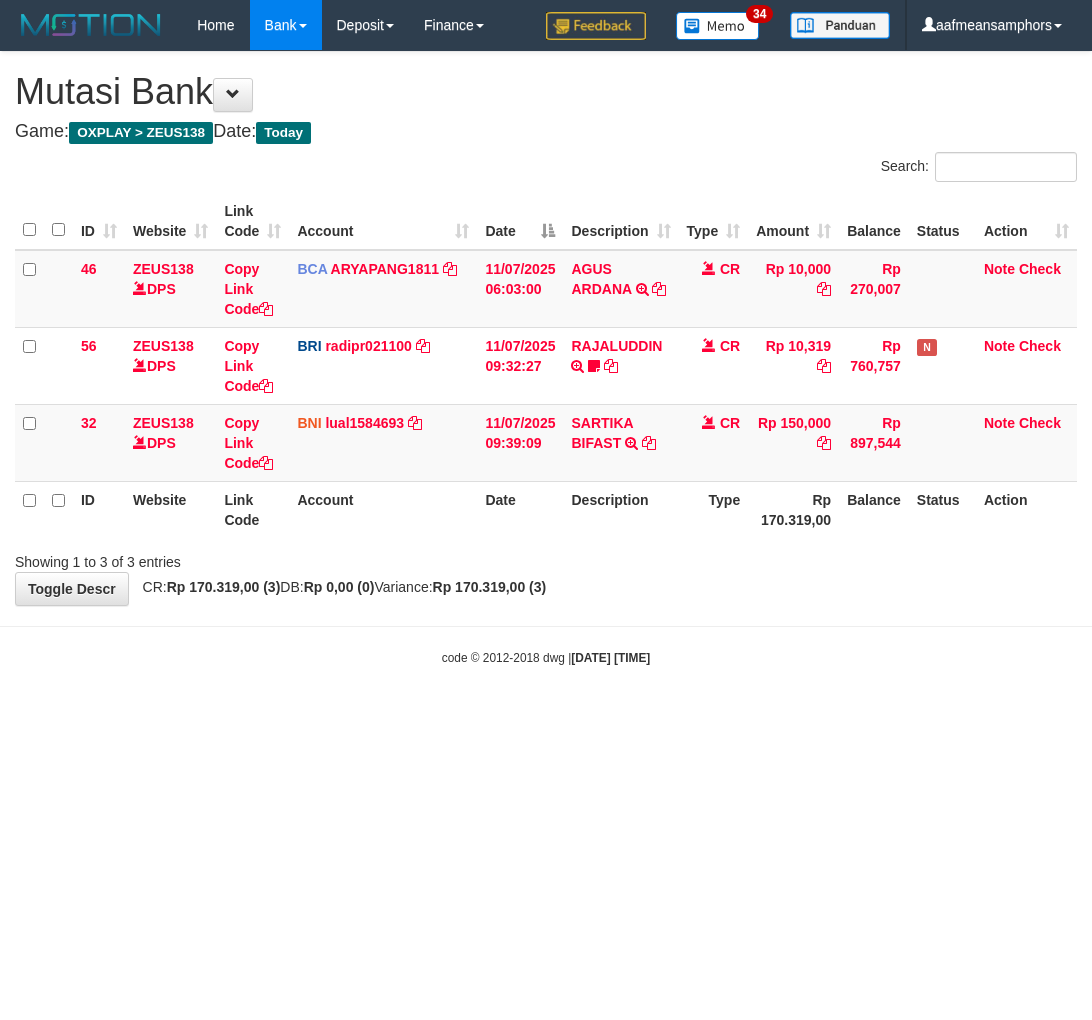 scroll, scrollTop: 0, scrollLeft: 0, axis: both 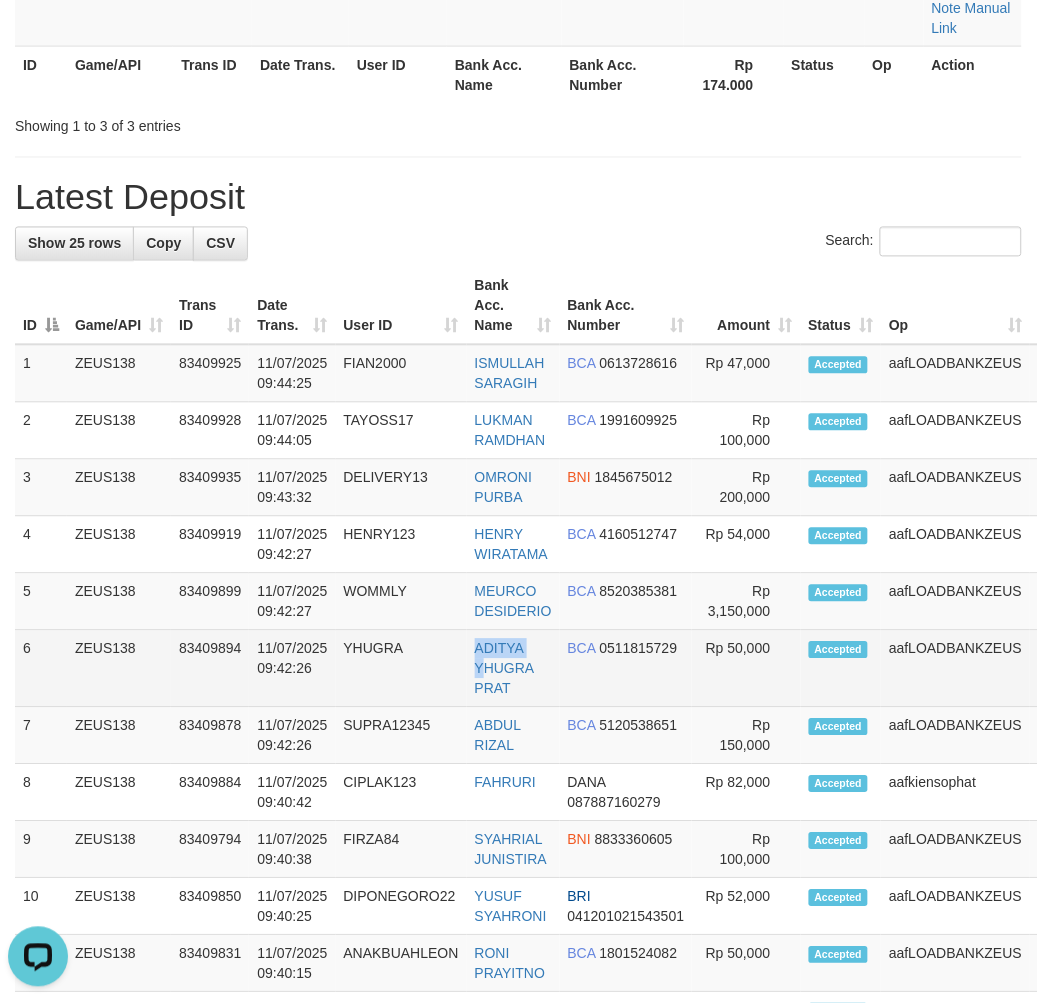 drag, startPoint x: 485, startPoint y: 665, endPoint x: 460, endPoint y: 657, distance: 26.24881 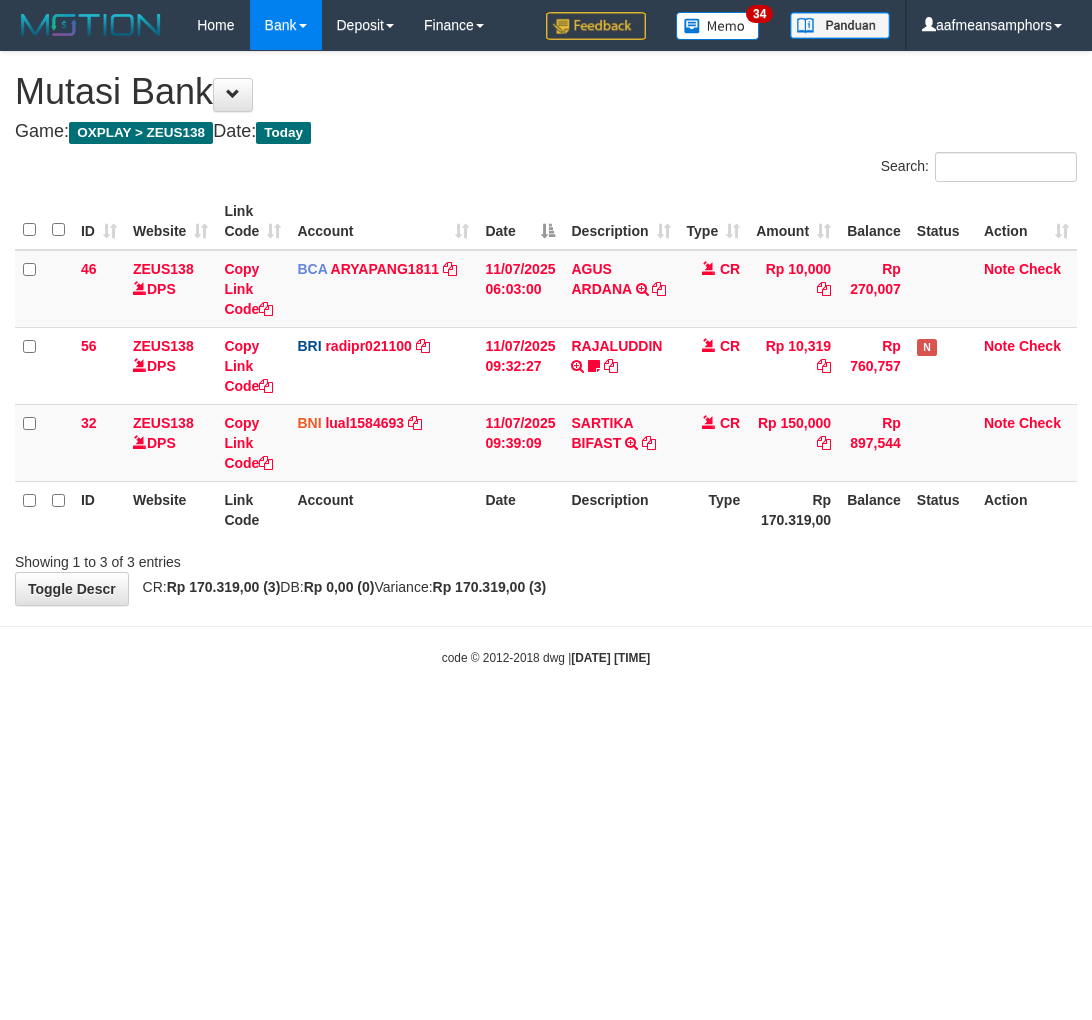 scroll, scrollTop: 0, scrollLeft: 0, axis: both 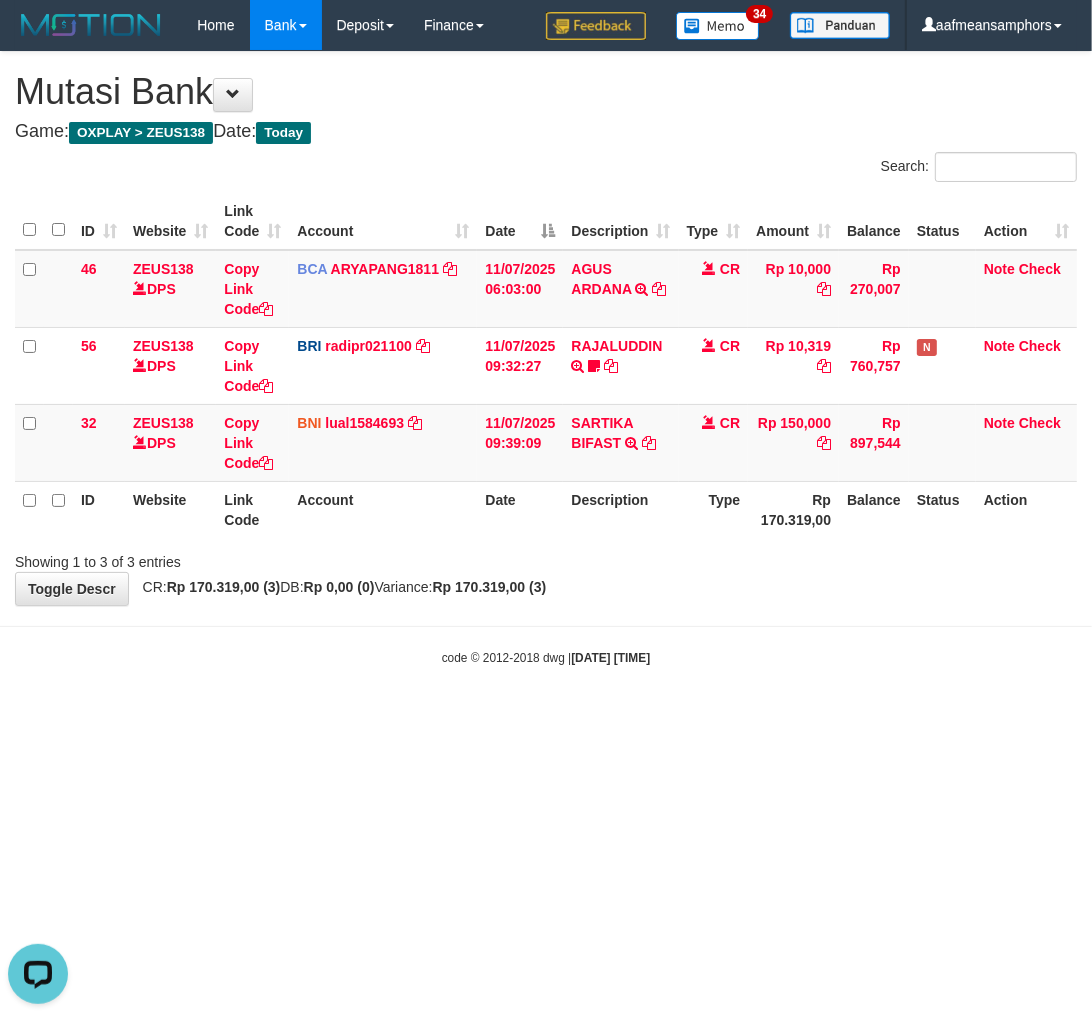 click on "Toggle navigation
Home
Bank
Account List
Load
By Website
Group
[OXPLAY]													ZEUS138
By Load Group (DPS)" at bounding box center (546, 358) 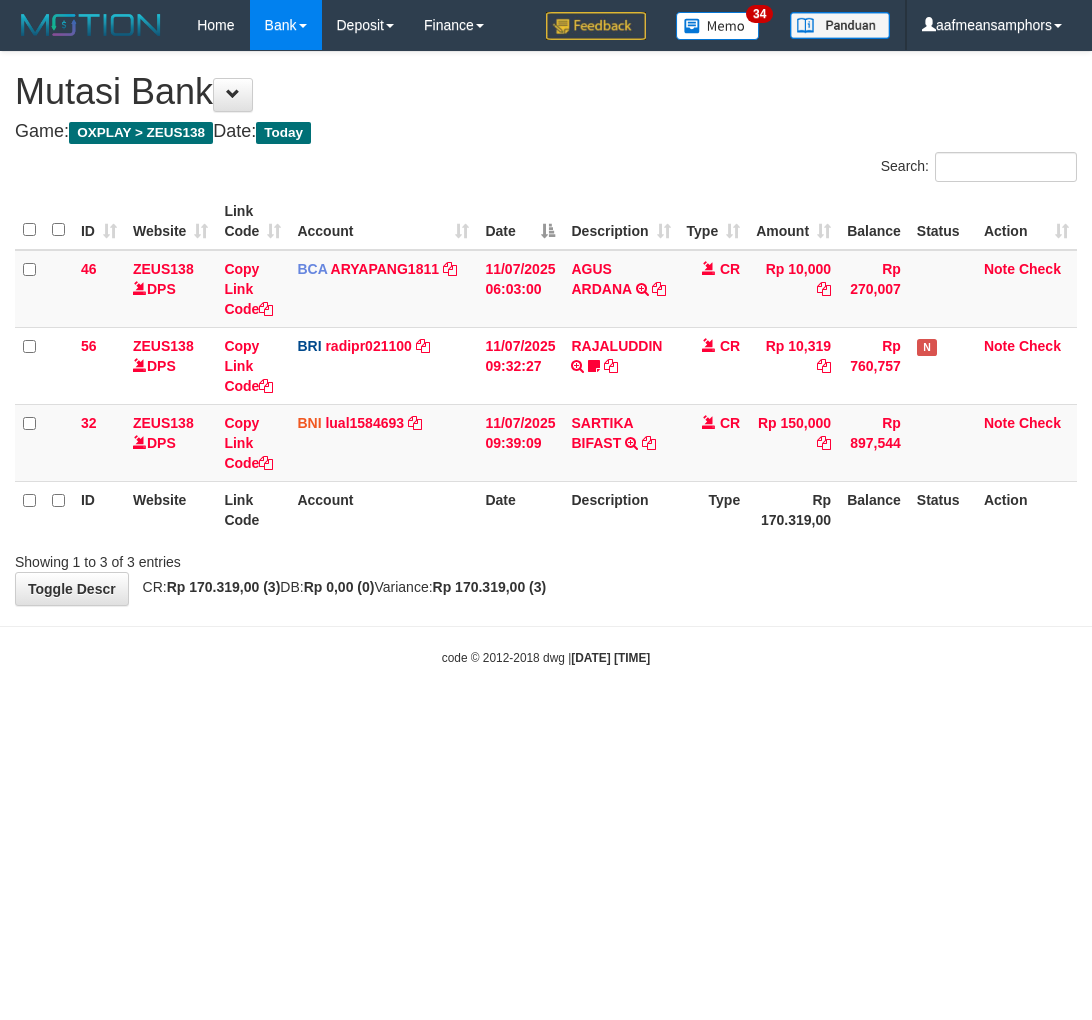 scroll, scrollTop: 0, scrollLeft: 0, axis: both 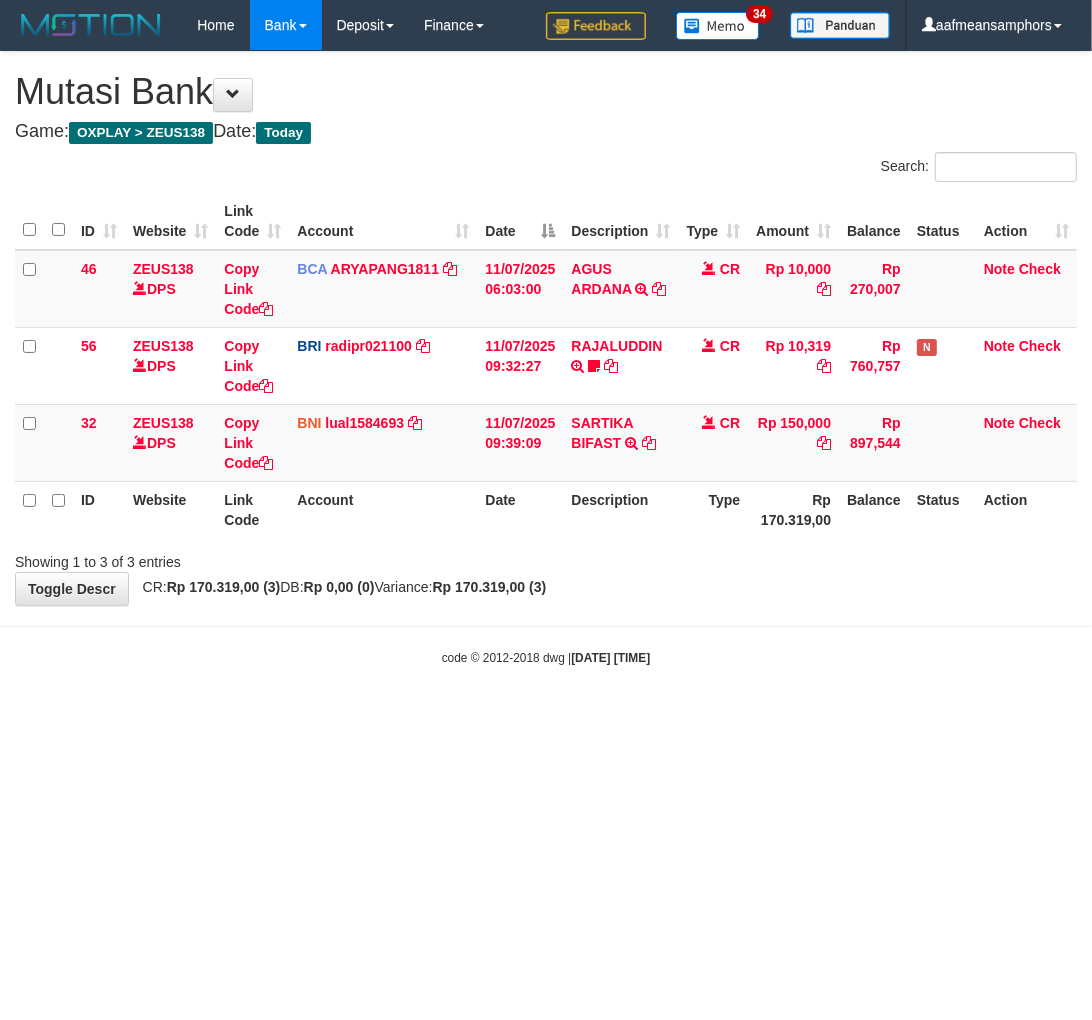 click on "Toggle navigation
Home
Bank
Account List
Load
By Website
Group
[OXPLAY]													ZEUS138
By Load Group (DPS)" at bounding box center (546, 358) 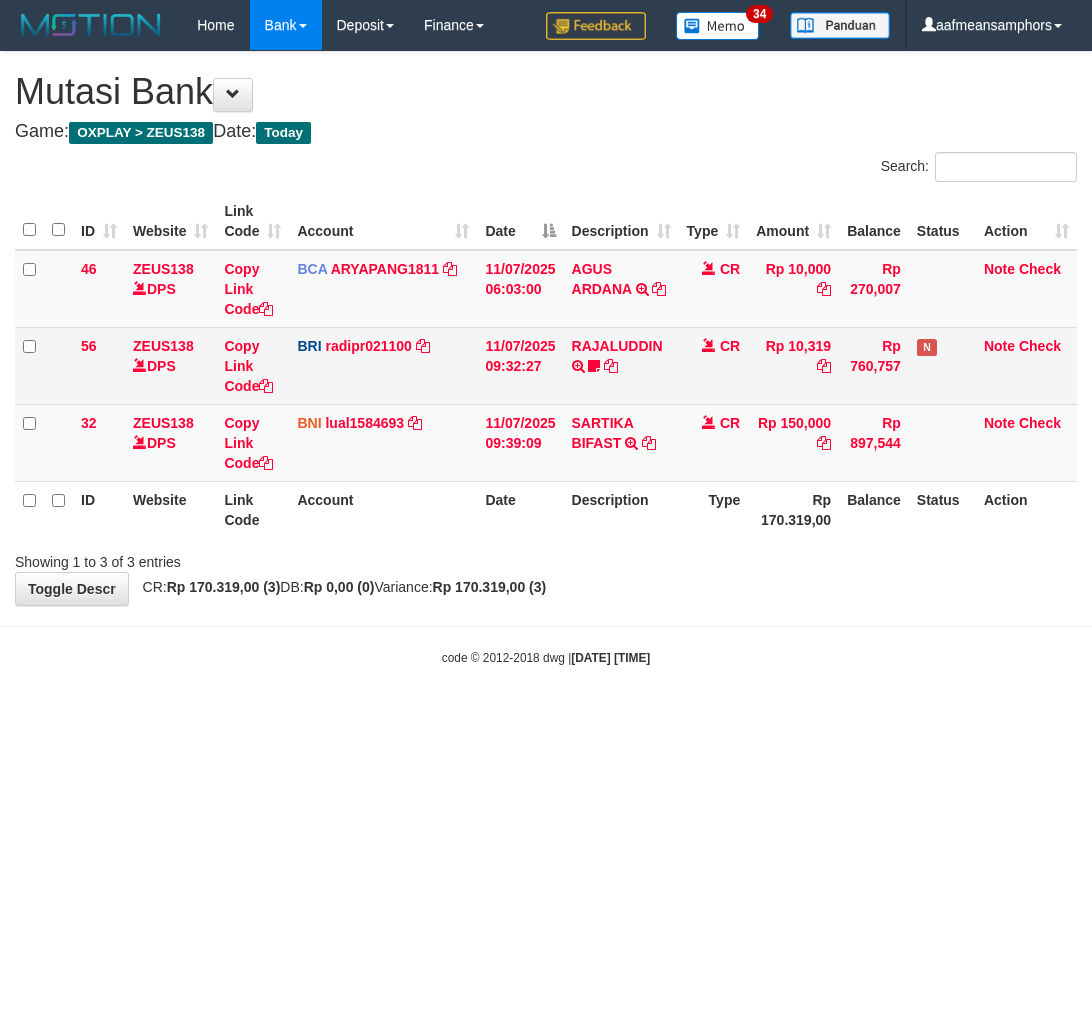 click on "code © 2012-2018 dwg |  [DATE] [TIME]" at bounding box center (546, 657) 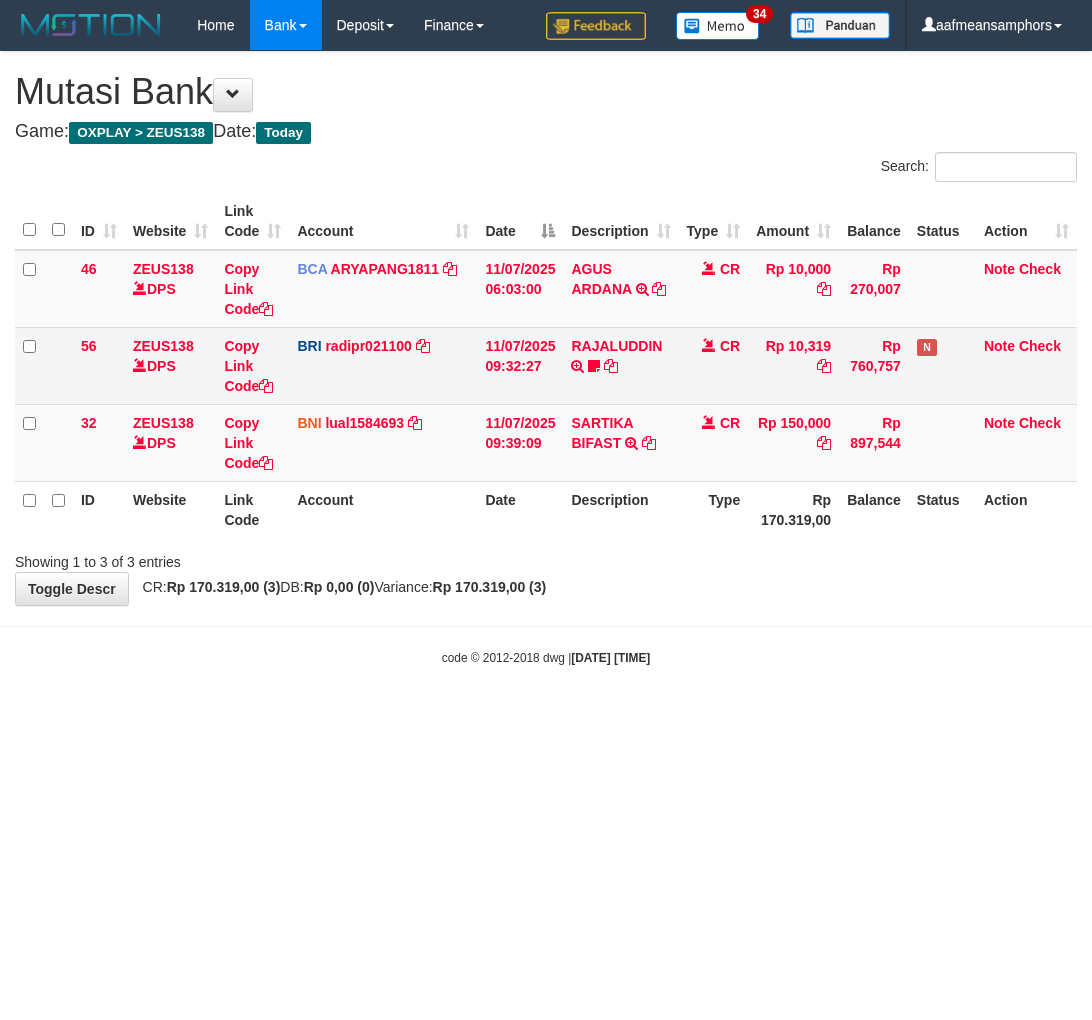 scroll, scrollTop: 0, scrollLeft: 0, axis: both 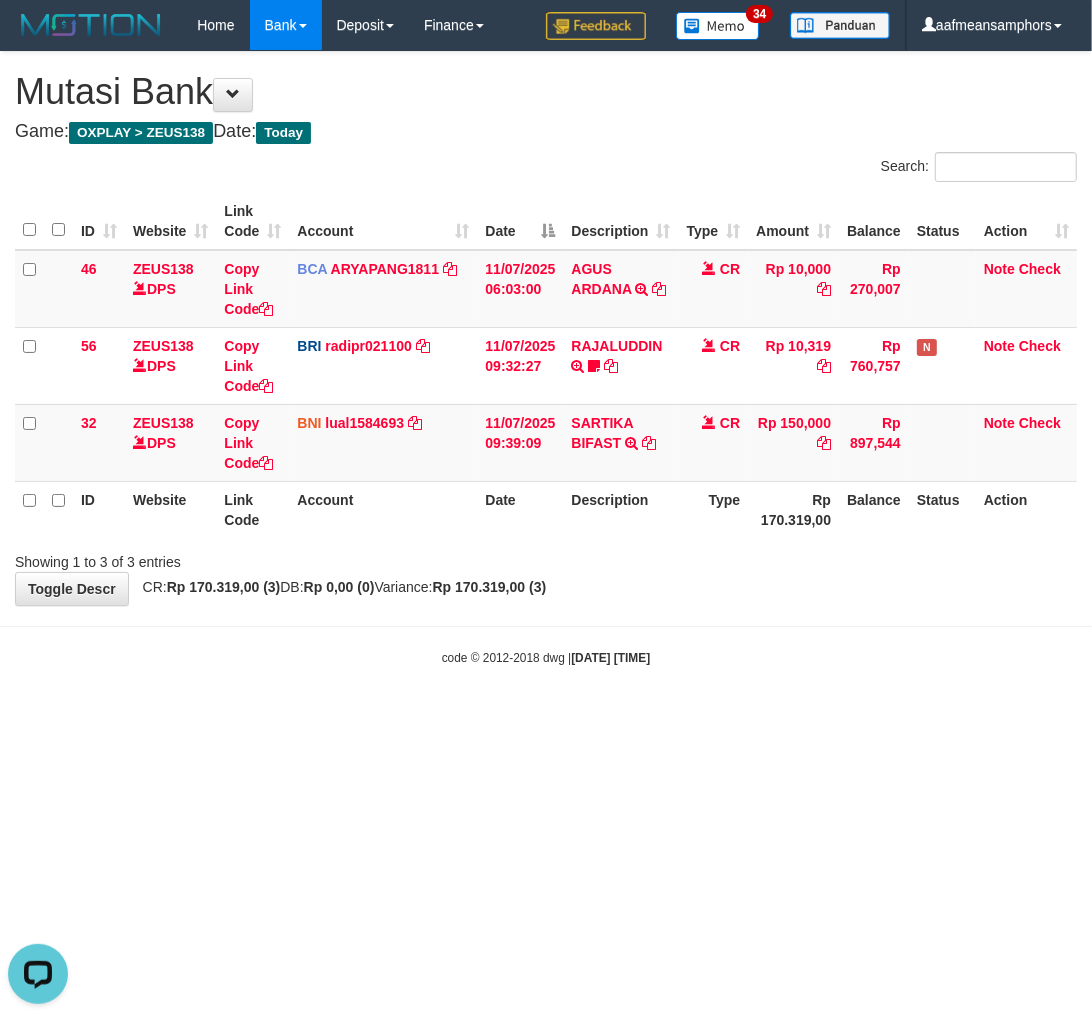 click on "Toggle navigation
Home
Bank
Account List
Load
By Website
Group
[OXPLAY]													ZEUS138
By Load Group (DPS)" at bounding box center (546, 358) 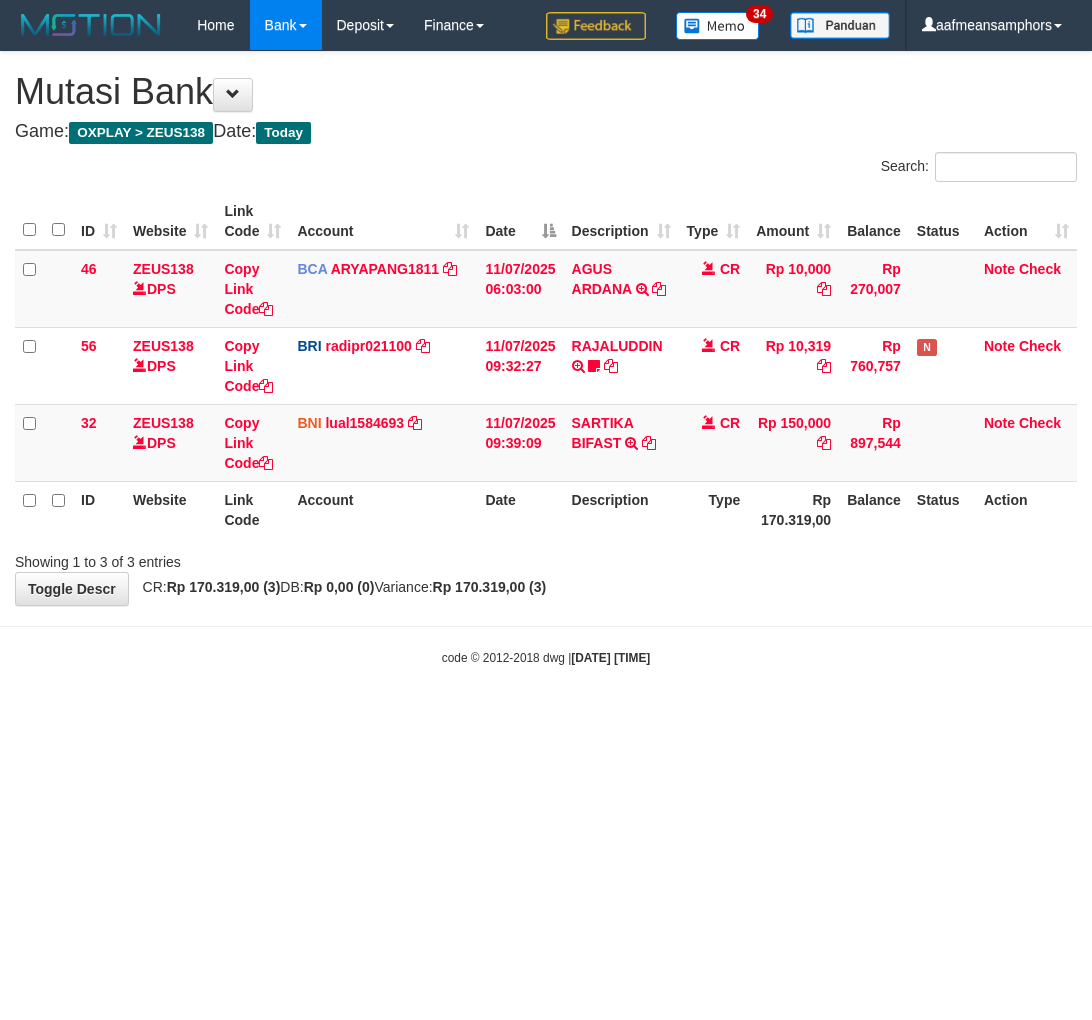 scroll, scrollTop: 0, scrollLeft: 0, axis: both 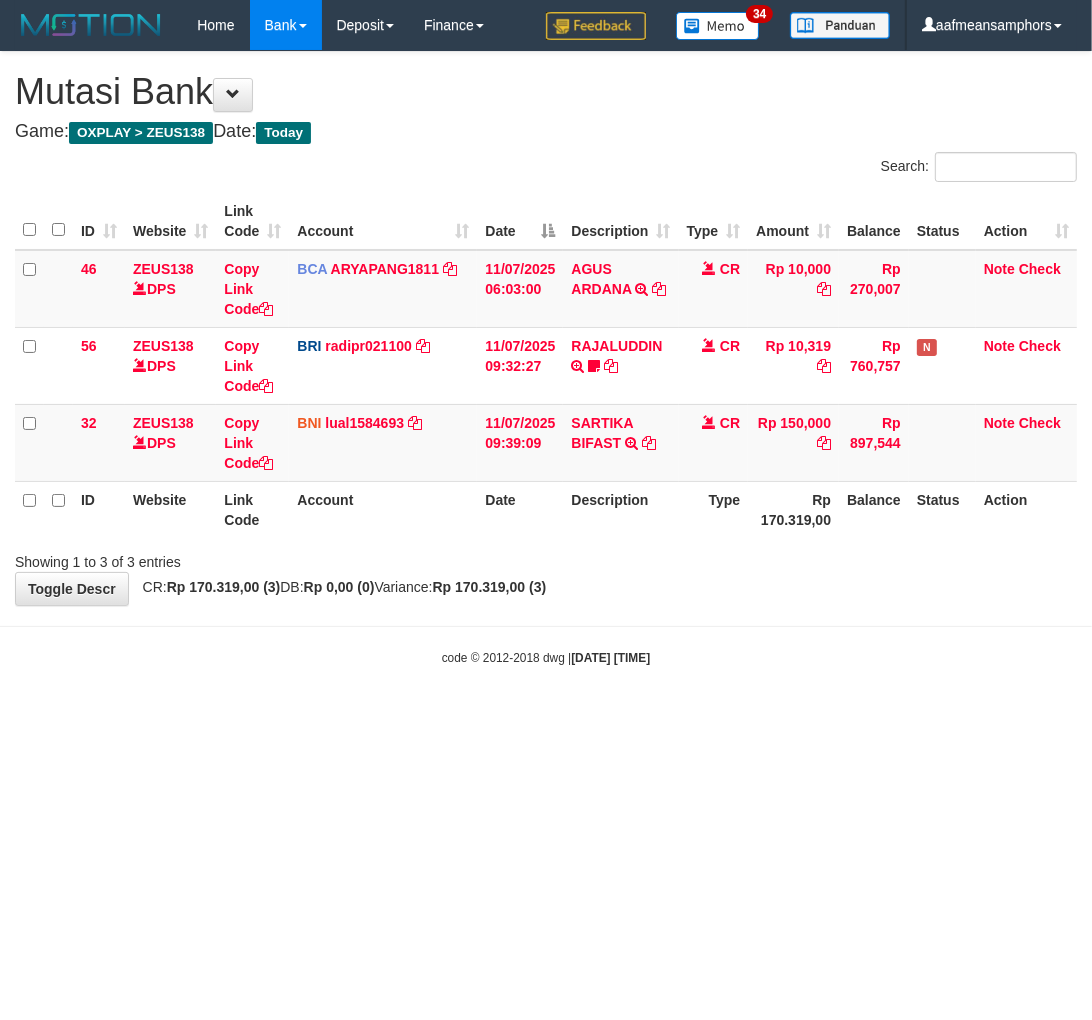 click on "Toggle navigation
Home
Bank
Account List
Load
By Website
Group
[OXPLAY]													ZEUS138
By Load Group (DPS)" at bounding box center [546, 358] 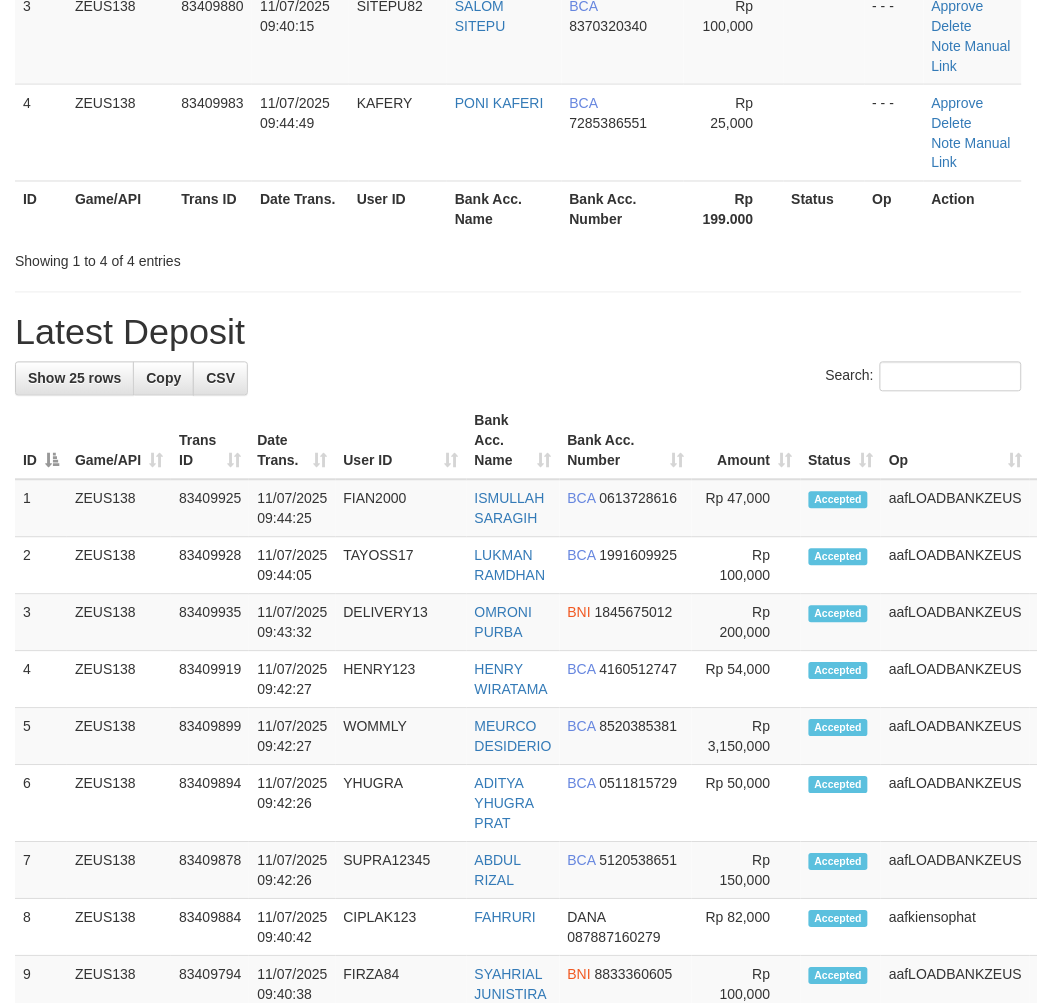 scroll, scrollTop: 144, scrollLeft: 0, axis: vertical 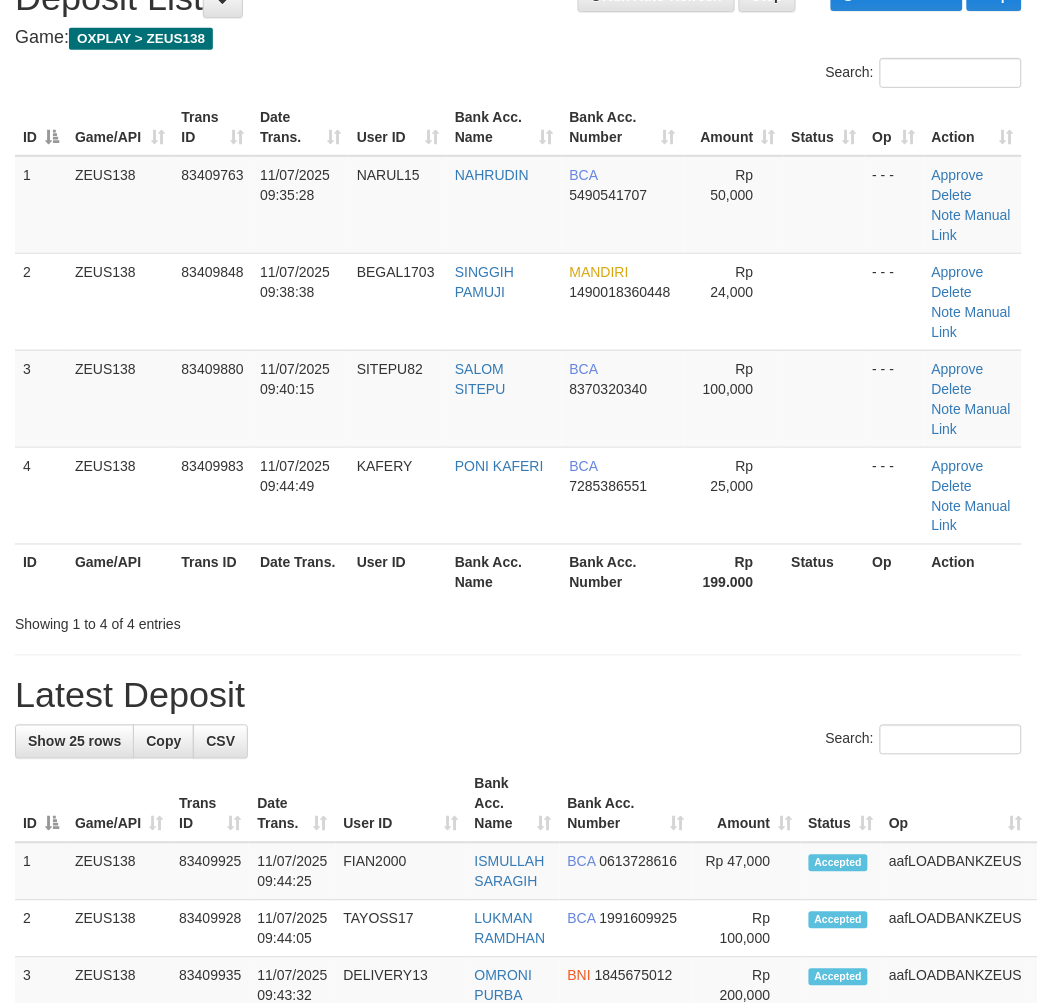 click on "Bank Acc. Name" at bounding box center (504, 572) 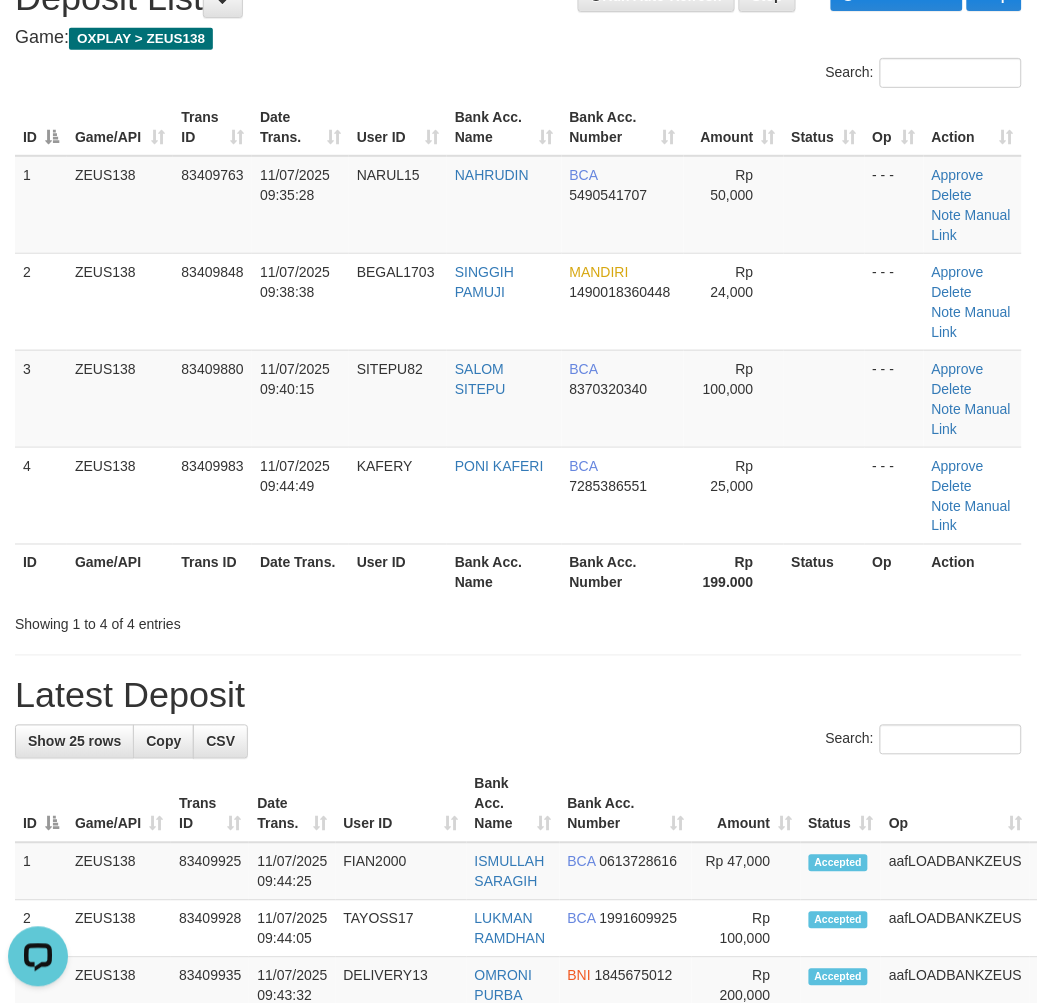 scroll, scrollTop: 0, scrollLeft: 0, axis: both 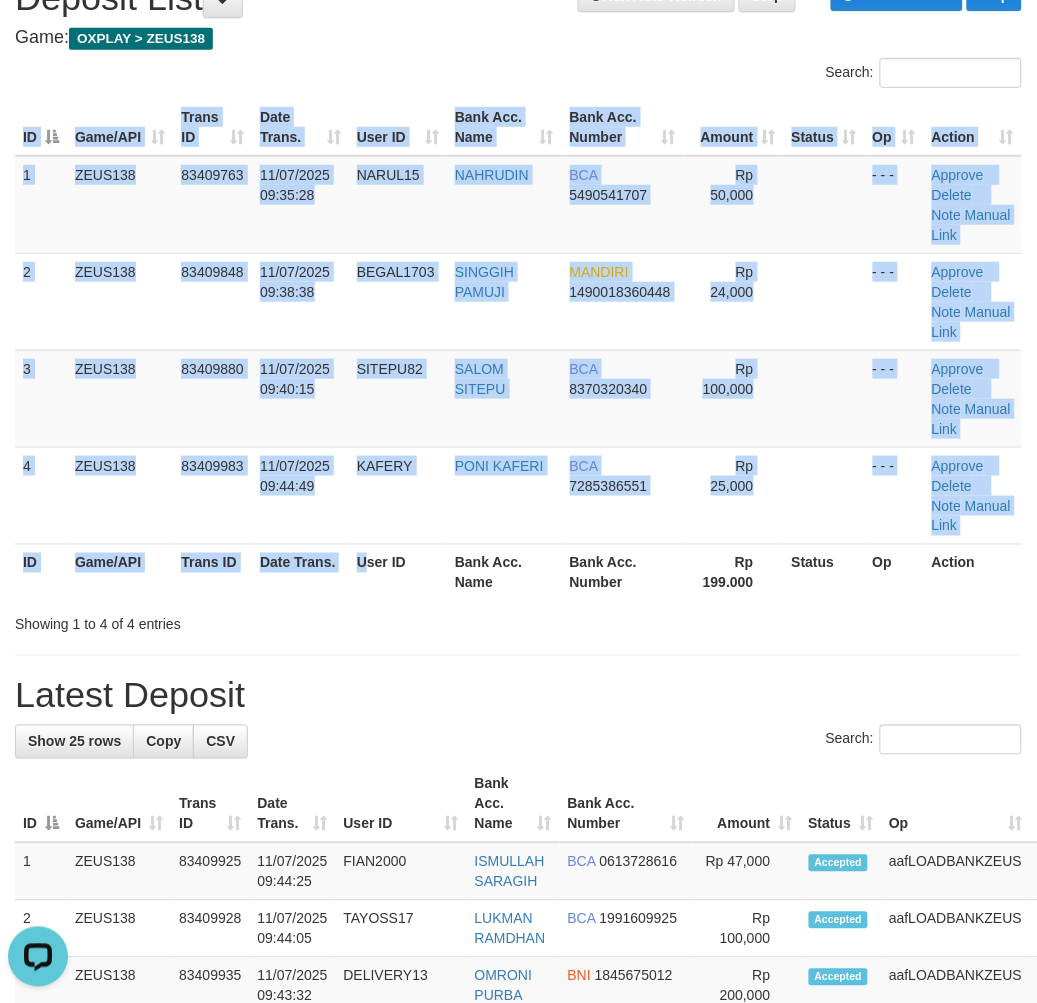 drag, startPoint x: 367, startPoint y: 600, endPoint x: 6, endPoint y: 620, distance: 361.5536 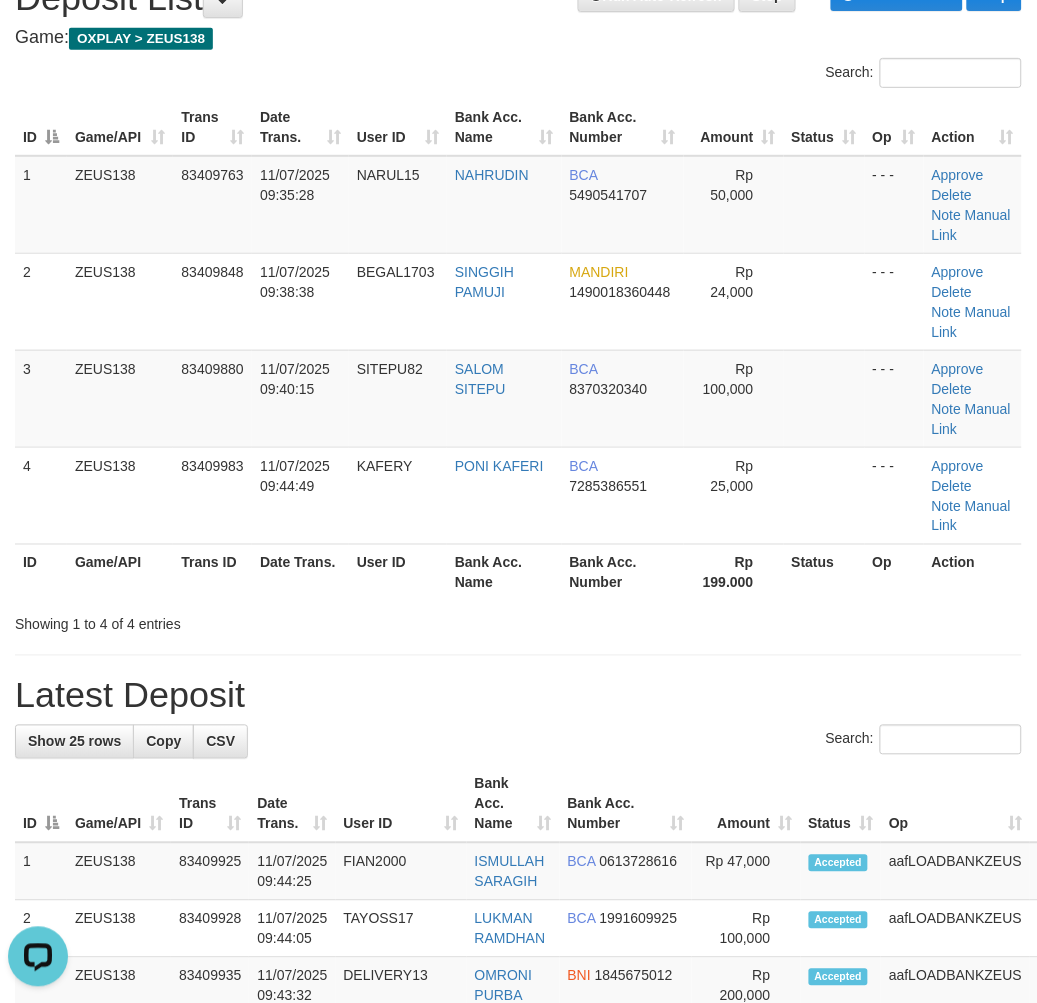 drag, startPoint x: 308, startPoint y: 613, endPoint x: 26, endPoint y: 625, distance: 282.25522 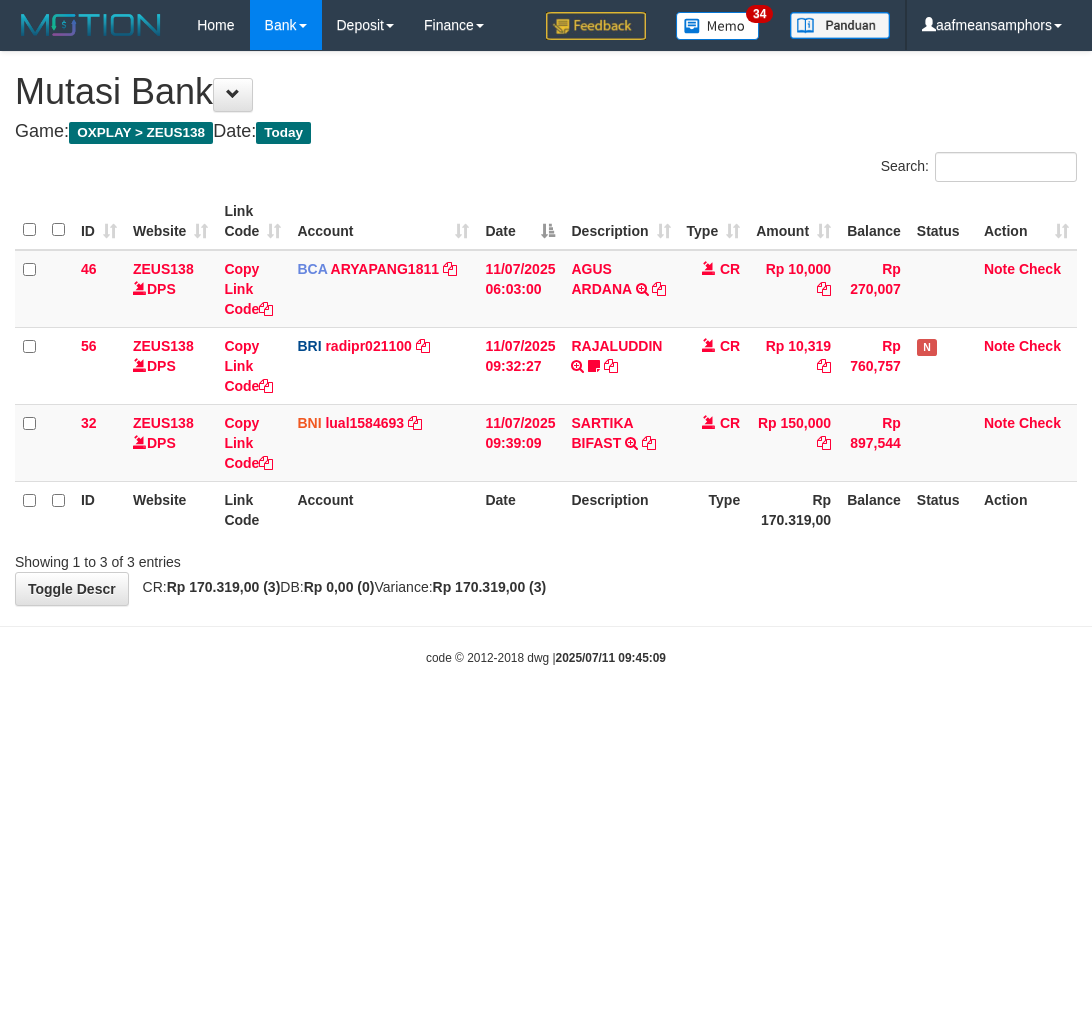 scroll, scrollTop: 0, scrollLeft: 0, axis: both 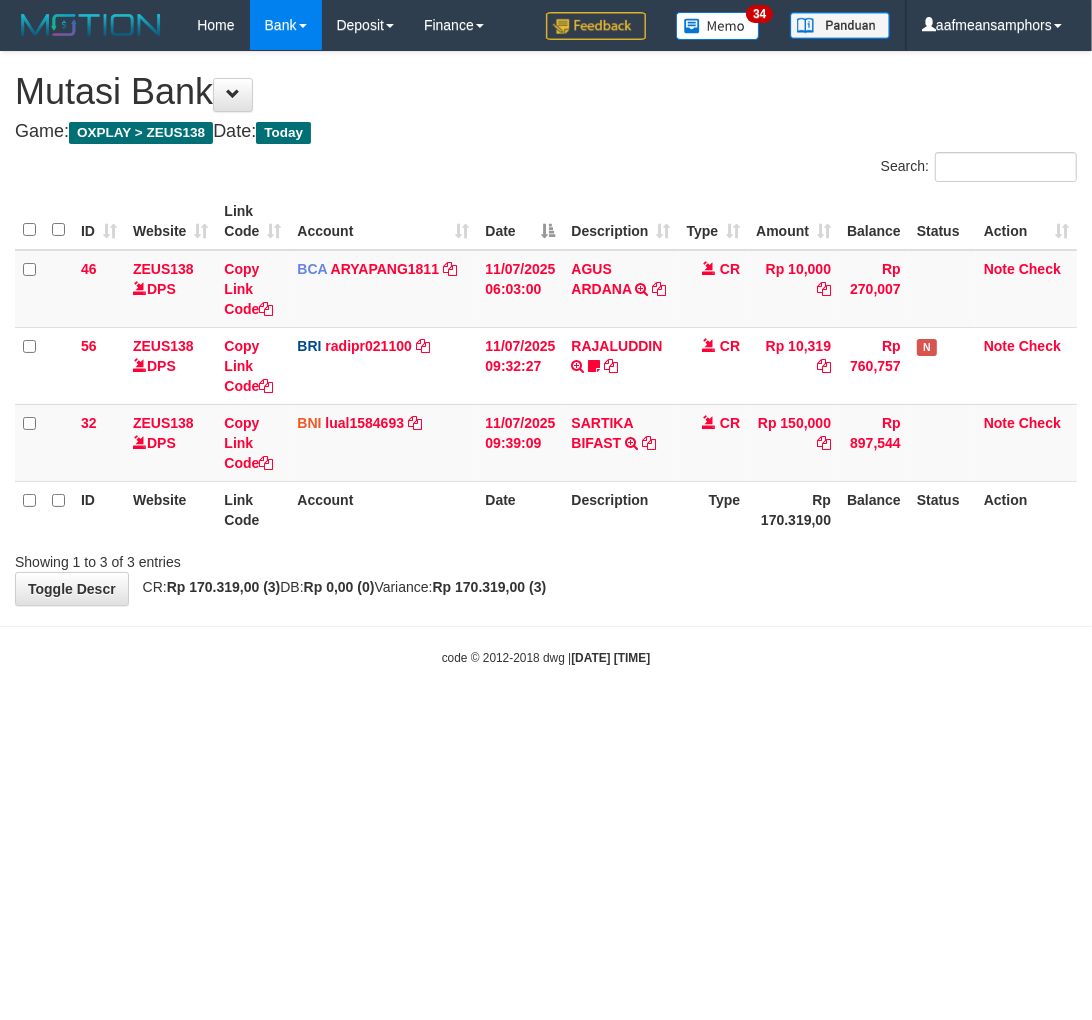 click on "Toggle navigation
Home
Bank
Account List
Load
By Website
Group
[OXPLAY]													ZEUS138
By Load Group (DPS)" at bounding box center [546, 358] 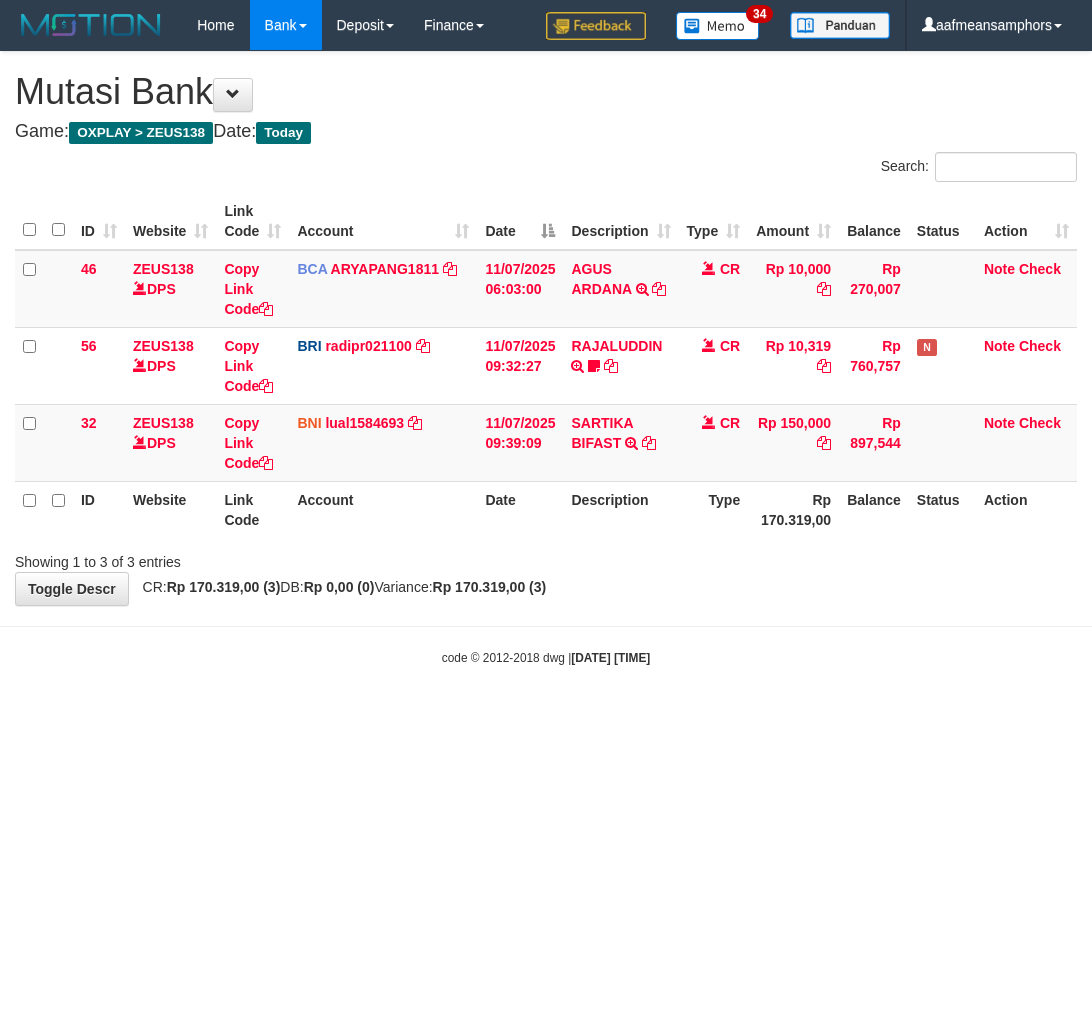 scroll, scrollTop: 0, scrollLeft: 0, axis: both 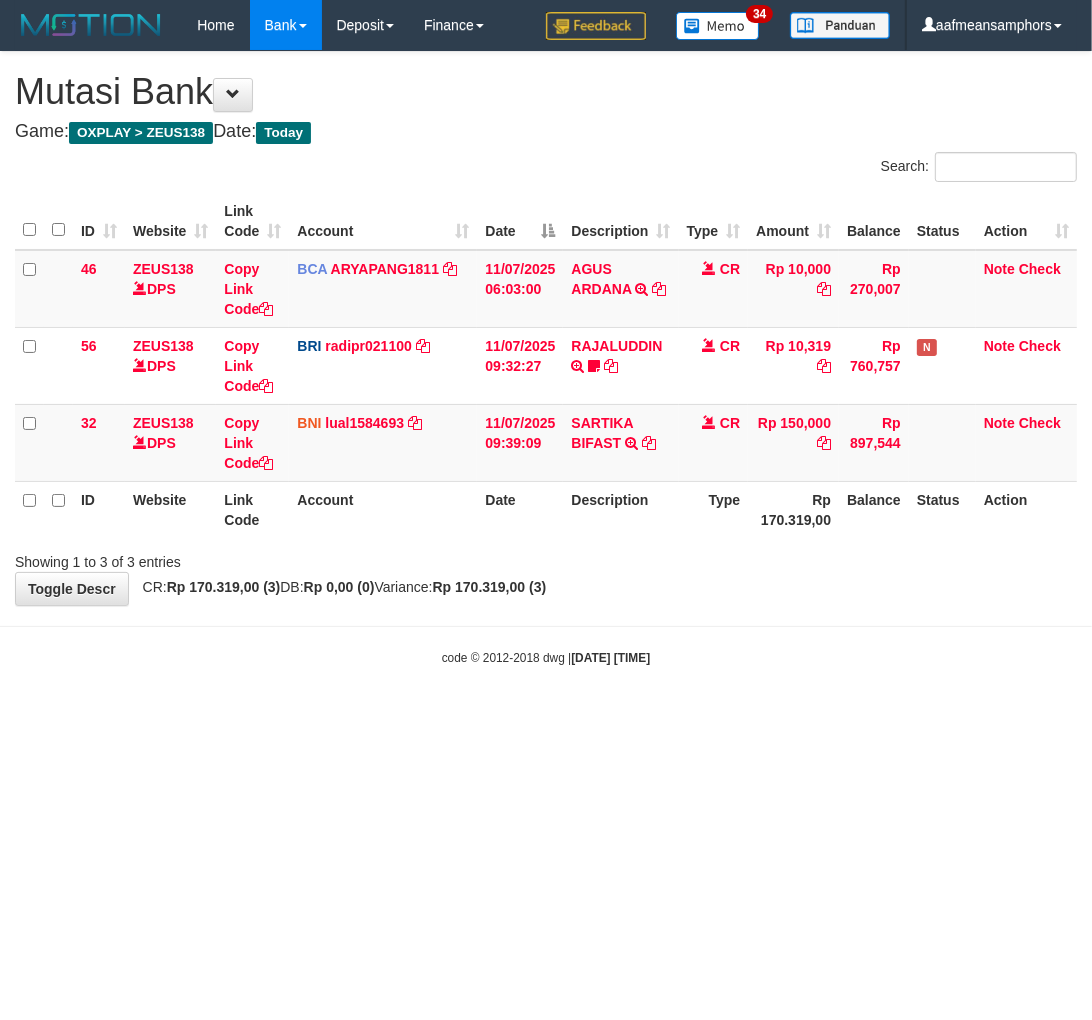 click on "Toggle navigation
Home
Bank
Account List
Load
By Website
Group
[OXPLAY]													ZEUS138
By Load Group (DPS)" at bounding box center (546, 358) 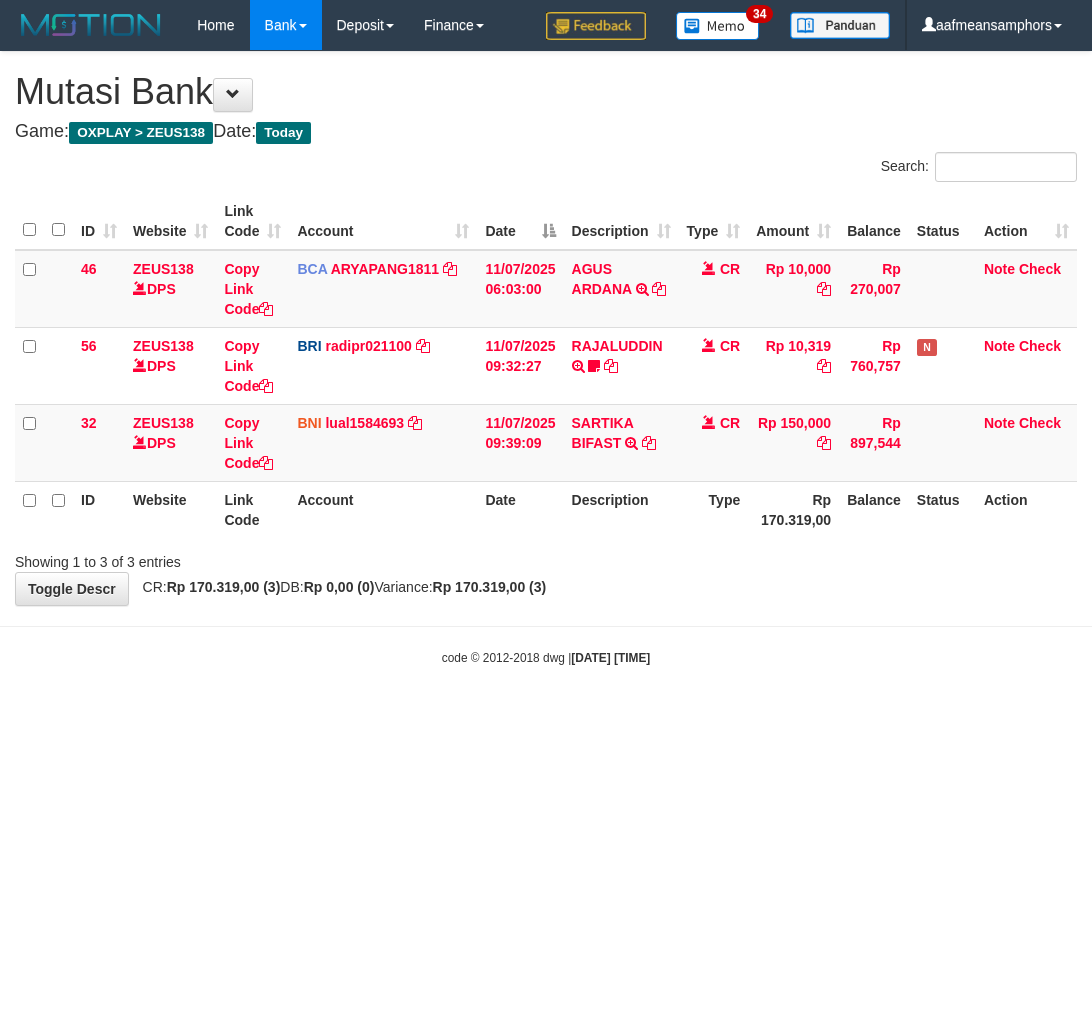 click on "Toggle navigation
Home
Bank
Account List
Load
By Website
Group
[OXPLAY]													ZEUS138
By Load Group (DPS)" at bounding box center (546, 358) 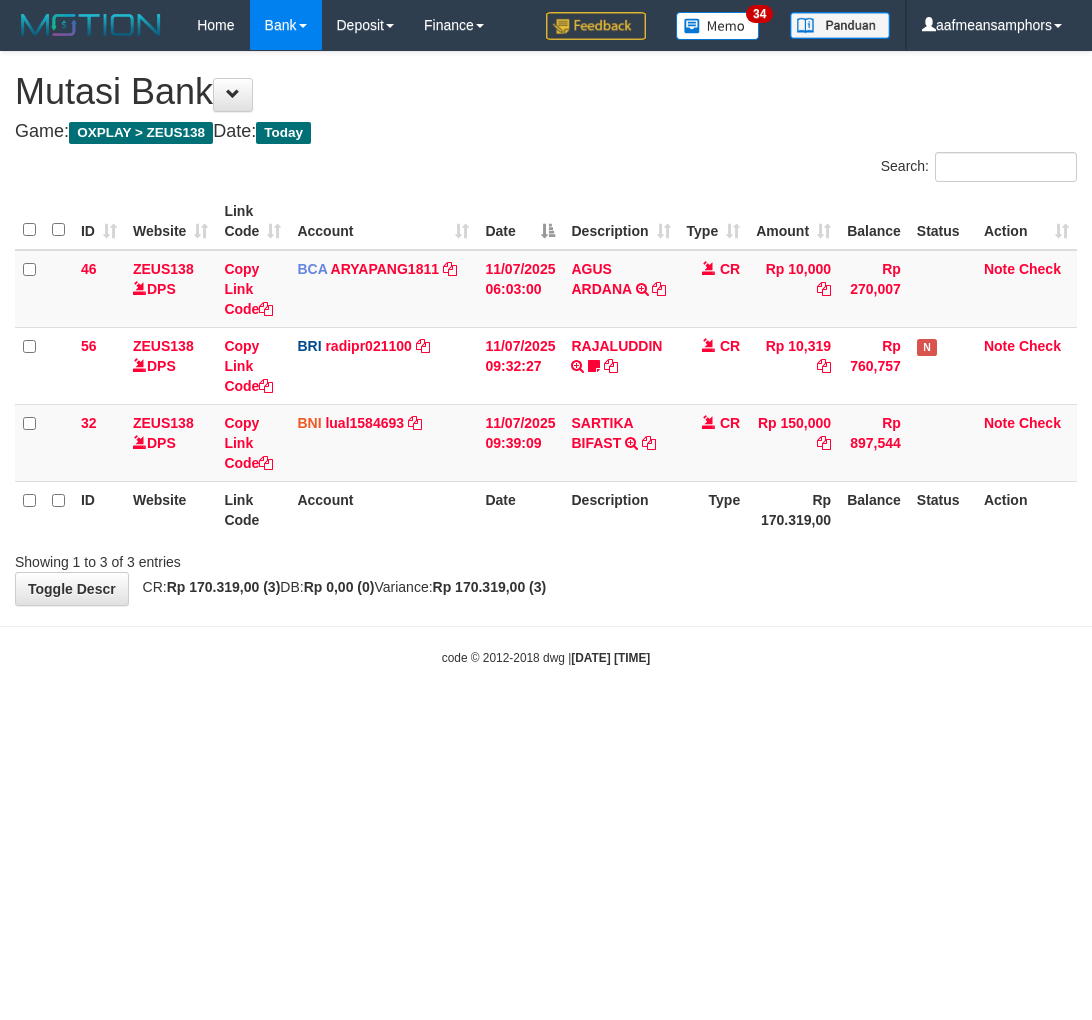 scroll, scrollTop: 0, scrollLeft: 0, axis: both 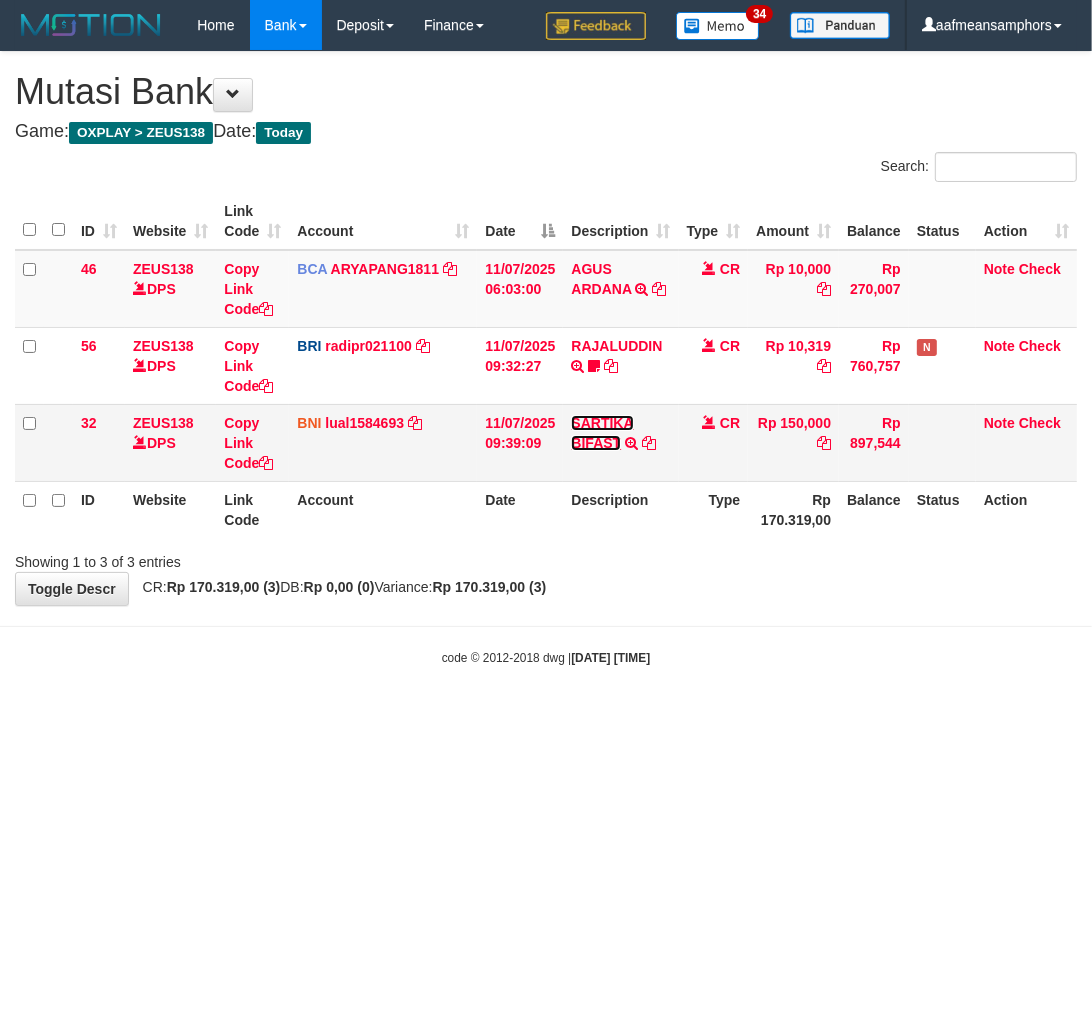 click on "SARTIKA BIFAST" at bounding box center [602, 433] 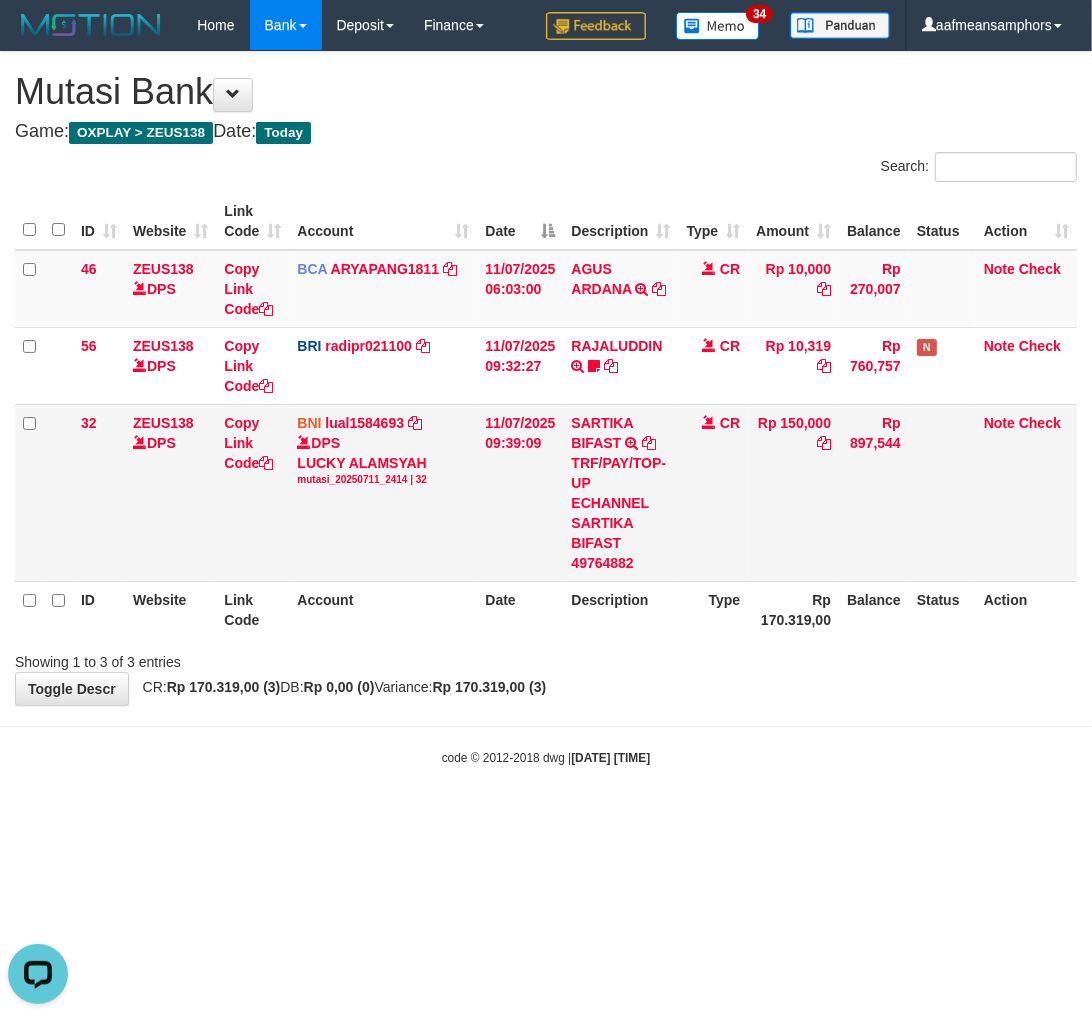 scroll, scrollTop: 0, scrollLeft: 0, axis: both 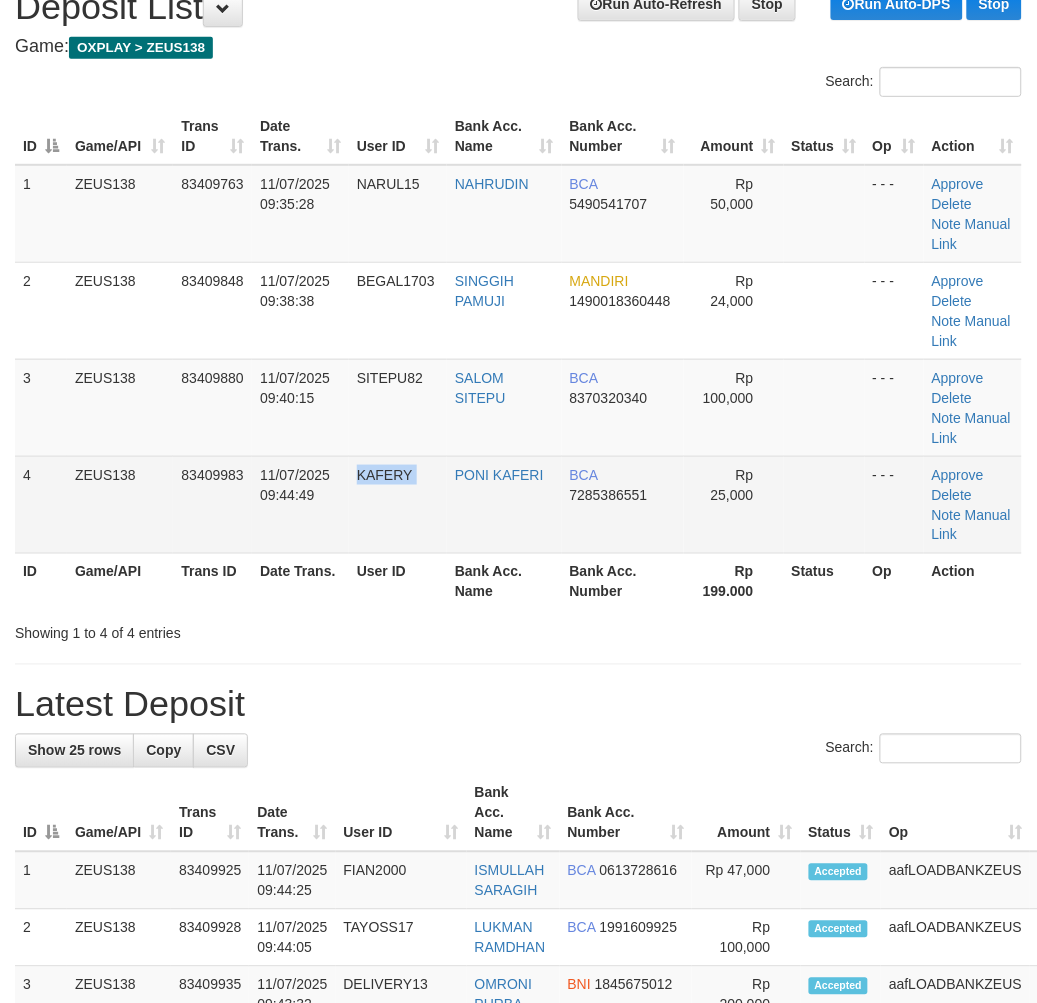 click on "4
ZEUS138
83409983
11/07/2025 09:44:49
KAFERY
PONI KAFERI
BCA
7285386551
Rp 25,000
- - -
Approve
Delete
Note
Manual Link" at bounding box center (518, 504) 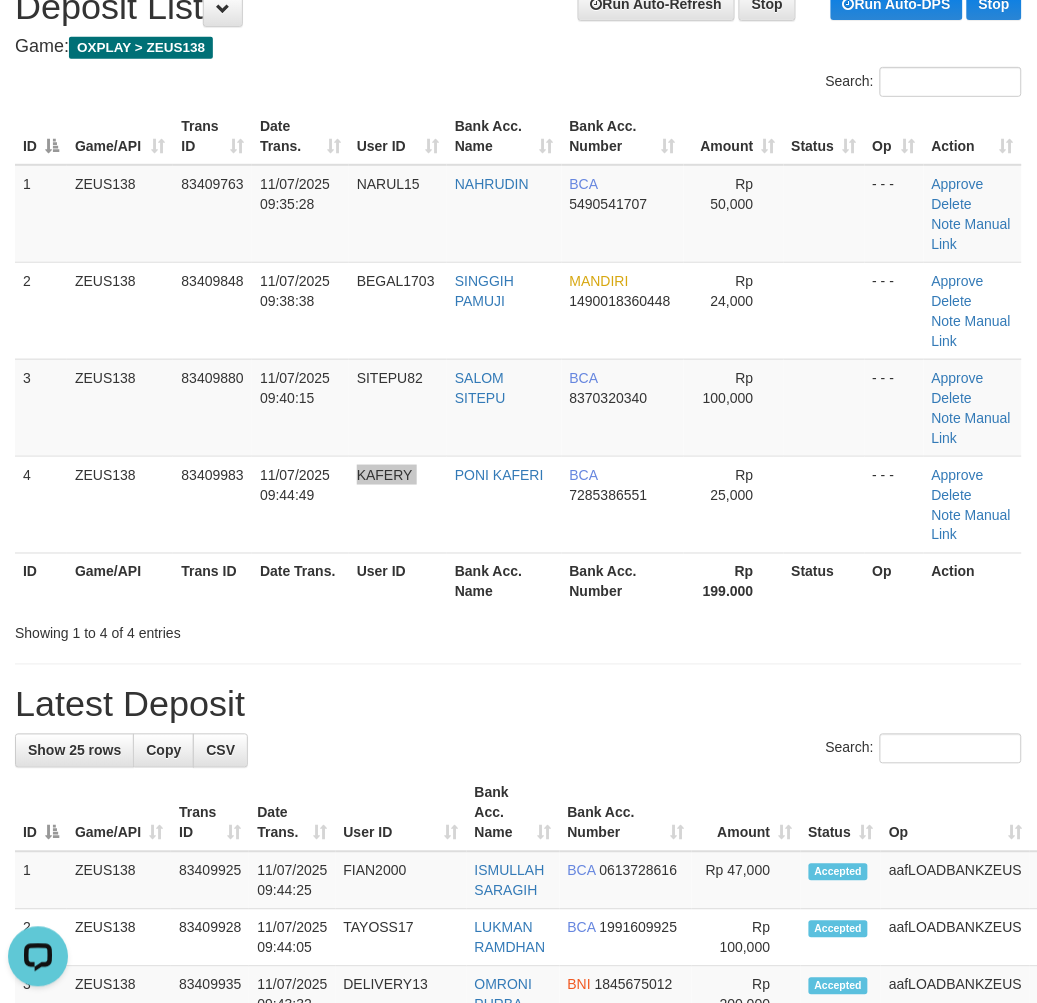 scroll, scrollTop: 0, scrollLeft: 0, axis: both 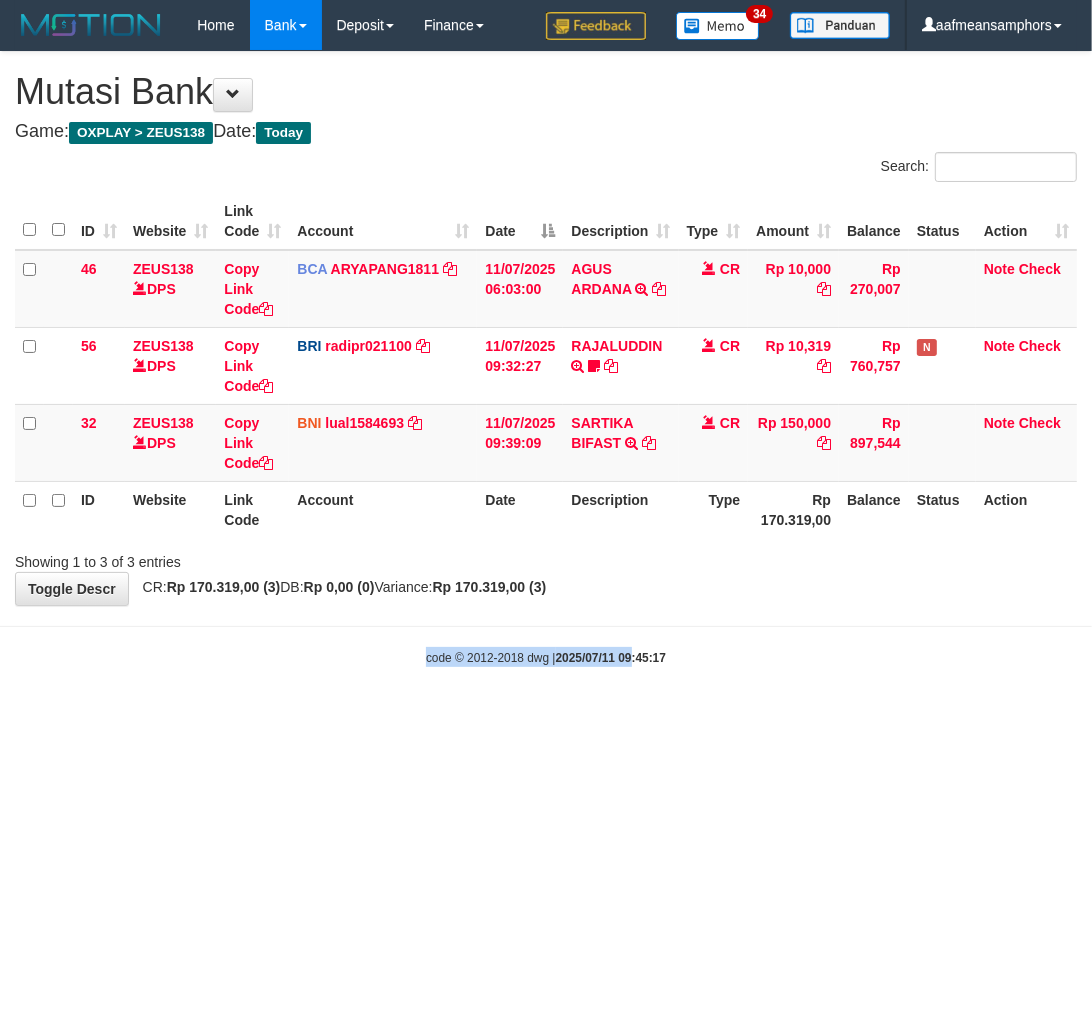 click on "Toggle navigation
Home
Bank
Account List
Load
By Website
Group
[OXPLAY]													ZEUS138
By Load Group (DPS)" at bounding box center (546, 358) 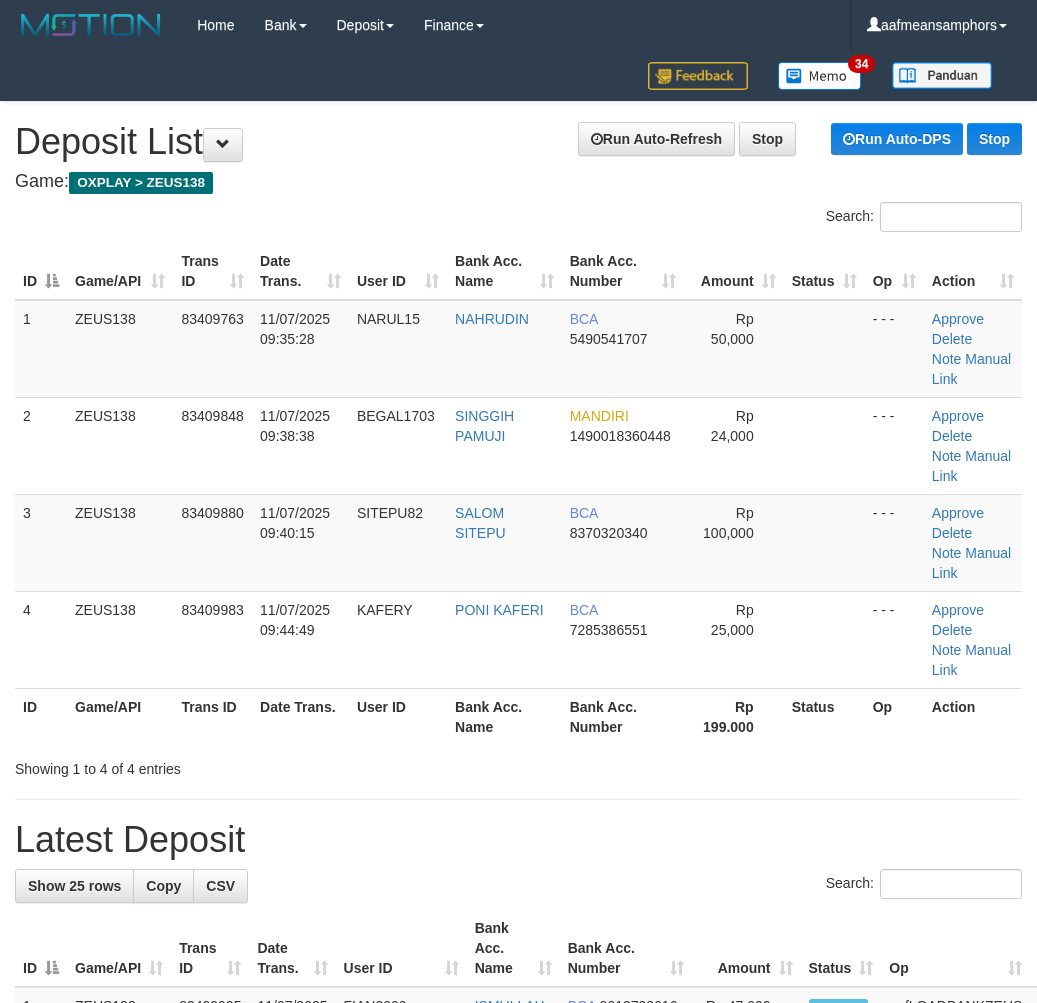 scroll, scrollTop: 126, scrollLeft: 0, axis: vertical 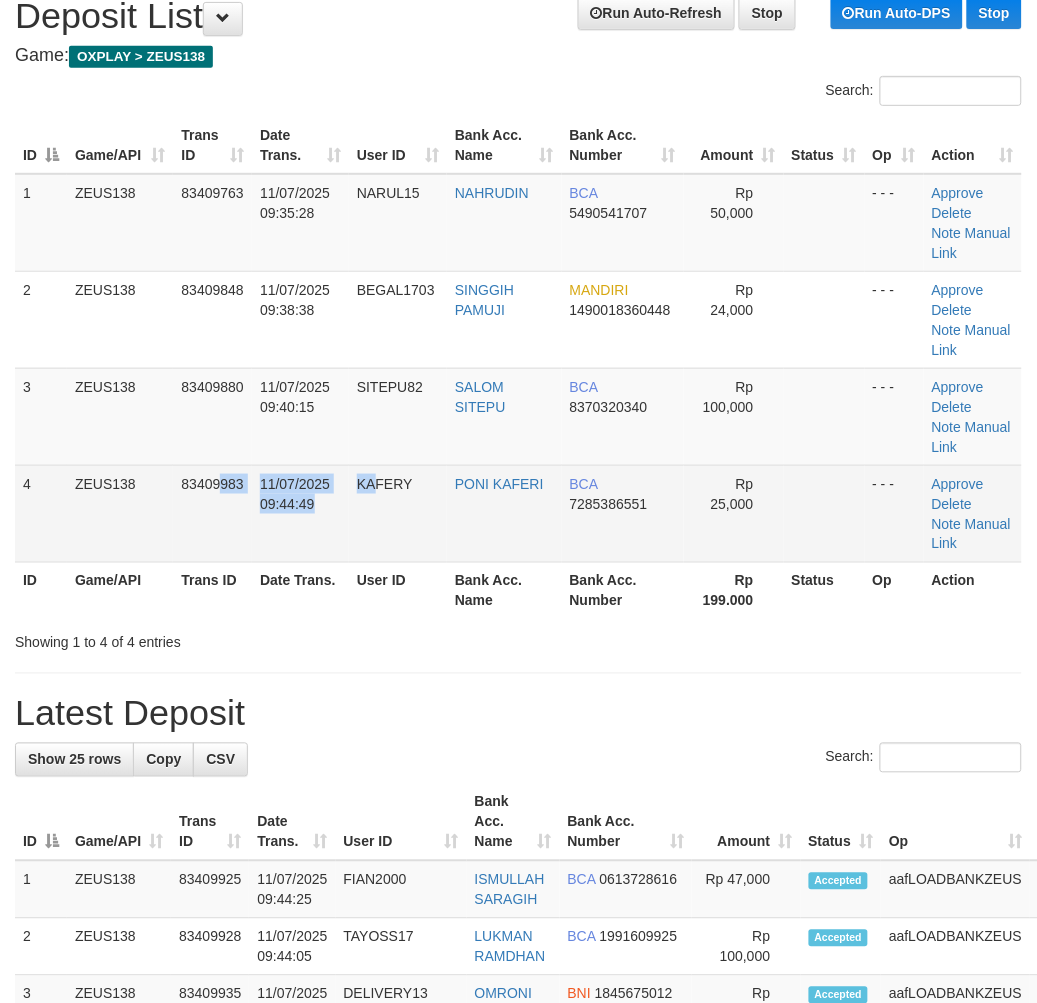 click on "4
ZEUS138
83409983
11/07/2025 09:44:49
KAFERY
PONI KAFERI
BCA
7285386551
Rp 25,000
- - -
Approve
Delete
Note
Manual Link" at bounding box center [518, 513] 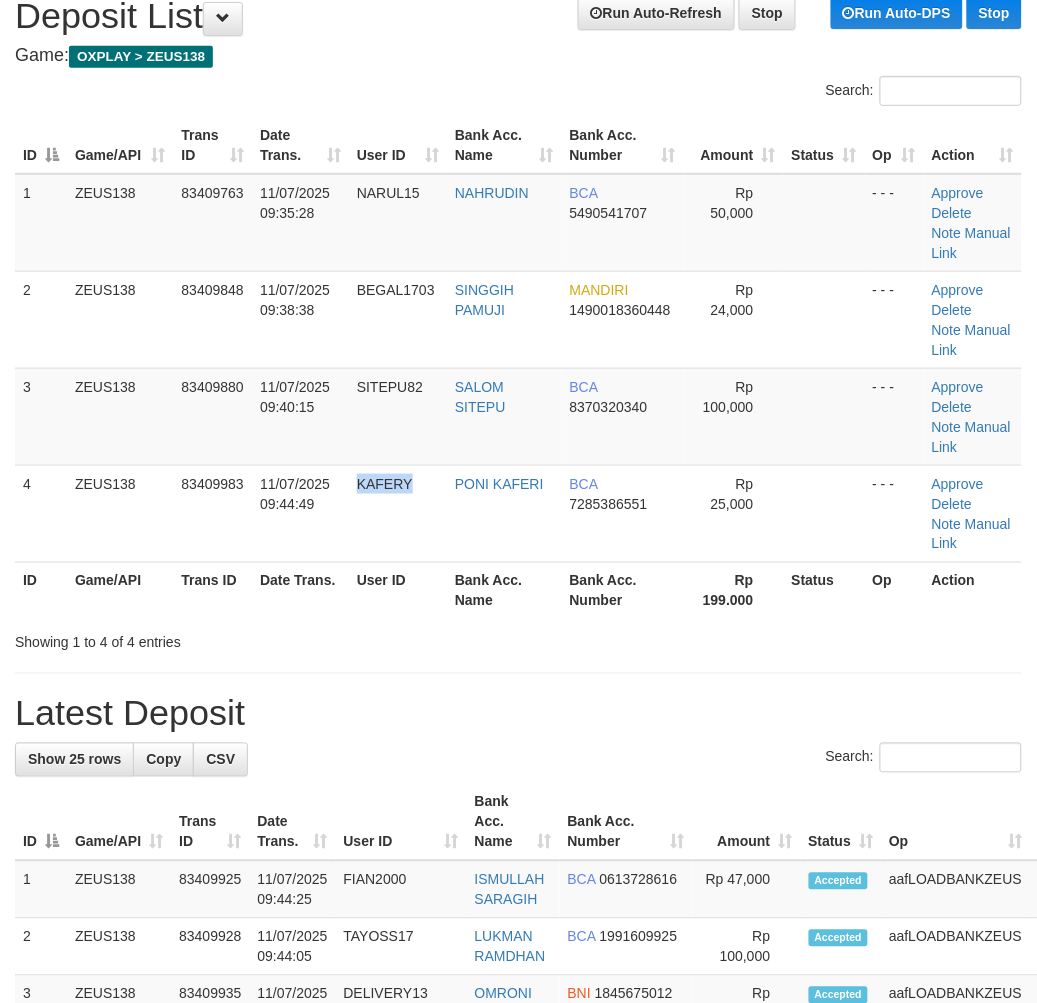 drag, startPoint x: 407, startPoint y: 548, endPoint x: 3, endPoint y: 573, distance: 404.77277 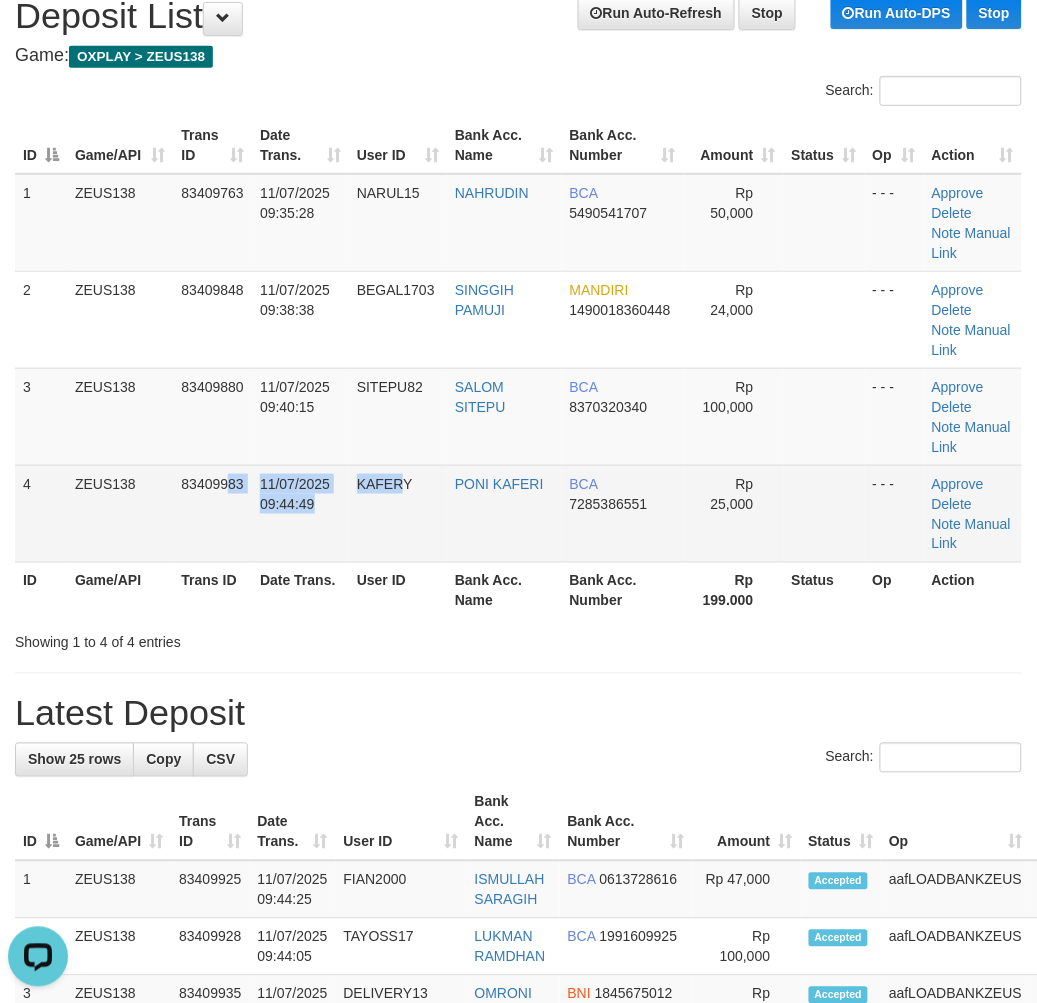 scroll, scrollTop: 0, scrollLeft: 0, axis: both 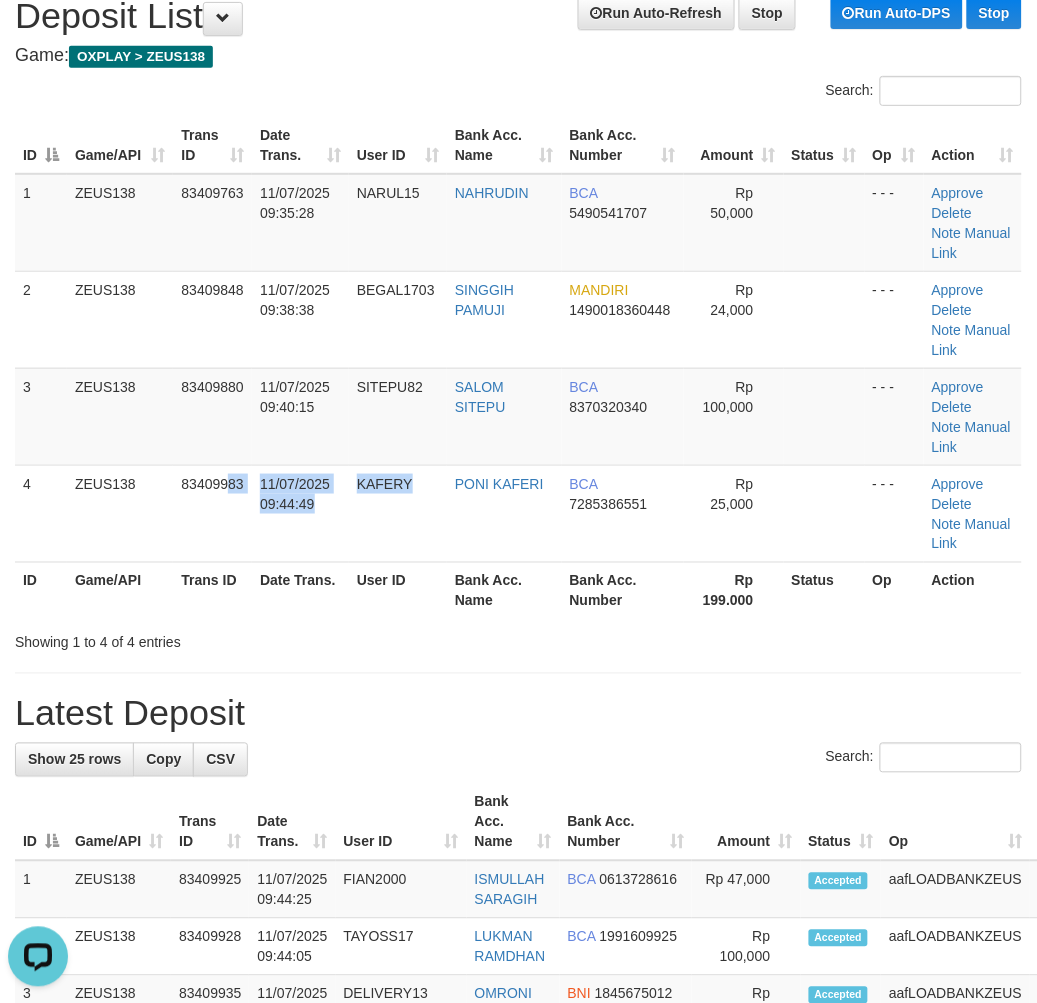 drag, startPoint x: 230, startPoint y: 551, endPoint x: 116, endPoint y: 568, distance: 115.260574 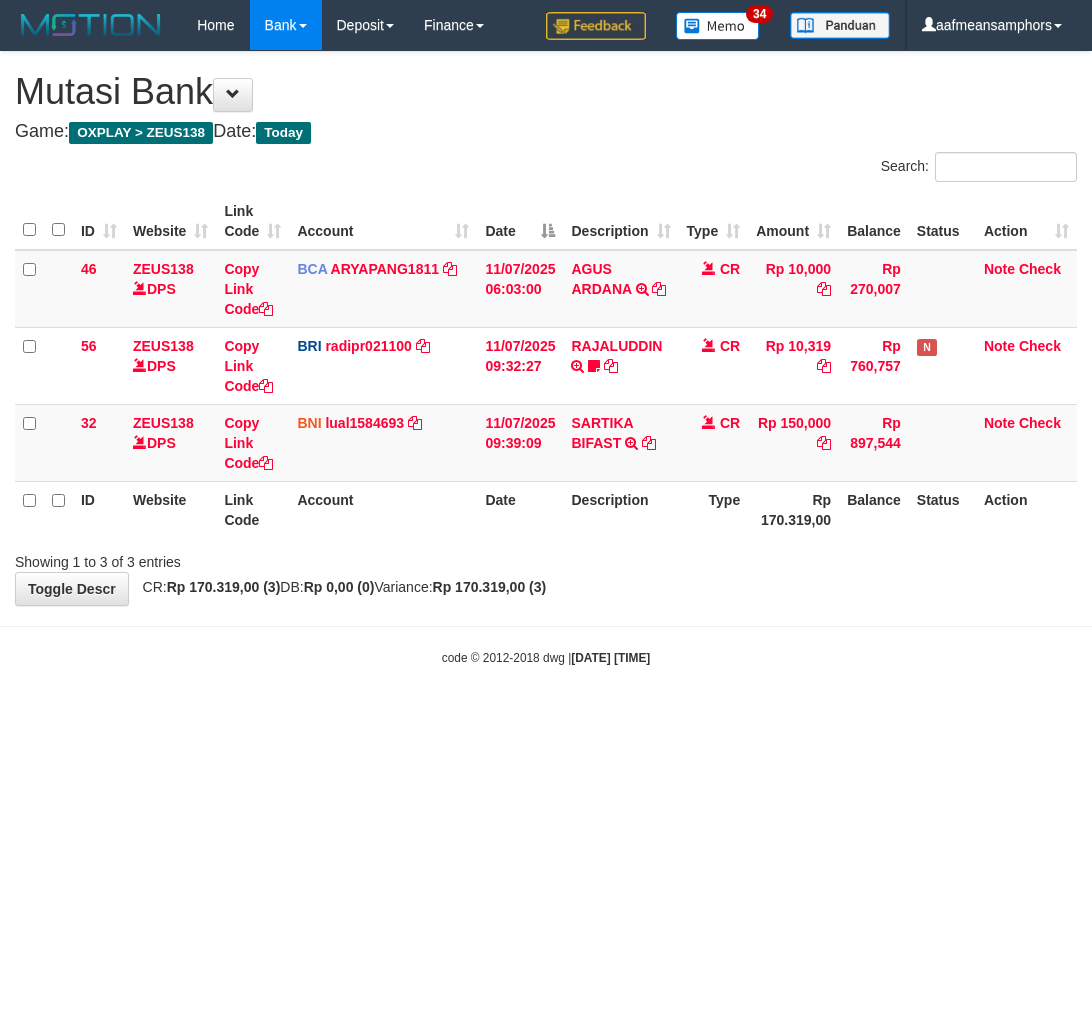 scroll, scrollTop: 0, scrollLeft: 0, axis: both 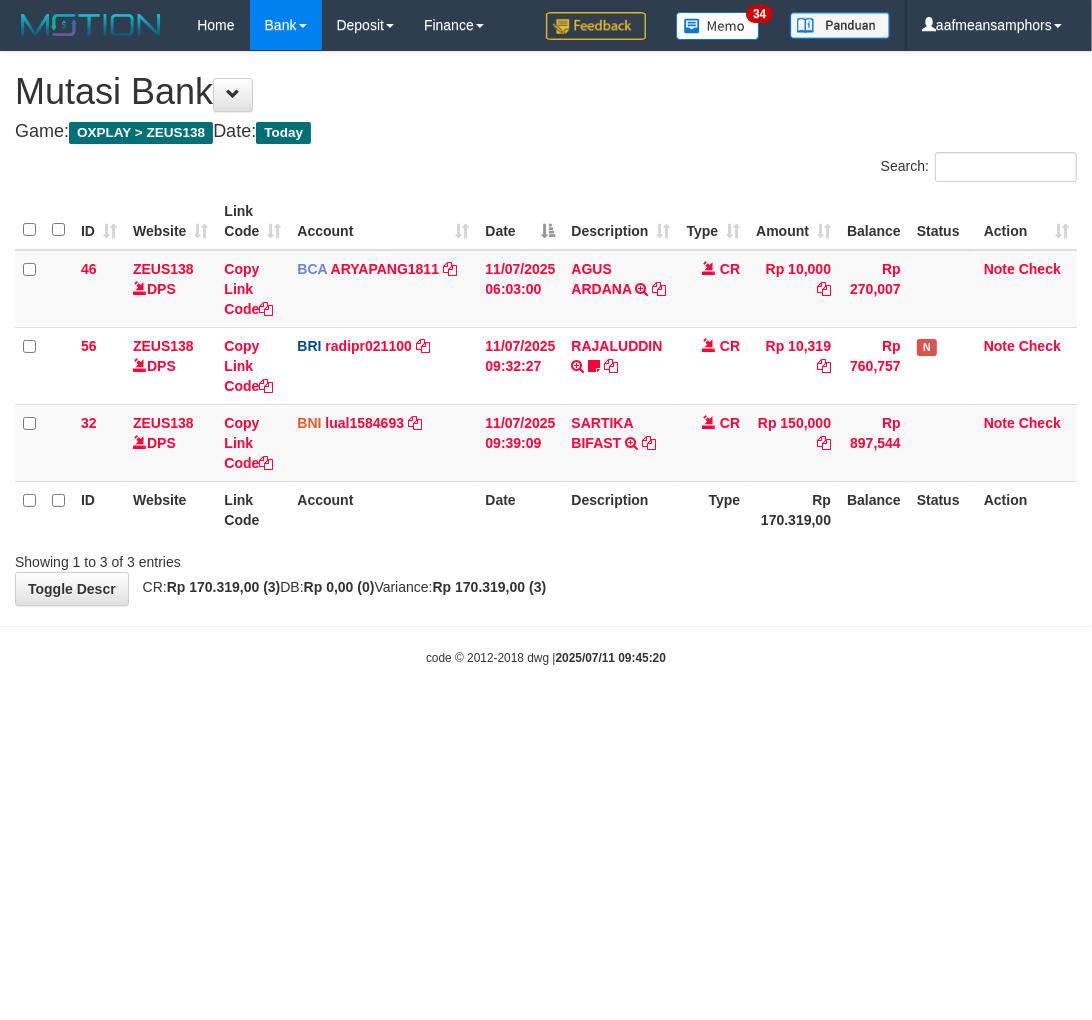 click on "**********" at bounding box center (546, 328) 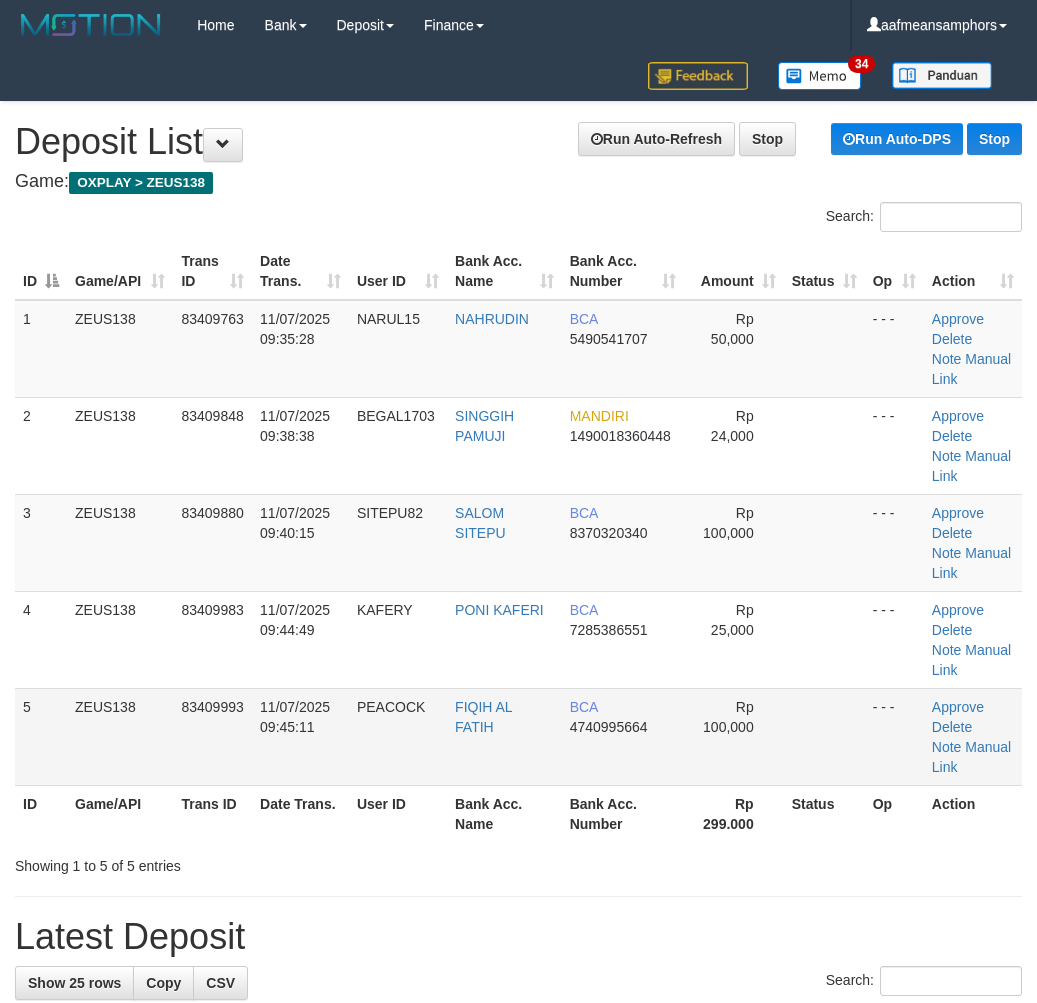 scroll, scrollTop: 117, scrollLeft: 0, axis: vertical 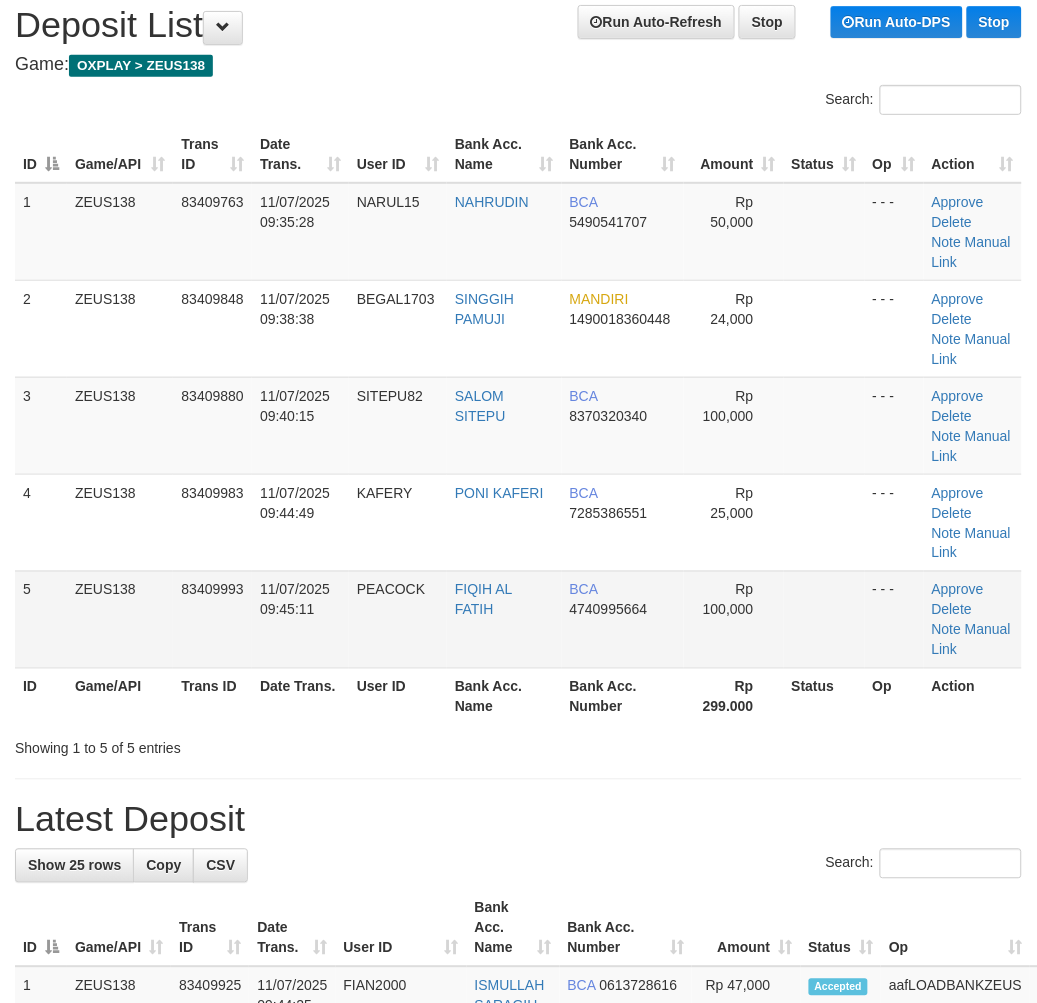 drag, startPoint x: 601, startPoint y: 588, endPoint x: 440, endPoint y: 570, distance: 162.00308 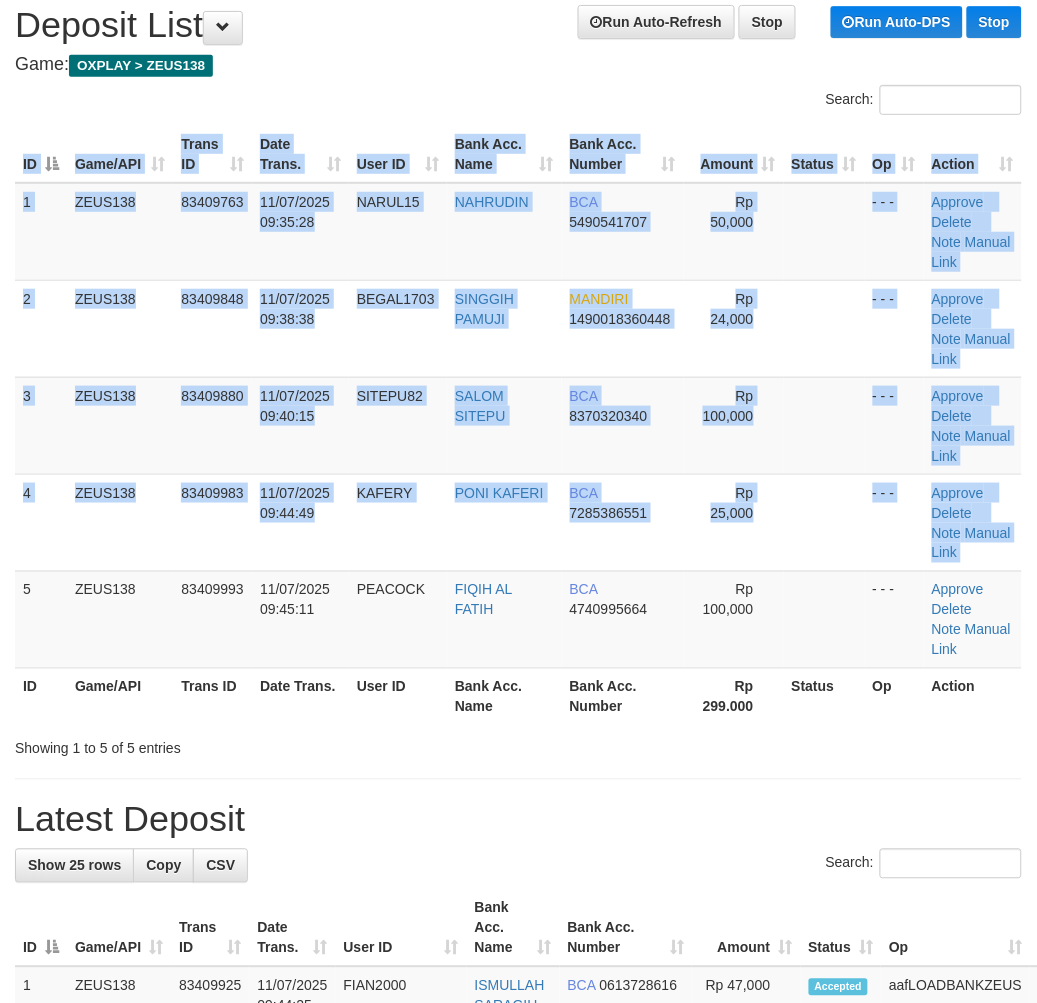 click on "Toggle navigation
Home
Bank
Account List
Load
By Website
Group
[OXPLAY]													ZEUS138
By Load Group (DPS)
Sync" at bounding box center [518, 1280] 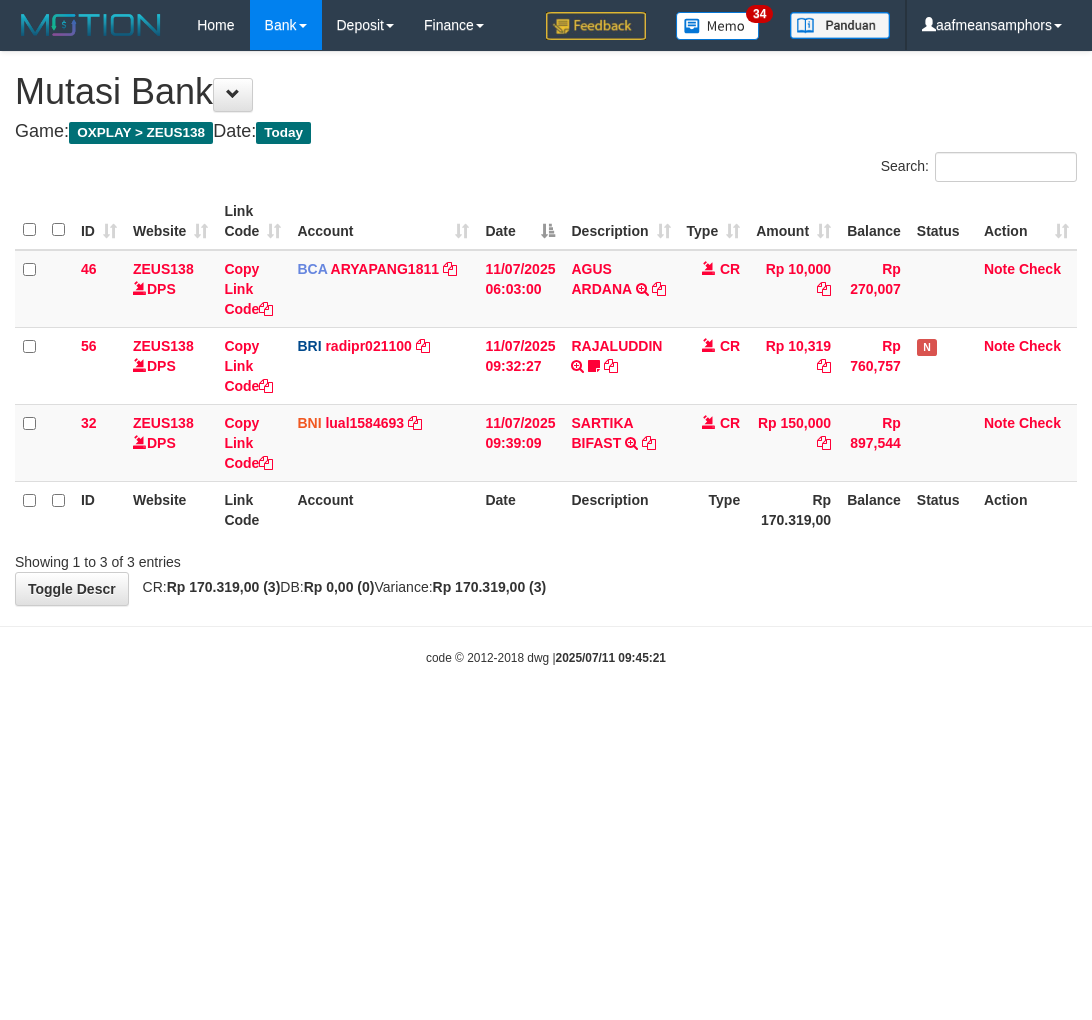 scroll, scrollTop: 0, scrollLeft: 0, axis: both 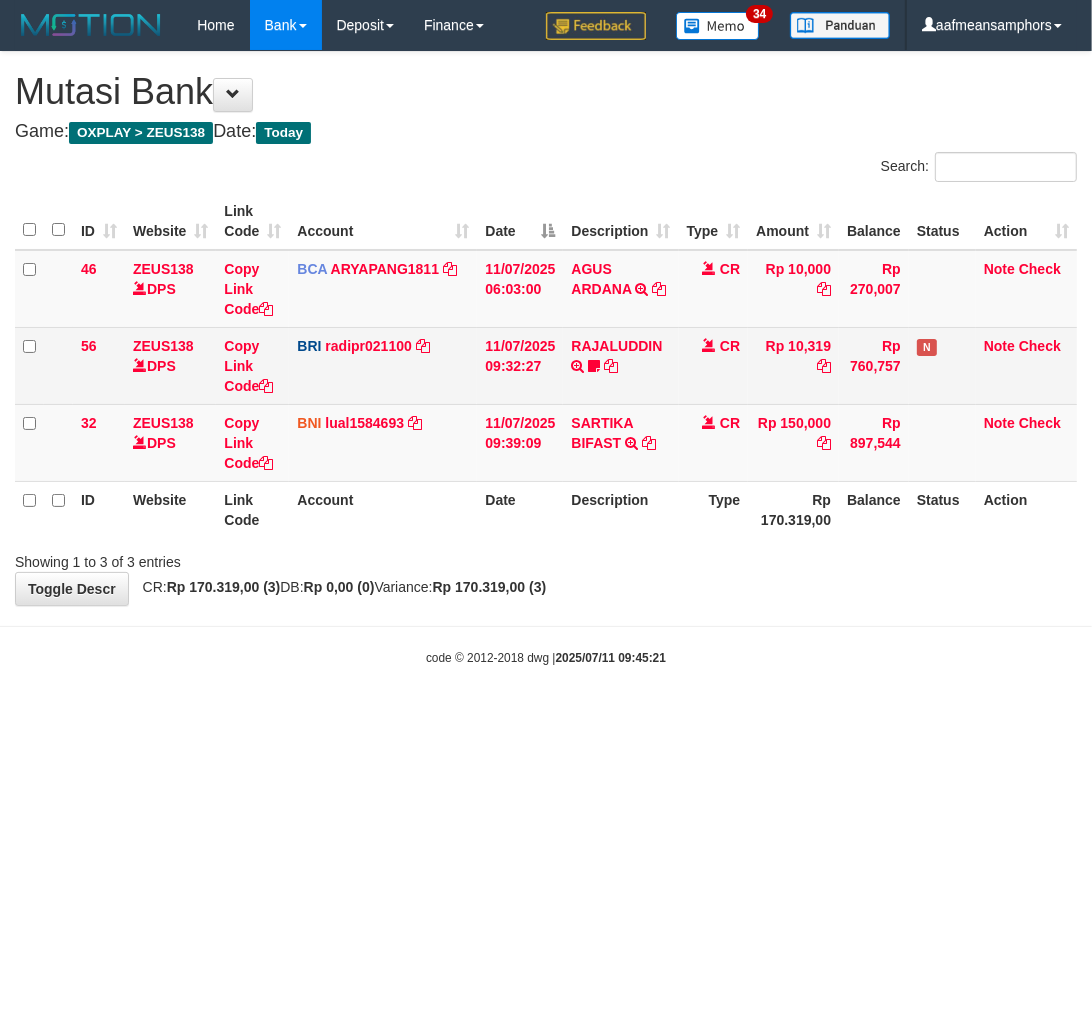 click on "RAJALUDDIN            TRANSFER NBMB RAJALUDDIN TO REYNALDI ADI PRATAMA    rajaluddin" at bounding box center [620, 365] 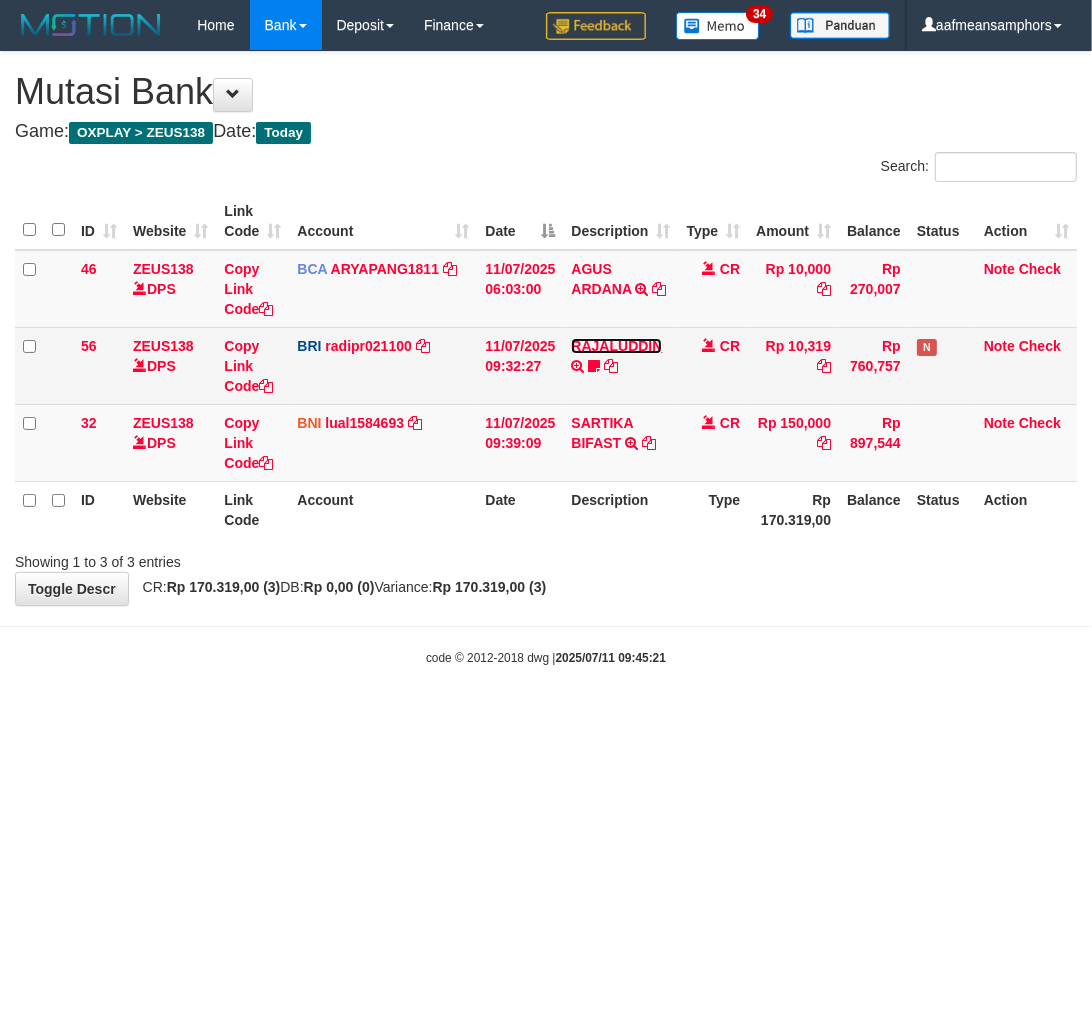 click on "RAJALUDDIN" at bounding box center (616, 346) 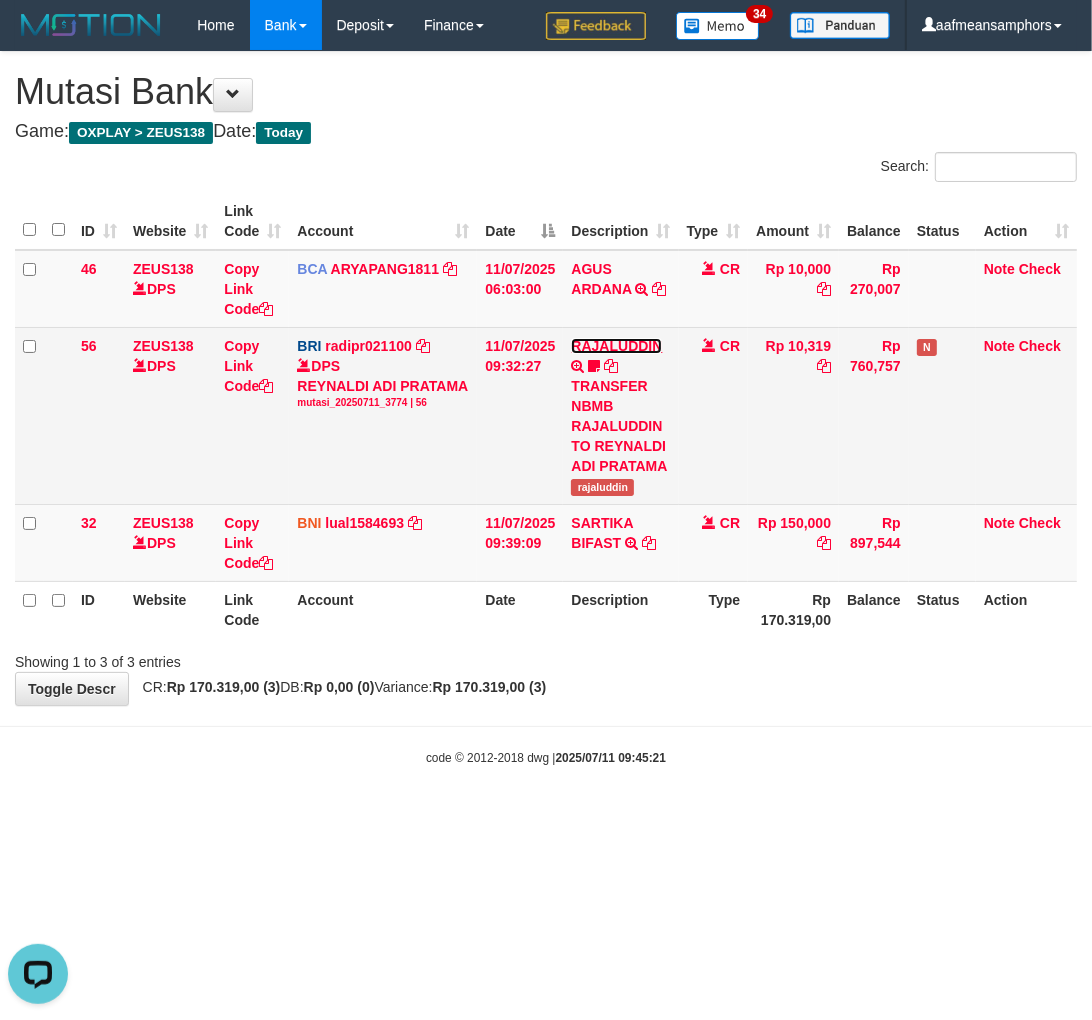 scroll, scrollTop: 0, scrollLeft: 0, axis: both 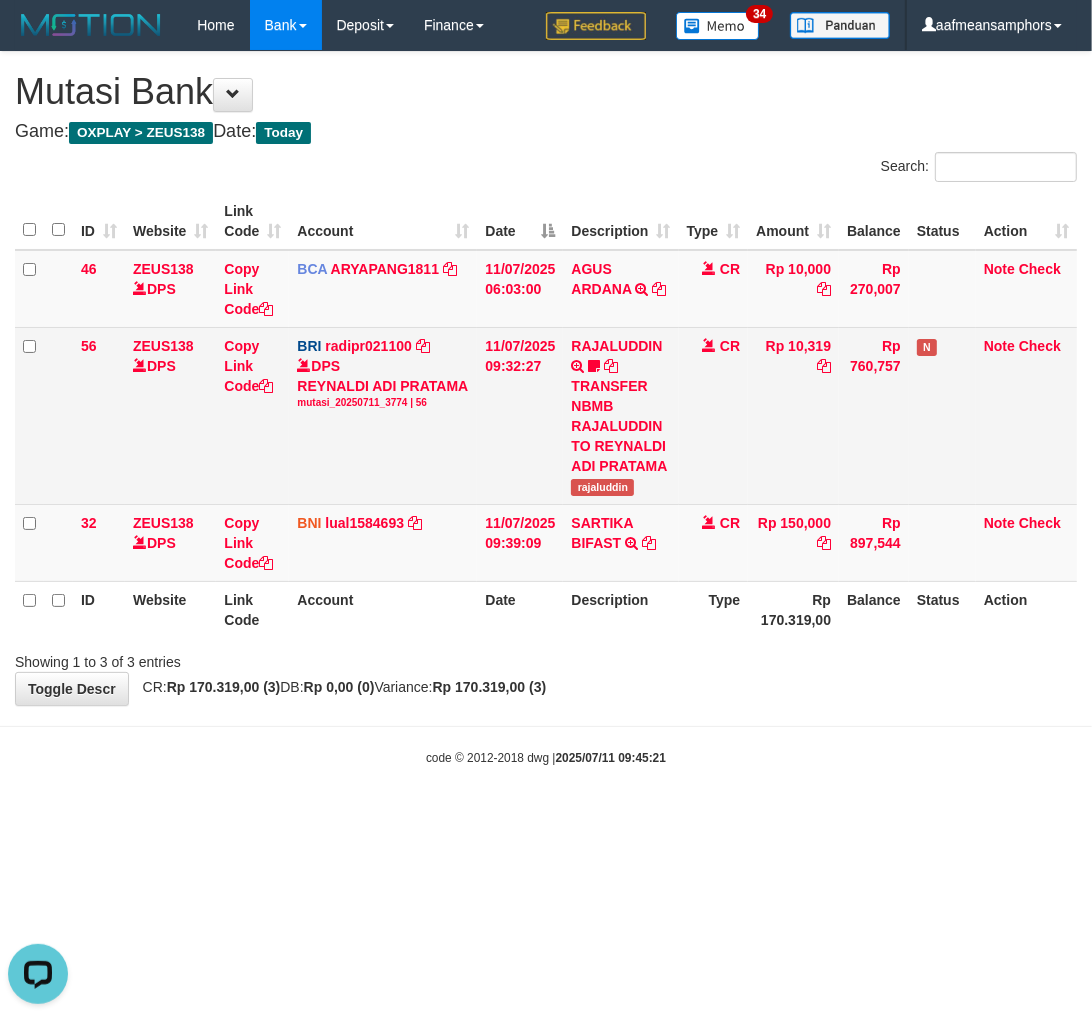 click on "rajaluddin" at bounding box center (602, 487) 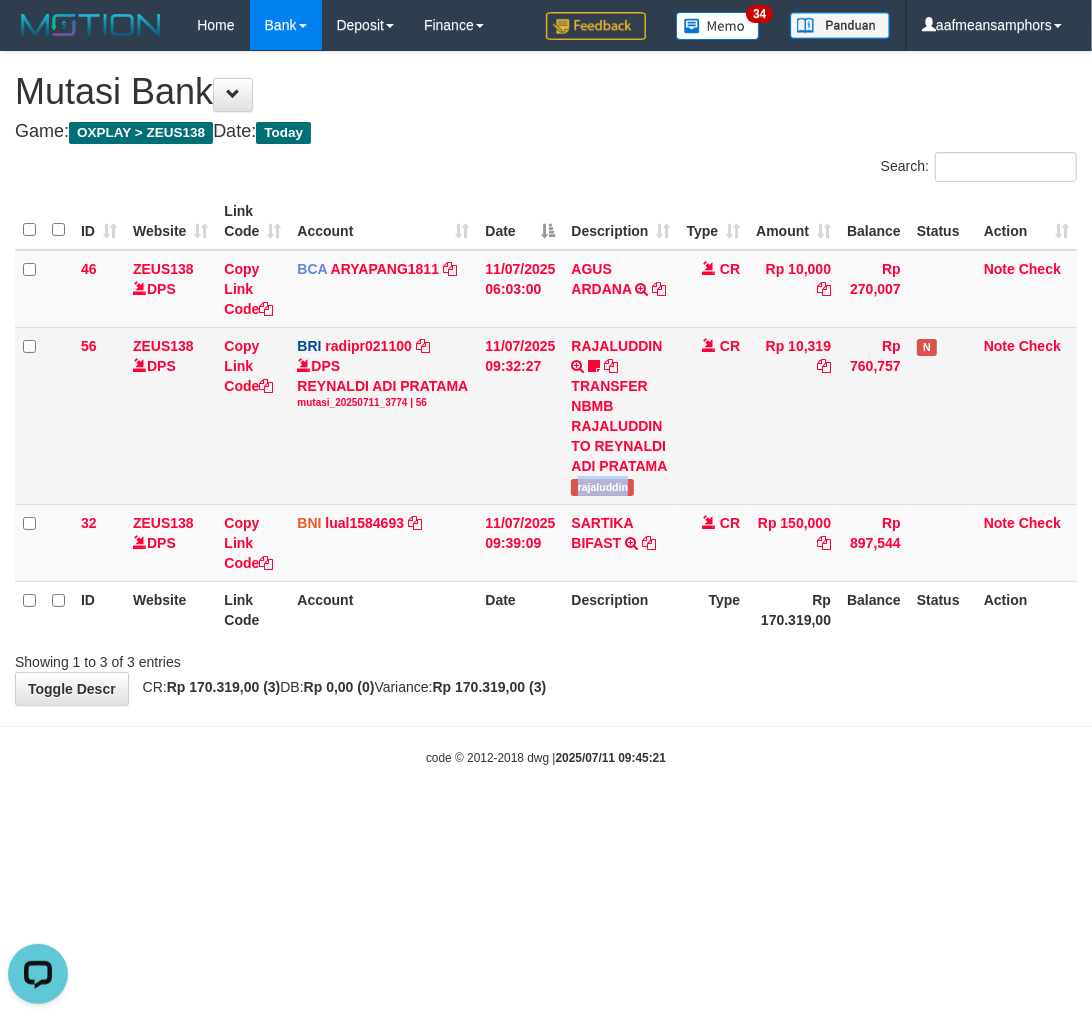 click on "rajaluddin" at bounding box center (602, 487) 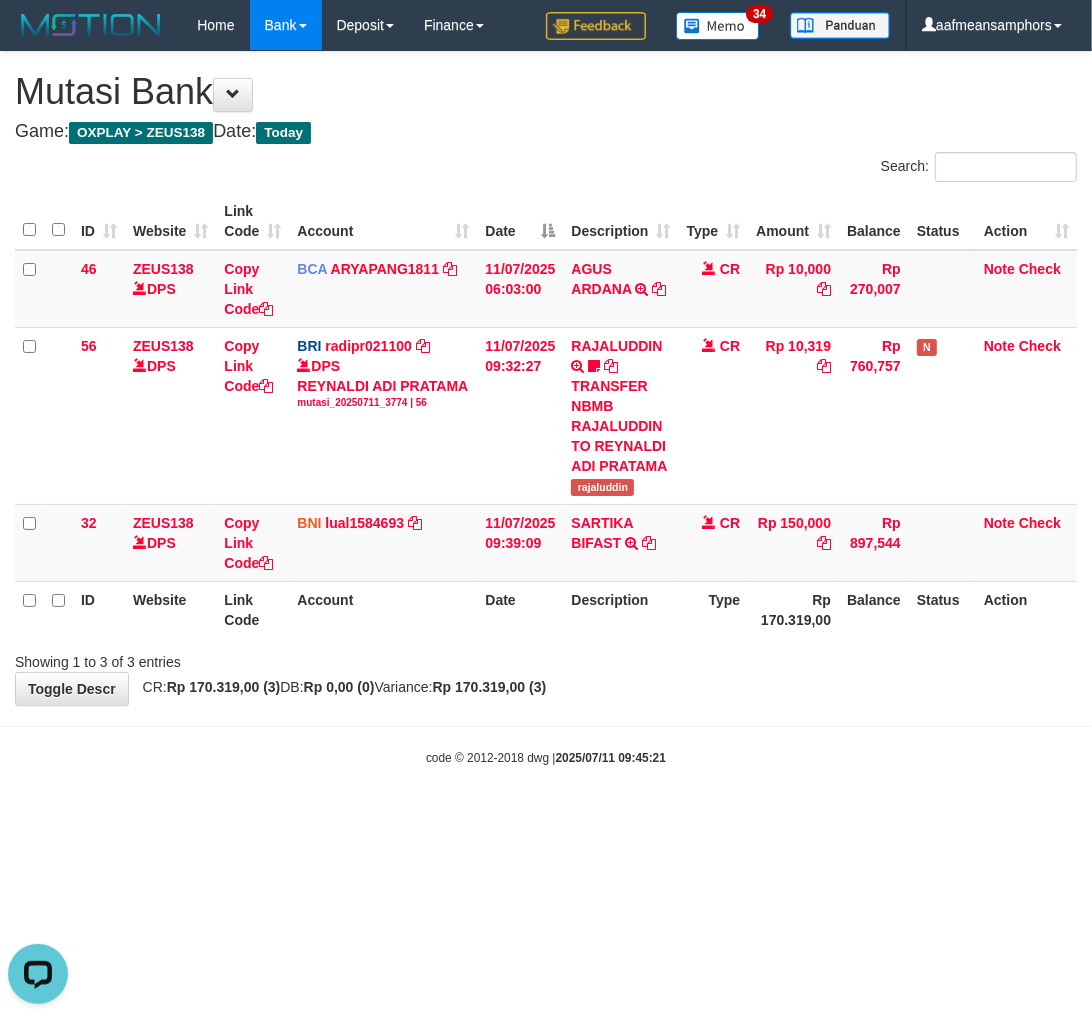 click on "Toggle navigation
Home
Bank
Account List
Load
By Website
Group
[OXPLAY]													ZEUS138
By Load Group (DPS)
Sync" at bounding box center (546, 408) 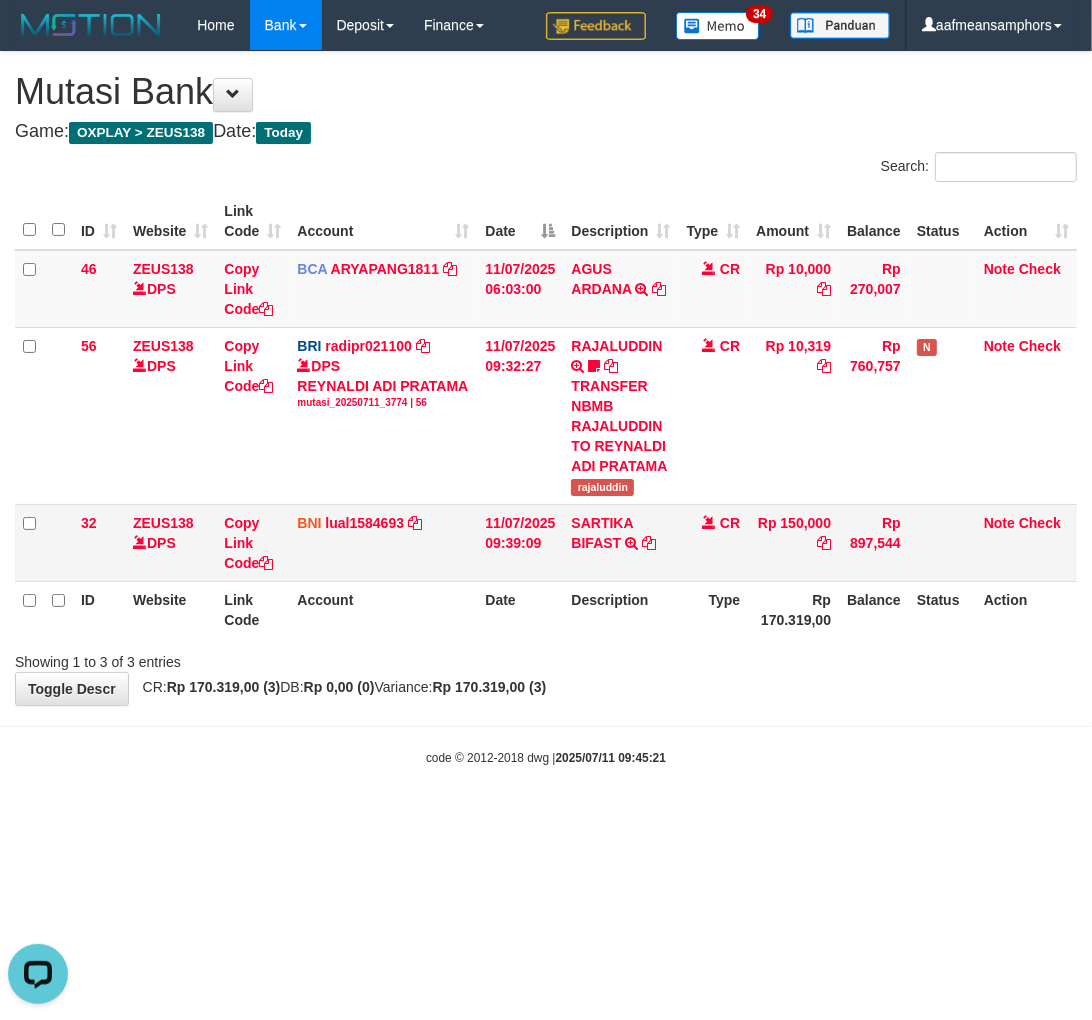 click on "Rp 897,544" at bounding box center (874, 542) 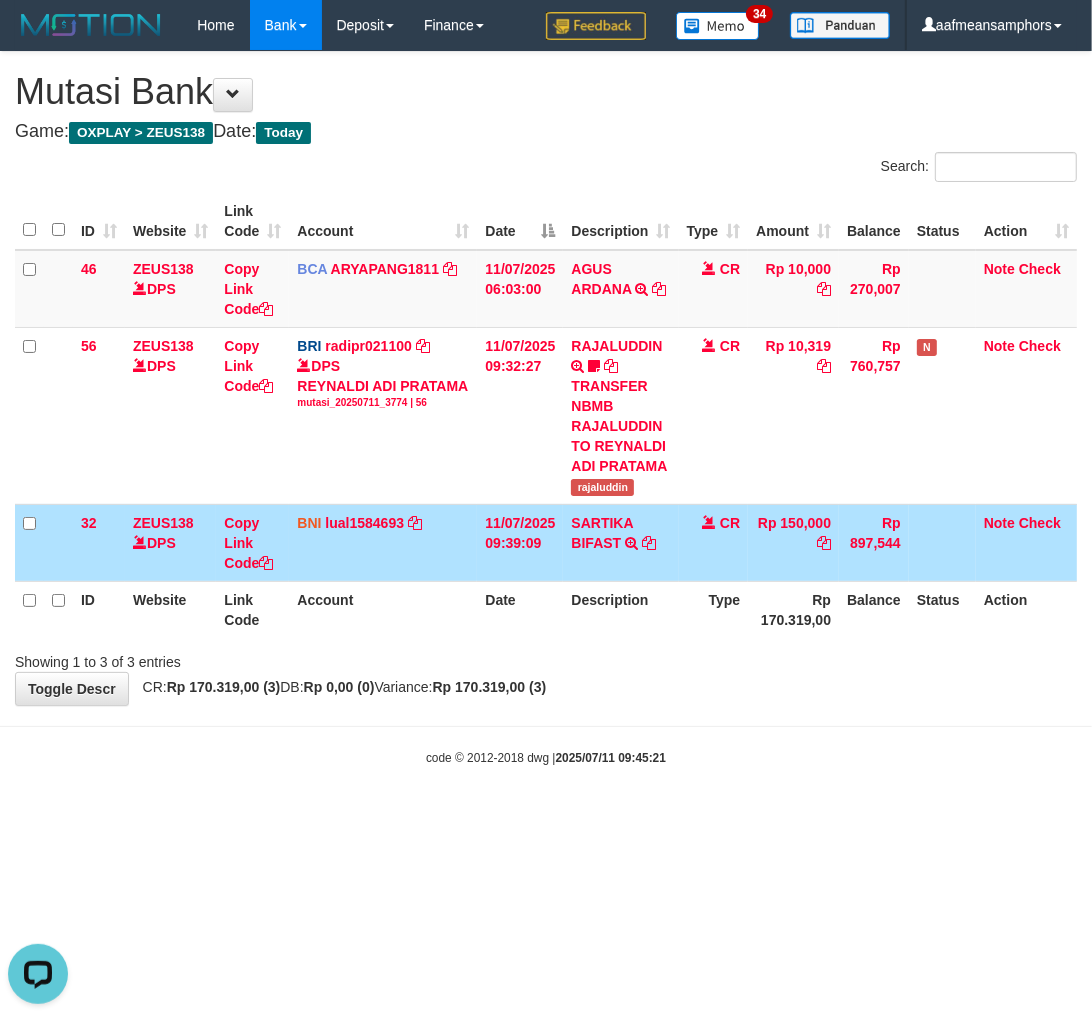 click on "Rp 897,544" at bounding box center (874, 542) 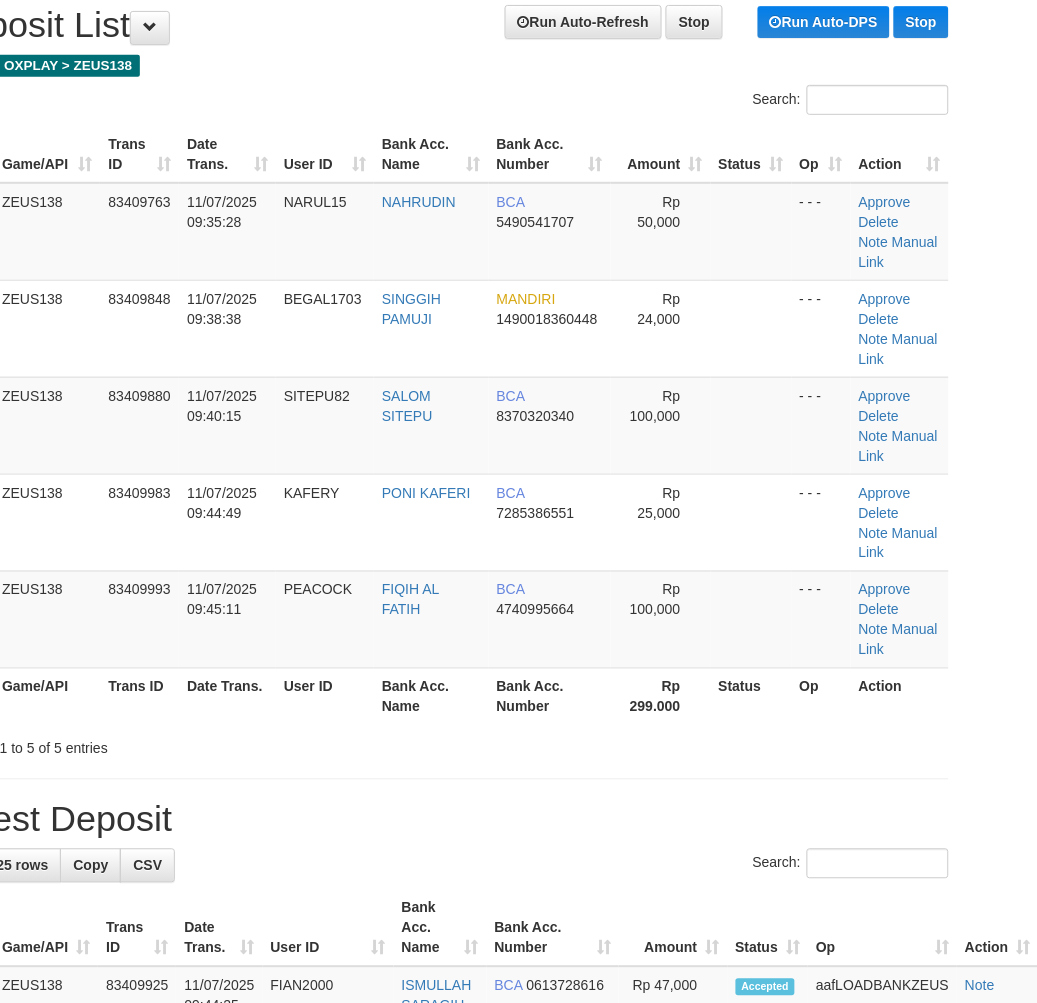 scroll, scrollTop: 117, scrollLeft: 56, axis: both 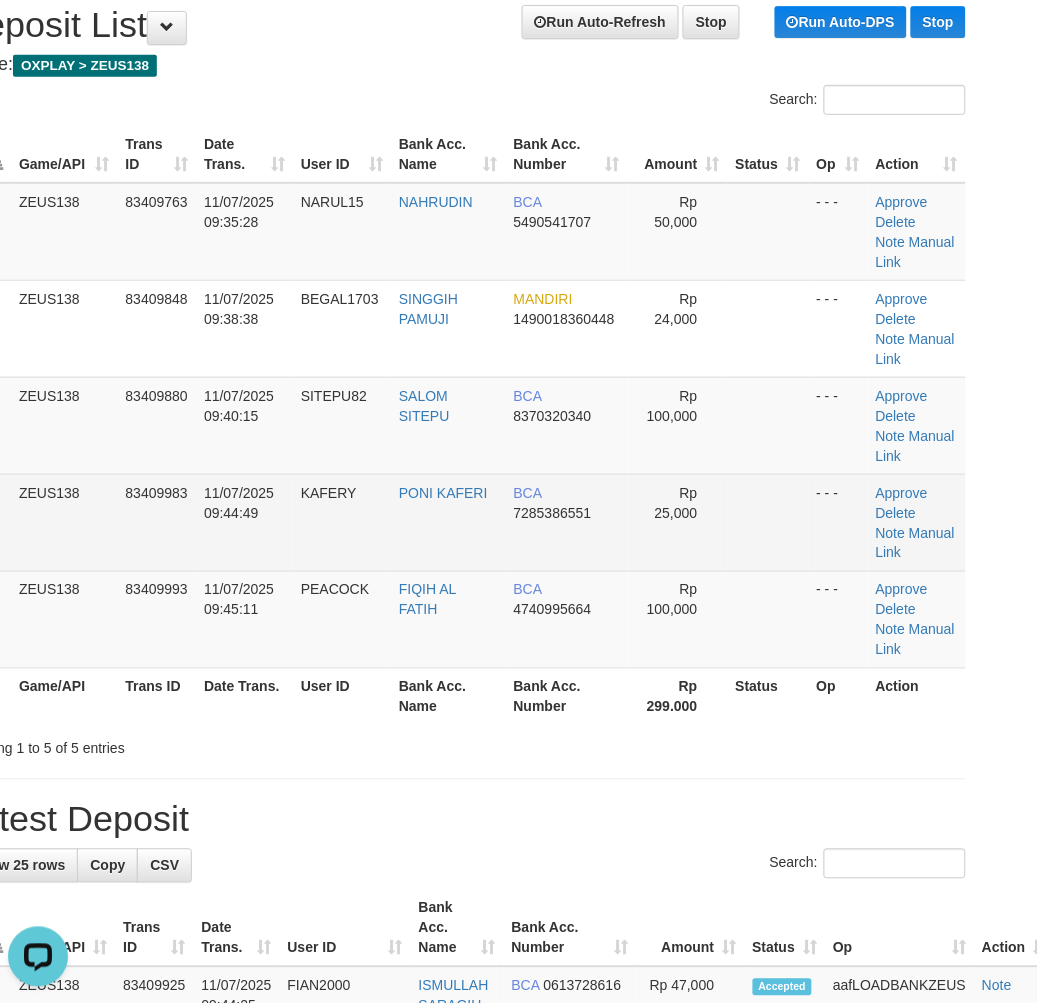 click on "BCA
7285386551" at bounding box center (567, 522) 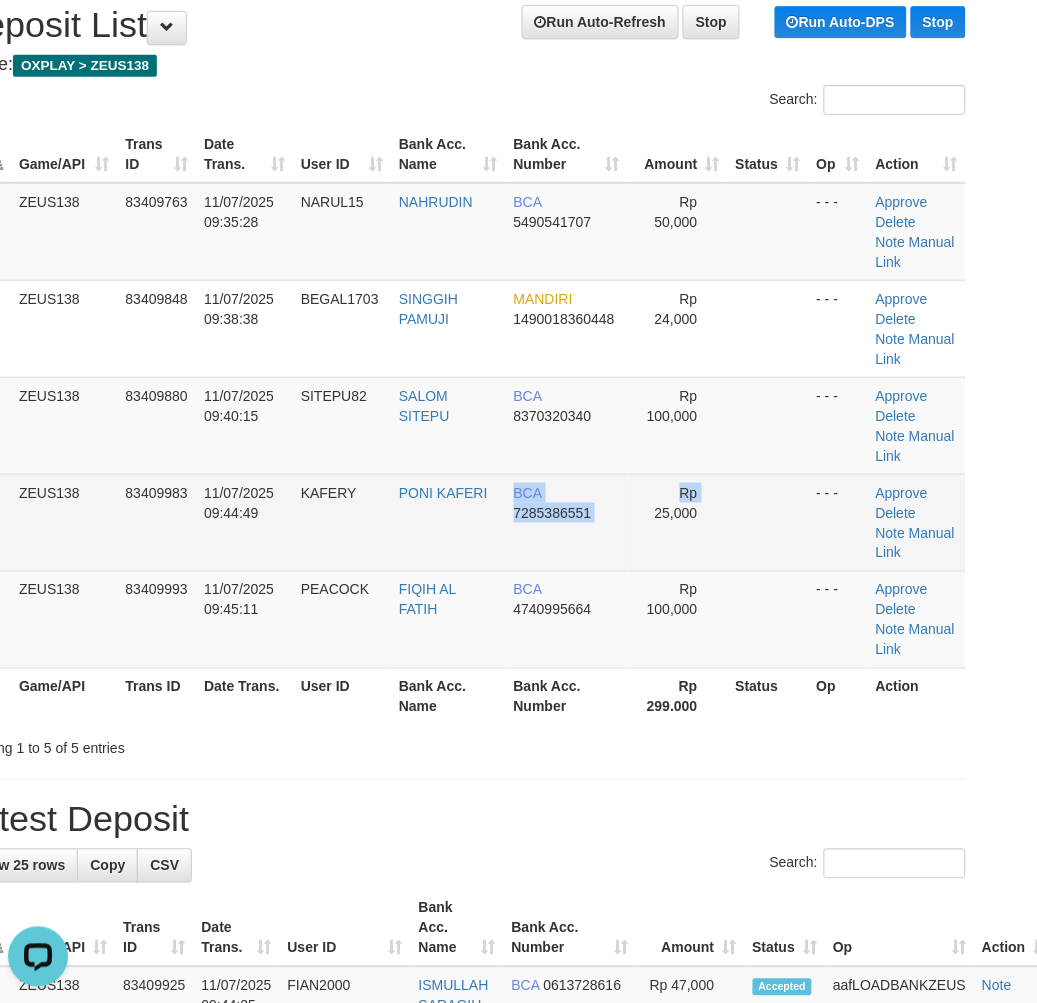 drag, startPoint x: 651, startPoint y: 513, endPoint x: 571, endPoint y: 504, distance: 80.50466 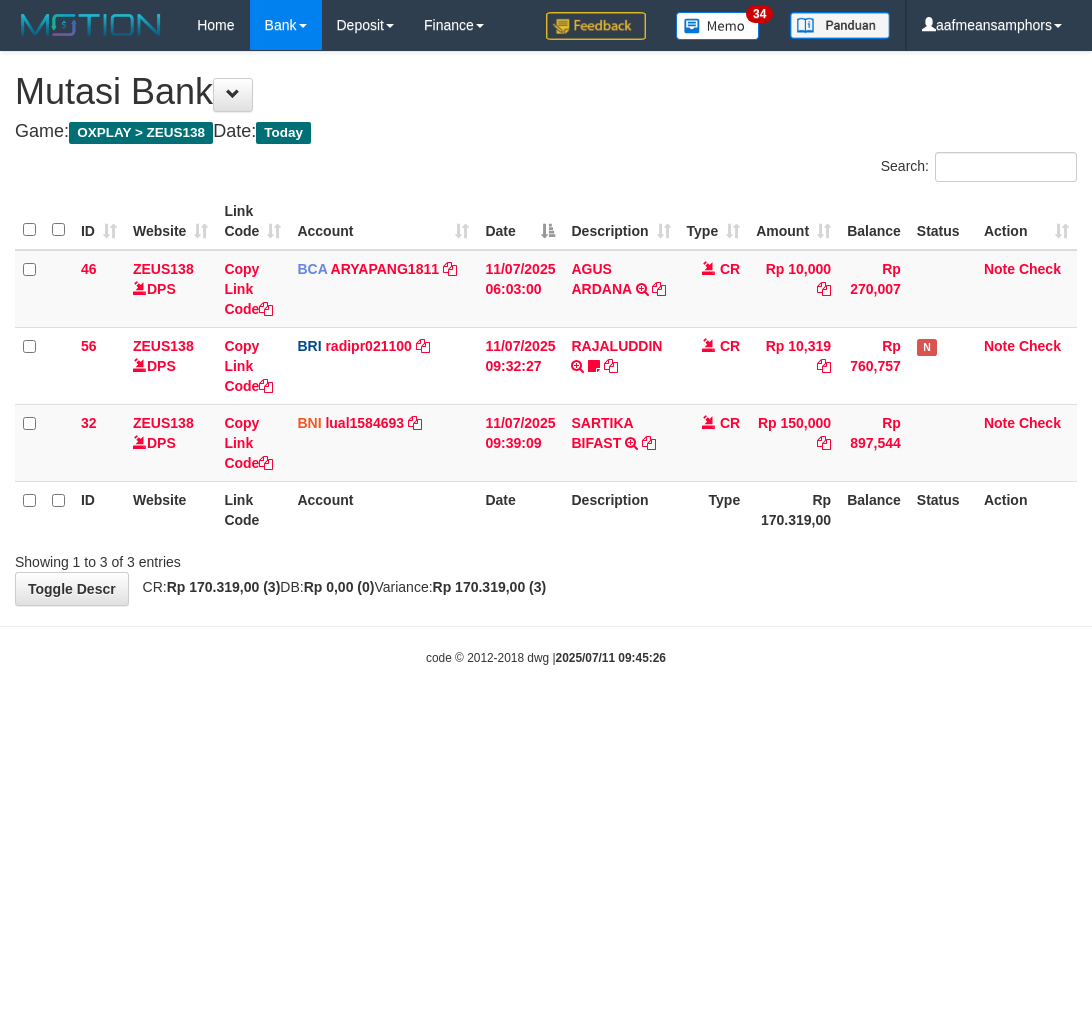 scroll, scrollTop: 0, scrollLeft: 0, axis: both 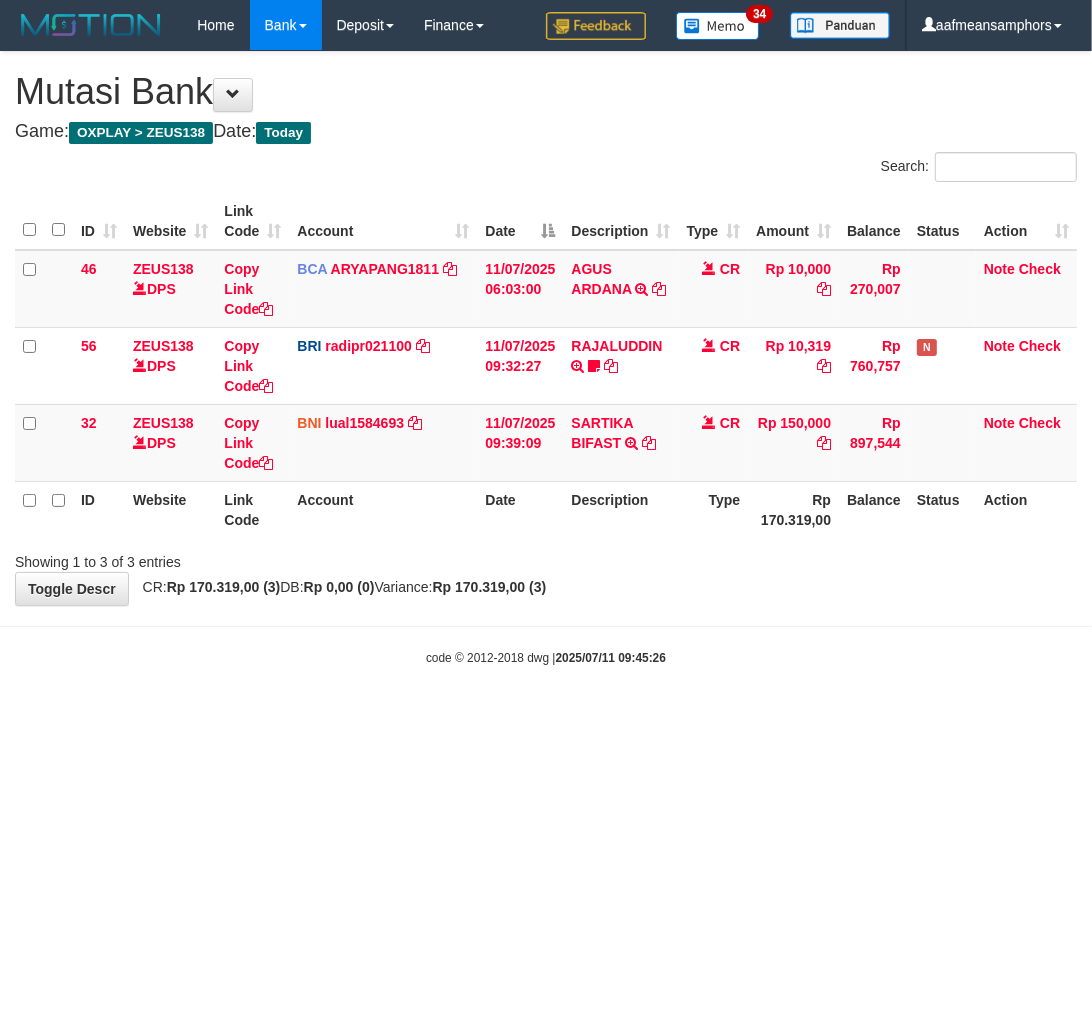 click on "Balance" at bounding box center (874, 509) 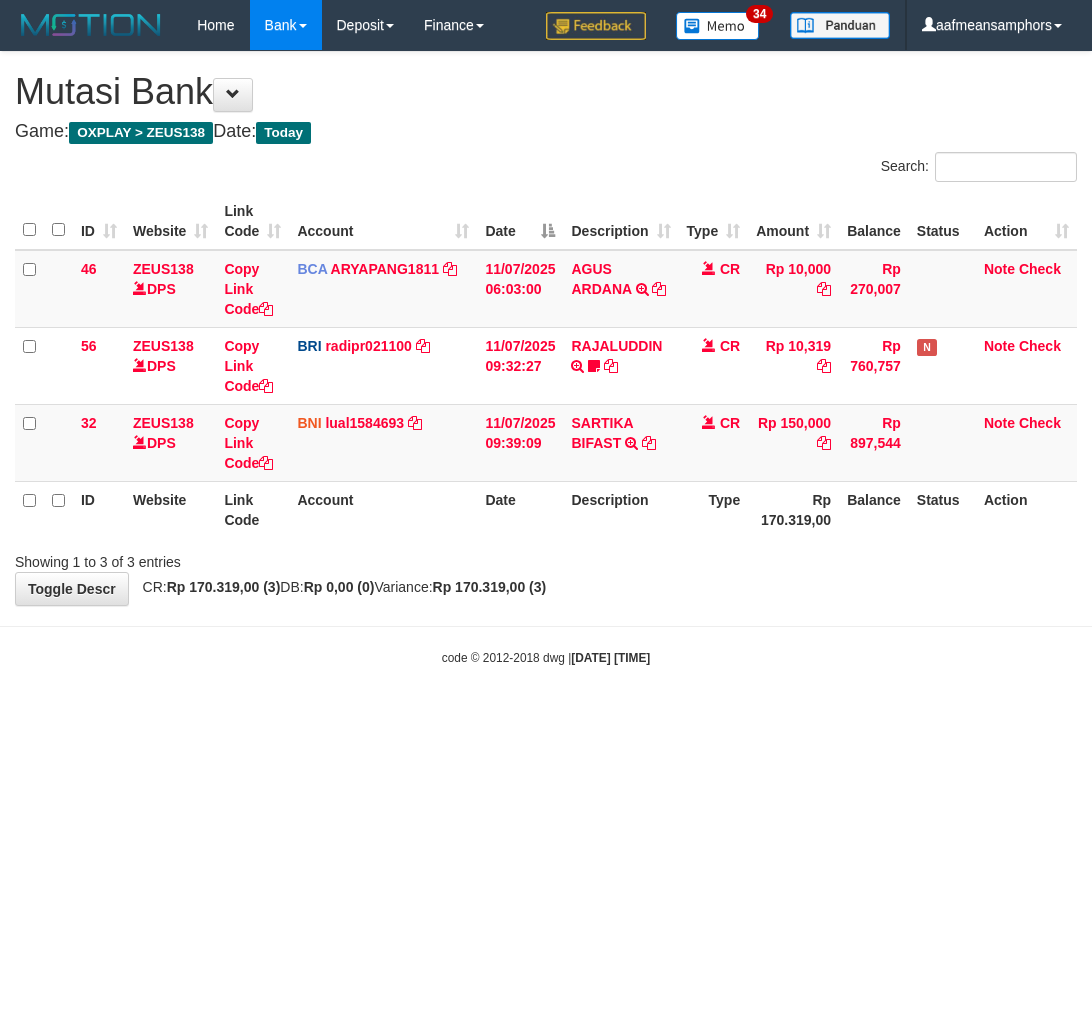 scroll, scrollTop: 0, scrollLeft: 0, axis: both 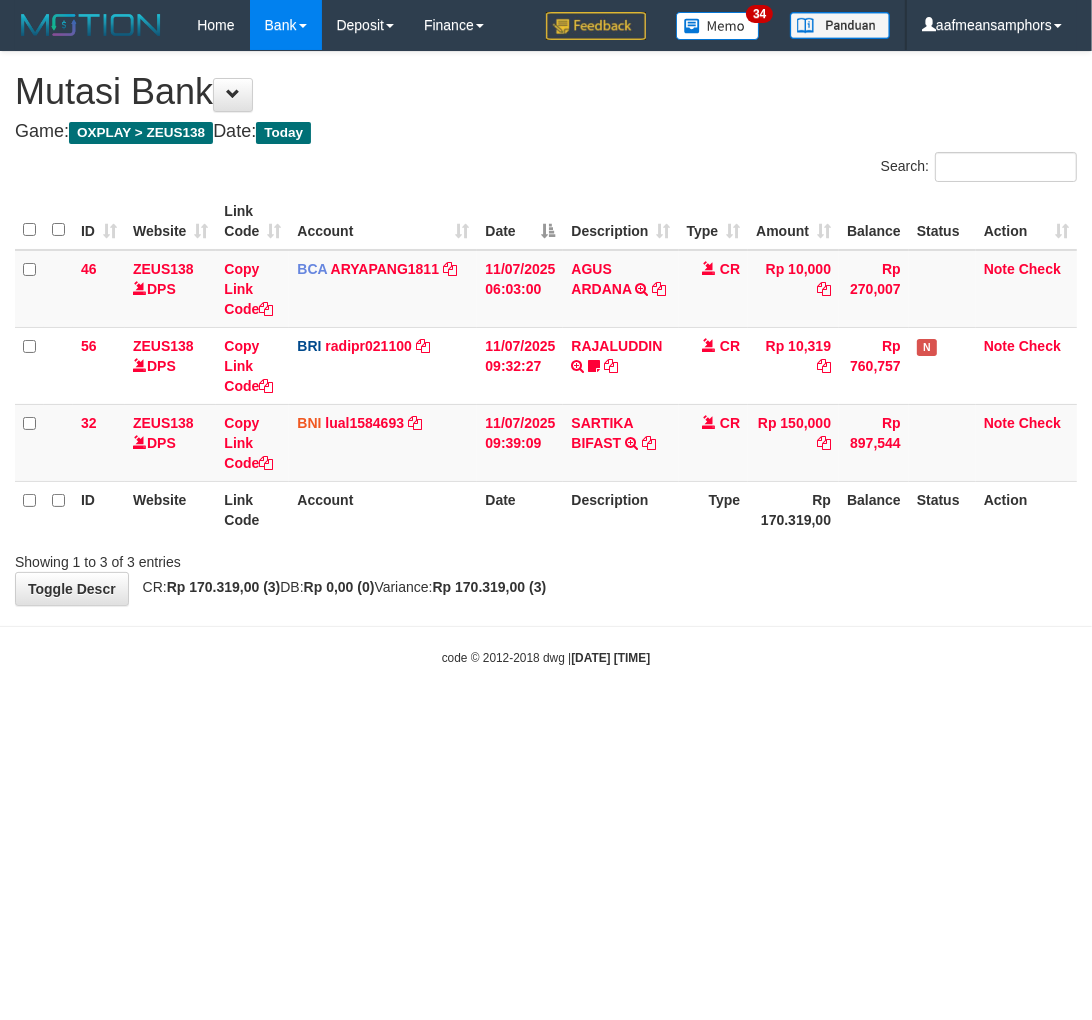 click on "Showing 1 to 3 of 3 entries" at bounding box center (546, 558) 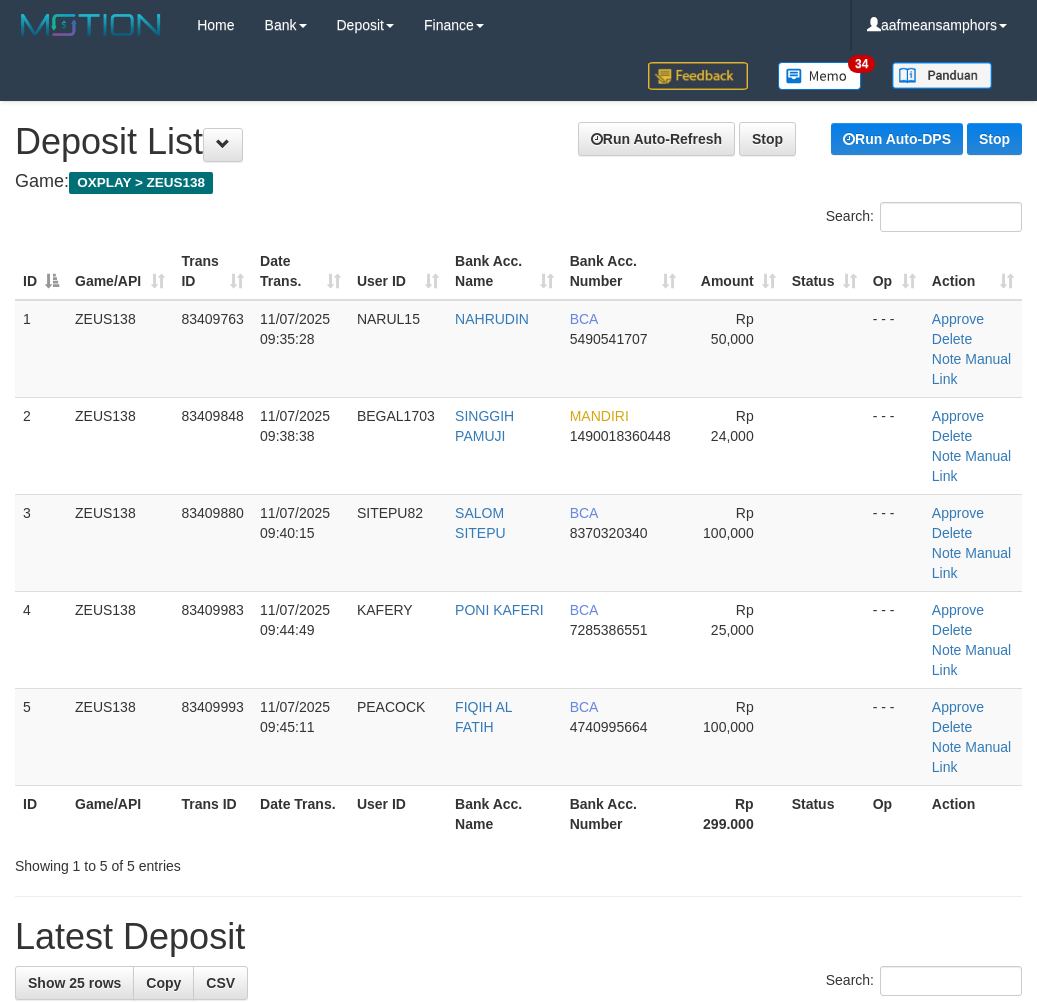 scroll, scrollTop: 117, scrollLeft: 56, axis: both 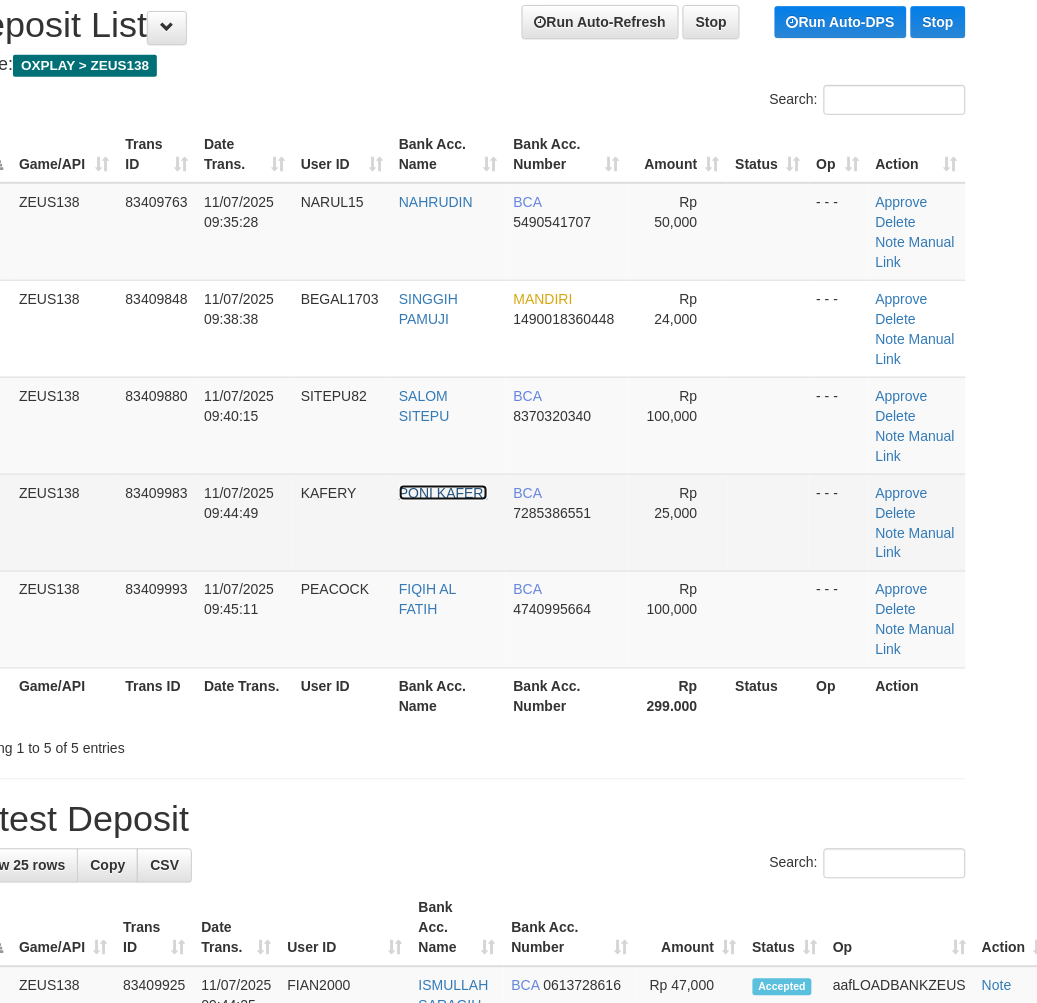 click on "PONI KAFERI" at bounding box center (443, 493) 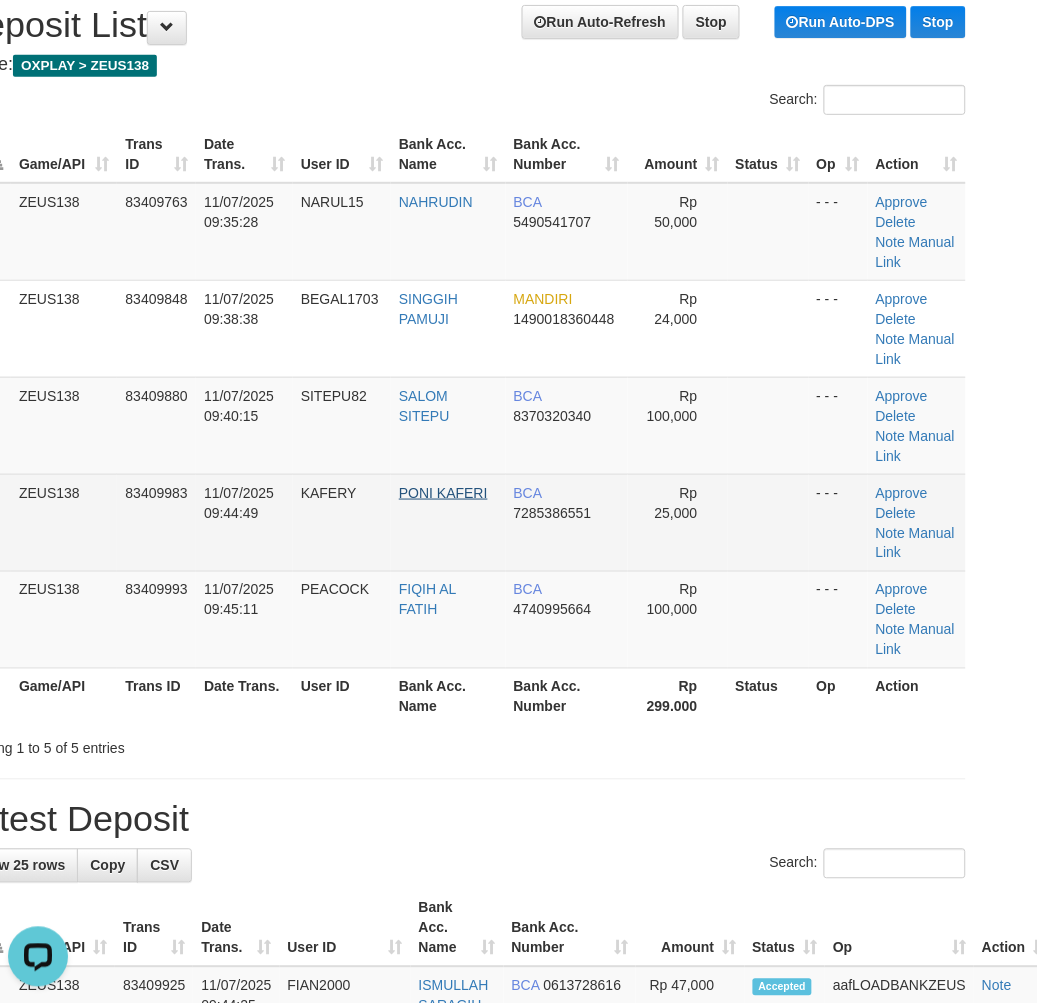 scroll, scrollTop: 0, scrollLeft: 0, axis: both 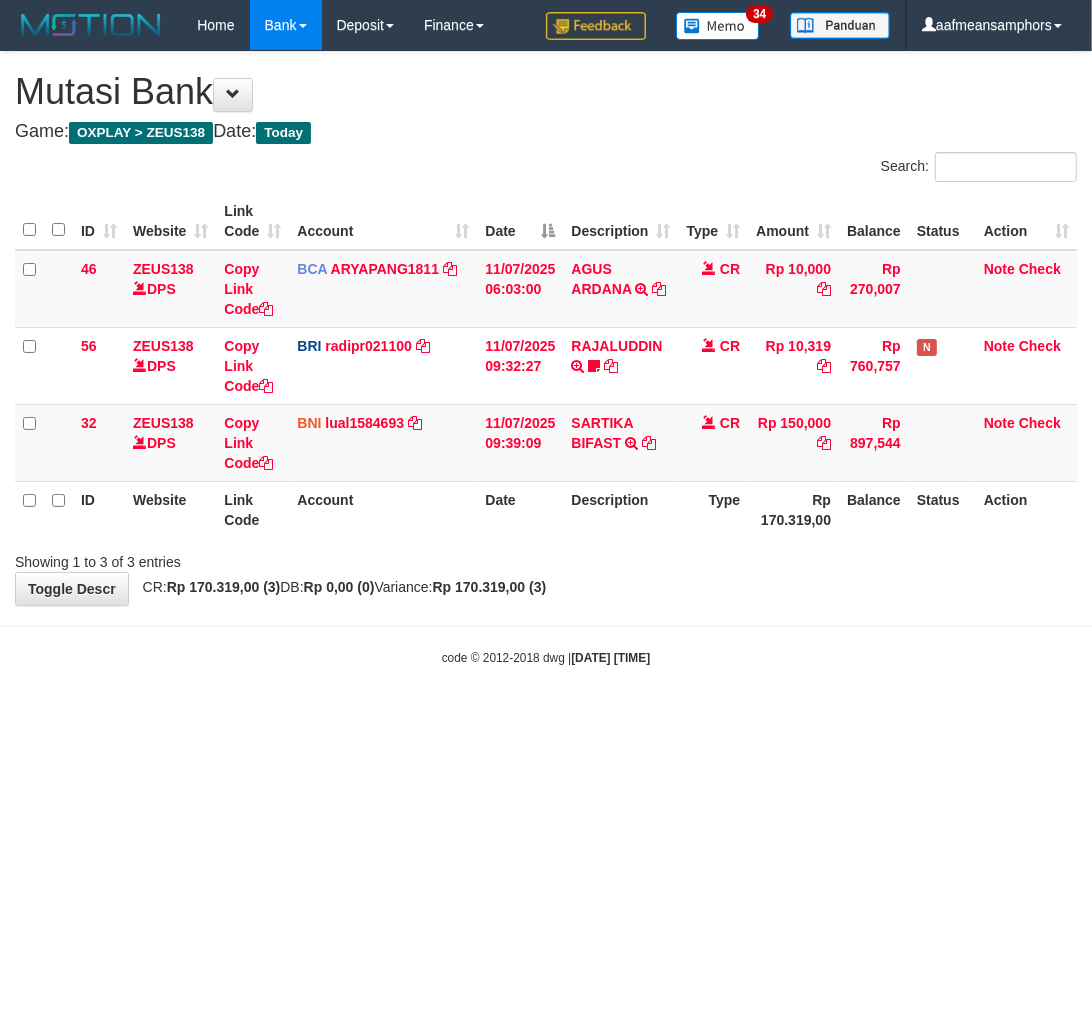 click on "**********" at bounding box center (546, 328) 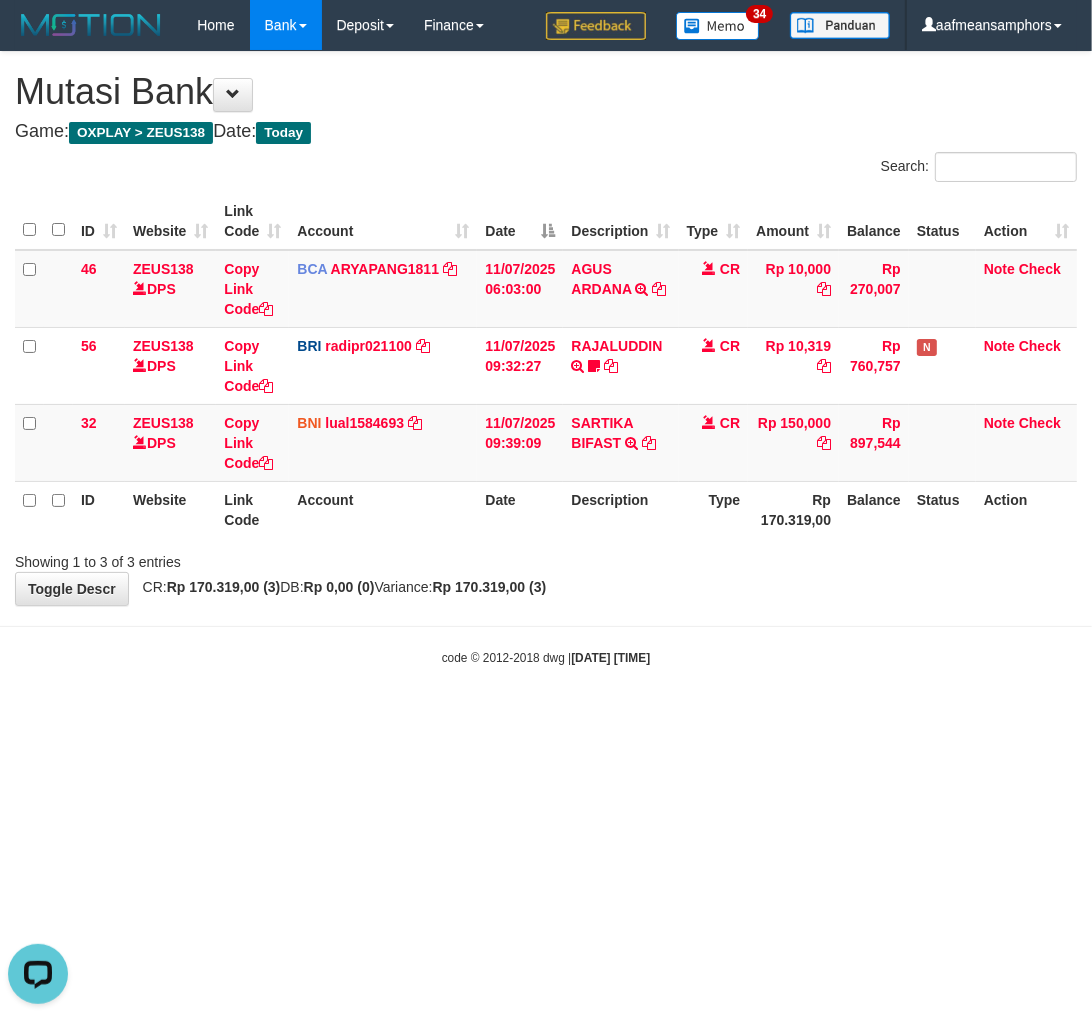 scroll, scrollTop: 0, scrollLeft: 0, axis: both 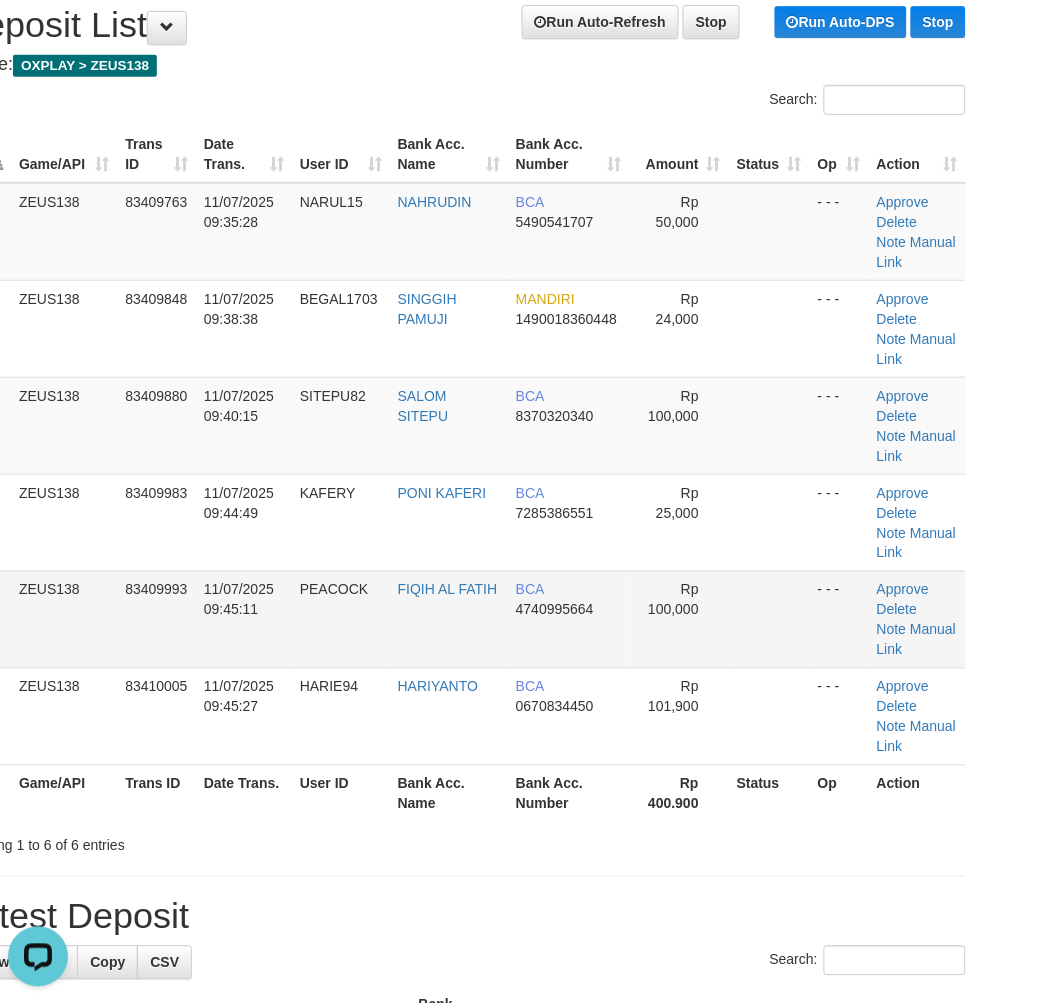 click on "11/07/2025 09:45:11" at bounding box center [244, 619] 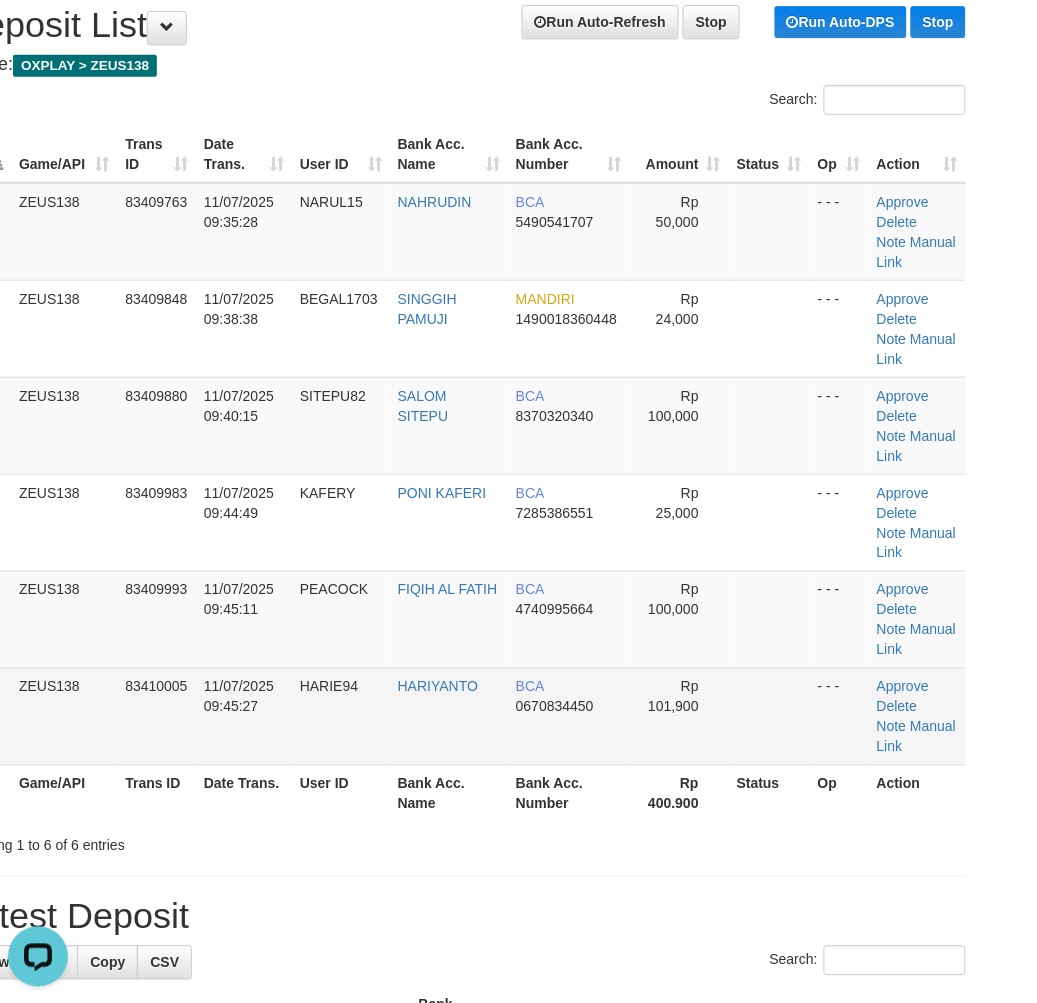 drag, startPoint x: 297, startPoint y: 667, endPoint x: 2, endPoint y: 718, distance: 299.376 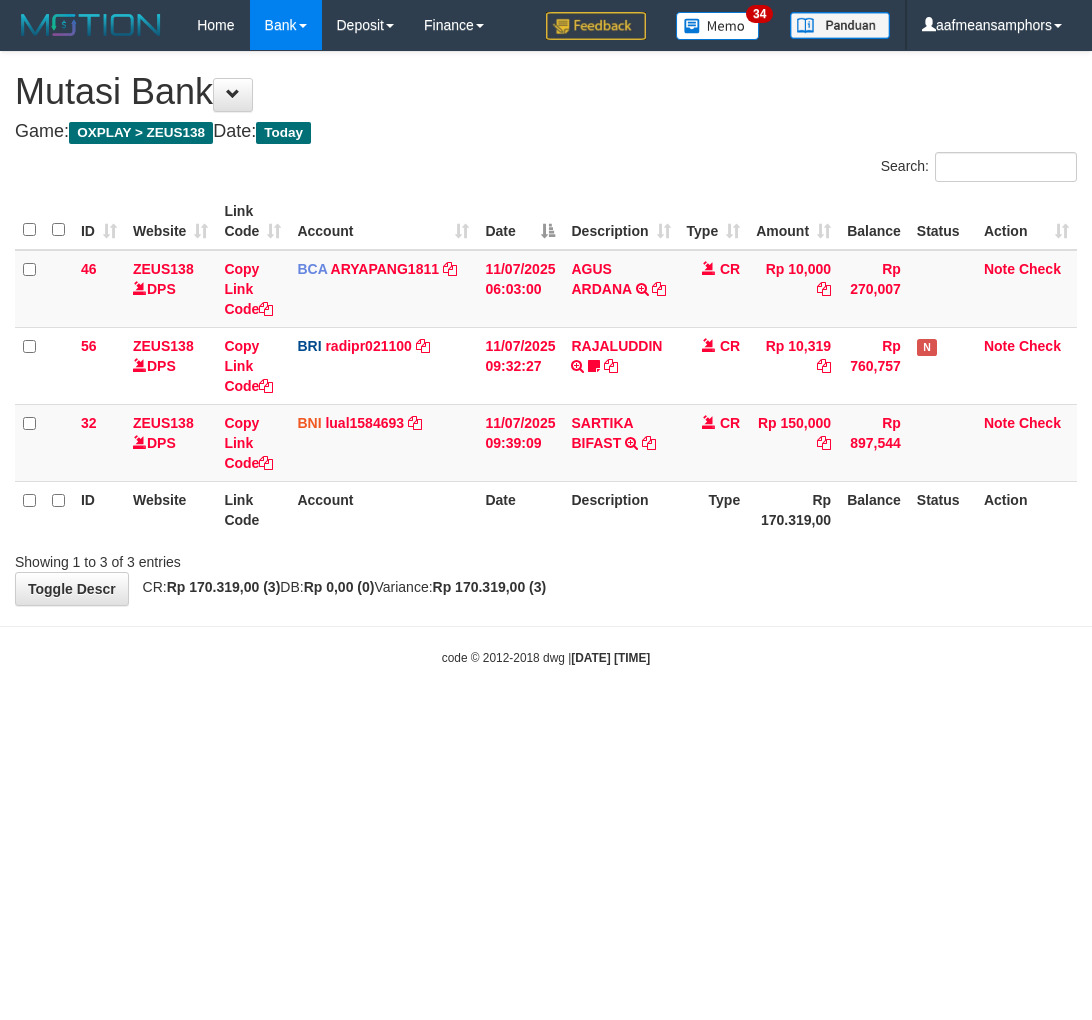 scroll, scrollTop: 0, scrollLeft: 0, axis: both 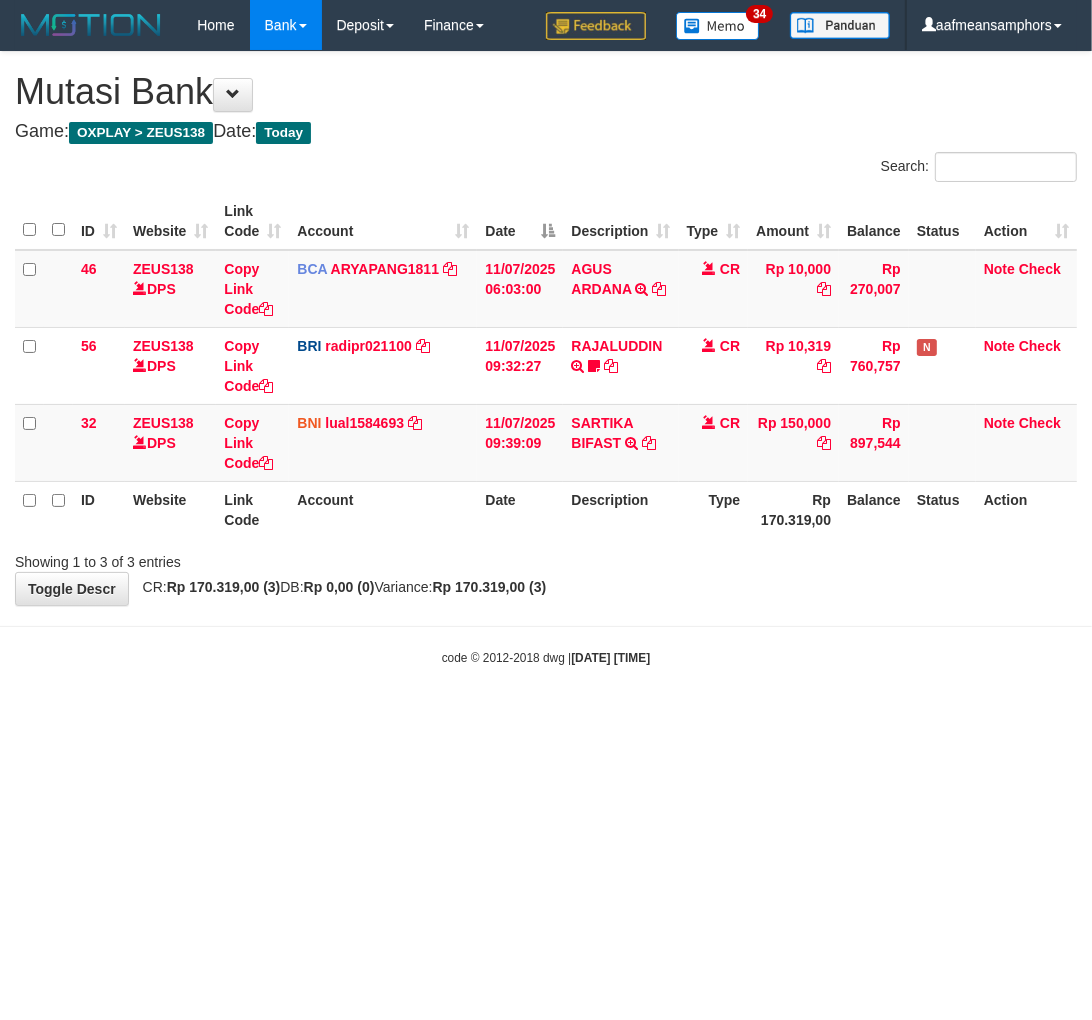 click on "Toggle navigation
Home
Bank
Account List
Load
By Website
Group
[OXPLAY]													ZEUS138
By Load Group (DPS)" at bounding box center [546, 358] 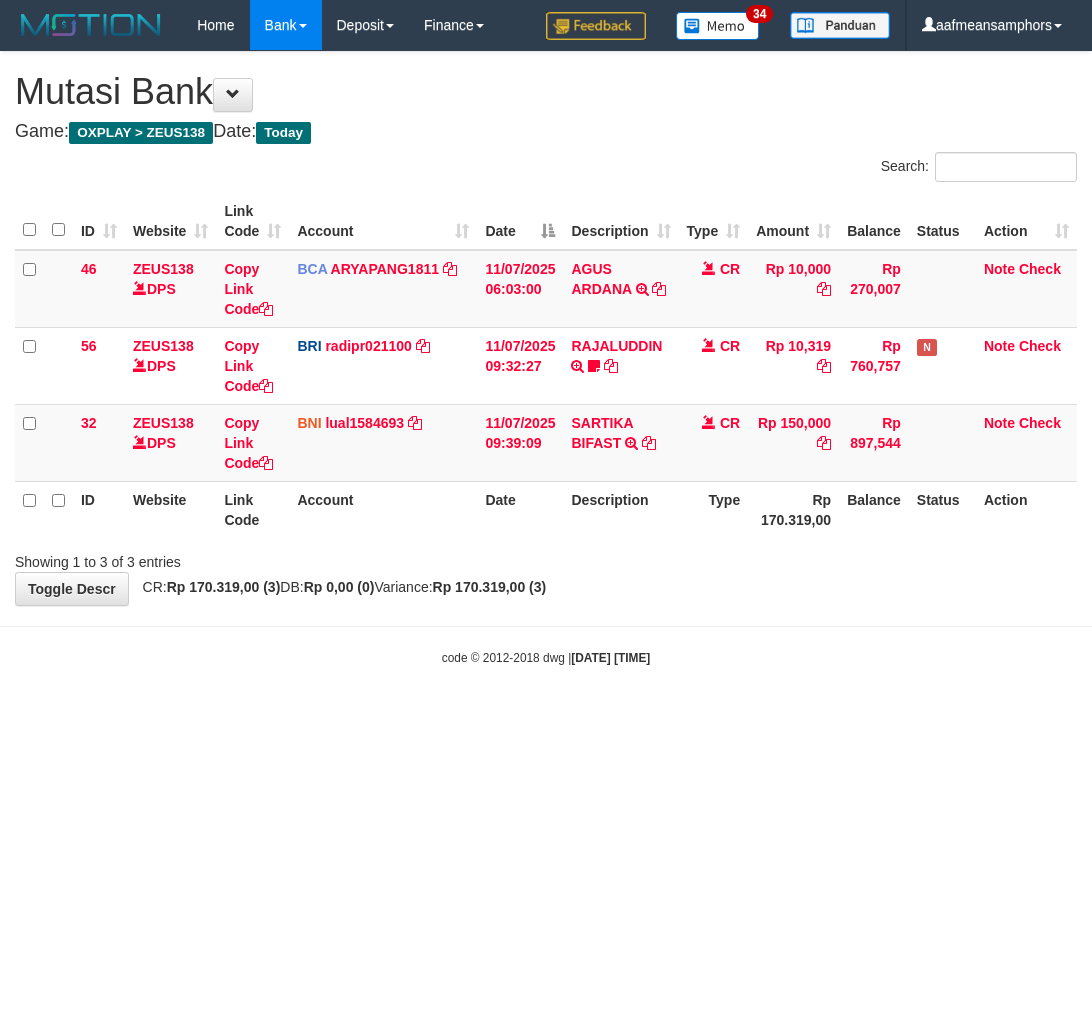 scroll, scrollTop: 0, scrollLeft: 0, axis: both 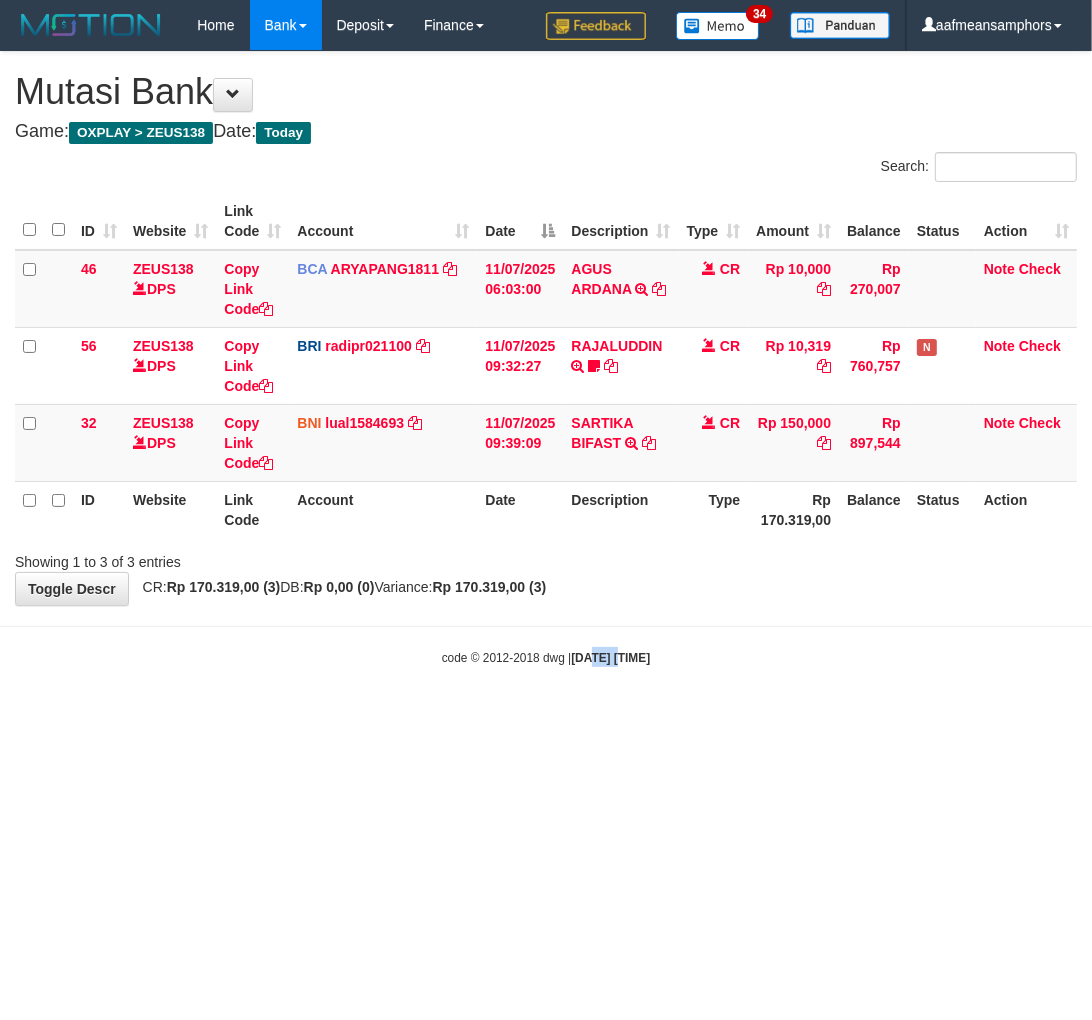 click on "Toggle navigation
Home
Bank
Account List
Load
By Website
Group
[OXPLAY]													ZEUS138
By Load Group (DPS)" at bounding box center [546, 358] 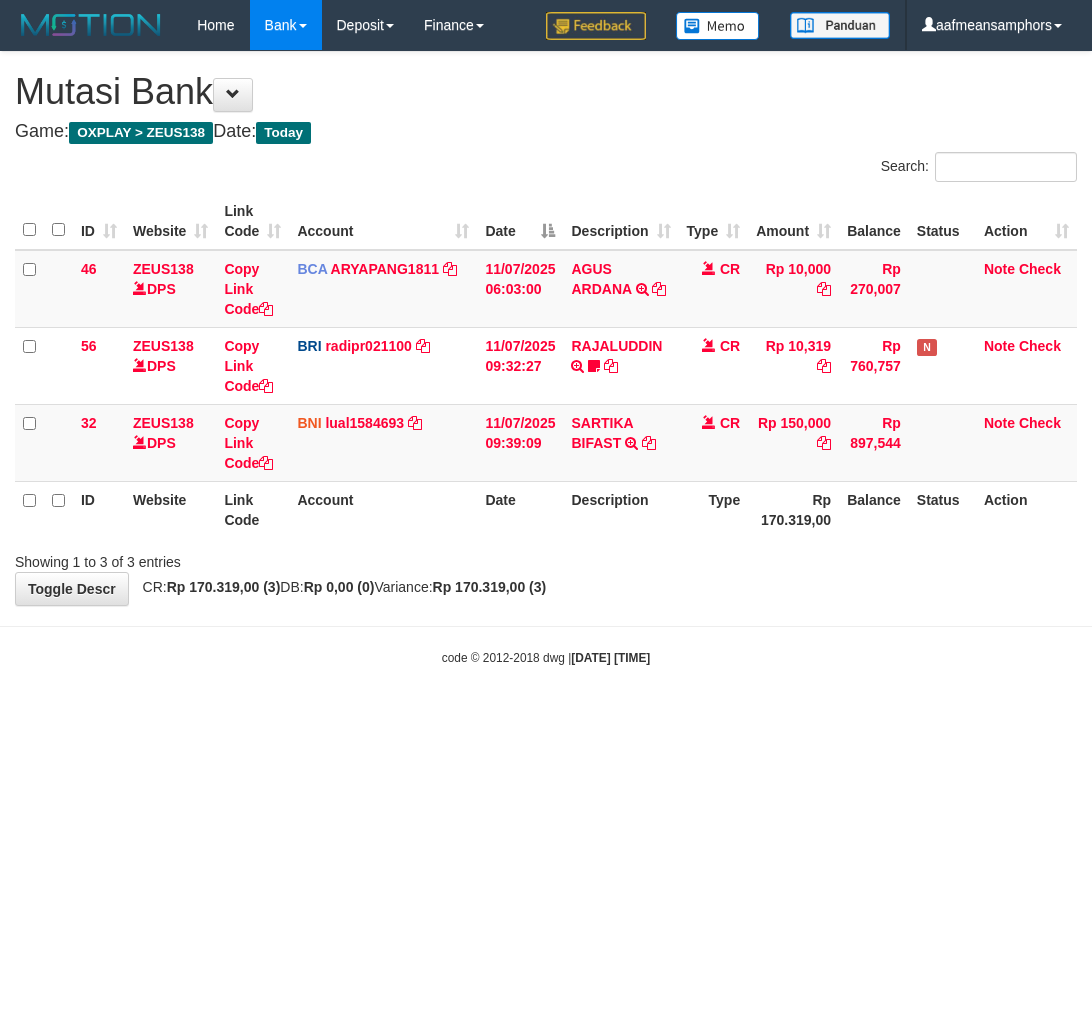 scroll, scrollTop: 0, scrollLeft: 0, axis: both 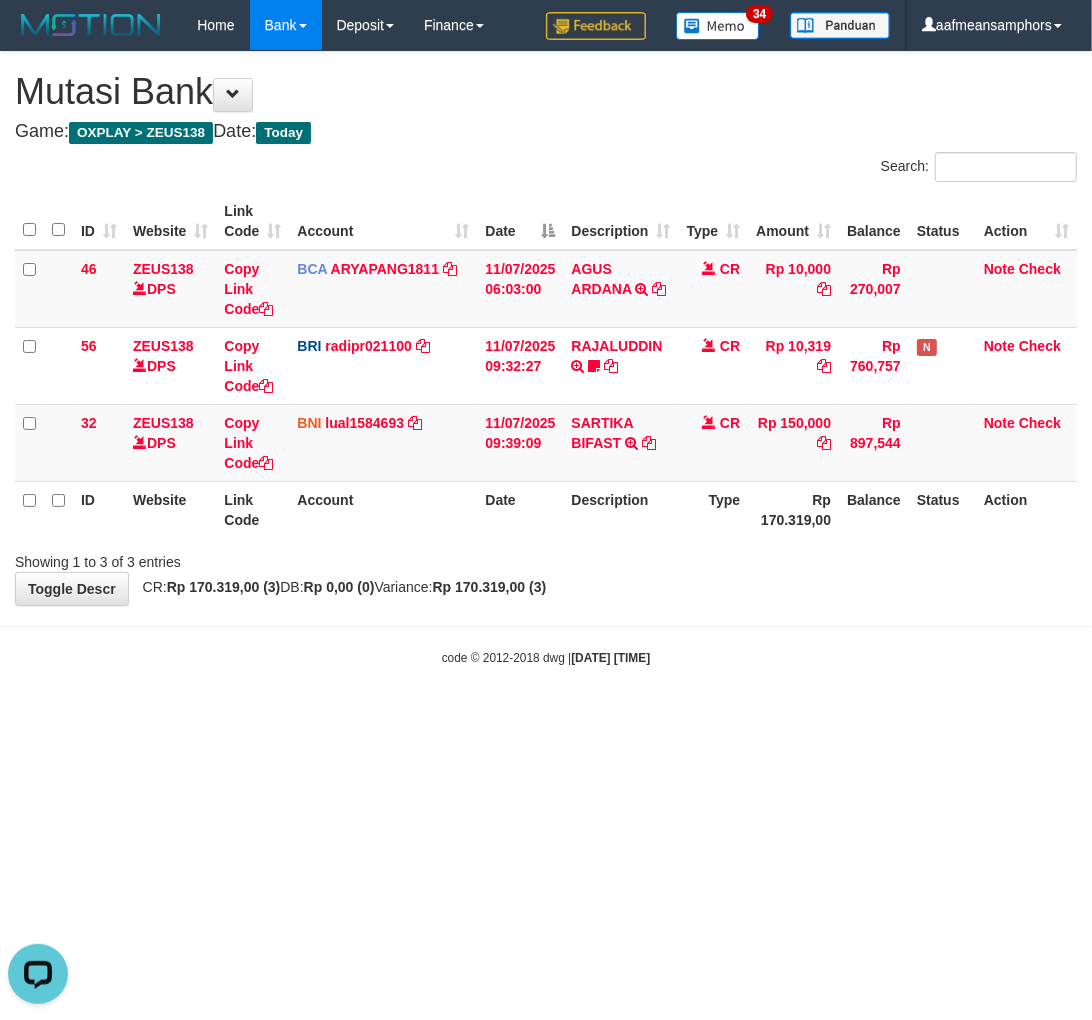 drag, startPoint x: 880, startPoint y: 840, endPoint x: 867, endPoint y: 824, distance: 20.615528 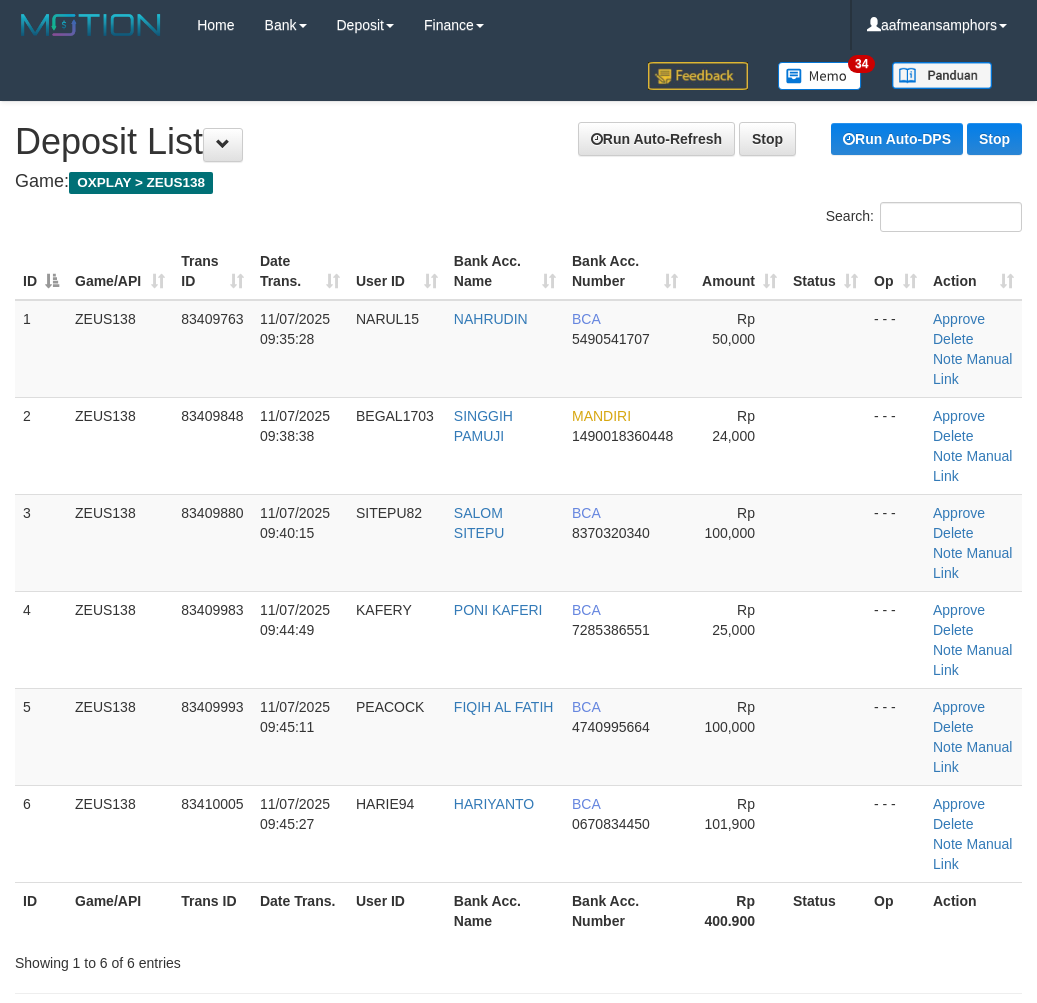 scroll, scrollTop: 117, scrollLeft: 56, axis: both 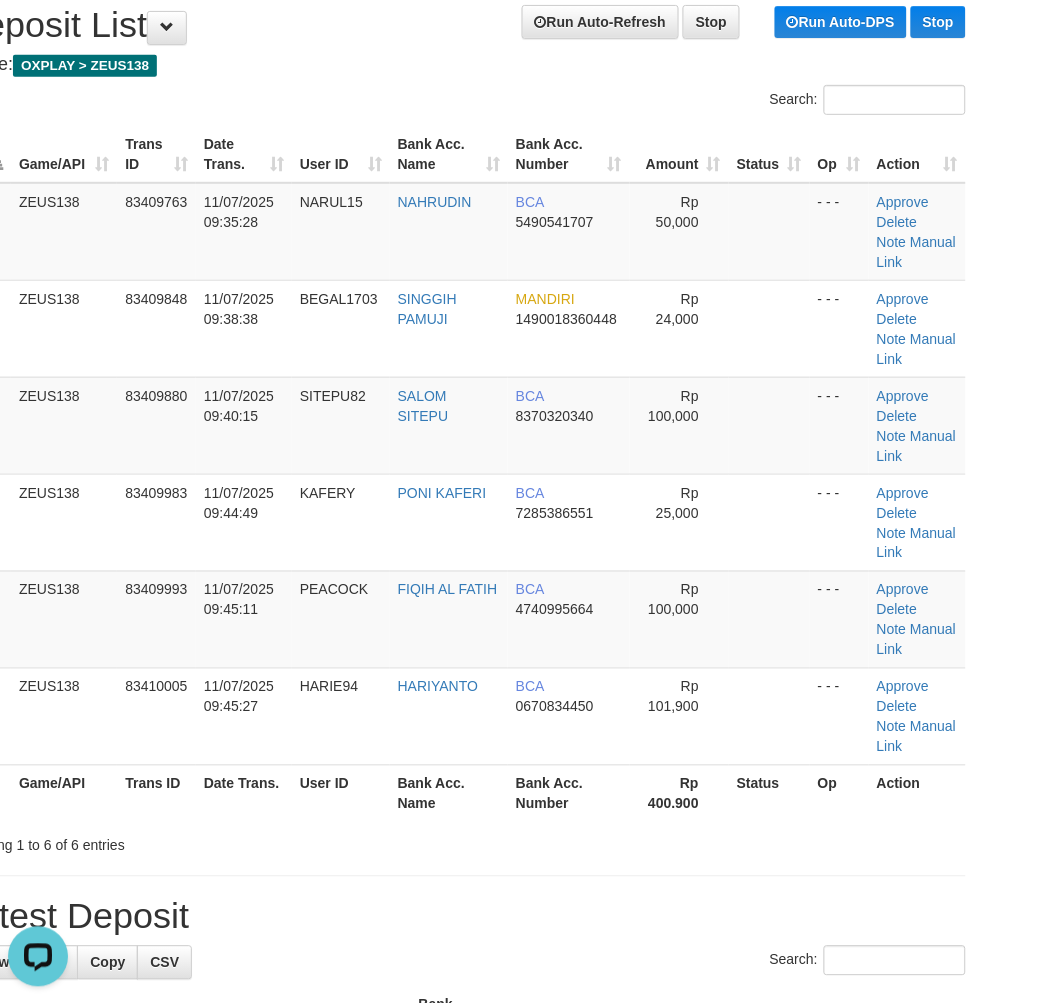 drag, startPoint x: 855, startPoint y: 825, endPoint x: 848, endPoint y: 808, distance: 18.384777 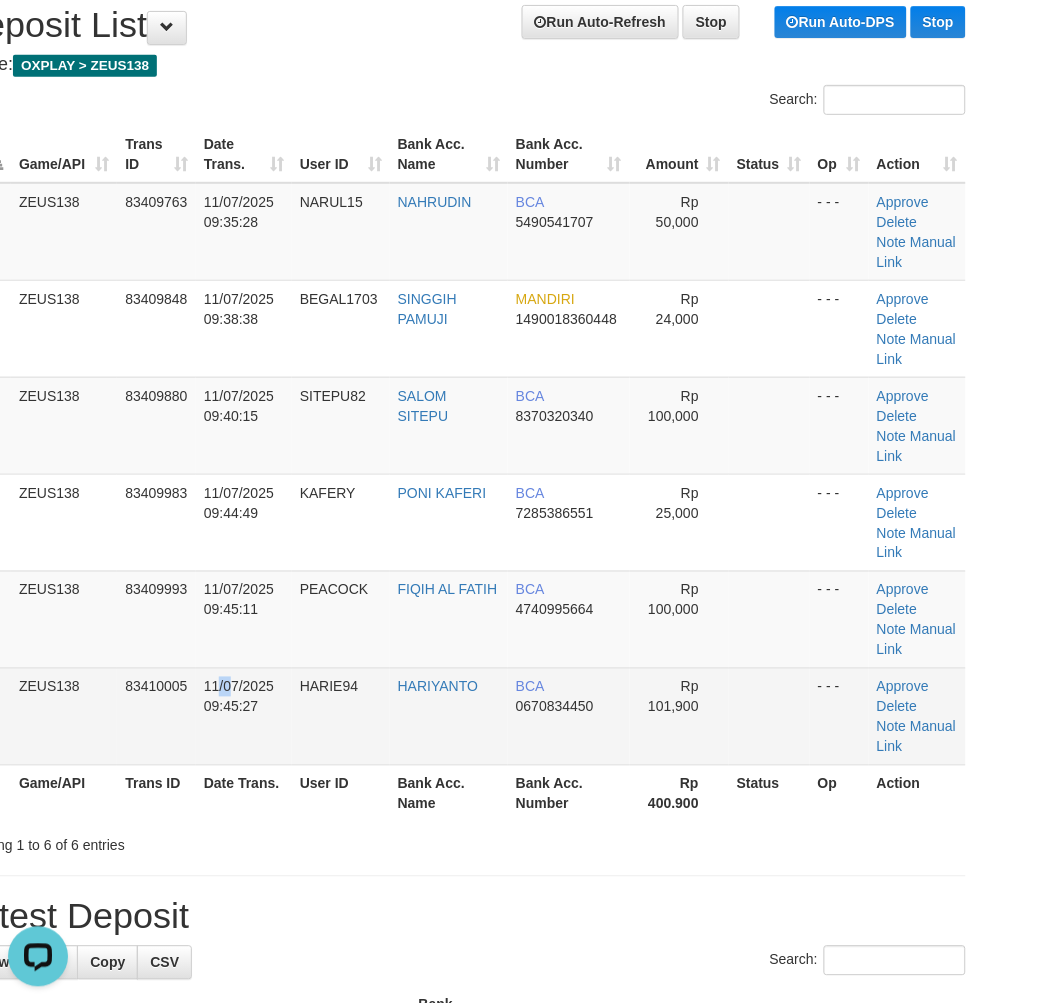 click on "11/07/2025 09:45:27" at bounding box center [239, 697] 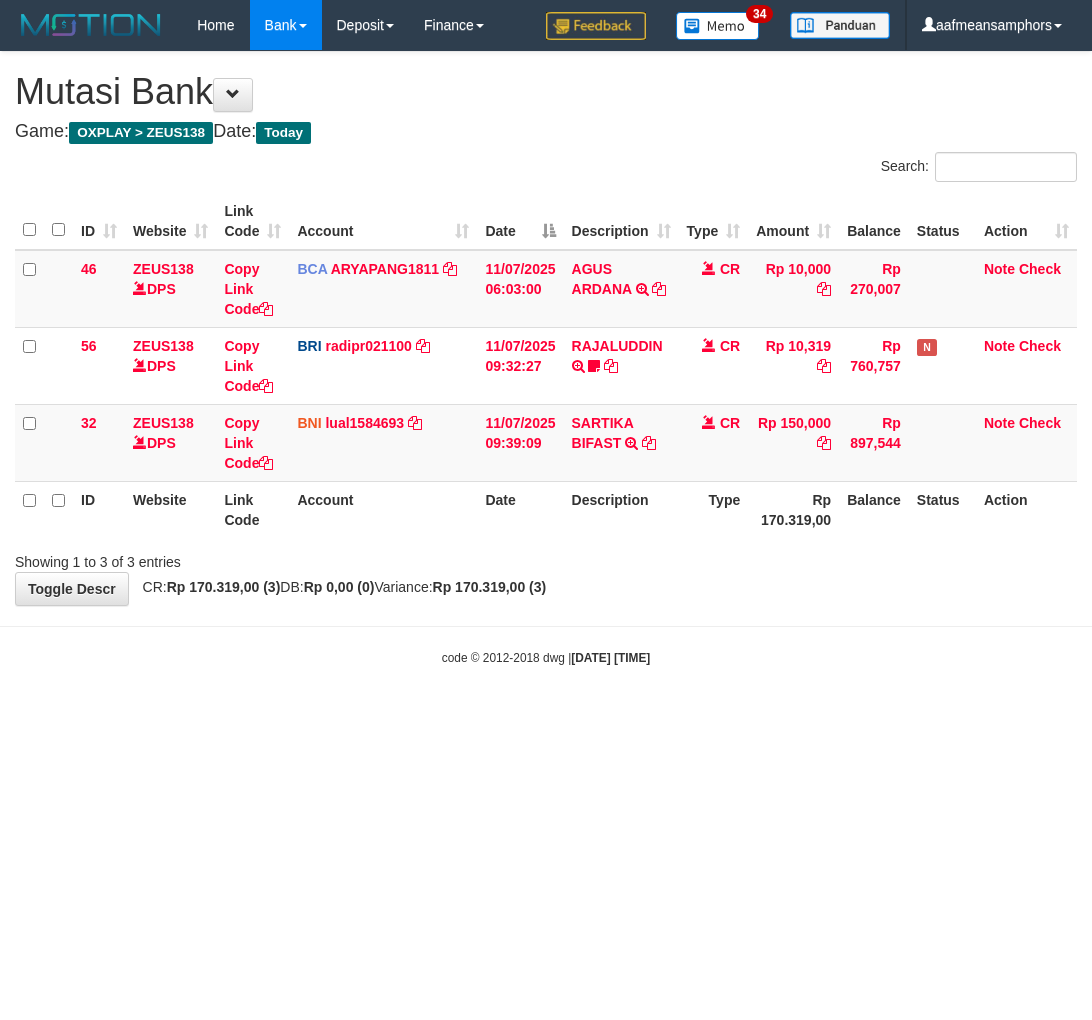 click on "Toggle navigation
Home
Bank
Account List
Load
By Website
Group
[OXPLAY]													ZEUS138
By Load Group (DPS)
Sync" at bounding box center [546, 358] 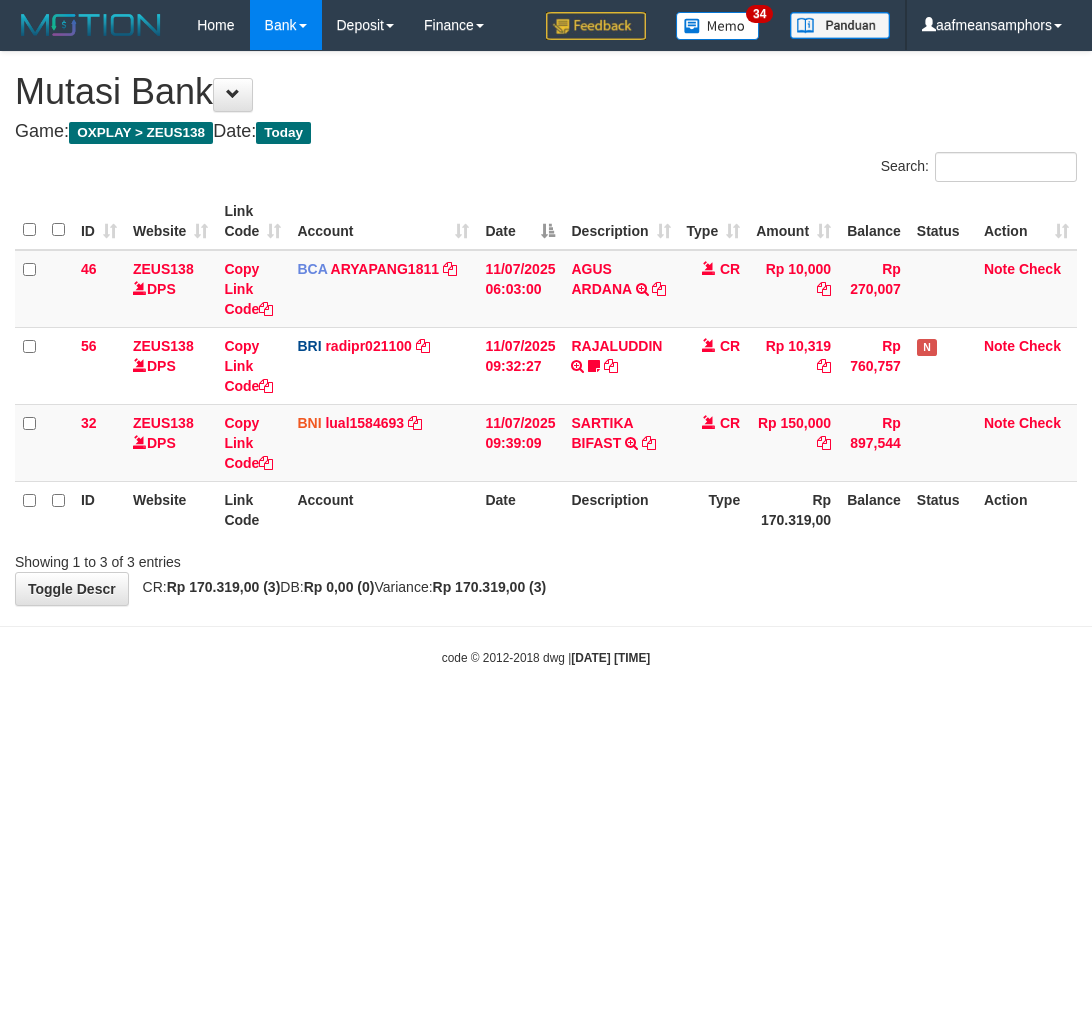 scroll, scrollTop: 0, scrollLeft: 0, axis: both 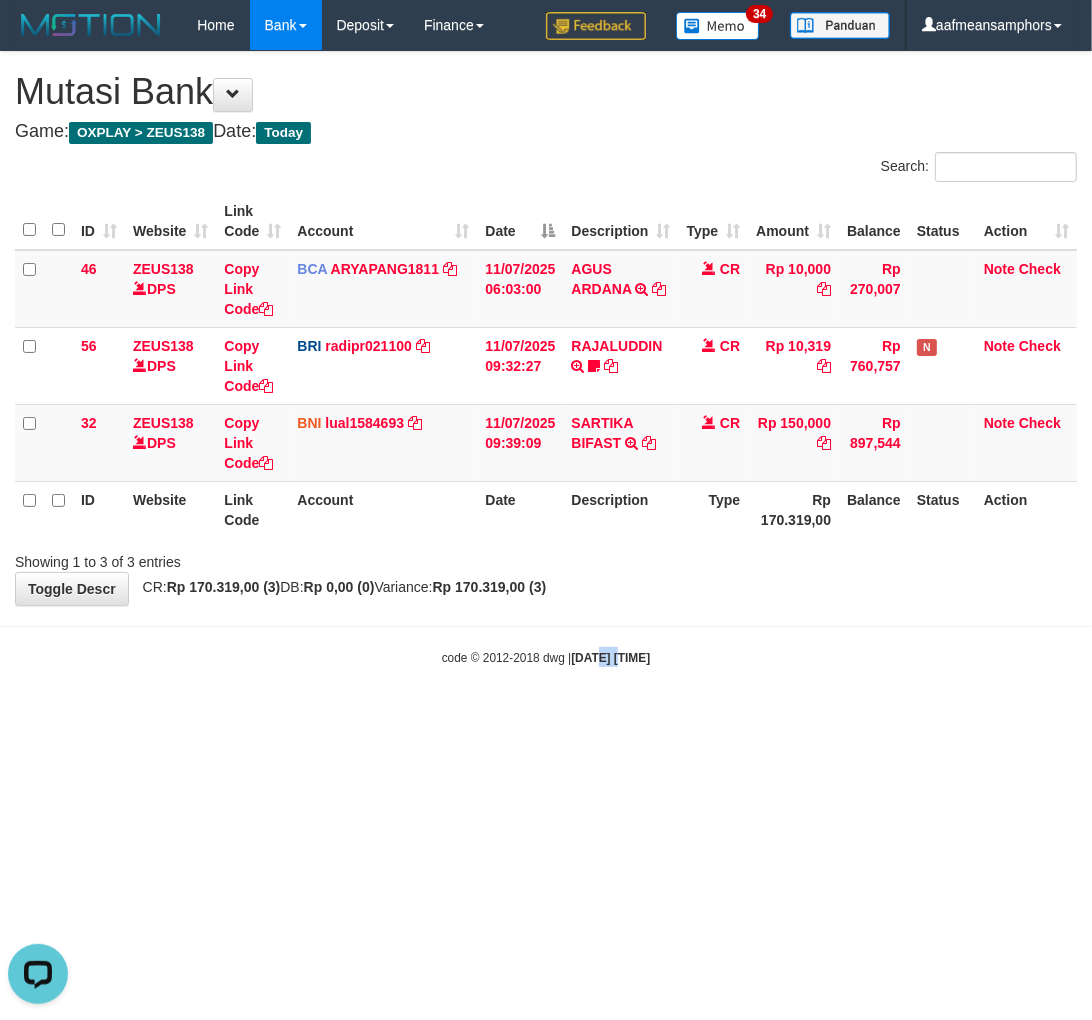 click on "Toggle navigation
Home
Bank
Account List
Load
By Website
Group
[OXPLAY]													ZEUS138
By Load Group (DPS)
Sync" at bounding box center [546, 358] 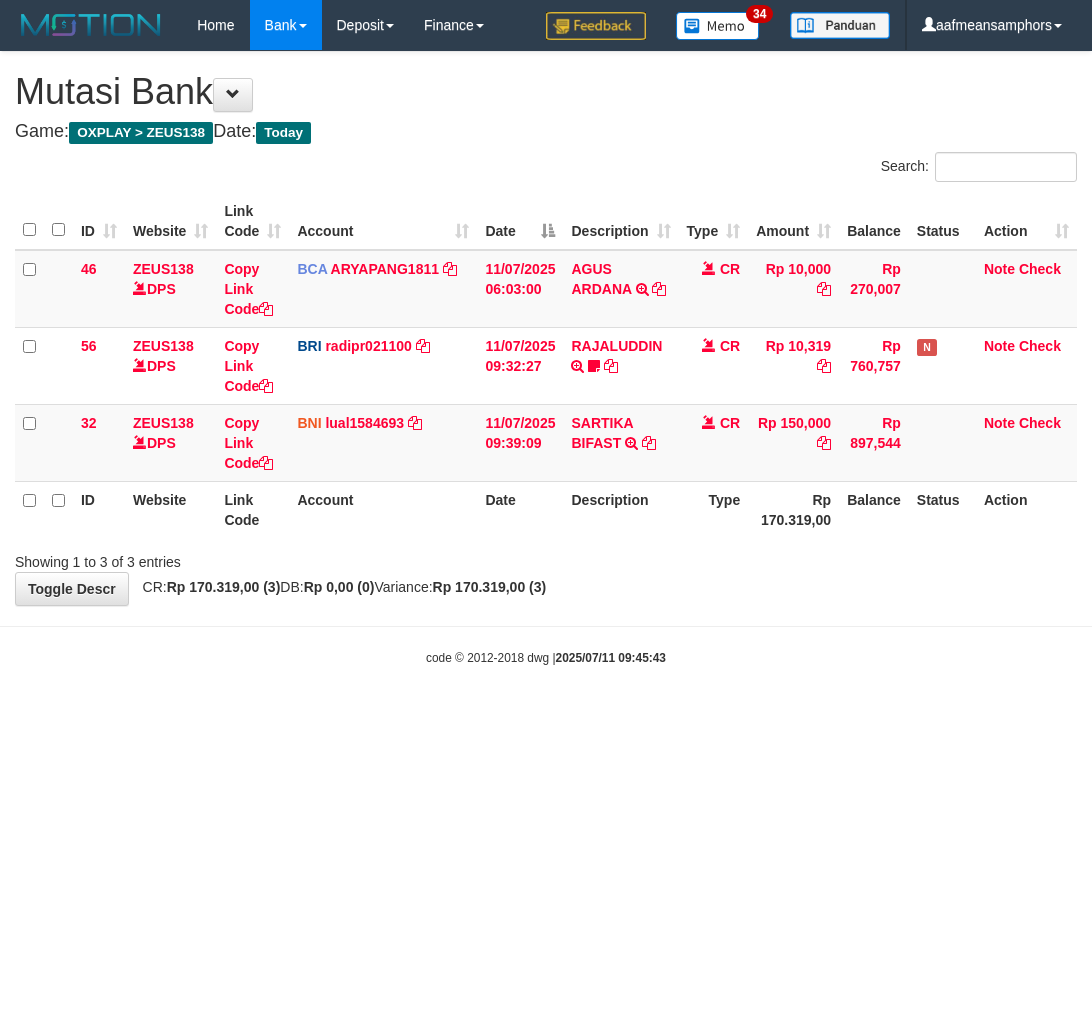 scroll, scrollTop: 0, scrollLeft: 0, axis: both 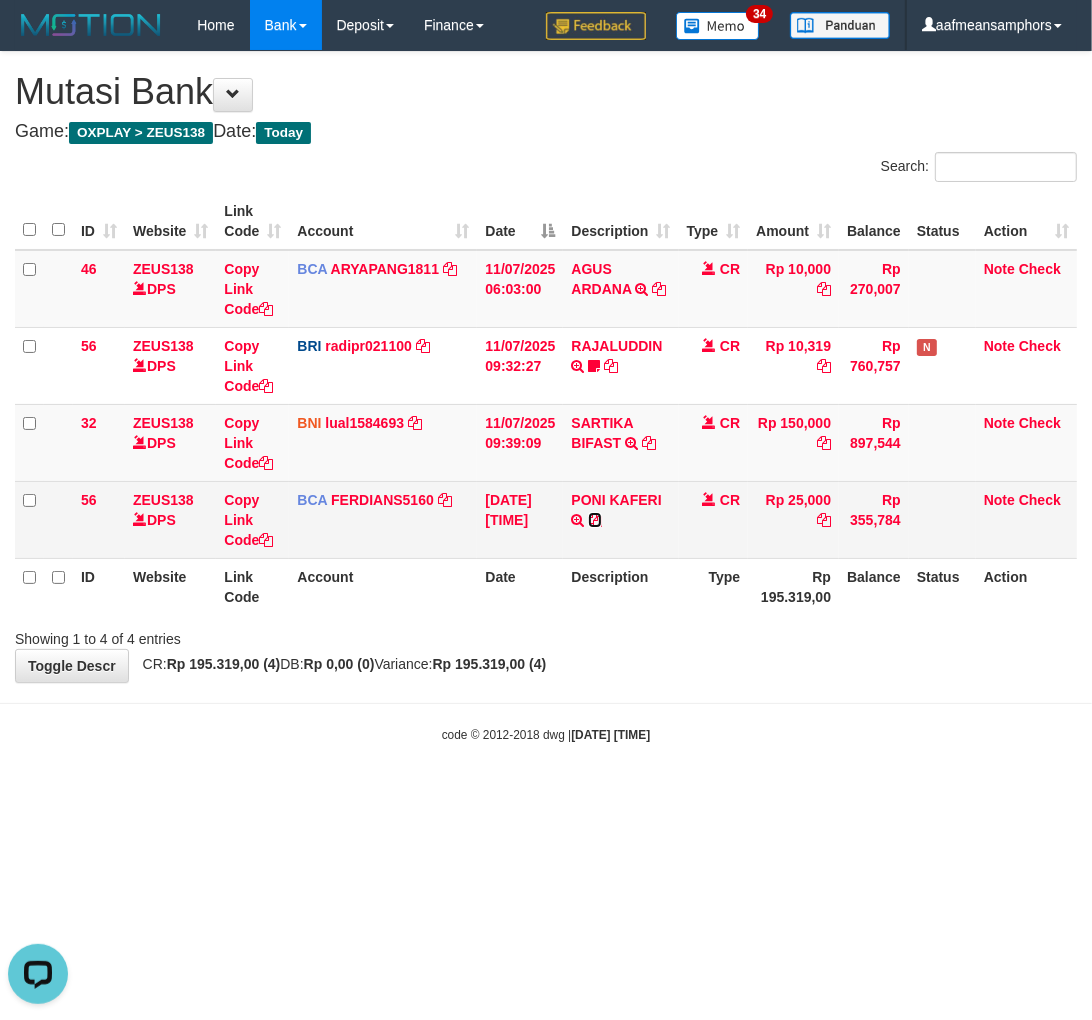 drag, startPoint x: 596, startPoint y: 513, endPoint x: 611, endPoint y: 517, distance: 15.524175 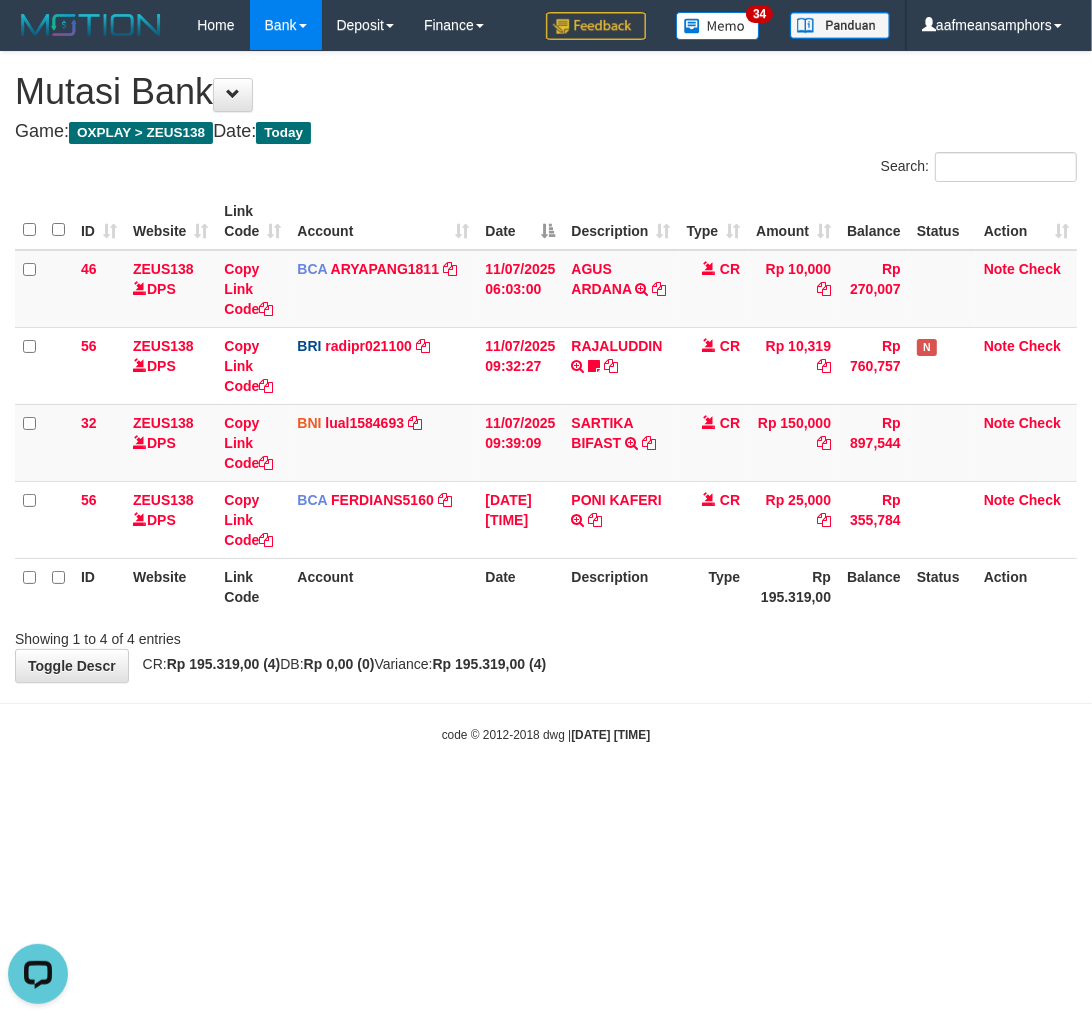 click on "Toggle navigation
Home
Bank
Account List
Load
By Website
Group
[OXPLAY]													ZEUS138
By Load Group (DPS)" at bounding box center [546, 397] 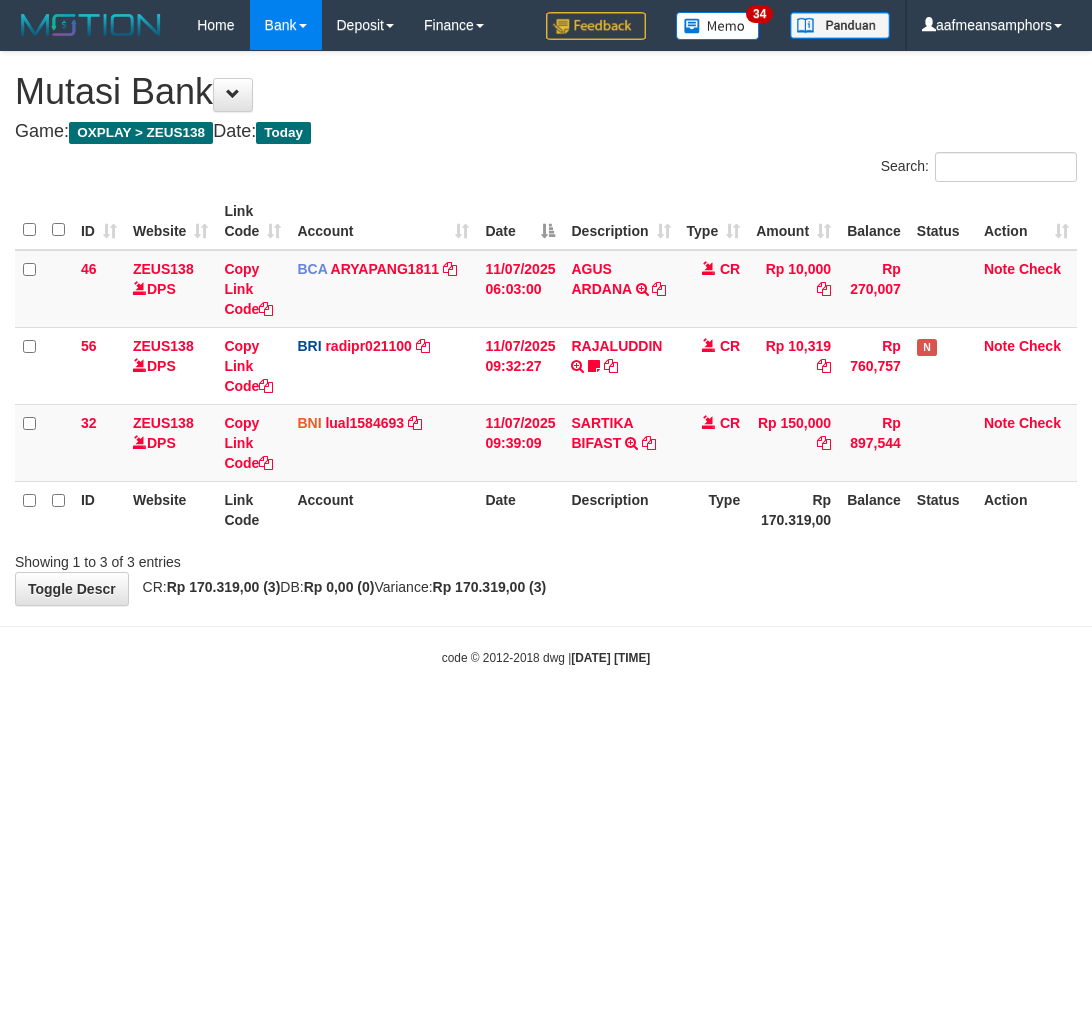 scroll, scrollTop: 0, scrollLeft: 0, axis: both 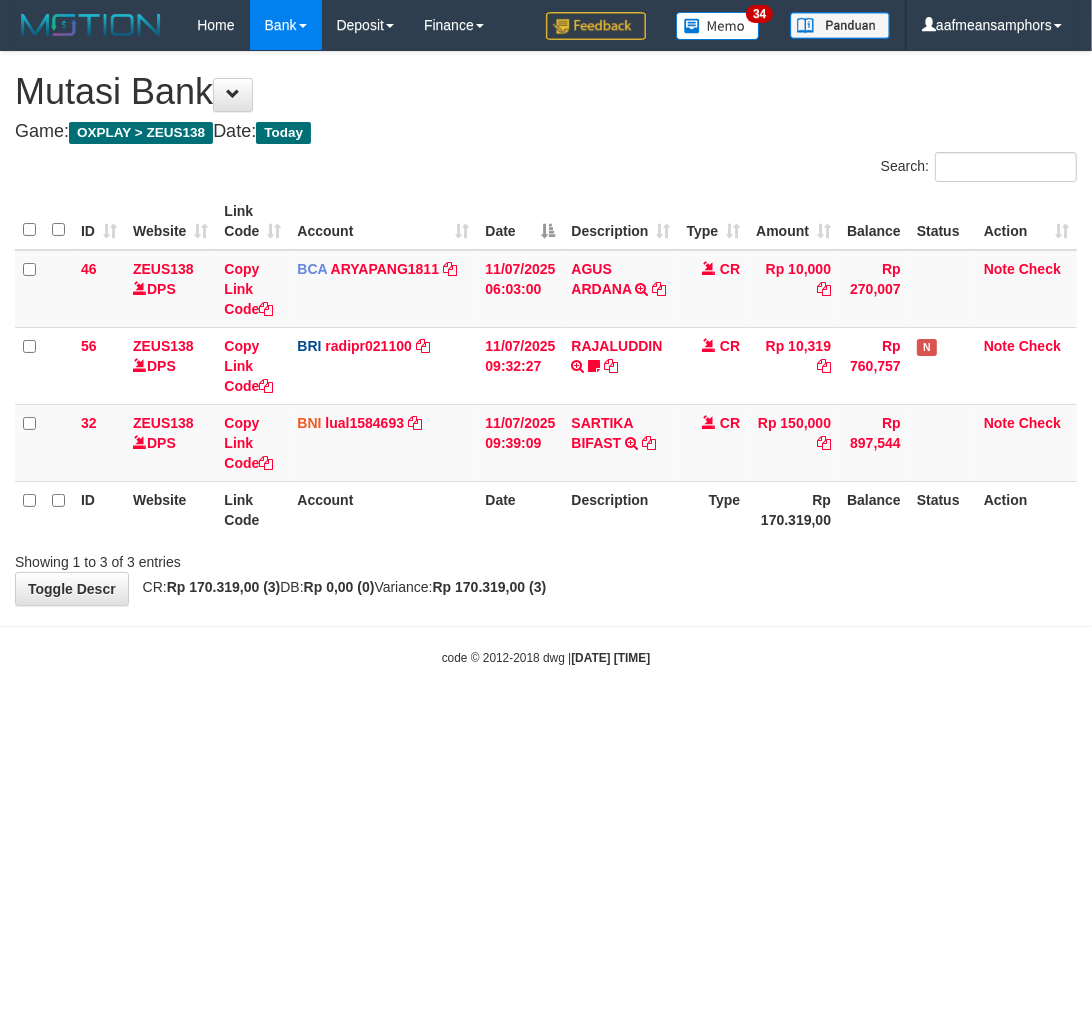 drag, startPoint x: 0, startPoint y: 0, endPoint x: 560, endPoint y: 705, distance: 900.34717 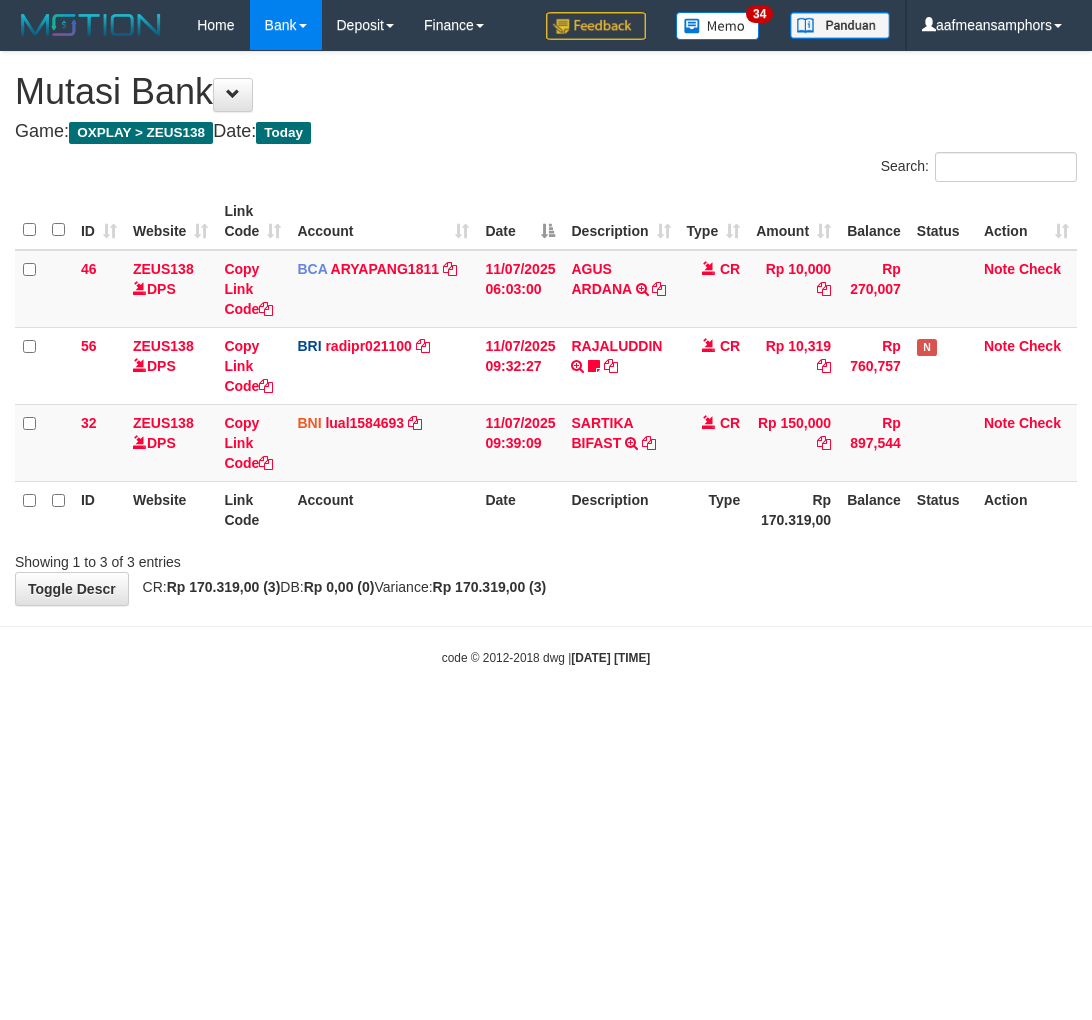 scroll, scrollTop: 0, scrollLeft: 0, axis: both 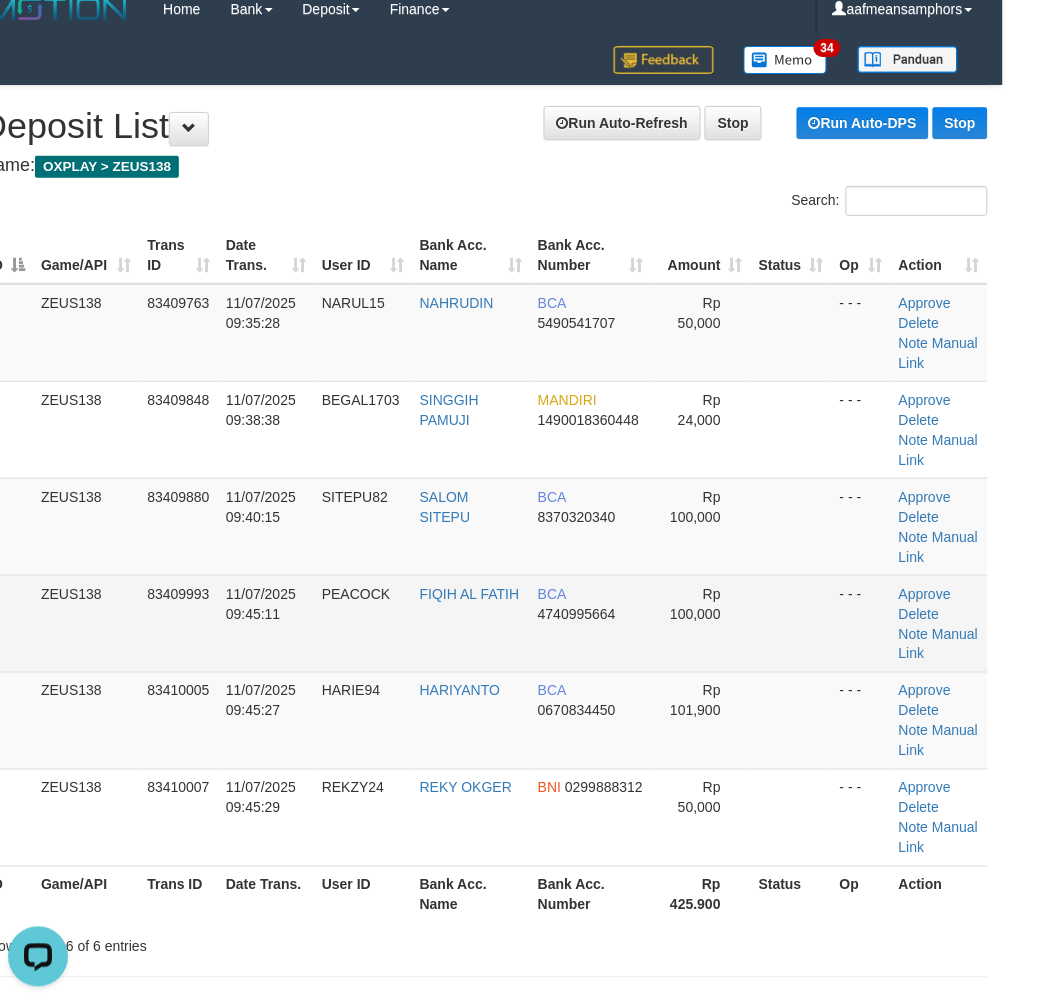 click at bounding box center (791, 623) 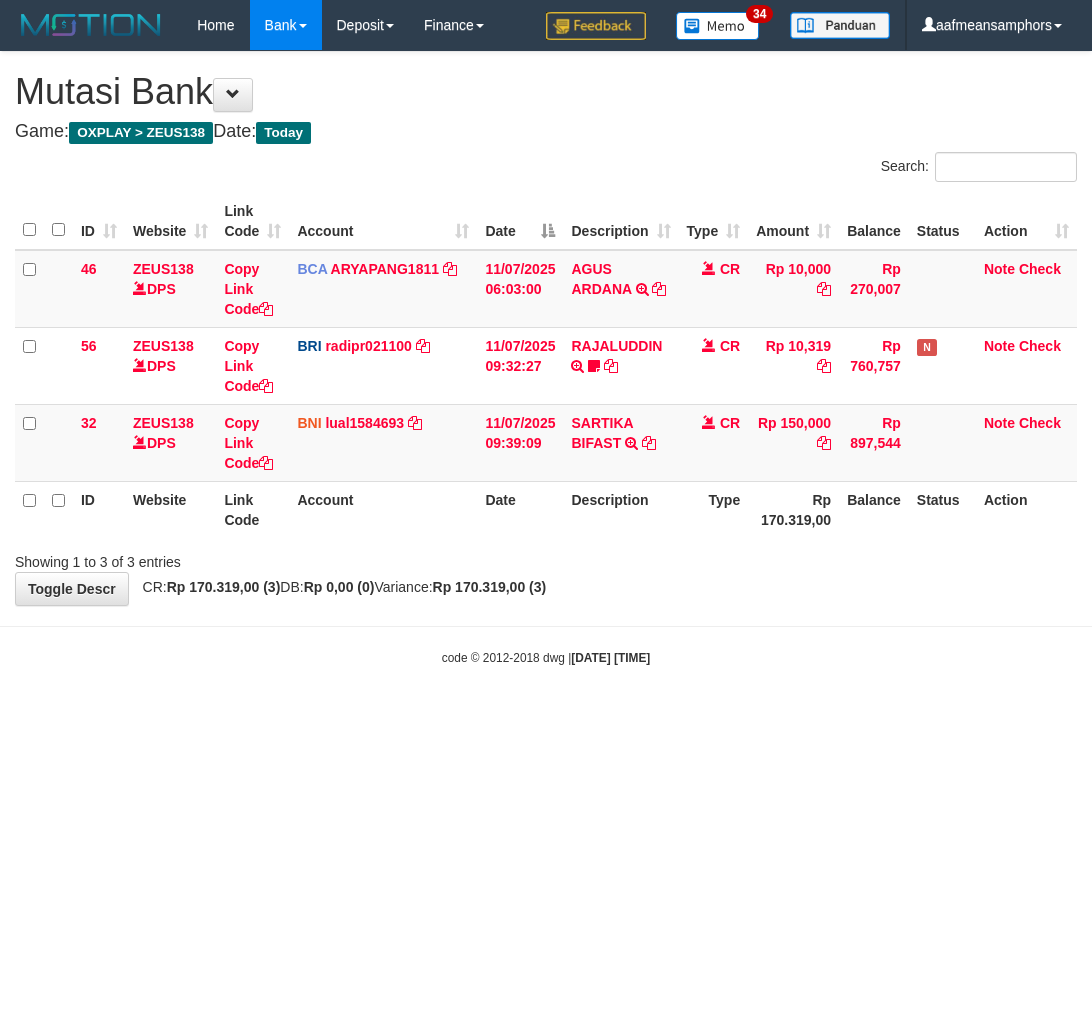 scroll, scrollTop: 0, scrollLeft: 0, axis: both 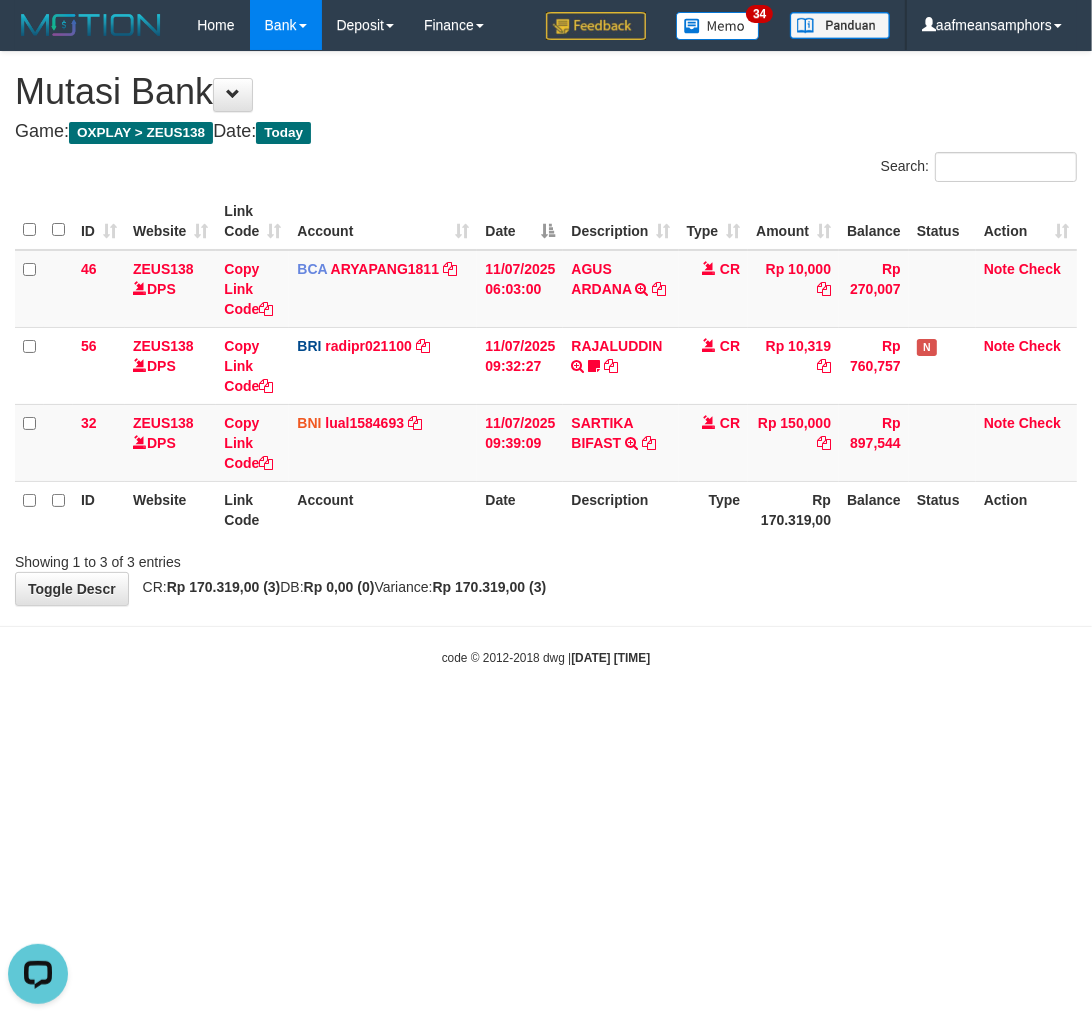 drag, startPoint x: 603, startPoint y: 624, endPoint x: 665, endPoint y: 592, distance: 69.77106 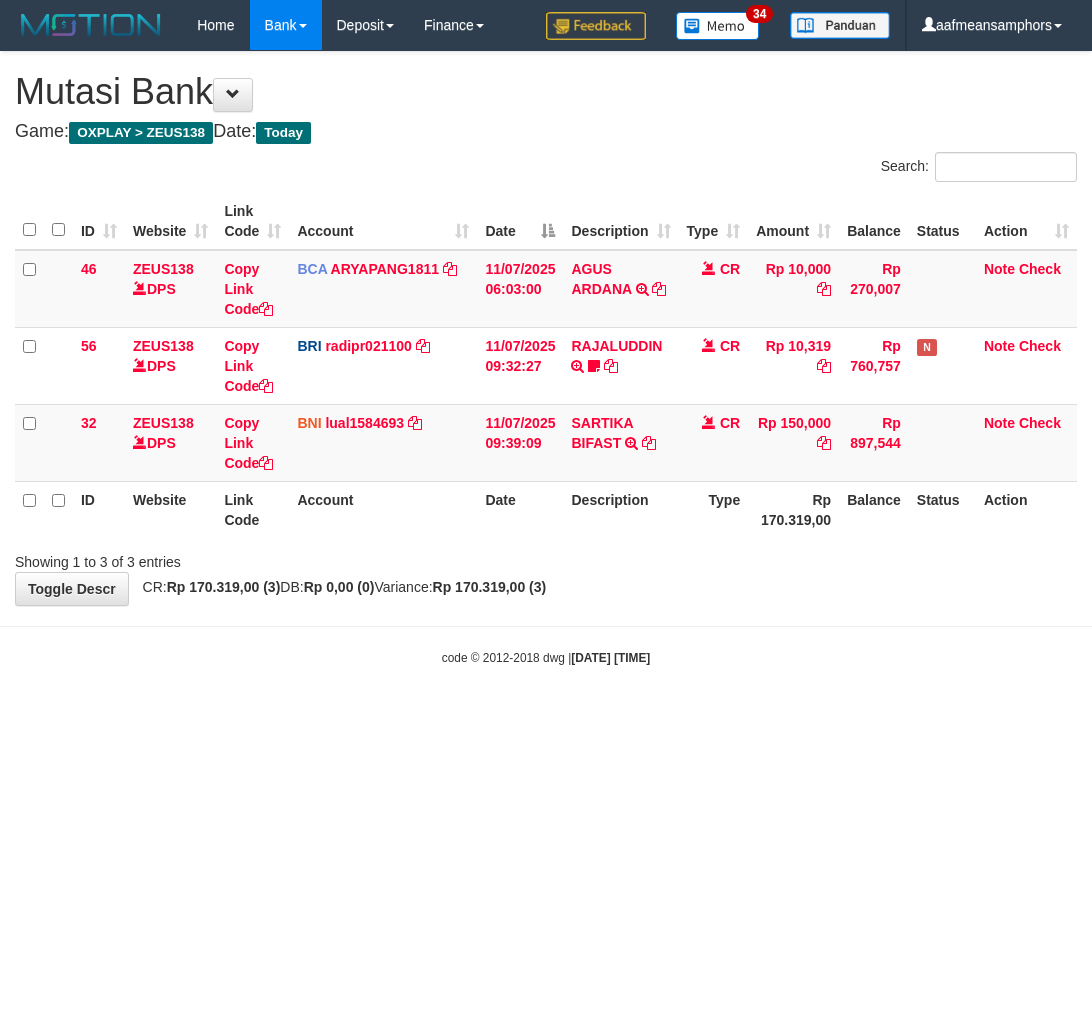 scroll, scrollTop: 0, scrollLeft: 0, axis: both 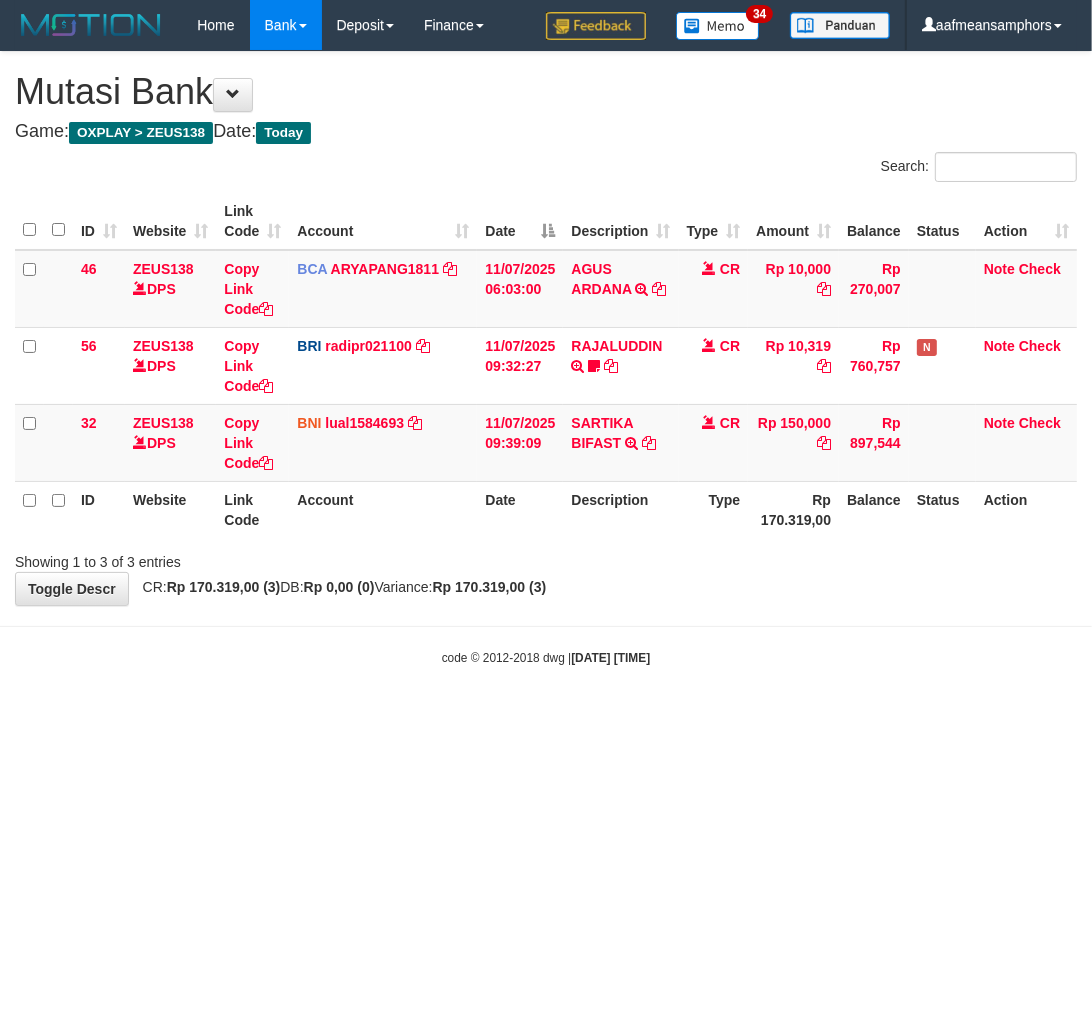drag, startPoint x: 636, startPoint y: 658, endPoint x: 580, endPoint y: 662, distance: 56.142673 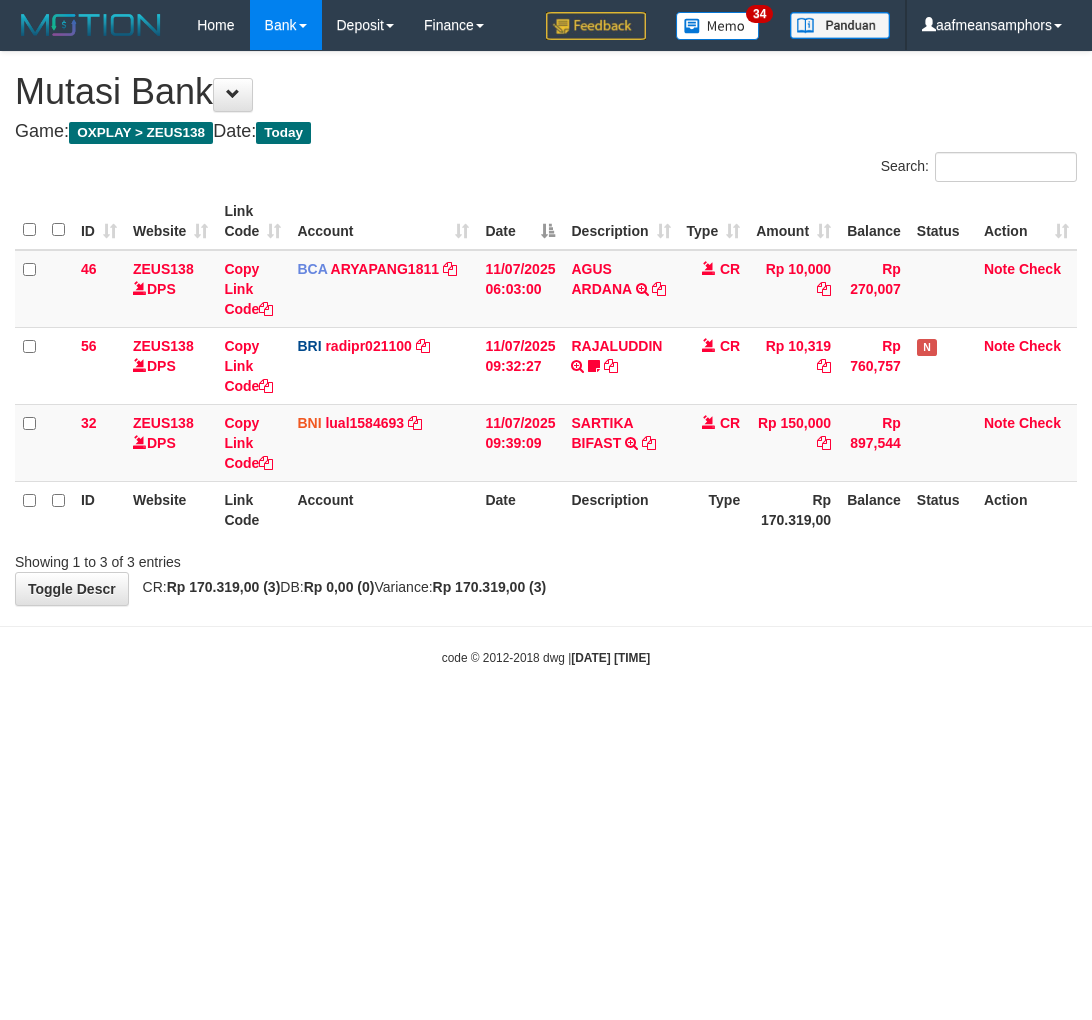 scroll, scrollTop: 0, scrollLeft: 0, axis: both 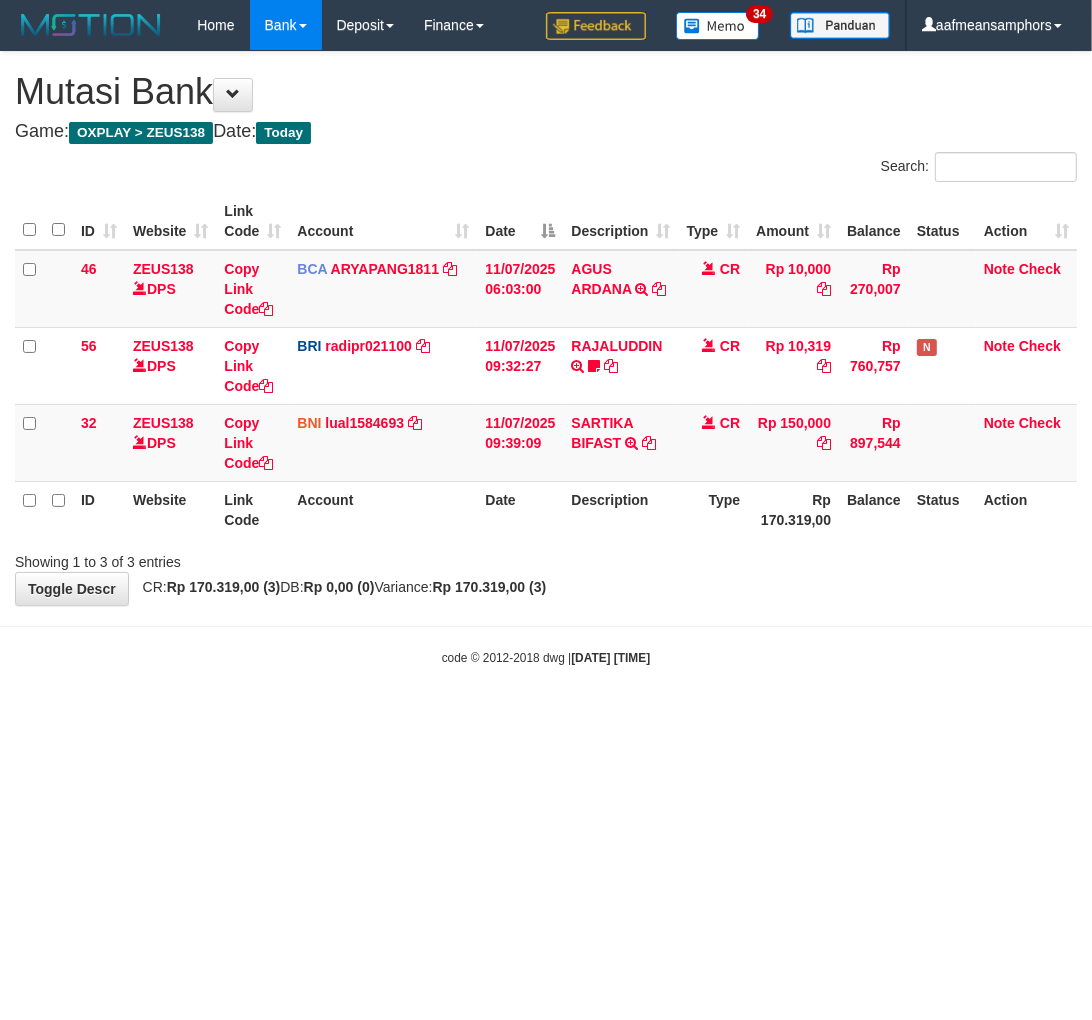 click on "Toggle navigation
Home
Bank
Account List
Load
By Website
Group
[OXPLAY]													ZEUS138
By Load Group (DPS)" at bounding box center [546, 358] 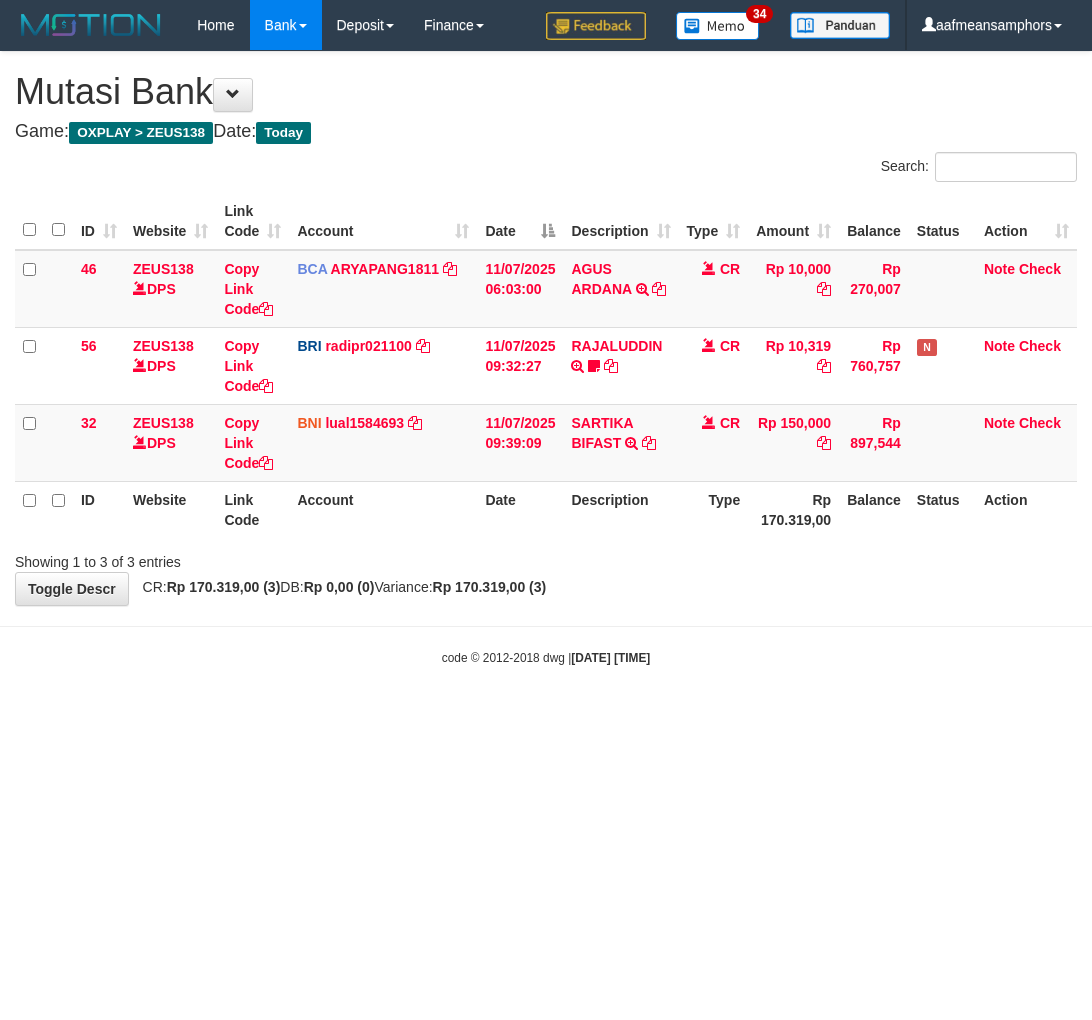 scroll, scrollTop: 0, scrollLeft: 0, axis: both 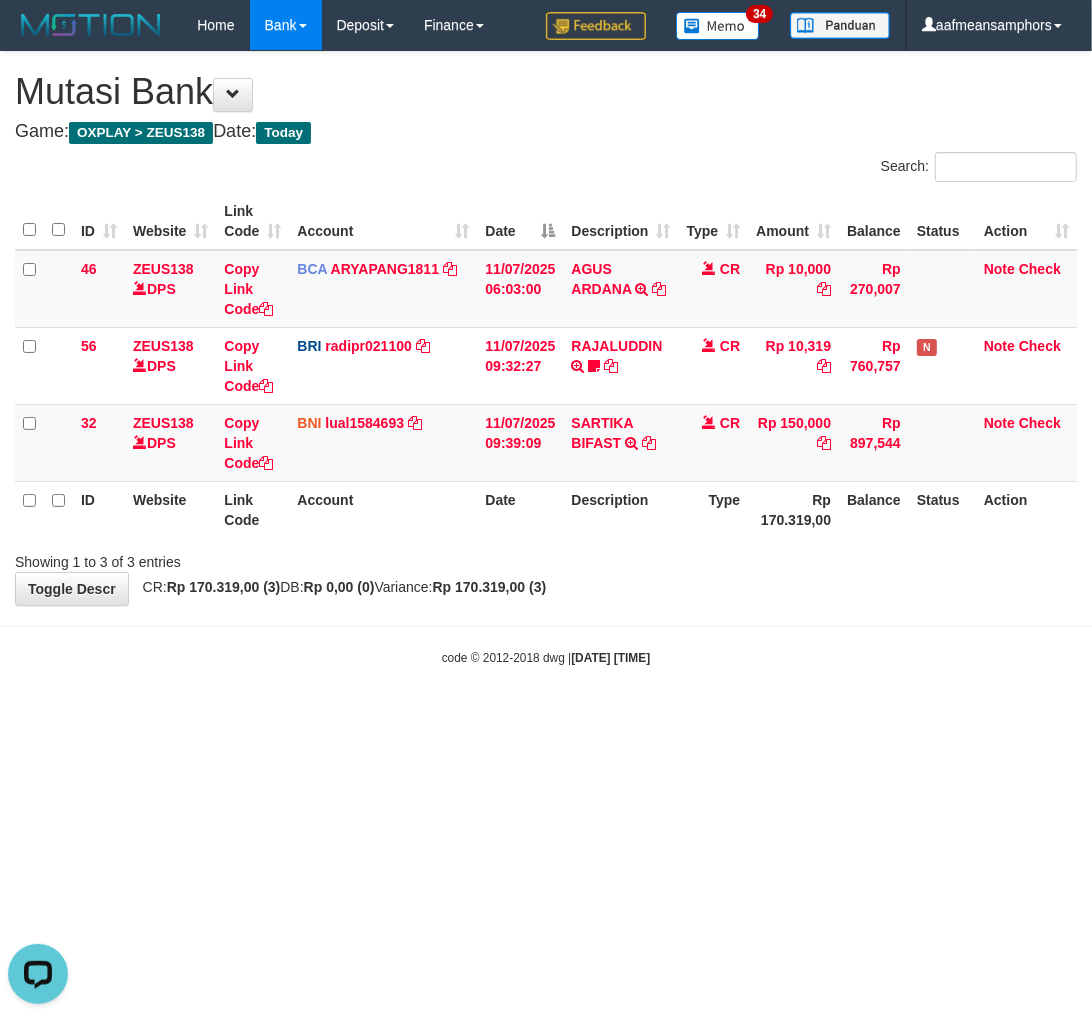 click on "Description" at bounding box center (620, 509) 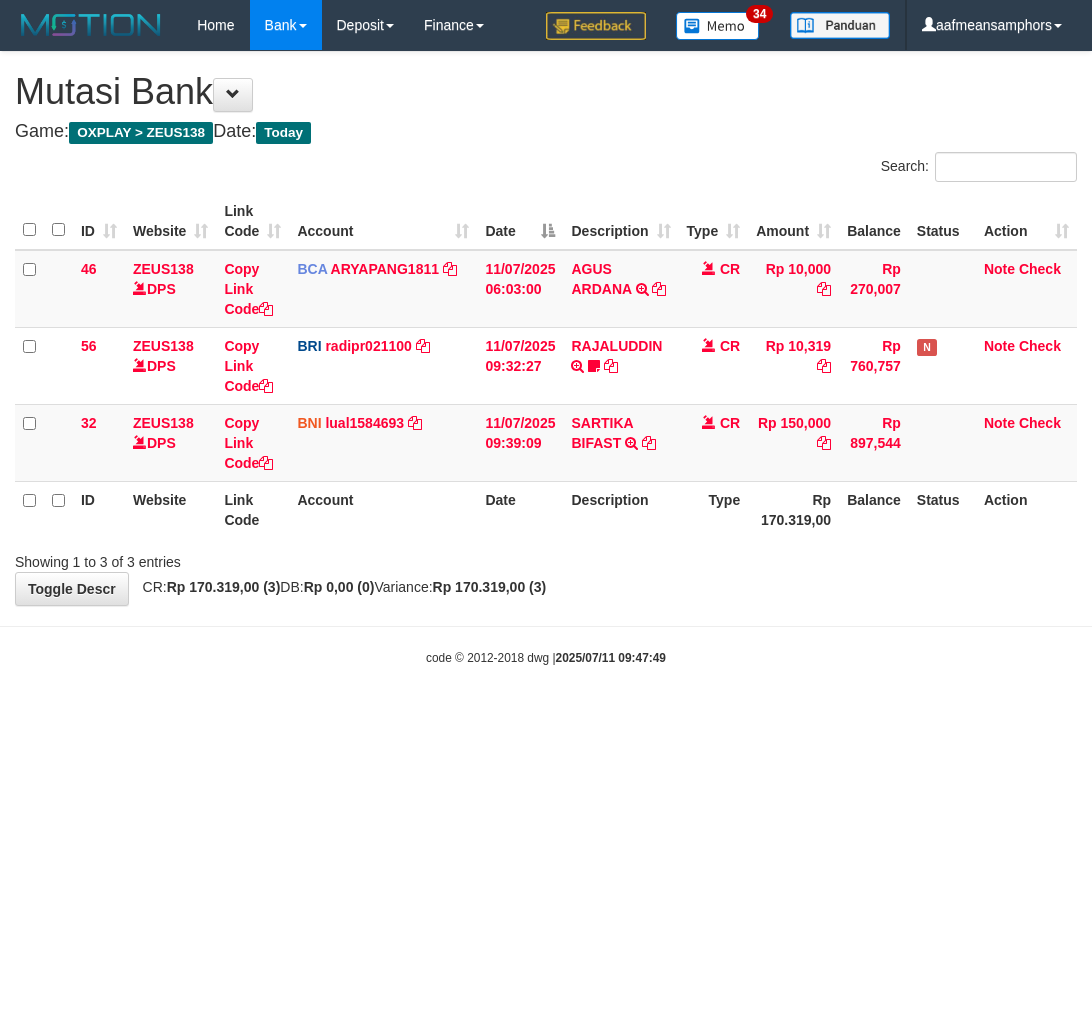 scroll, scrollTop: 0, scrollLeft: 0, axis: both 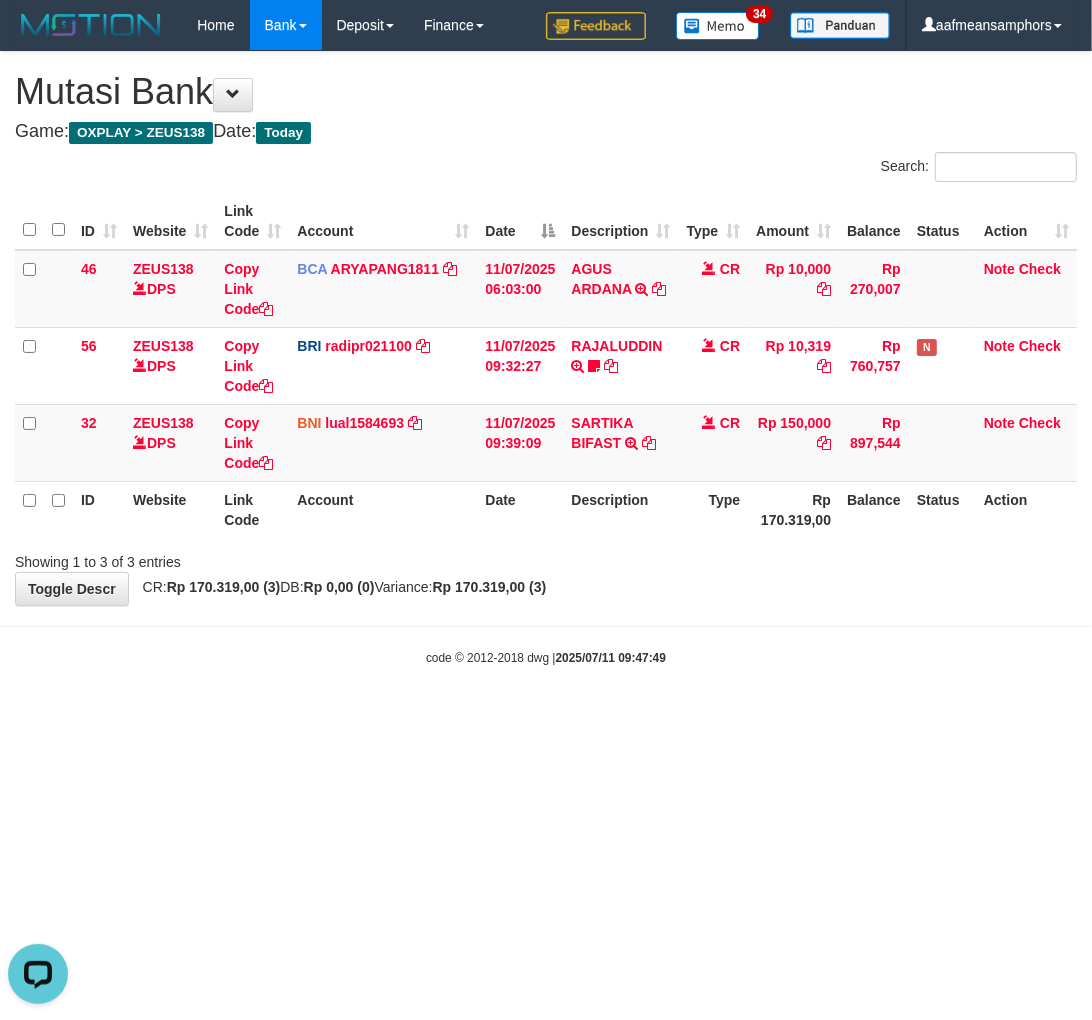 click on "Toggle navigation
Home
Bank
Account List
Load
By Website
Group
[OXPLAY]													ZEUS138
By Load Group (DPS)" at bounding box center (546, 358) 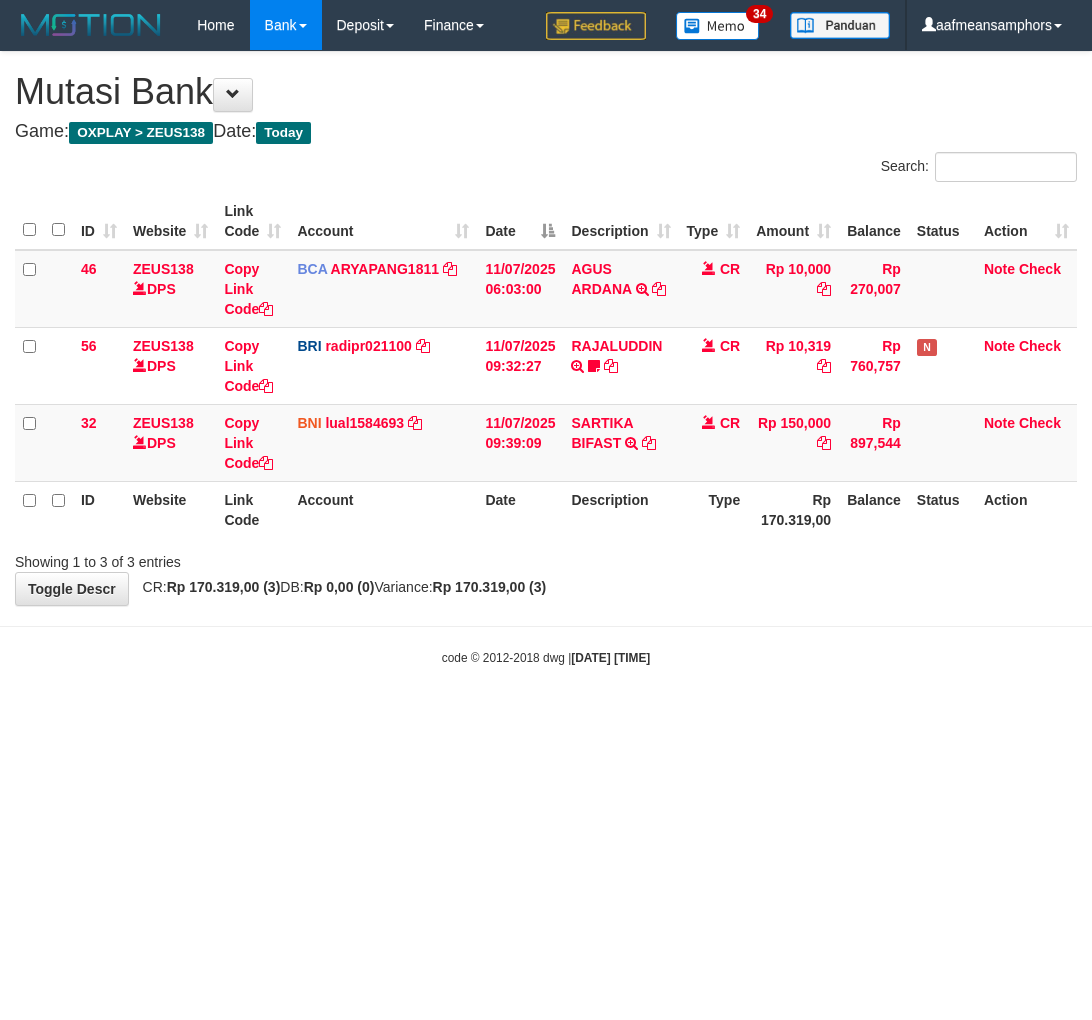 scroll, scrollTop: 0, scrollLeft: 0, axis: both 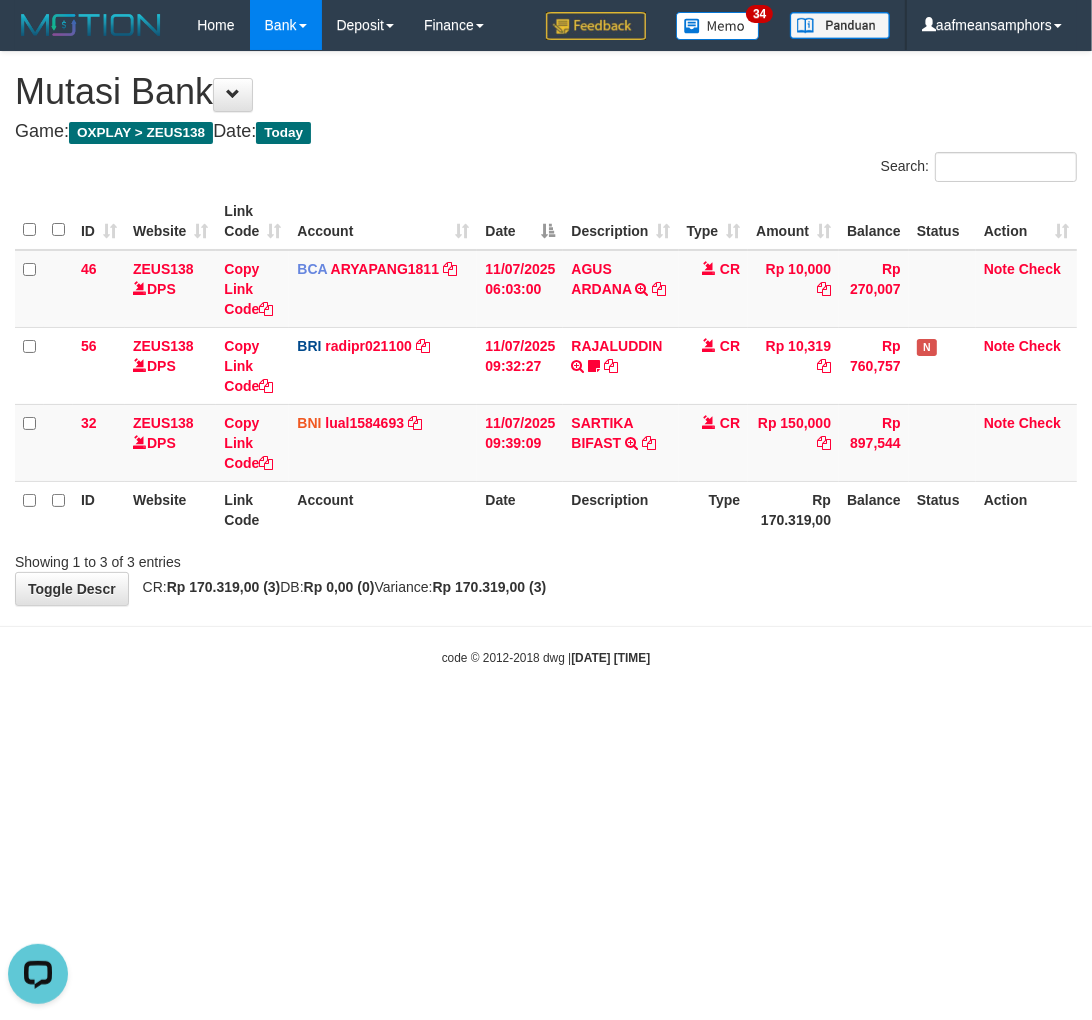 drag, startPoint x: 635, startPoint y: 596, endPoint x: 636, endPoint y: 575, distance: 21.023796 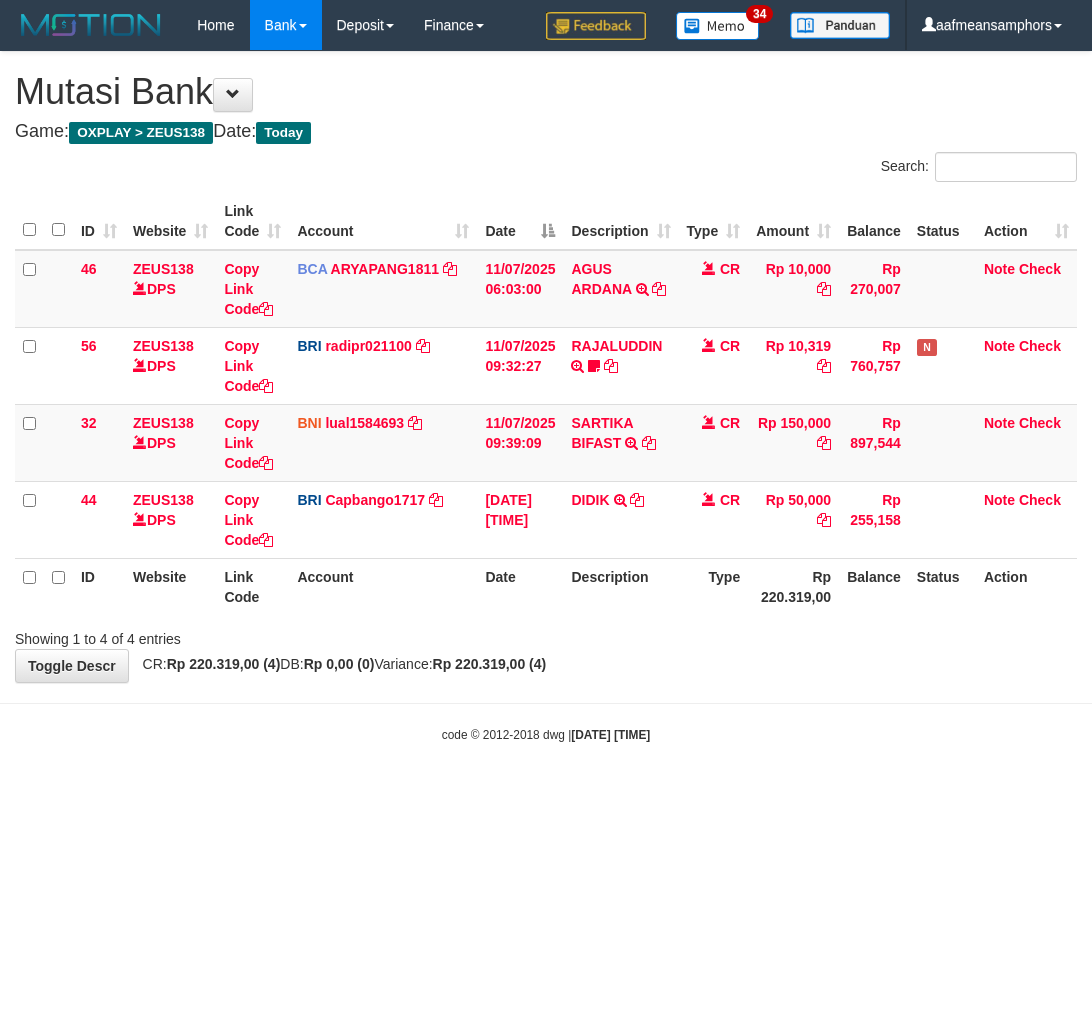 scroll, scrollTop: 0, scrollLeft: 0, axis: both 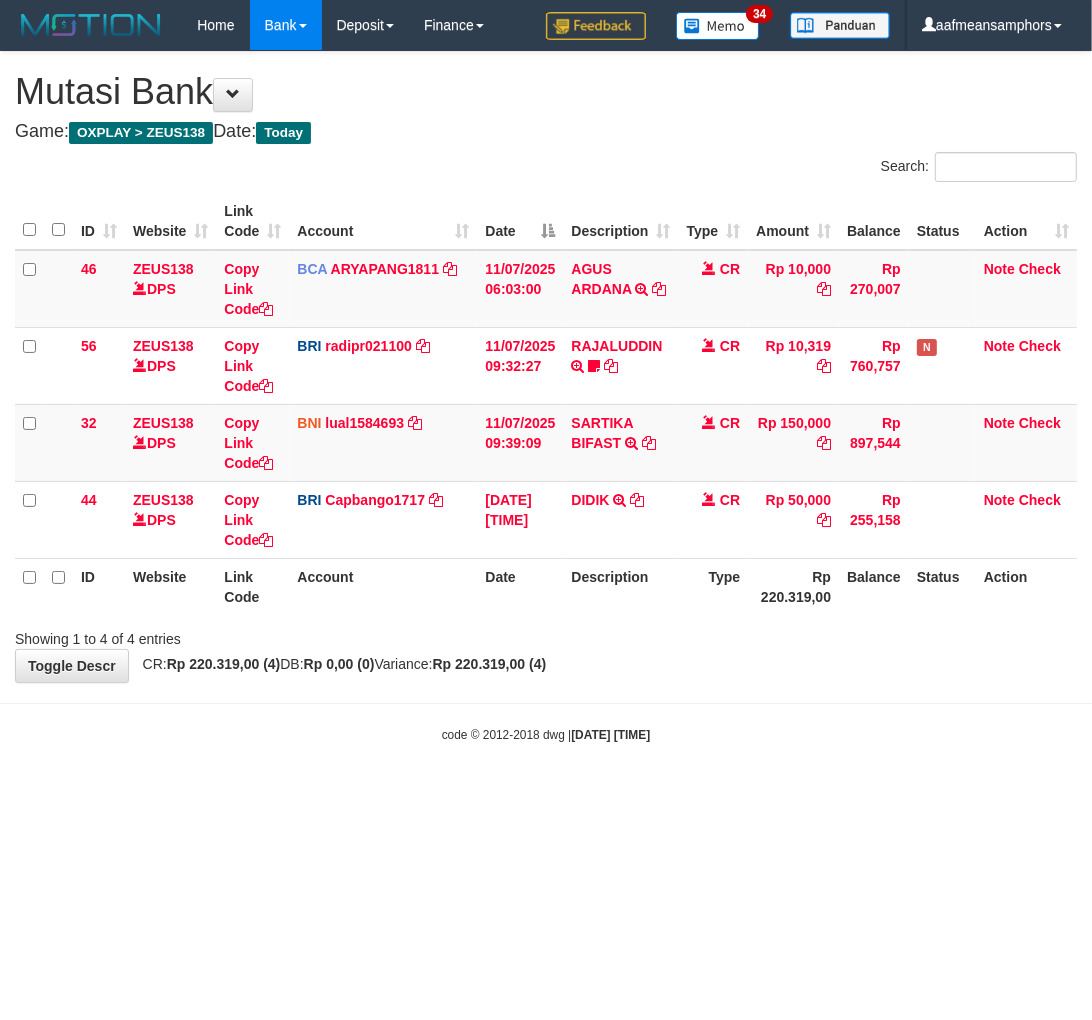 click on "Toggle navigation
Home
Bank
Account List
Load
By Website
Group
[OXPLAY]													ZEUS138
By Load Group (DPS)" at bounding box center [546, 397] 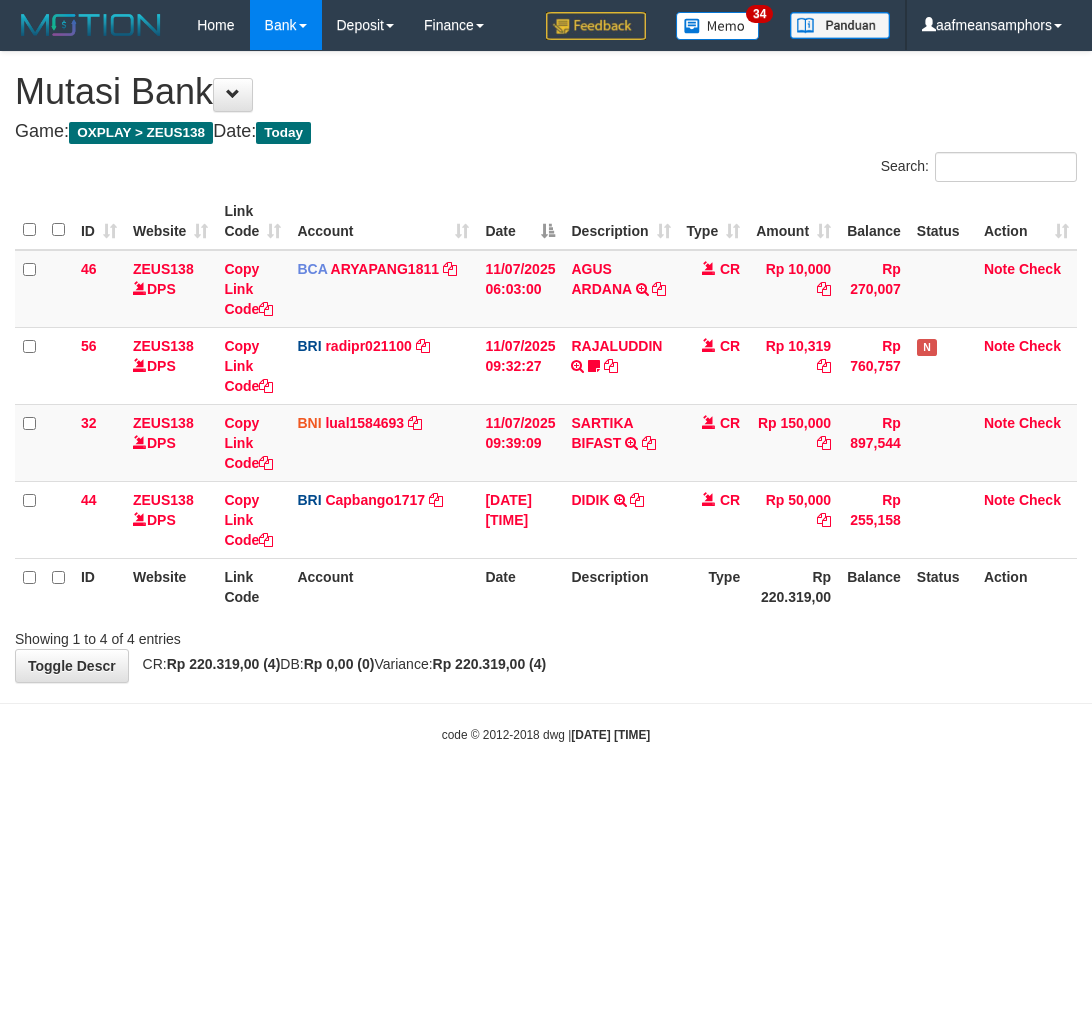 scroll, scrollTop: 0, scrollLeft: 0, axis: both 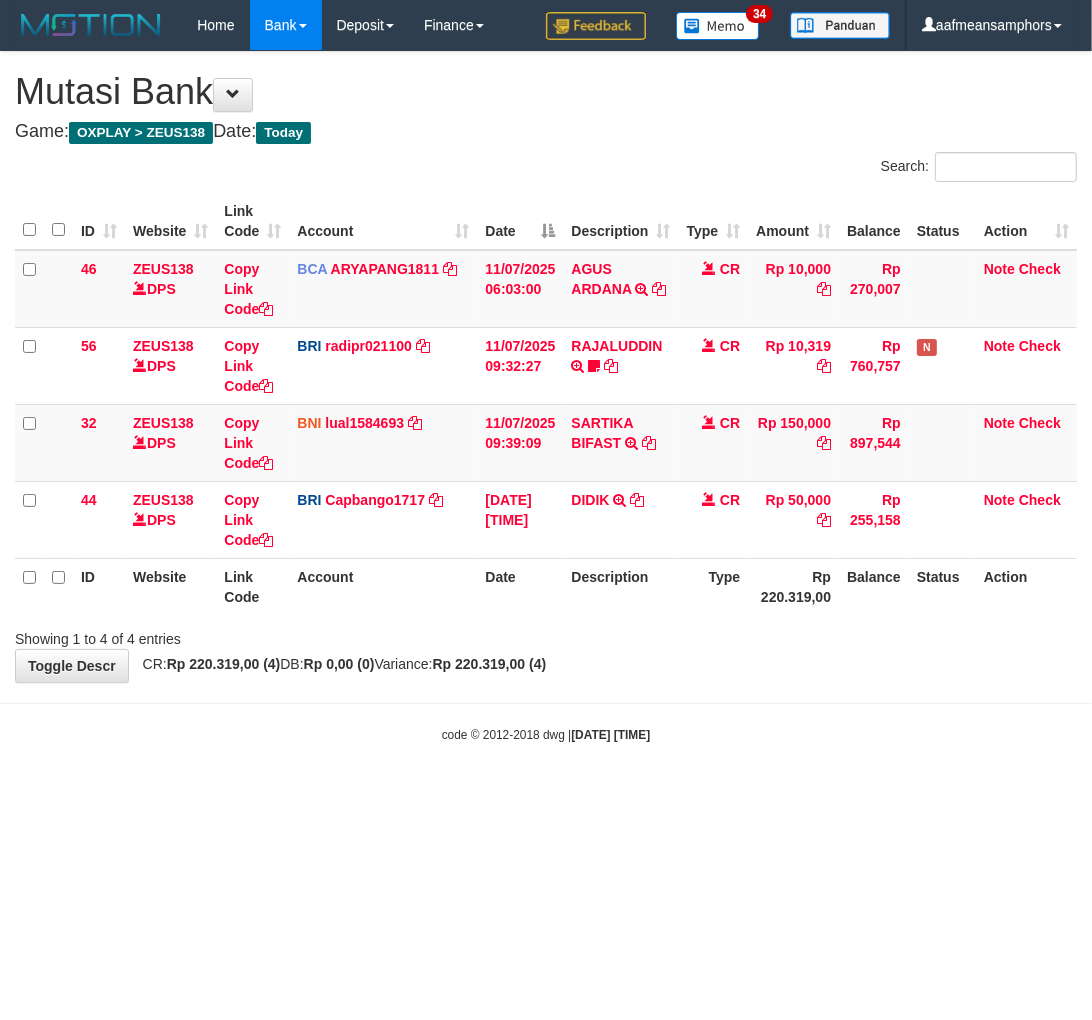 click on "**********" at bounding box center [546, 367] 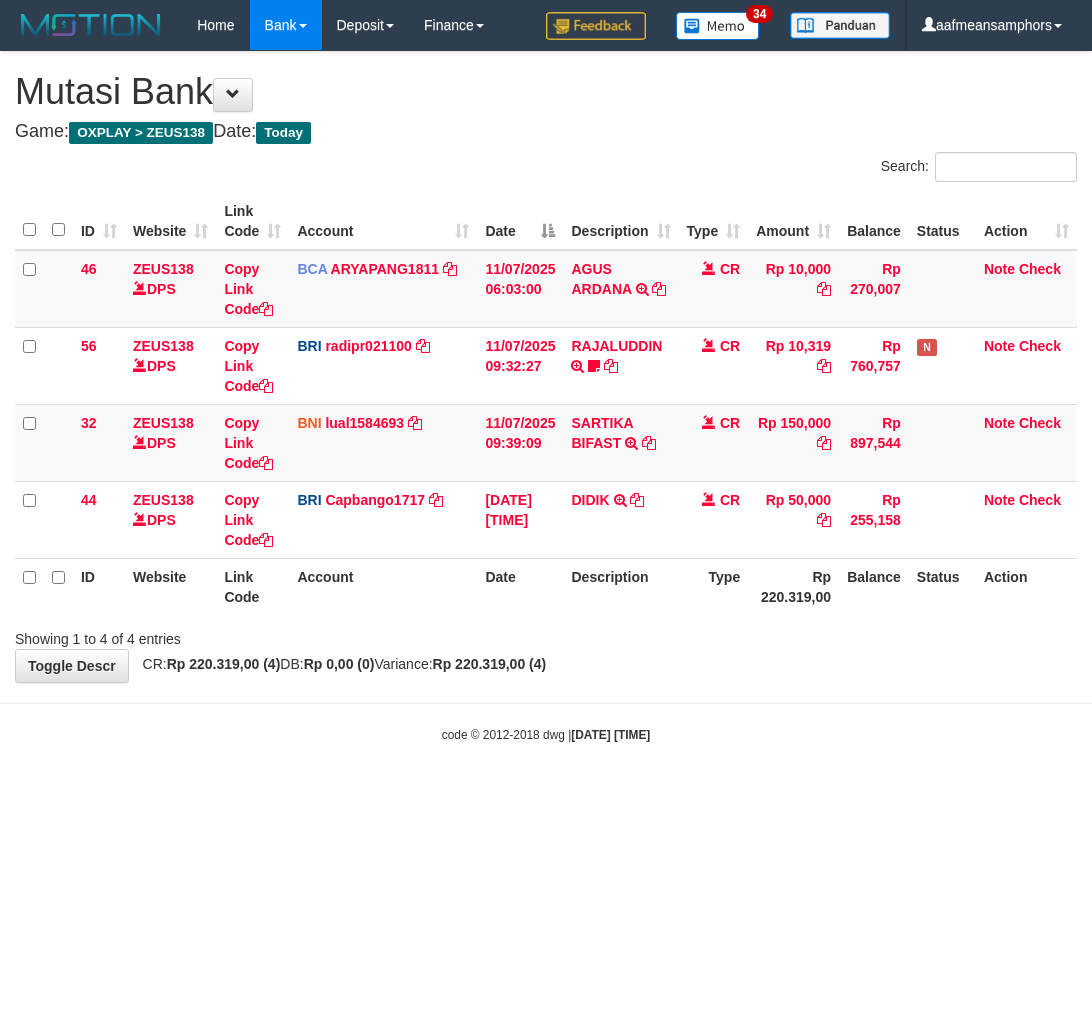scroll, scrollTop: 0, scrollLeft: 0, axis: both 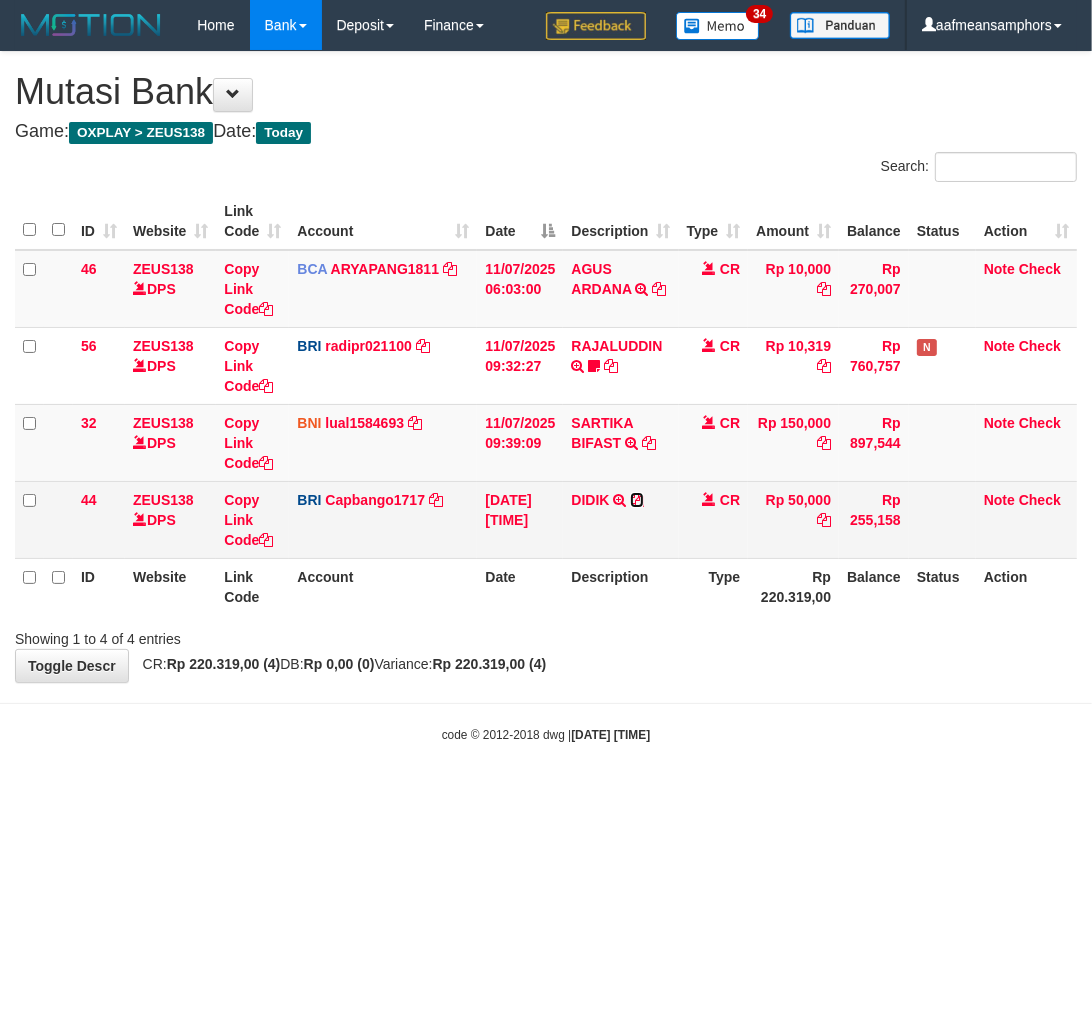 click at bounding box center [637, 500] 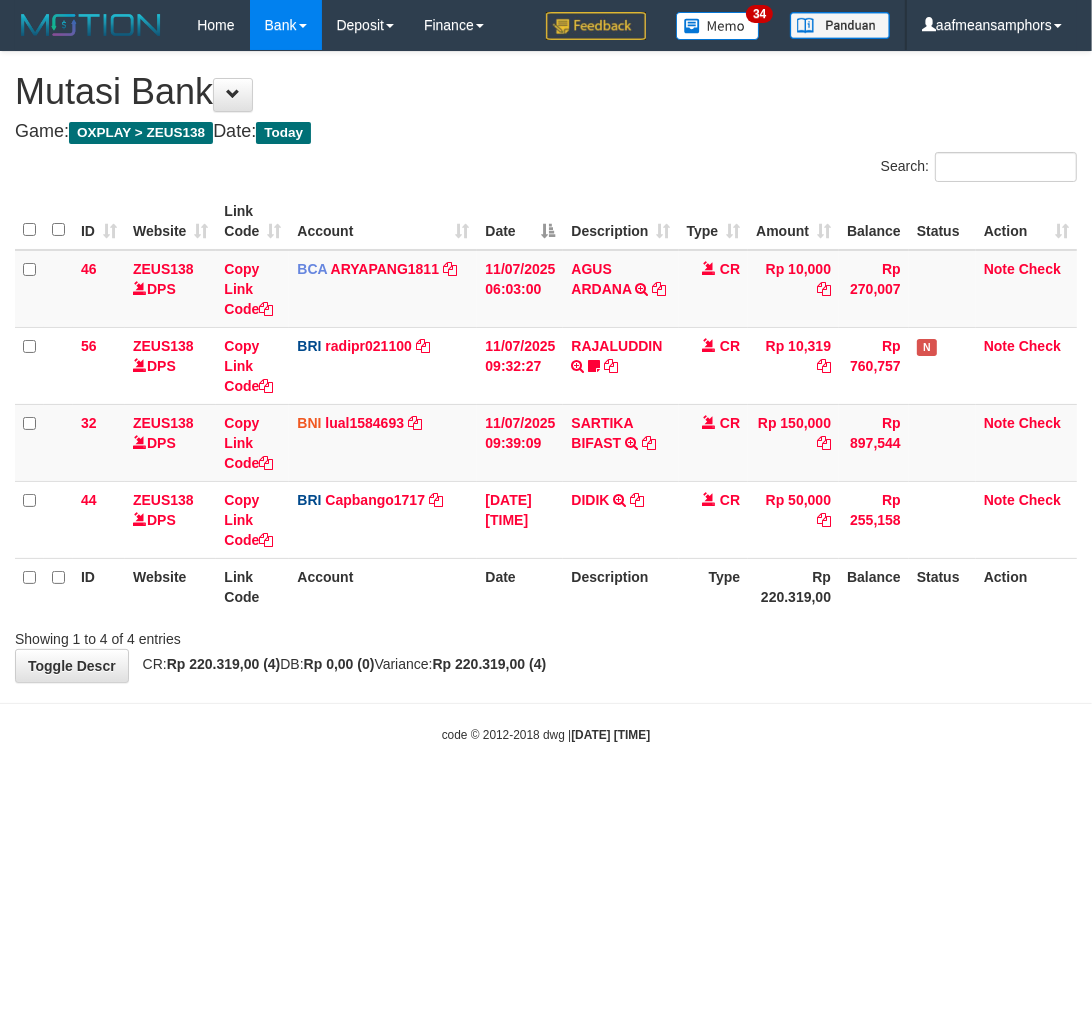 click on "**********" at bounding box center [546, 367] 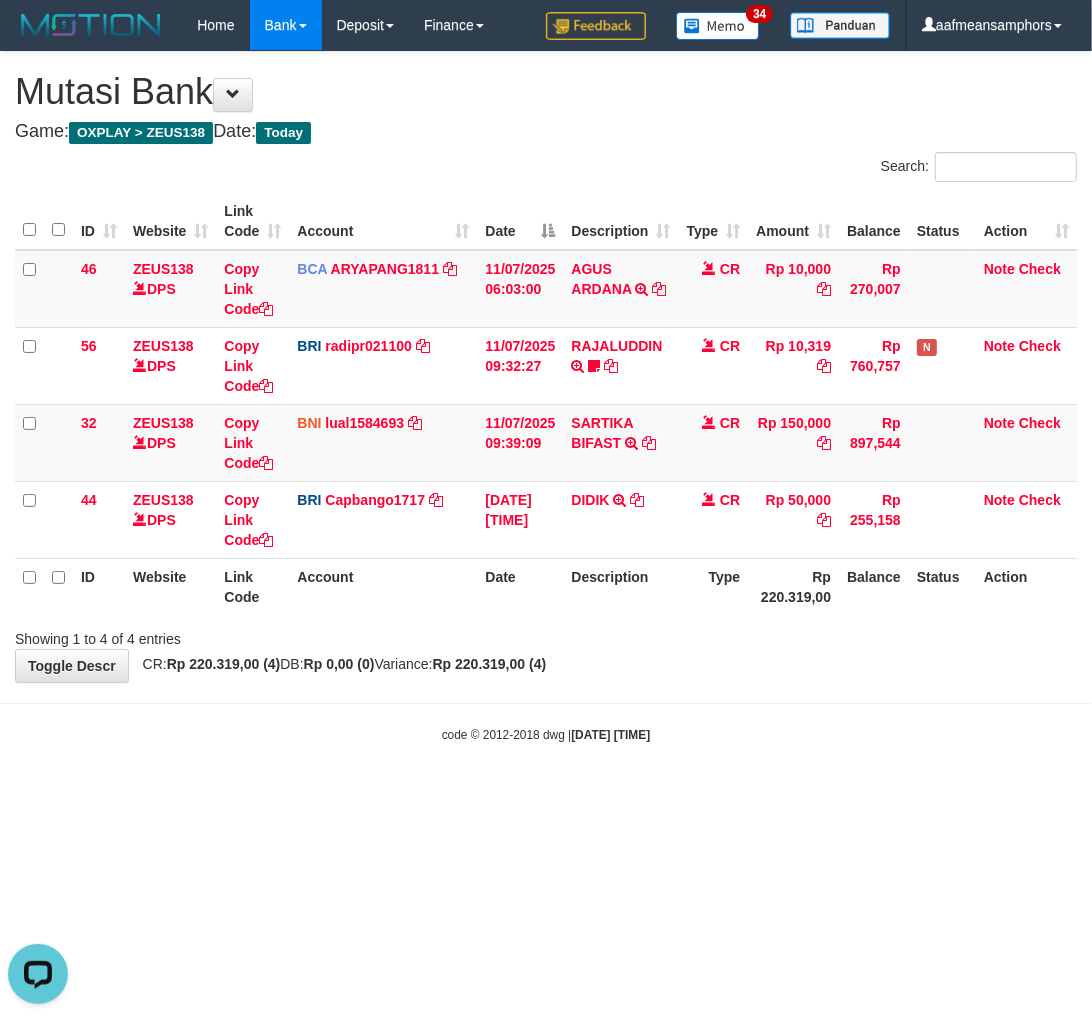 scroll, scrollTop: 0, scrollLeft: 0, axis: both 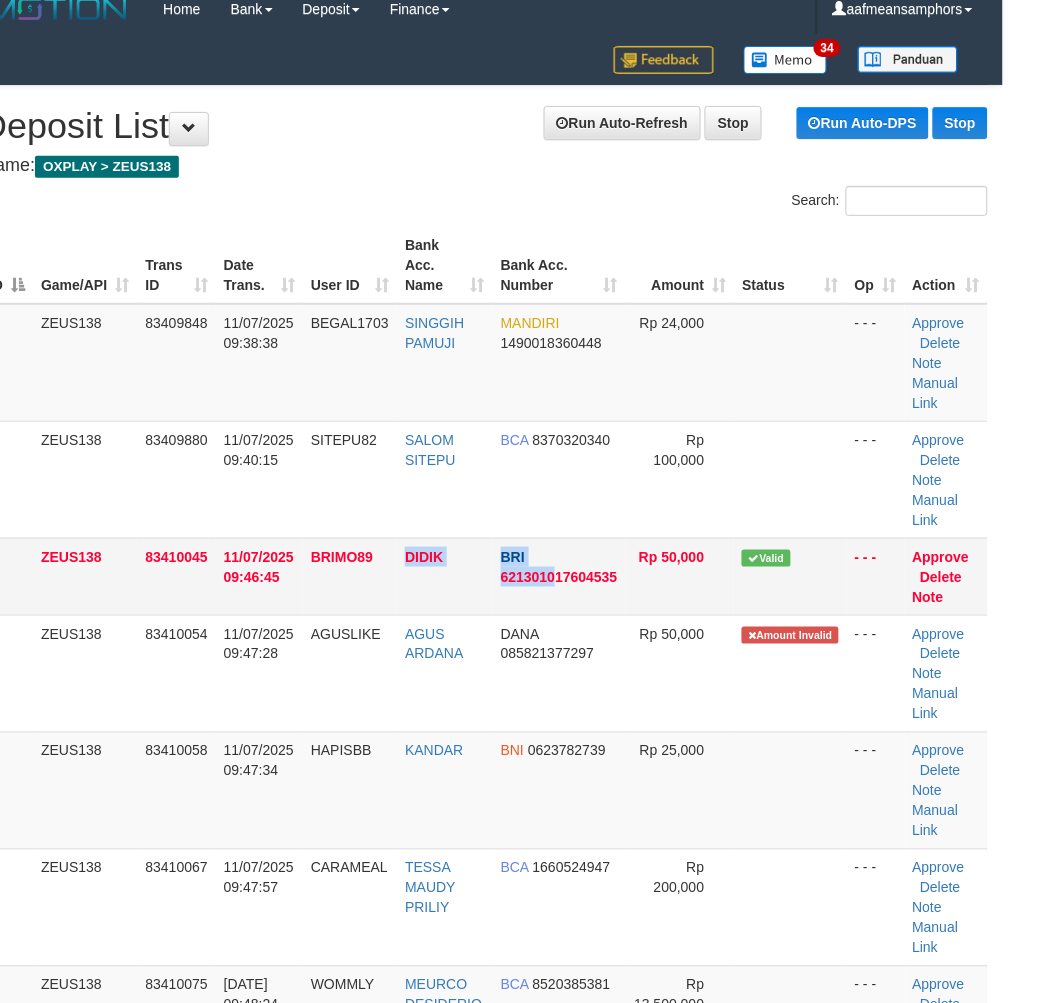 click on "3
ZEUS138
83410045
11/07/2025 09:46:45
BRIMO89
DIDIK
BRI
621301017604535
Rp 50,000
Valid
- - -
Approve
Delete
Note" at bounding box center (484, 576) 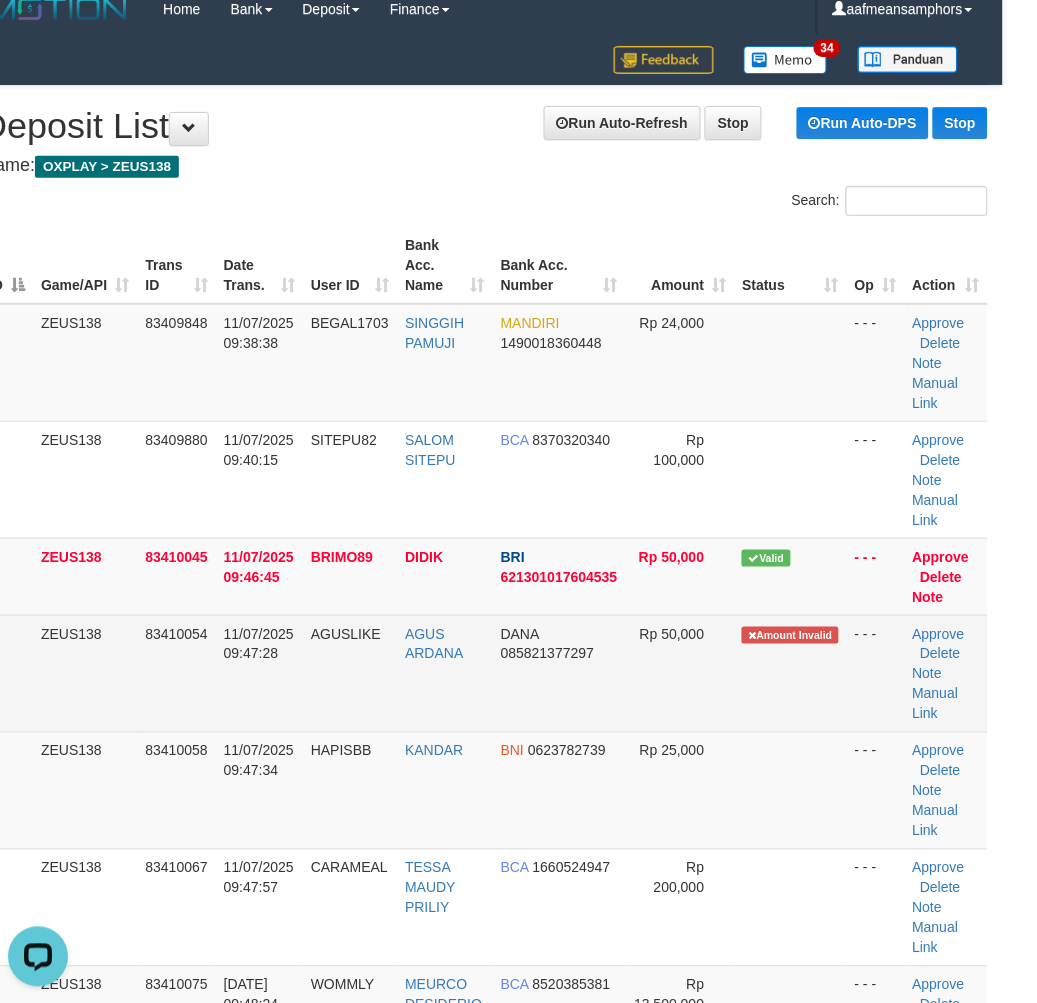 scroll, scrollTop: 0, scrollLeft: 0, axis: both 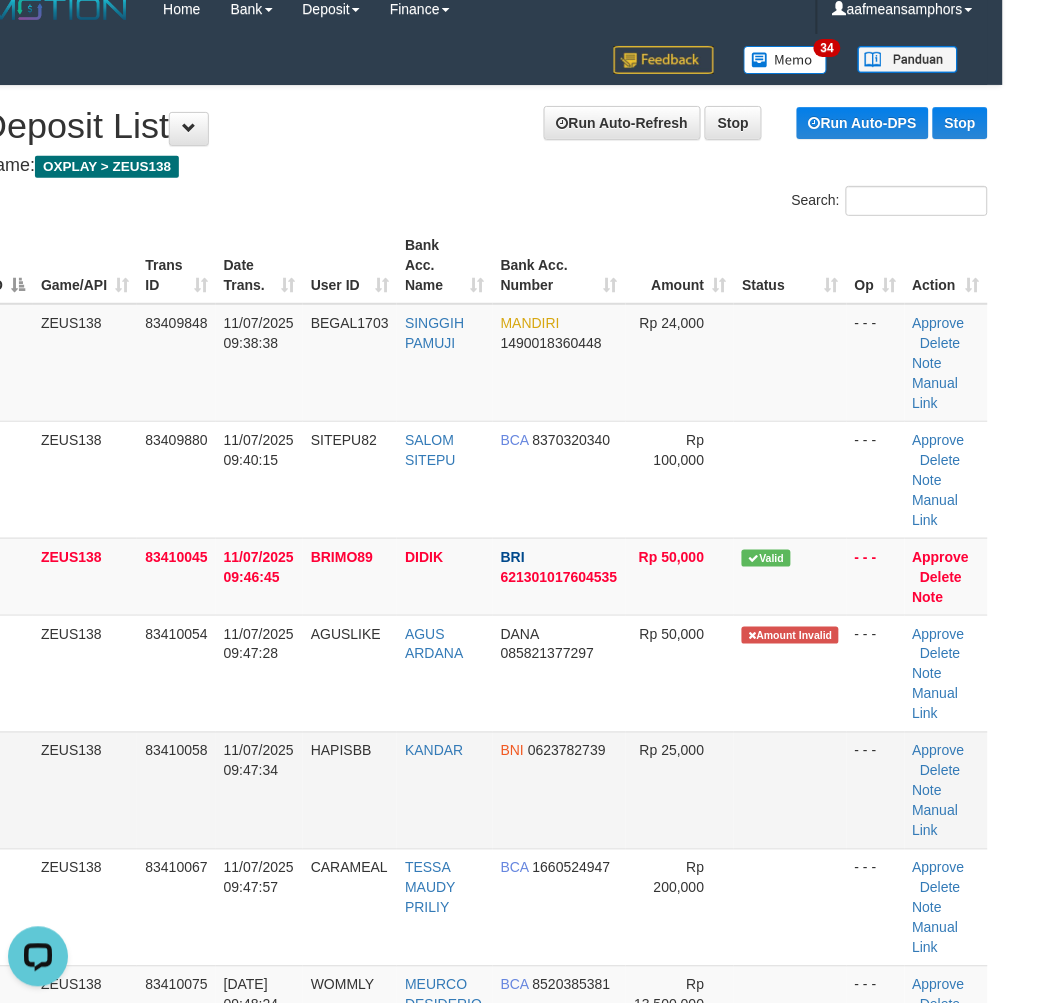 click at bounding box center [790, 790] 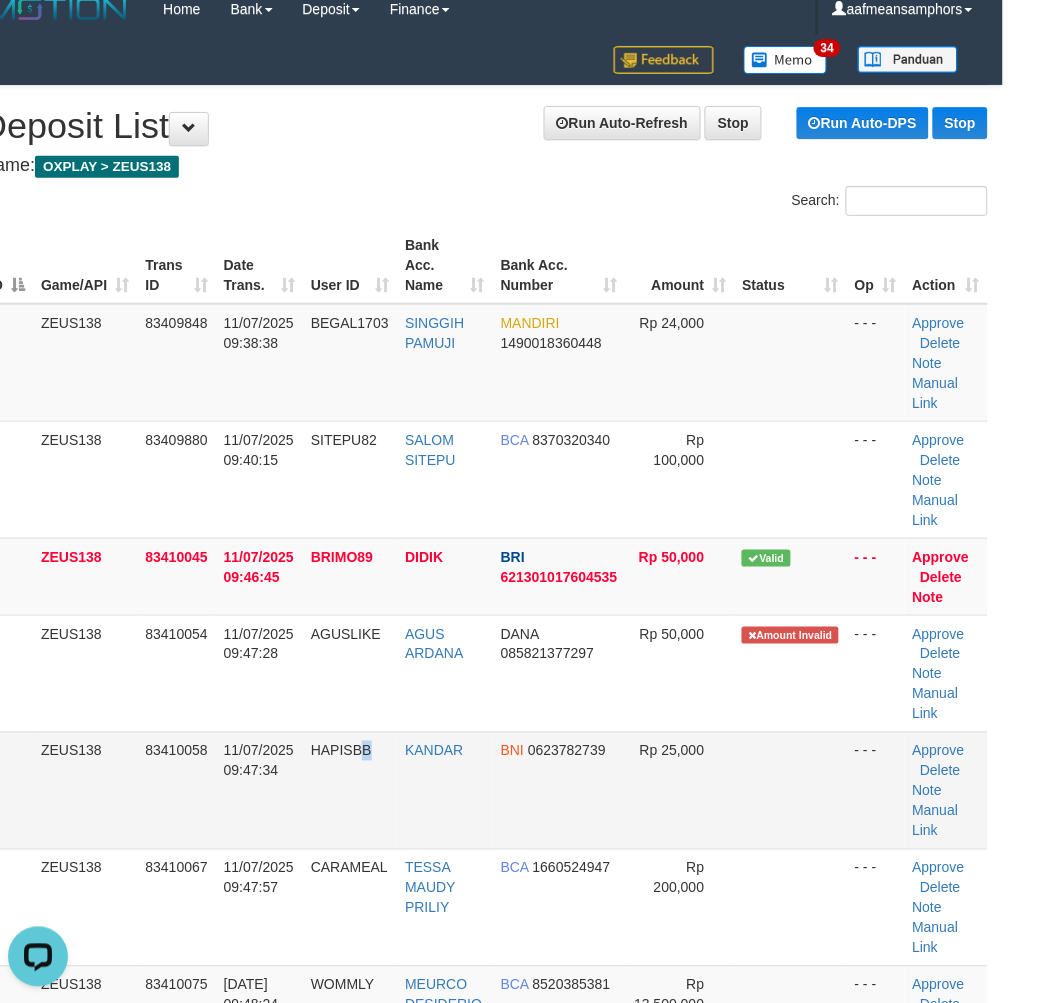 click on "HAPISBB" at bounding box center [350, 790] 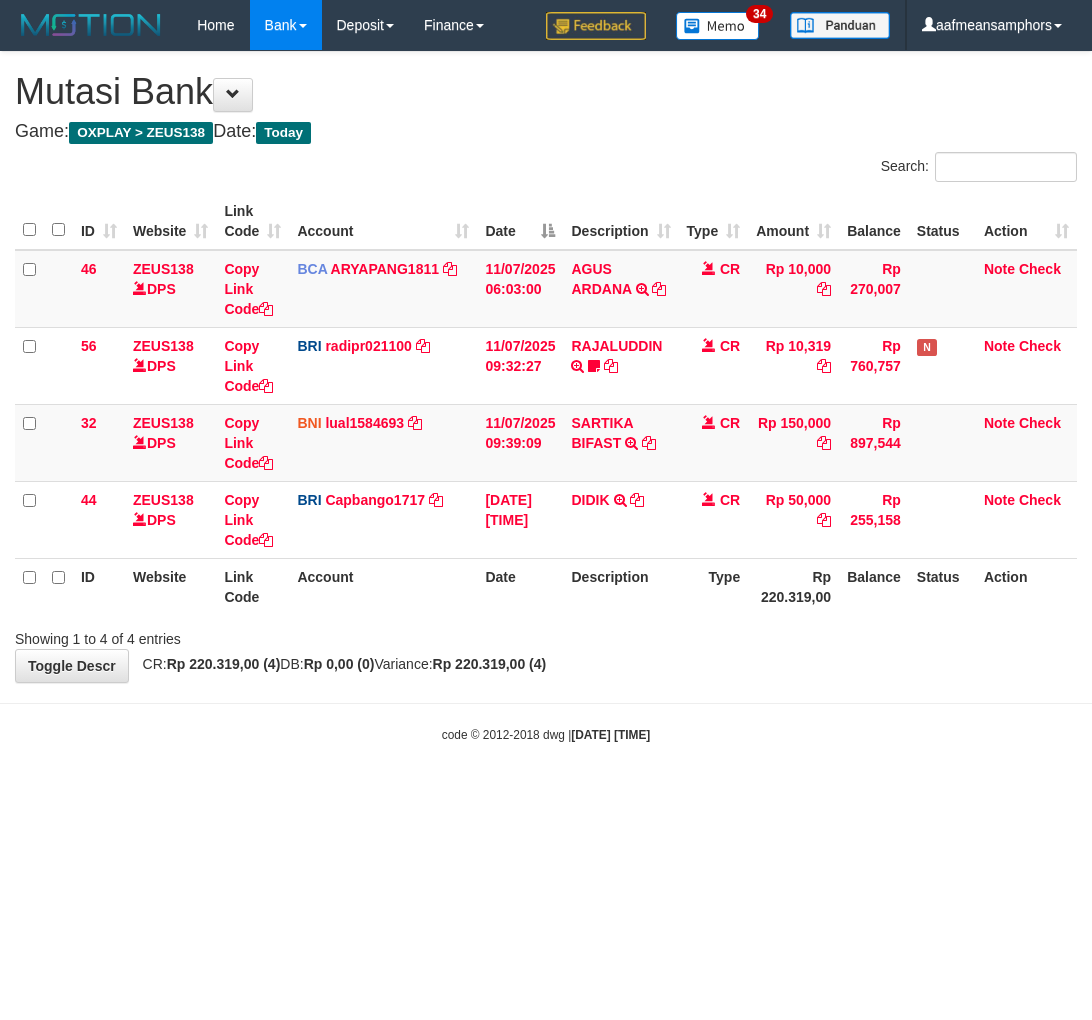 scroll, scrollTop: 0, scrollLeft: 0, axis: both 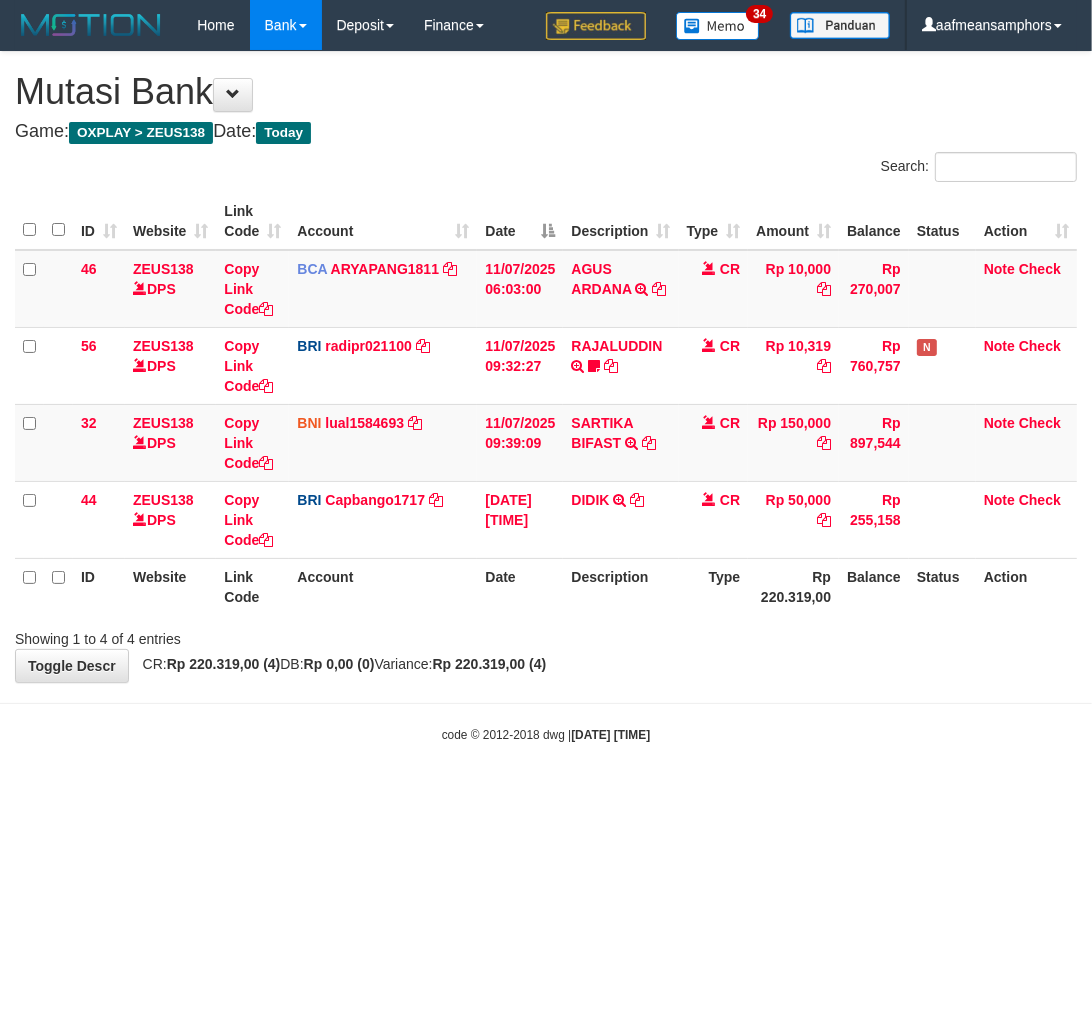 click on "Toggle navigation
Home
Bank
Account List
Load
By Website
Group
[OXPLAY]													ZEUS138
By Load Group (DPS)" at bounding box center [546, 397] 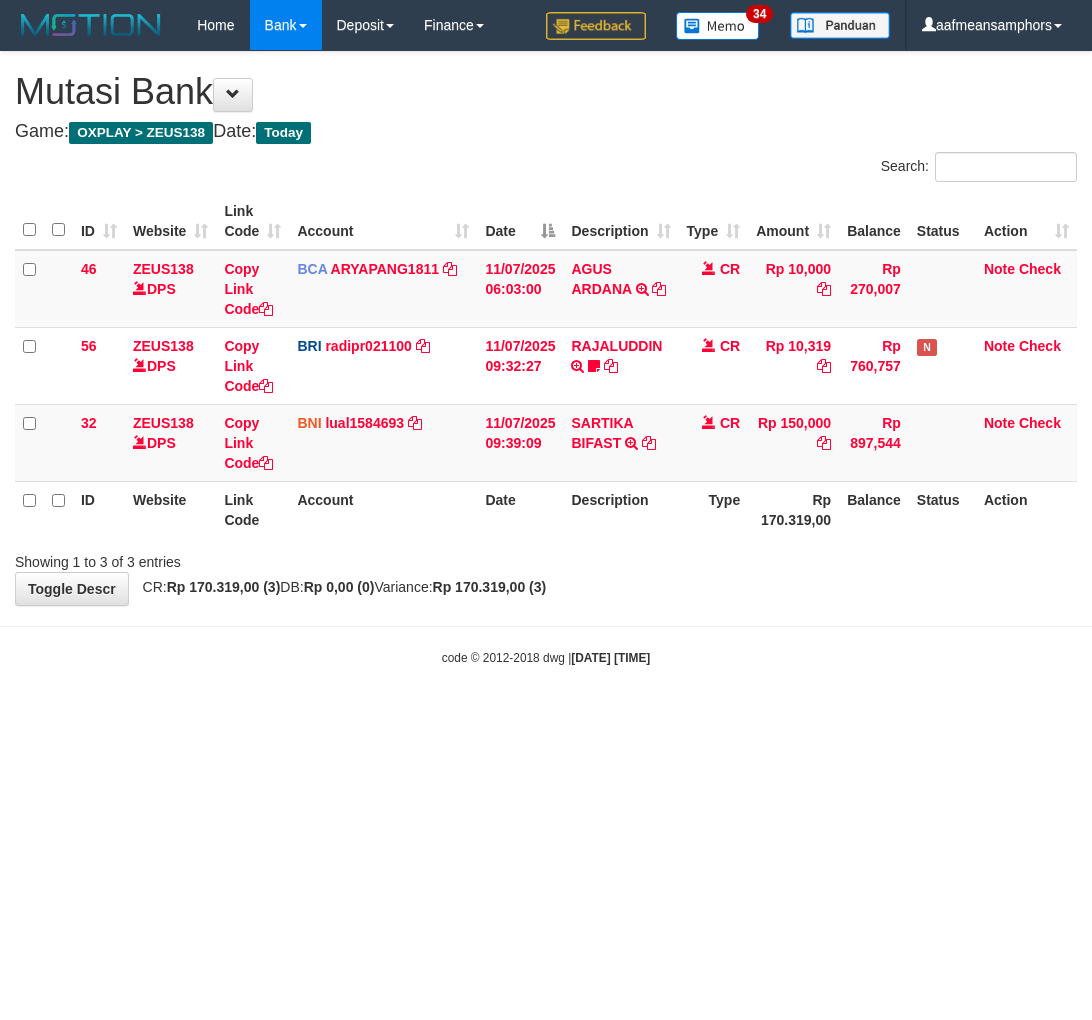 scroll, scrollTop: 0, scrollLeft: 0, axis: both 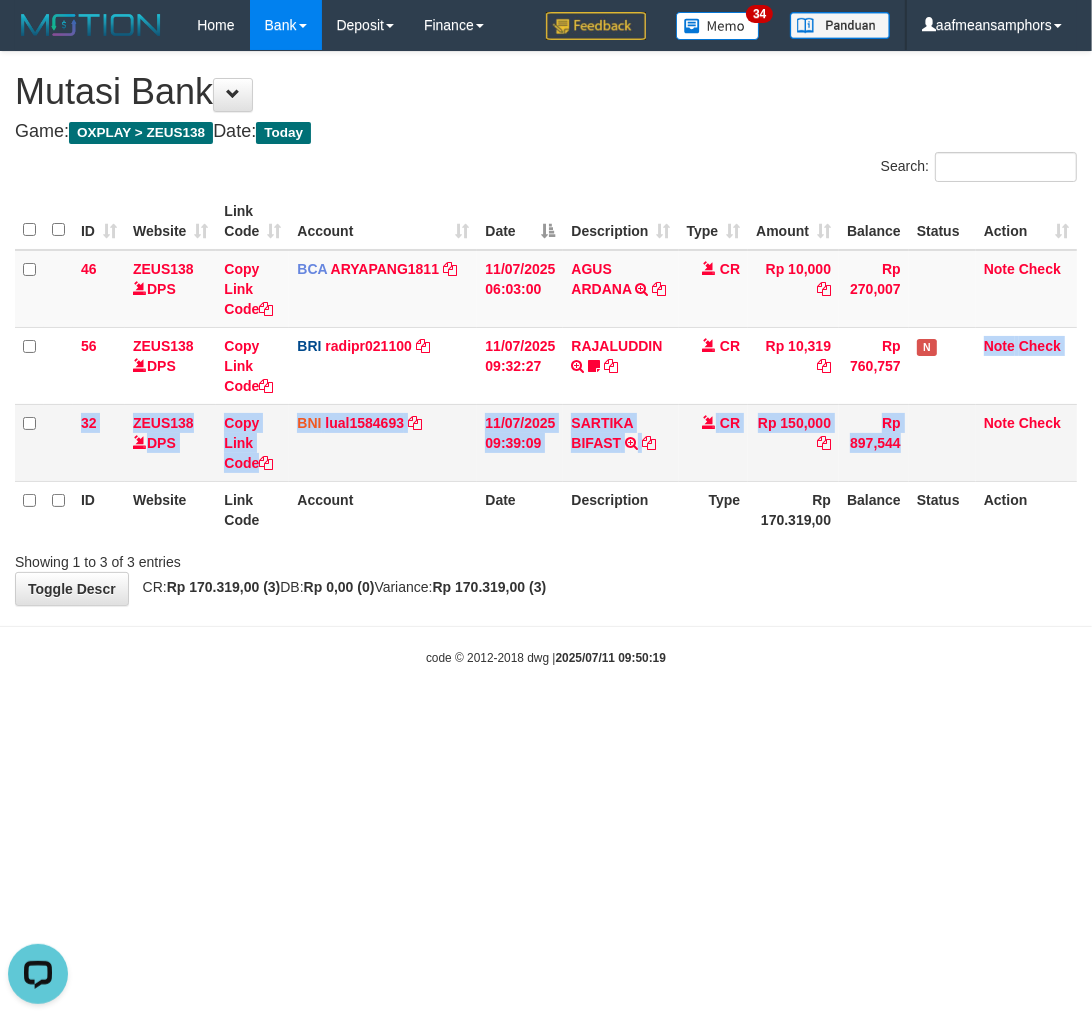 click on "46
ZEUS138    DPS
Copy Link Code
BCA
ARYAPANG1811
DPS
ARYA PANGESTU
mutasi_20250711_2620 | 46
mutasi_20250711_2620 | 46
11/07/2025 06:03:00
AGUS ARDANA         TRSF E-BANKING CR 1107/FTSCY/WS95051
10000.002025071158167087 TRFDN-AGUS ARDANA ESPAY DEBIT INDONE
CR
Rp 10,000
Rp 270,007
Note
Check
56
ZEUS138    DPS
Copy Link Code
BRI
radipr021100
DPS
REYNALDI ADI PRATAMA
mutasi_20250711_3774 | 56" at bounding box center (546, 366) 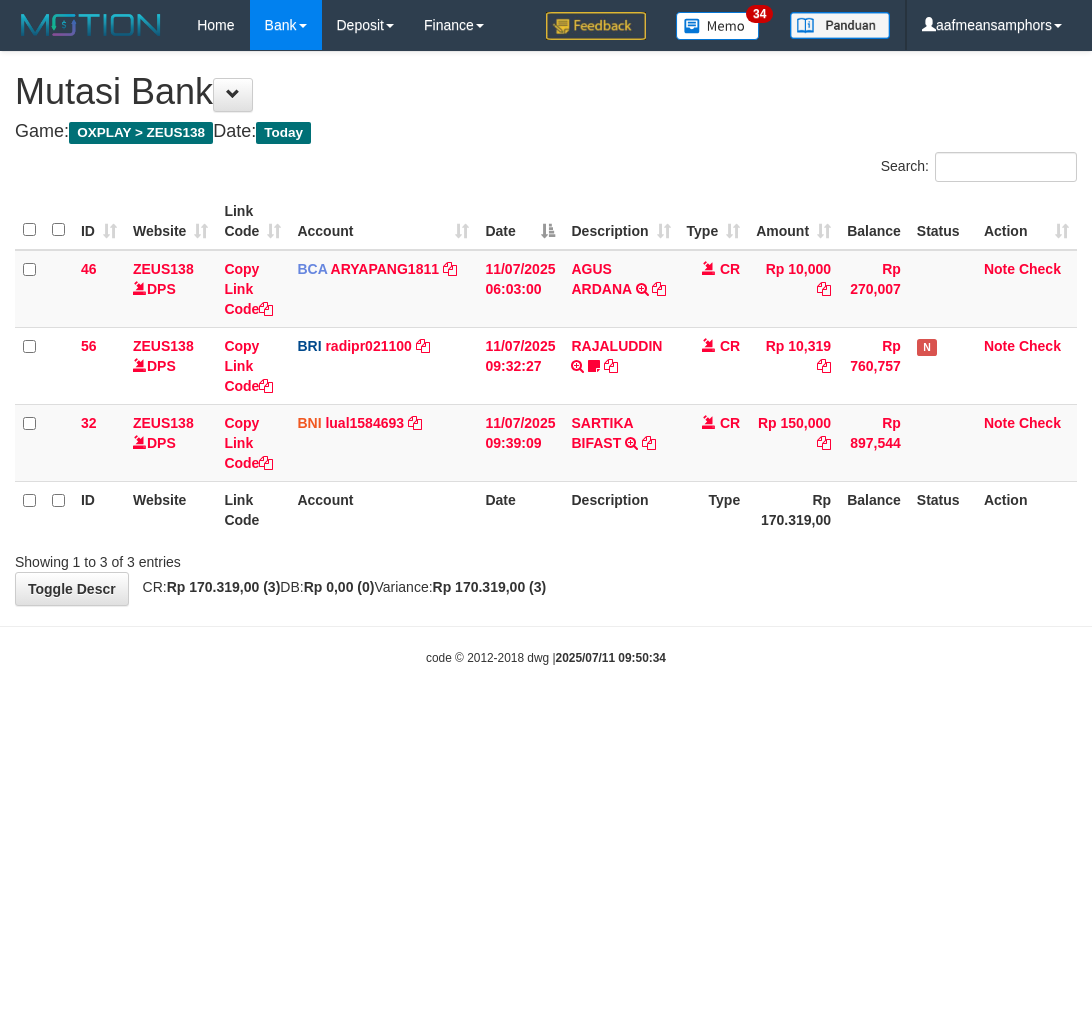 scroll, scrollTop: 0, scrollLeft: 0, axis: both 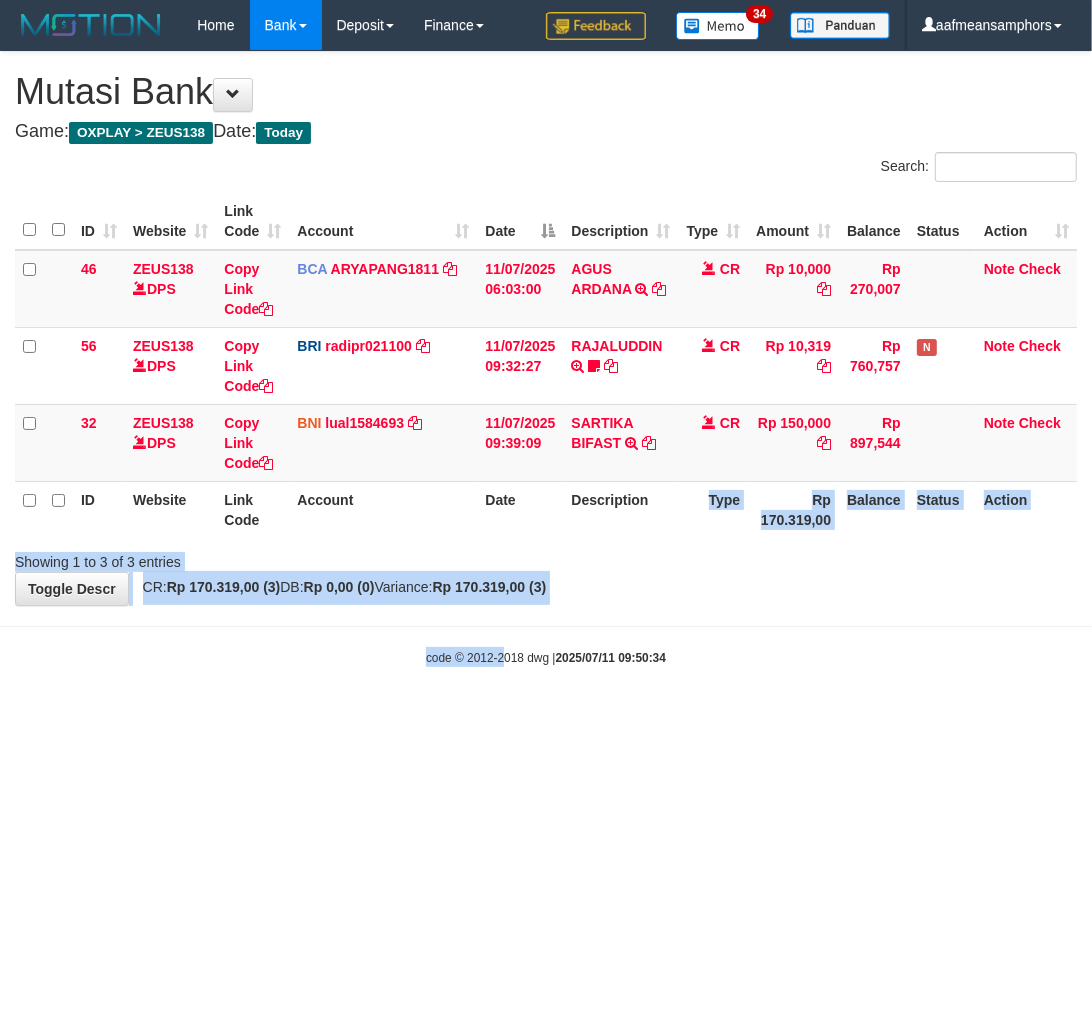 click on "Toggle navigation
Home
Bank
Account List
Load
By Website
Group
[OXPLAY]													ZEUS138
By Load Group (DPS)" at bounding box center [546, 358] 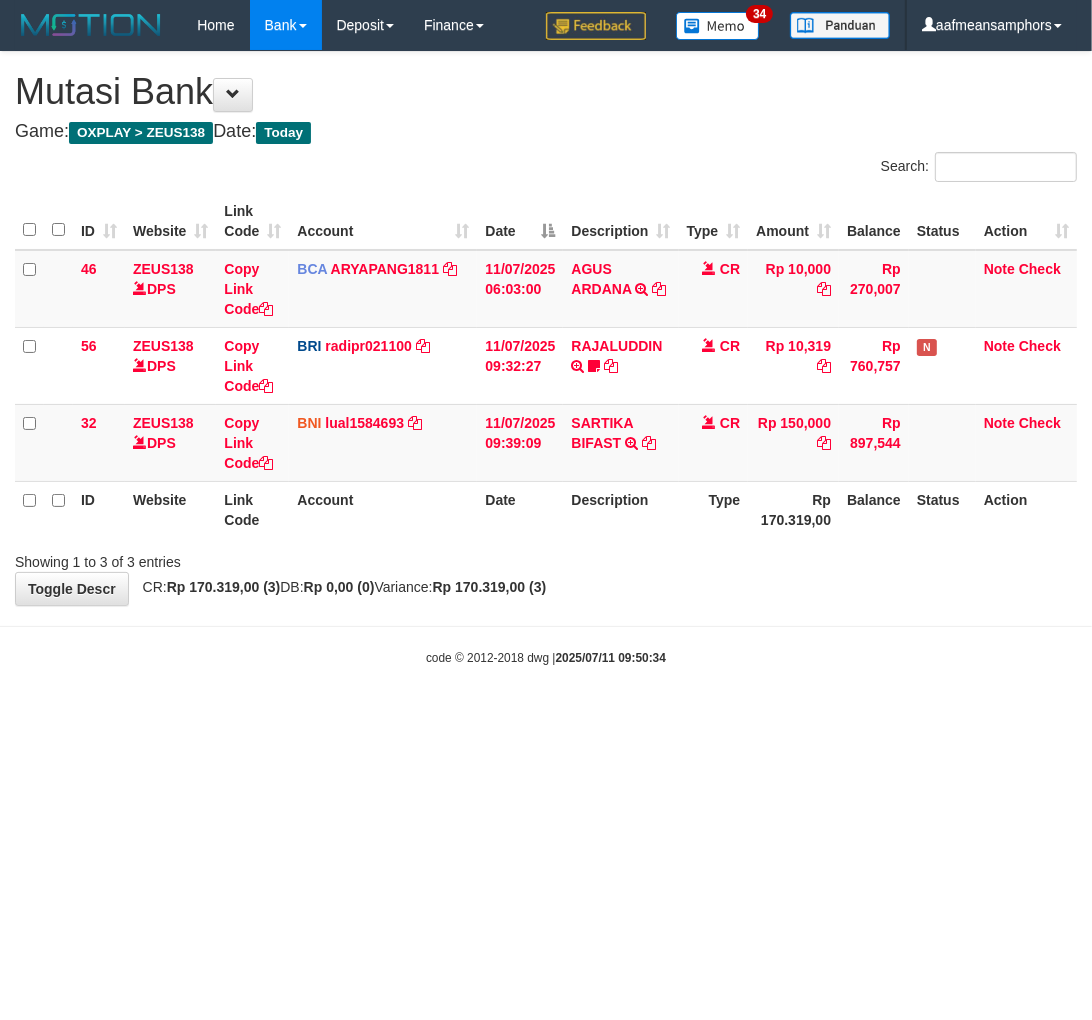 drag, startPoint x: 677, startPoint y: 682, endPoint x: 678, endPoint y: 695, distance: 13.038404 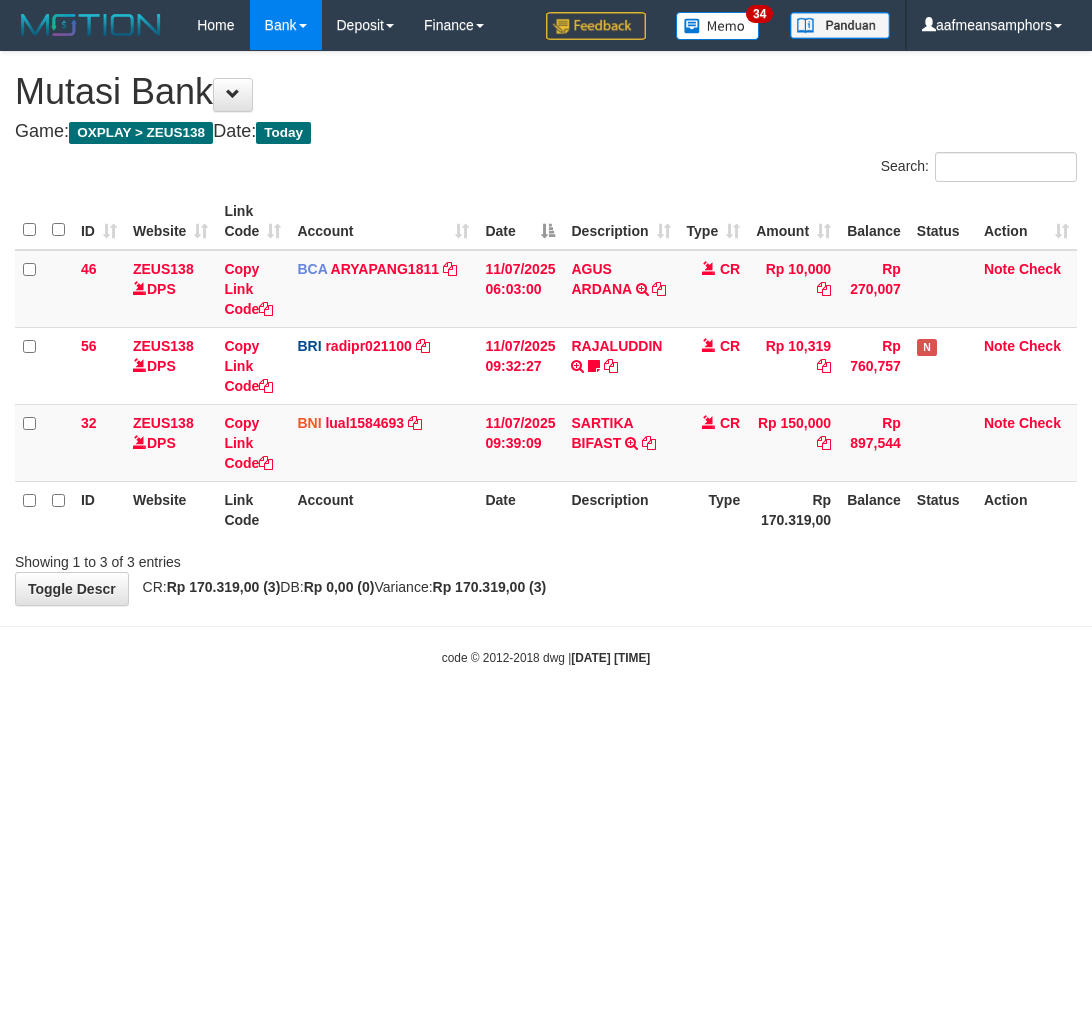 scroll, scrollTop: 0, scrollLeft: 0, axis: both 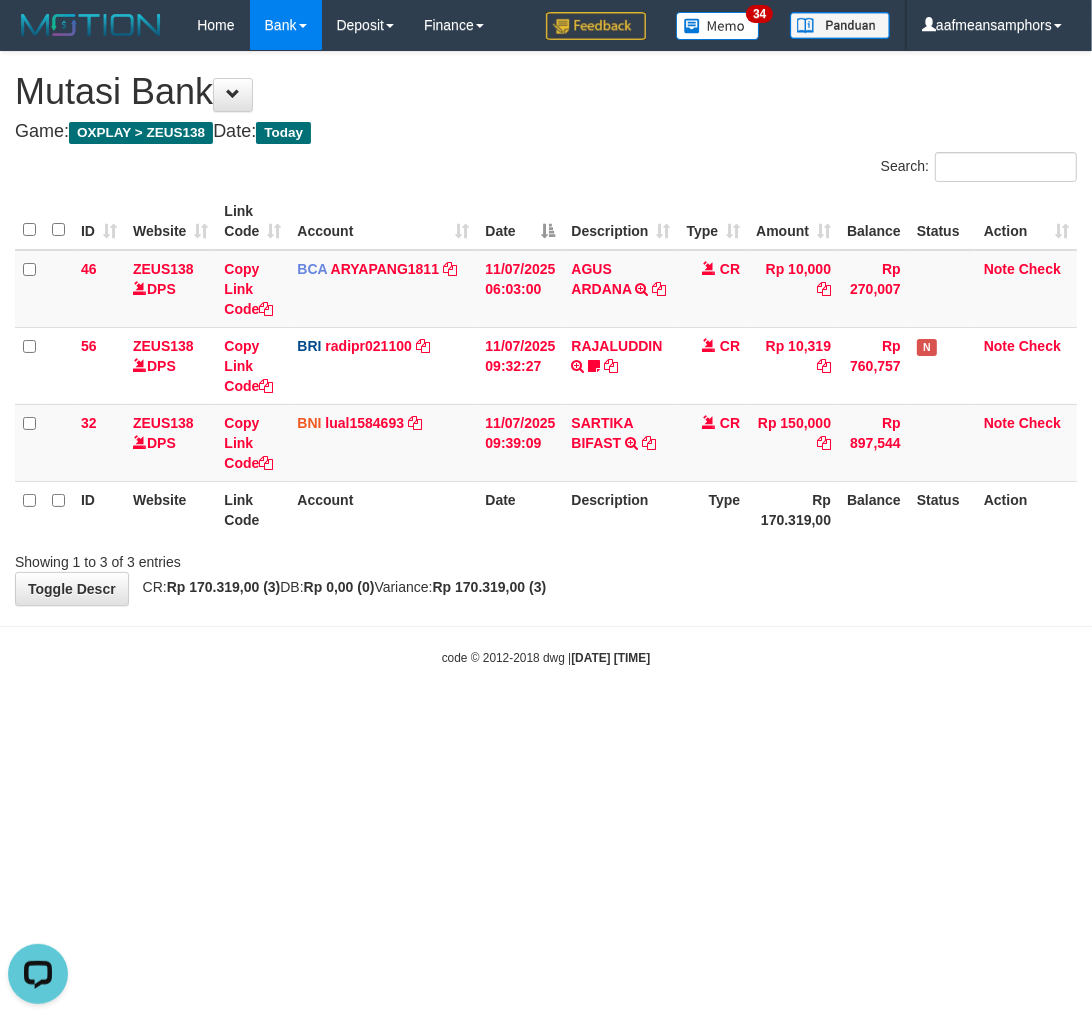 click on "Toggle navigation
Home
Bank
Account List
Load
By Website
Group
[OXPLAY]													ZEUS138
By Load Group (DPS)
Sync" at bounding box center (546, 358) 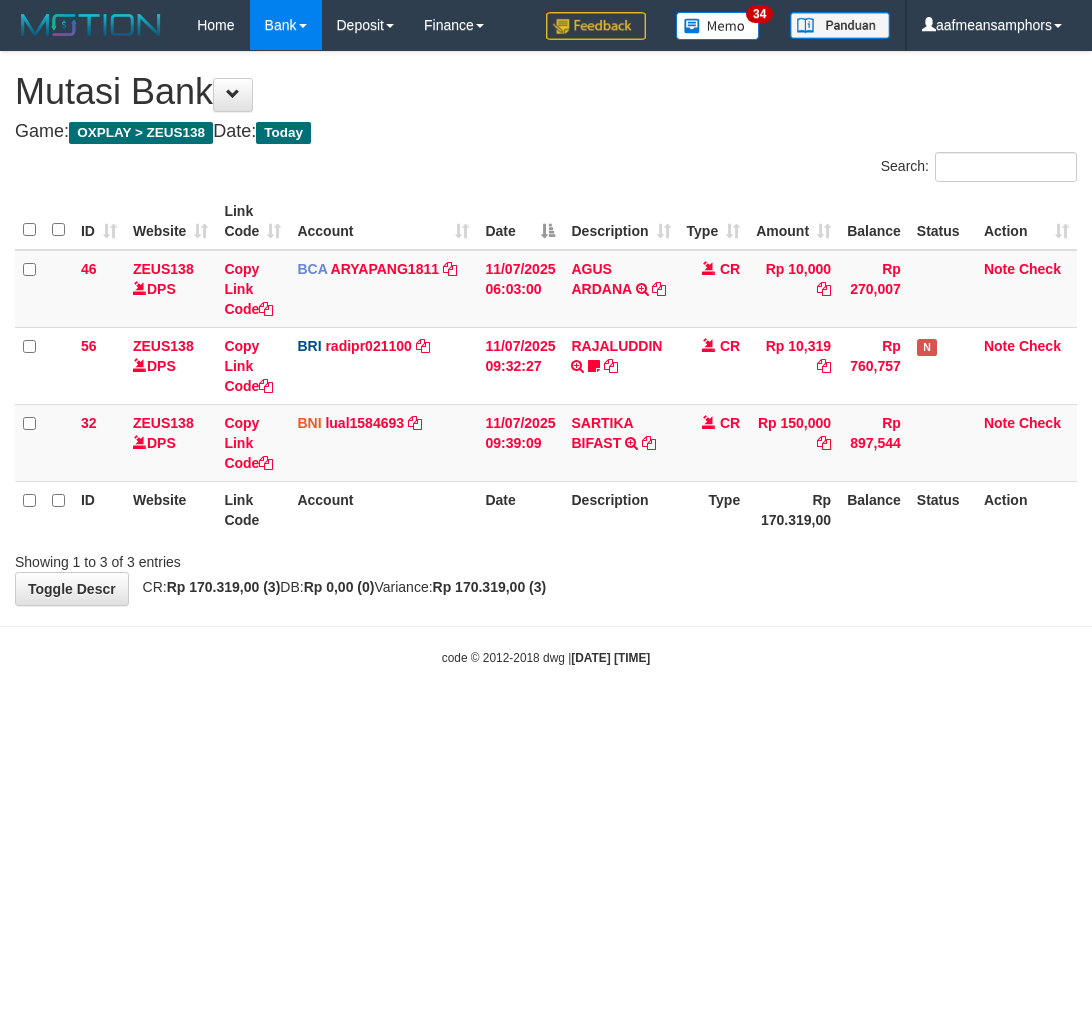 scroll, scrollTop: 0, scrollLeft: 0, axis: both 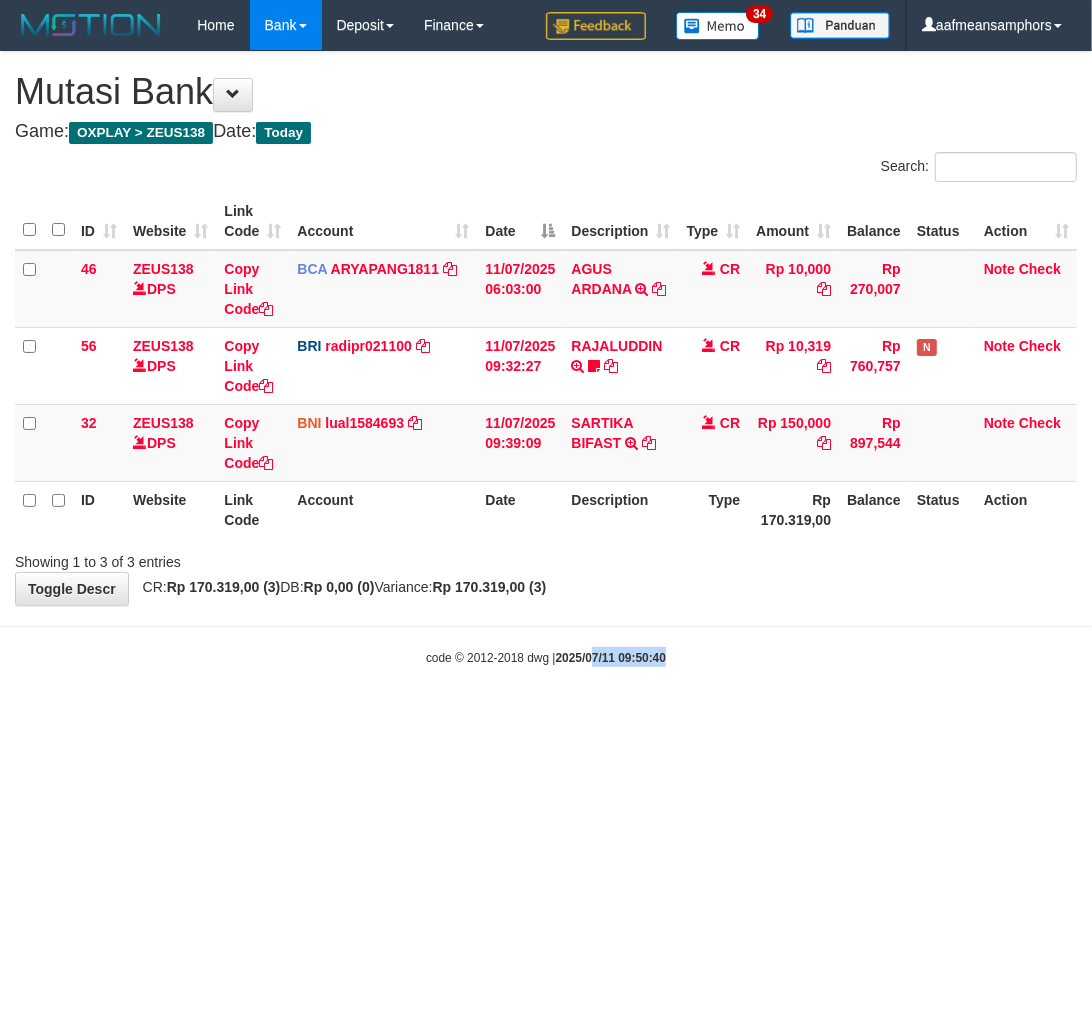 click on "Toggle navigation
Home
Bank
Account List
Load
By Website
Group
[OXPLAY]													ZEUS138
By Load Group (DPS)
Sync" at bounding box center [546, 358] 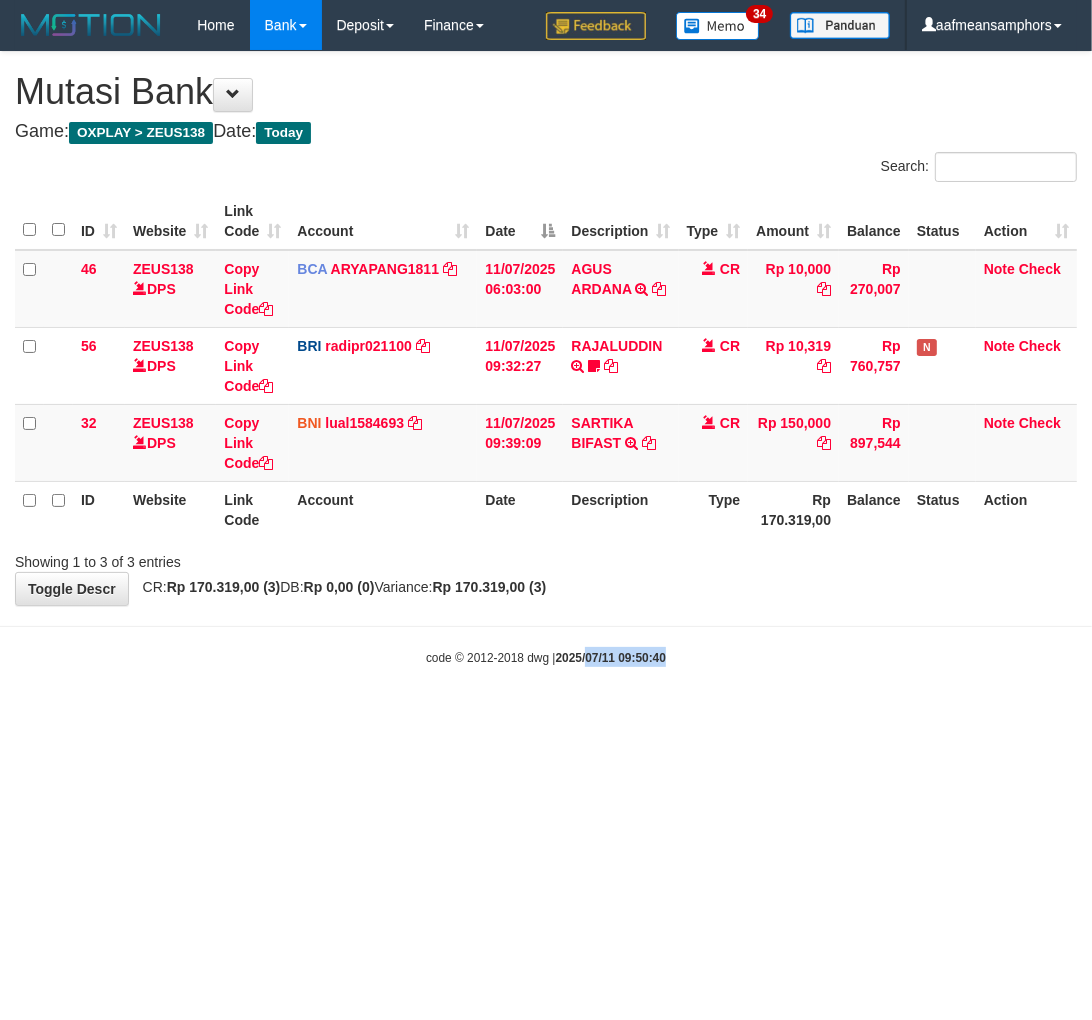 drag, startPoint x: 638, startPoint y: 754, endPoint x: 1083, endPoint y: 745, distance: 445.091 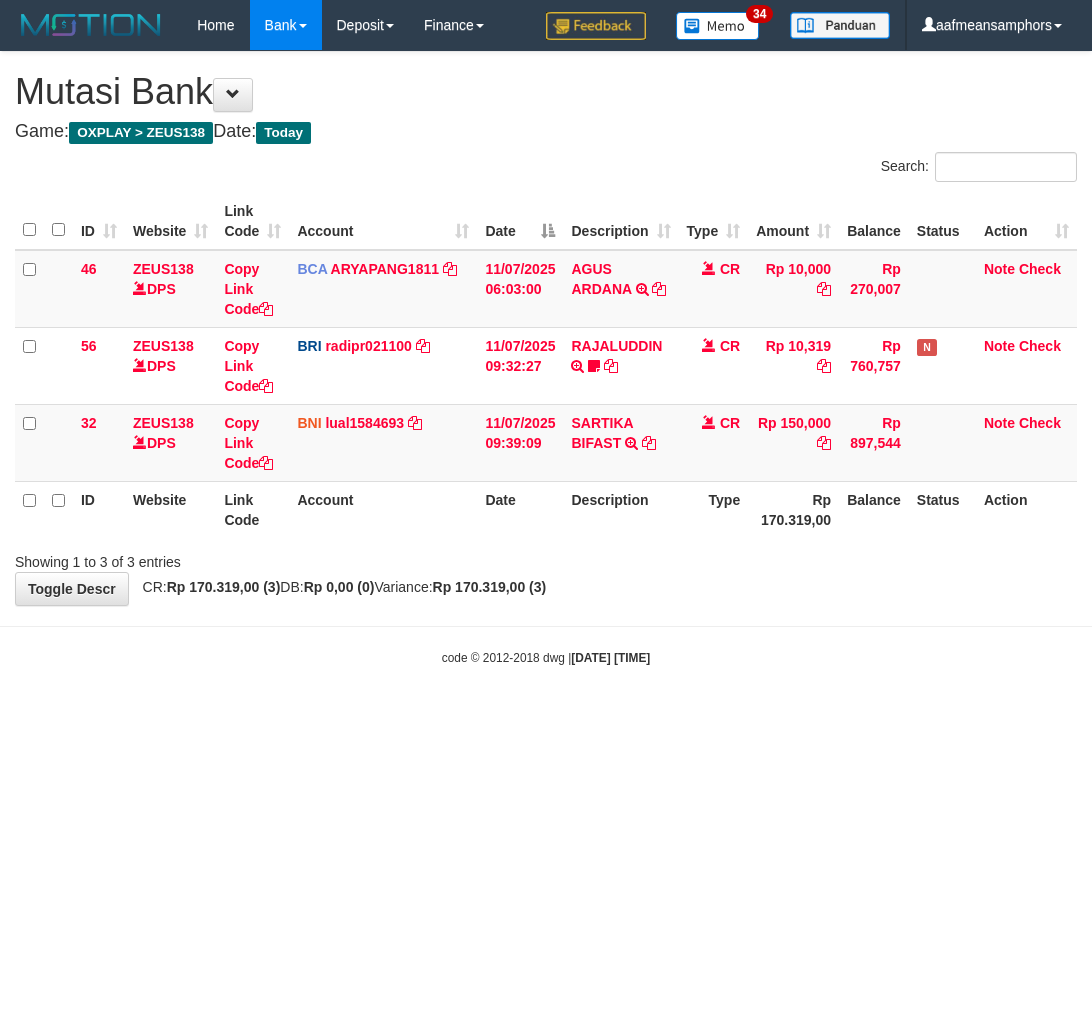 scroll, scrollTop: 0, scrollLeft: 0, axis: both 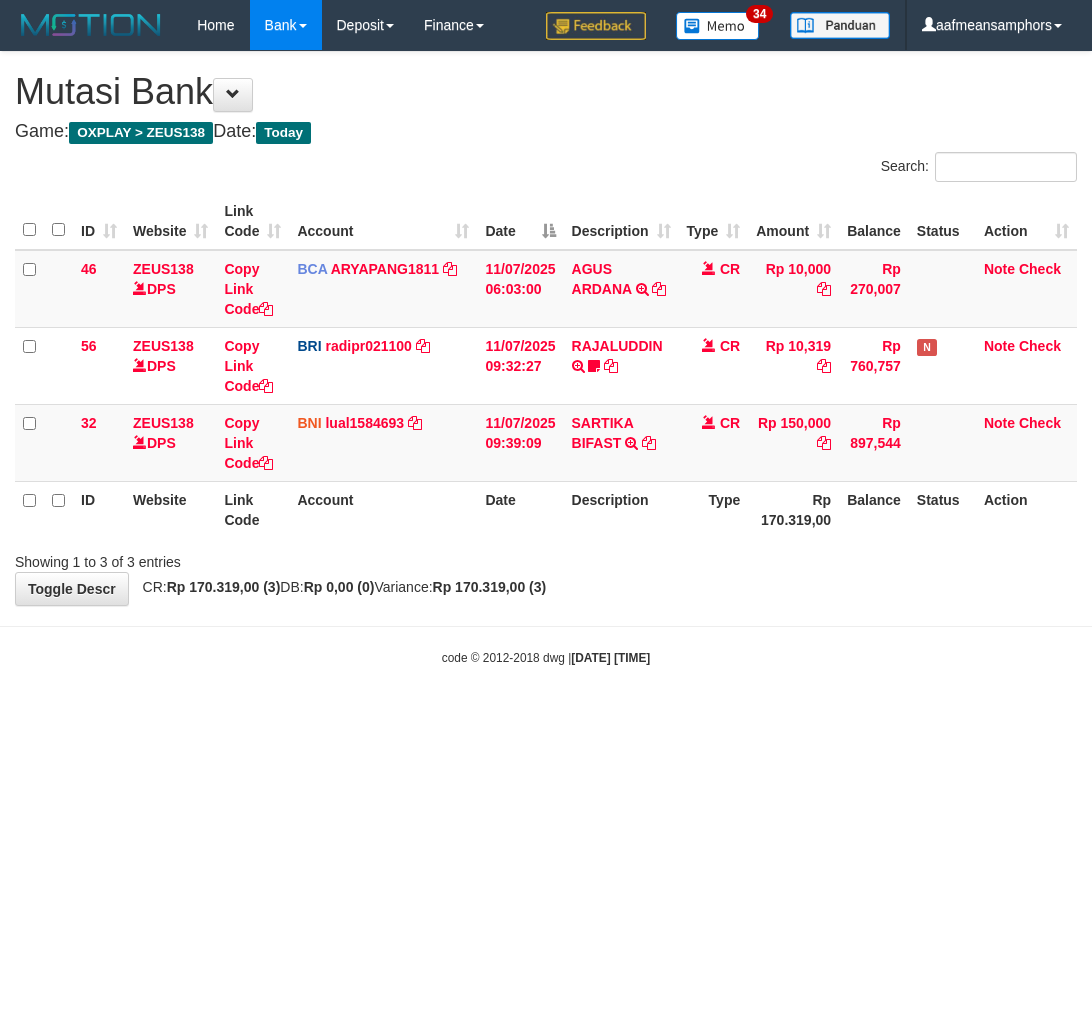 click on "Toggle navigation
Home
Bank
Account List
Load
By Website
Group
[OXPLAY]													ZEUS138
By Load Group (DPS)
Sync" at bounding box center (546, 358) 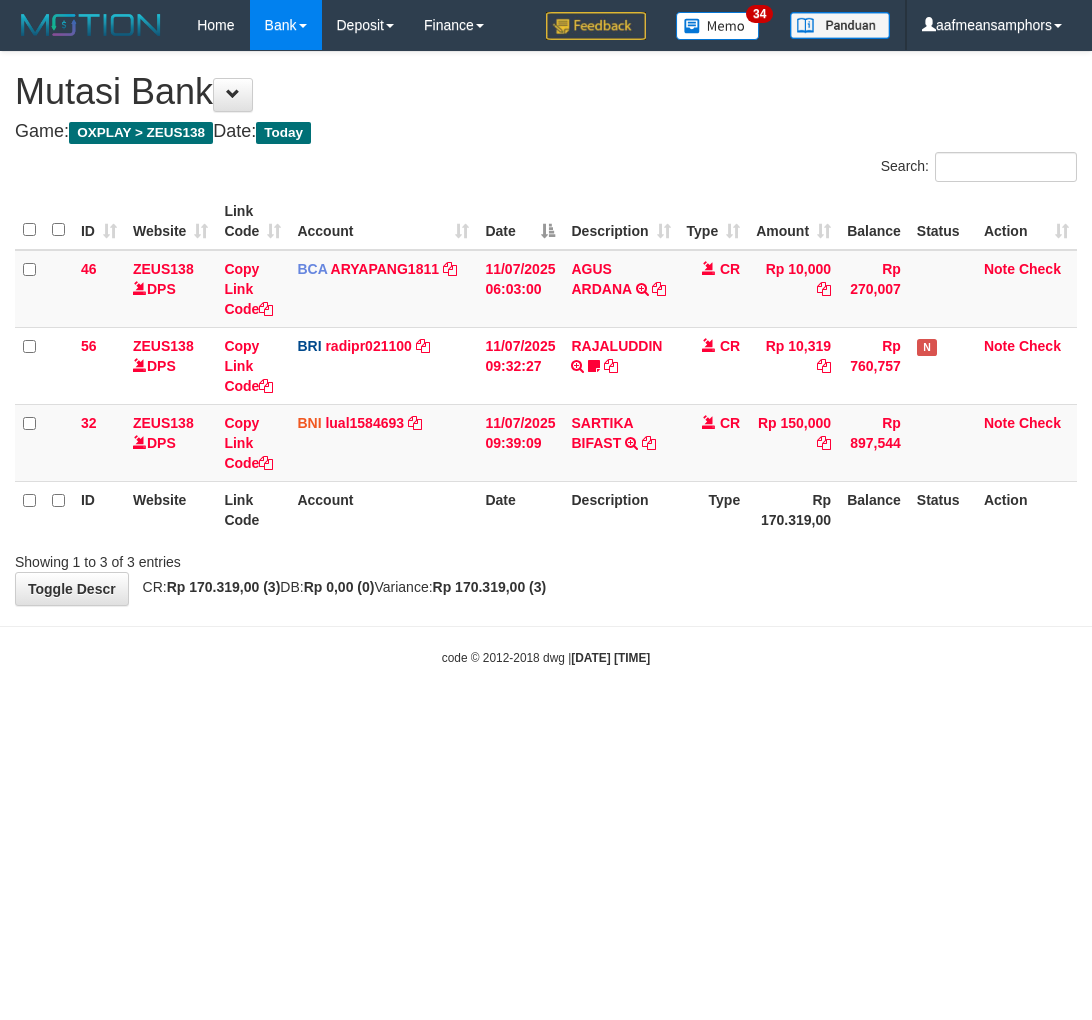 scroll, scrollTop: 0, scrollLeft: 0, axis: both 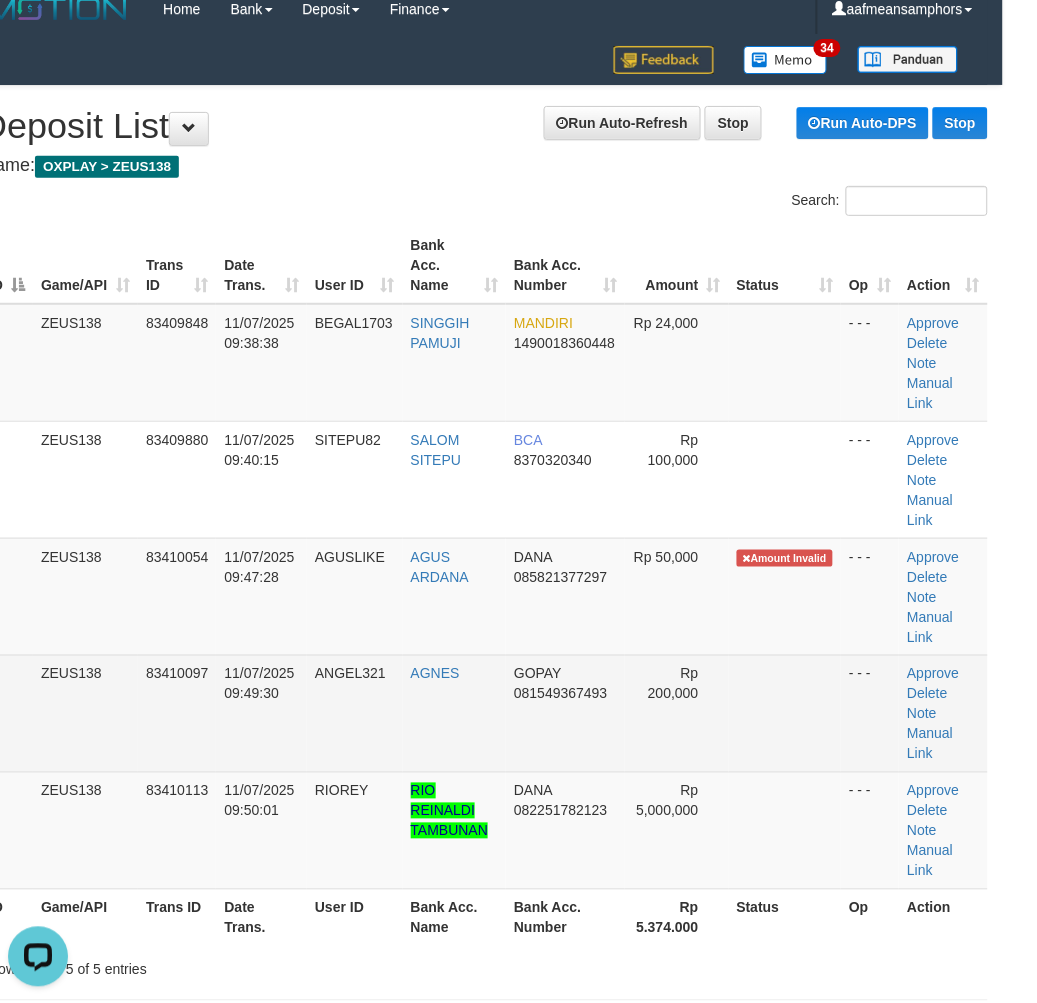 click on "83410097" at bounding box center [177, 713] 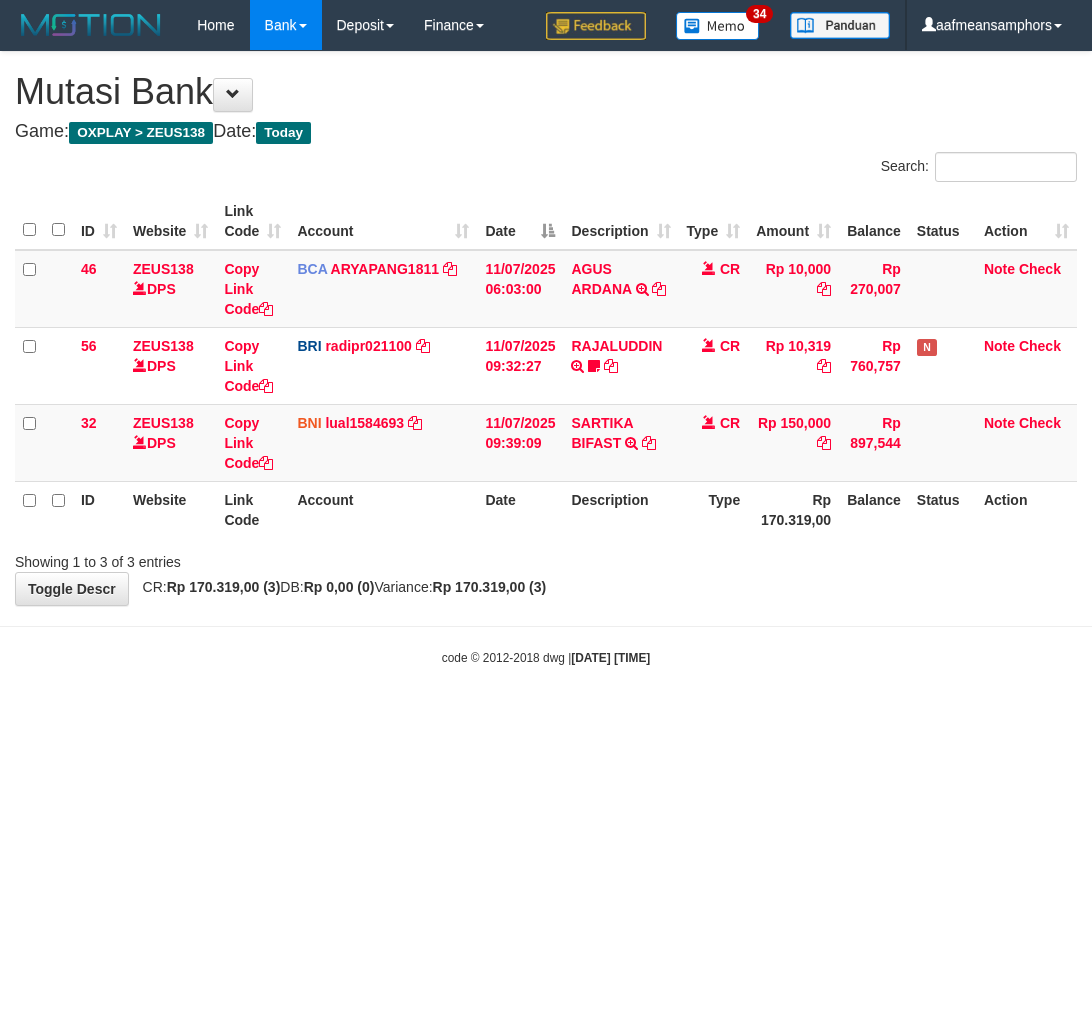 scroll, scrollTop: 0, scrollLeft: 0, axis: both 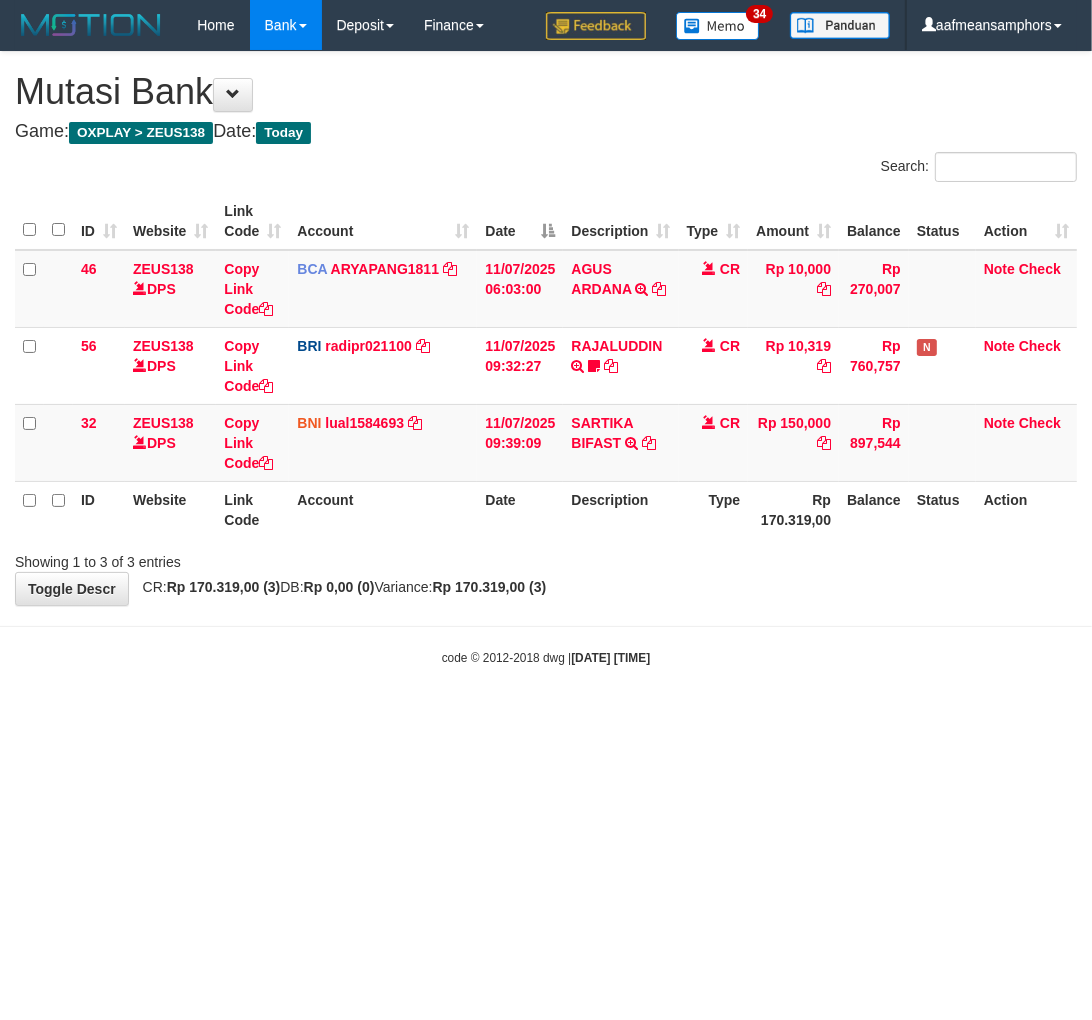 click on "Rp 170.319,00" at bounding box center [793, 509] 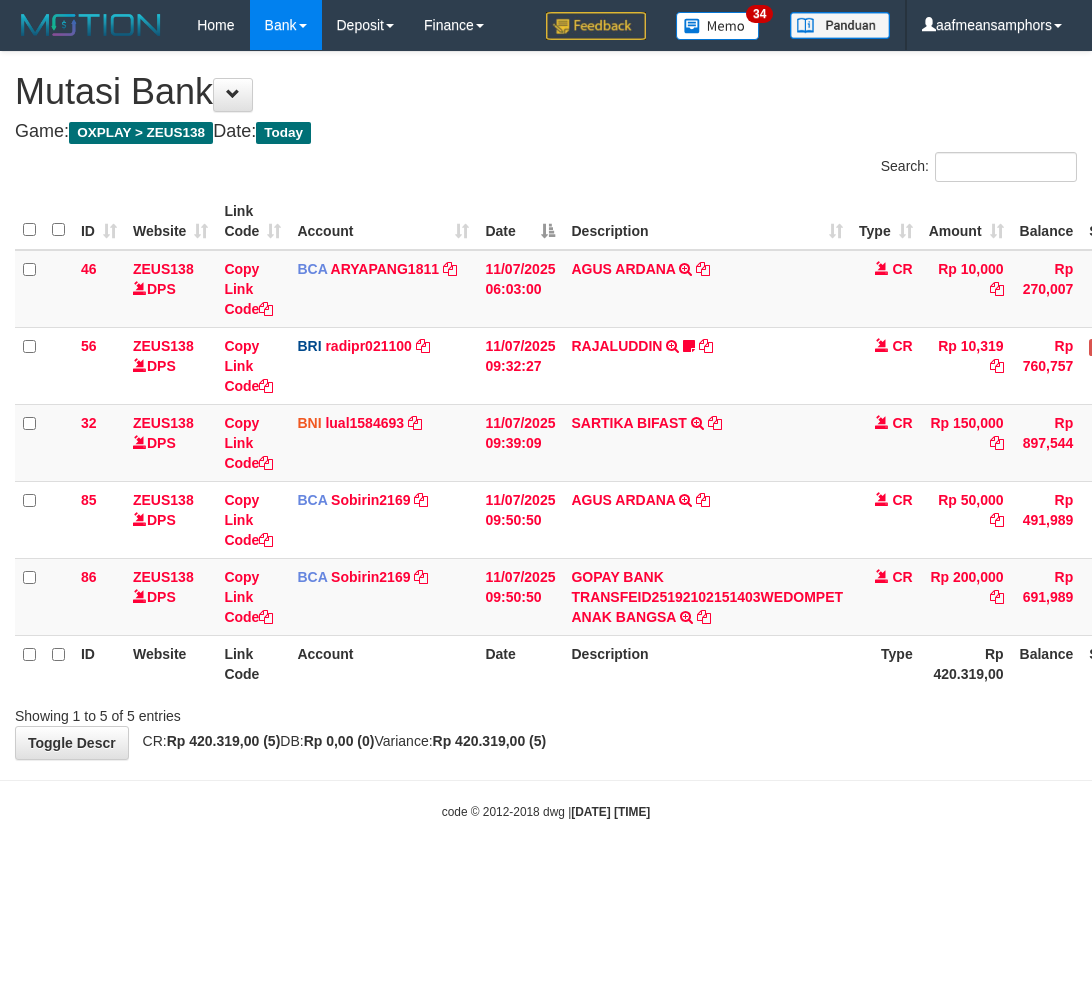 scroll, scrollTop: 0, scrollLeft: 0, axis: both 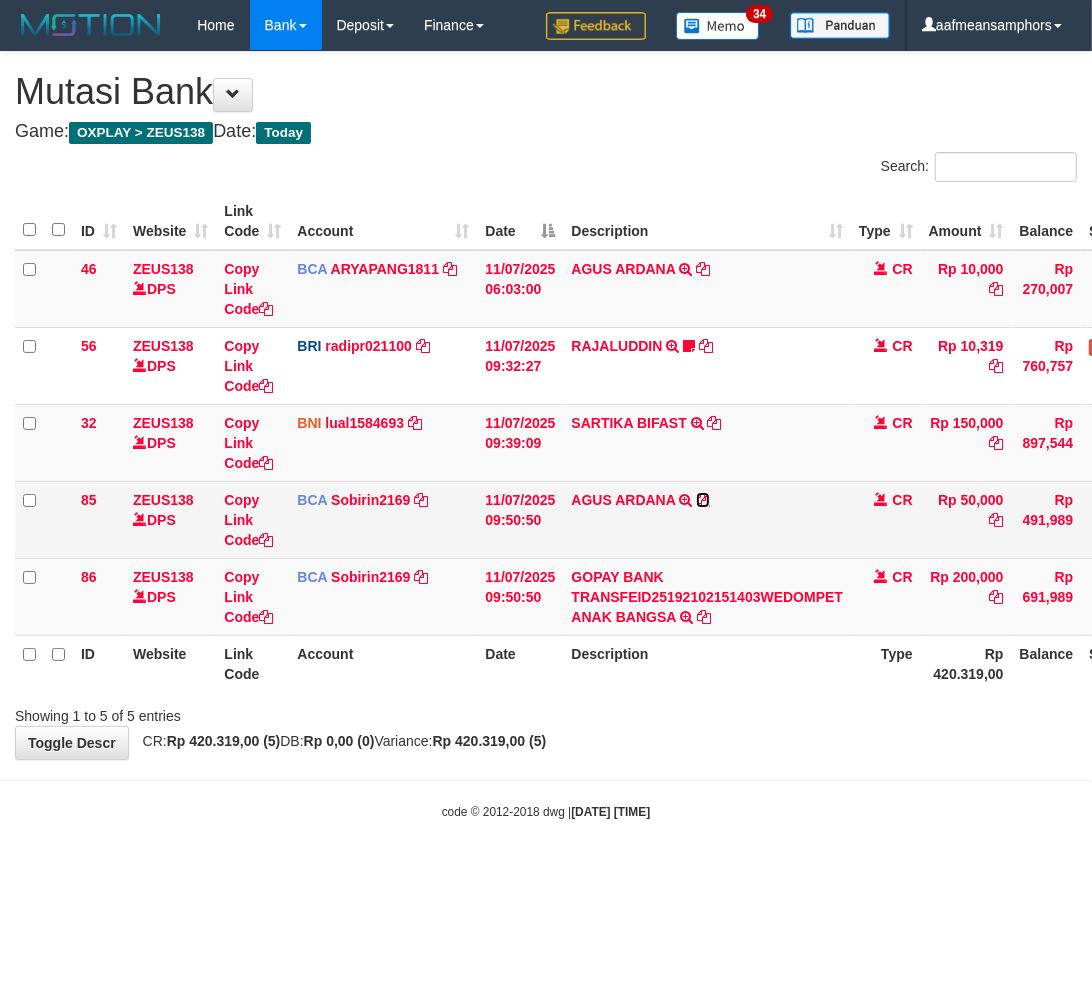 click at bounding box center [703, 500] 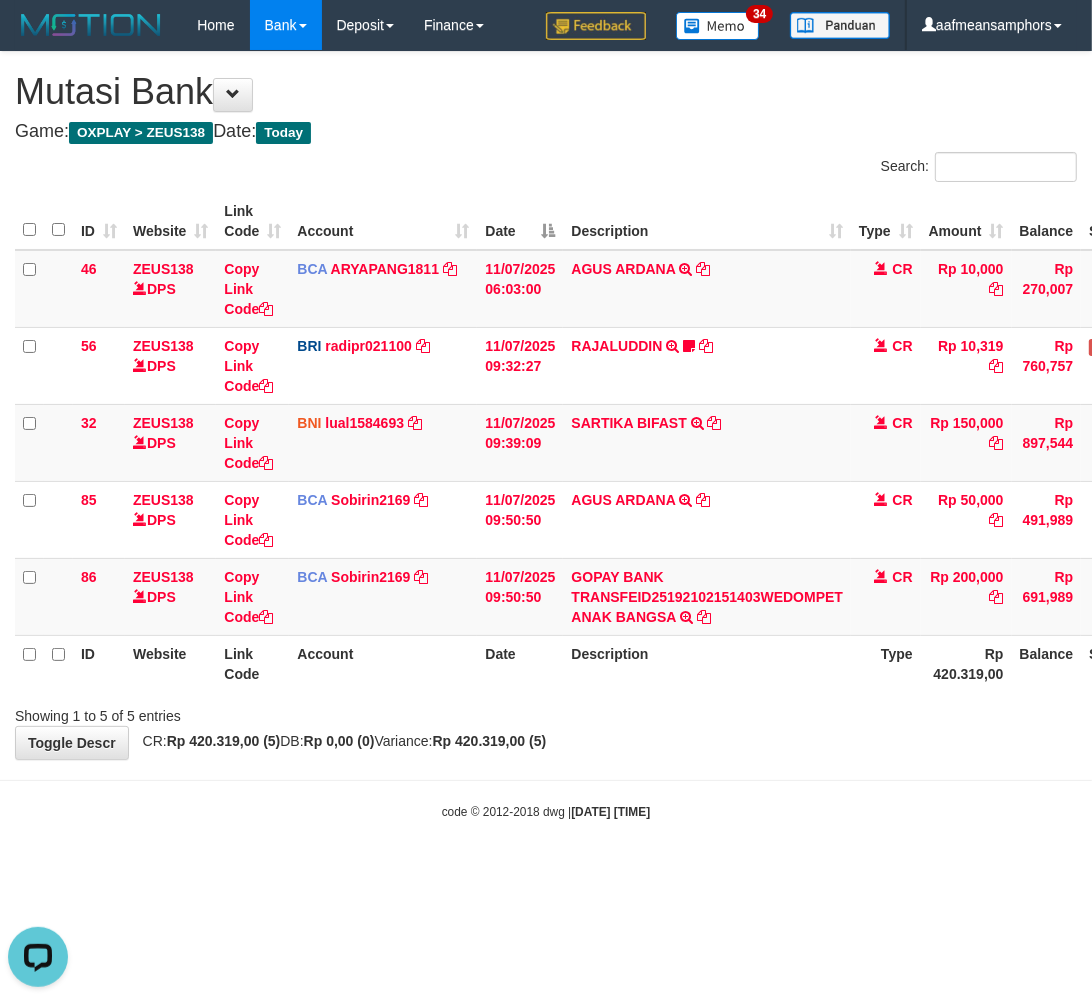 scroll, scrollTop: 0, scrollLeft: 0, axis: both 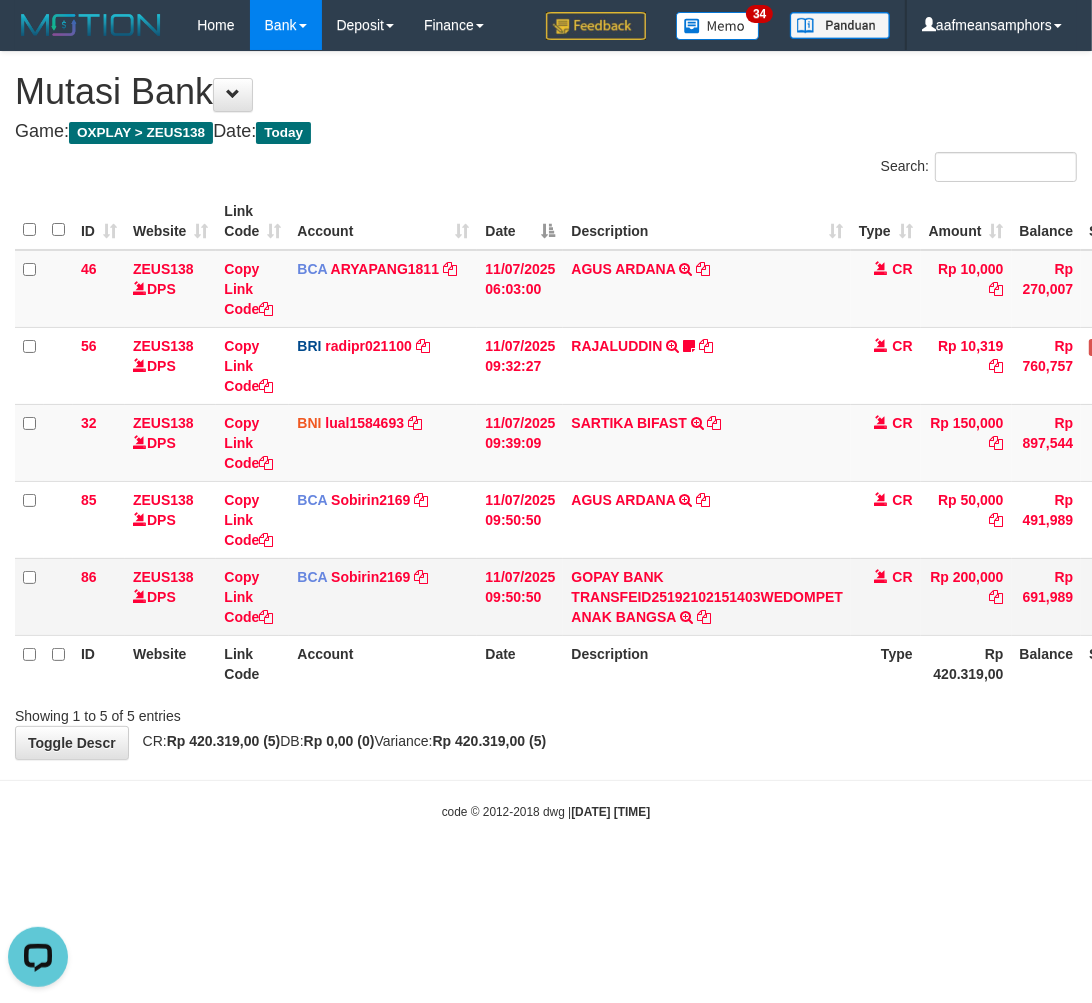 click on "Rp 200,000" at bounding box center [966, 596] 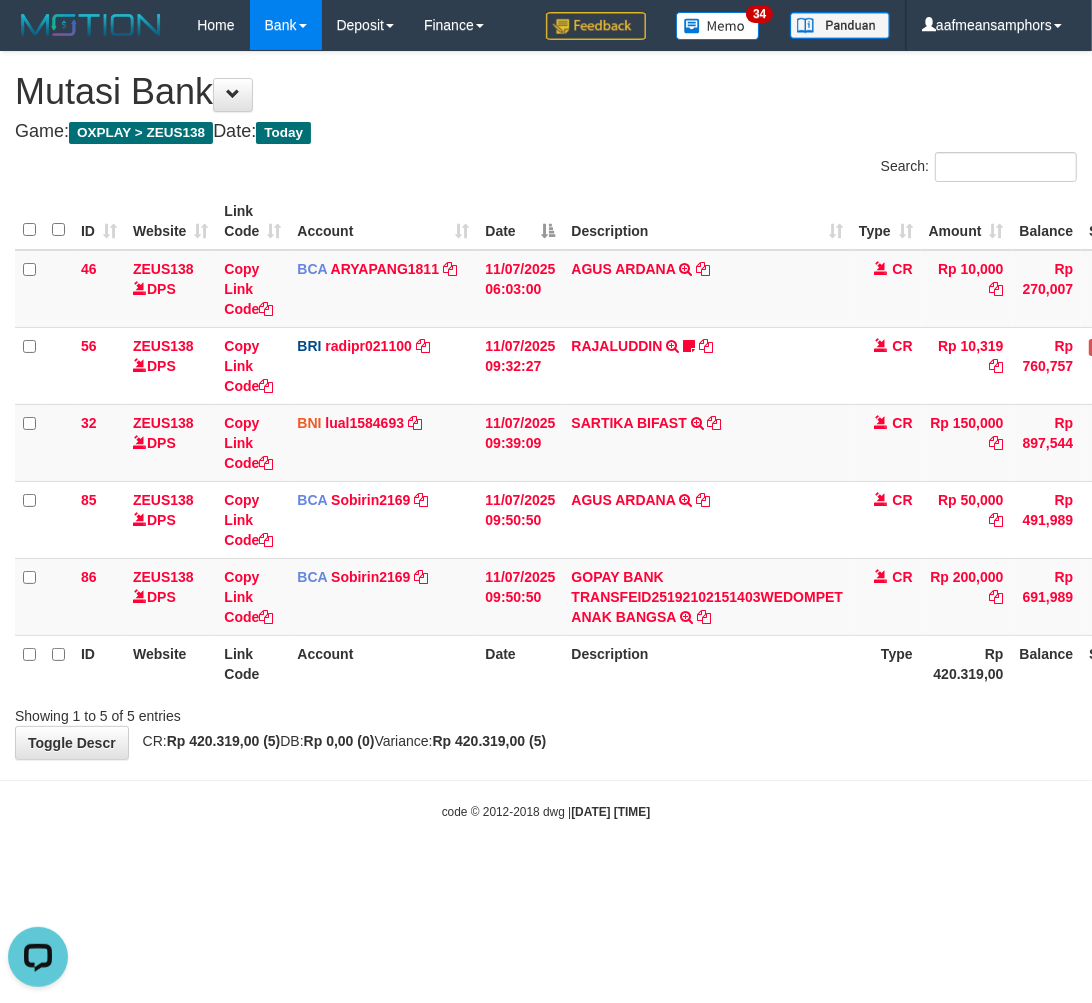 click on "Type" at bounding box center [886, 663] 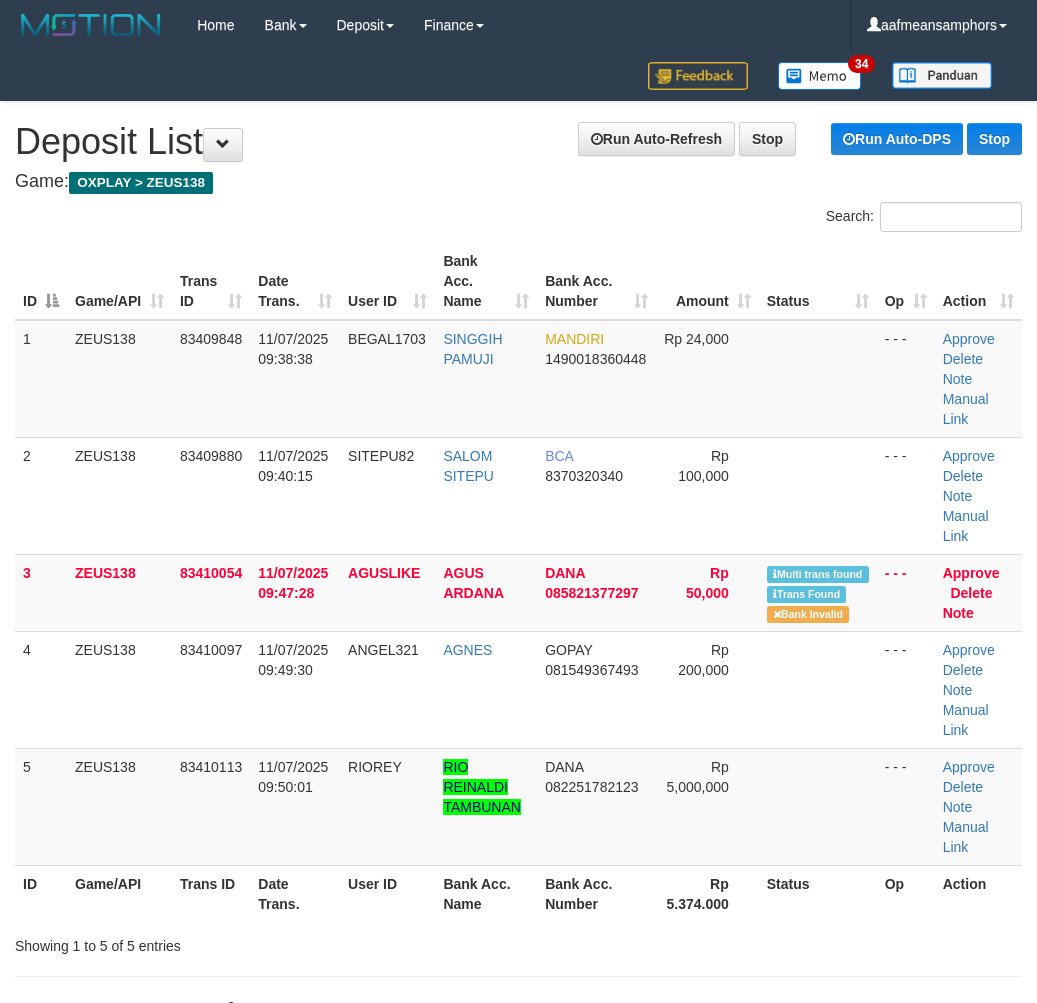 scroll, scrollTop: 16, scrollLeft: 34, axis: both 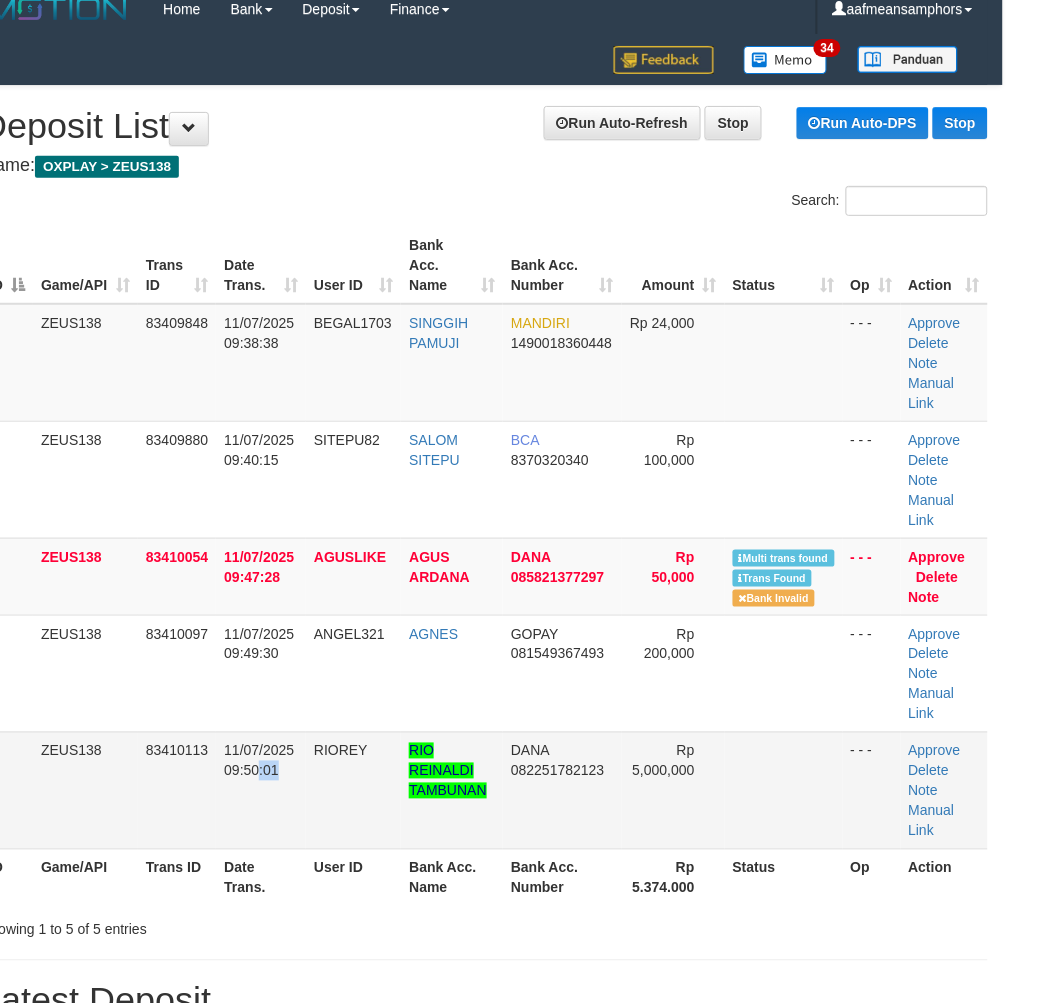 click on "11/07/2025 09:50:01" at bounding box center [261, 790] 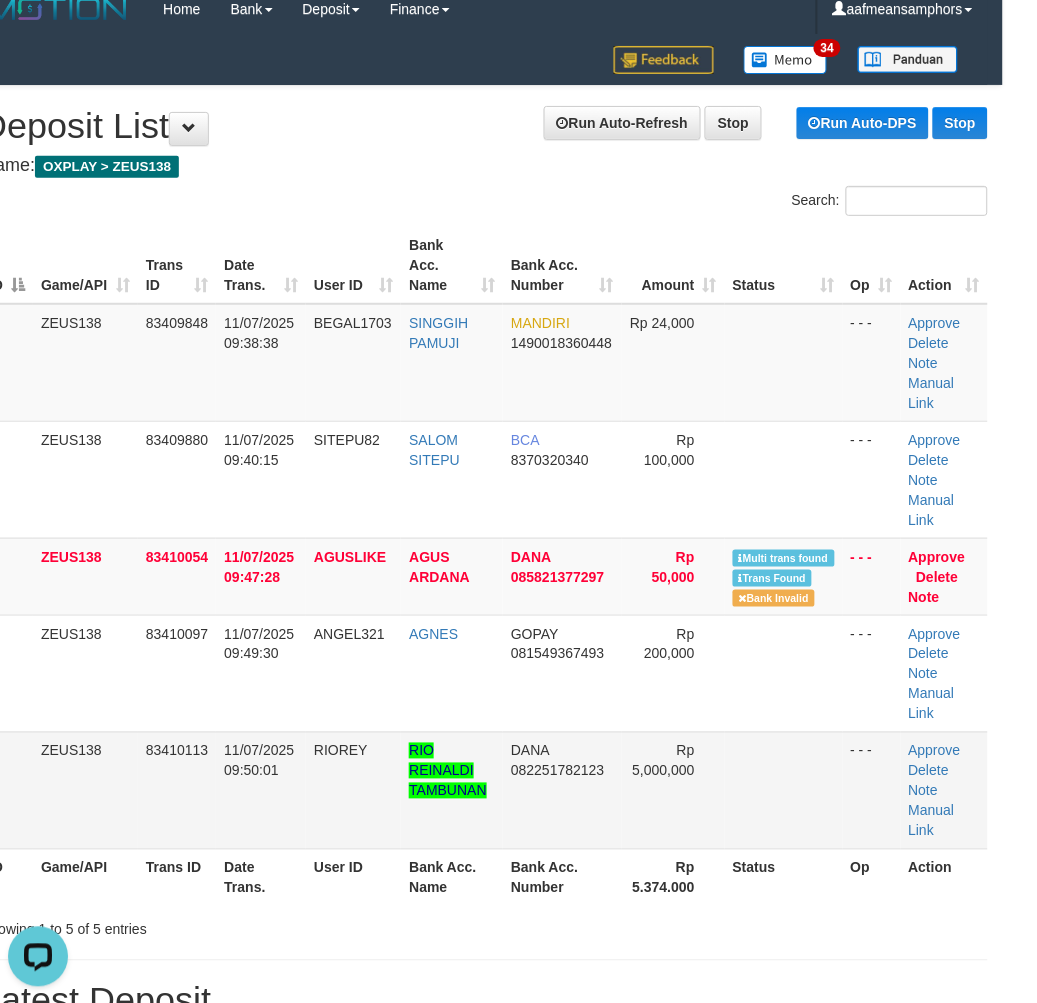 scroll, scrollTop: 0, scrollLeft: 0, axis: both 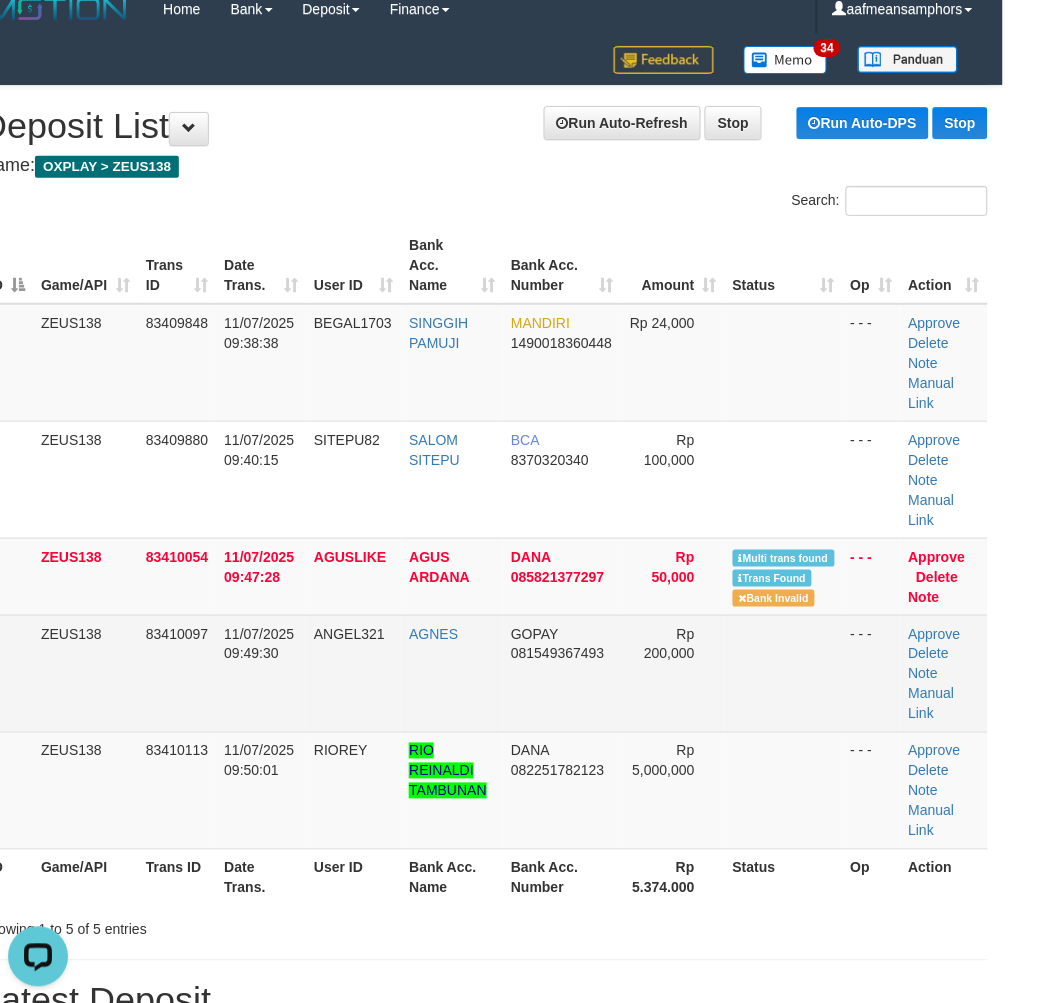 click on "11/07/2025 09:49:30" at bounding box center [261, 673] 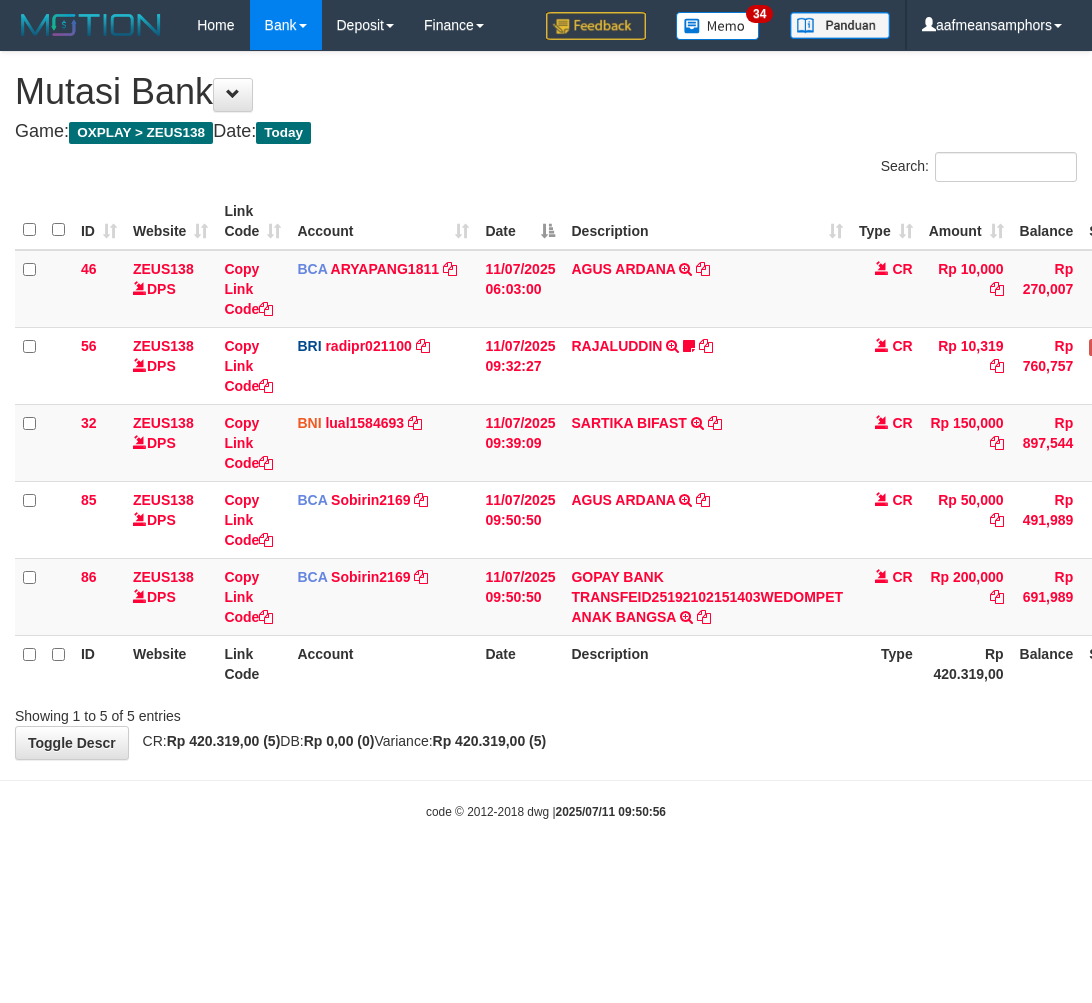 scroll, scrollTop: 0, scrollLeft: 0, axis: both 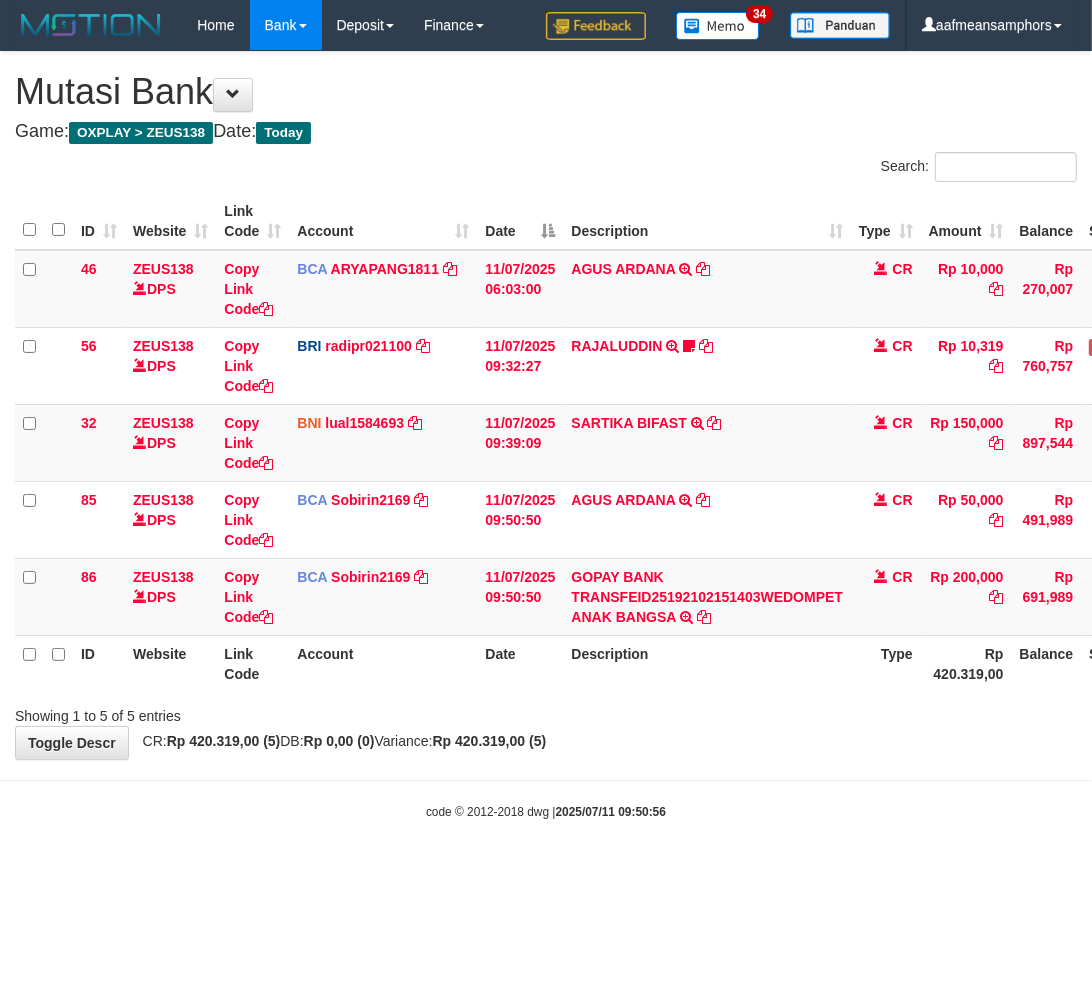 click on "Description" at bounding box center [707, 663] 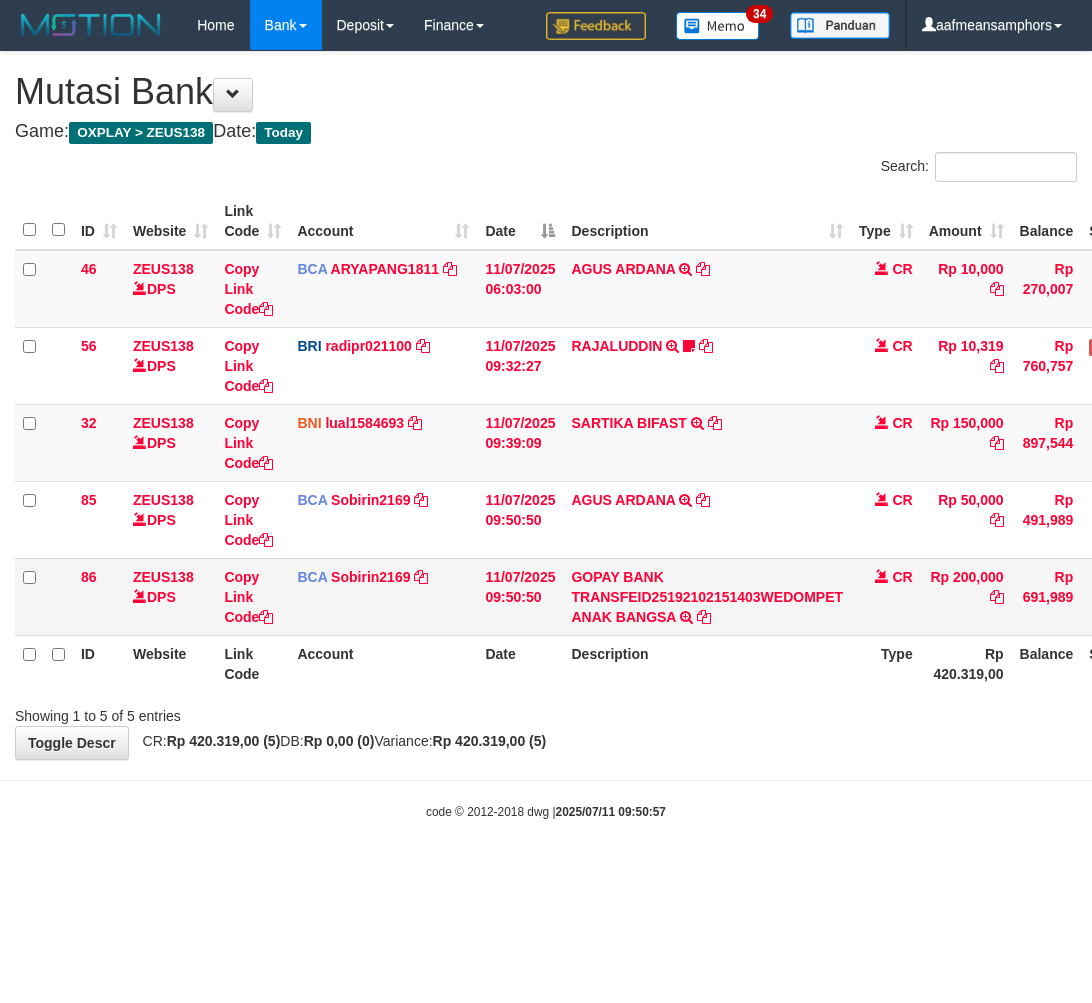 scroll, scrollTop: 0, scrollLeft: 0, axis: both 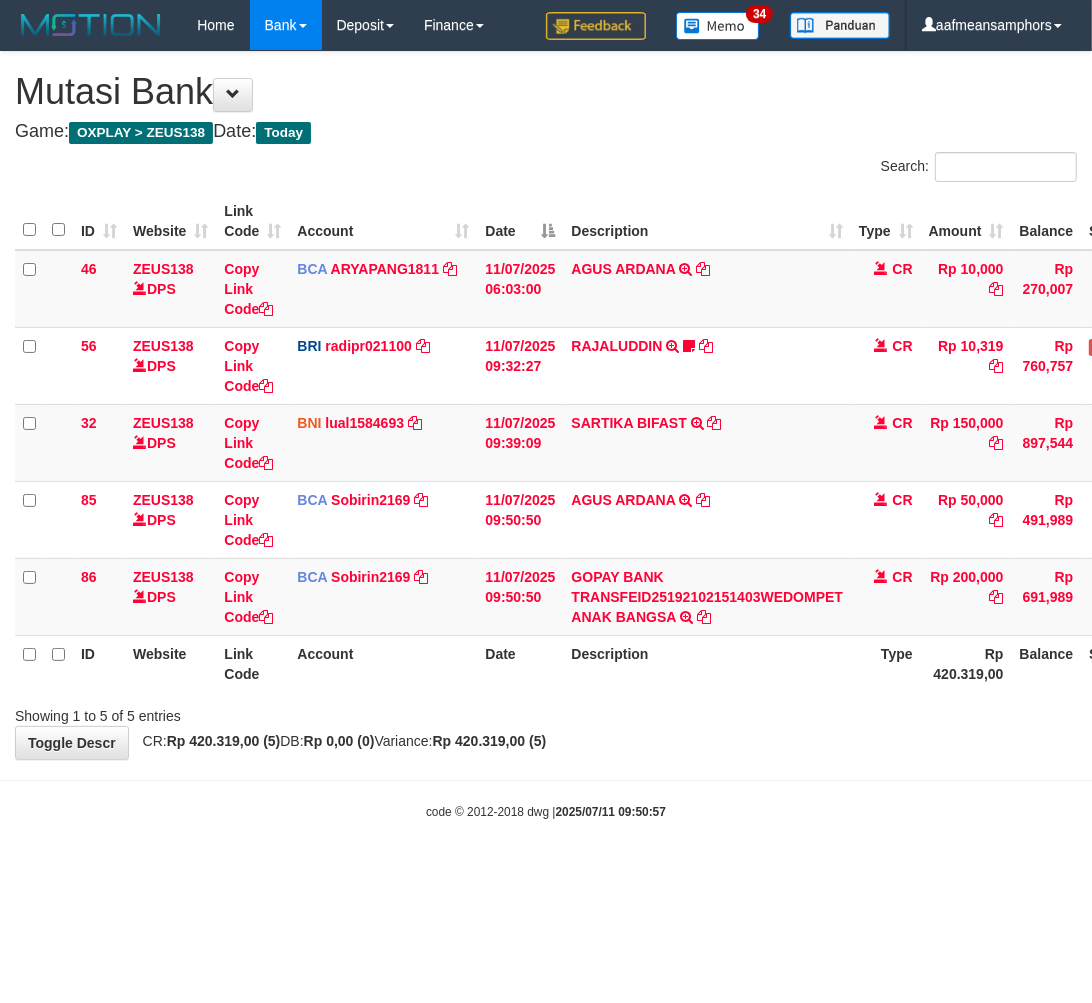 click on "Type" at bounding box center (886, 663) 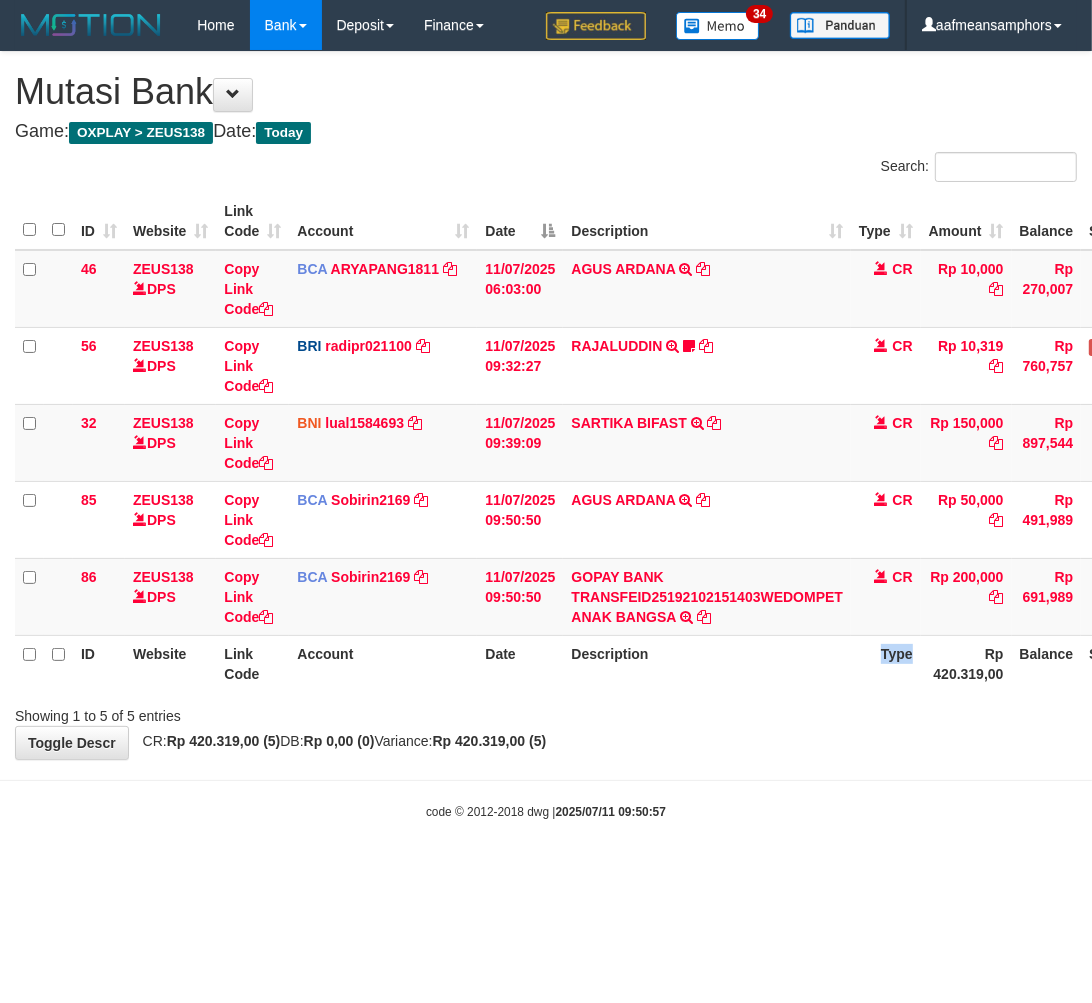 click on "Type" at bounding box center [886, 663] 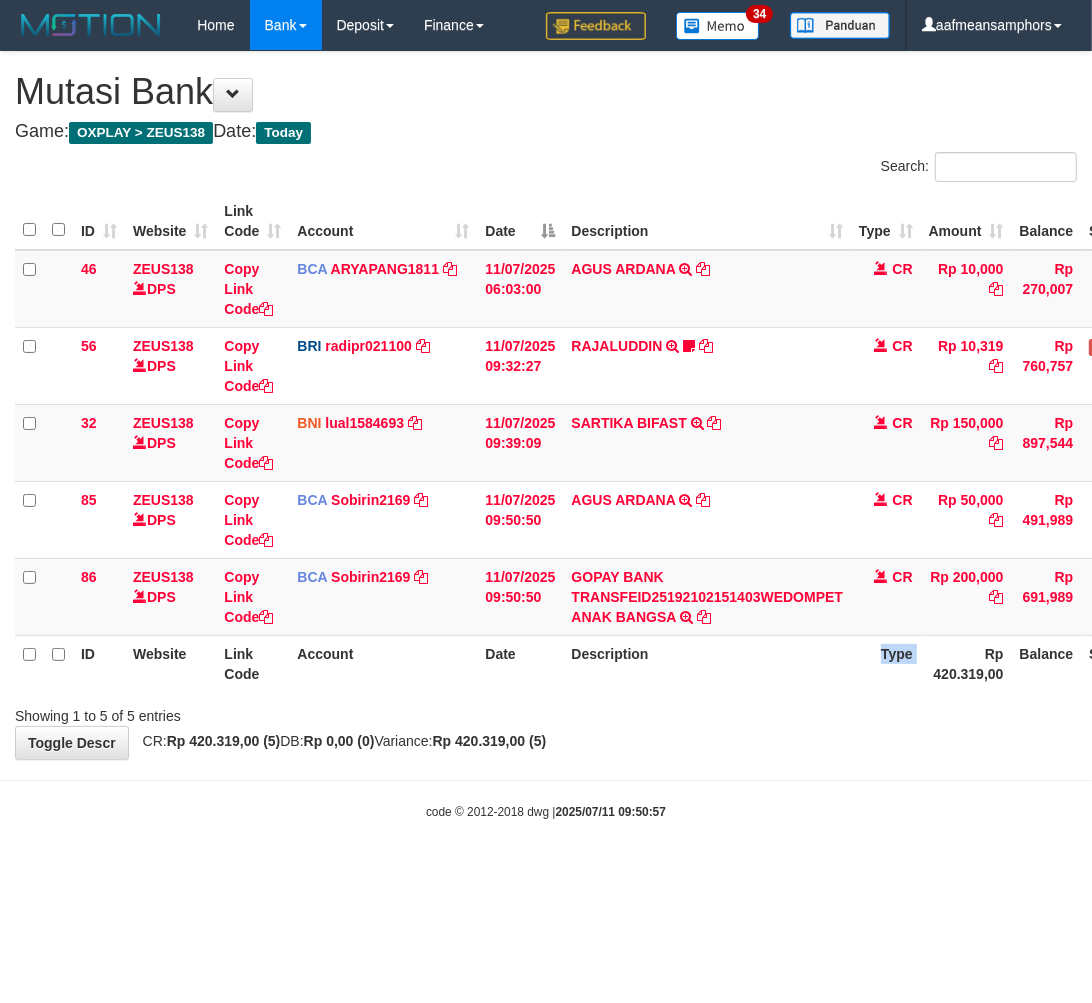 click on "Type" at bounding box center [886, 663] 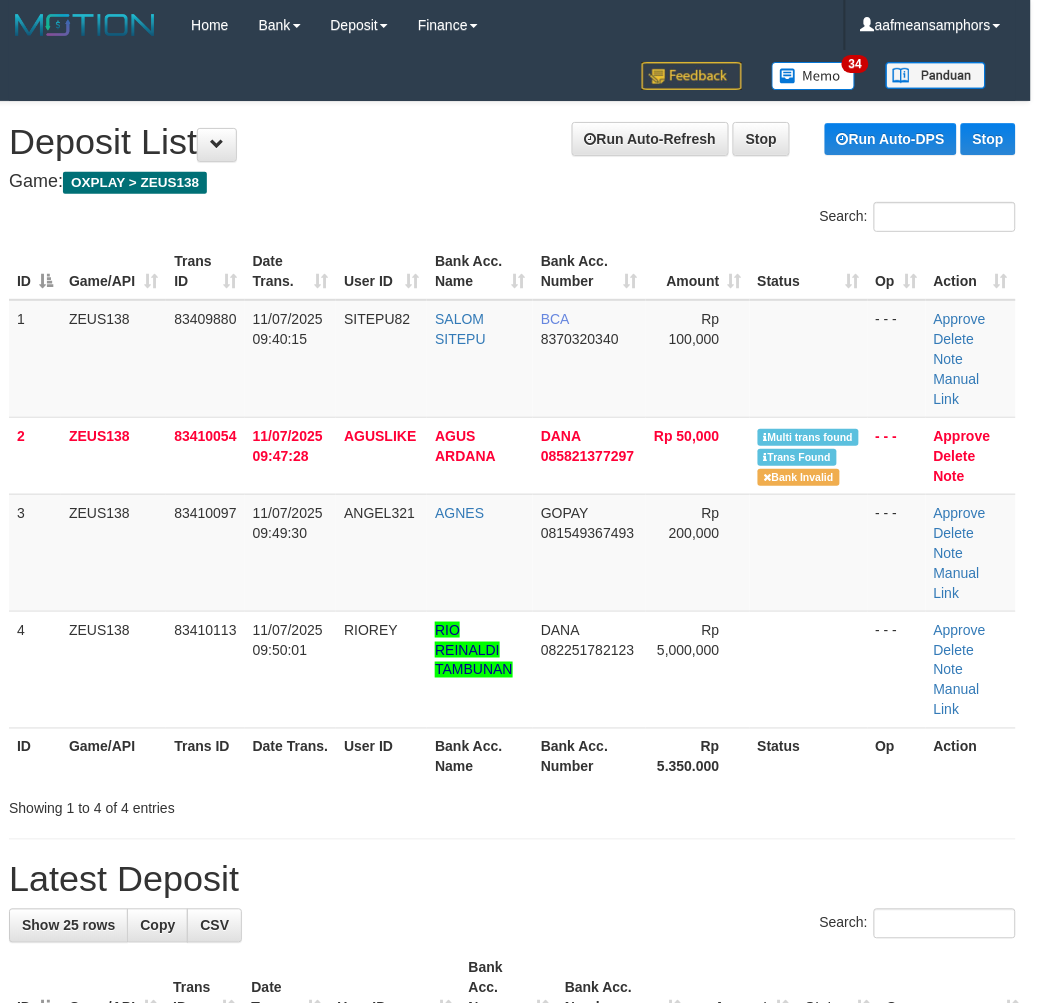scroll, scrollTop: 0, scrollLeft: 32, axis: horizontal 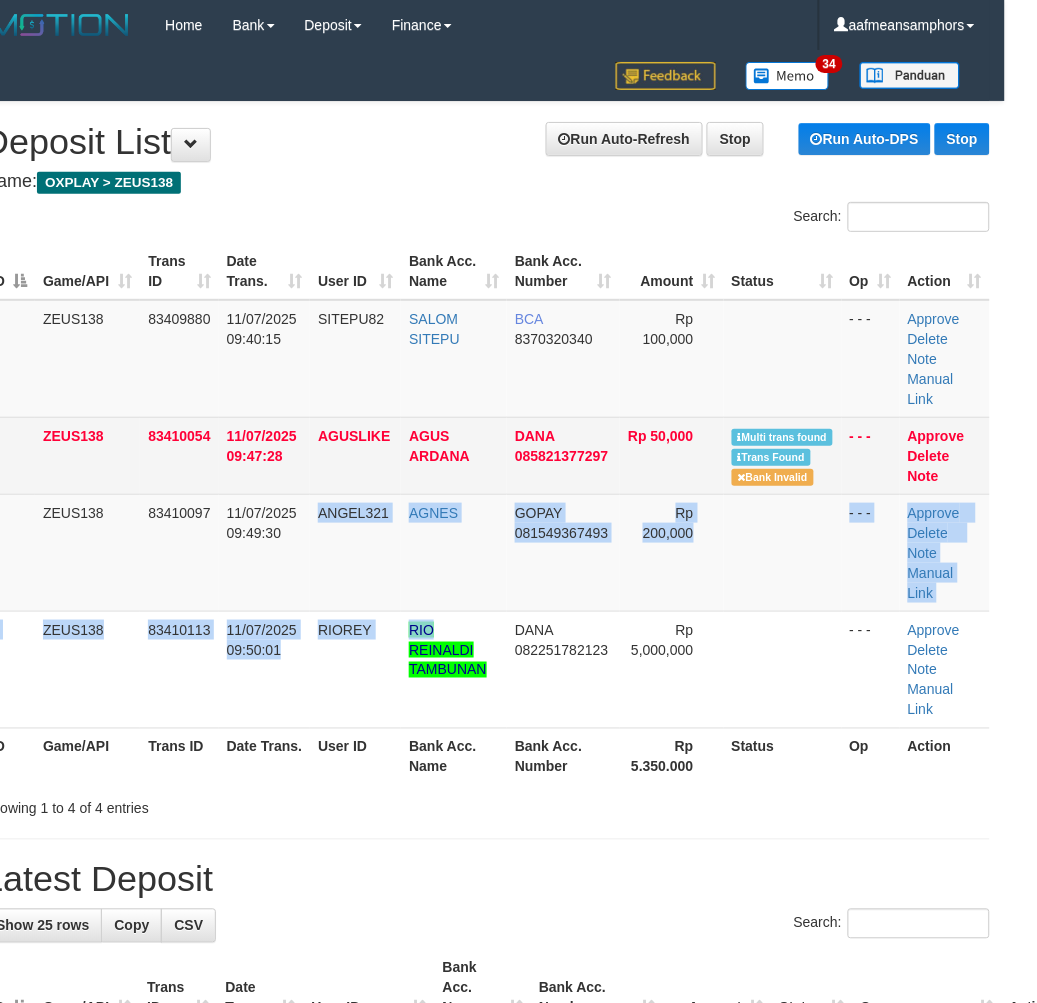 drag, startPoint x: 440, startPoint y: 612, endPoint x: 2, endPoint y: 488, distance: 455.21423 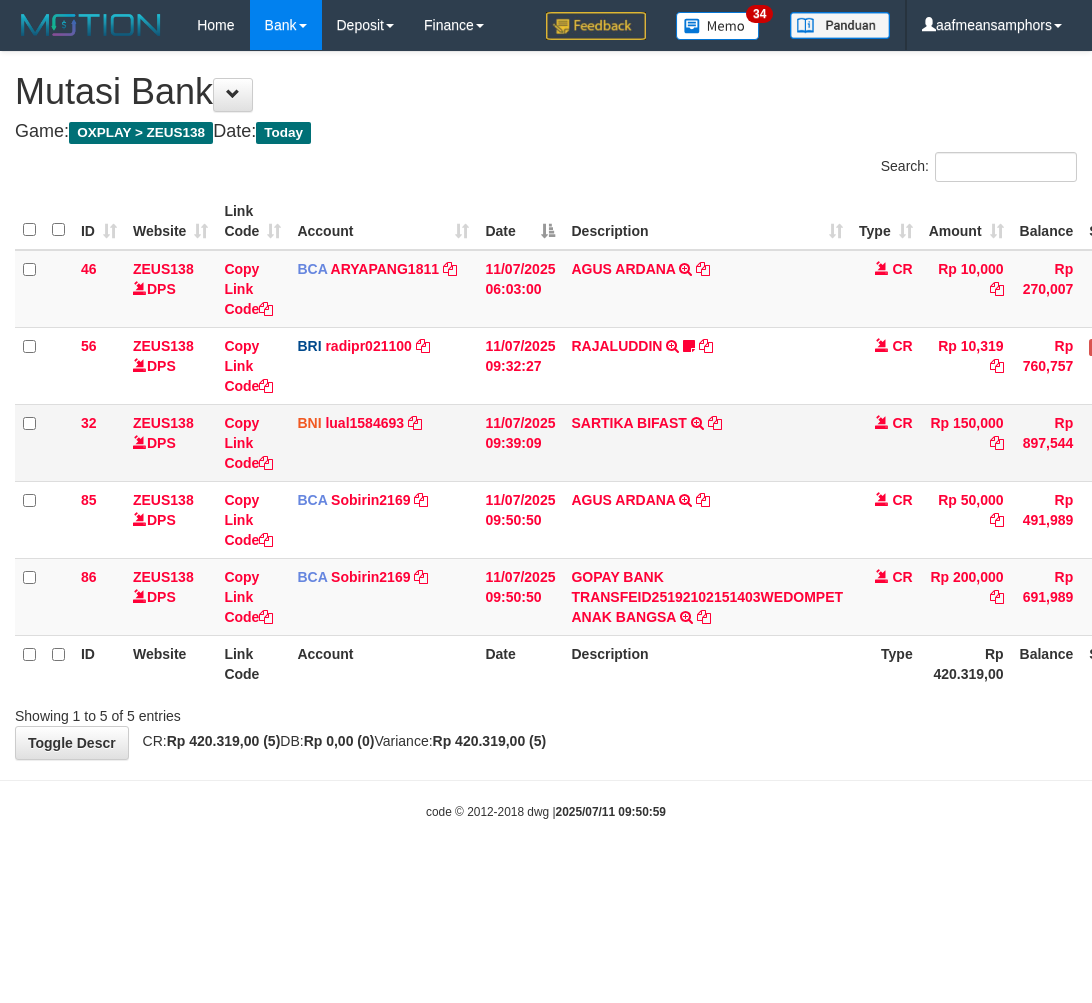 scroll, scrollTop: 0, scrollLeft: 0, axis: both 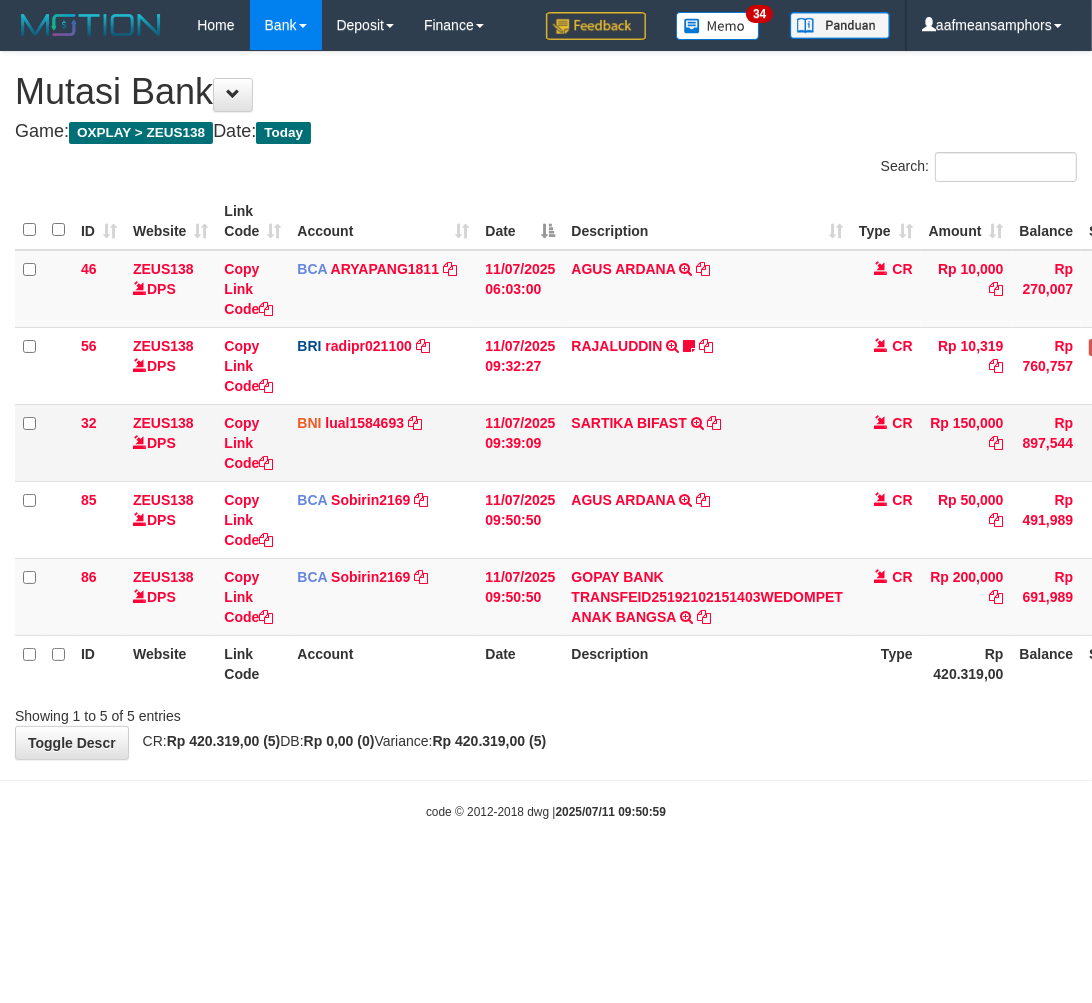 click on "SARTIKA BIFAST         TRF/PAY/TOP-UP ECHANNEL SARTIKA BIFAST 49764882" at bounding box center [707, 442] 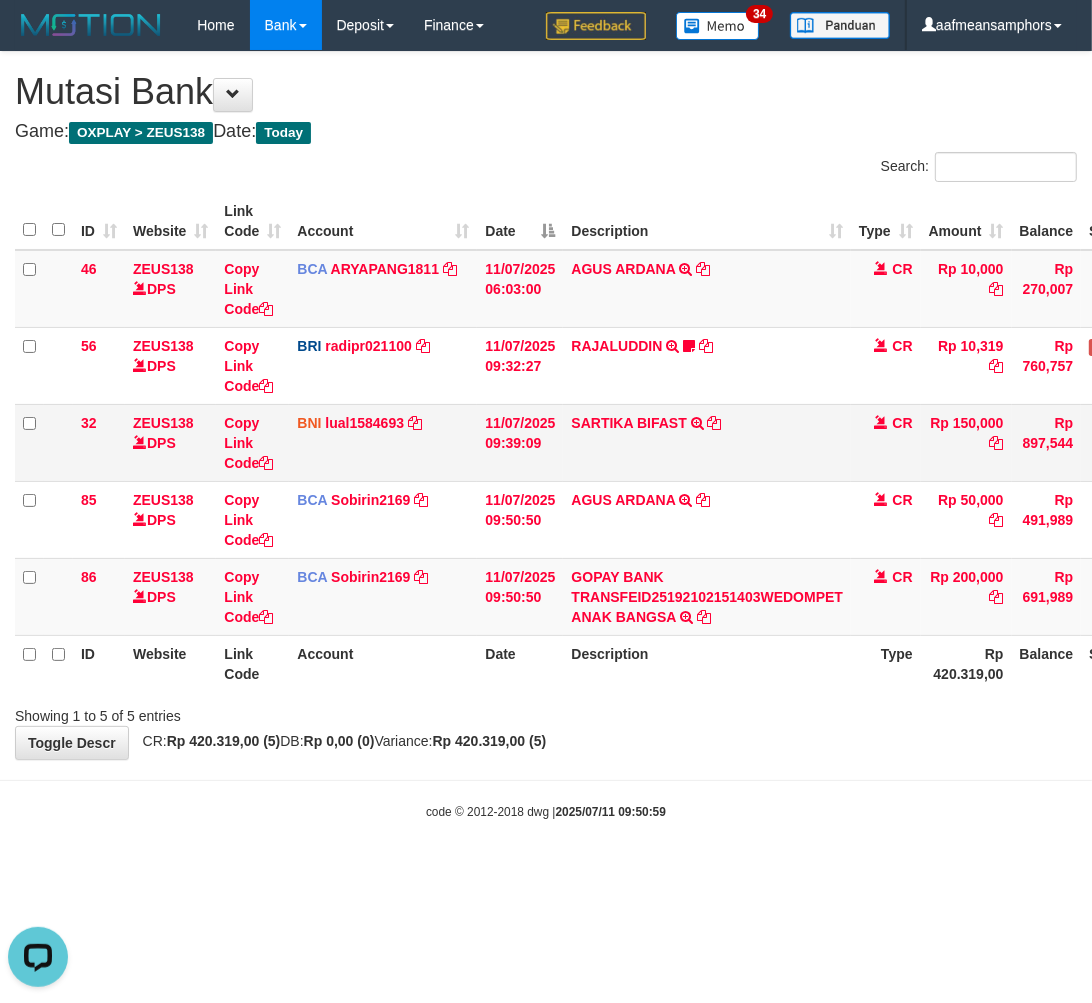 scroll, scrollTop: 0, scrollLeft: 0, axis: both 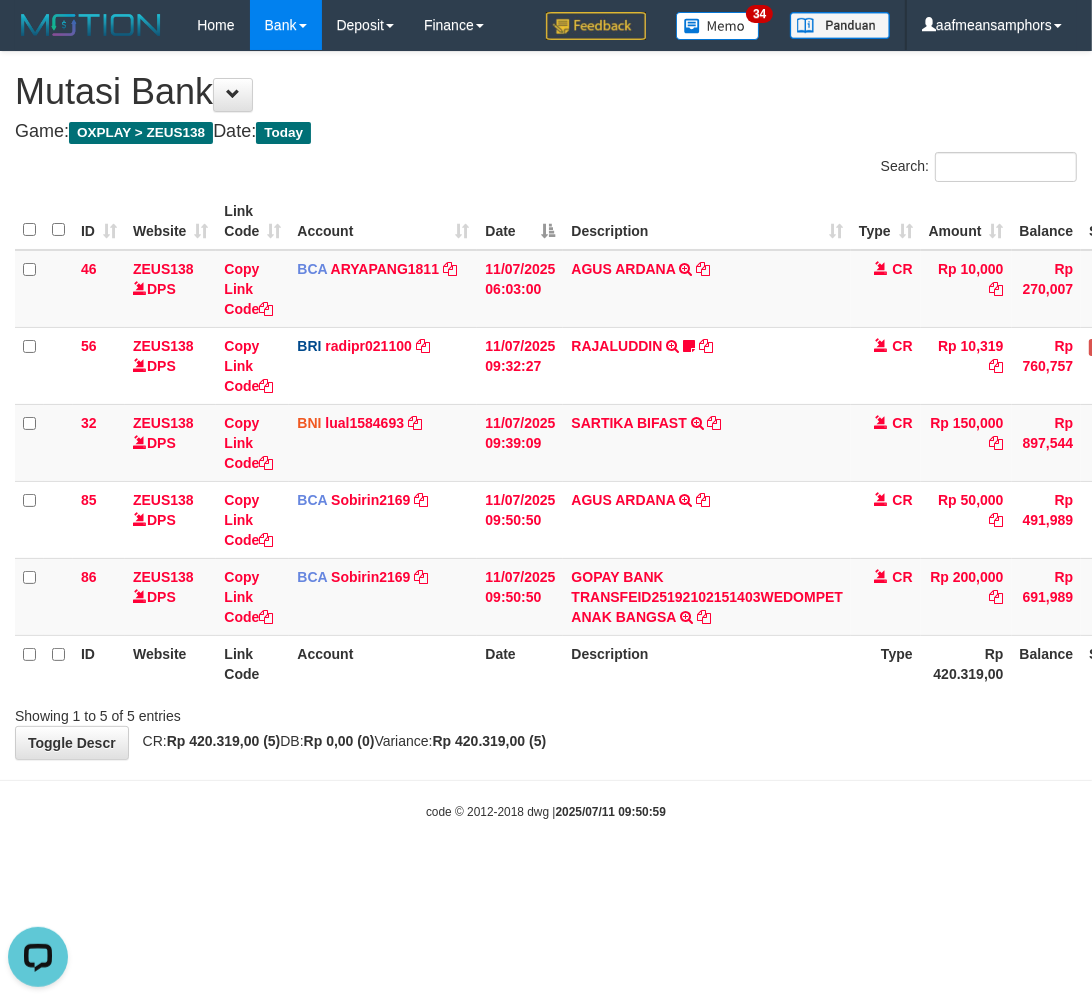 click on "Showing 1 to 5 of 5 entries" at bounding box center (546, 712) 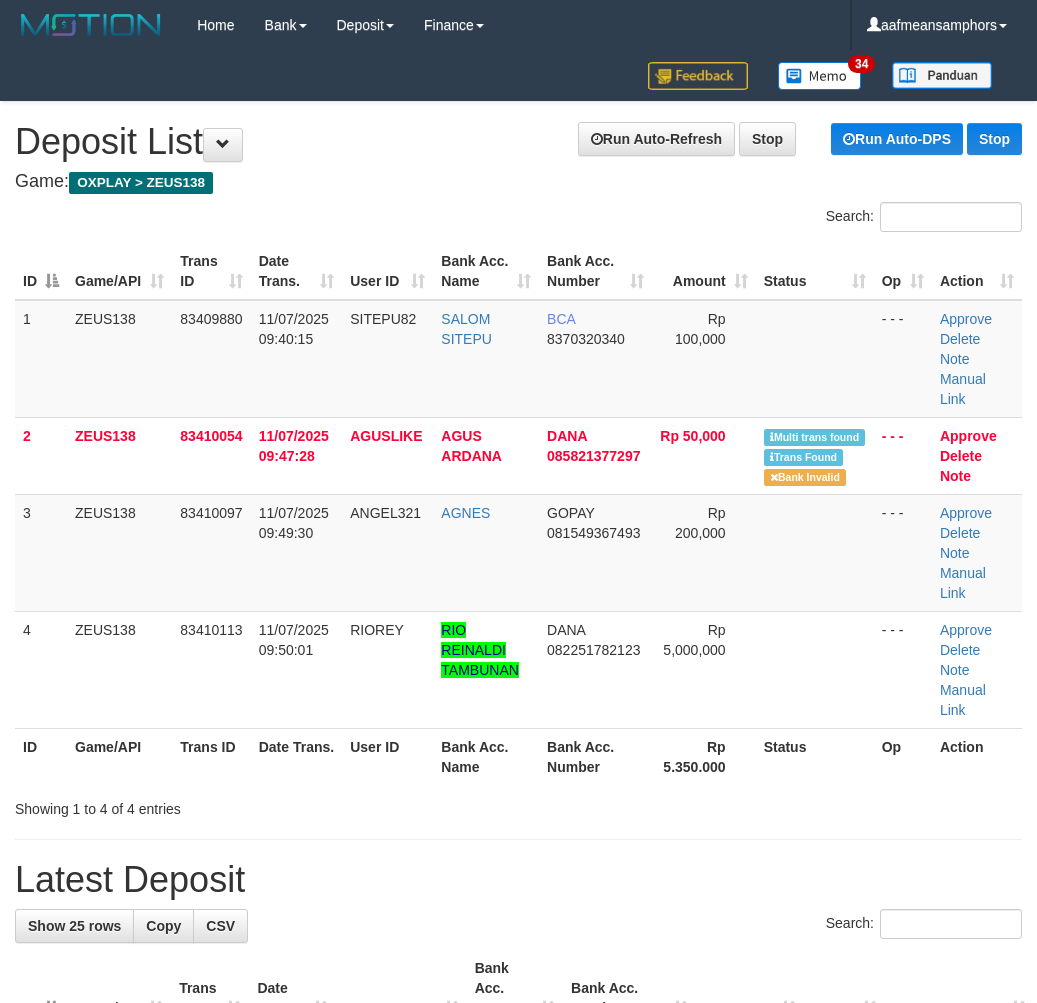 scroll, scrollTop: 0, scrollLeft: 32, axis: horizontal 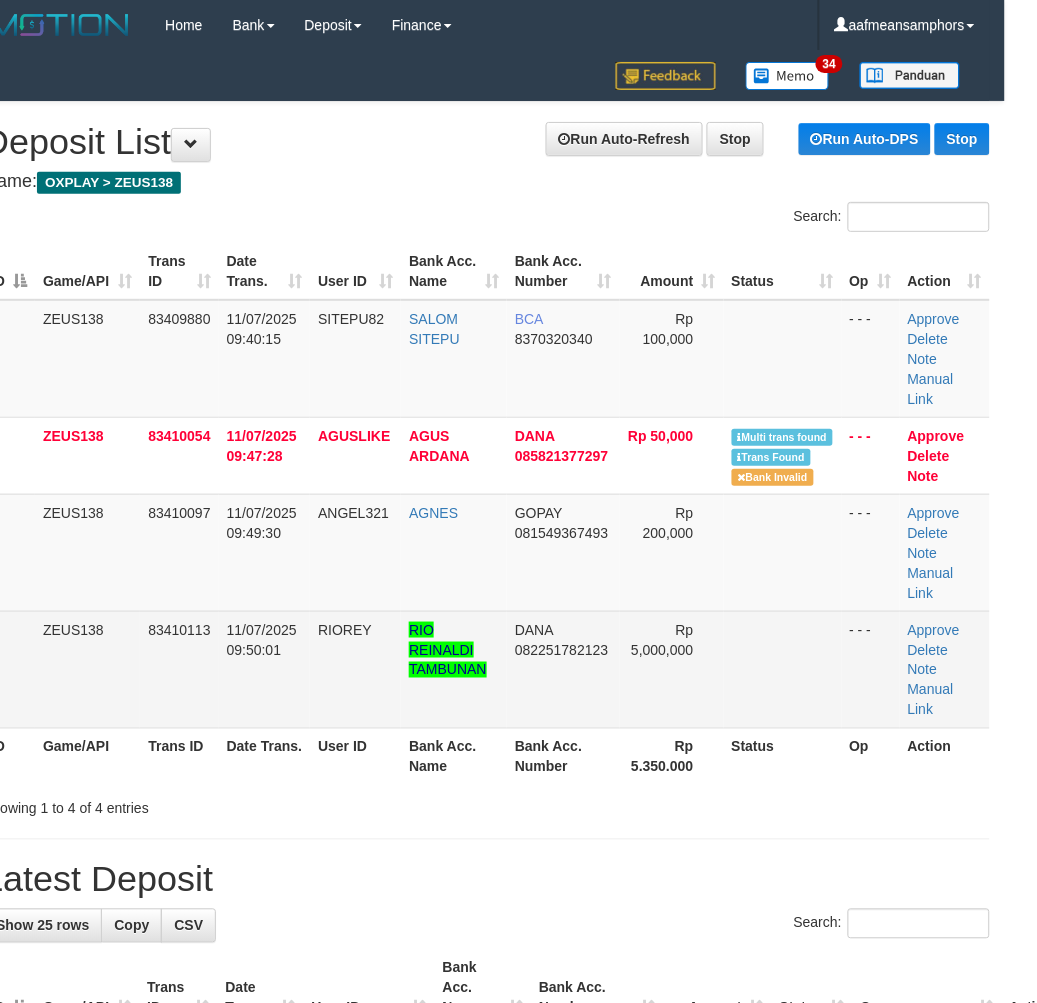 click on "1
ZEUS138
83409880
11/07/2025 09:40:15
SITEPU82
SALOM SITEPU
BCA
8370320340
Rp 100,000
- - -
Approve
Delete
Note
Manual Link
2
ZEUS138
83410054
11/07/2025 09:47:28
AGUSLIKE
AGUS ARDANA
DANA
085821377297
Rp 50,000
Multi trans found" at bounding box center [486, 514] 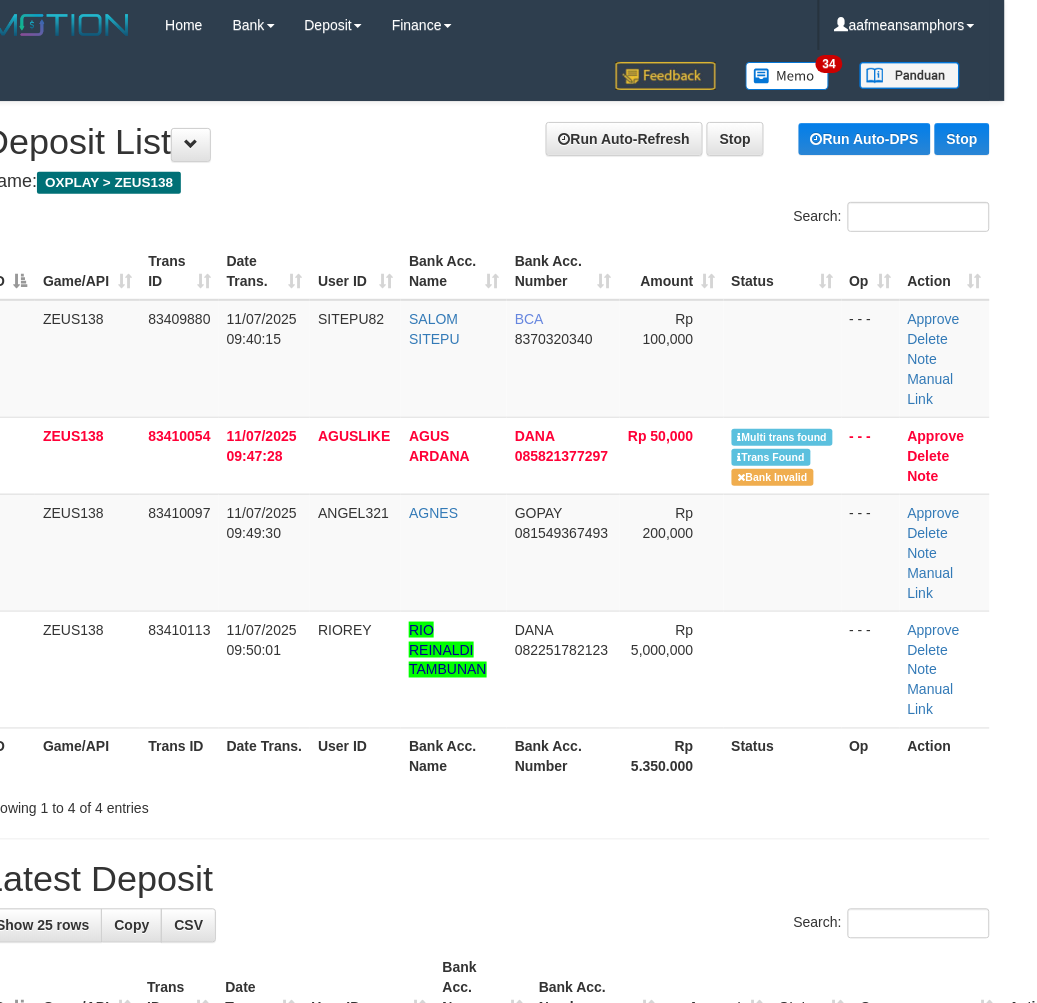 scroll, scrollTop: 1380, scrollLeft: 32, axis: both 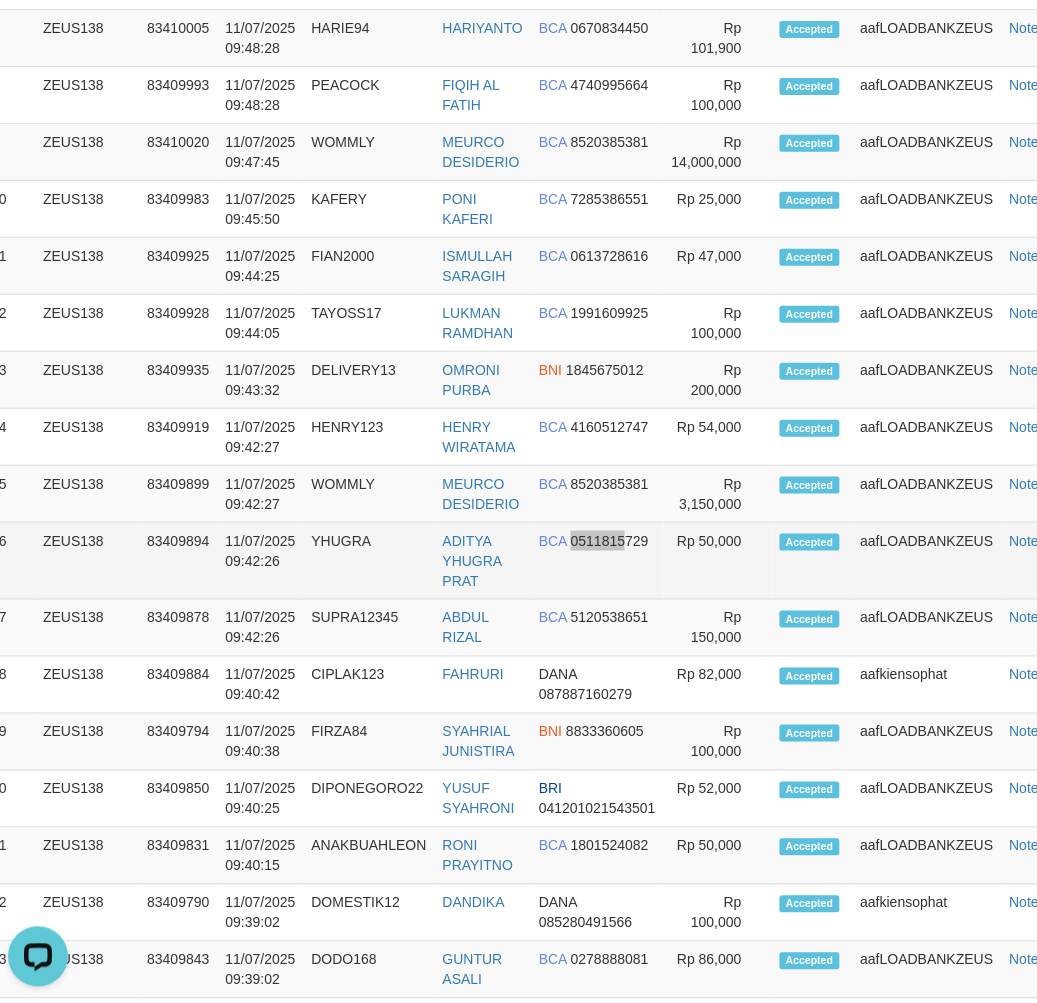 click on "BCA
0511815729" at bounding box center [597, 561] 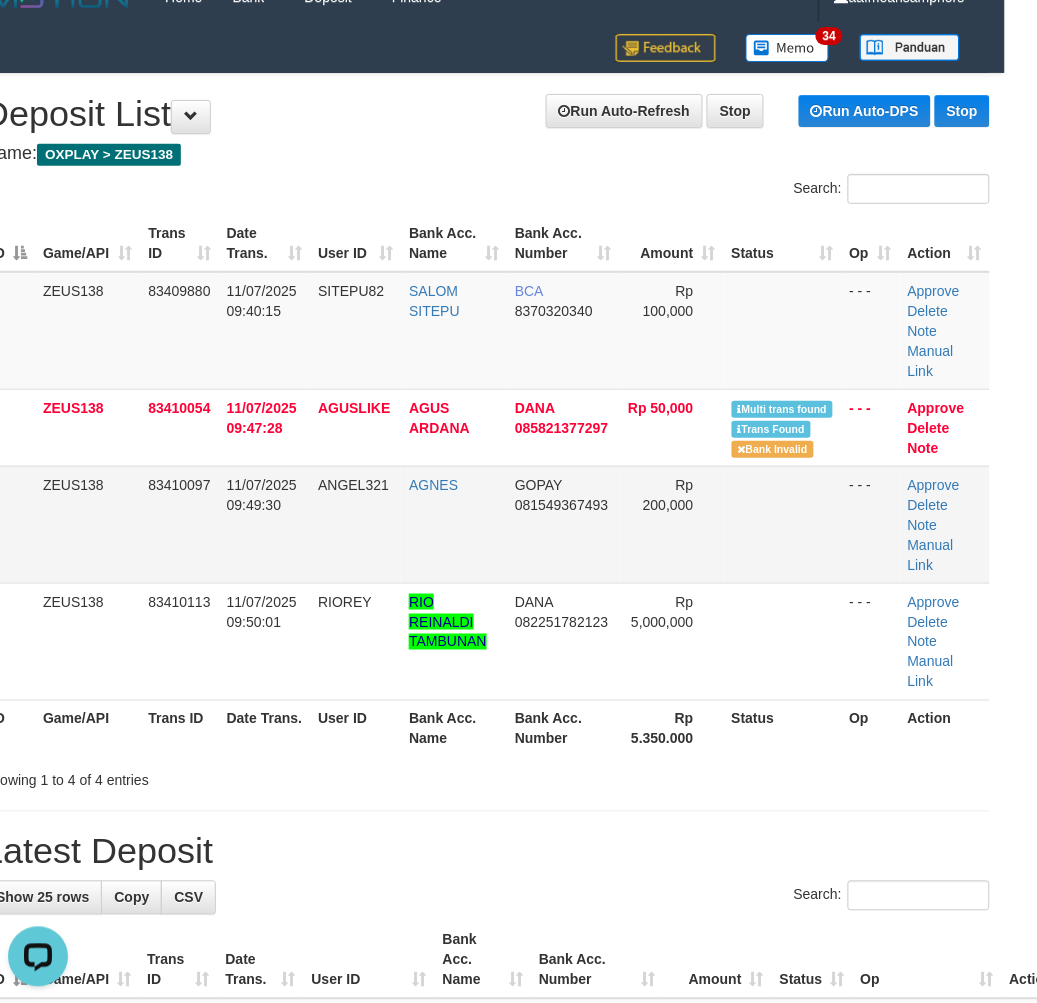 scroll, scrollTop: 618, scrollLeft: 32, axis: both 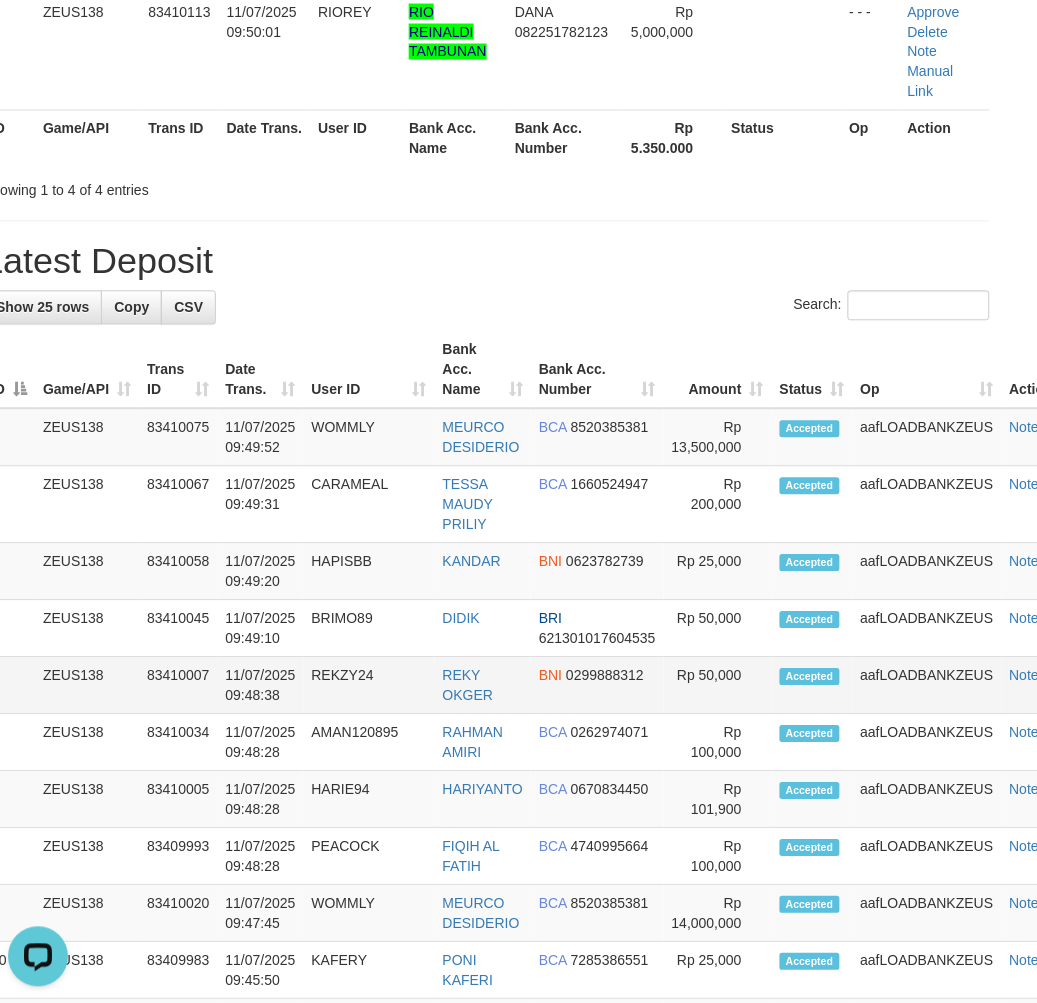 click on "5
ZEUS138
83410007
11/07/2025 09:48:38
REKZY24
REKY OKGER
BNI
0299888312
Rp 50,000
Accepted
aafLOADBANKZEUS
Note" at bounding box center [533, 686] 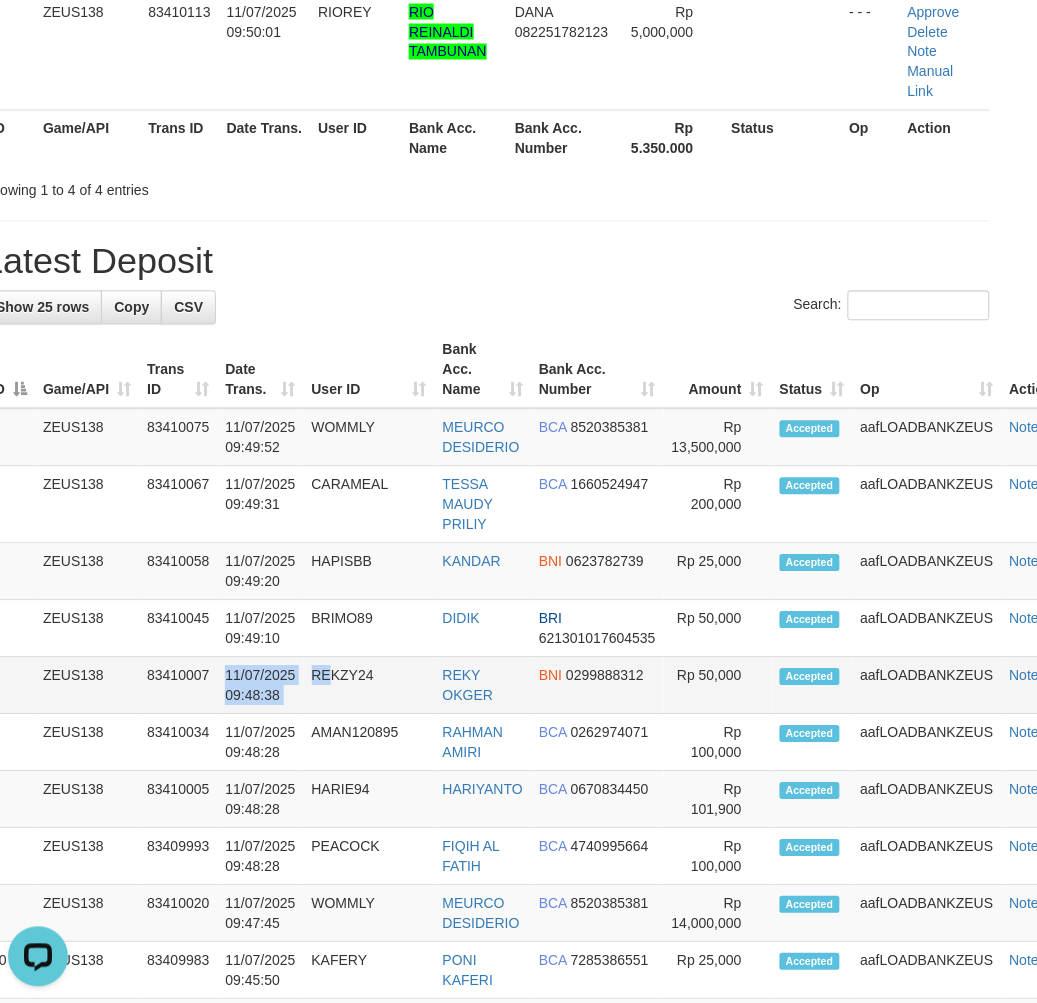 drag, startPoint x: 286, startPoint y: 662, endPoint x: 252, endPoint y: 662, distance: 34 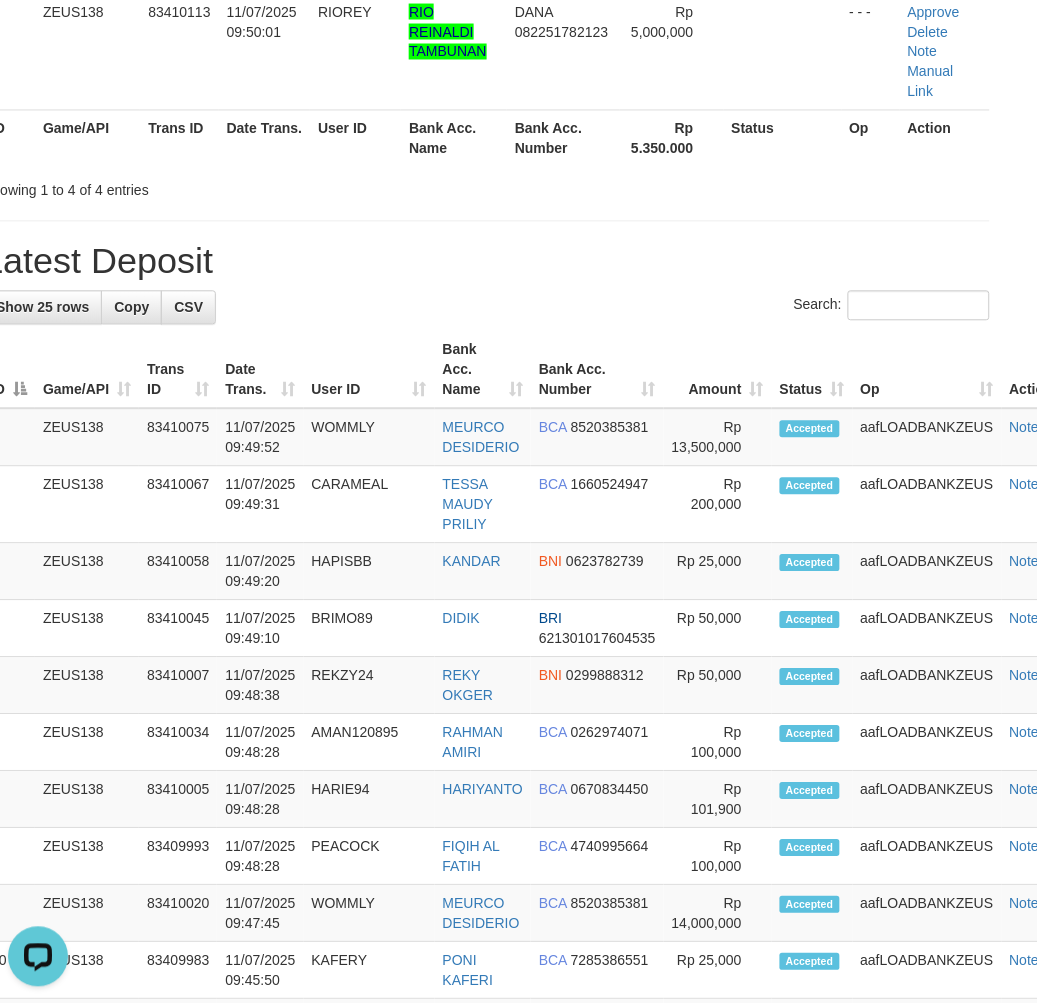 click on "Search:" at bounding box center [486, 308] 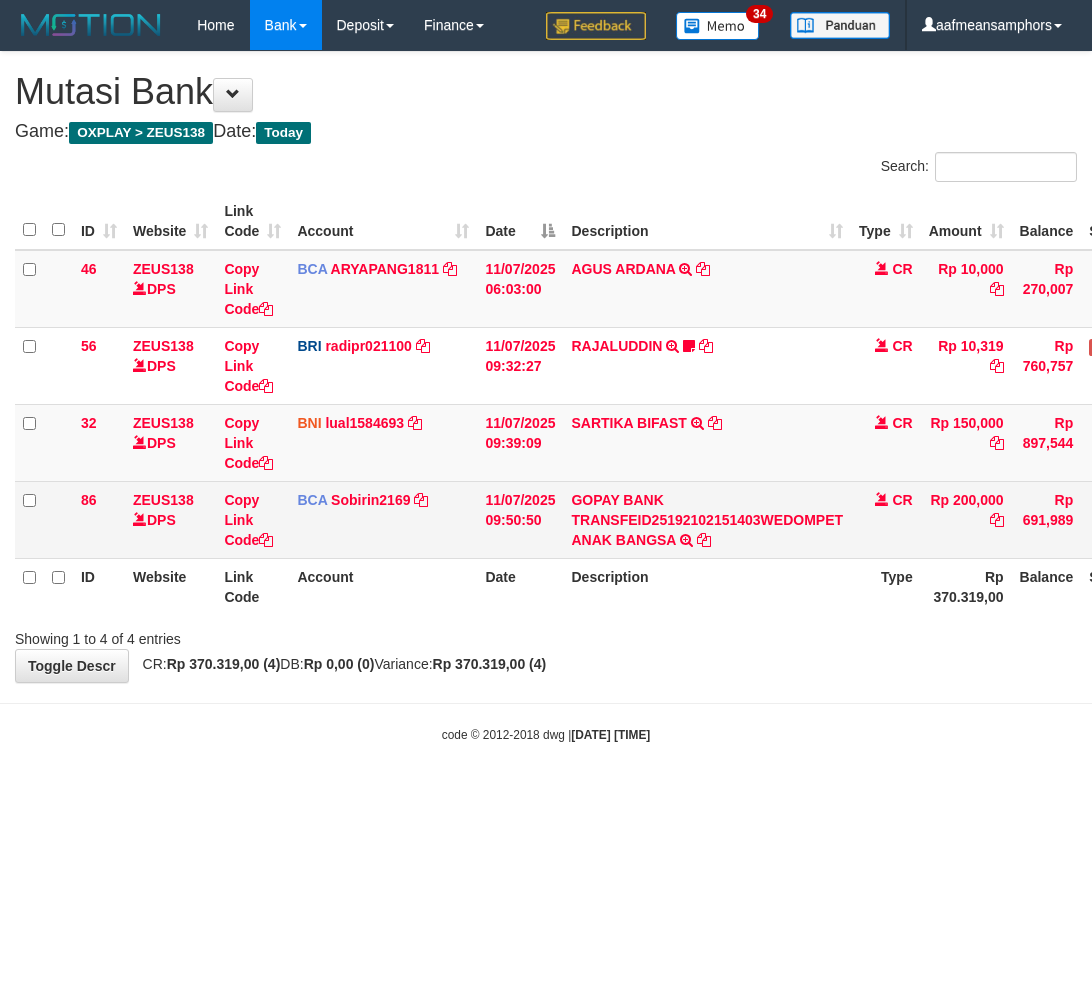 scroll, scrollTop: 0, scrollLeft: 0, axis: both 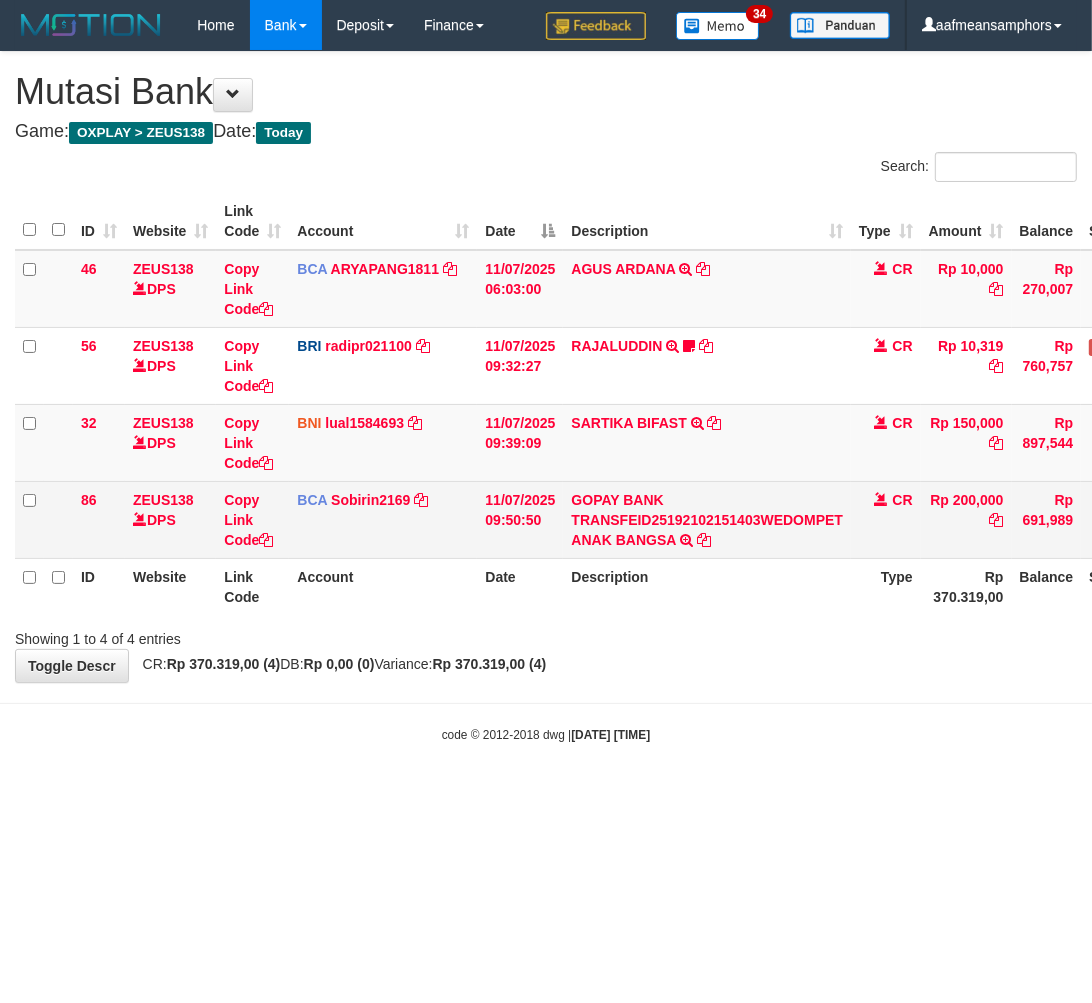 click on "Rp 200,000" at bounding box center (966, 519) 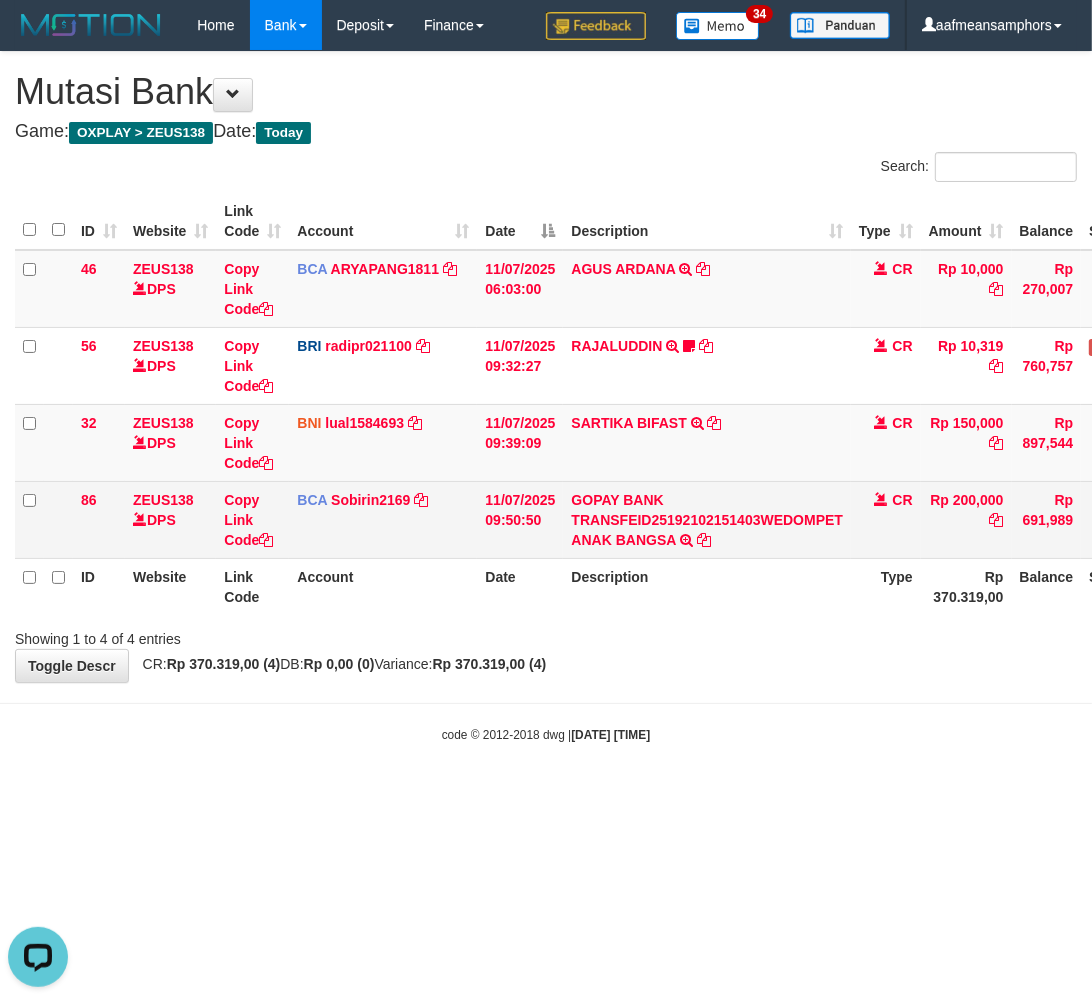 scroll, scrollTop: 0, scrollLeft: 0, axis: both 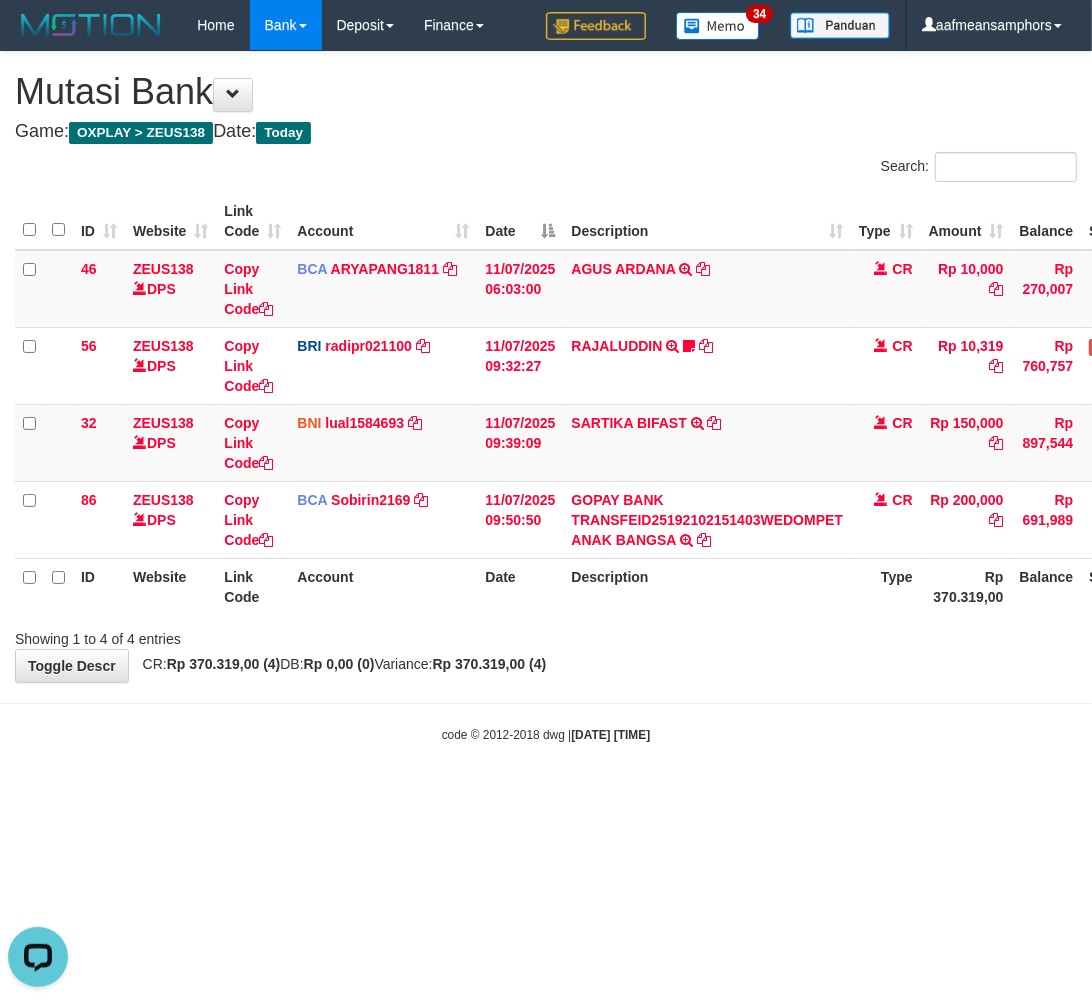 drag, startPoint x: 703, startPoint y: 713, endPoint x: 680, endPoint y: 720, distance: 24.04163 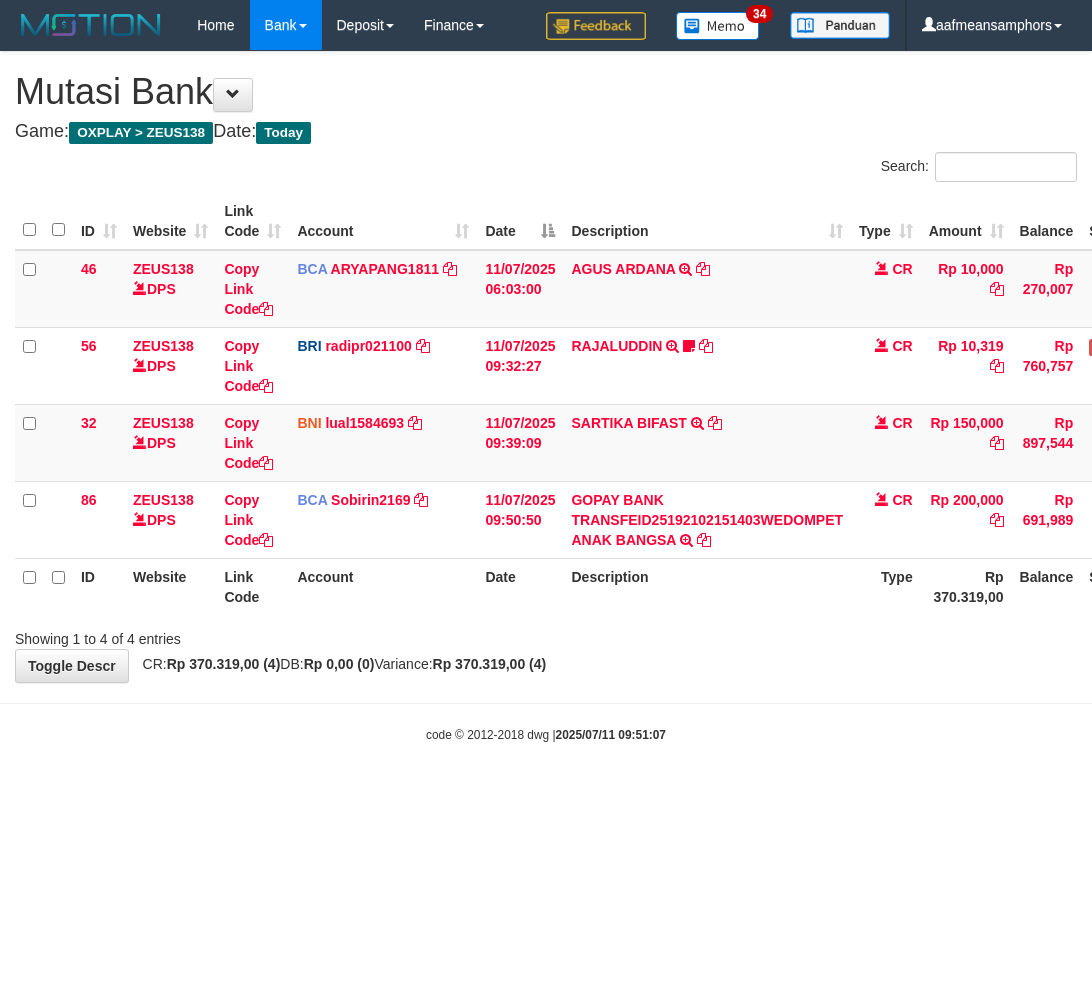 click at bounding box center [546, 703] 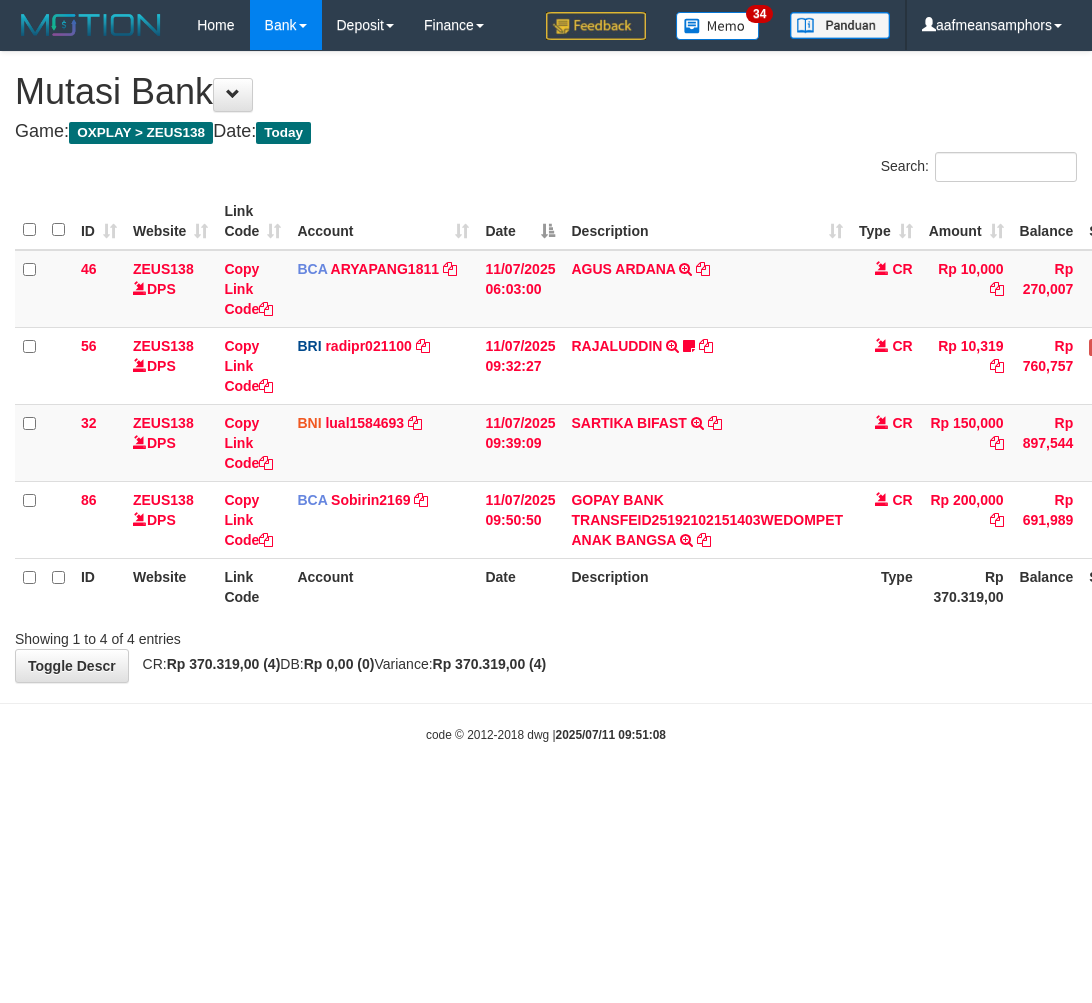 scroll, scrollTop: 0, scrollLeft: 0, axis: both 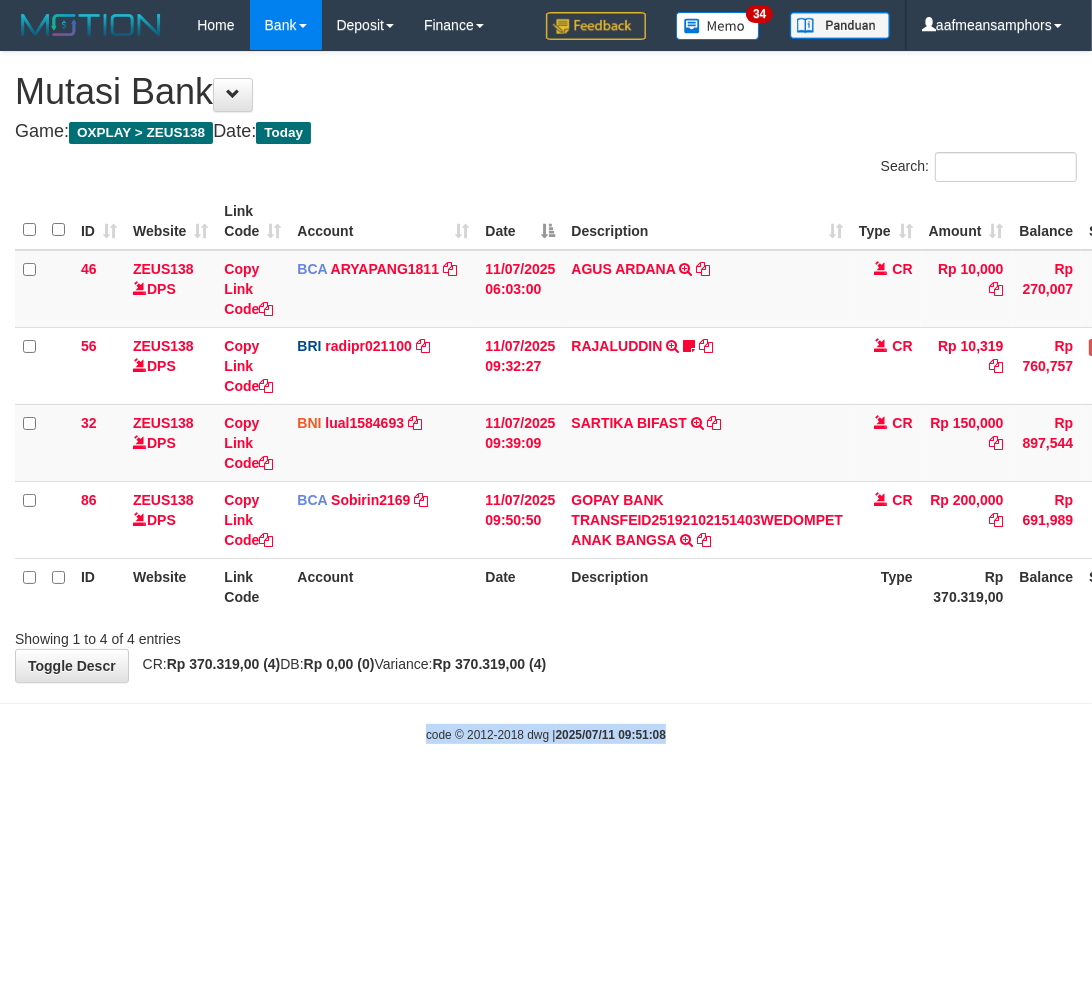 click on "Toggle navigation
Home
Bank
Account List
Load
By Website
Group
[OXPLAY]													ZEUS138
By Load Group (DPS)" at bounding box center [546, 397] 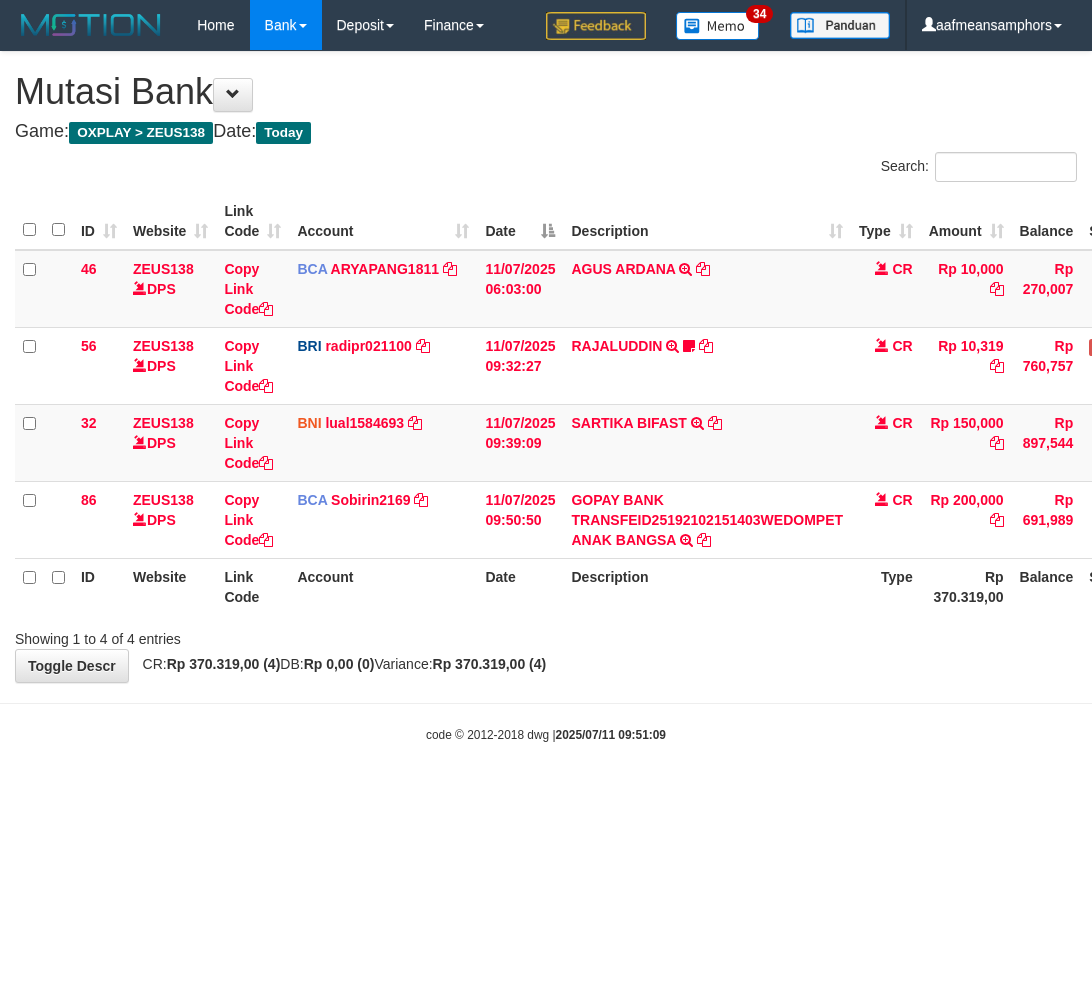 scroll, scrollTop: 0, scrollLeft: 0, axis: both 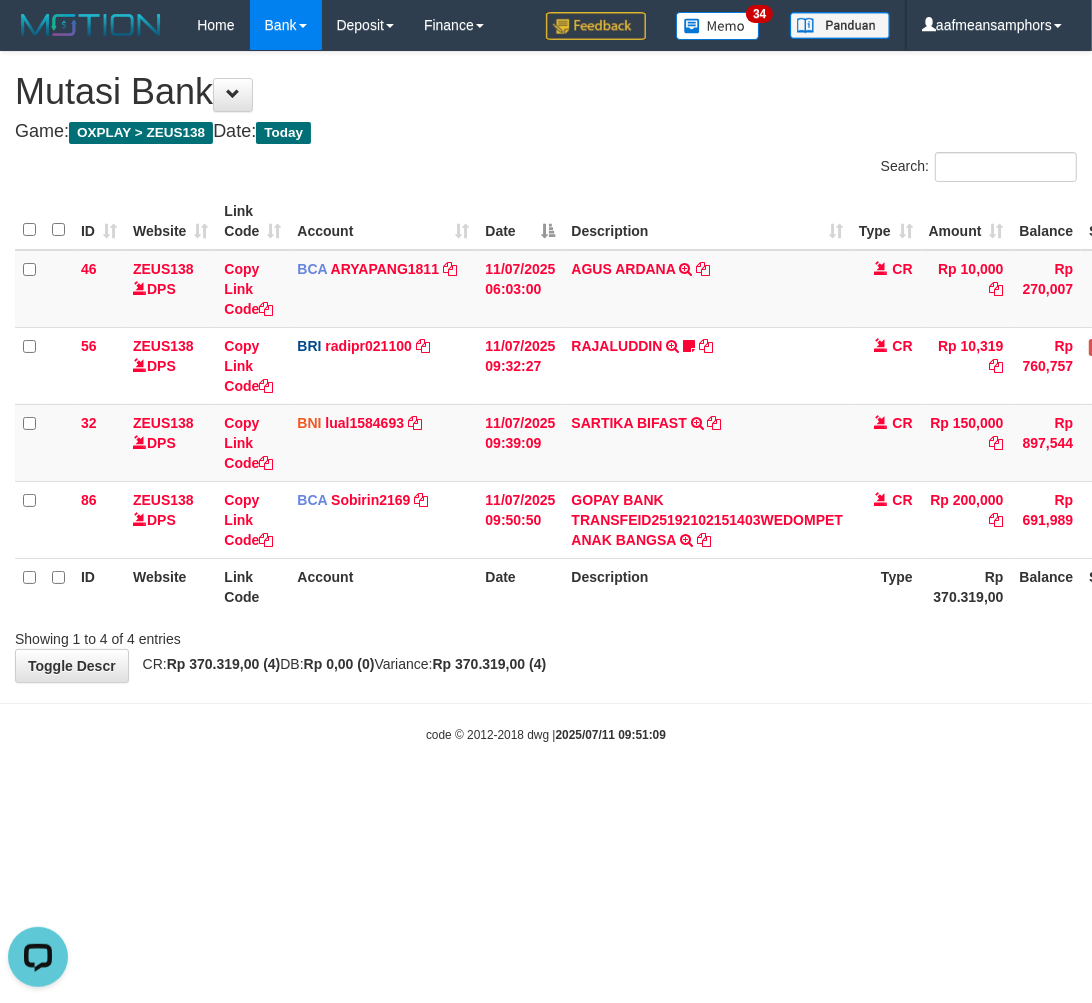 click on "**********" at bounding box center (546, 367) 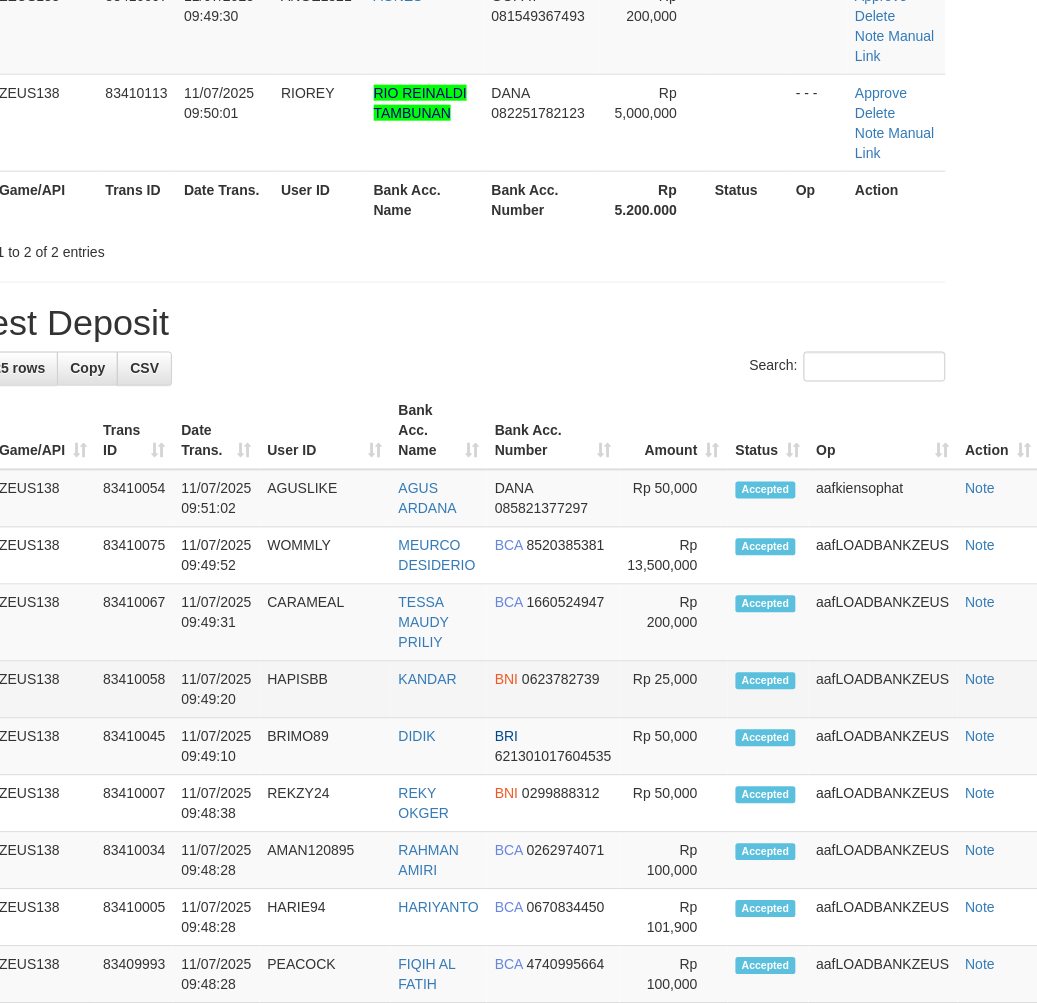 scroll, scrollTop: 618, scrollLeft: 32, axis: both 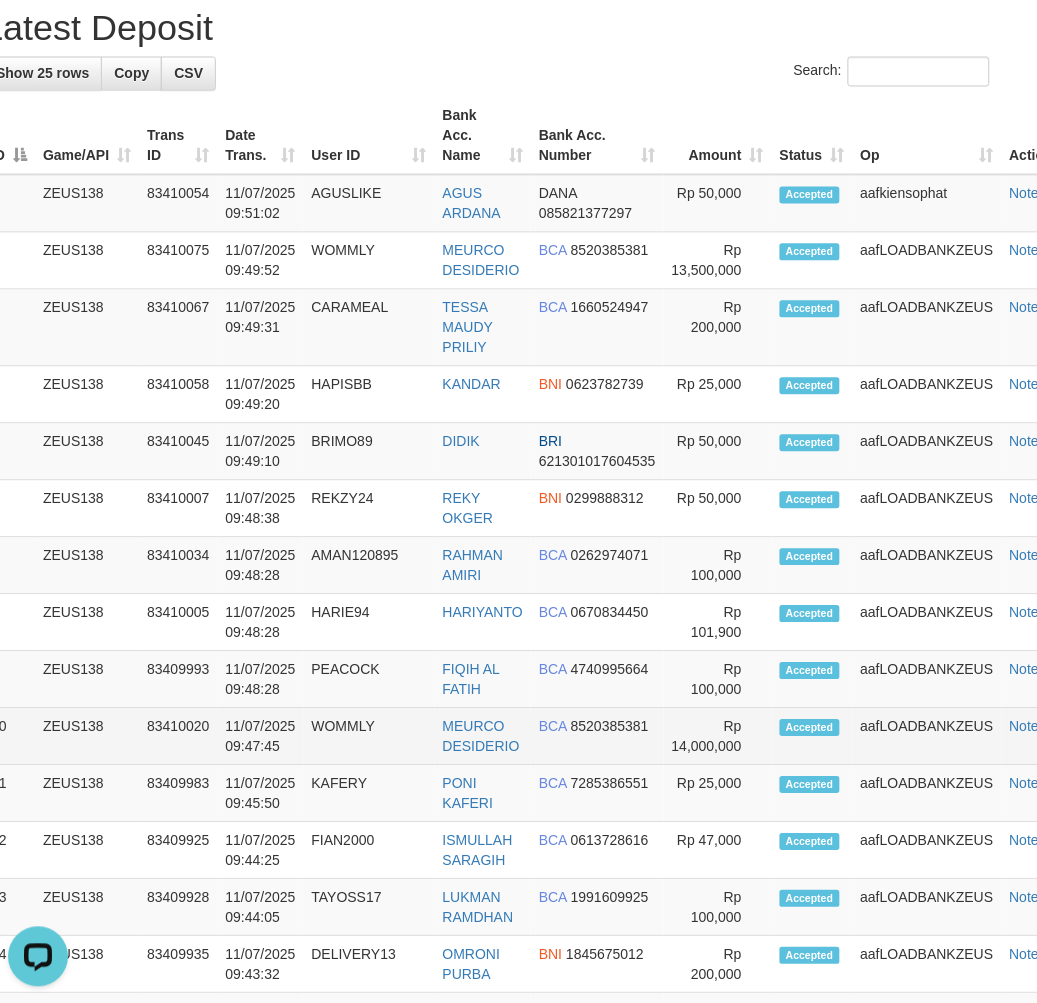 click on "WOMMLY" at bounding box center [369, 737] 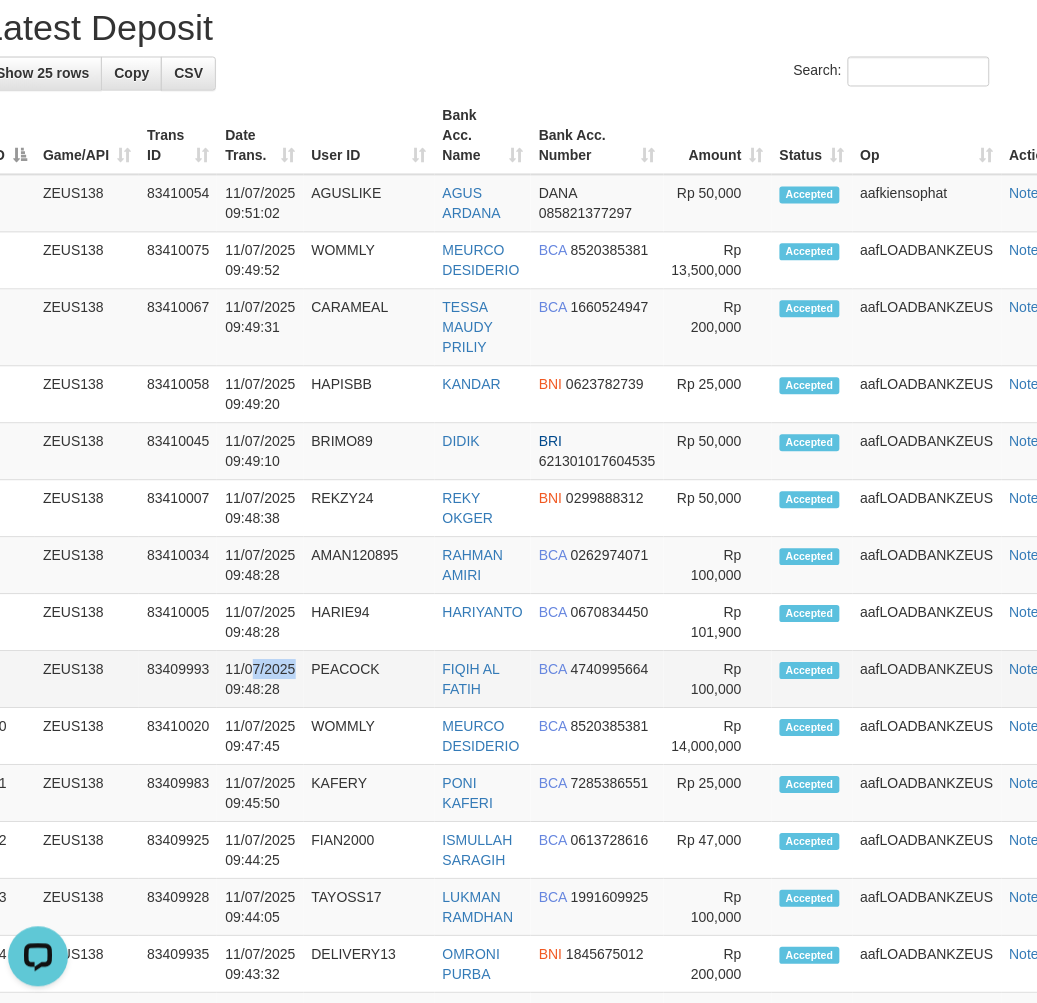 click on "11/07/2025 09:48:28" at bounding box center (260, 680) 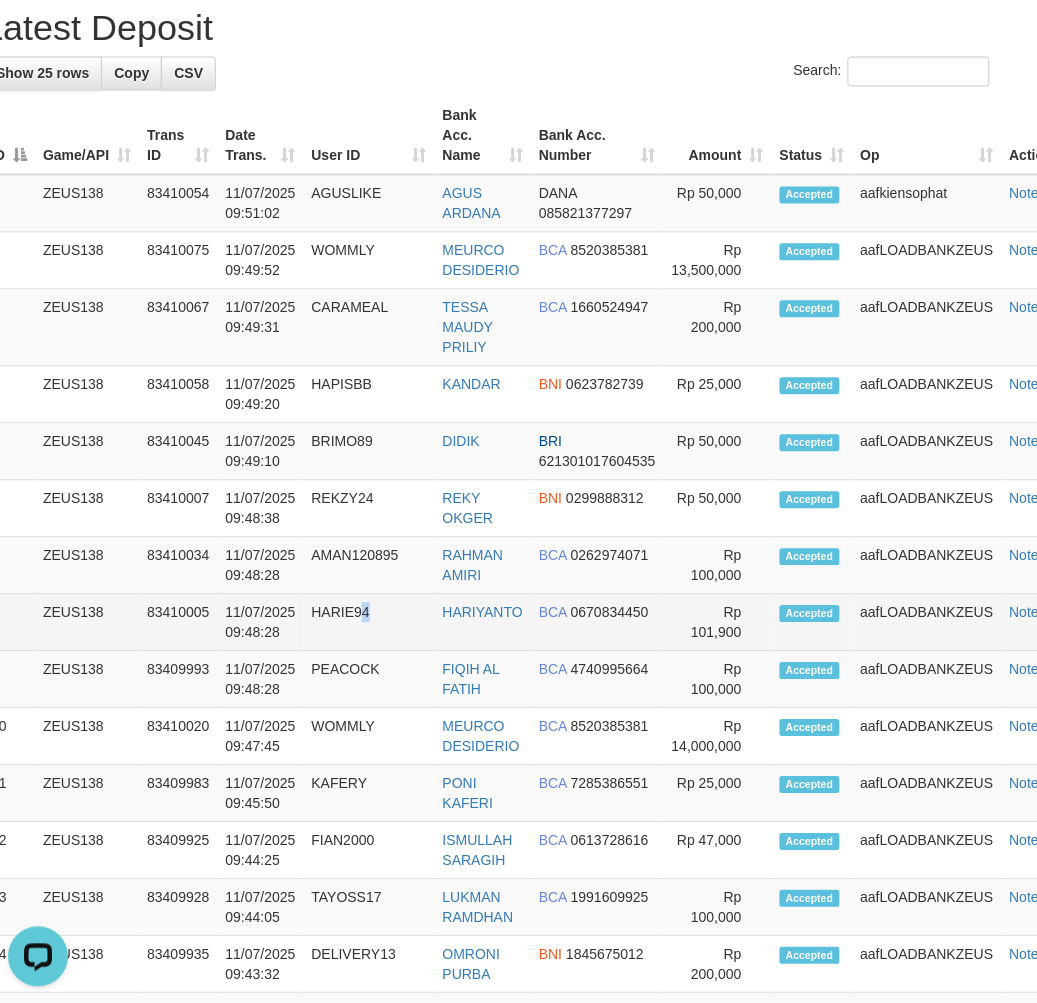 click on "HARIE94" at bounding box center (369, 623) 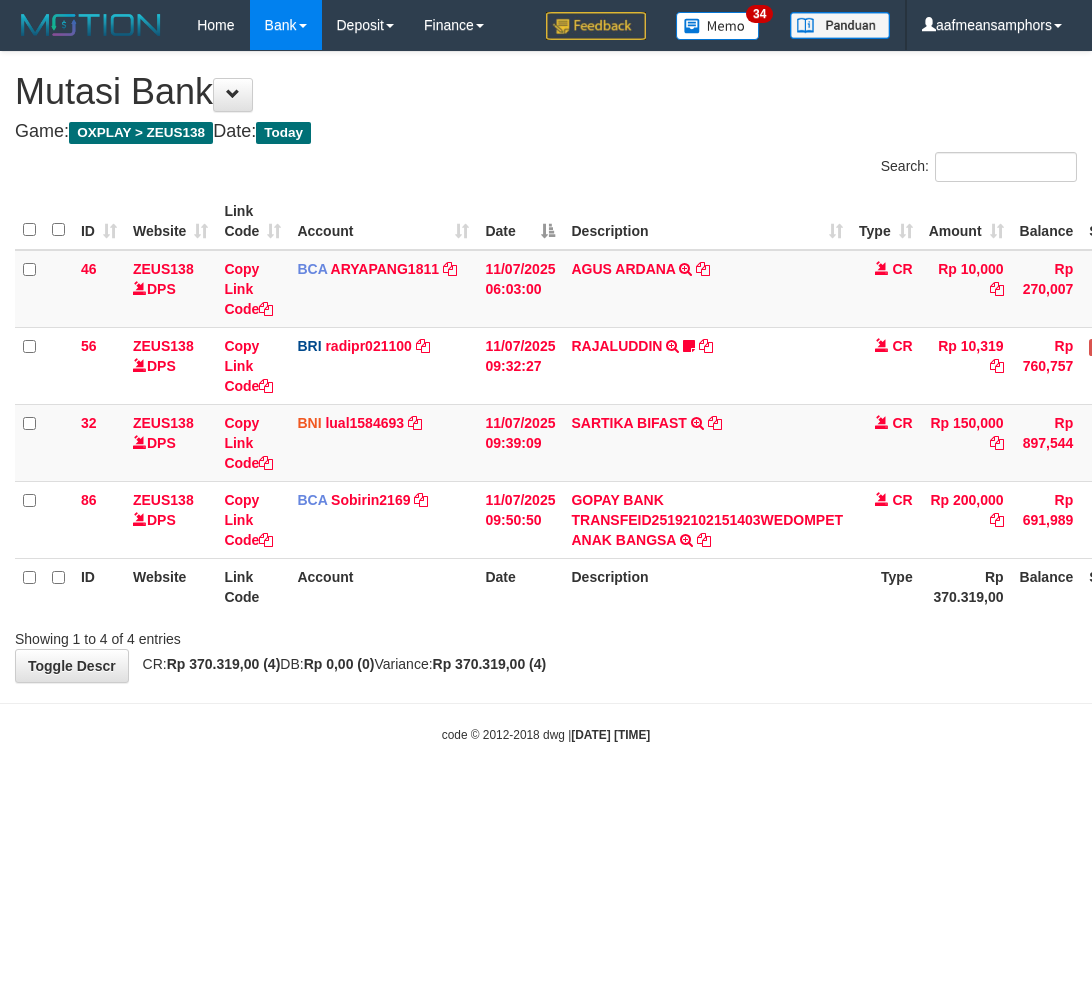 scroll, scrollTop: 0, scrollLeft: 0, axis: both 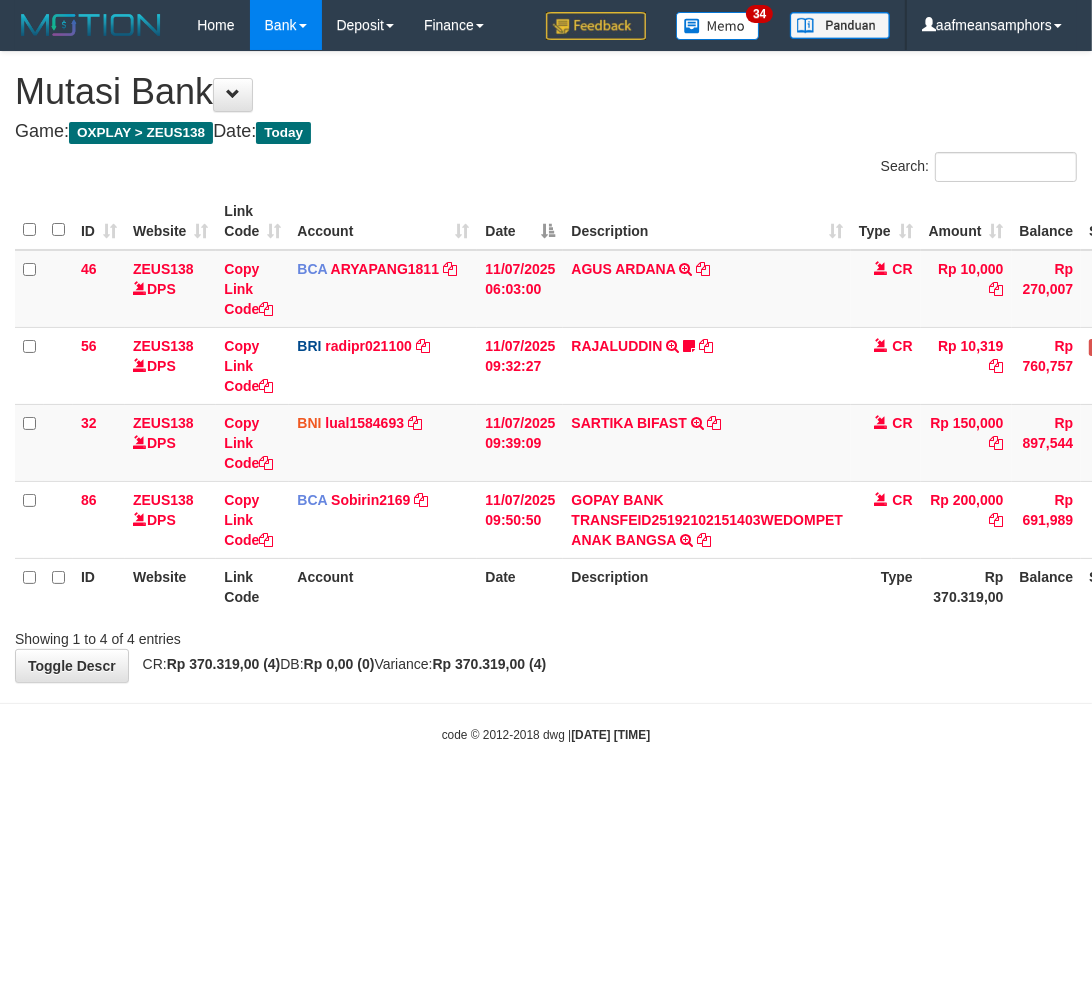 click on "Showing 1 to 4 of 4 entries" at bounding box center (546, 635) 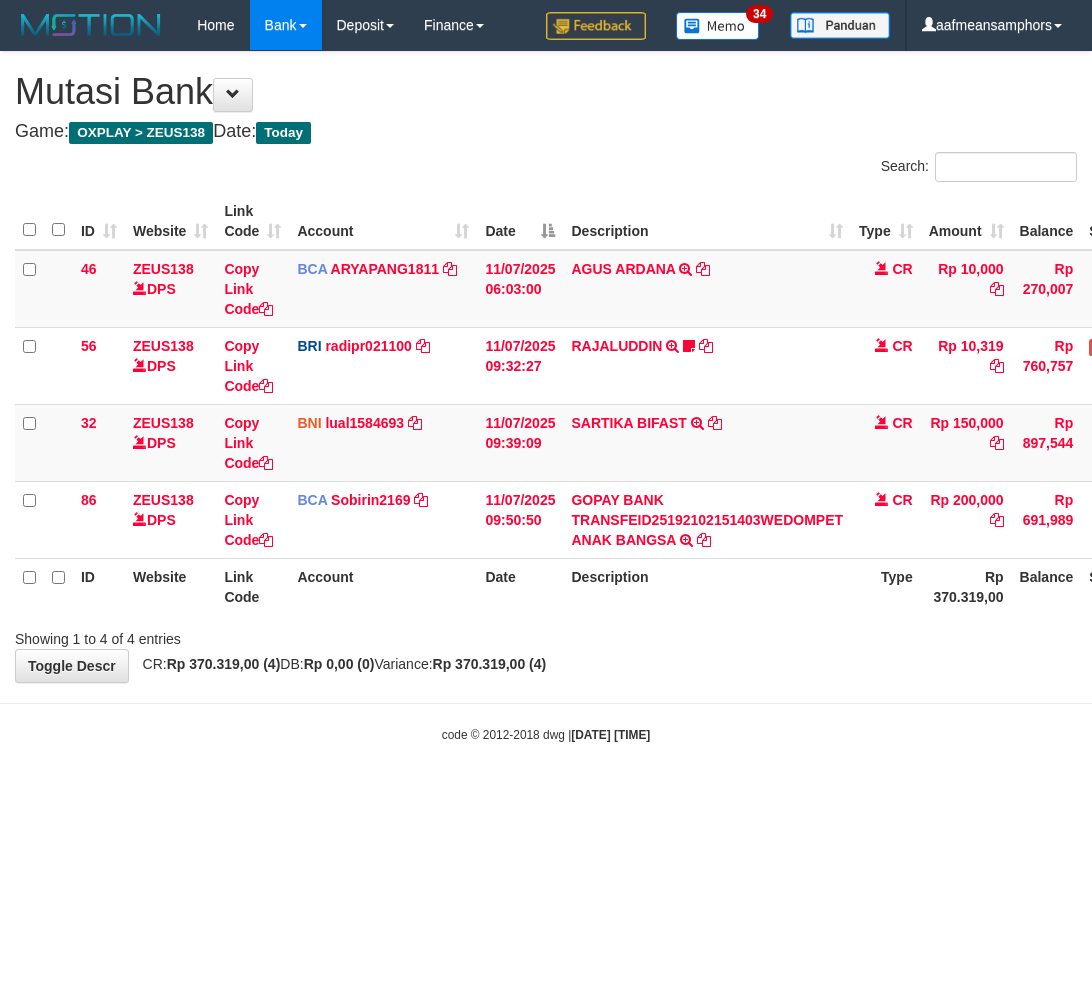 scroll, scrollTop: 0, scrollLeft: 0, axis: both 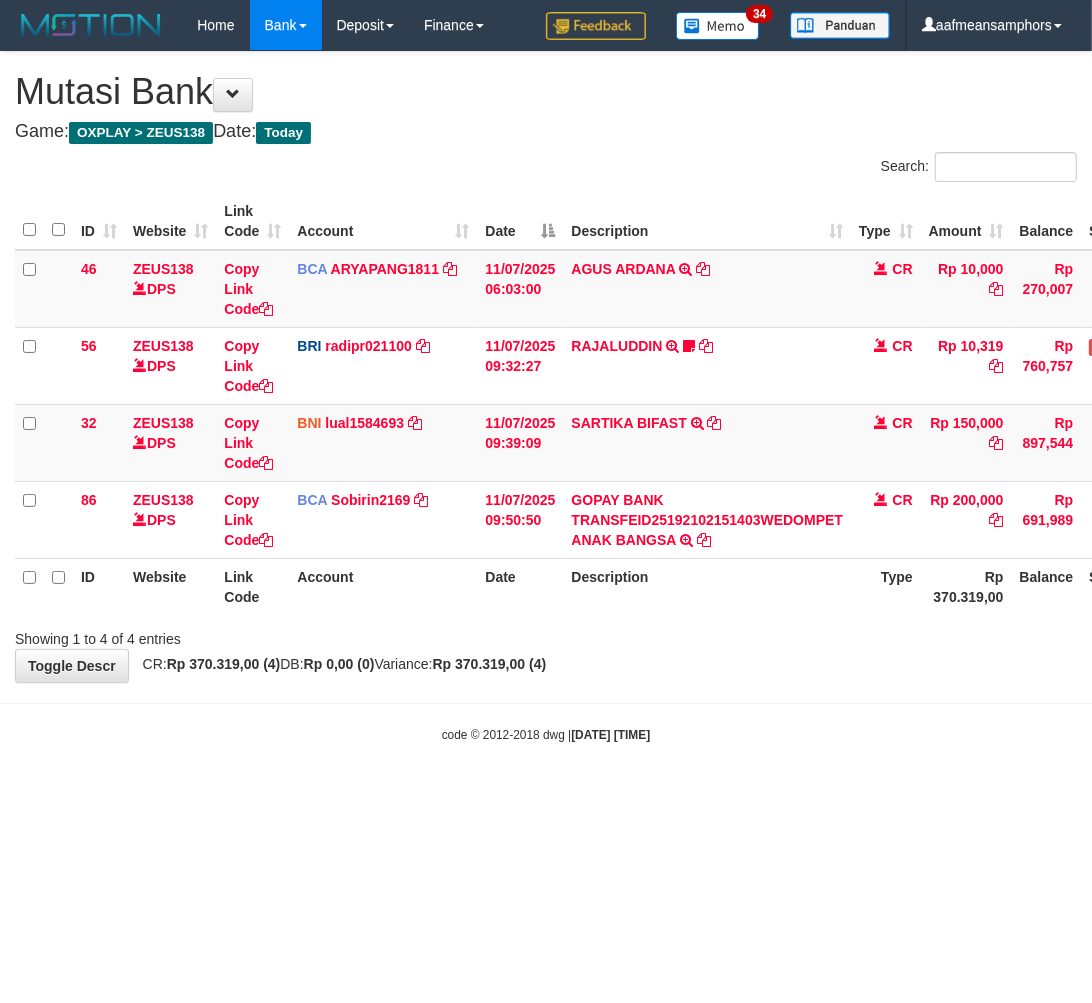 click on "Showing 1 to 4 of 4 entries" at bounding box center [546, 635] 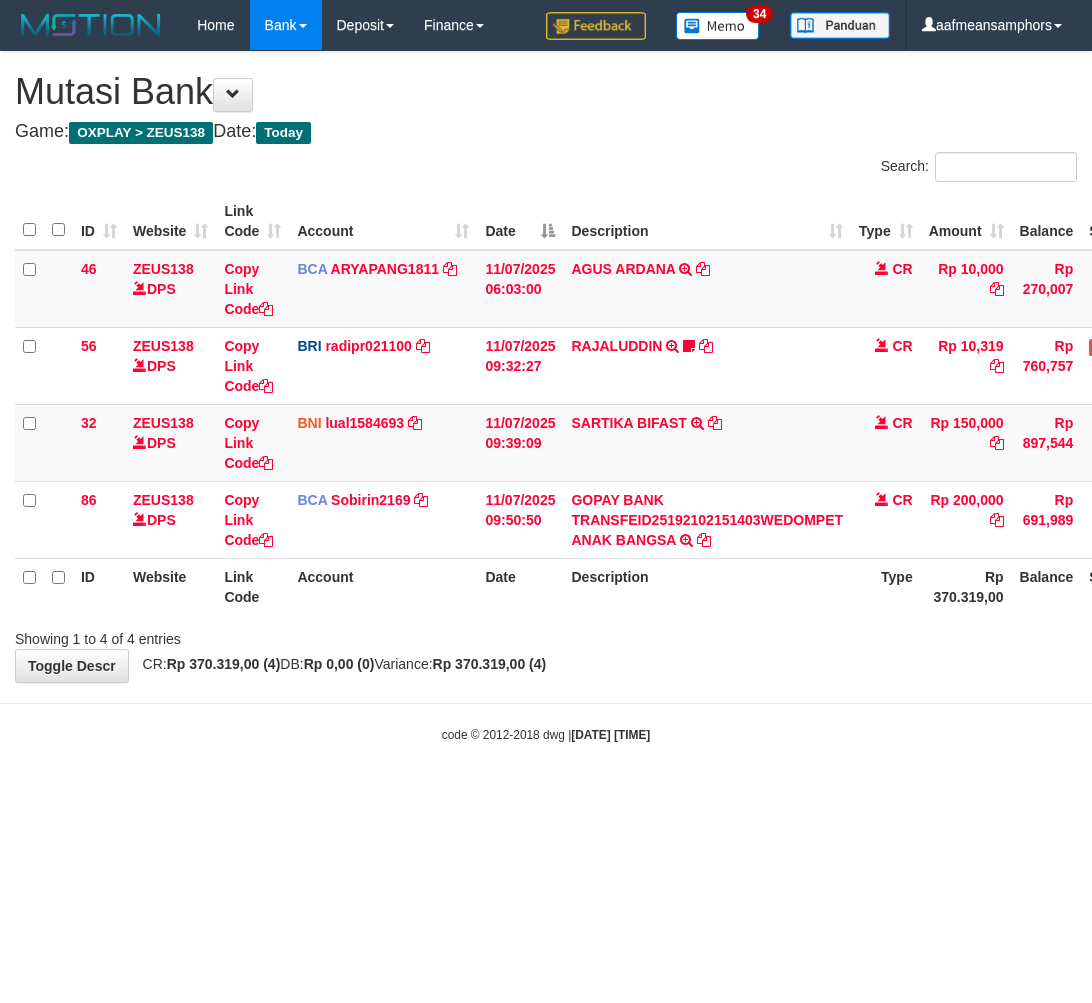 scroll, scrollTop: 0, scrollLeft: 0, axis: both 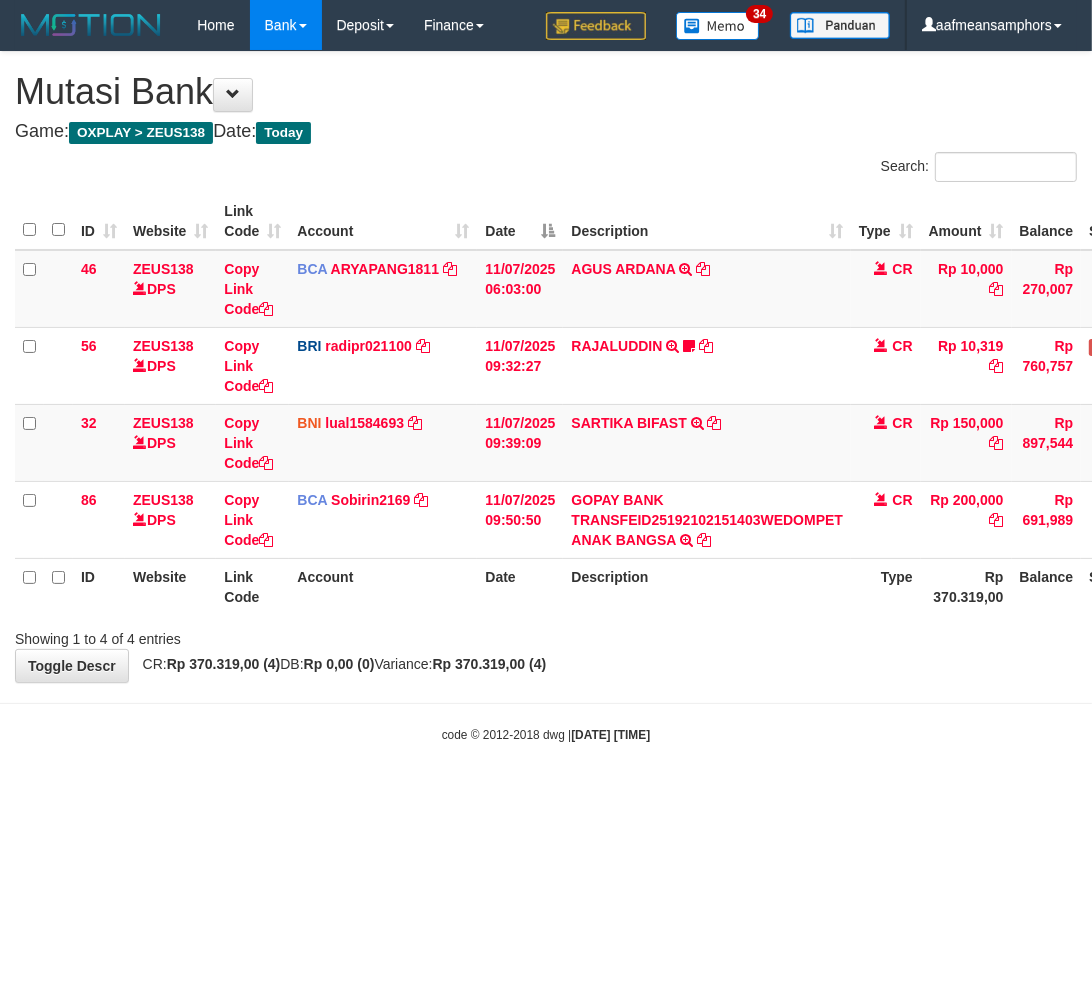 click on "Toggle navigation
Home
Bank
Account List
Load
By Website
Group
[OXPLAY]													ZEUS138
By Load Group (DPS)" at bounding box center [546, 397] 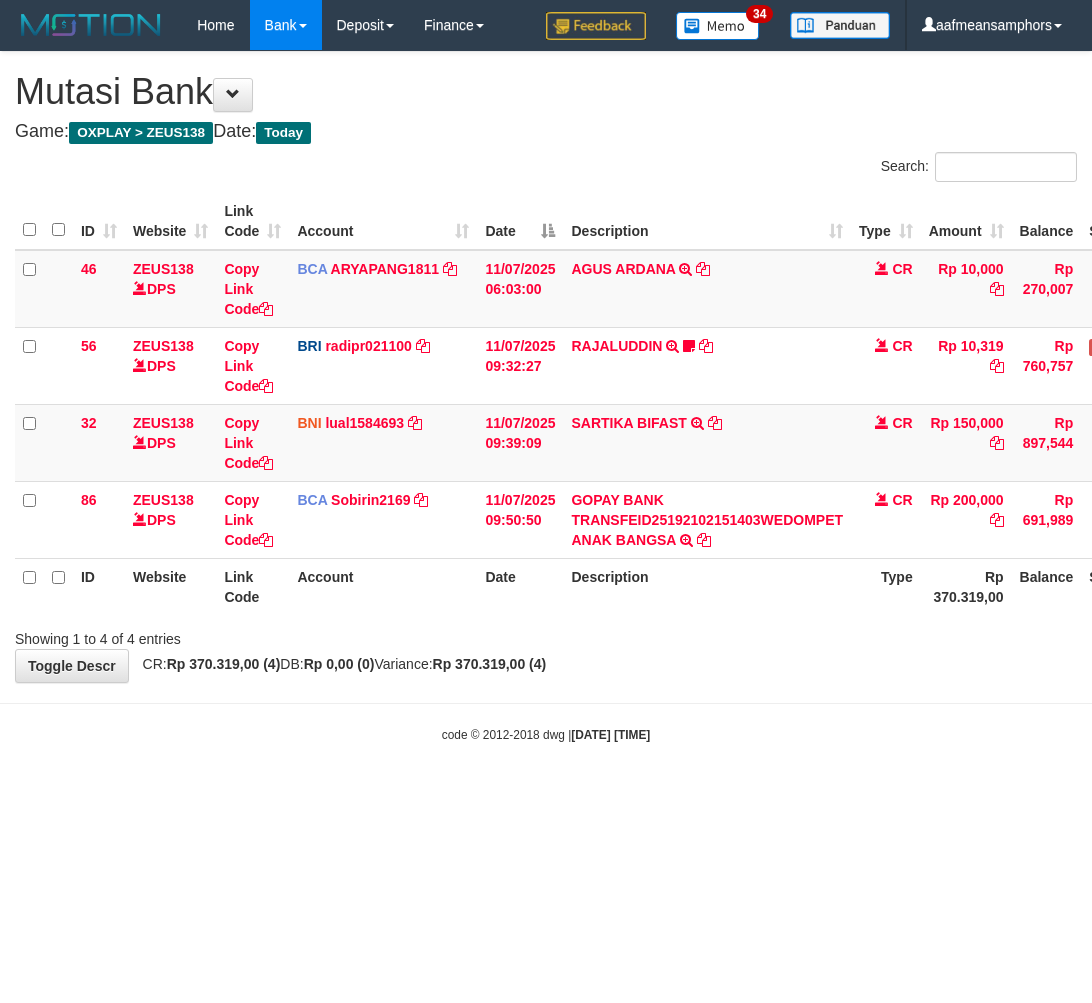 scroll, scrollTop: 0, scrollLeft: 0, axis: both 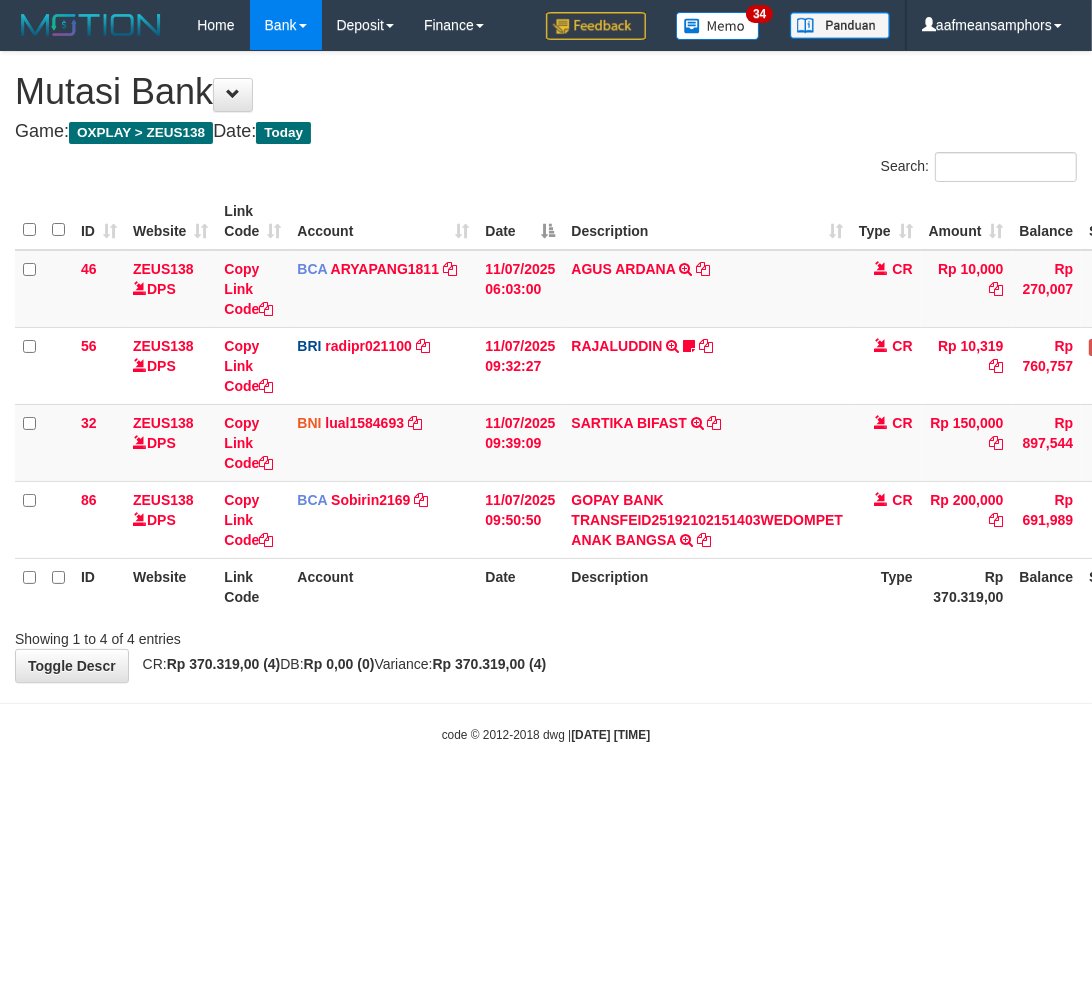 click on "Toggle navigation
Home
Bank
Account List
Load
By Website
Group
[OXPLAY]													ZEUS138
By Load Group (DPS)" at bounding box center (546, 397) 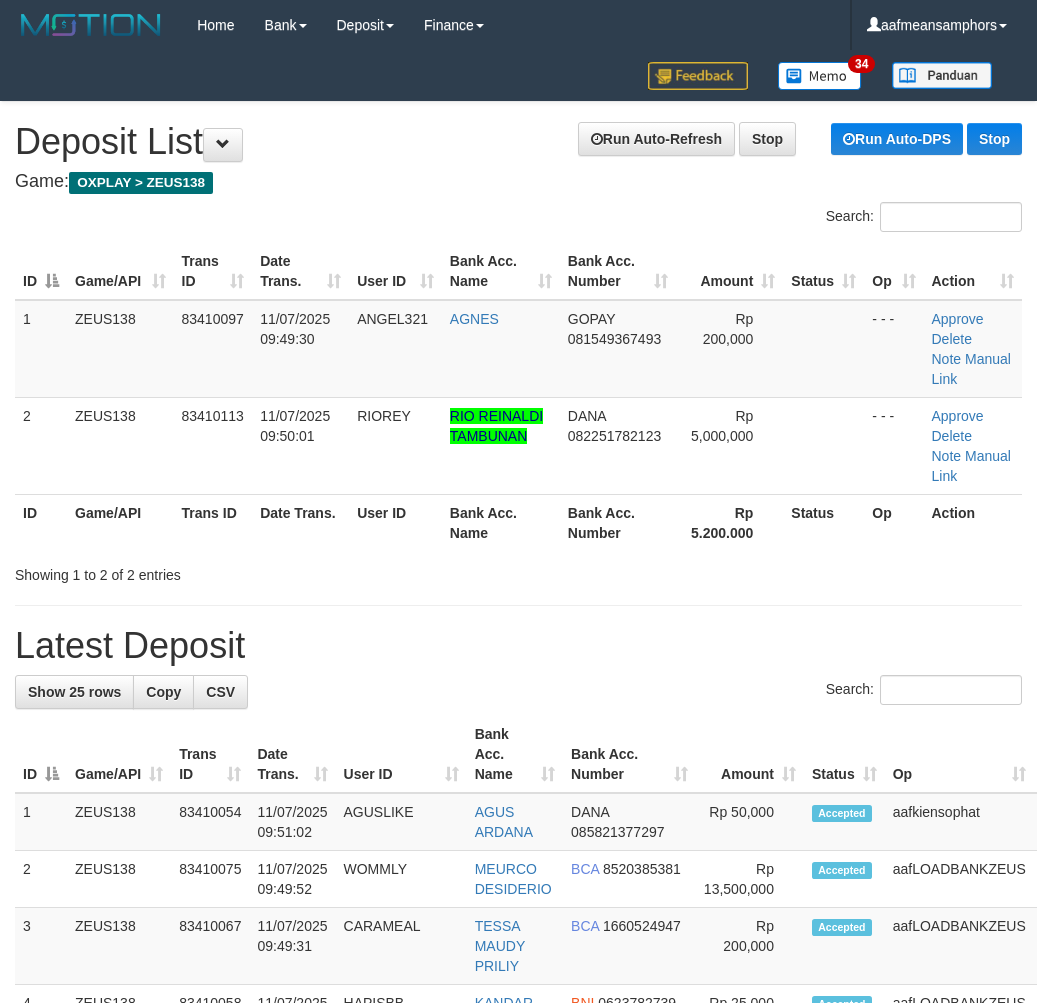 scroll, scrollTop: 620, scrollLeft: 32, axis: both 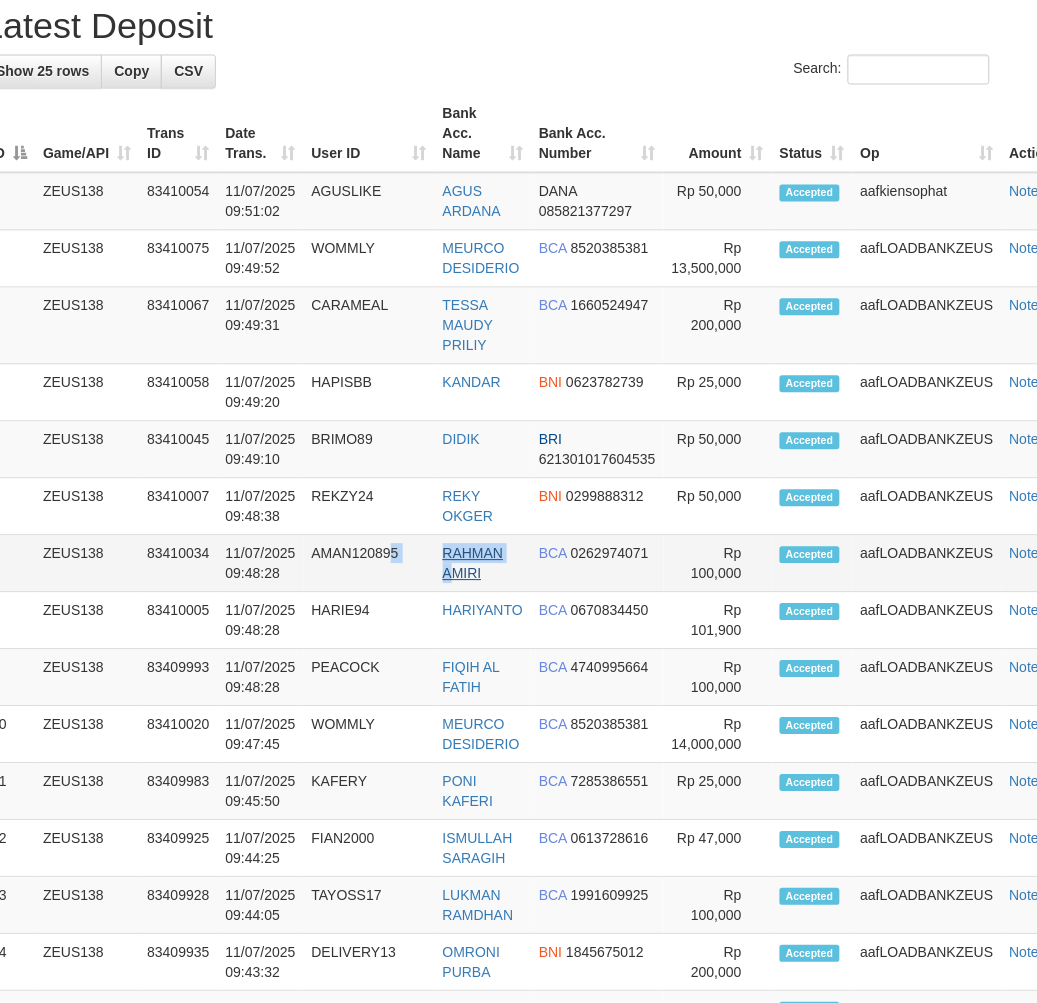 click on "7
ZEUS138
83410034
11/07/2025 09:48:28
AMAN120895
RAHMAN AMIRI
BCA
0262974071
Rp 100,000
Accepted
aafLOADBANKZEUS
Note" at bounding box center [533, 564] 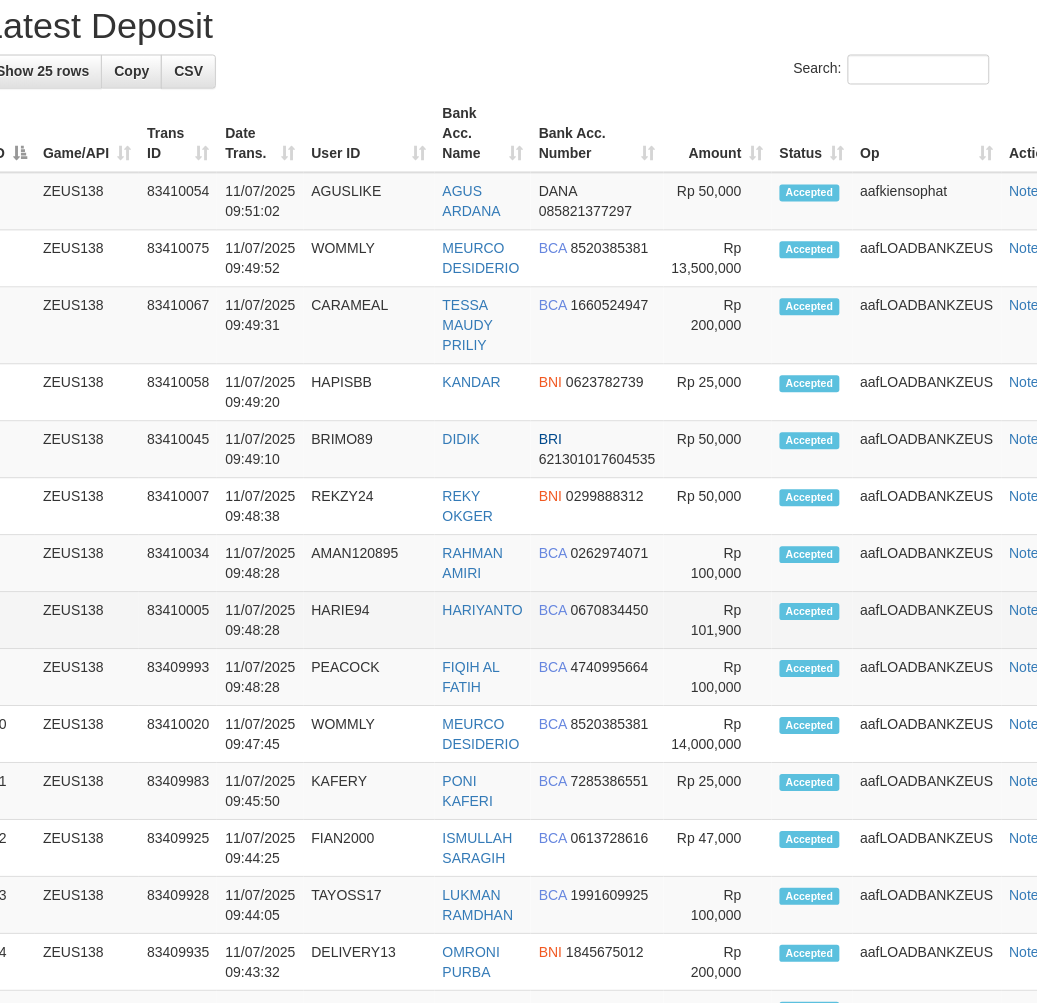 click on "HARIE94" at bounding box center (369, 621) 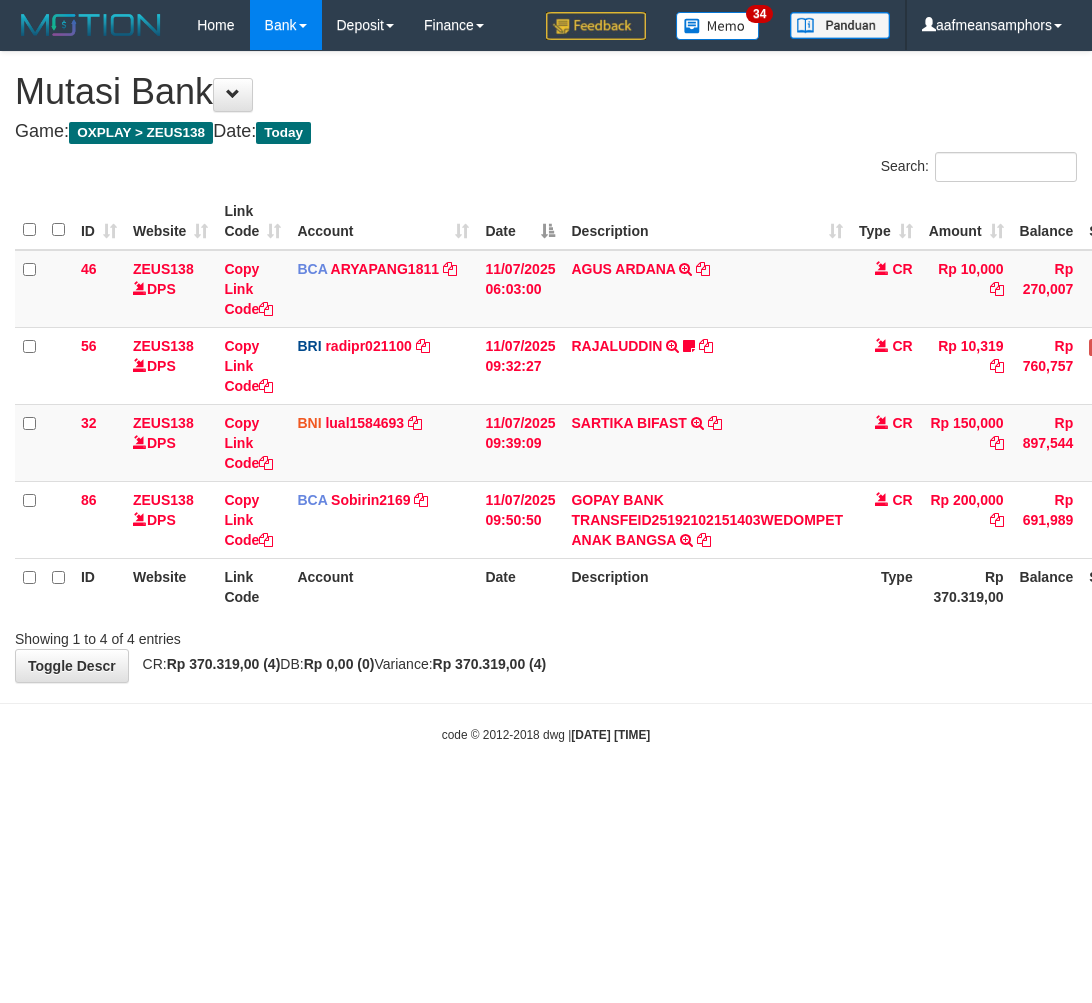scroll, scrollTop: 0, scrollLeft: 0, axis: both 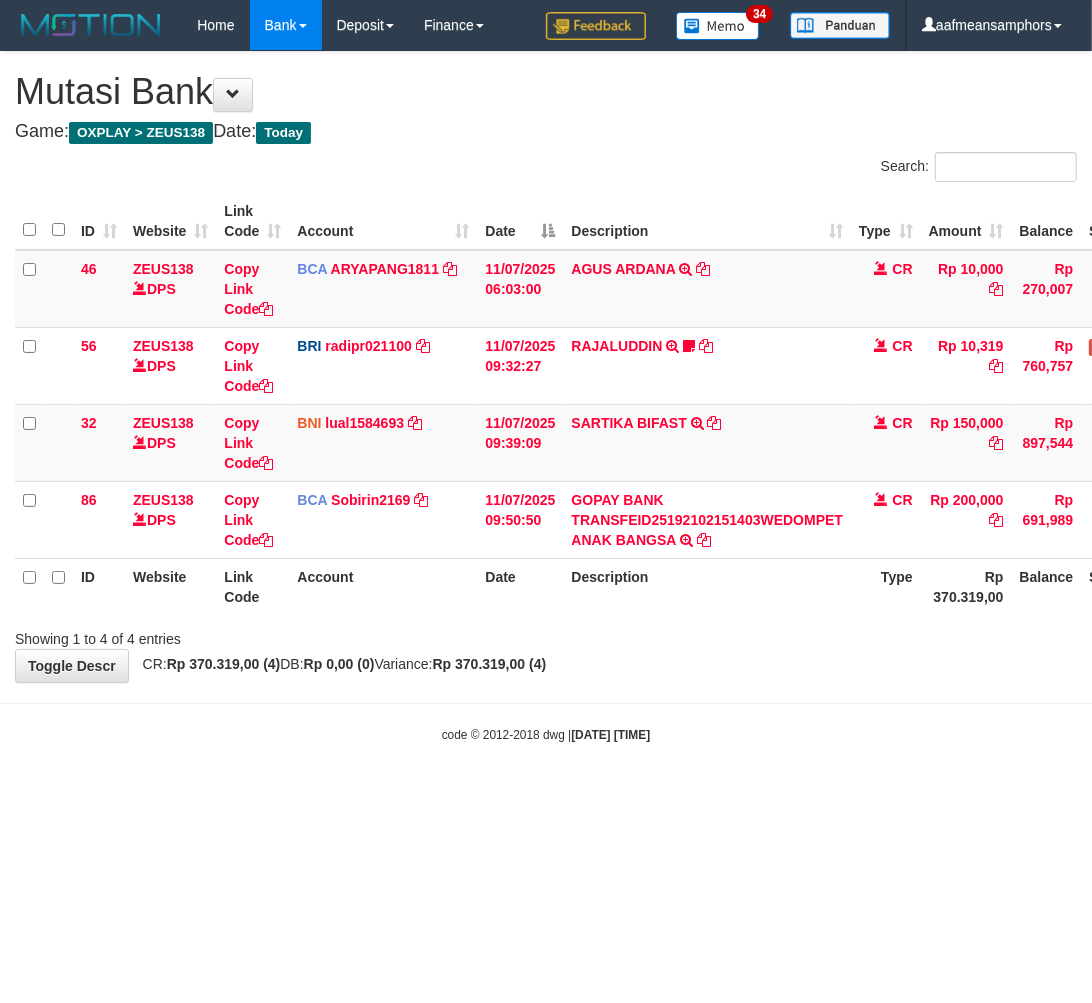 click on "Toggle navigation
Home
Bank
Account List
Load
By Website
Group
[OXPLAY]													ZEUS138
By Load Group (DPS)" at bounding box center [546, 397] 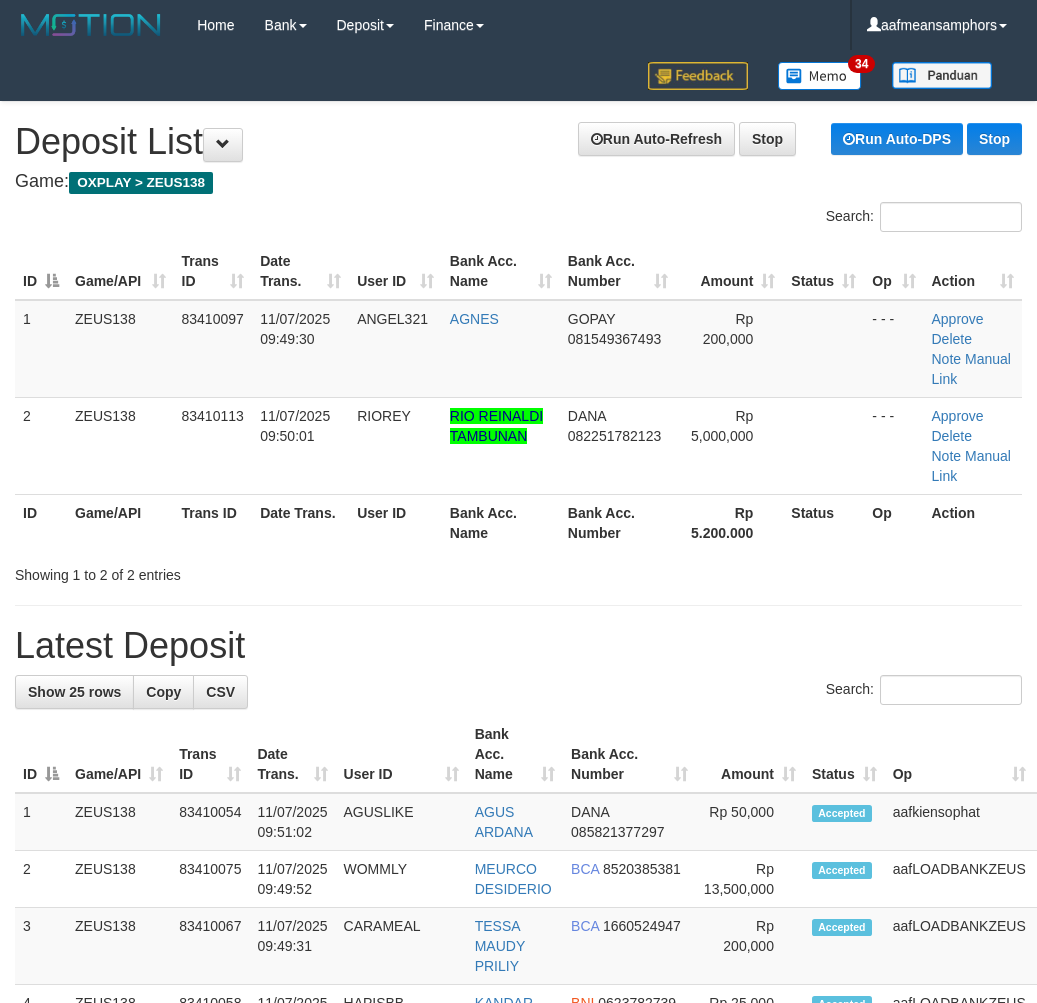 scroll, scrollTop: 621, scrollLeft: 32, axis: both 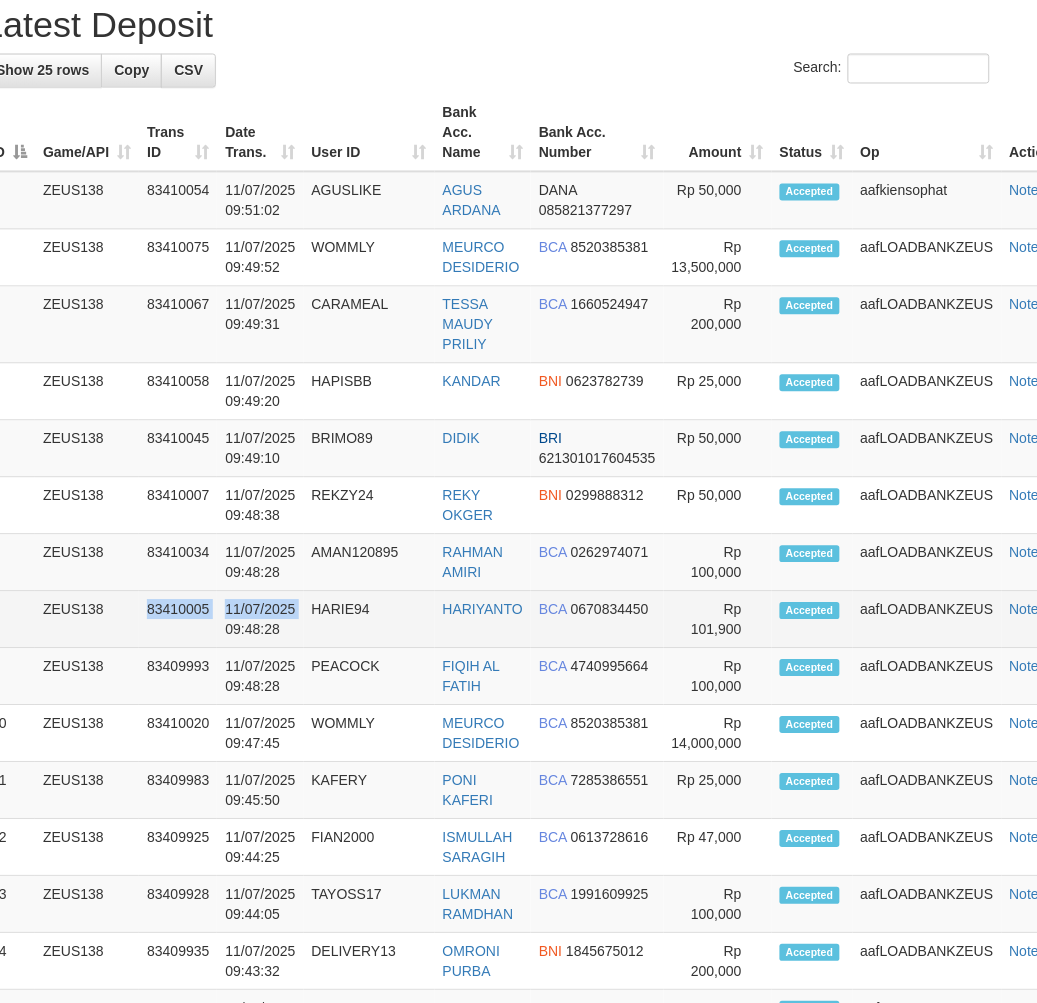 drag, startPoint x: 52, startPoint y: 643, endPoint x: 215, endPoint y: 642, distance: 163.00307 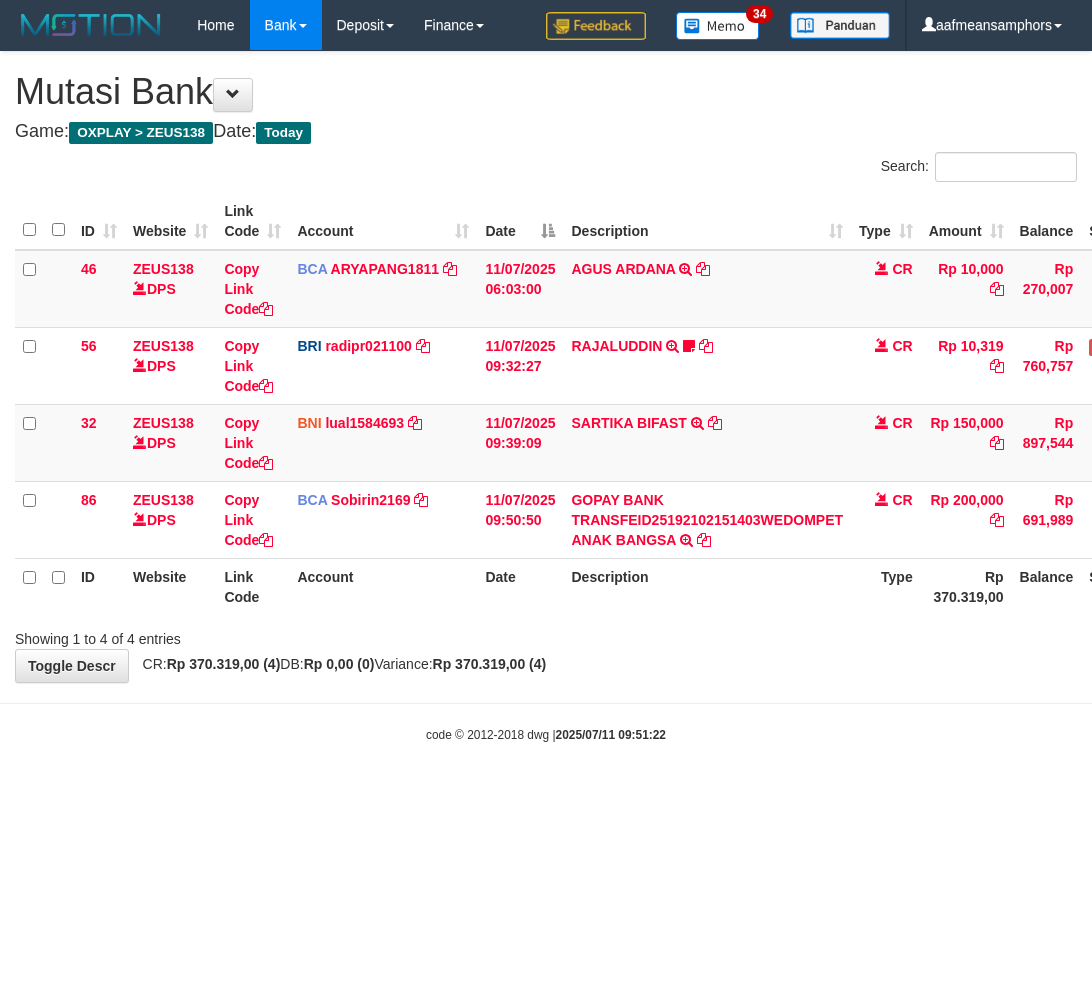 scroll, scrollTop: 0, scrollLeft: 0, axis: both 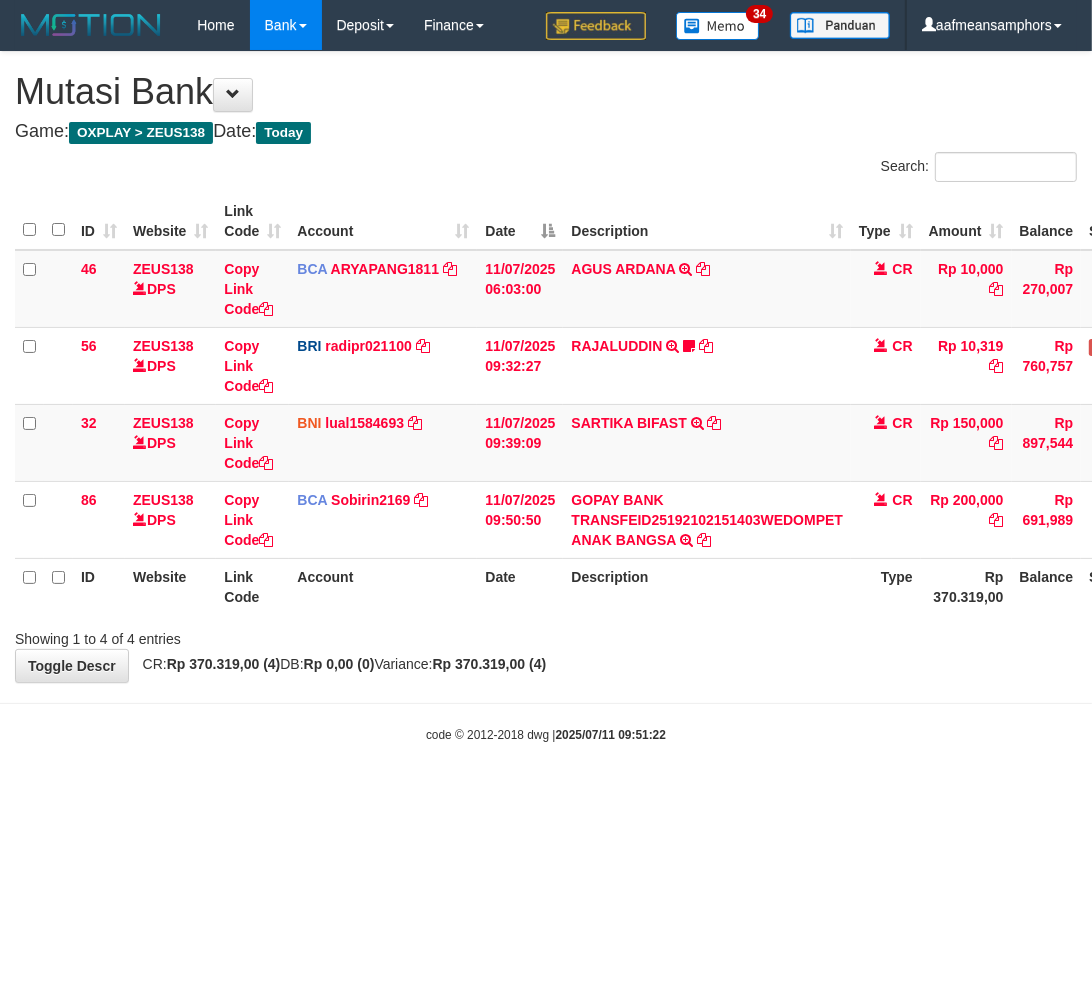 click on "Toggle navigation
Home
Bank
Account List
Load
By Website
Group
[OXPLAY]													ZEUS138
By Load Group (DPS)" at bounding box center [546, 397] 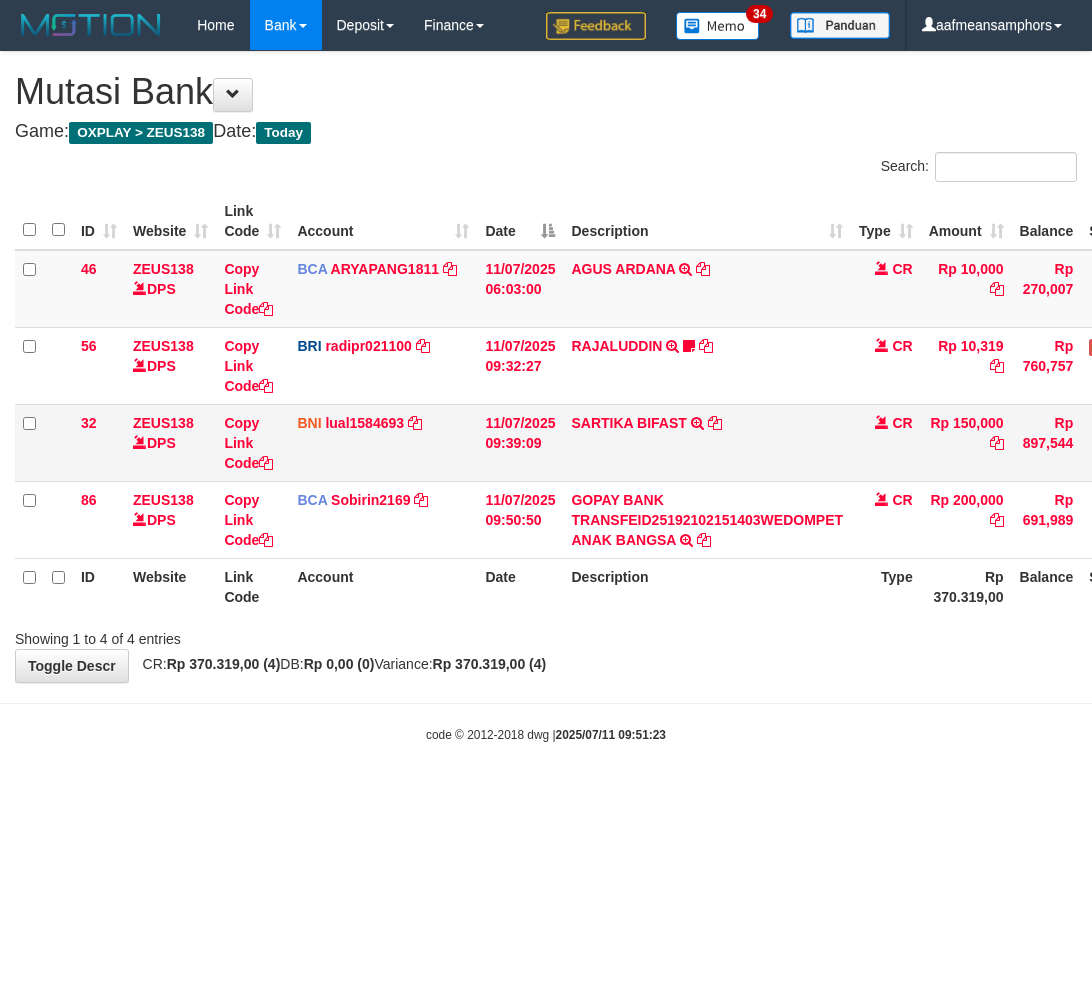 scroll, scrollTop: 0, scrollLeft: 0, axis: both 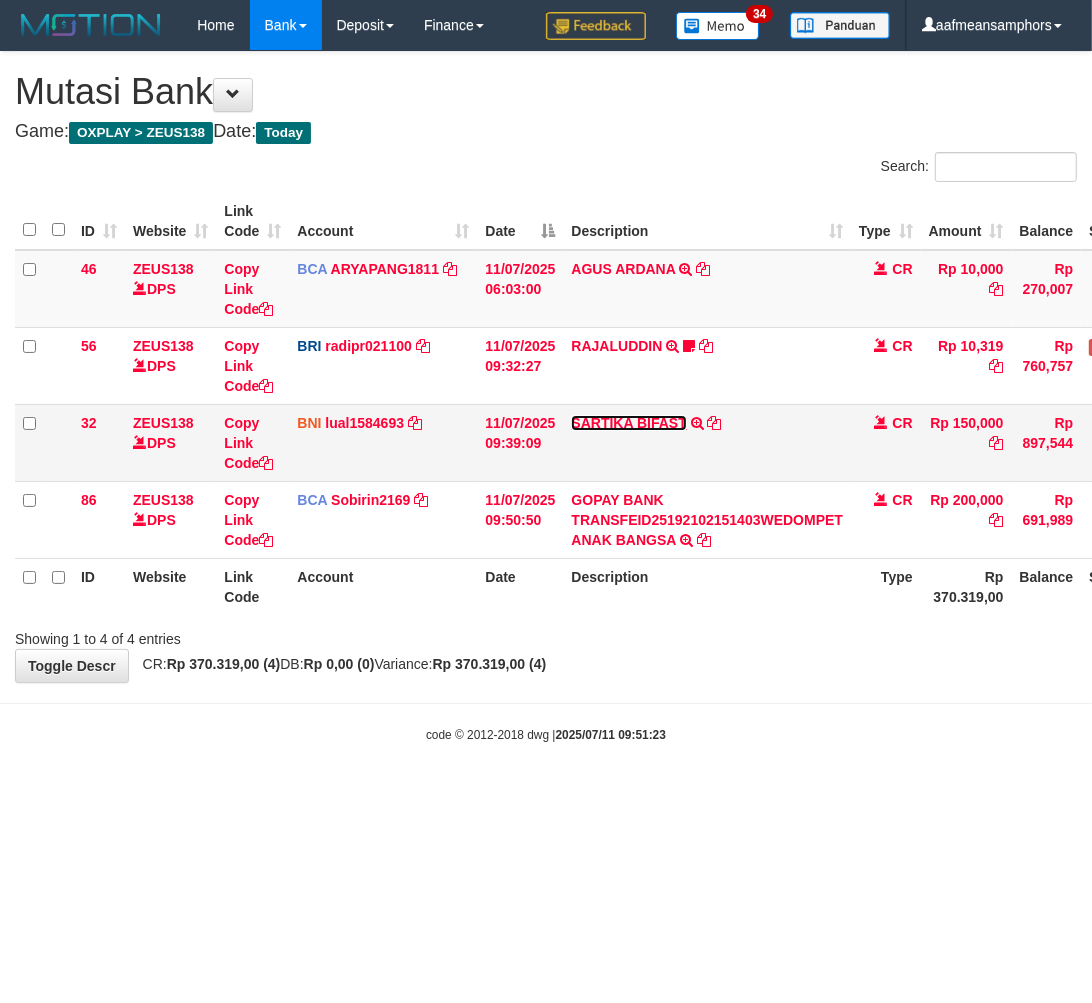 click on "SARTIKA BIFAST" at bounding box center [628, 423] 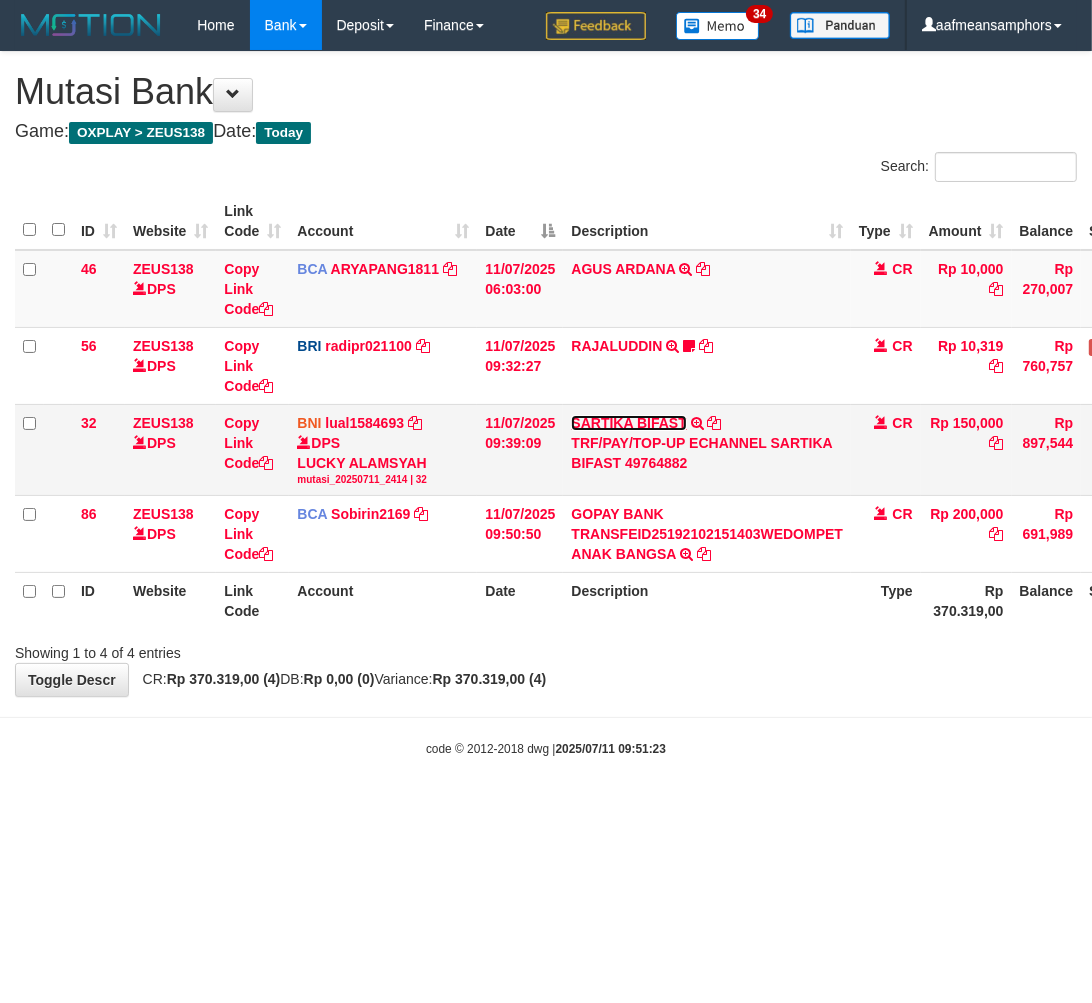 click on "SARTIKA BIFAST" at bounding box center (628, 423) 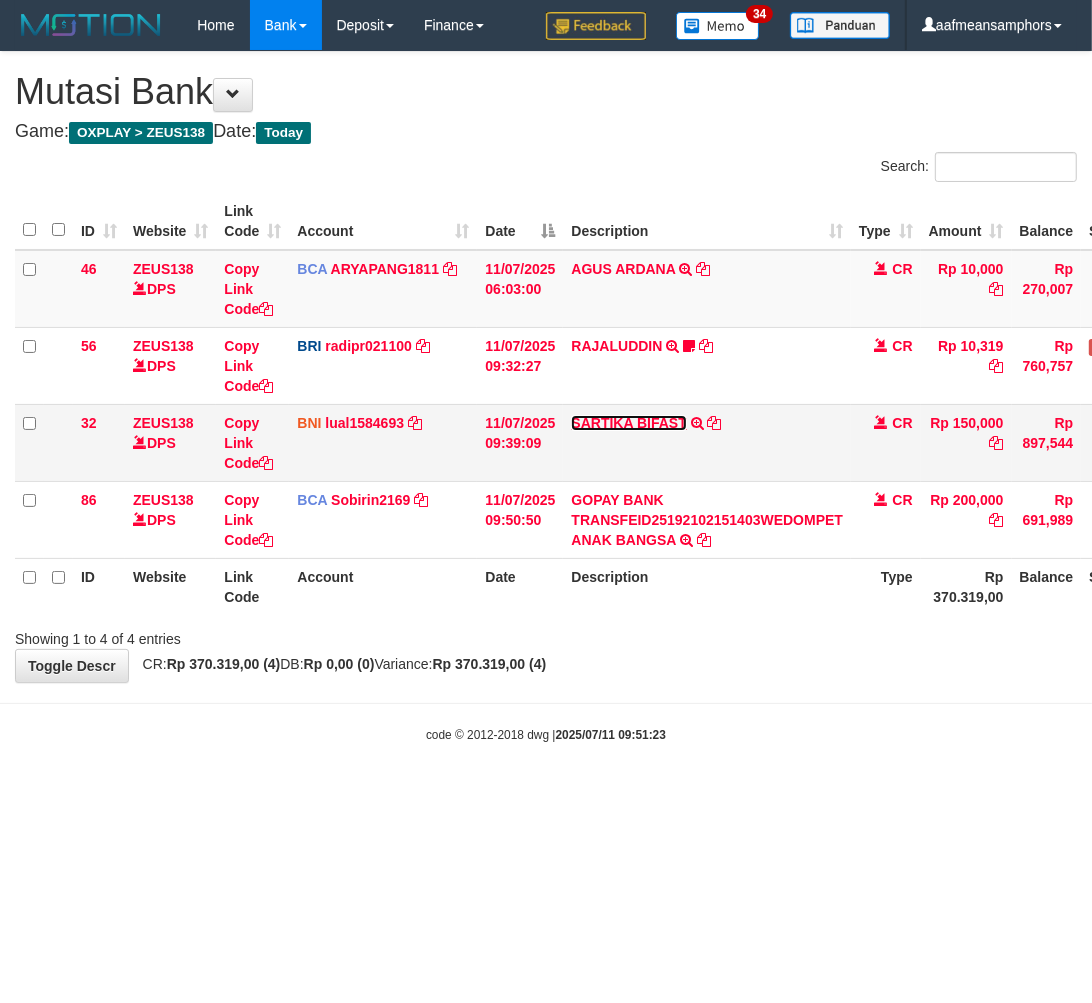click on "SARTIKA BIFAST" at bounding box center [628, 423] 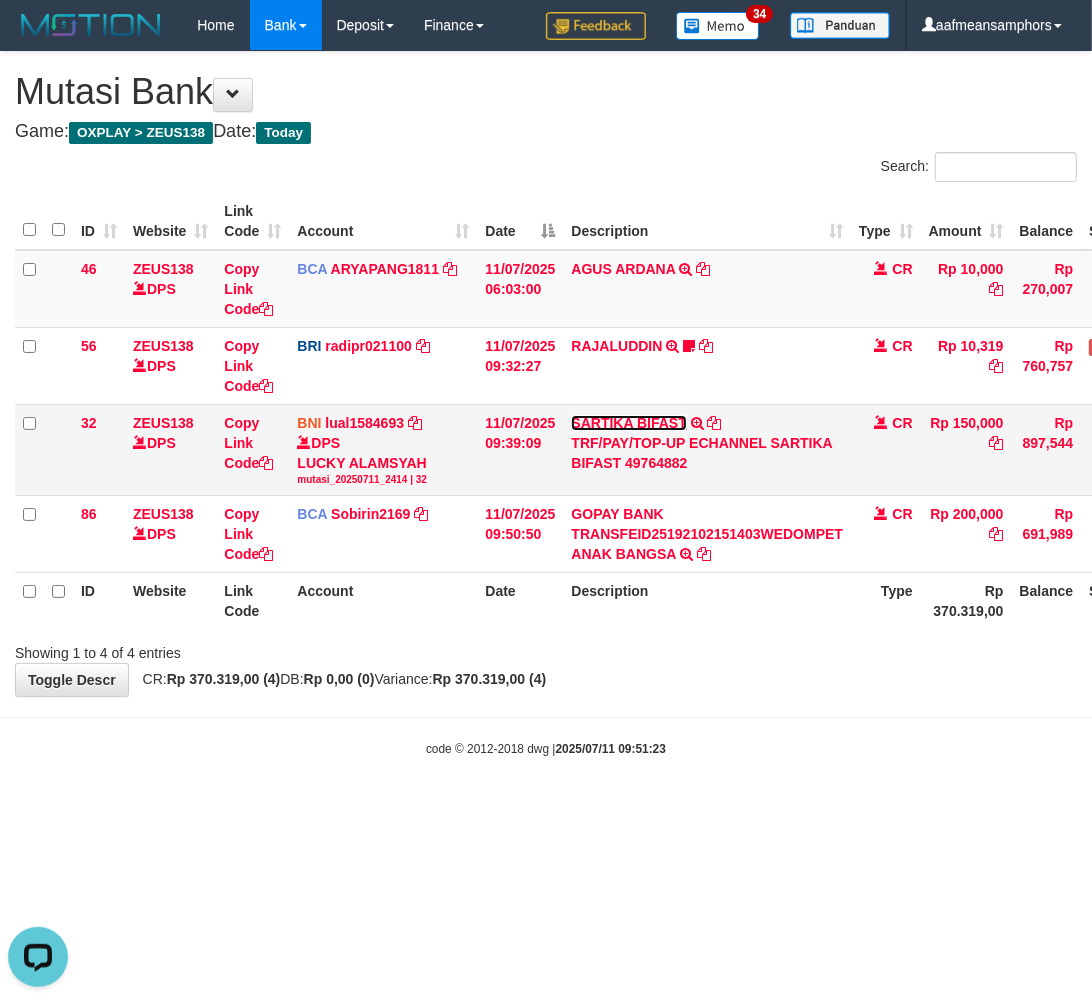scroll, scrollTop: 0, scrollLeft: 0, axis: both 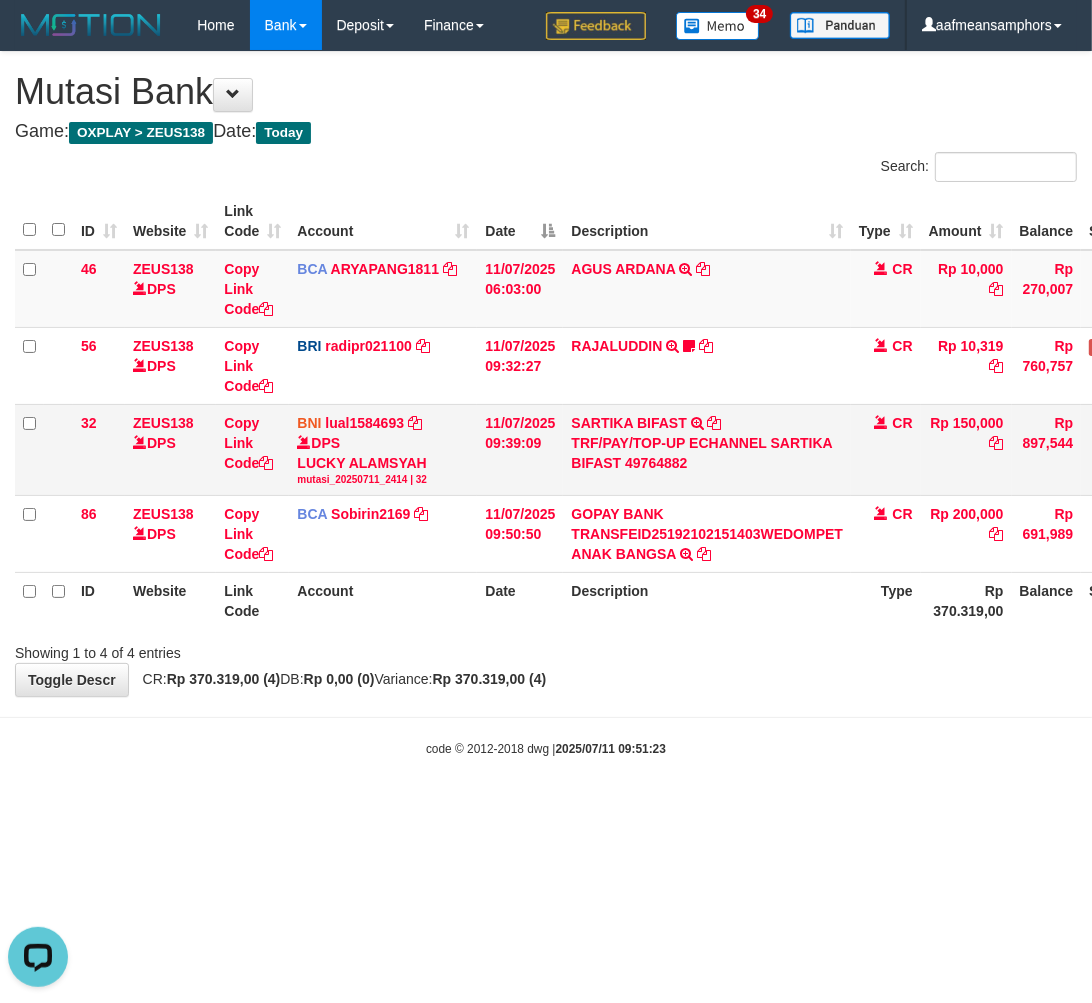 click on "SARTIKA BIFAST         TRF/PAY/TOP-UP ECHANNEL SARTIKA BIFAST 49764882" at bounding box center (707, 449) 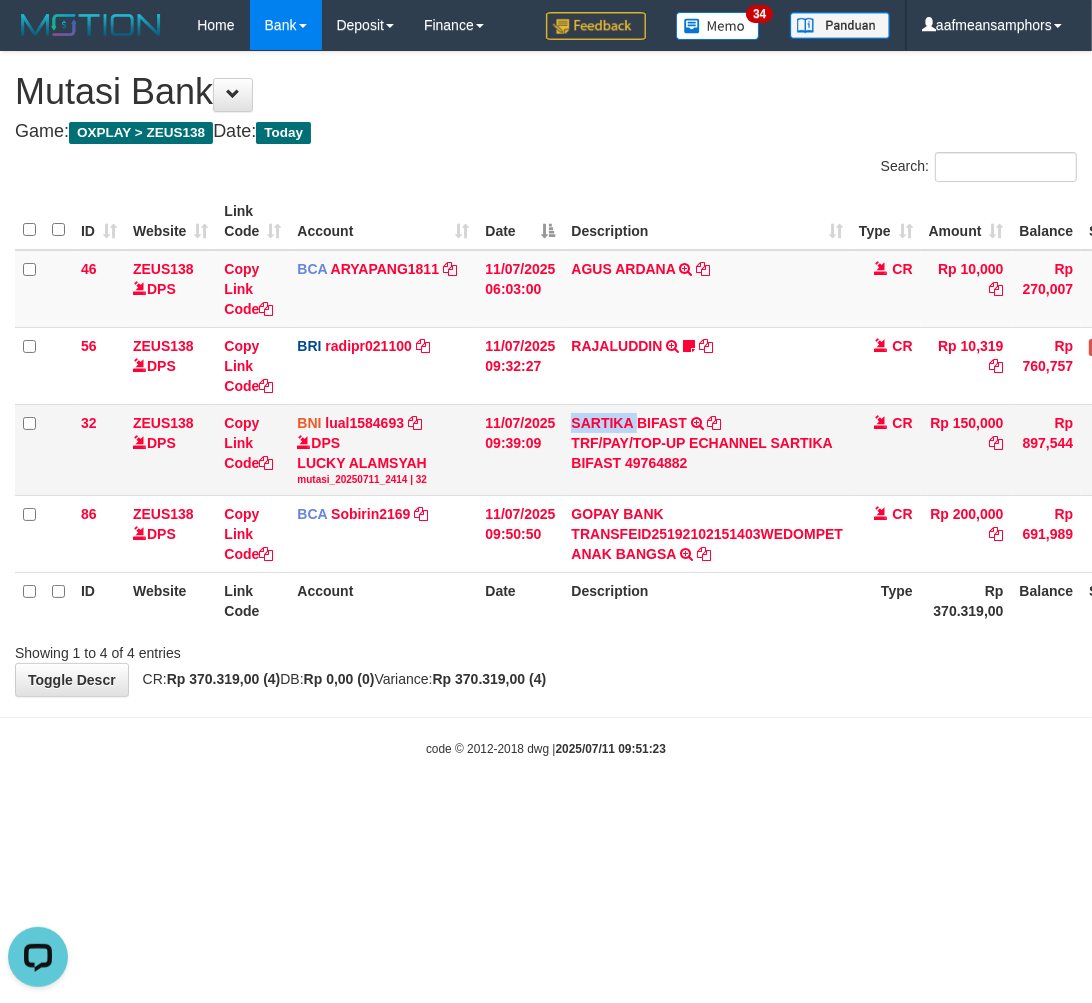 click on "SARTIKA BIFAST         TRF/PAY/TOP-UP ECHANNEL SARTIKA BIFAST 49764882" at bounding box center [707, 449] 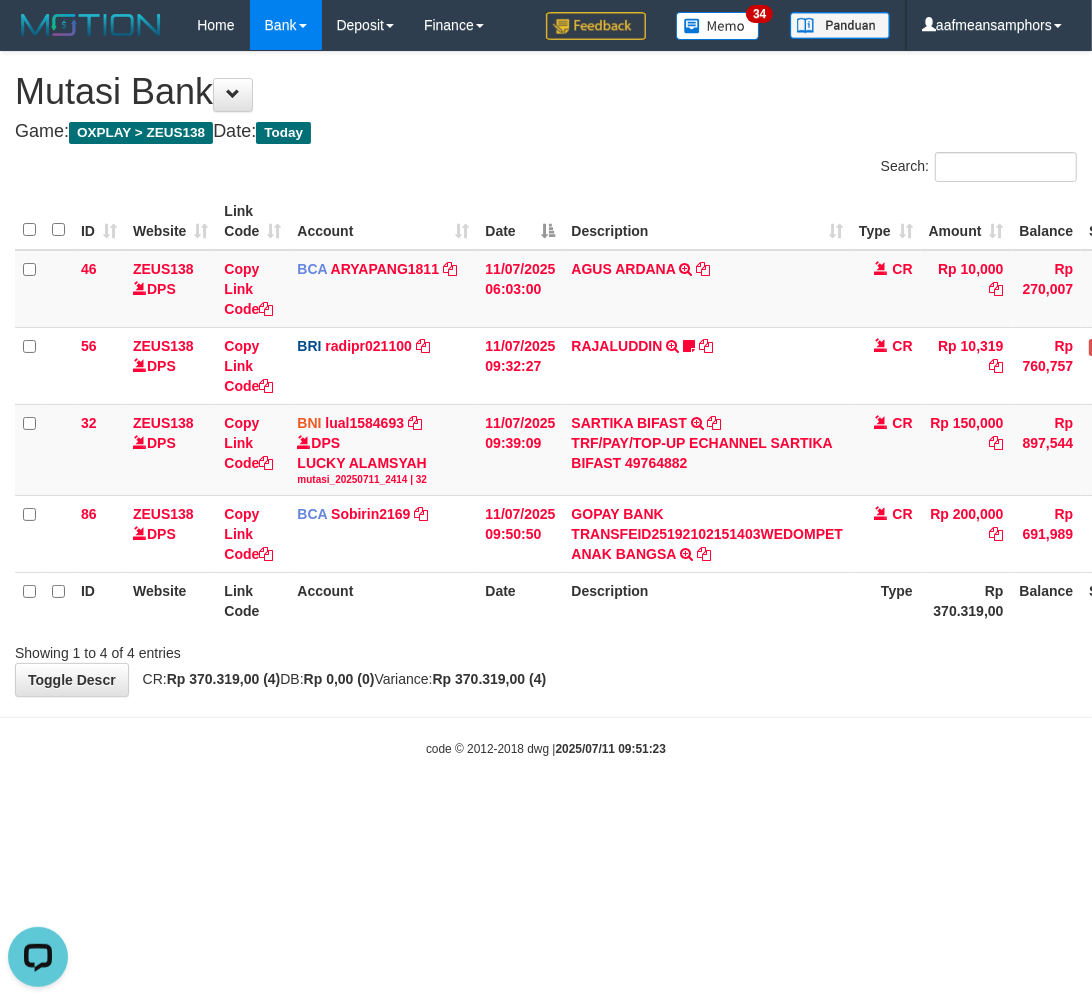 click on "**********" at bounding box center (546, 374) 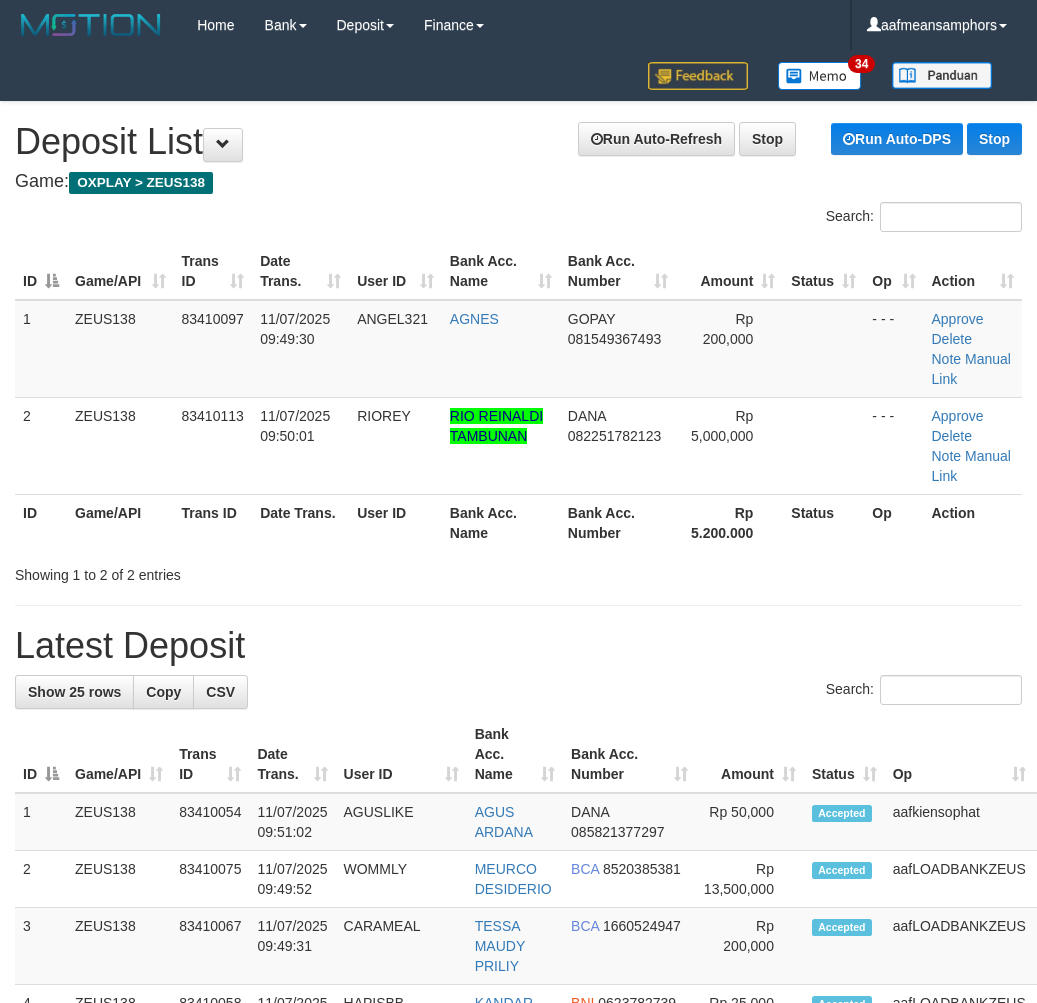 scroll, scrollTop: 622, scrollLeft: 32, axis: both 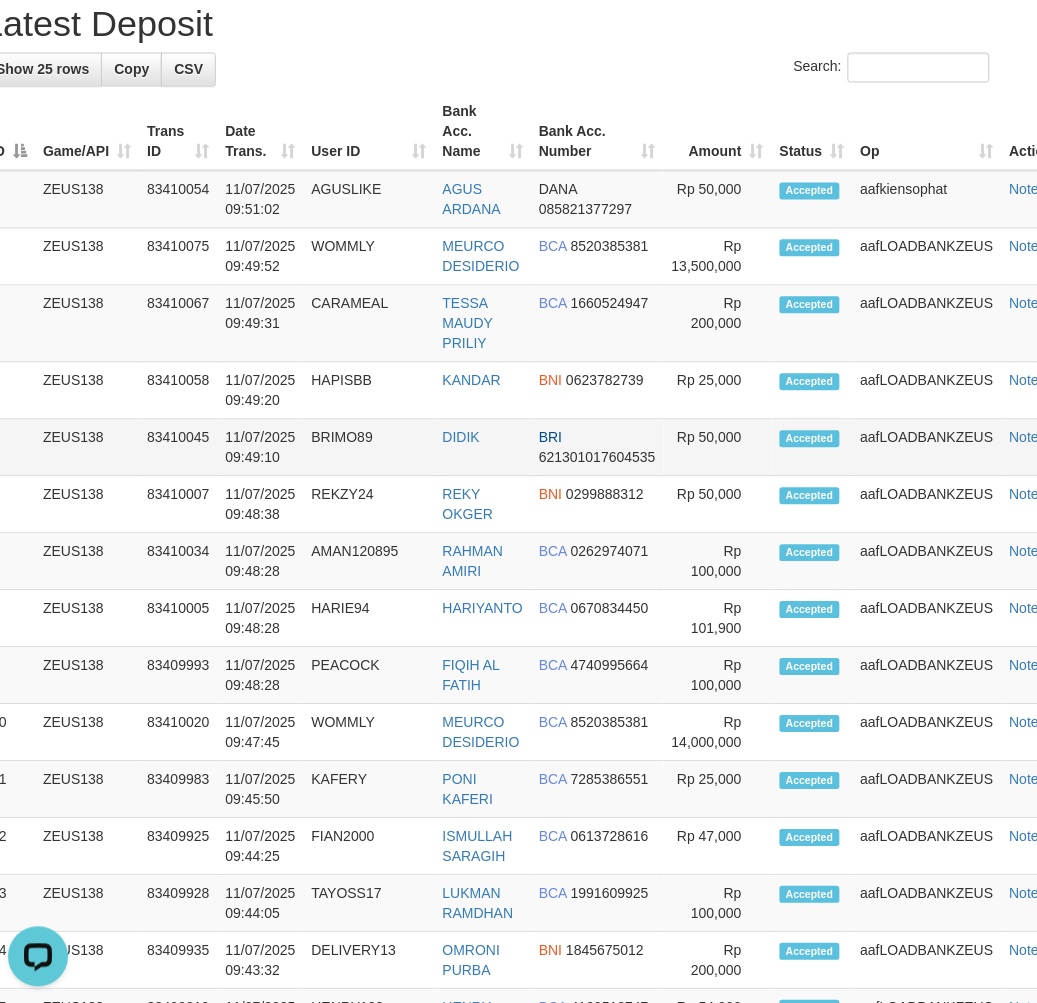 drag, startPoint x: 347, startPoint y: 453, endPoint x: 387, endPoint y: 456, distance: 40.112343 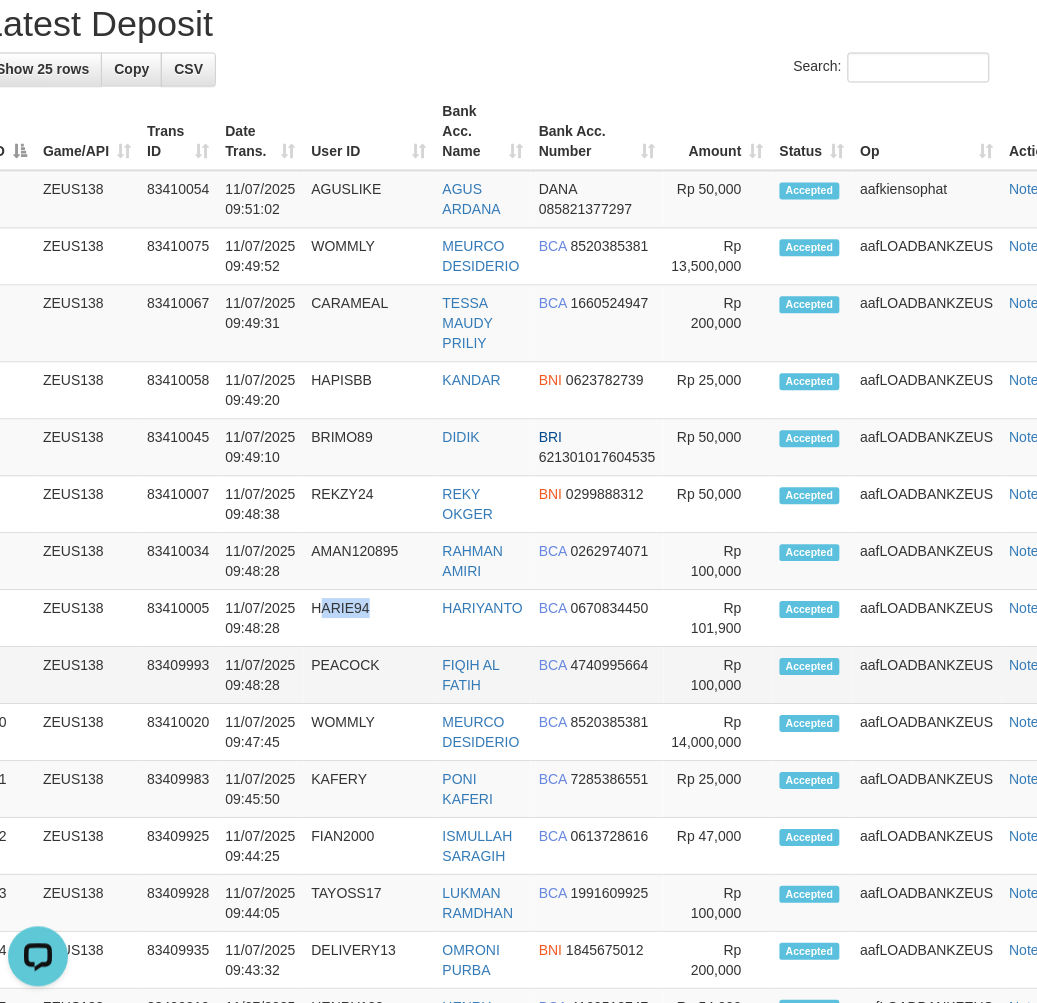 drag, startPoint x: 378, startPoint y: 608, endPoint x: 2, endPoint y: 651, distance: 378.45078 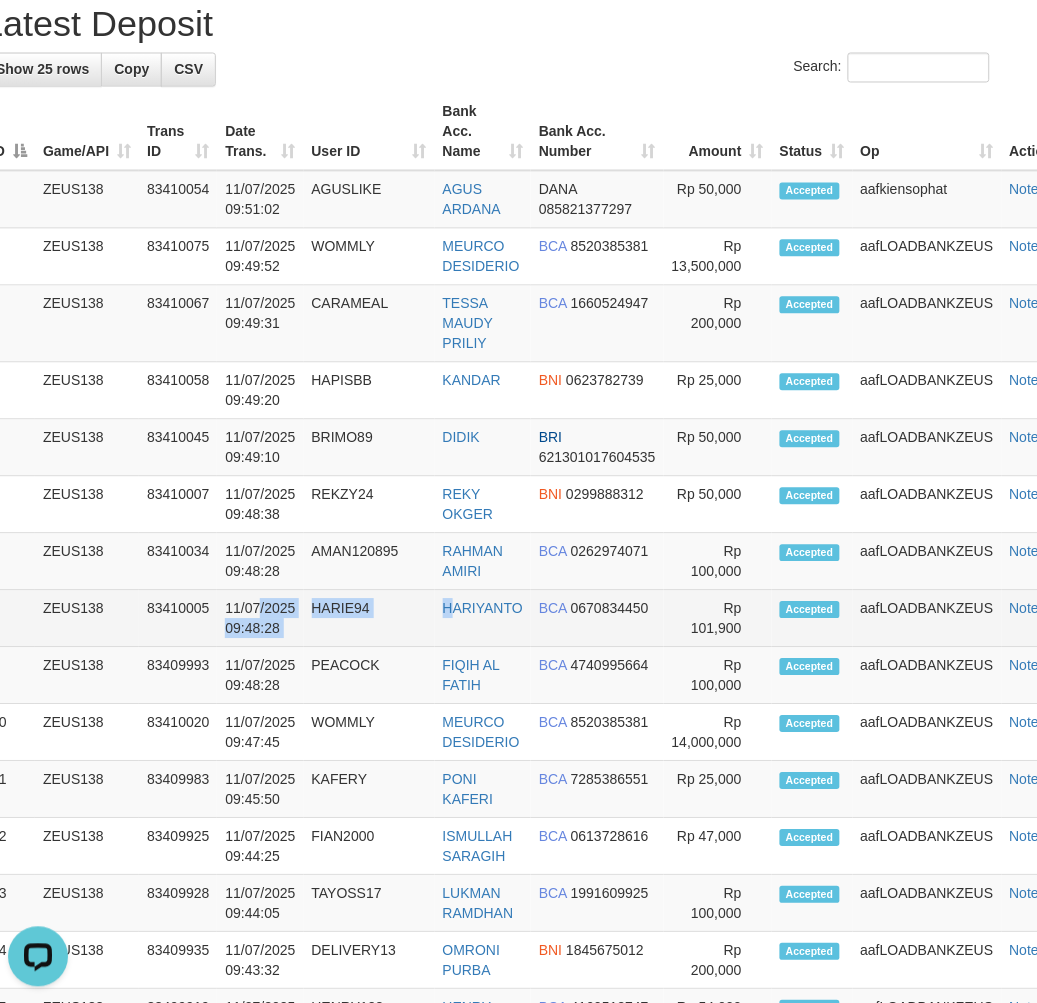 drag, startPoint x: 457, startPoint y: 596, endPoint x: 411, endPoint y: 598, distance: 46.043457 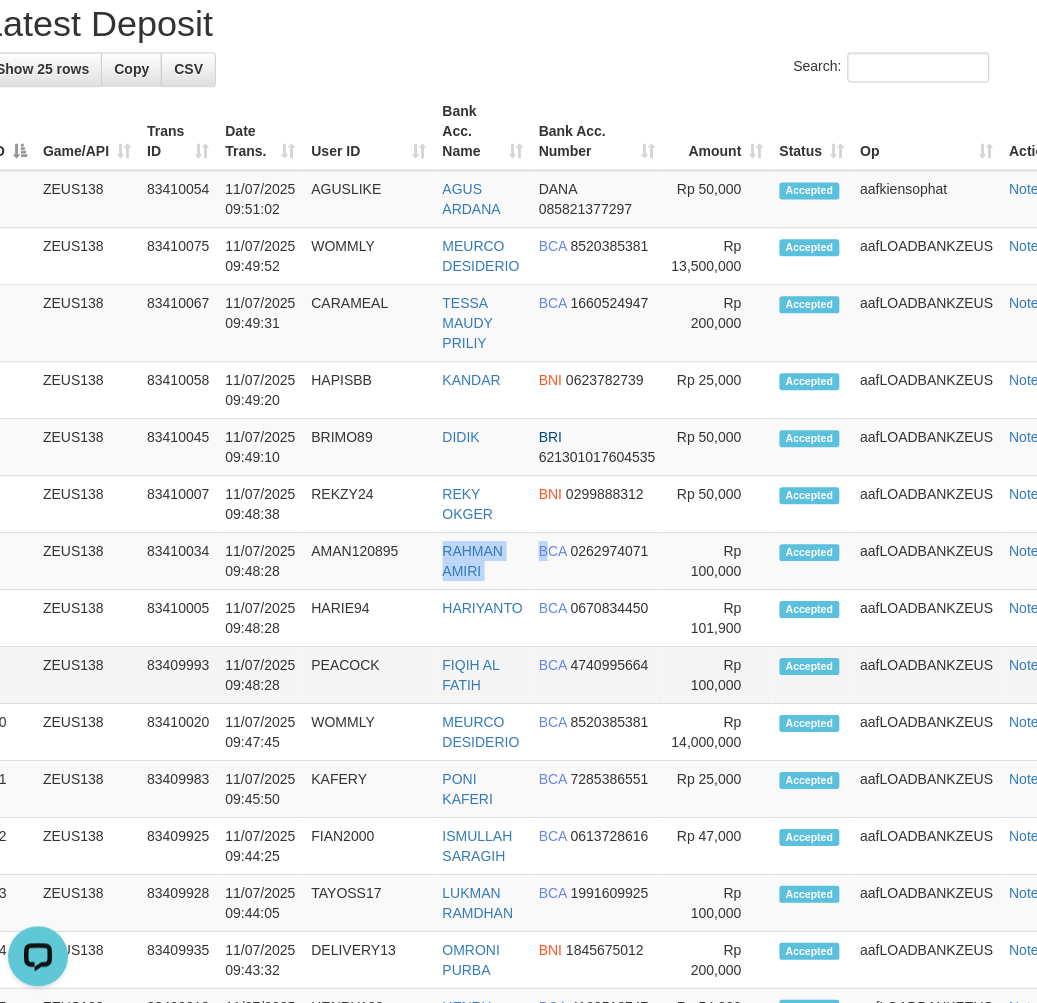 drag, startPoint x: 516, startPoint y: 584, endPoint x: 4, endPoint y: 645, distance: 515.621 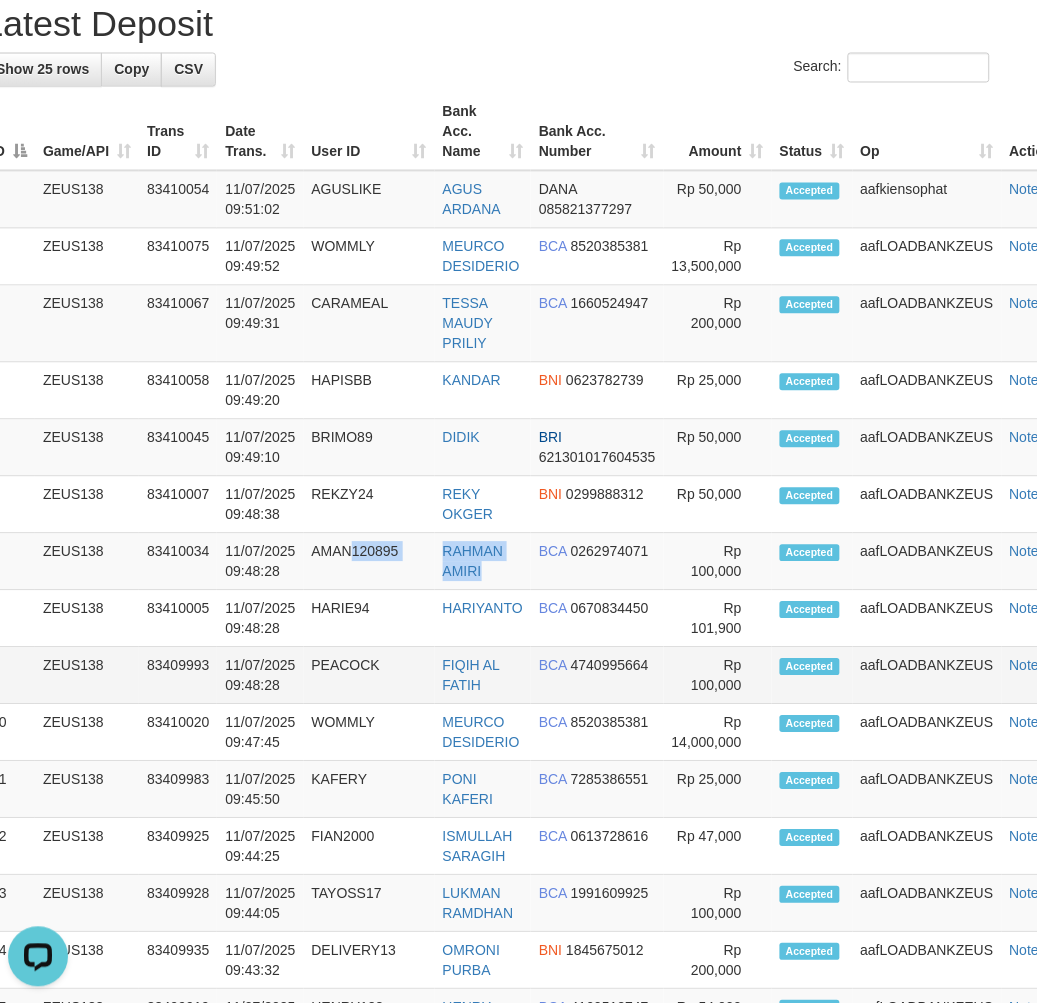 drag, startPoint x: 494, startPoint y: 578, endPoint x: 4, endPoint y: 646, distance: 494.69586 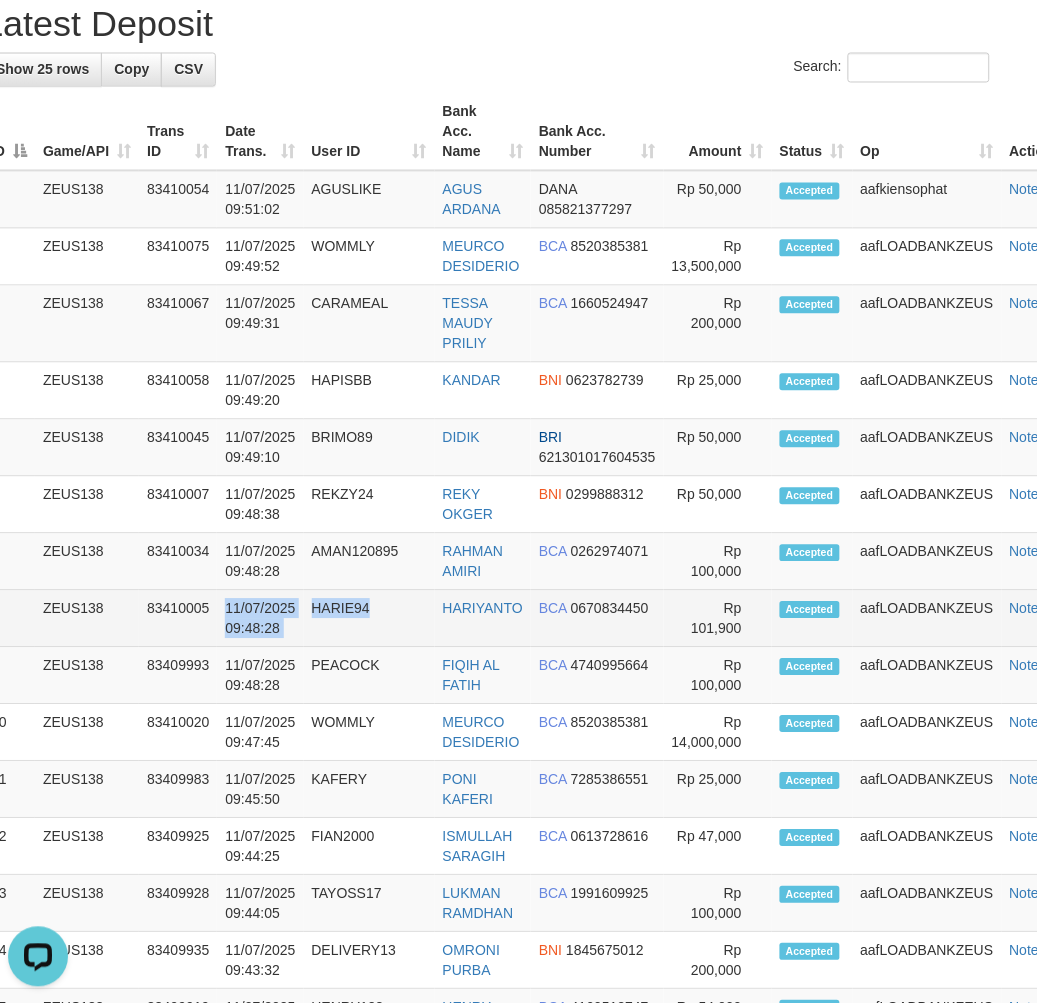 drag, startPoint x: 385, startPoint y: 600, endPoint x: 82, endPoint y: 616, distance: 303.42215 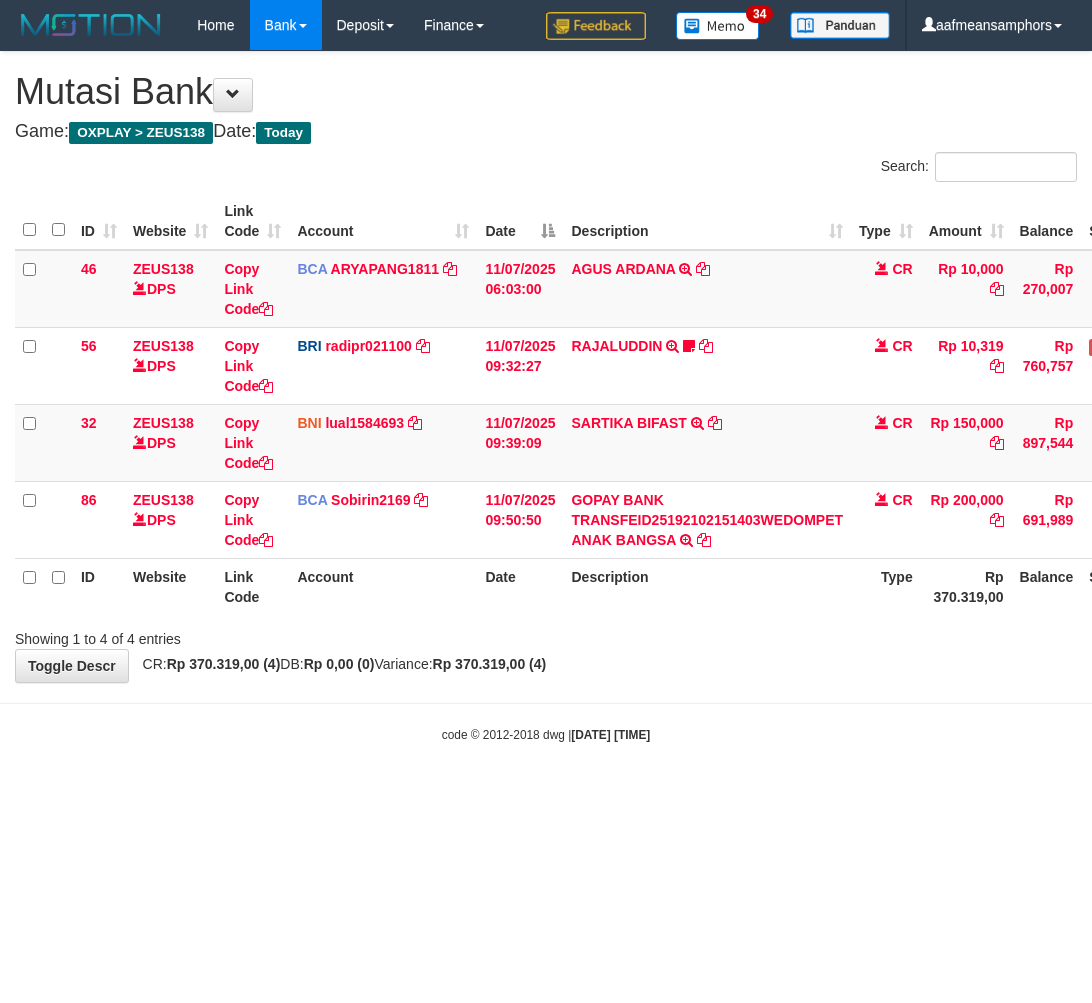 scroll, scrollTop: 0, scrollLeft: 0, axis: both 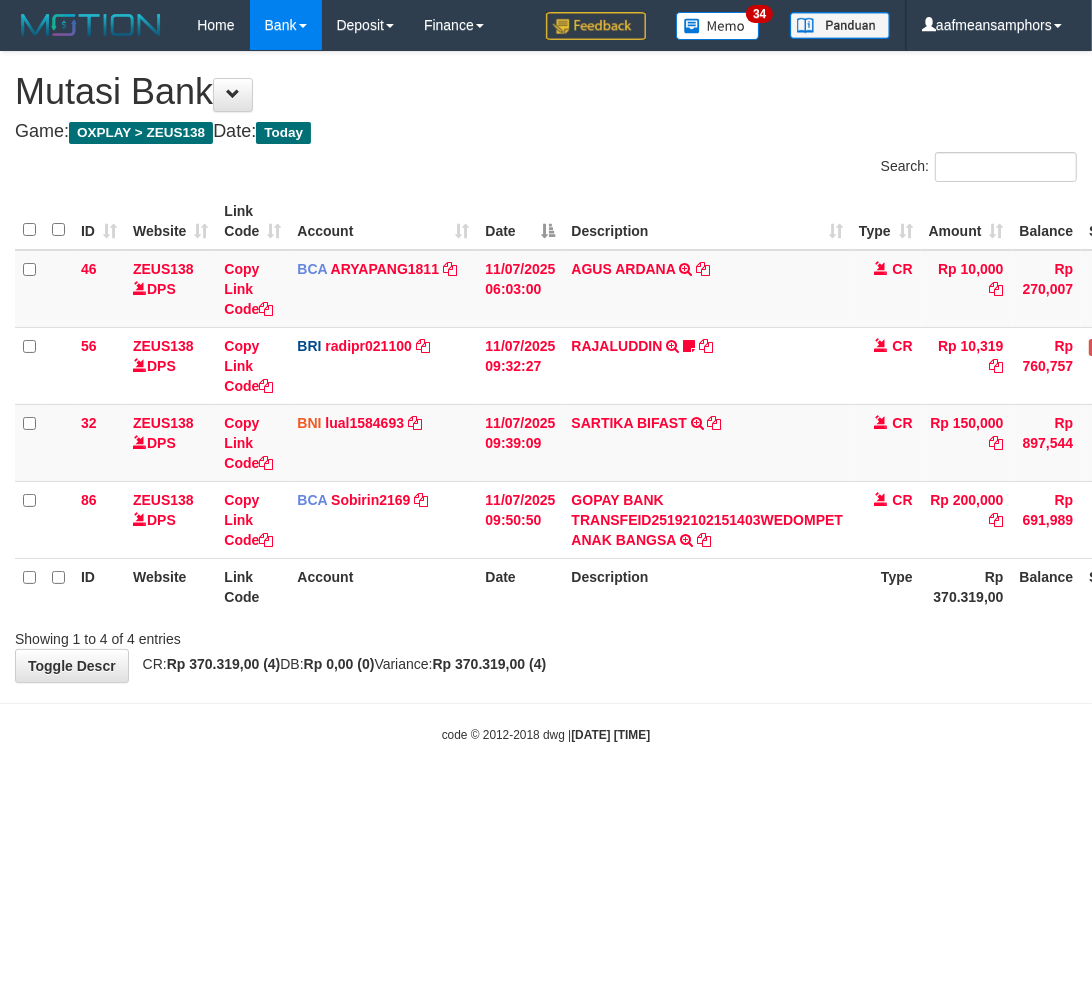 click on "code © 2012-2018 dwg |  2025/07/11 09:51:30" at bounding box center (546, 734) 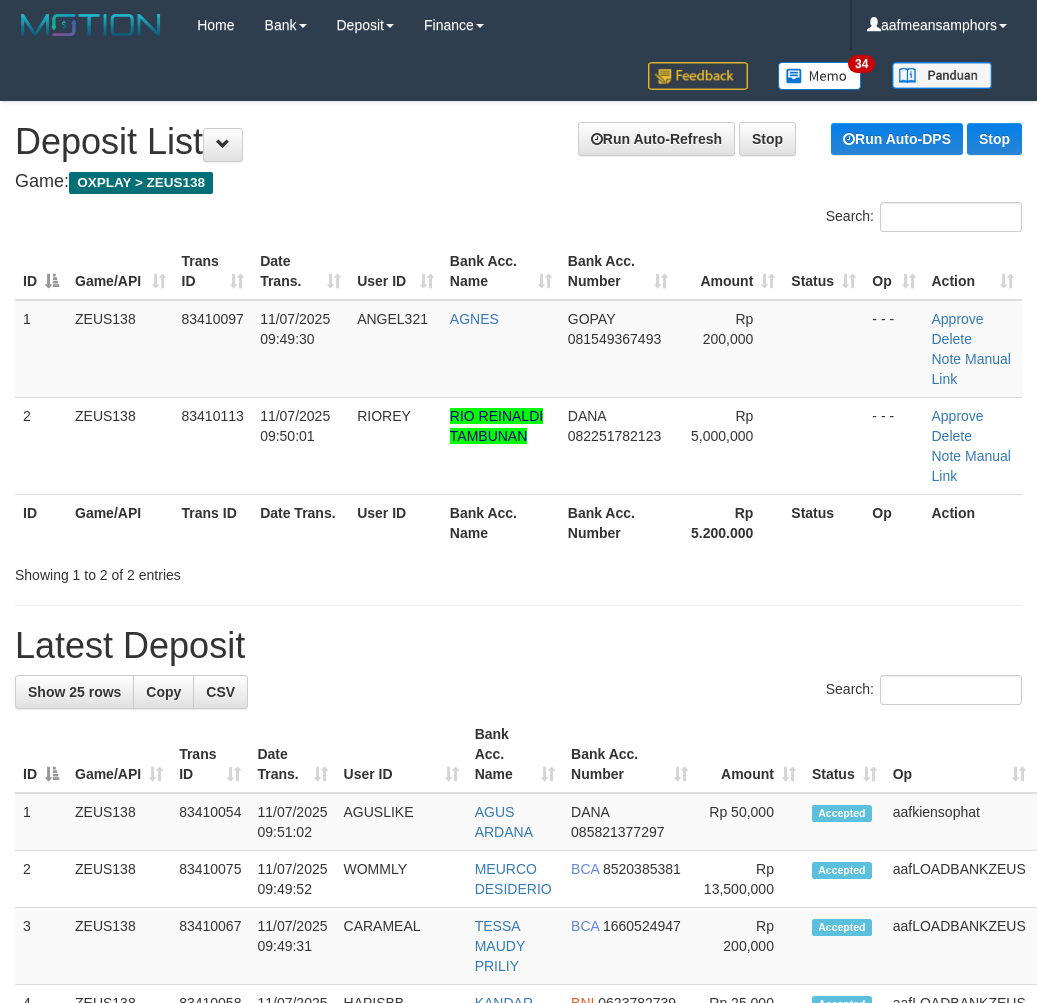 scroll, scrollTop: 623, scrollLeft: 32, axis: both 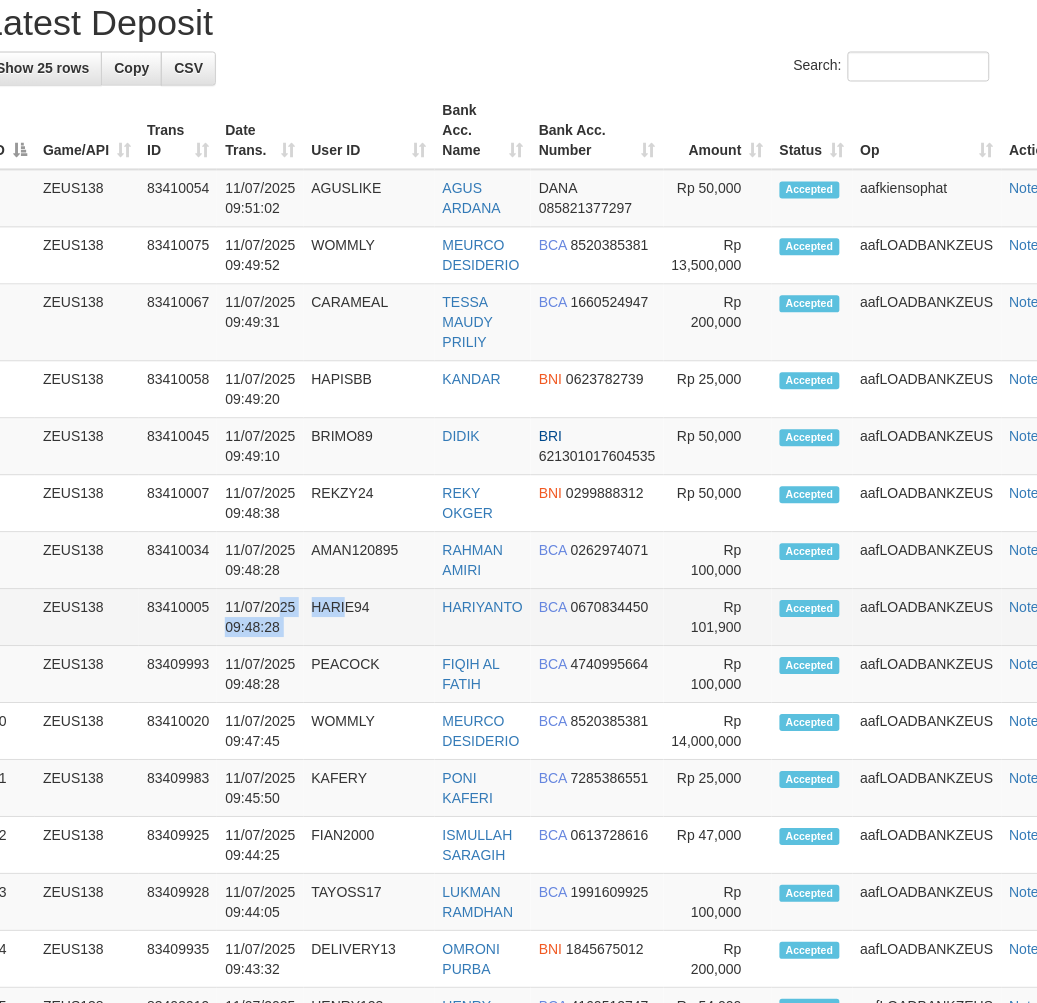 click on "8
ZEUS138
83410005
[DATE] [TIME]
HARIE94
HARIYANTO
BCA
[PHONE]
Rp 101,900
Accepted
aafLOADBANKZEUS
Note" at bounding box center [533, 618] 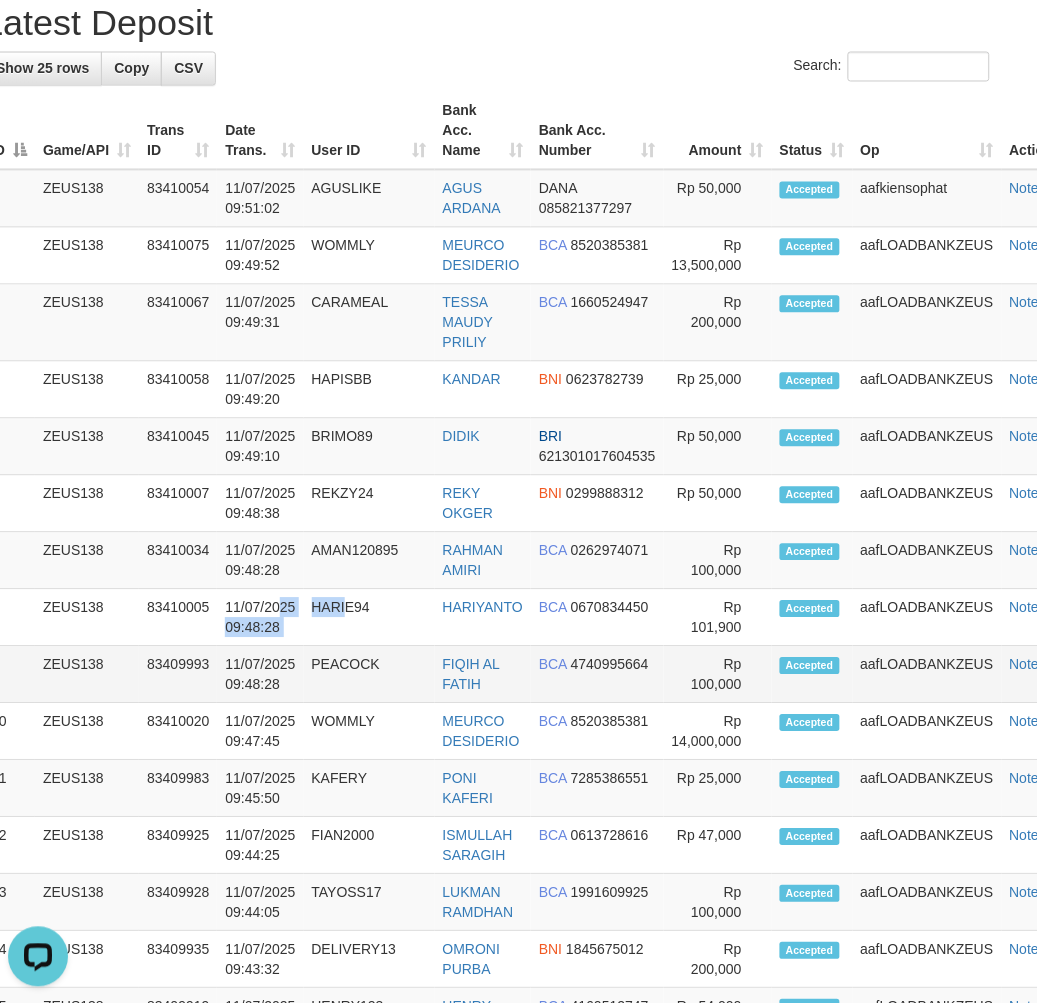 scroll, scrollTop: 0, scrollLeft: 0, axis: both 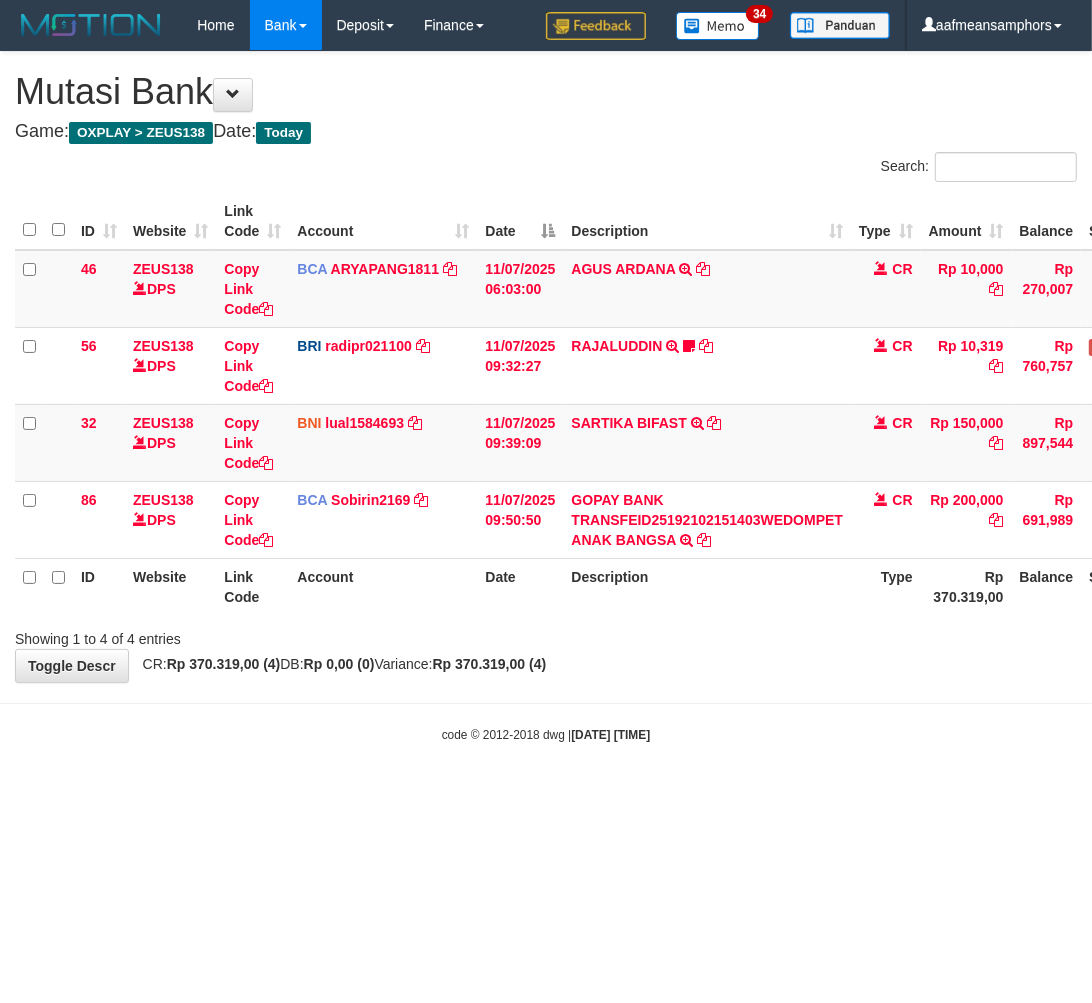 click on "Toggle navigation
Home
Bank
Account List
Load
By Website
Group
[OXPLAY]													ZEUS138
By Load Group (DPS)" at bounding box center (546, 397) 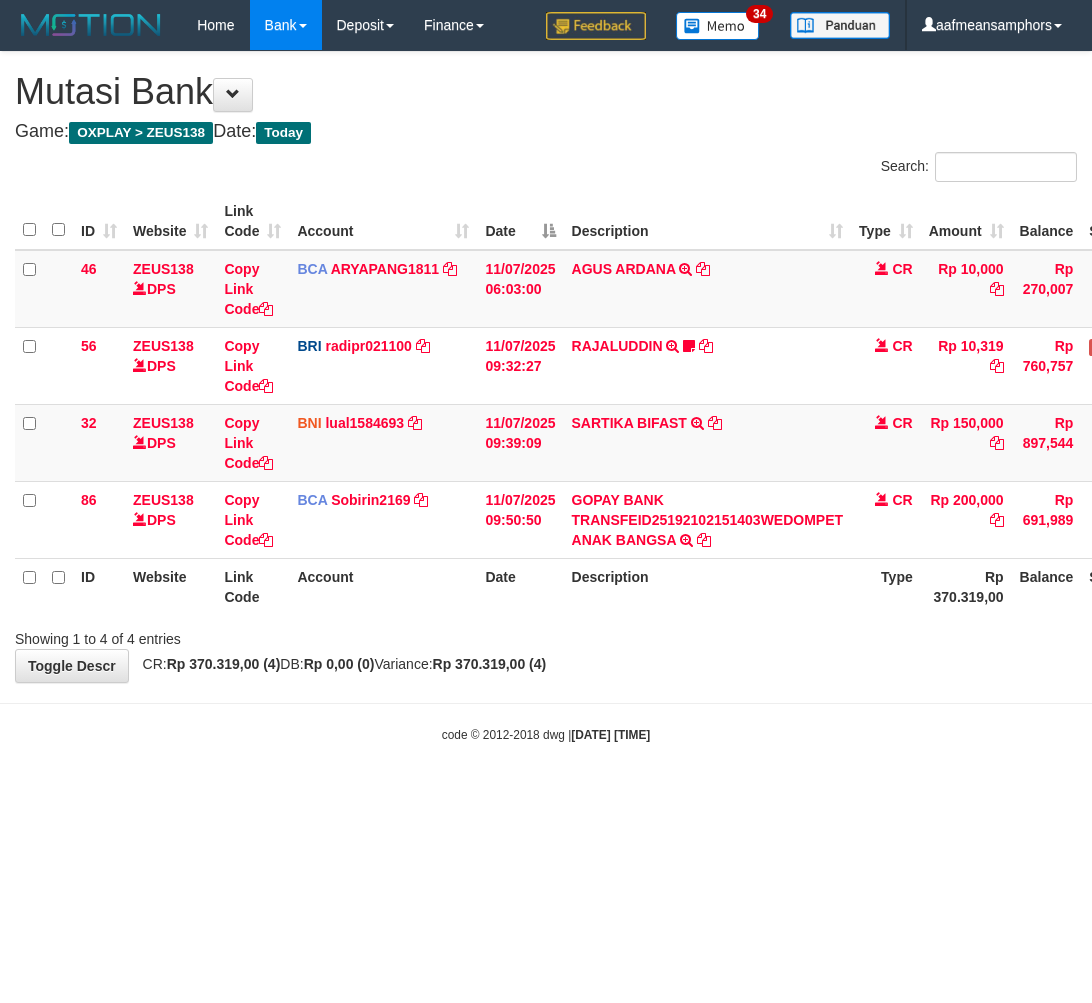 click on "Toggle navigation
Home
Bank
Account List
Load
By Website
Group
[OXPLAY]													ZEUS138
By Load Group (DPS)" at bounding box center (546, 397) 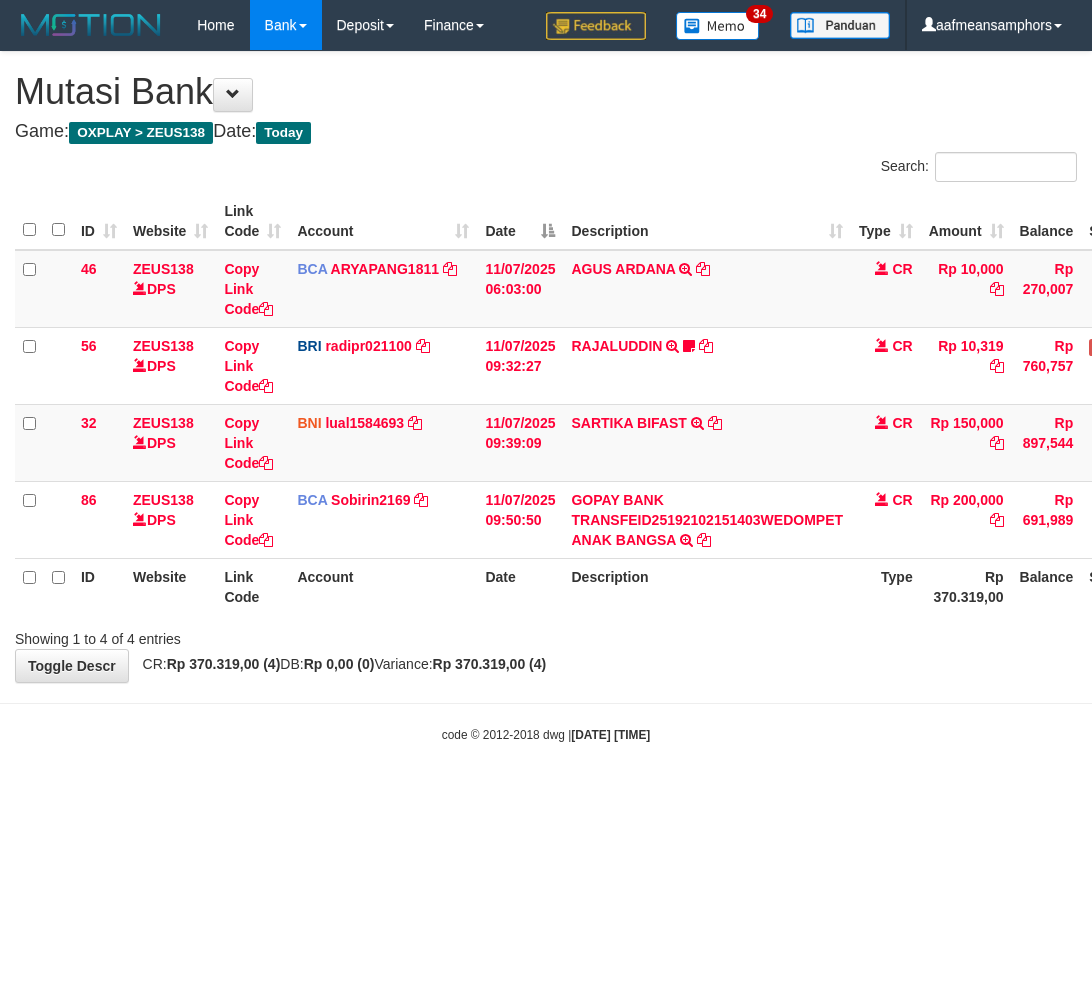 scroll, scrollTop: 0, scrollLeft: 0, axis: both 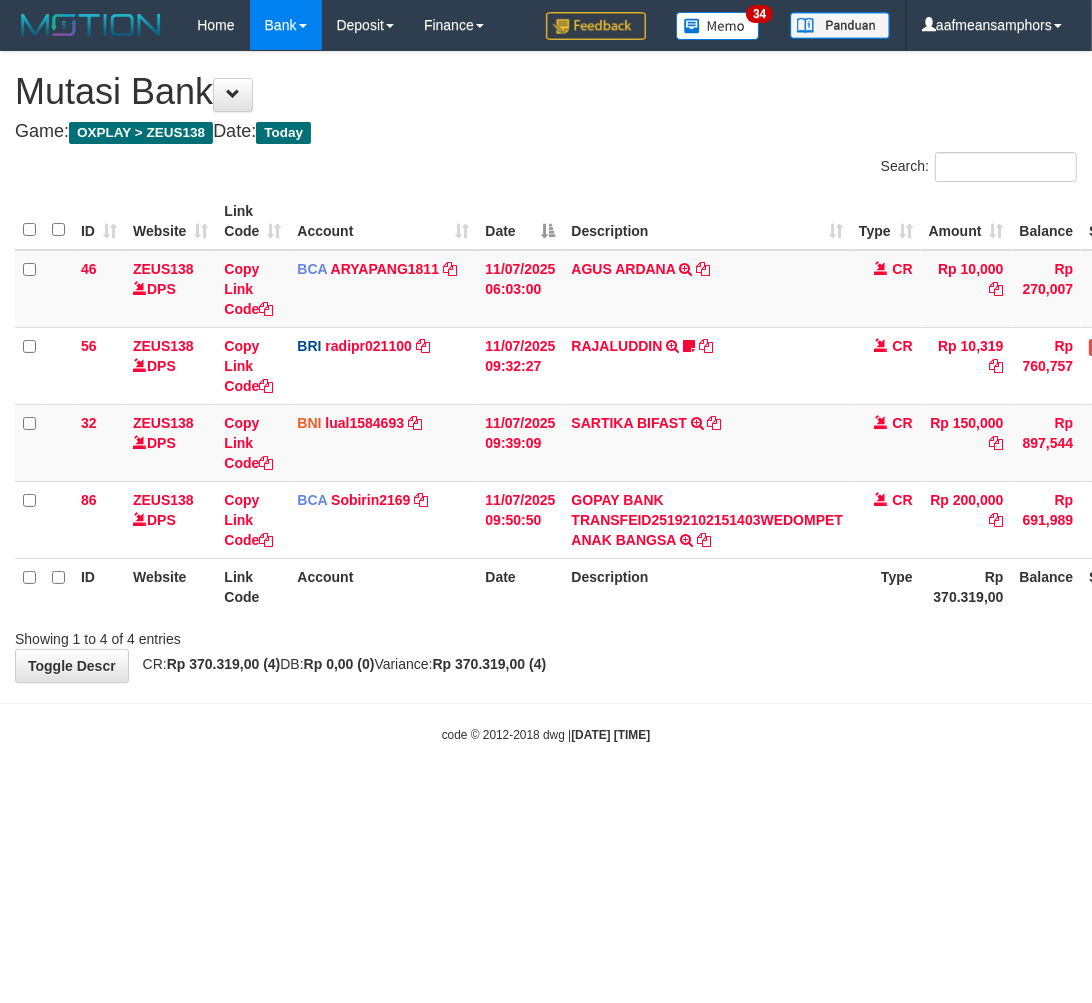click on "Toggle navigation
Home
Bank
Account List
Load
By Website
Group
[OXPLAY]													ZEUS138
By Load Group (DPS)" at bounding box center (546, 397) 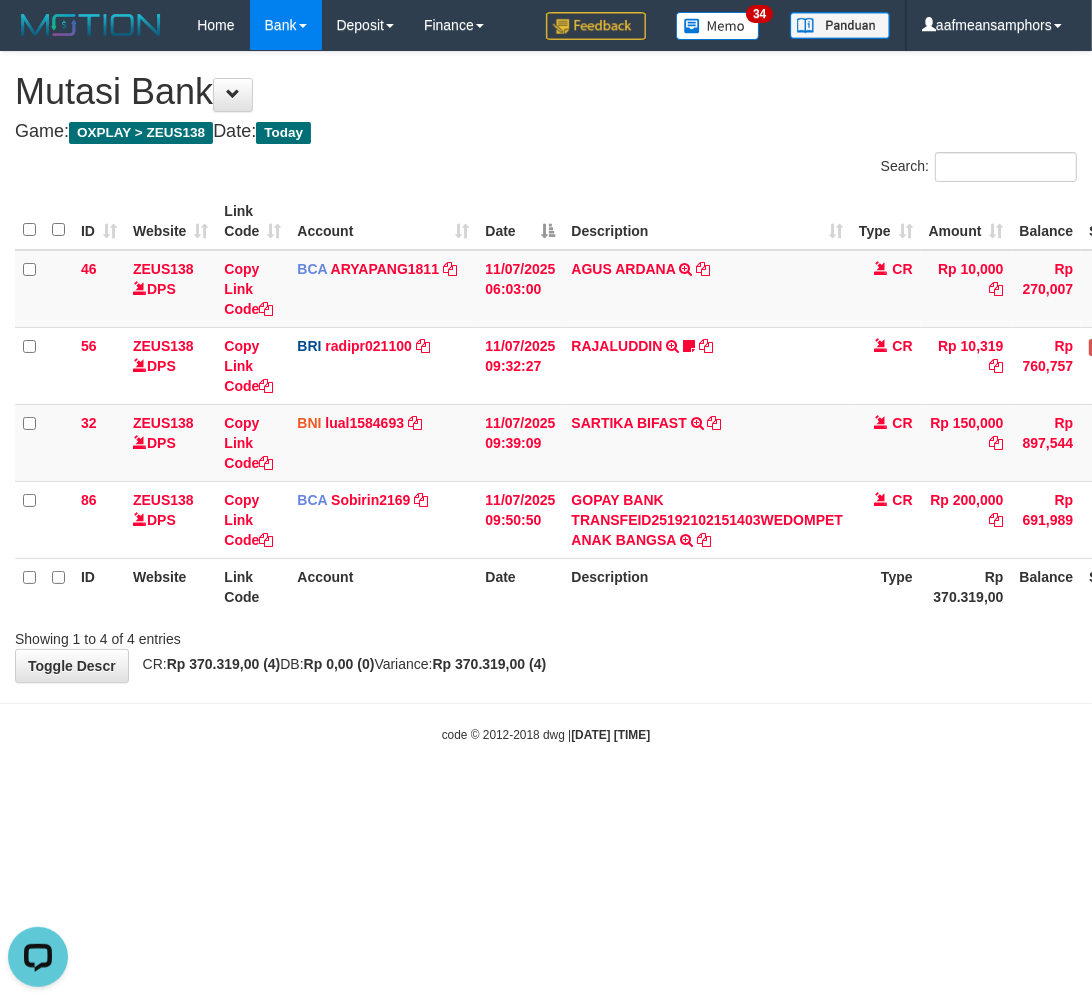 scroll, scrollTop: 0, scrollLeft: 0, axis: both 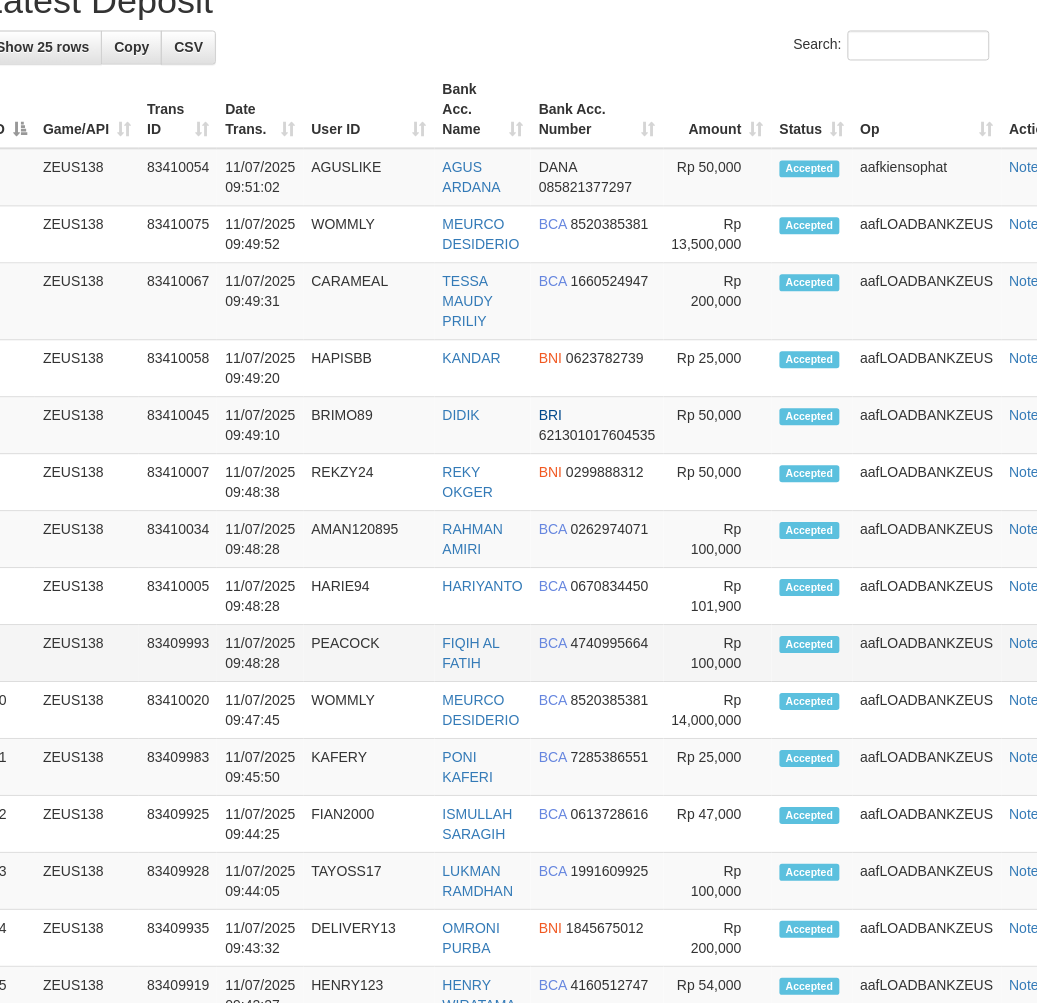 click on "PEACOCK" at bounding box center [369, 654] 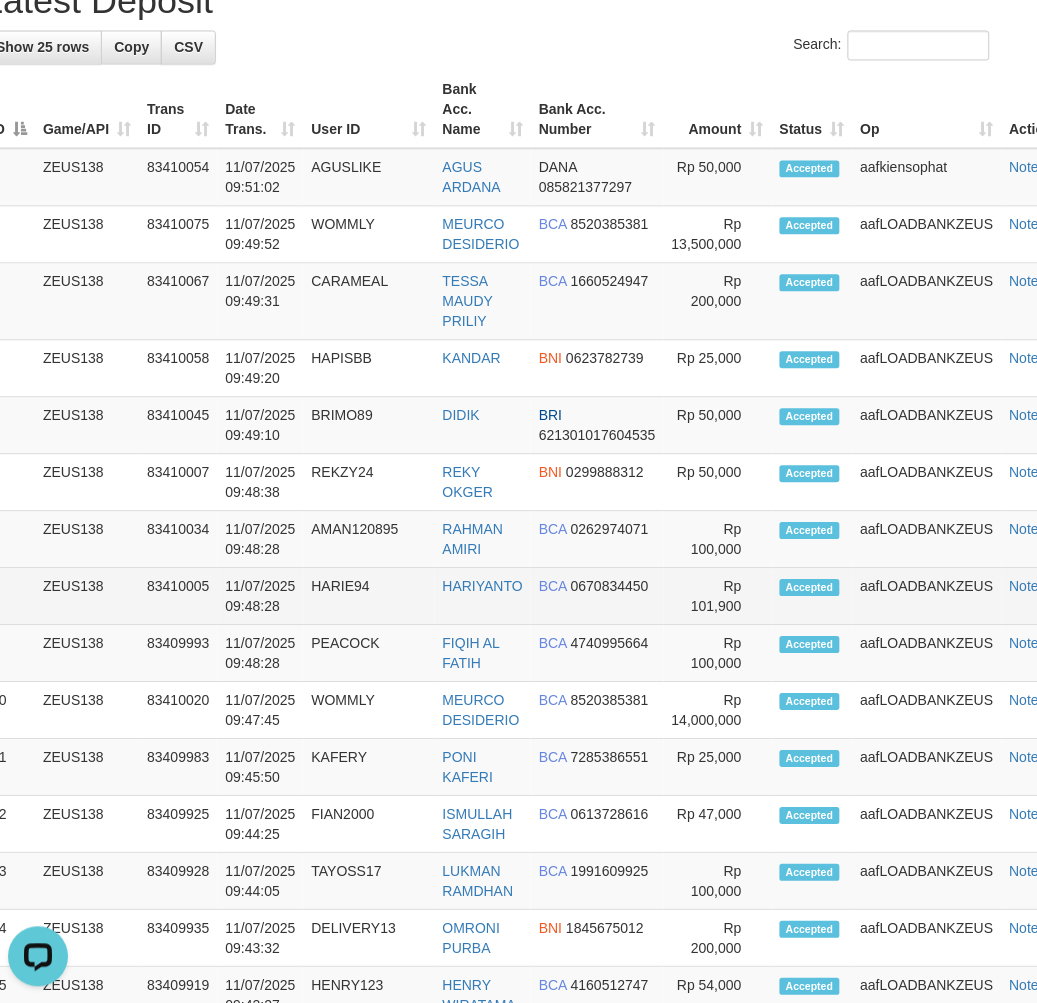 scroll, scrollTop: 0, scrollLeft: 0, axis: both 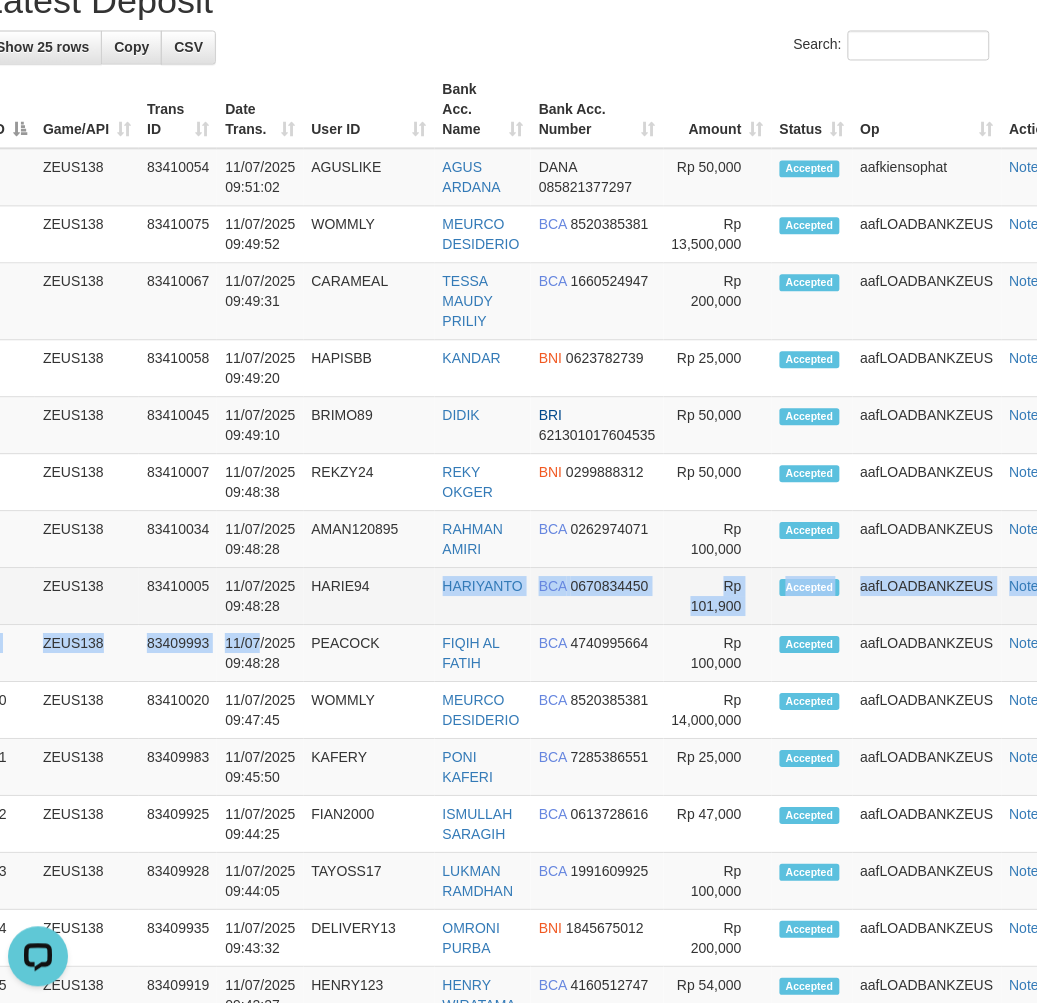 drag, startPoint x: 428, startPoint y: 617, endPoint x: 336, endPoint y: 641, distance: 95.07891 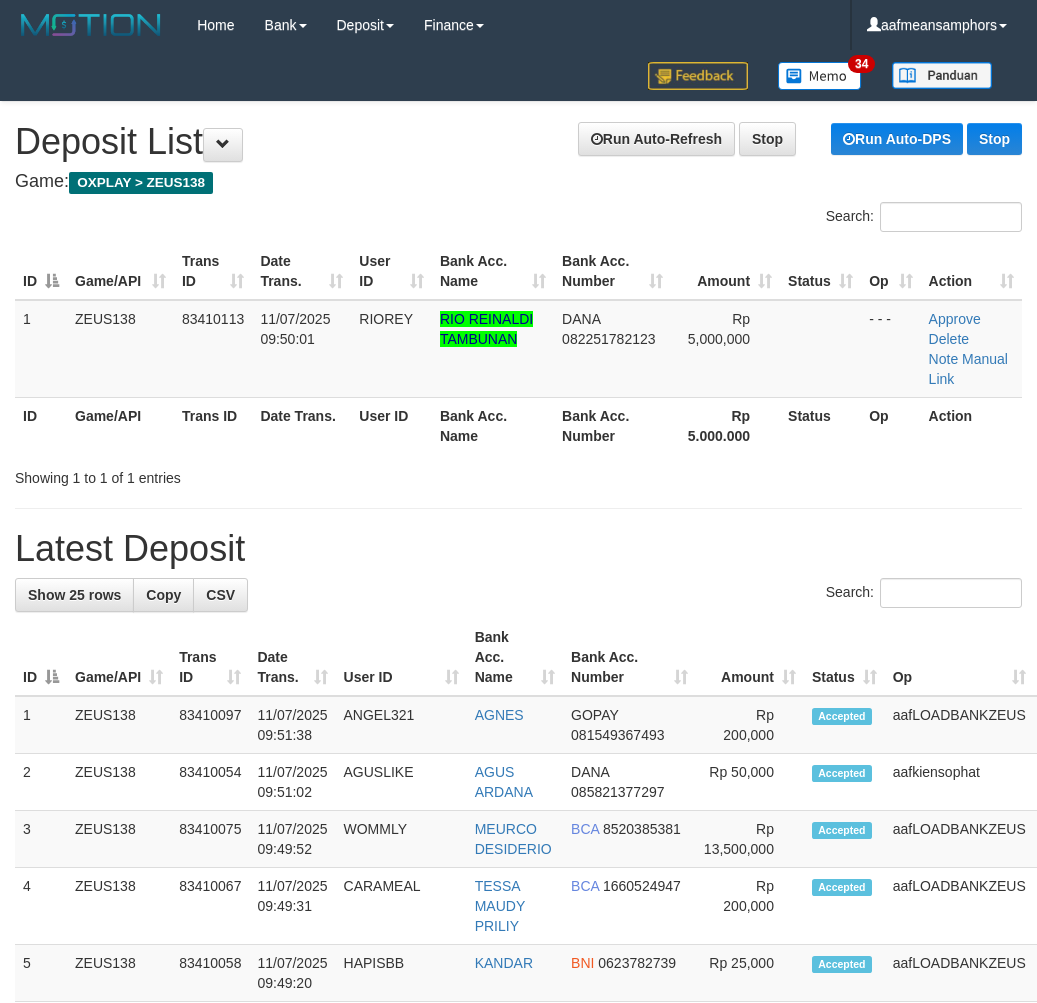 scroll, scrollTop: 760, scrollLeft: 32, axis: both 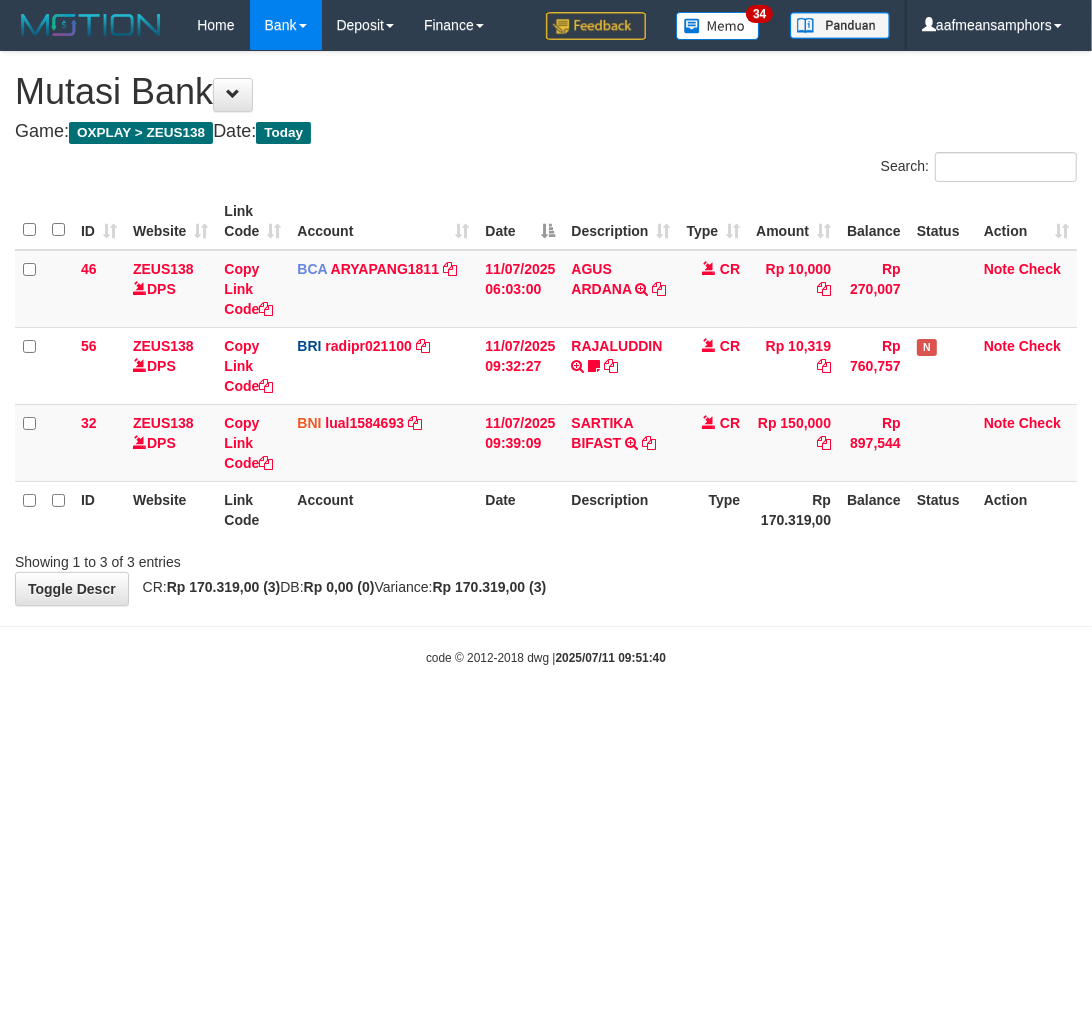 click on "code © 2012-2018 dwg |  [DATE] [TIME]" at bounding box center [546, 657] 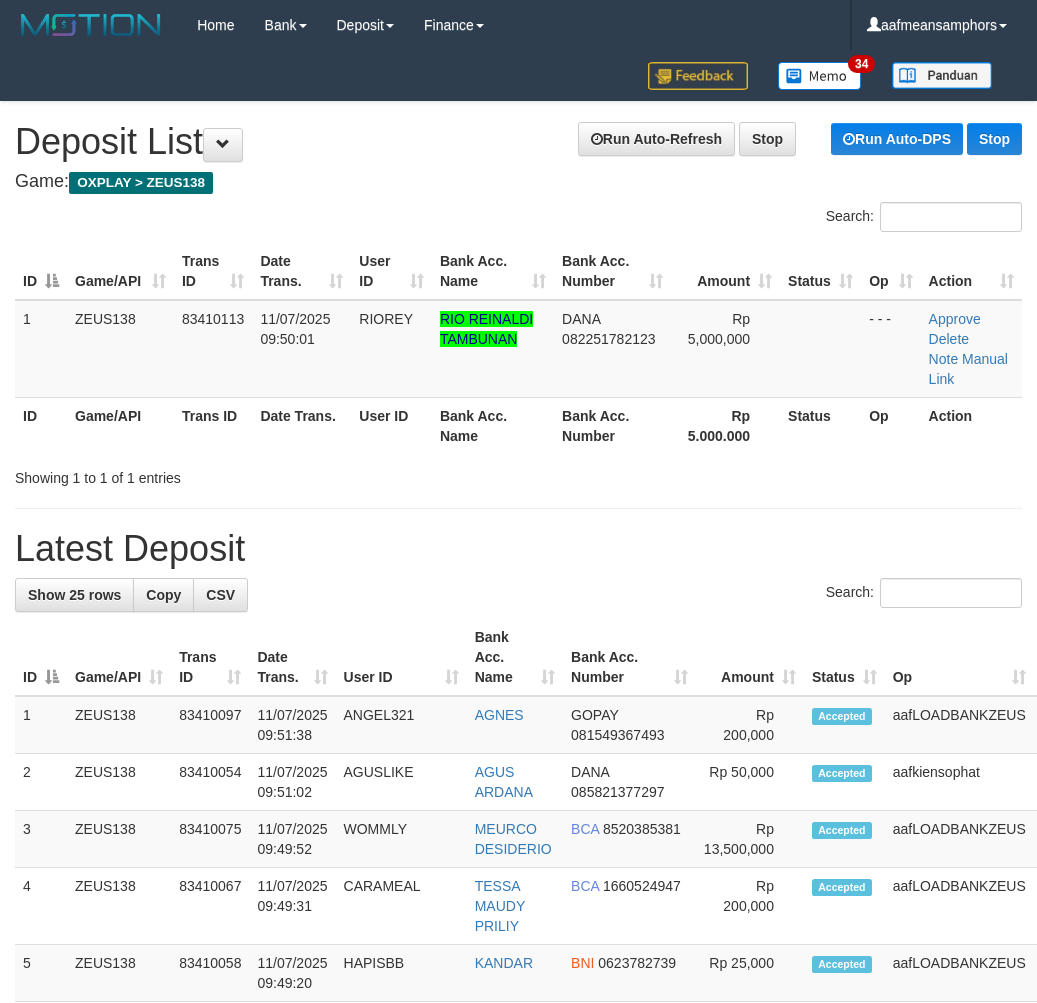 scroll, scrollTop: 835, scrollLeft: 32, axis: both 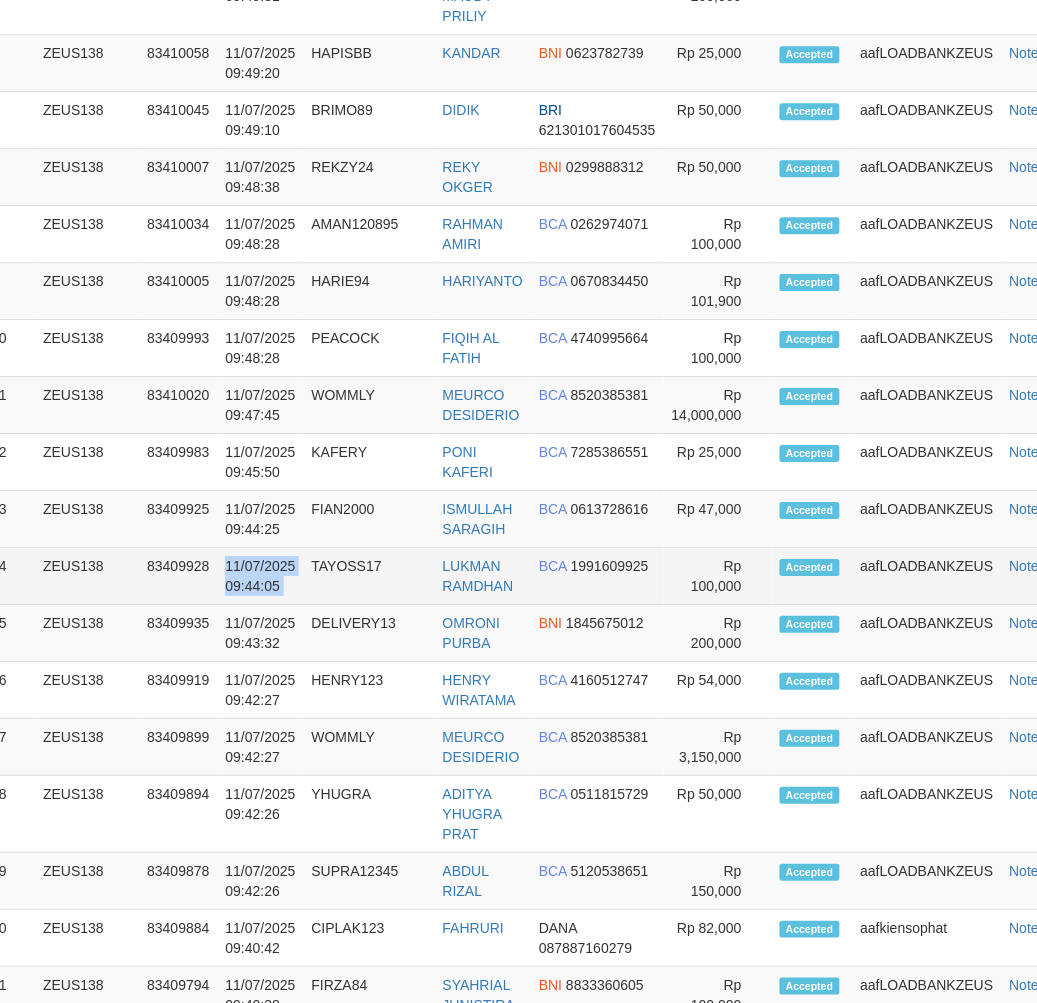 click on "1
ZEUS138
83410097
11/07/2025 09:51:38
ANGEL321
AGNES
GOPAY
081549367493
Rp 200,000 2" at bounding box center (533, 519) 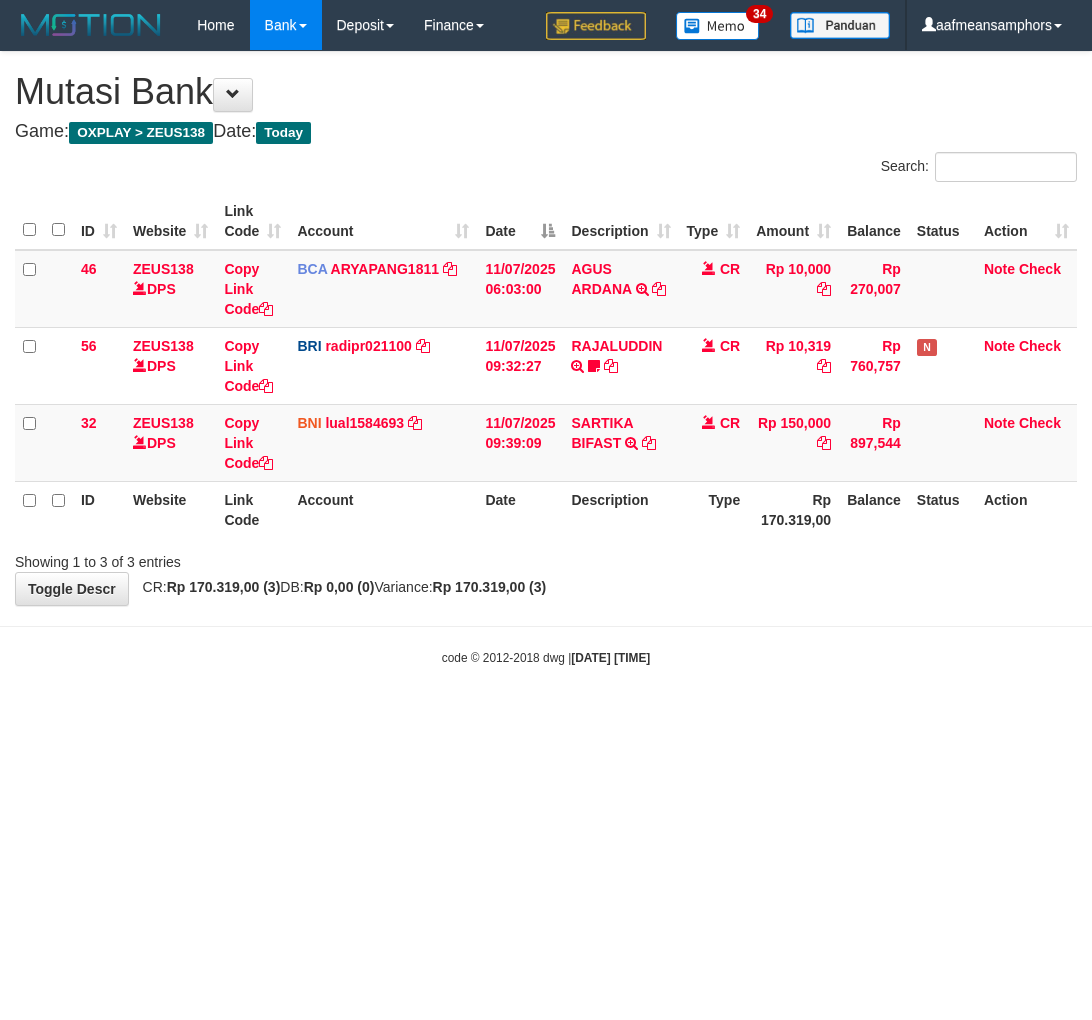 scroll, scrollTop: 0, scrollLeft: 0, axis: both 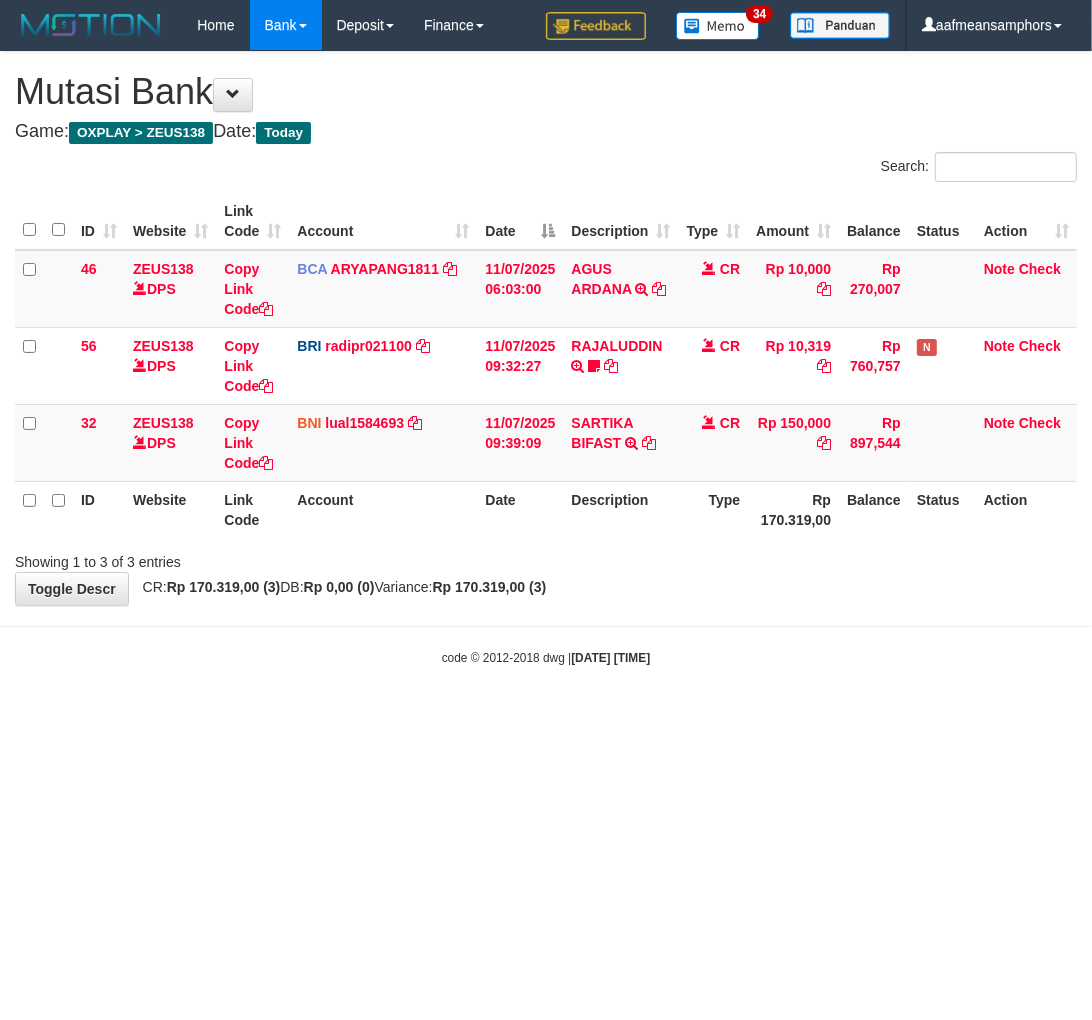 click on "Toggle navigation
Home
Bank
Account List
Load
By Website
Group
[OXPLAY]													ZEUS138
By Load Group (DPS)" at bounding box center (546, 358) 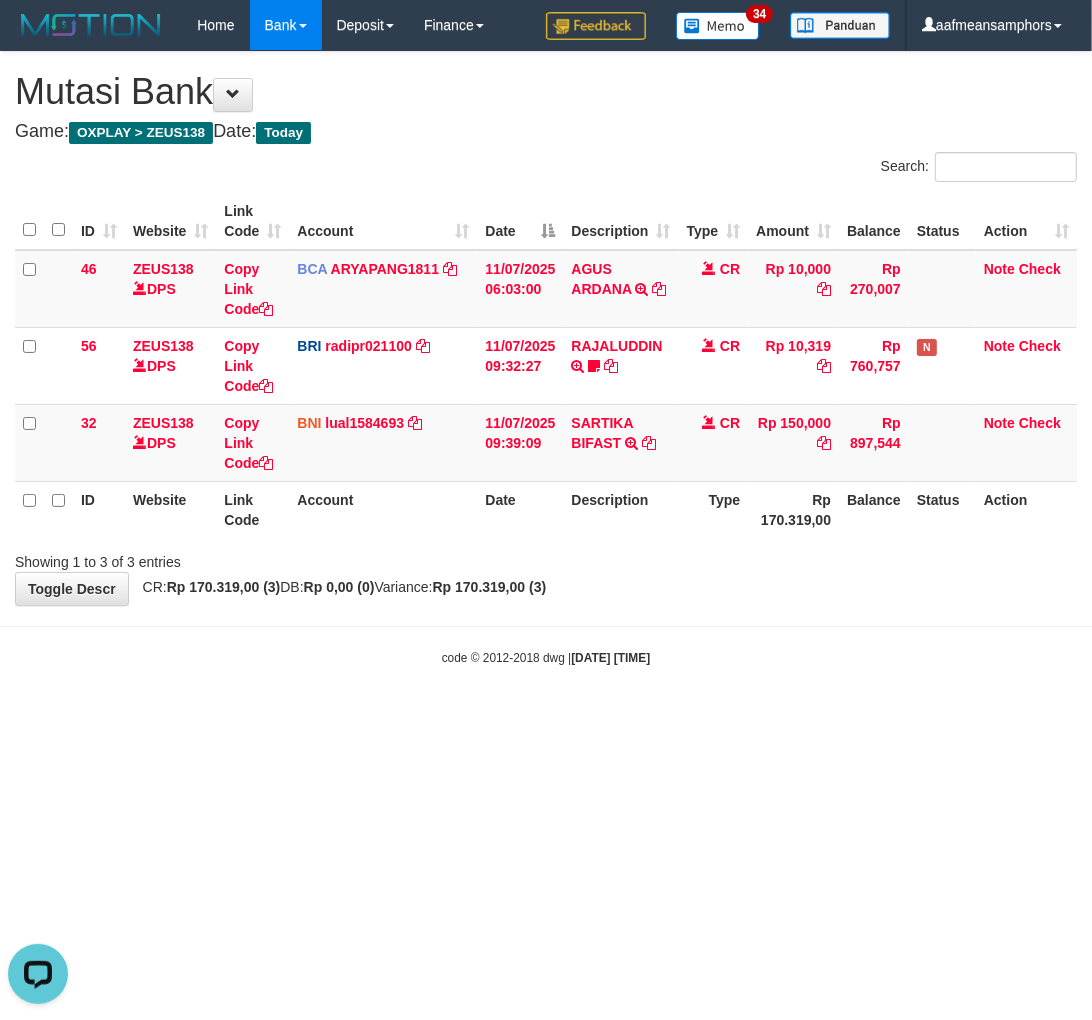 scroll, scrollTop: 0, scrollLeft: 0, axis: both 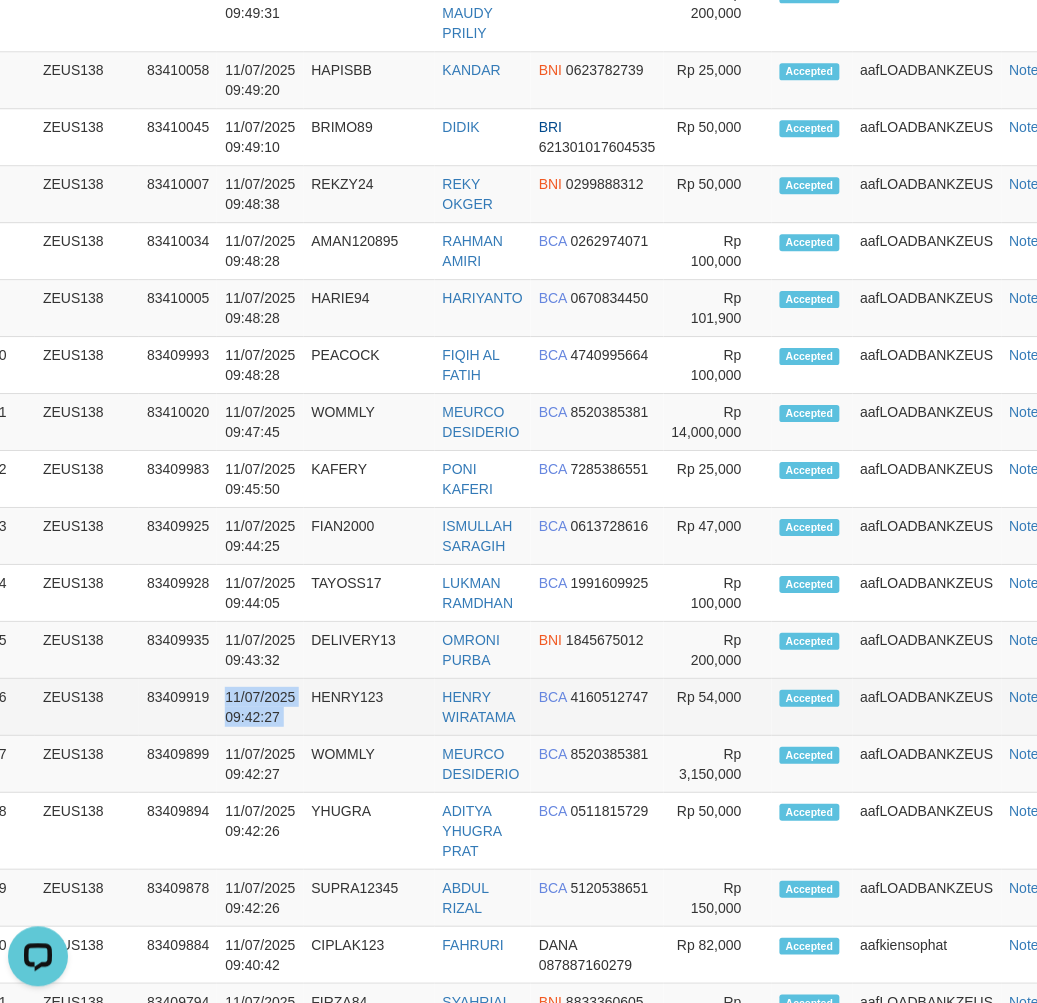 click on "16
ZEUS138
83409919
11/07/2025 09:42:27
HENRY123
HENRY WIRATAMA
BCA
4160512747
Rp 54,000
Accepted
aafLOADBANKZEUS
Note" at bounding box center [533, 707] 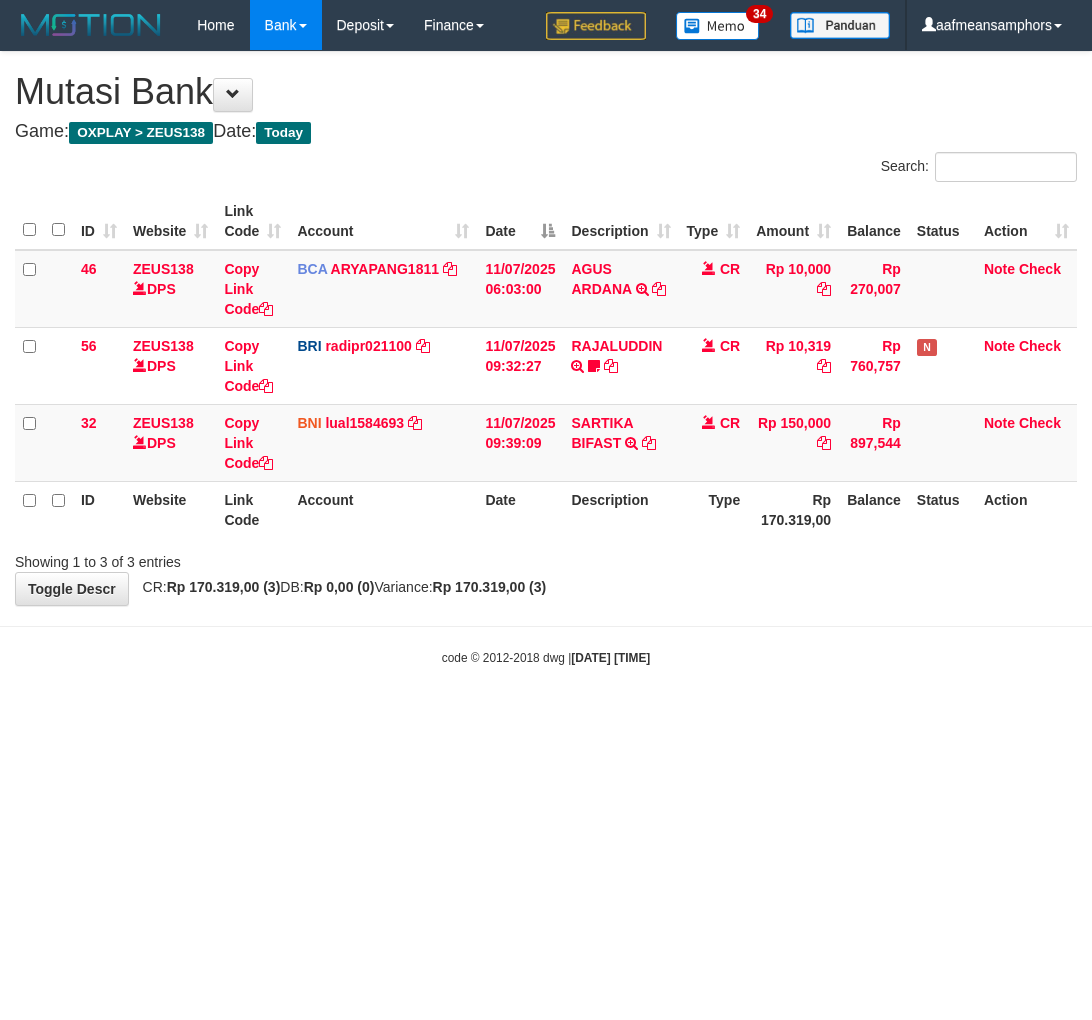scroll, scrollTop: 0, scrollLeft: 0, axis: both 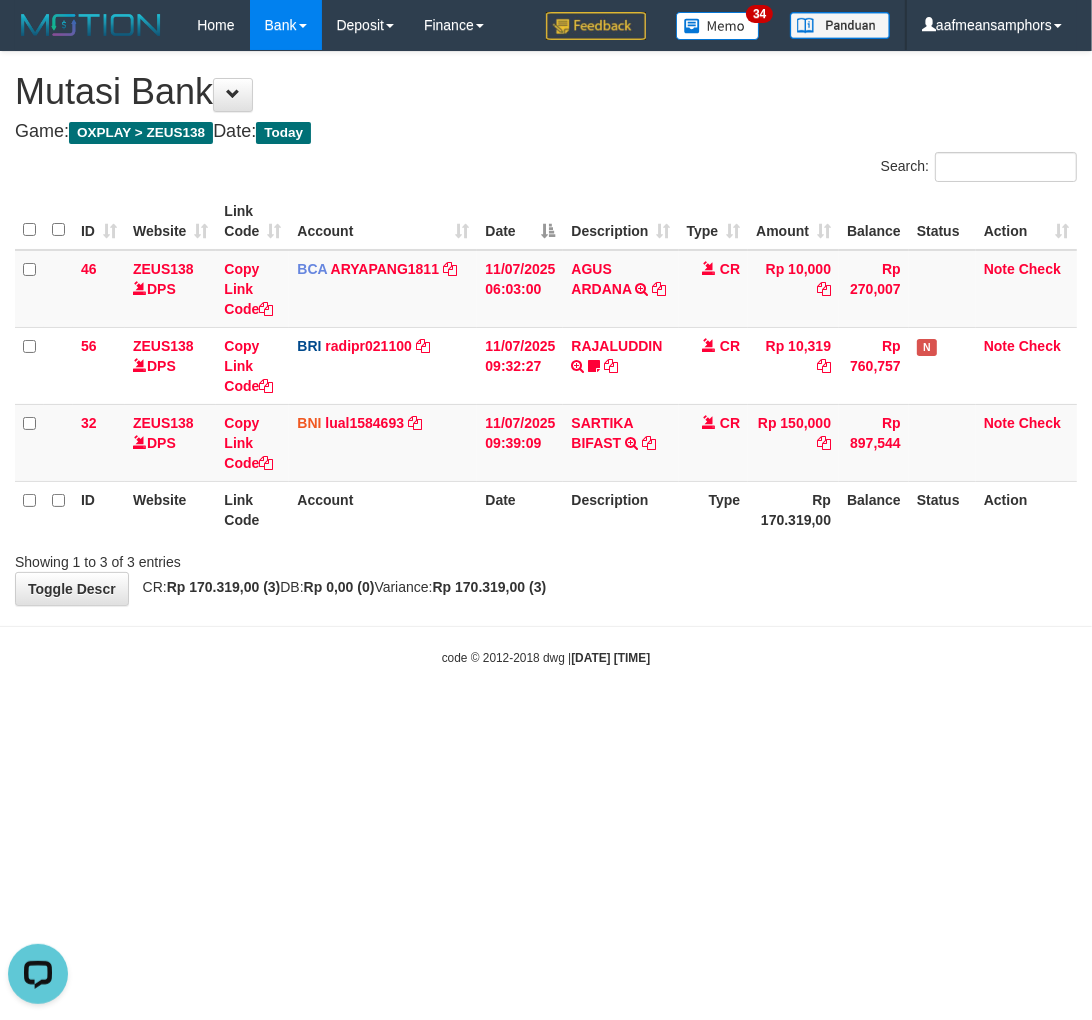 drag, startPoint x: 697, startPoint y: 697, endPoint x: 698, endPoint y: 723, distance: 26.019224 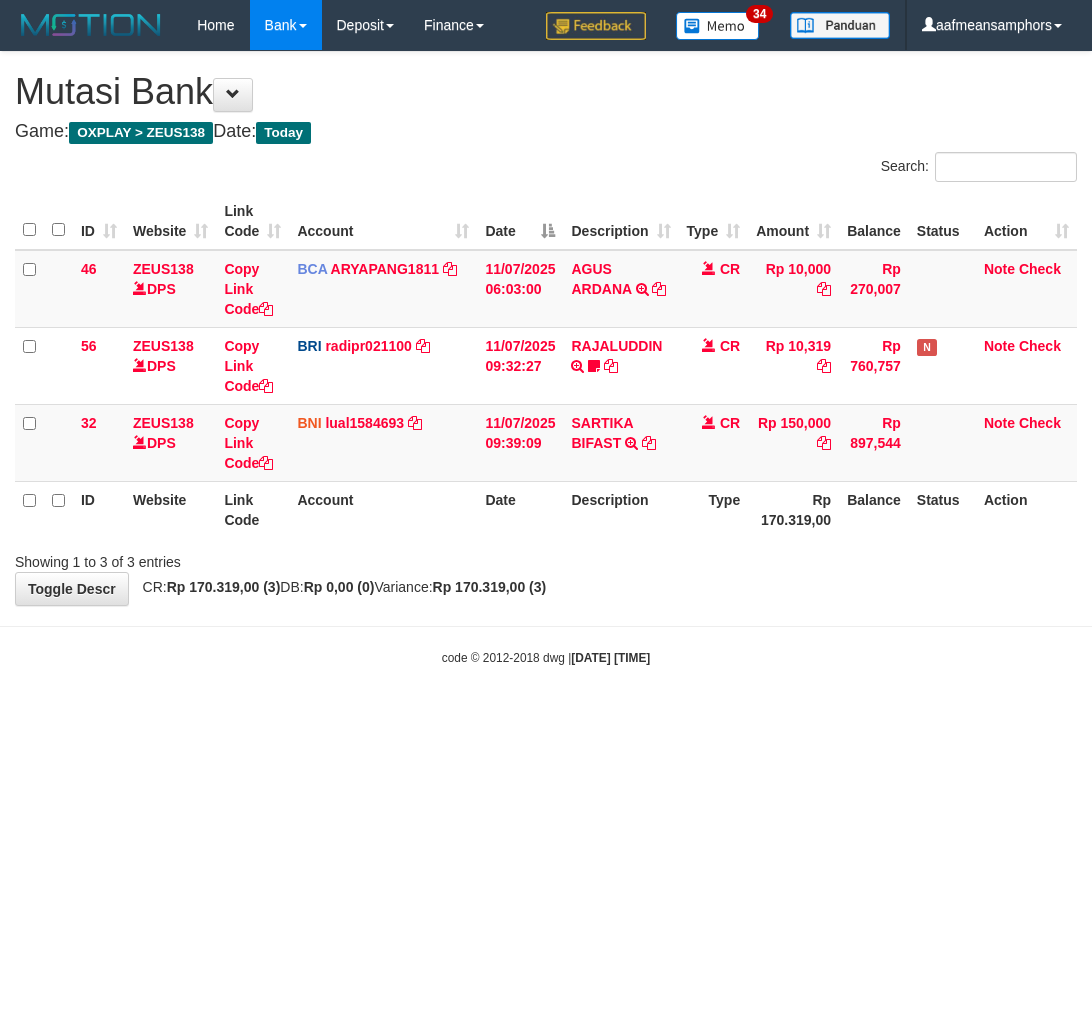 scroll, scrollTop: 0, scrollLeft: 0, axis: both 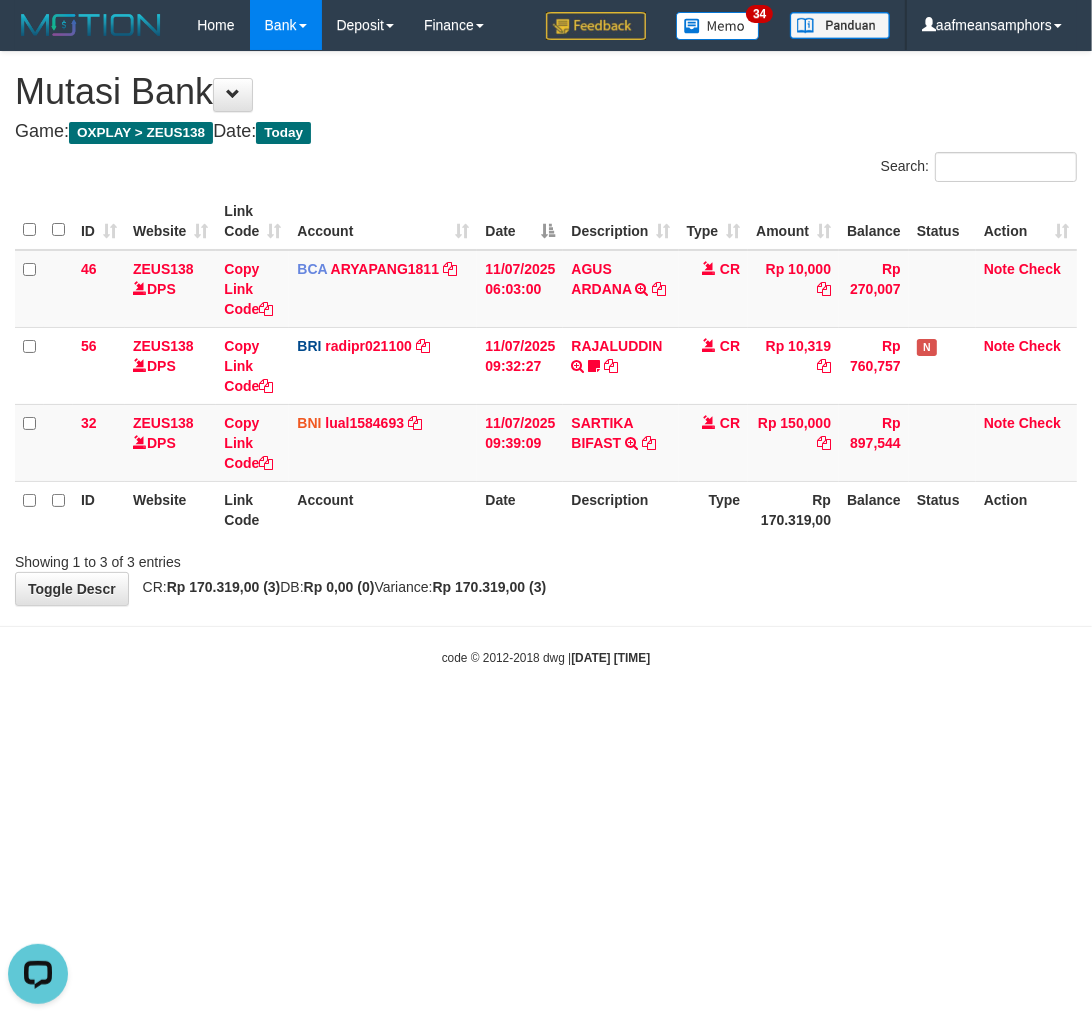 click on "**********" at bounding box center [546, 328] 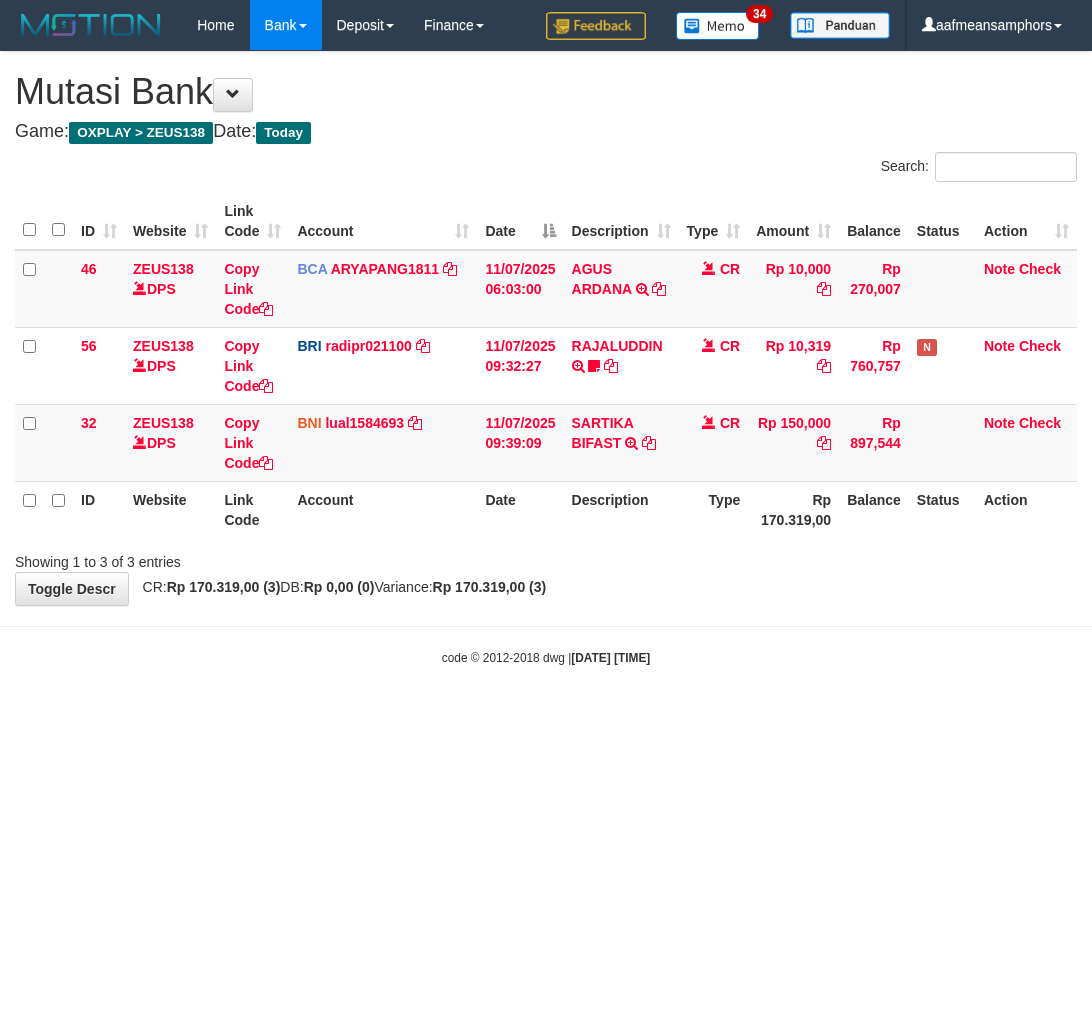 click on "Showing 1 to 3 of 3 entries" at bounding box center [546, 558] 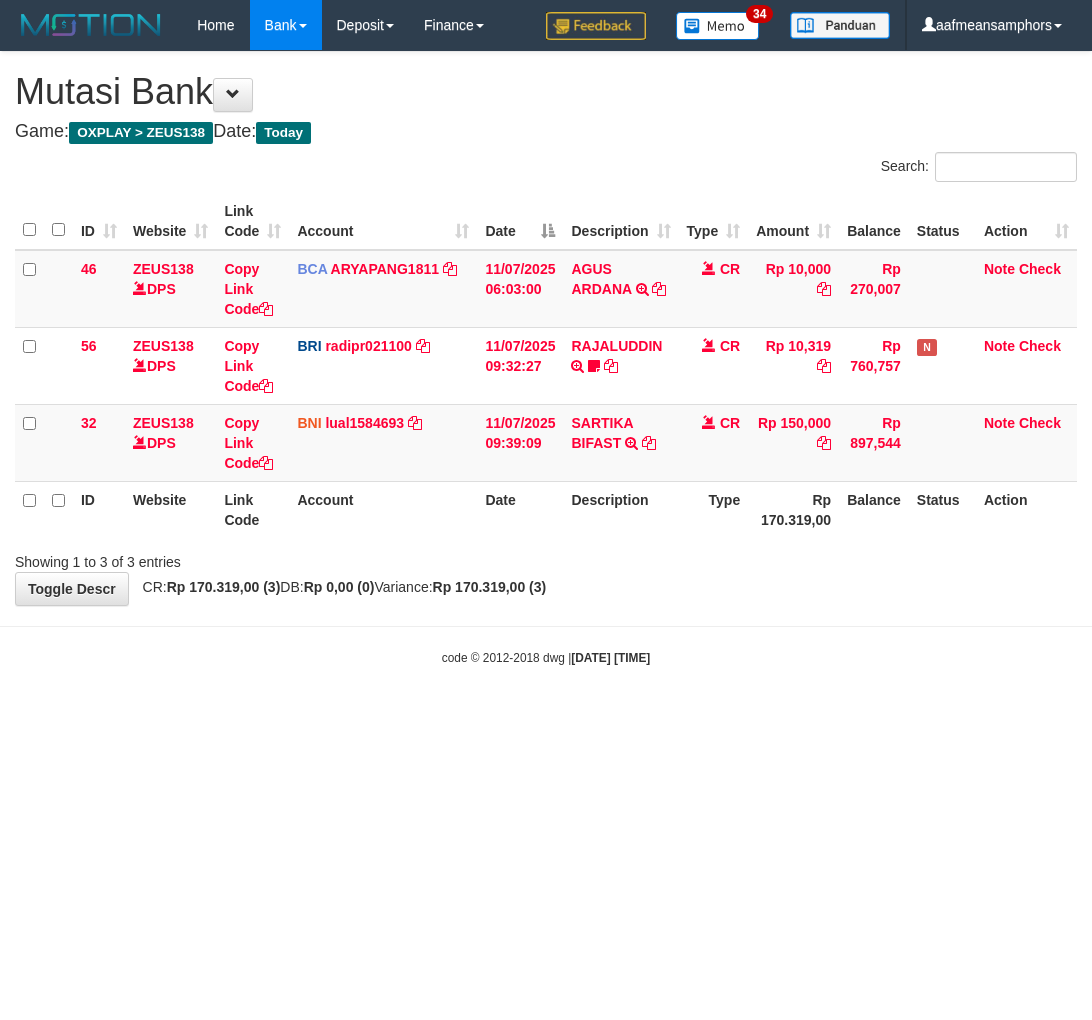 scroll, scrollTop: 0, scrollLeft: 0, axis: both 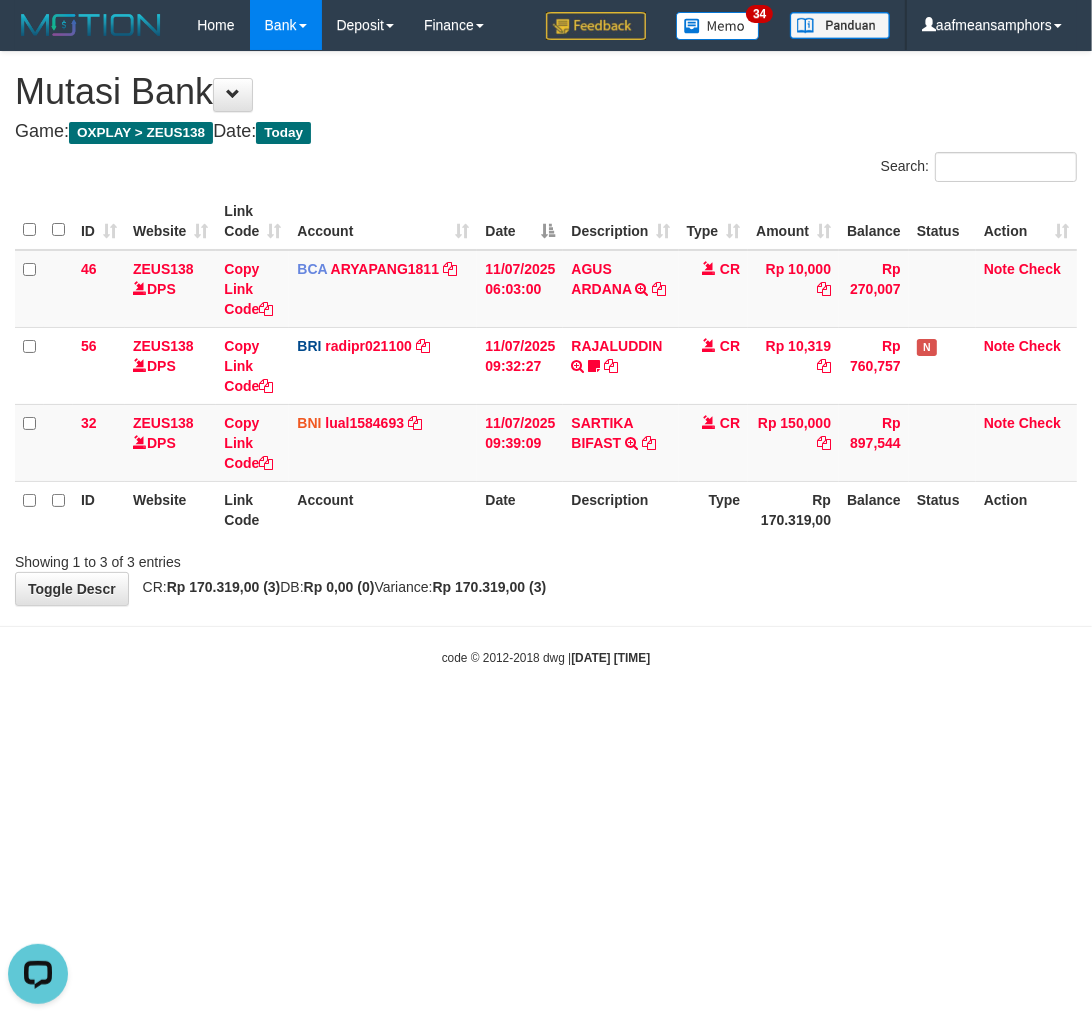 click on "Showing 1 to 3 of 3 entries" at bounding box center [546, 558] 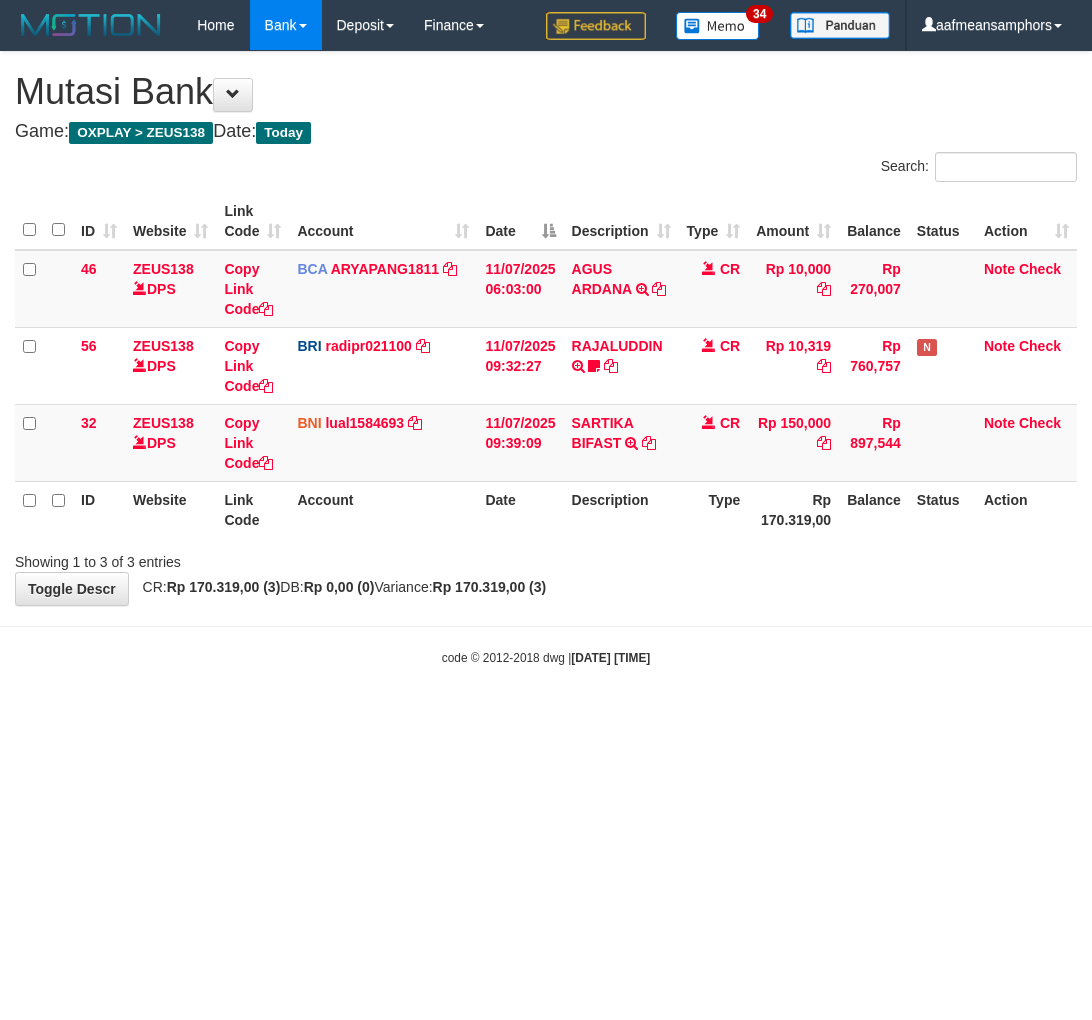 click on "Showing 1 to 3 of 3 entries" at bounding box center (546, 558) 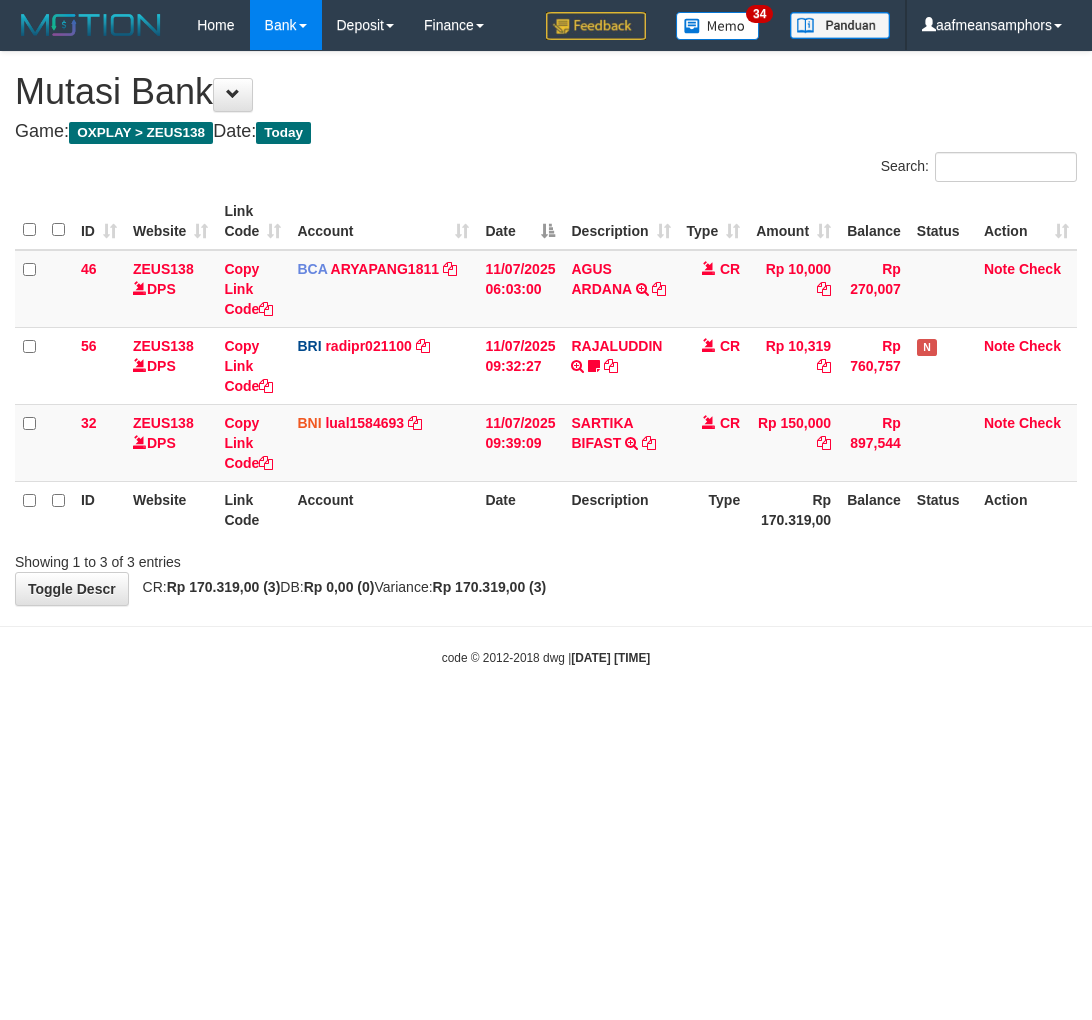 scroll, scrollTop: 0, scrollLeft: 0, axis: both 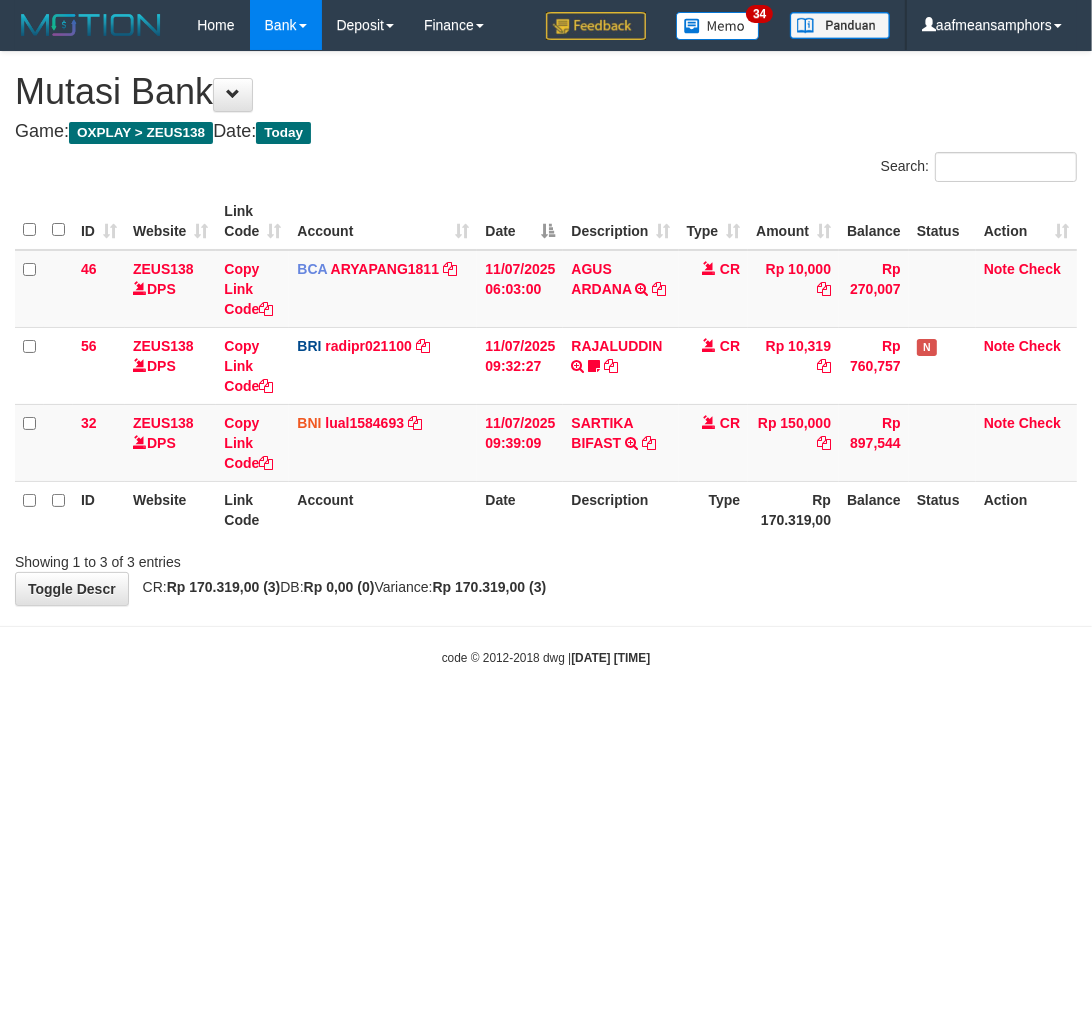 click on "**********" at bounding box center (546, 328) 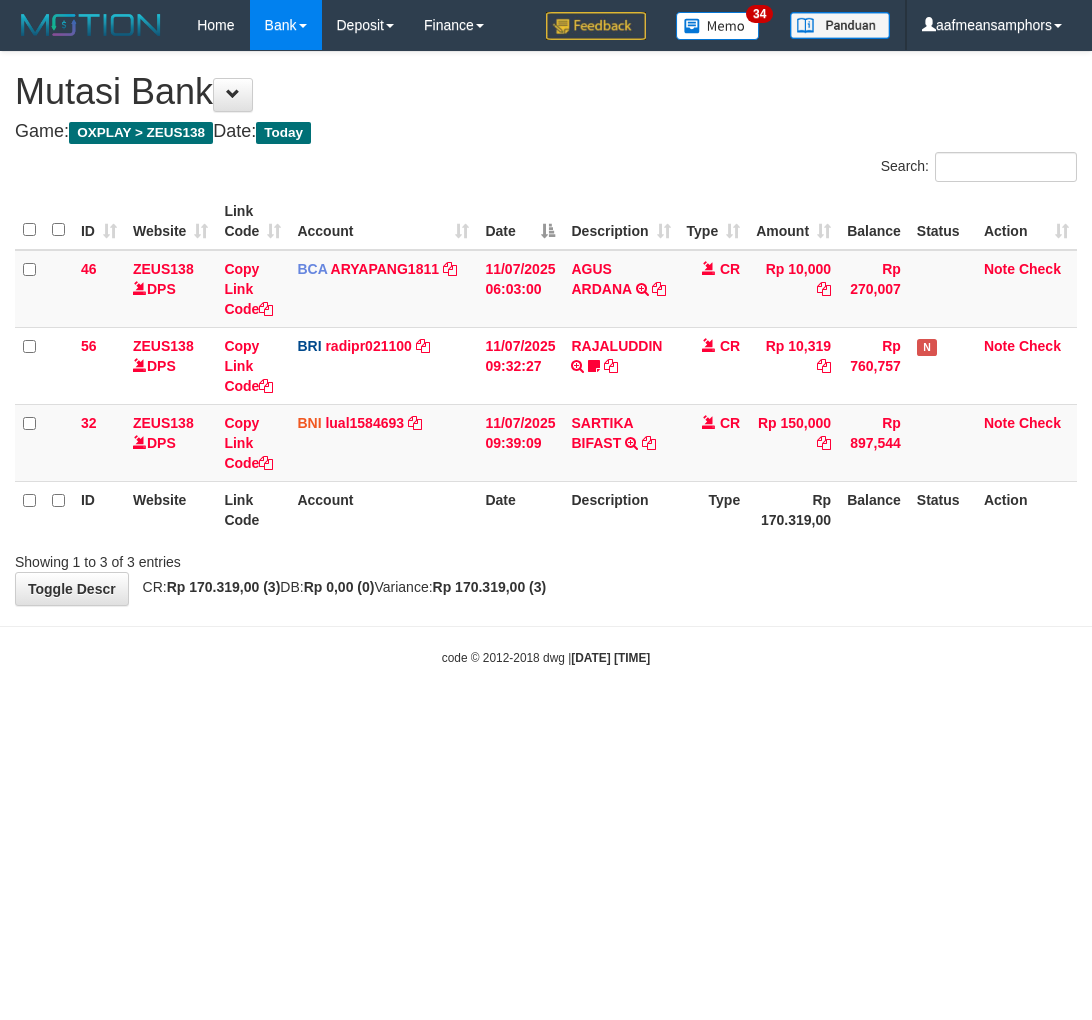 scroll, scrollTop: 0, scrollLeft: 0, axis: both 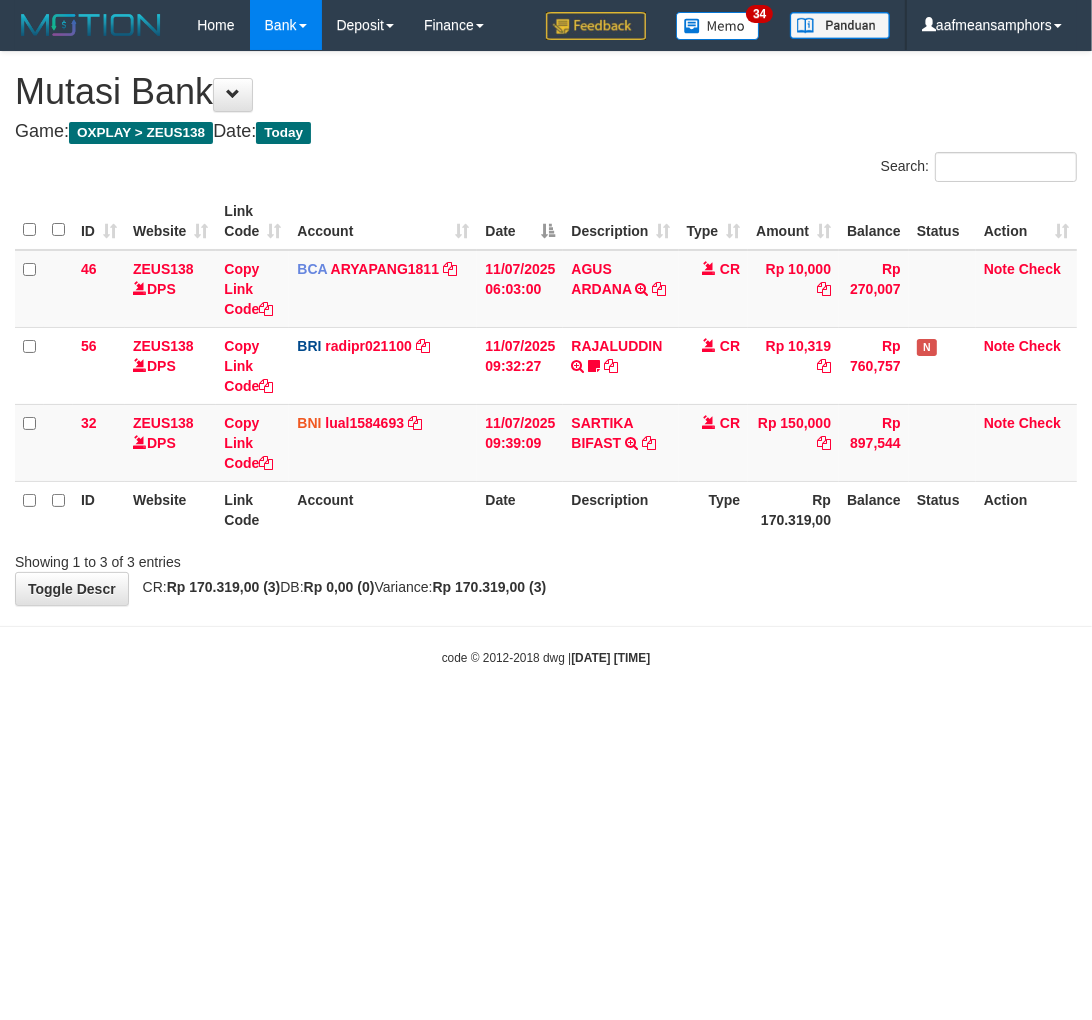 click on "**********" at bounding box center [546, 328] 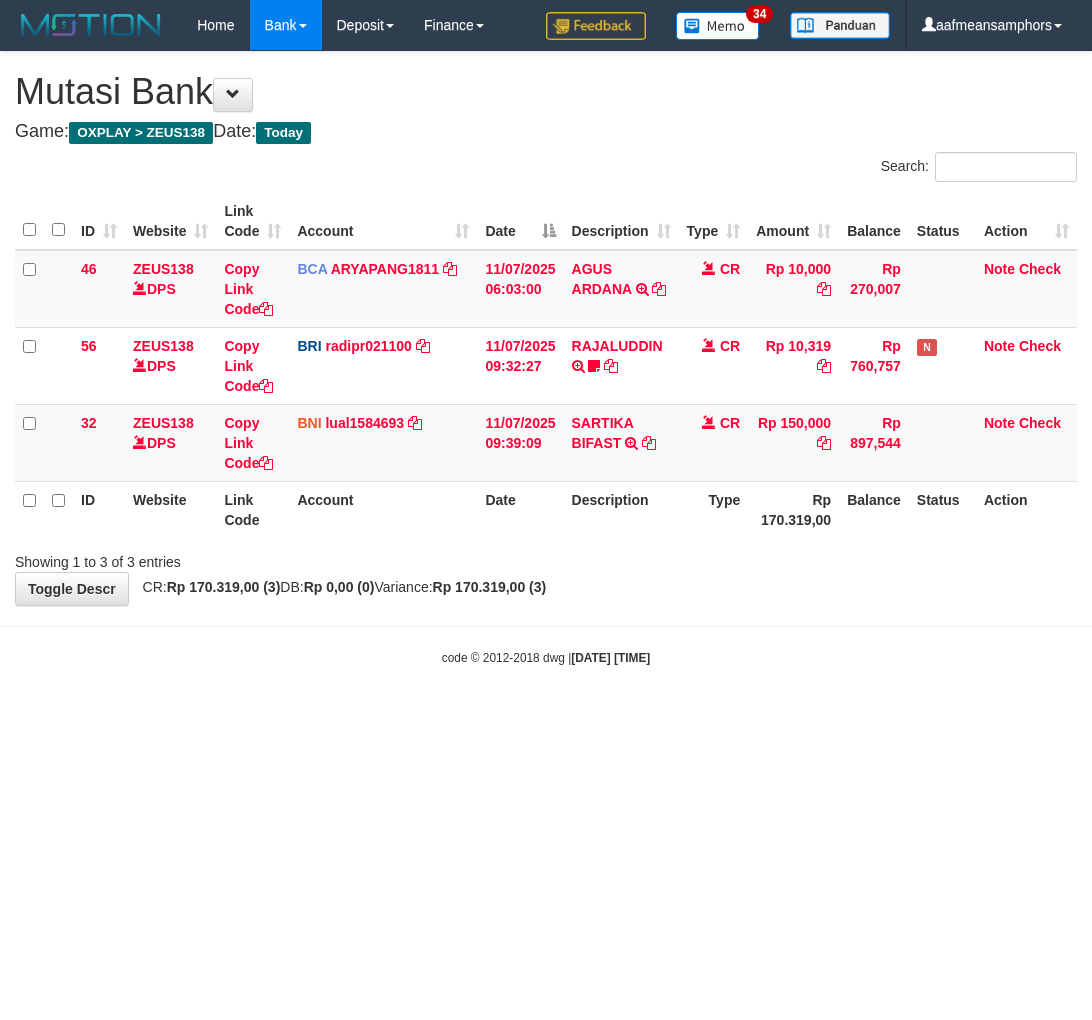 click on "**********" at bounding box center [546, 328] 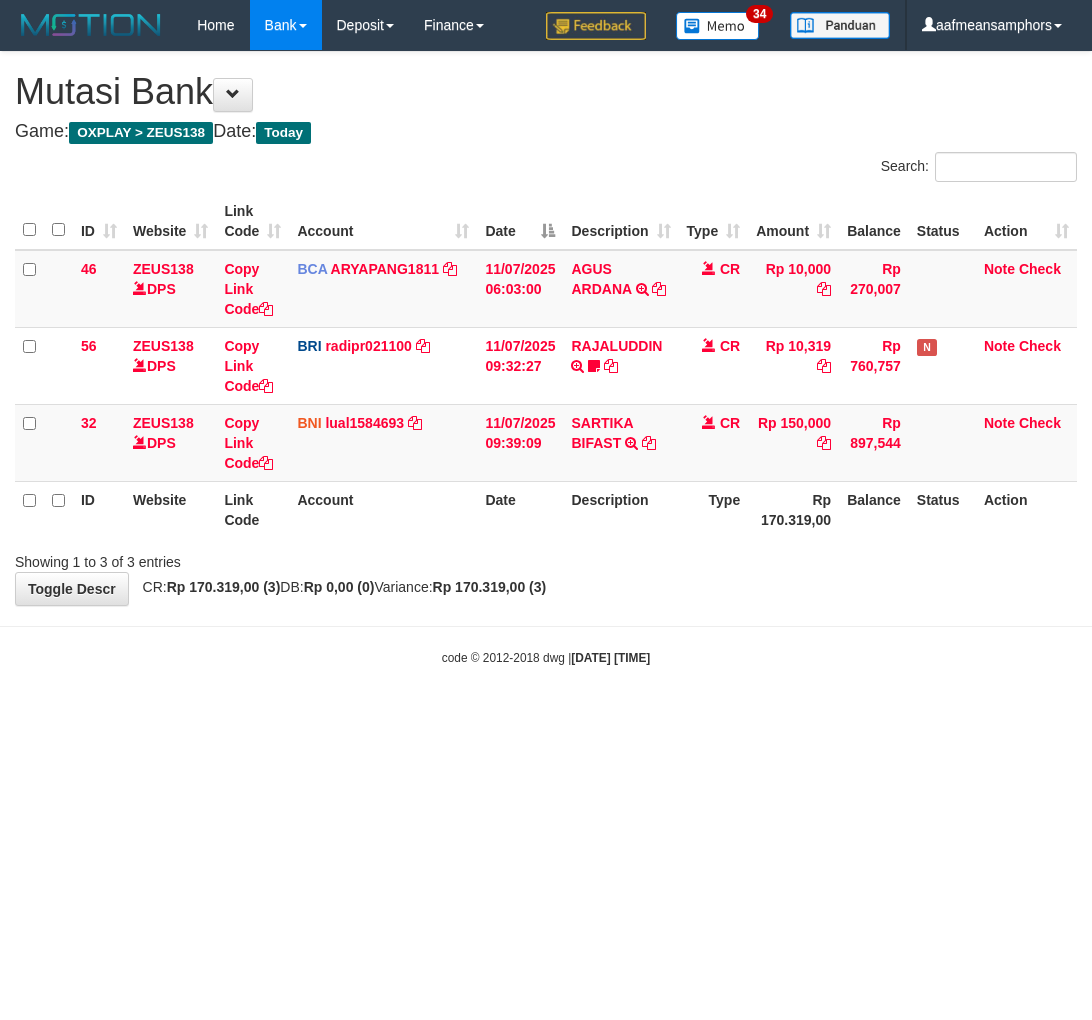 scroll, scrollTop: 0, scrollLeft: 0, axis: both 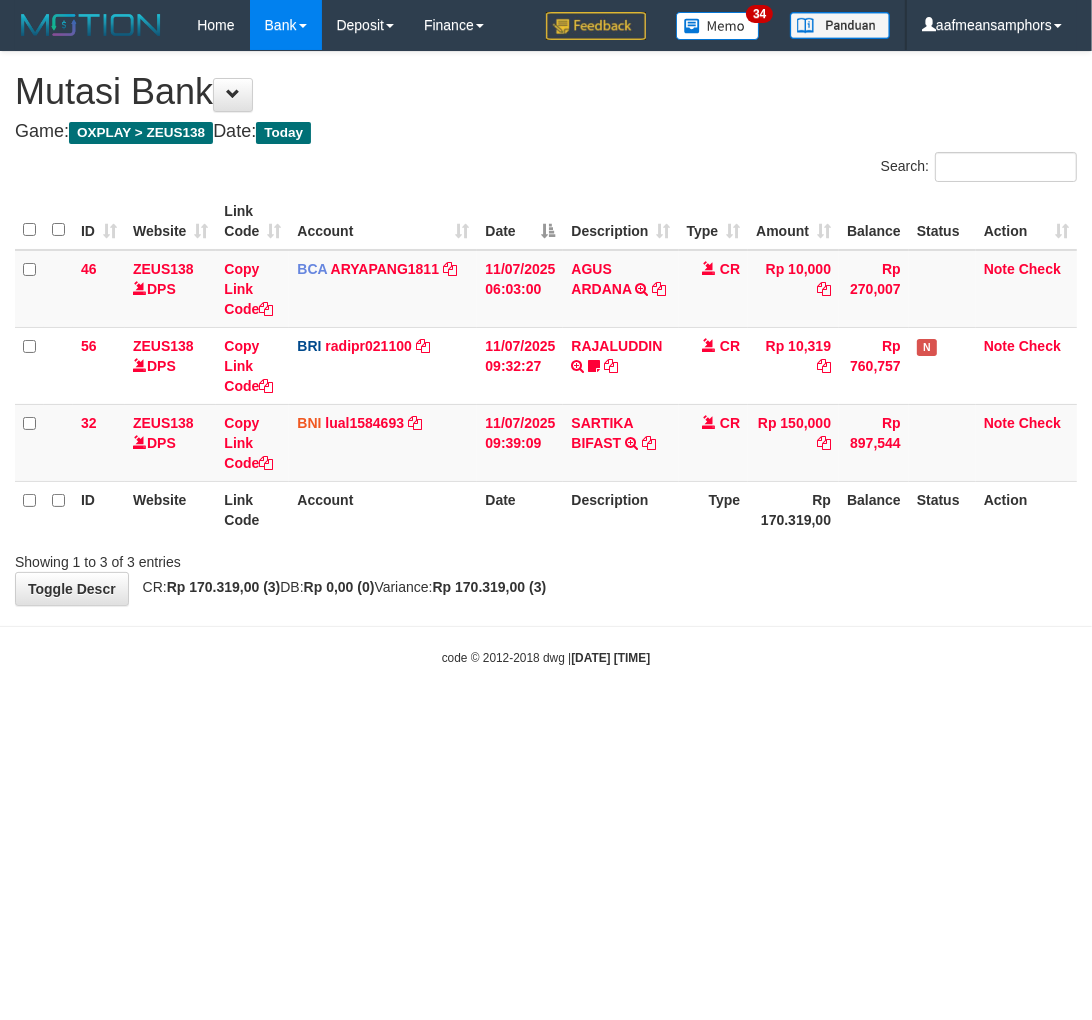 click on "**********" at bounding box center (546, 328) 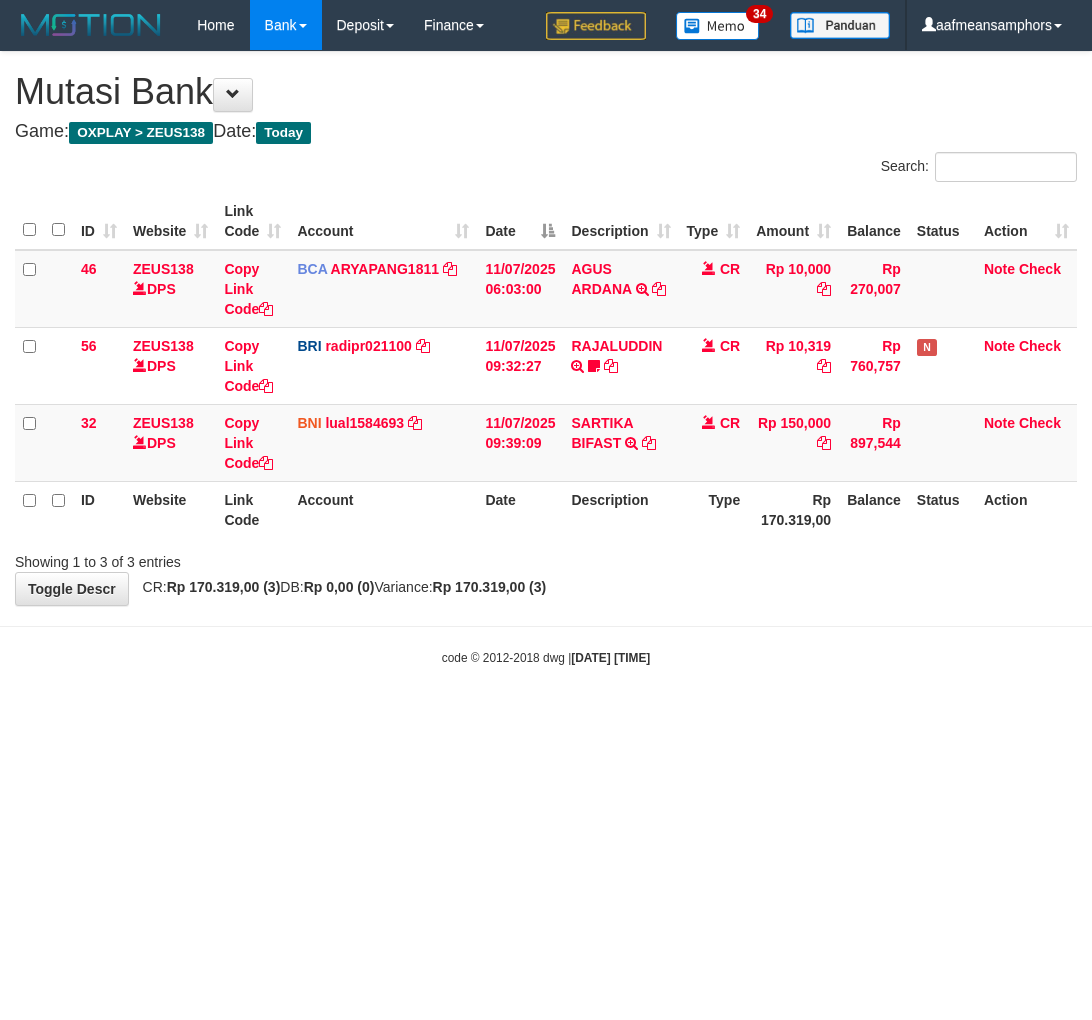 scroll, scrollTop: 0, scrollLeft: 0, axis: both 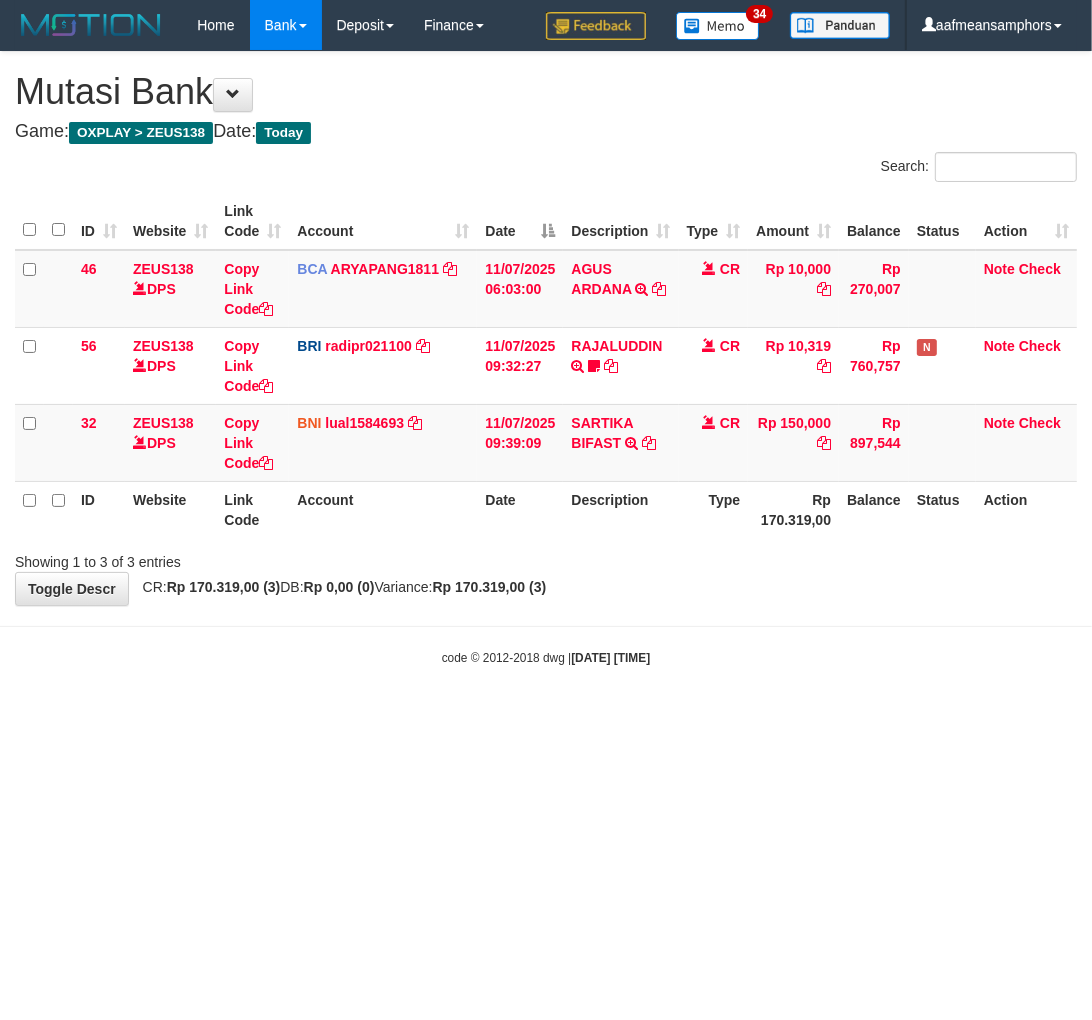 click on "**********" at bounding box center (546, 328) 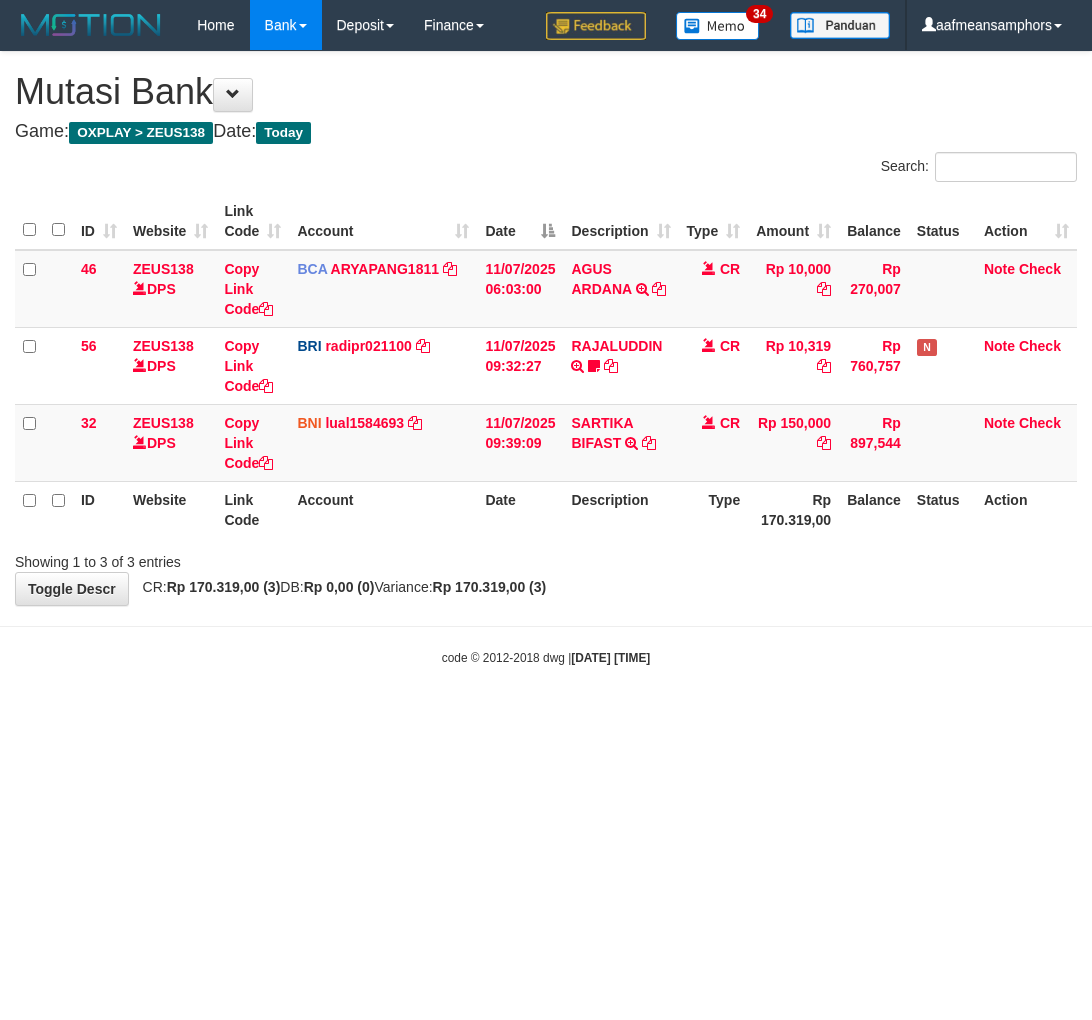 scroll, scrollTop: 0, scrollLeft: 0, axis: both 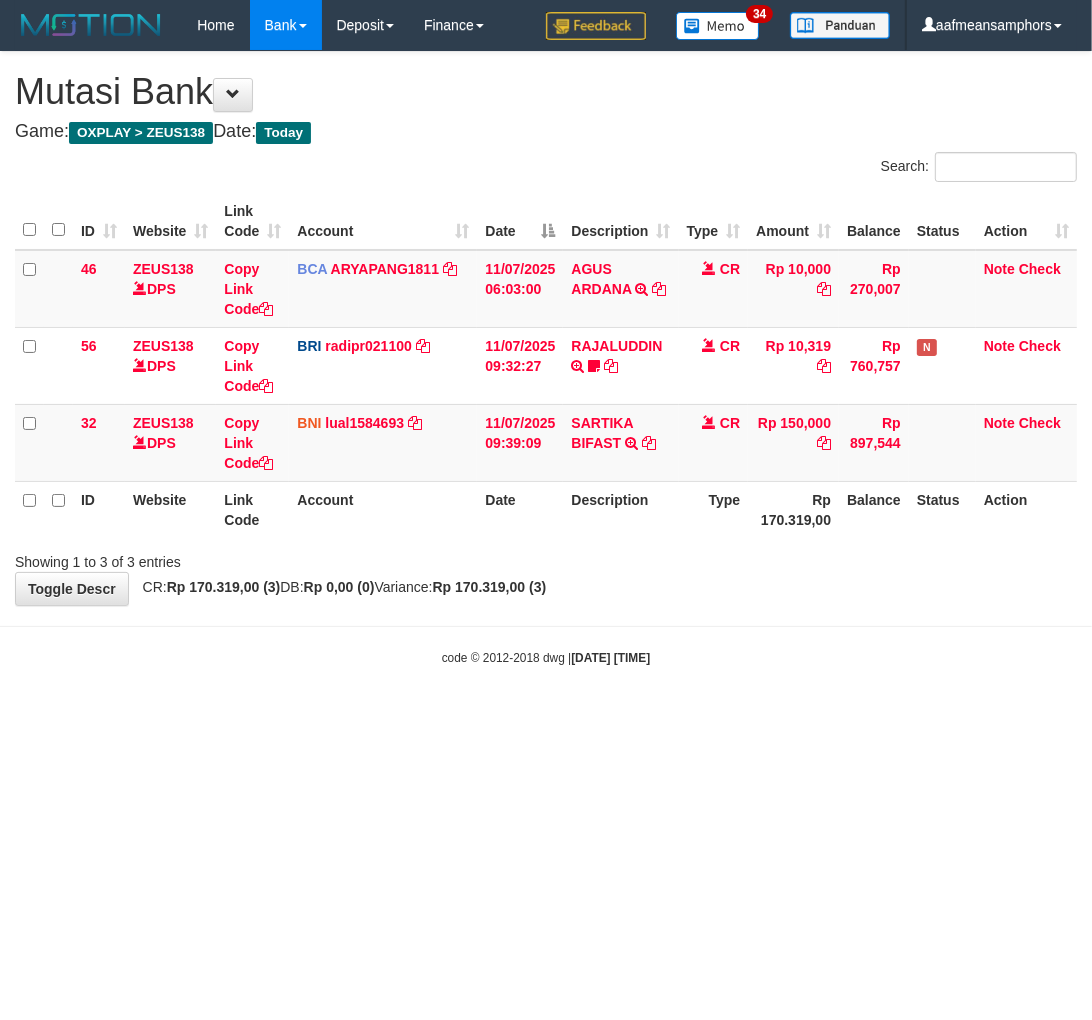 drag, startPoint x: 0, startPoint y: 0, endPoint x: 673, endPoint y: 568, distance: 880.65485 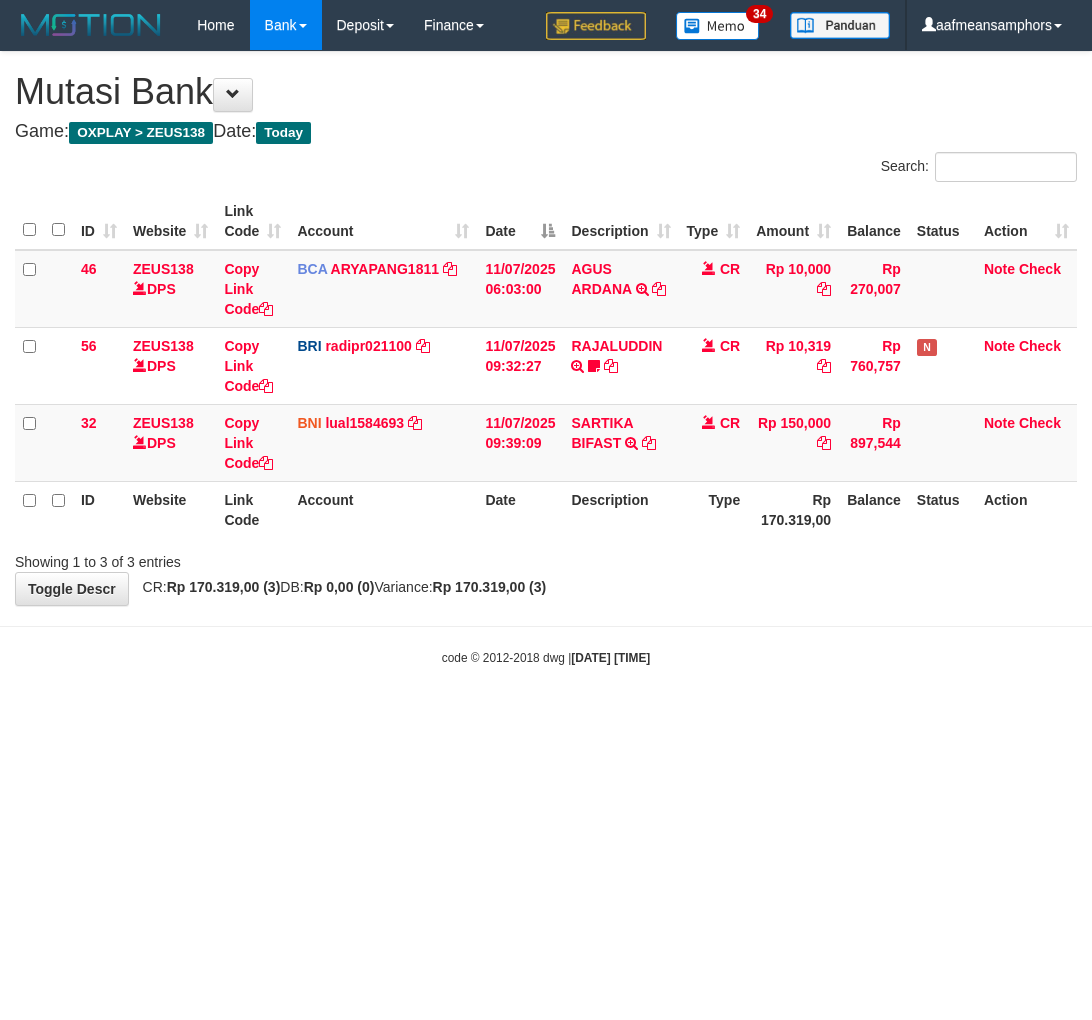 click on "**********" at bounding box center (546, 328) 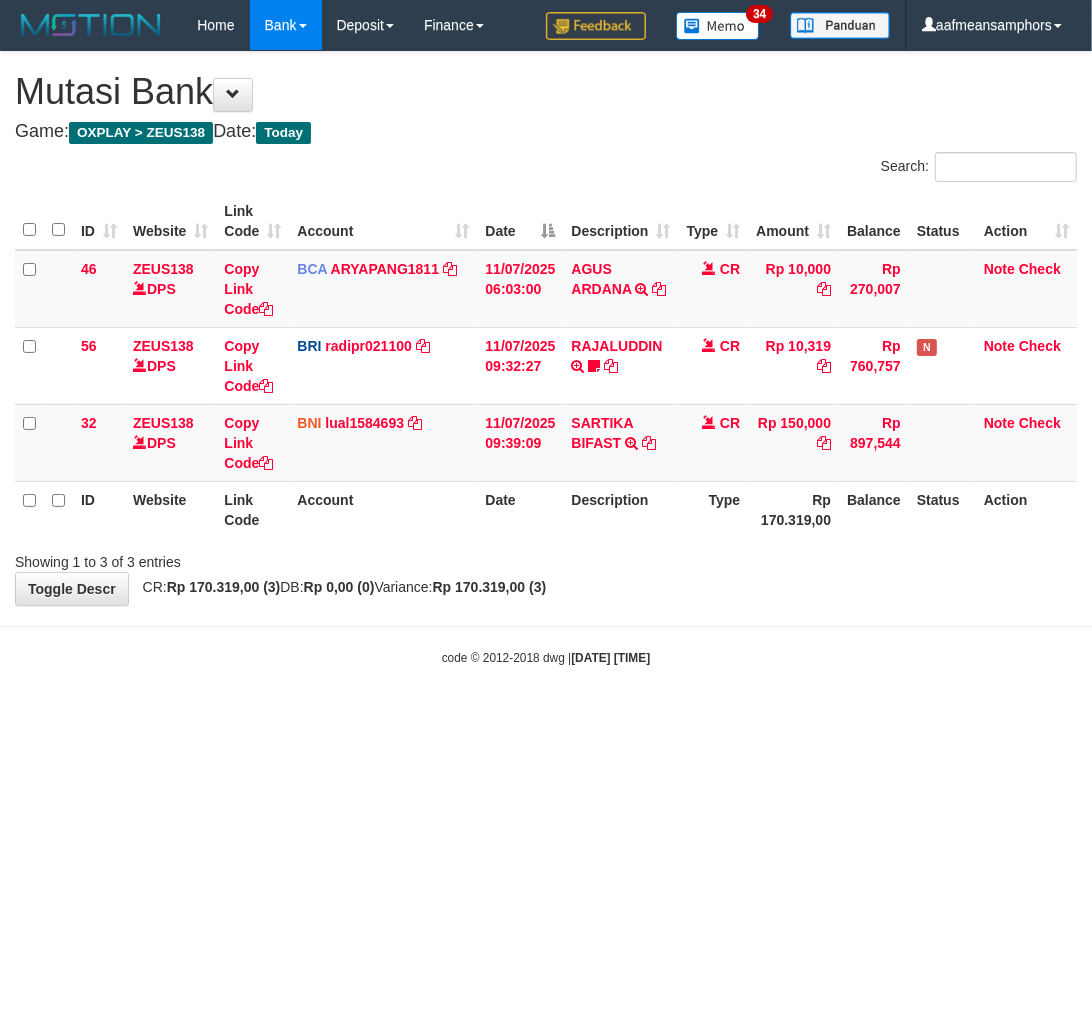 click on "**********" at bounding box center (546, 328) 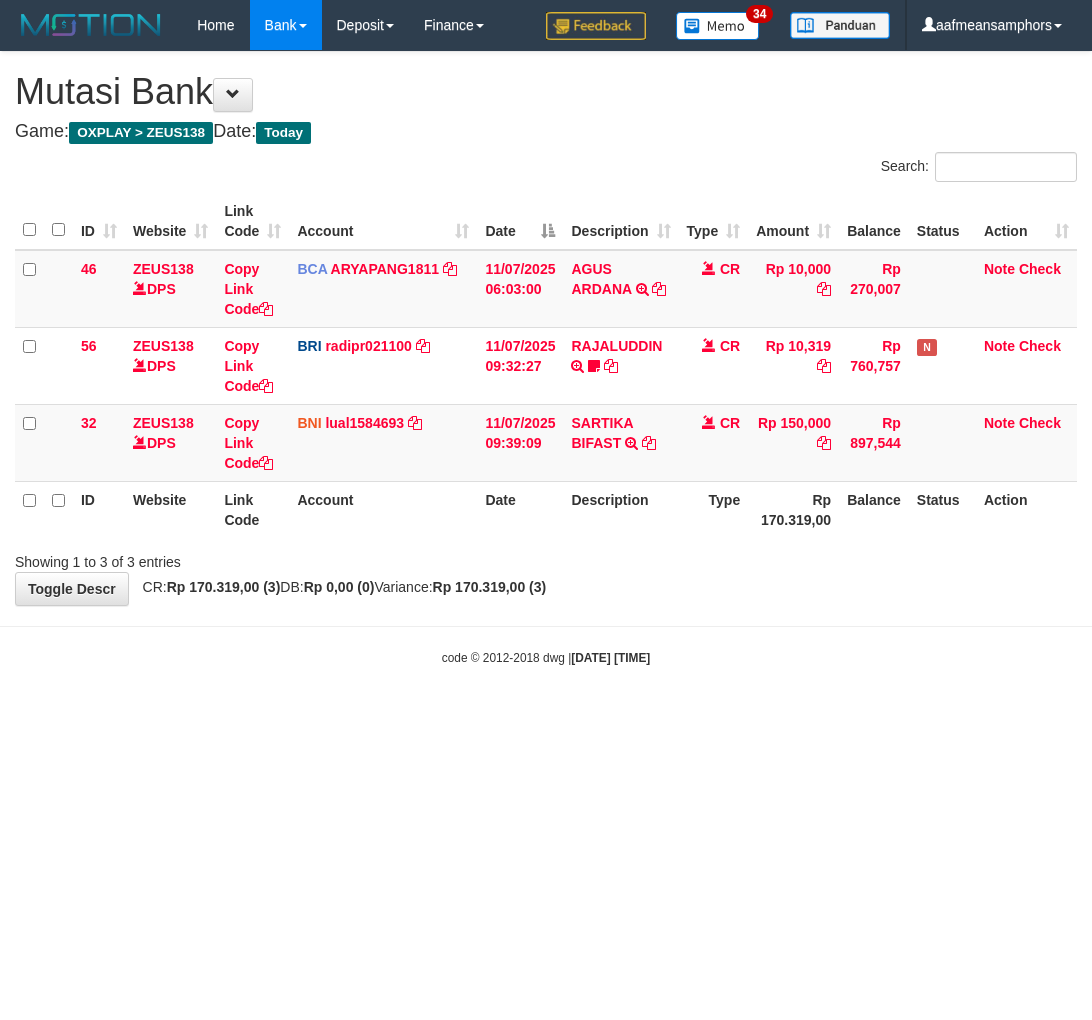 scroll, scrollTop: 0, scrollLeft: 0, axis: both 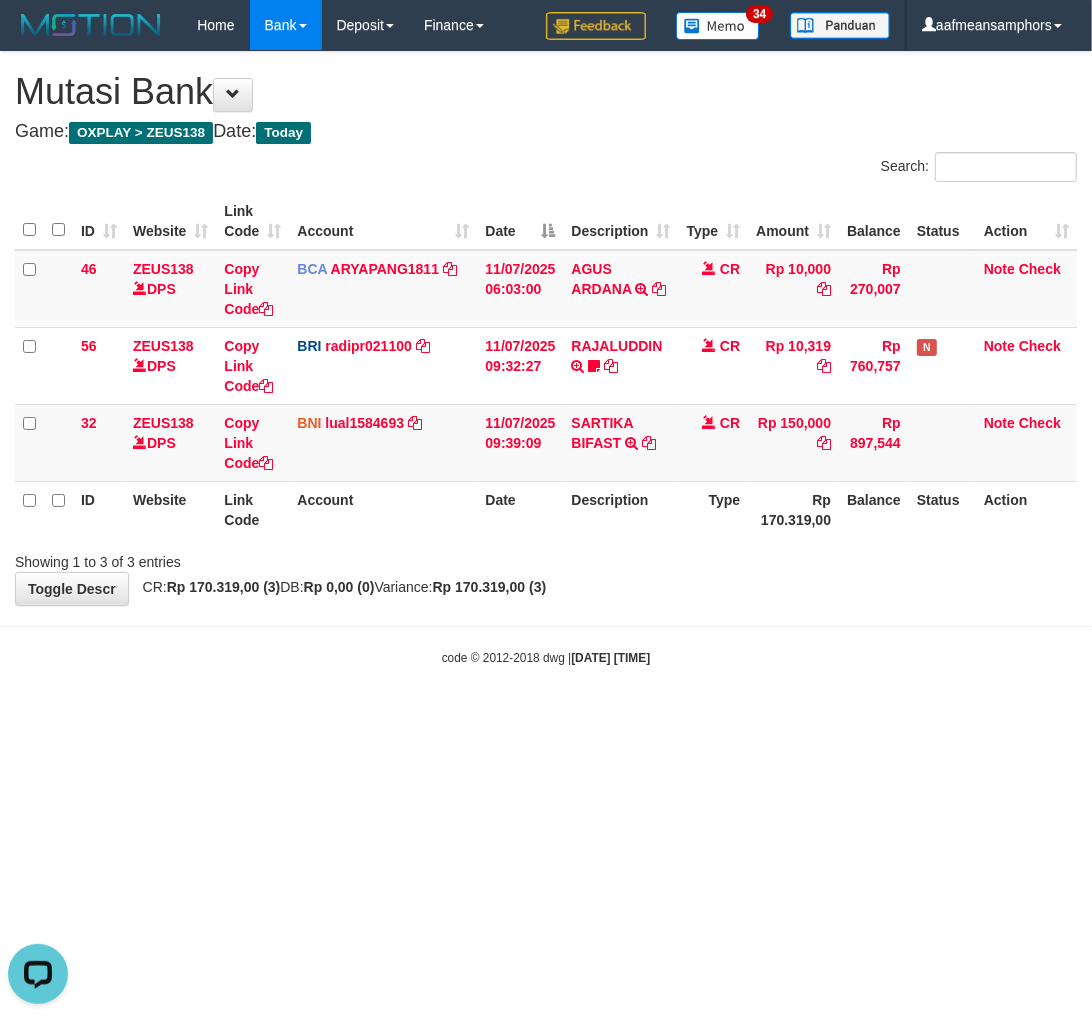 click on "**********" at bounding box center [546, 328] 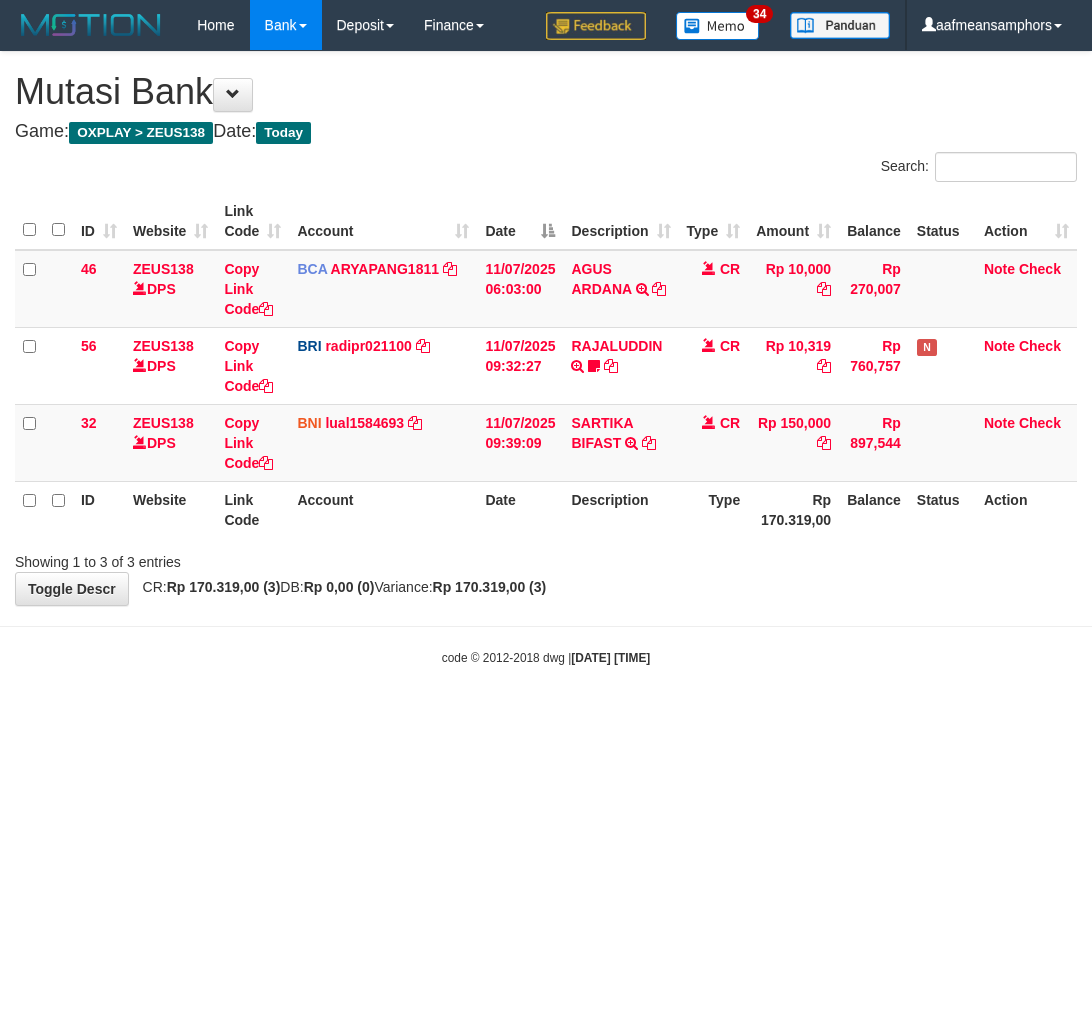 scroll, scrollTop: 0, scrollLeft: 0, axis: both 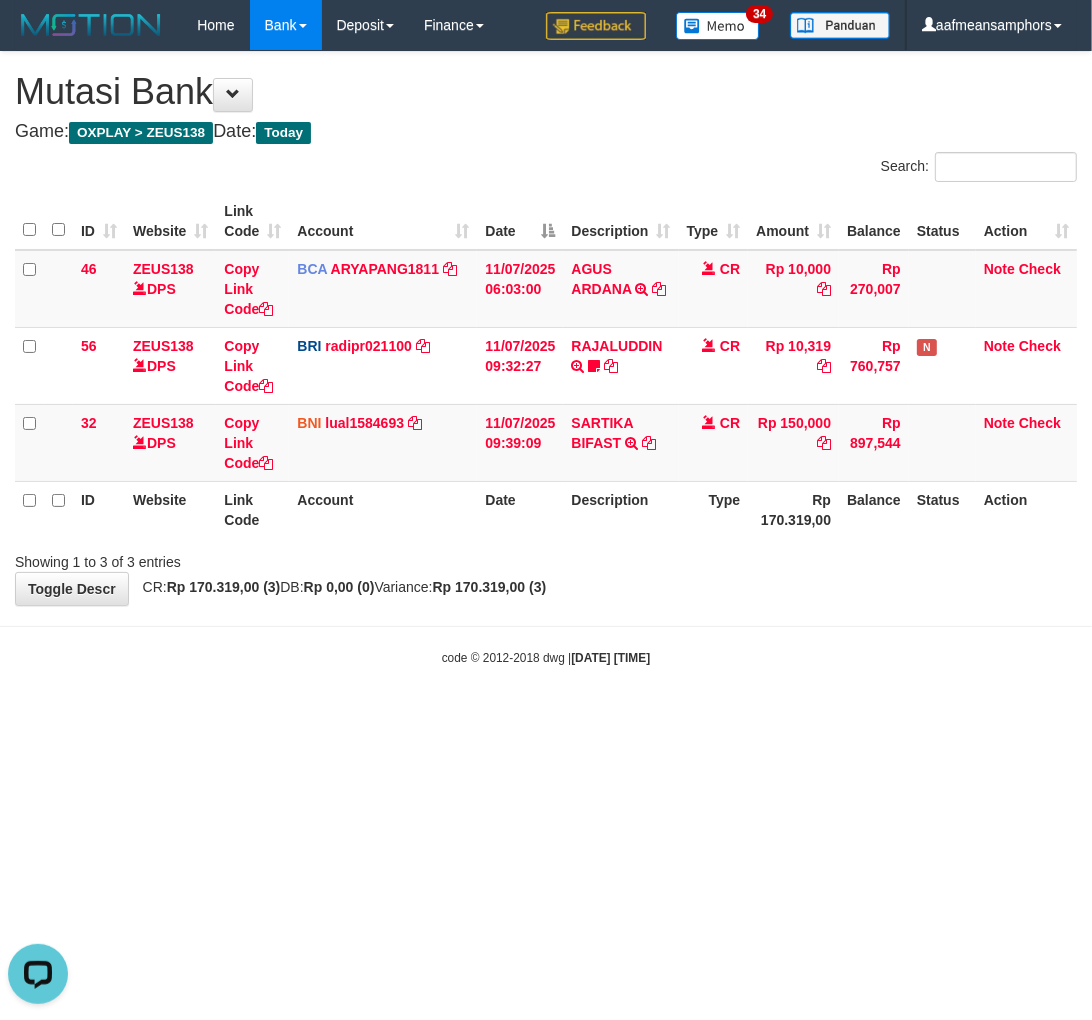 click on "**********" at bounding box center [546, 328] 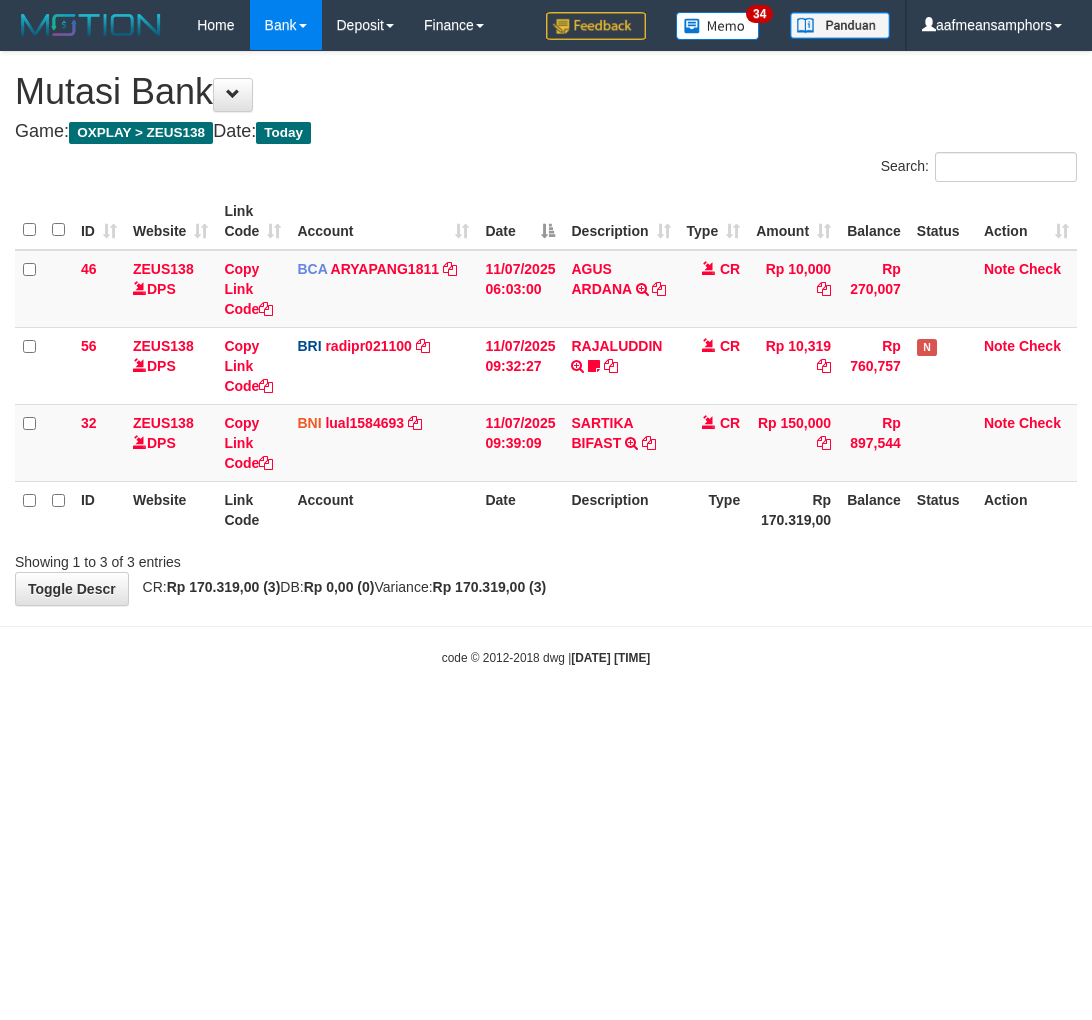 scroll, scrollTop: 0, scrollLeft: 0, axis: both 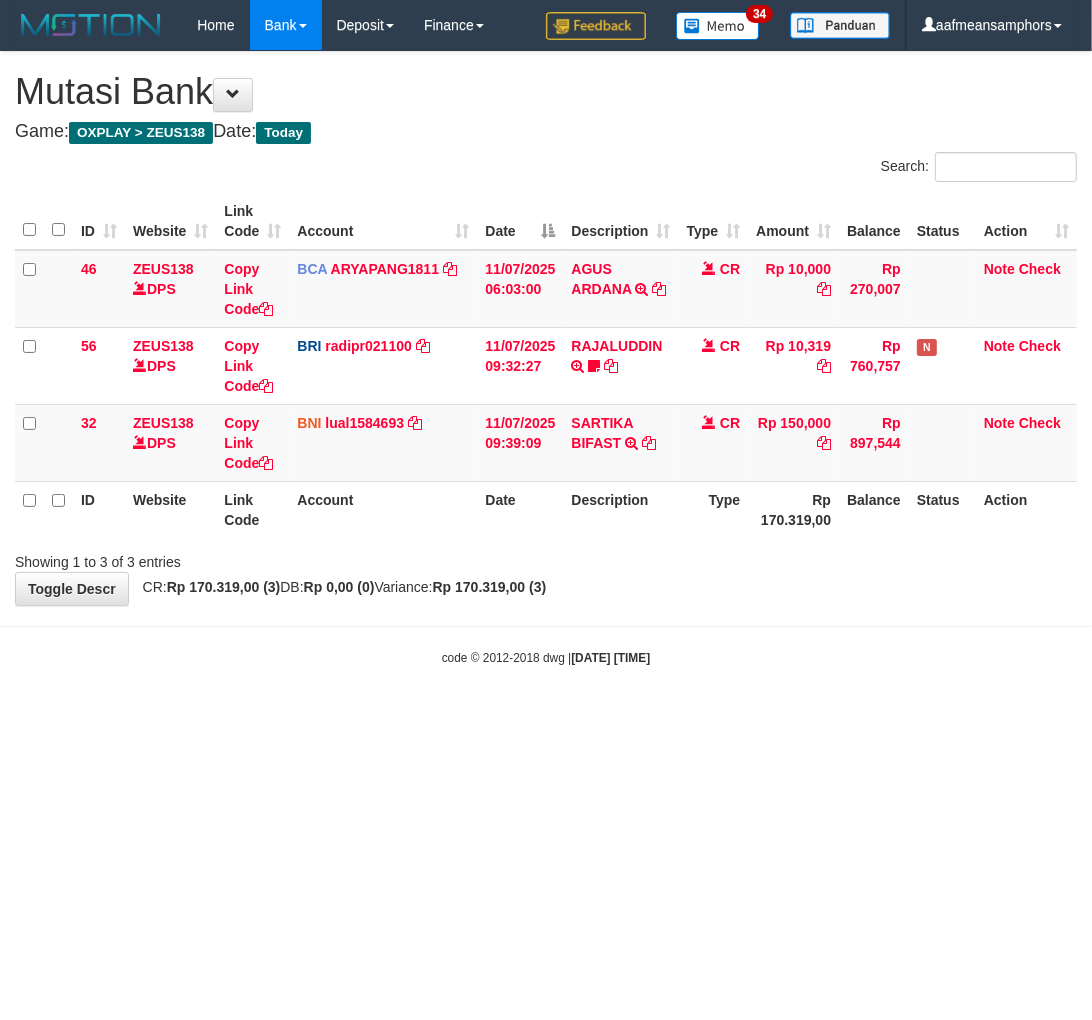 click on "Showing 1 to 3 of 3 entries" at bounding box center [546, 558] 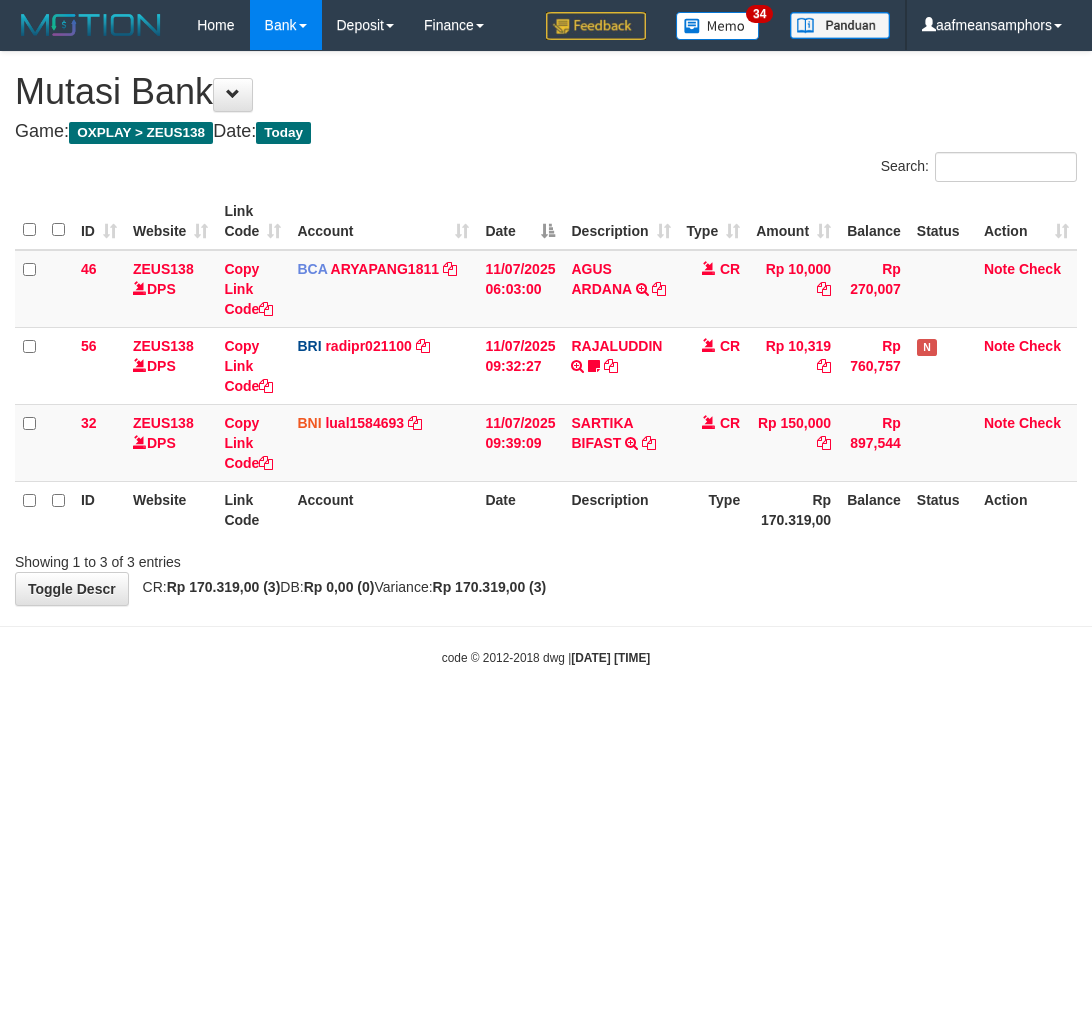 scroll, scrollTop: 0, scrollLeft: 0, axis: both 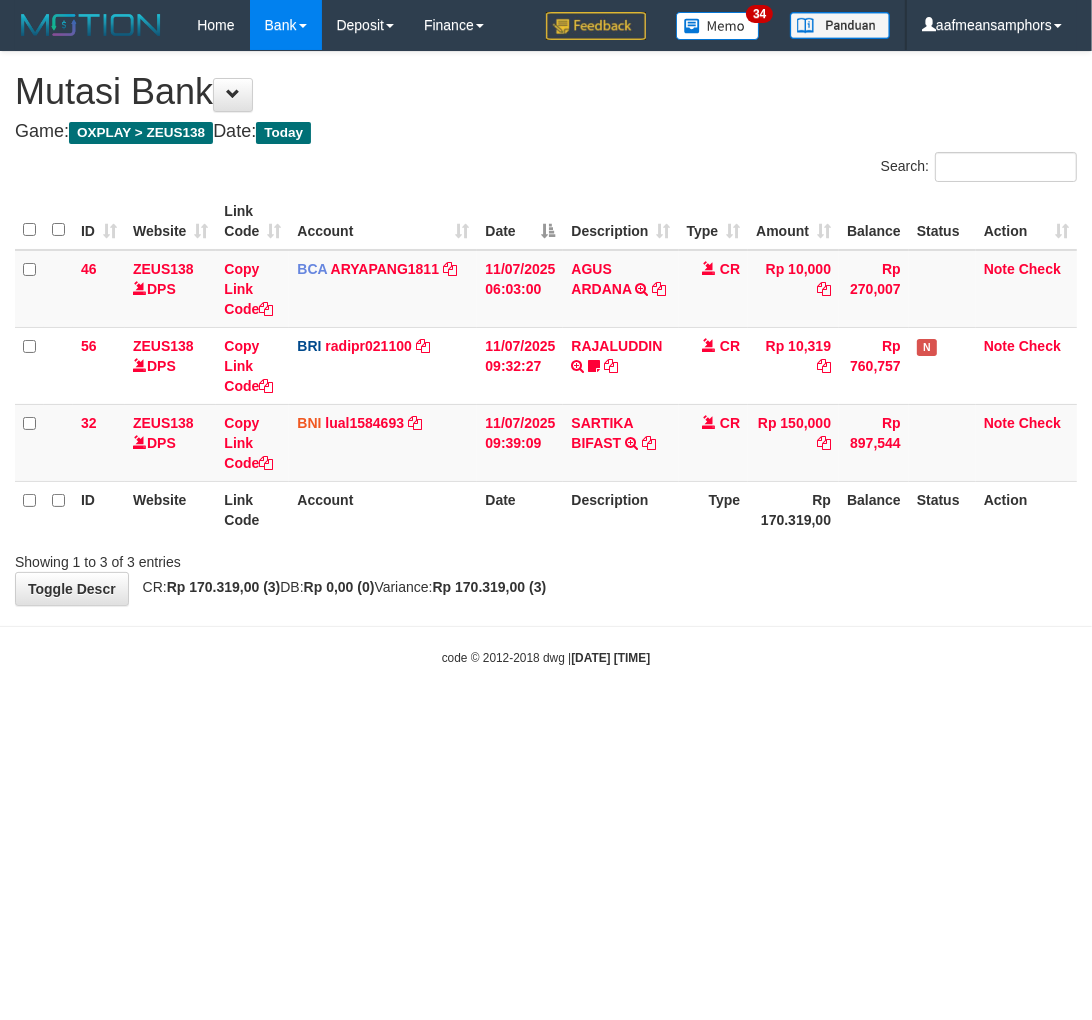 click on "Showing 1 to 3 of 3 entries" at bounding box center [546, 558] 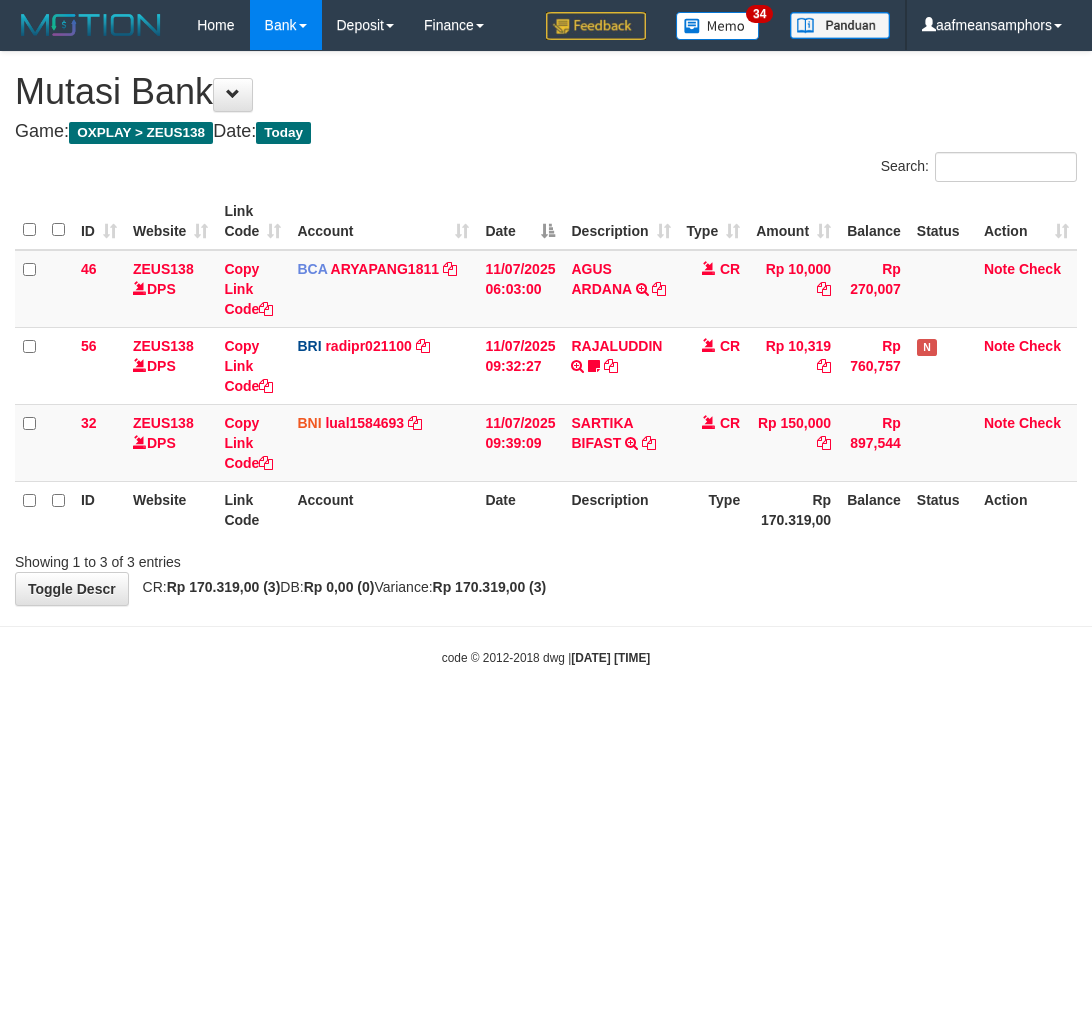 scroll, scrollTop: 0, scrollLeft: 0, axis: both 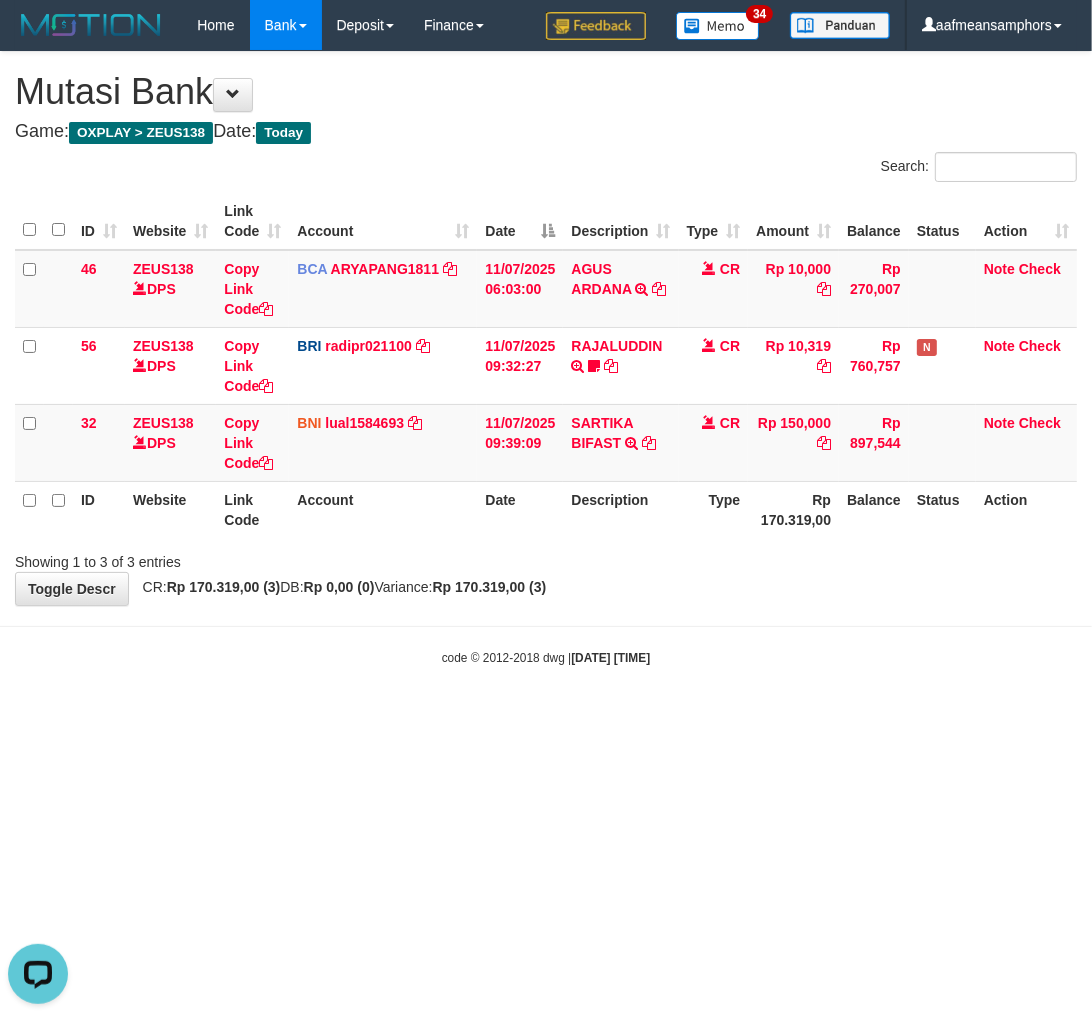 drag, startPoint x: 670, startPoint y: 661, endPoint x: 653, endPoint y: 654, distance: 18.384777 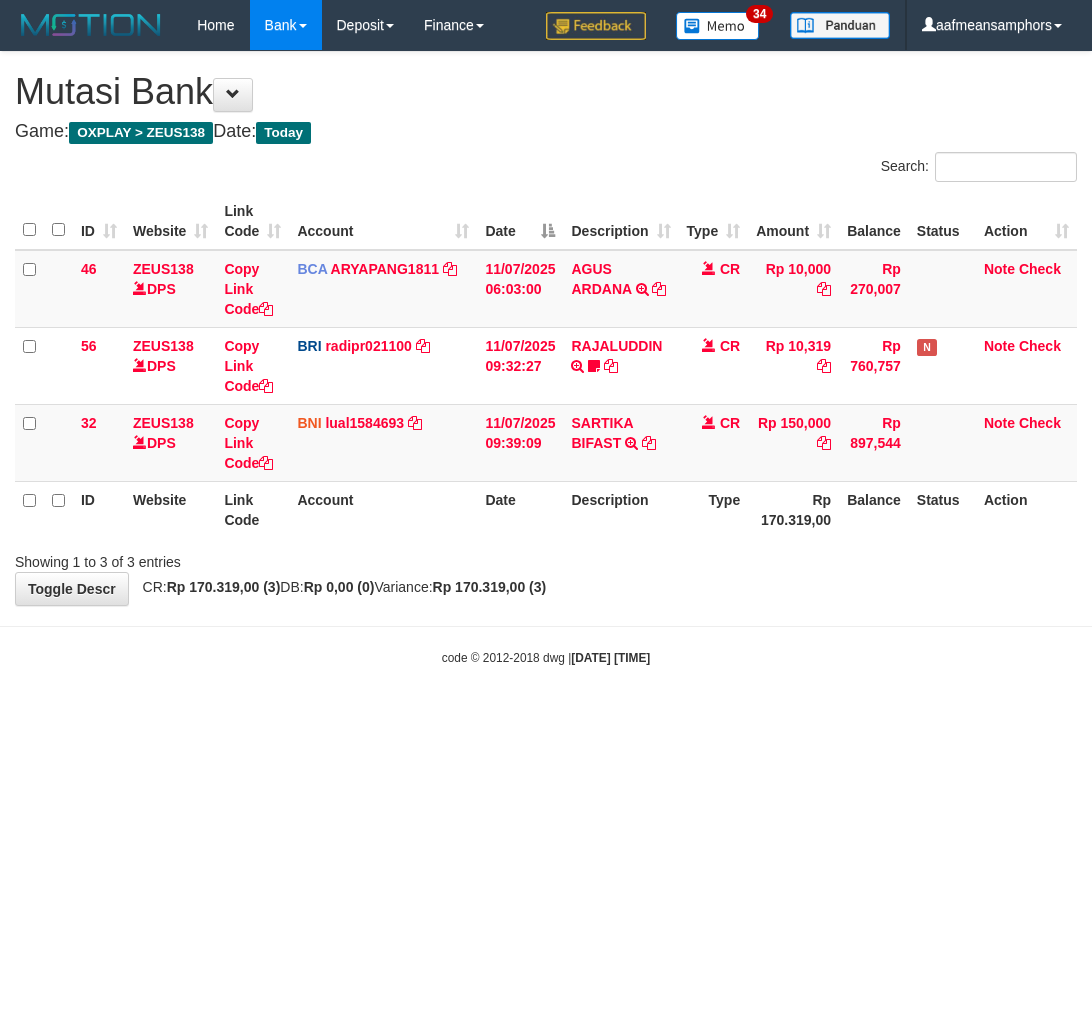 scroll, scrollTop: 0, scrollLeft: 0, axis: both 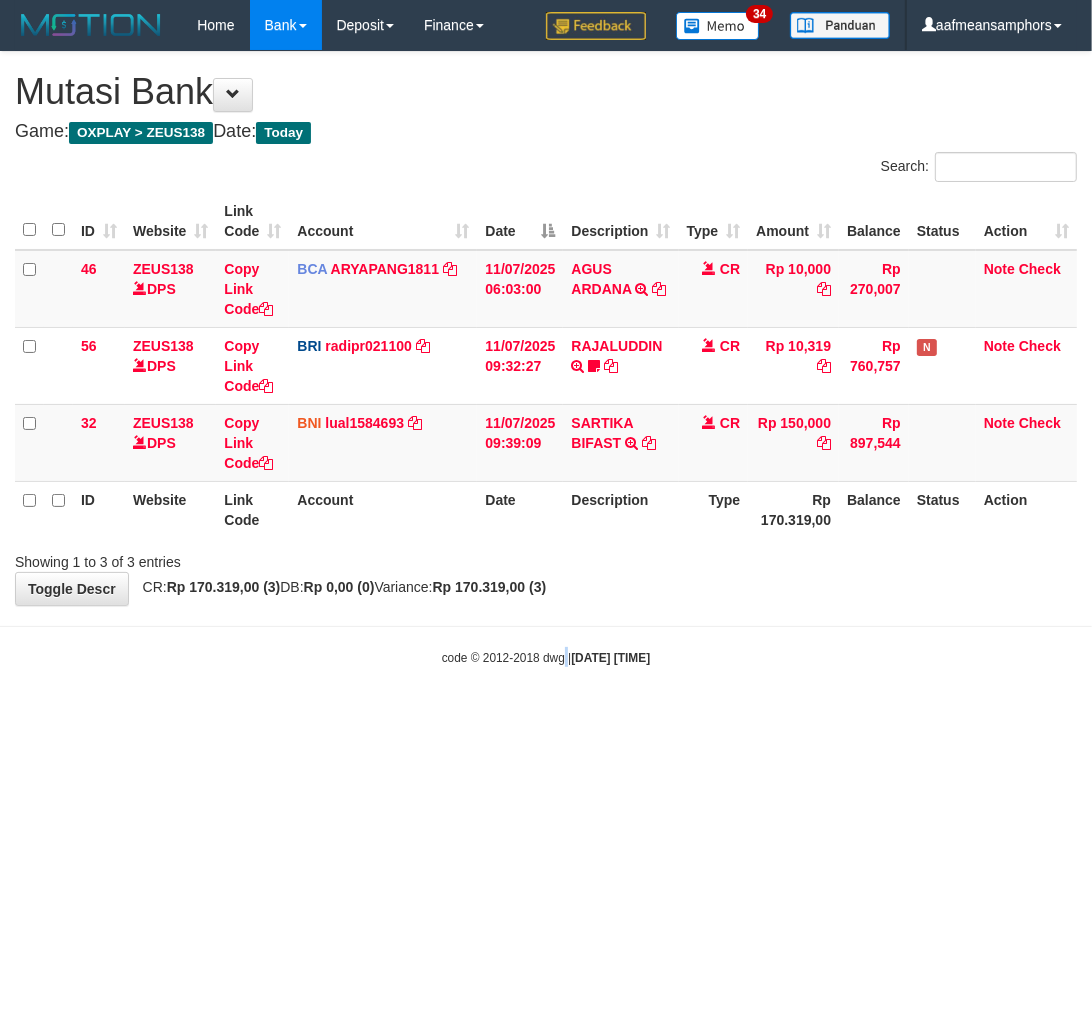 click on "Toggle navigation
Home
Bank
Account List
Load
By Website
Group
[OXPLAY]													ZEUS138
By Load Group (DPS)" at bounding box center (546, 358) 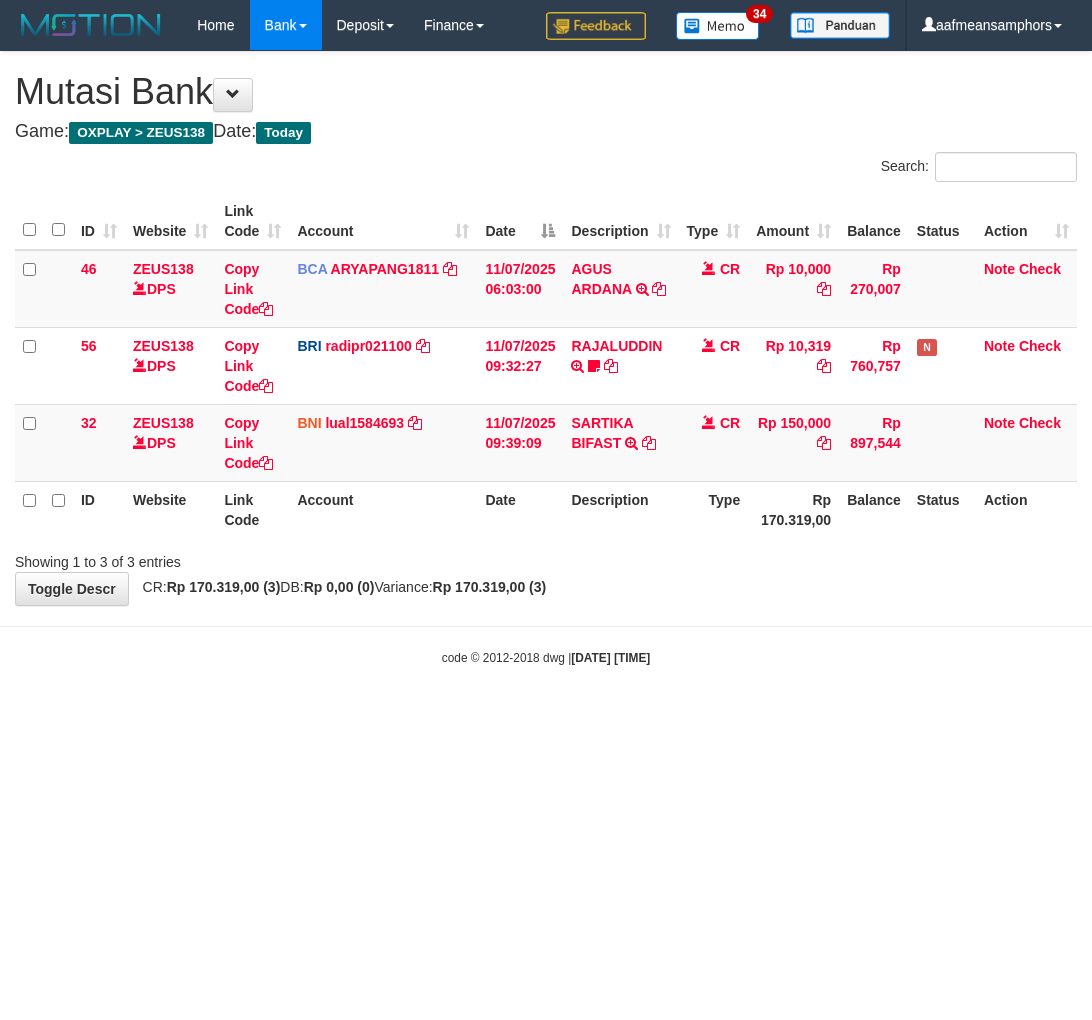 scroll, scrollTop: 0, scrollLeft: 0, axis: both 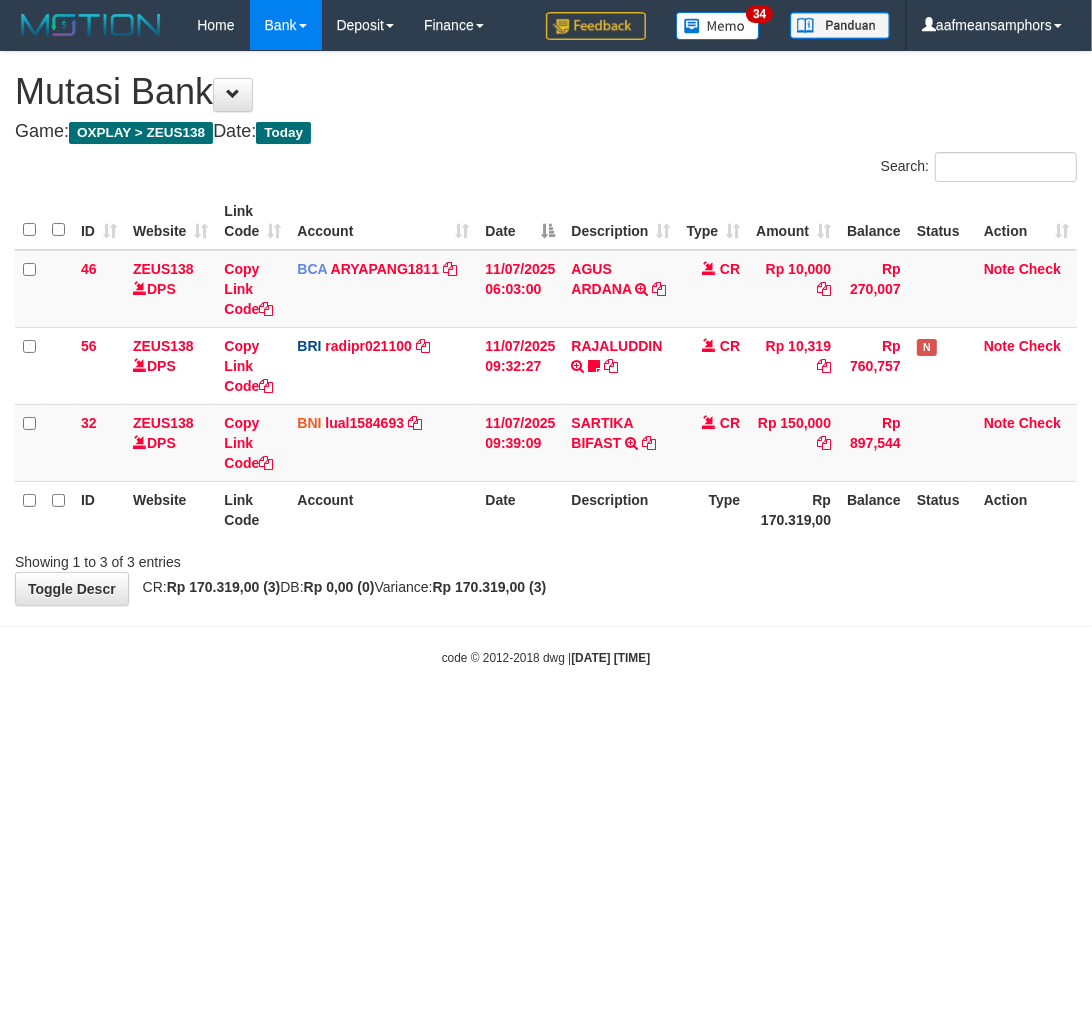 click on "Toggle navigation
Home
Bank
Account List
Load
By Website
Group
[OXPLAY]													ZEUS138
By Load Group (DPS)" at bounding box center (546, 358) 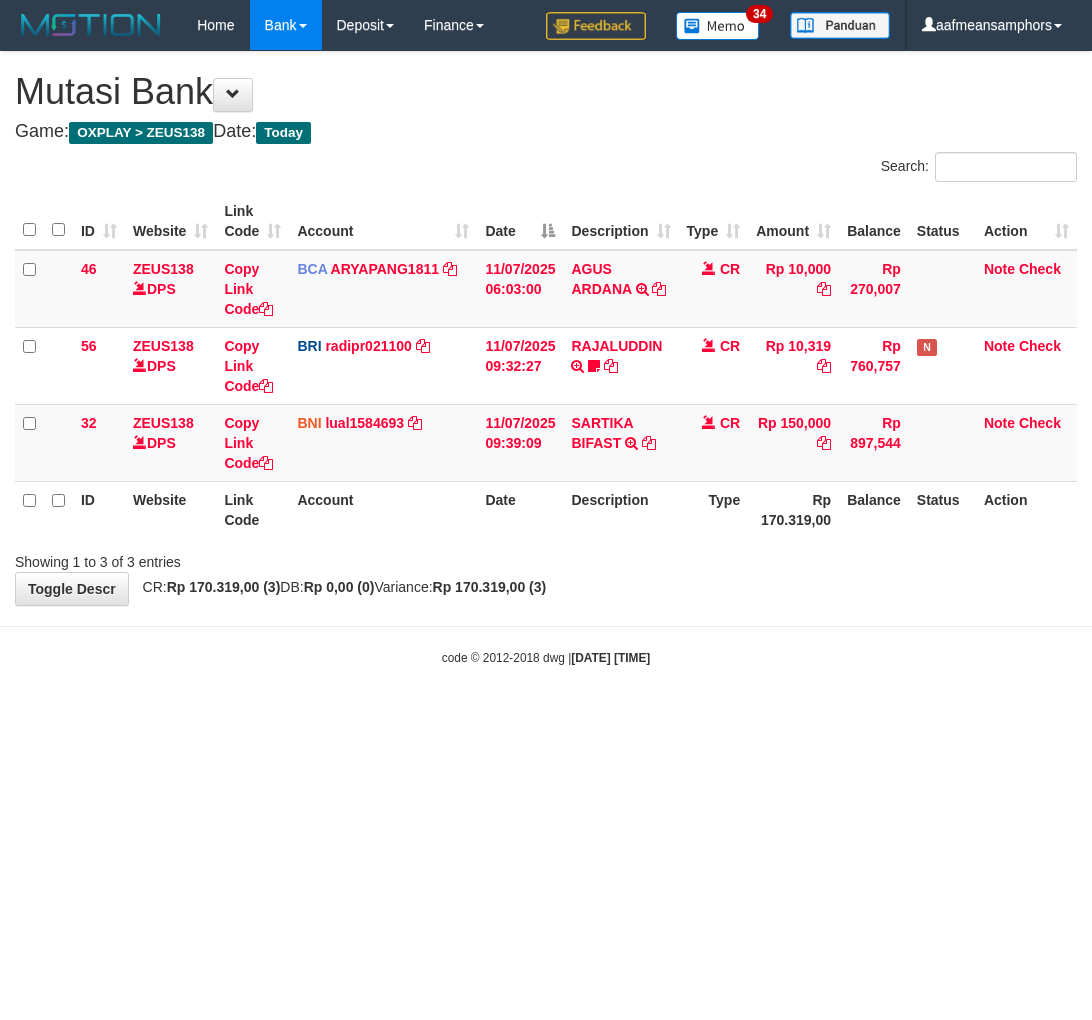 scroll, scrollTop: 0, scrollLeft: 0, axis: both 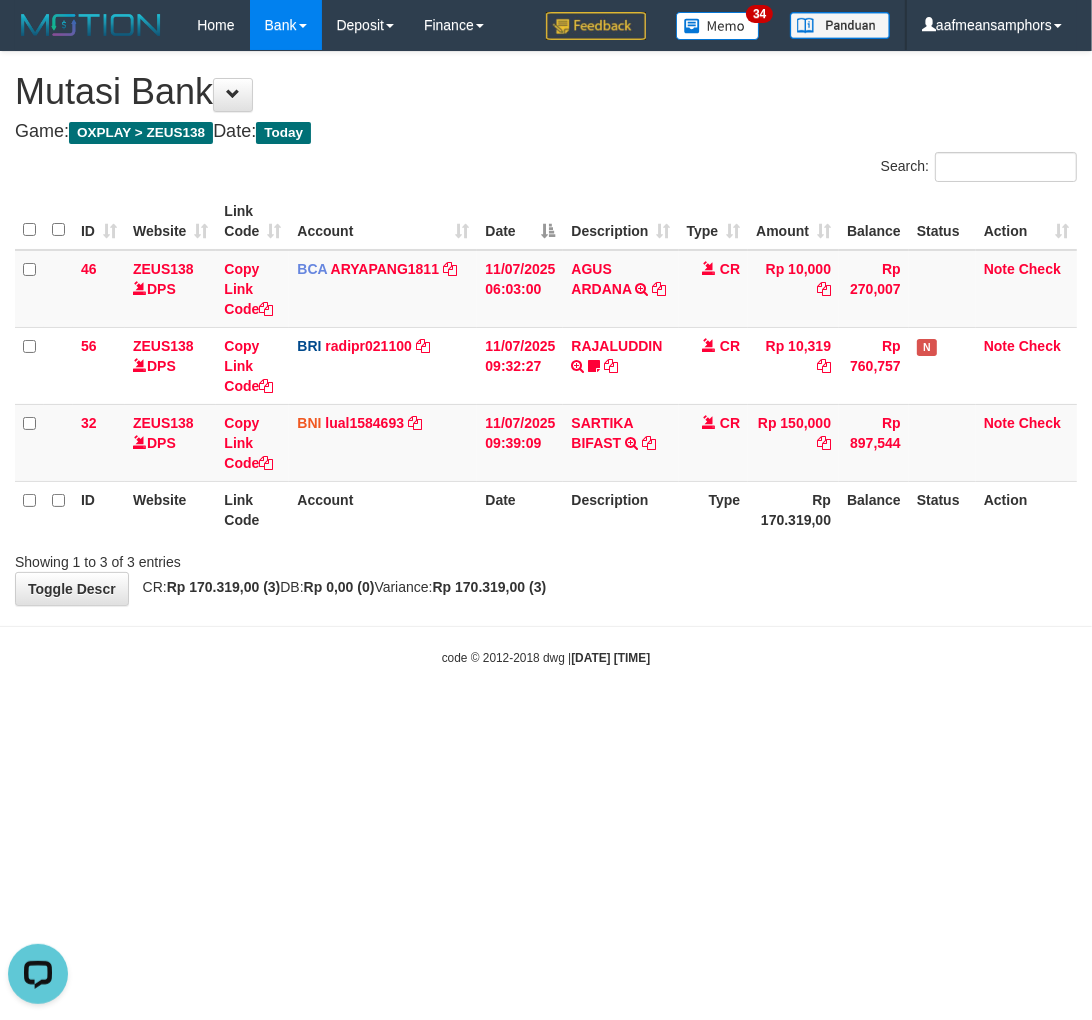 click on "Toggle navigation
Home
Bank
Account List
Load
By Website
Group
[OXPLAY]													ZEUS138
By Load Group (DPS)" at bounding box center (546, 358) 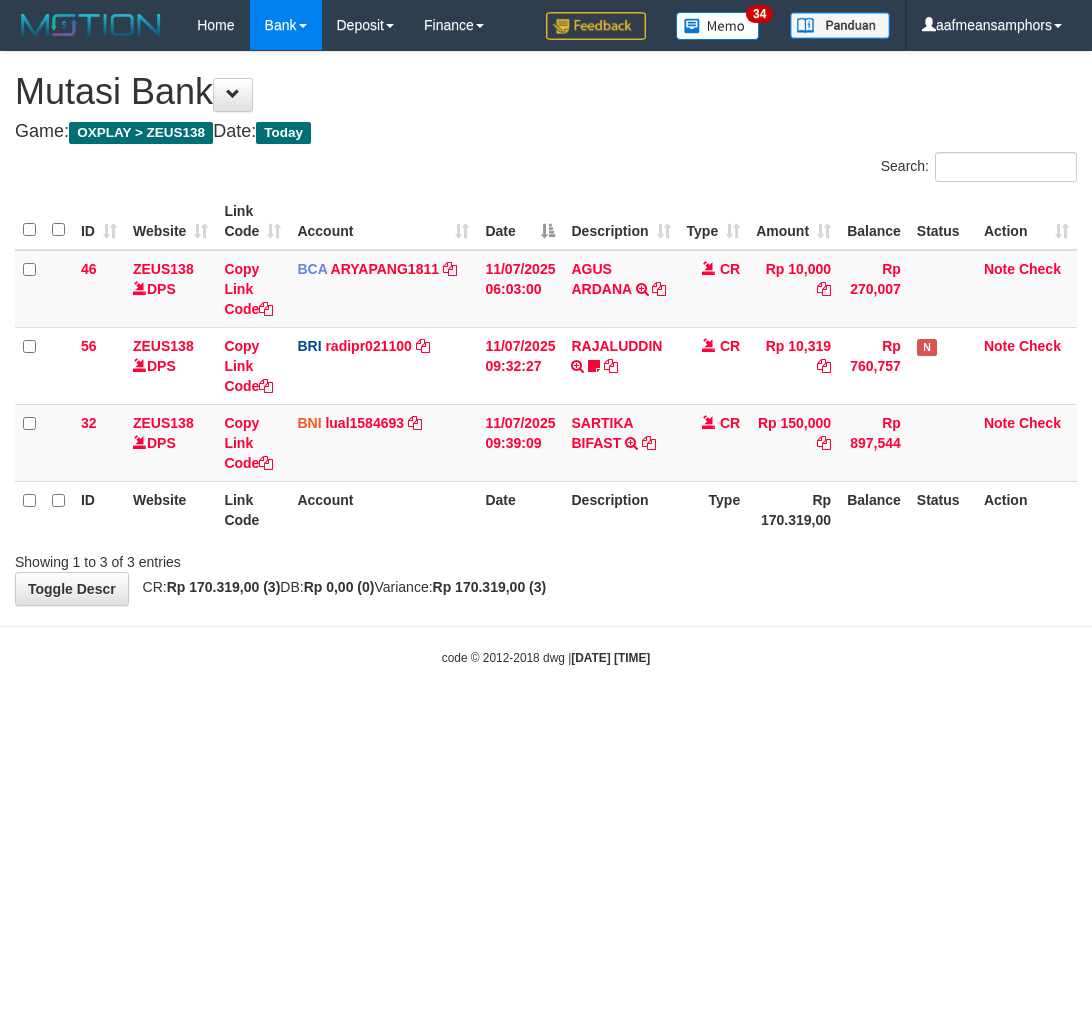 scroll, scrollTop: 0, scrollLeft: 0, axis: both 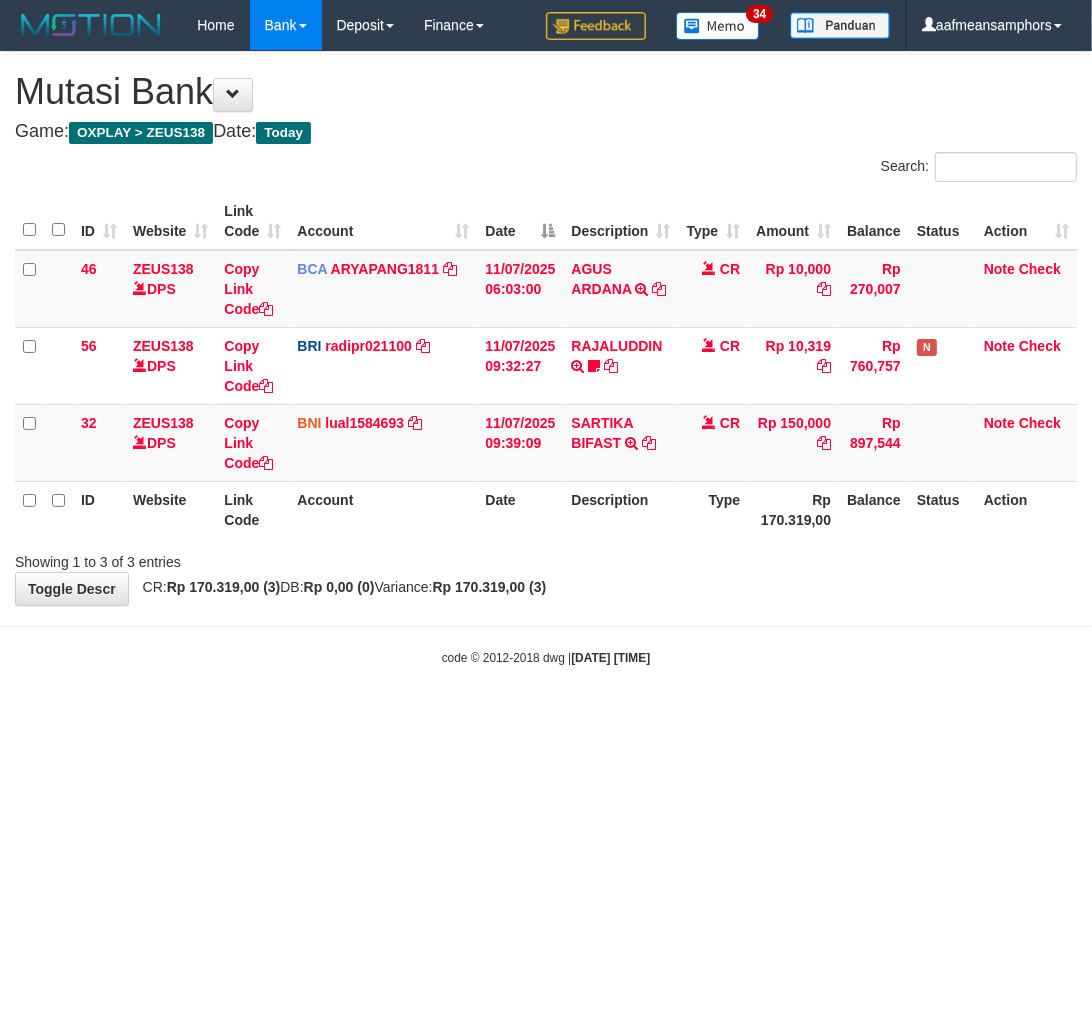 click on "Toggle navigation
Home
Bank
Account List
Load
By Website
Group
[OXPLAY]													ZEUS138
By Load Group (DPS)" at bounding box center (546, 358) 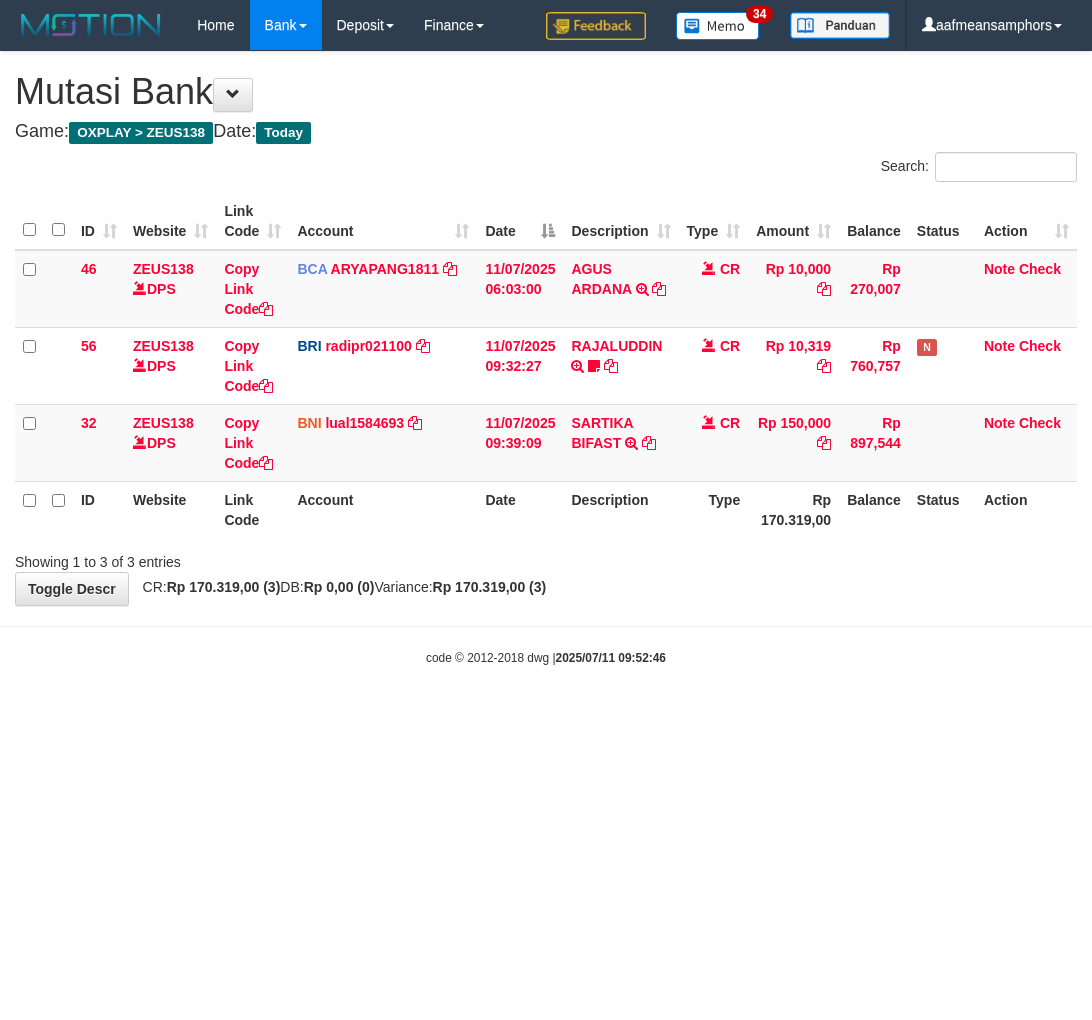 scroll, scrollTop: 0, scrollLeft: 0, axis: both 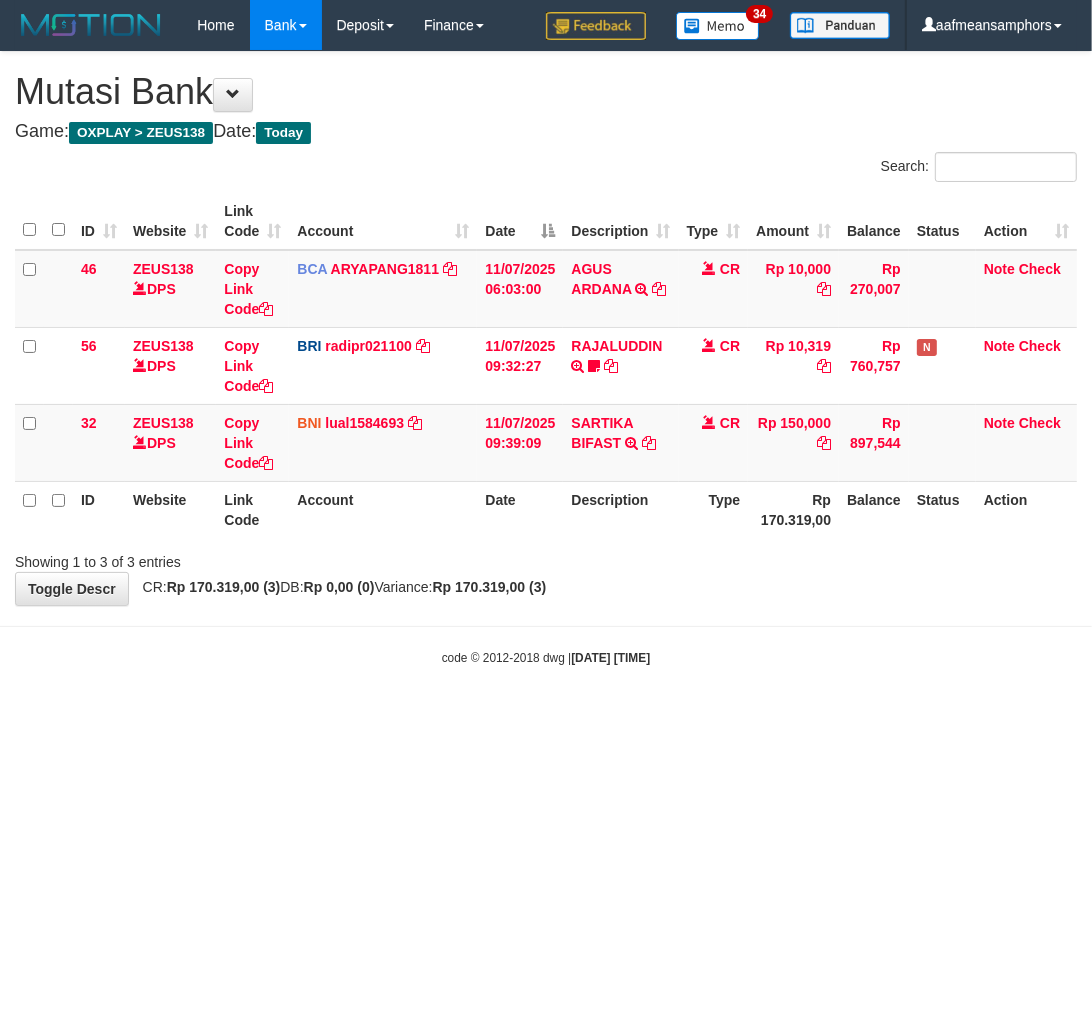 click on "Toggle navigation
Home
Bank
Account List
Load
By Website
Group
[OXPLAY]													ZEUS138
By Load Group (DPS)" at bounding box center [546, 358] 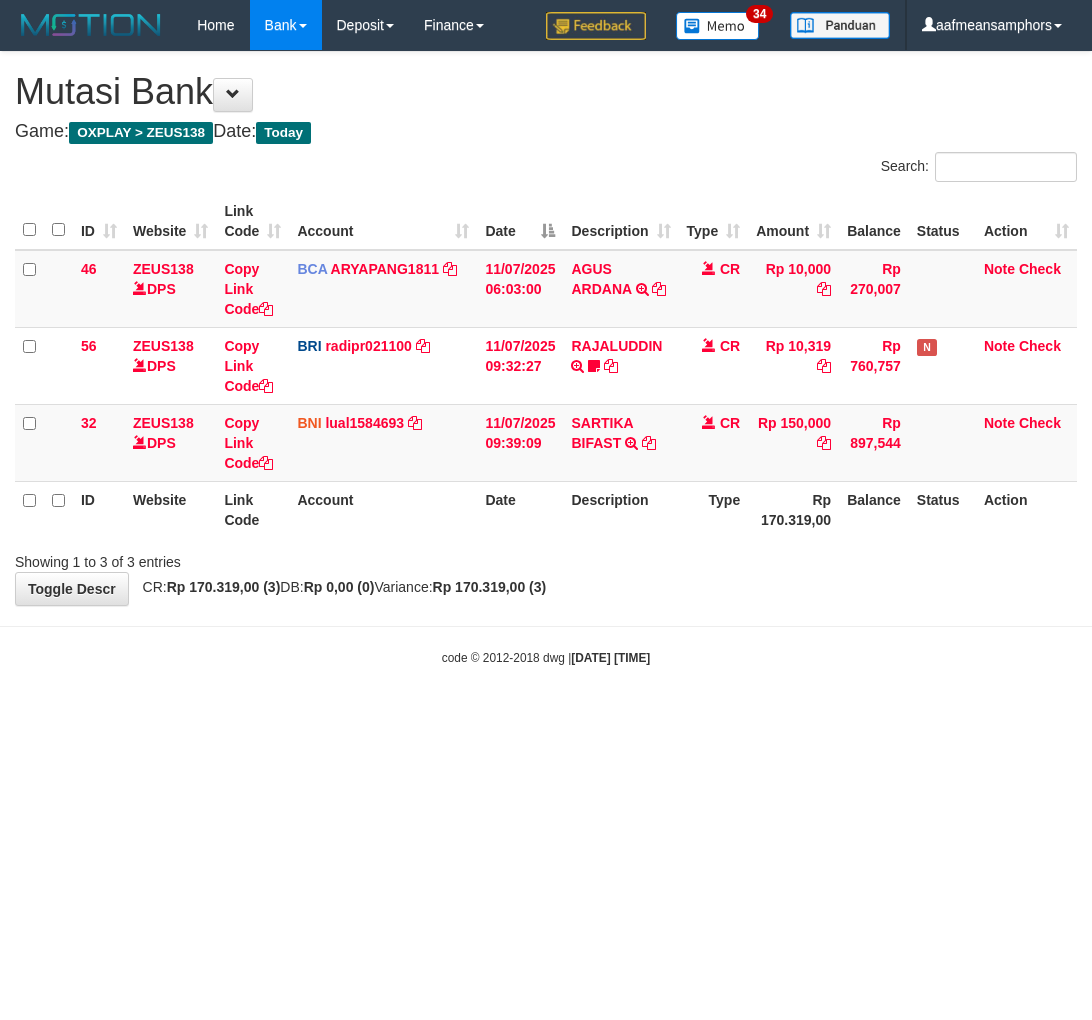 scroll, scrollTop: 0, scrollLeft: 0, axis: both 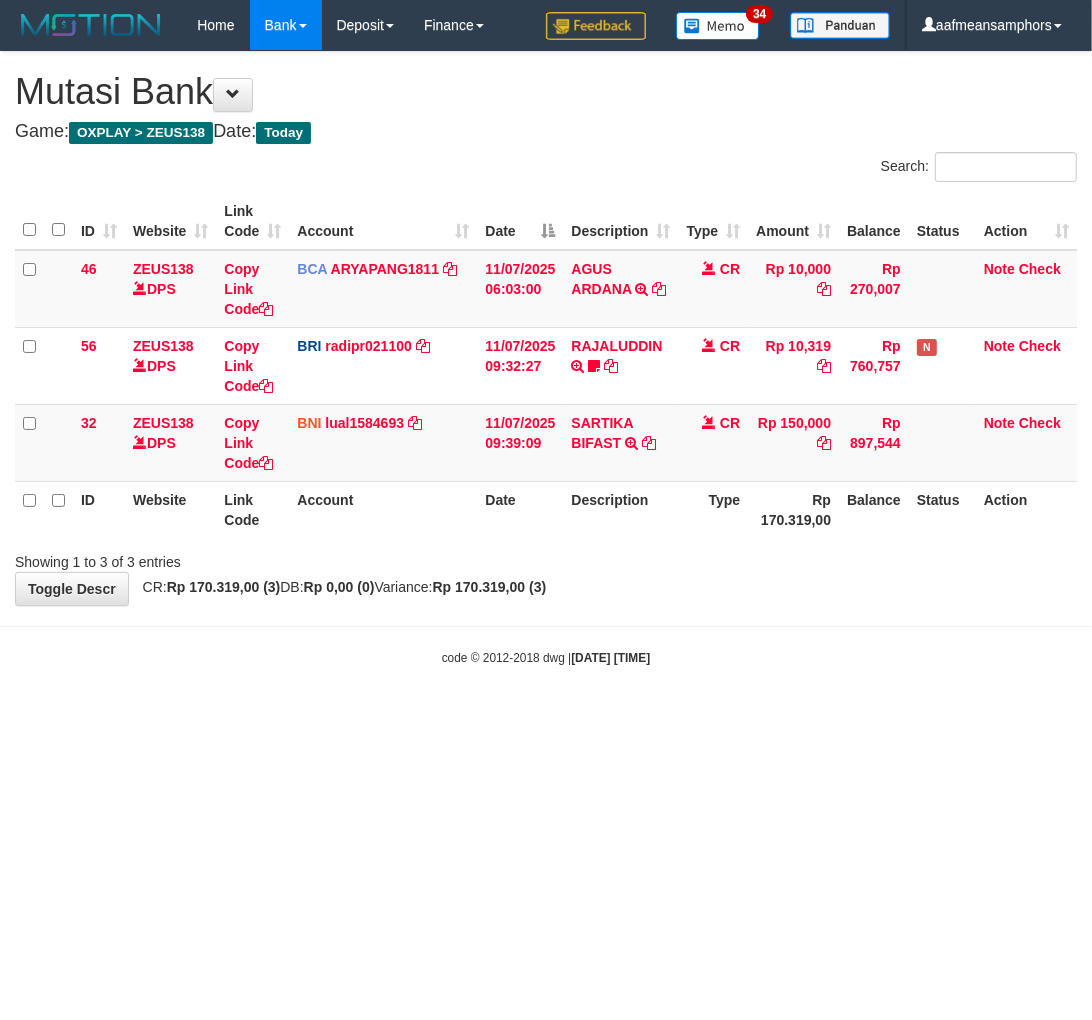 click on "Toggle navigation
Home
Bank
Account List
Load
By Website
Group
[OXPLAY]													ZEUS138
By Load Group (DPS)" at bounding box center (546, 358) 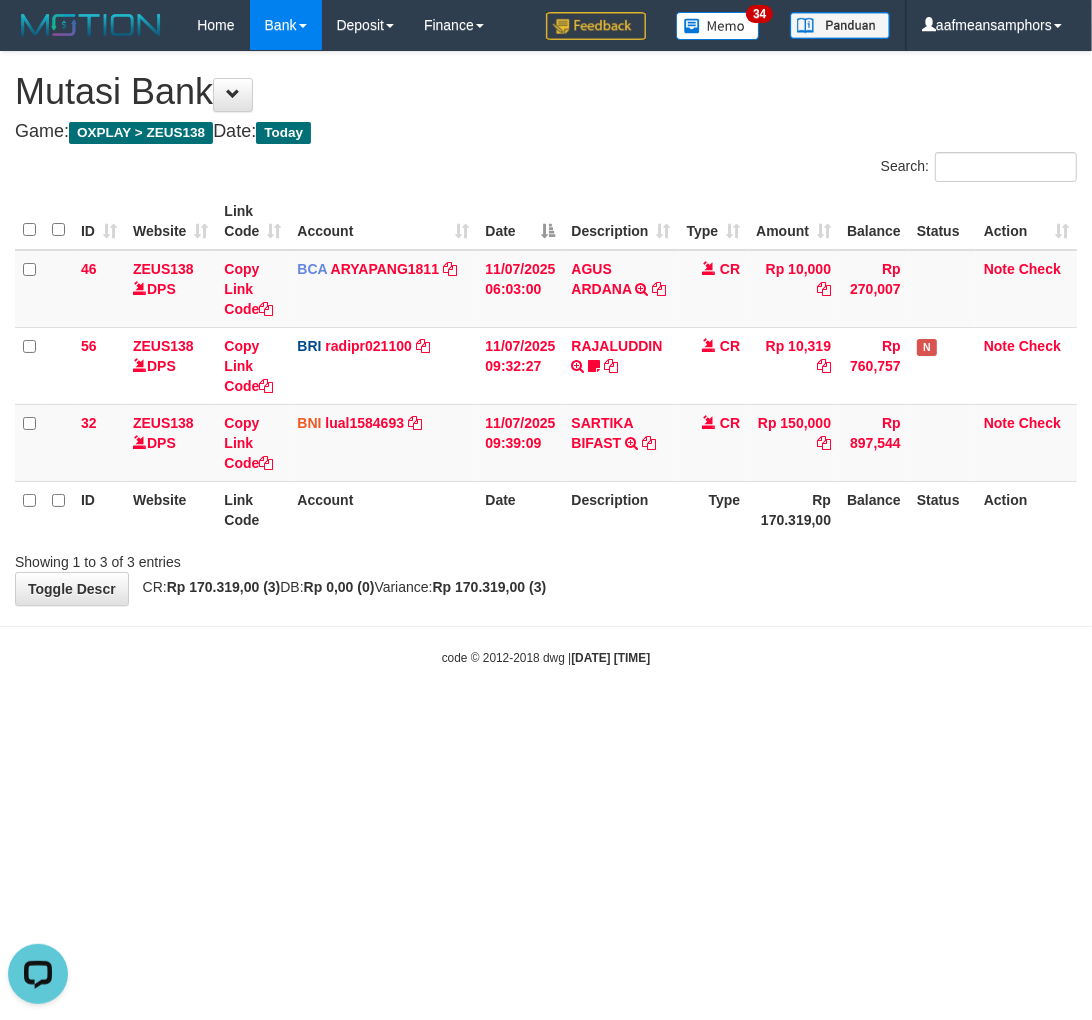 scroll, scrollTop: 0, scrollLeft: 0, axis: both 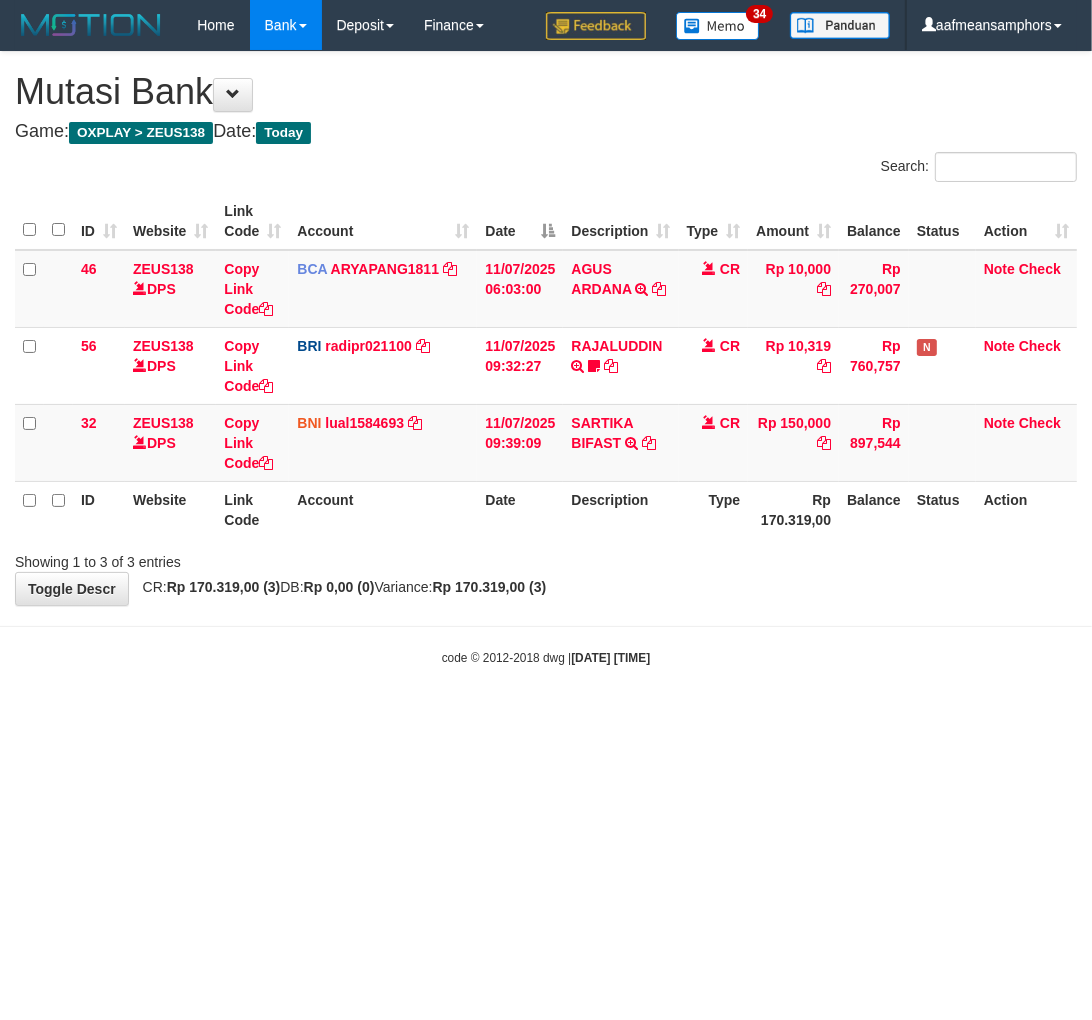 drag, startPoint x: 666, startPoint y: 593, endPoint x: 710, endPoint y: 601, distance: 44.72136 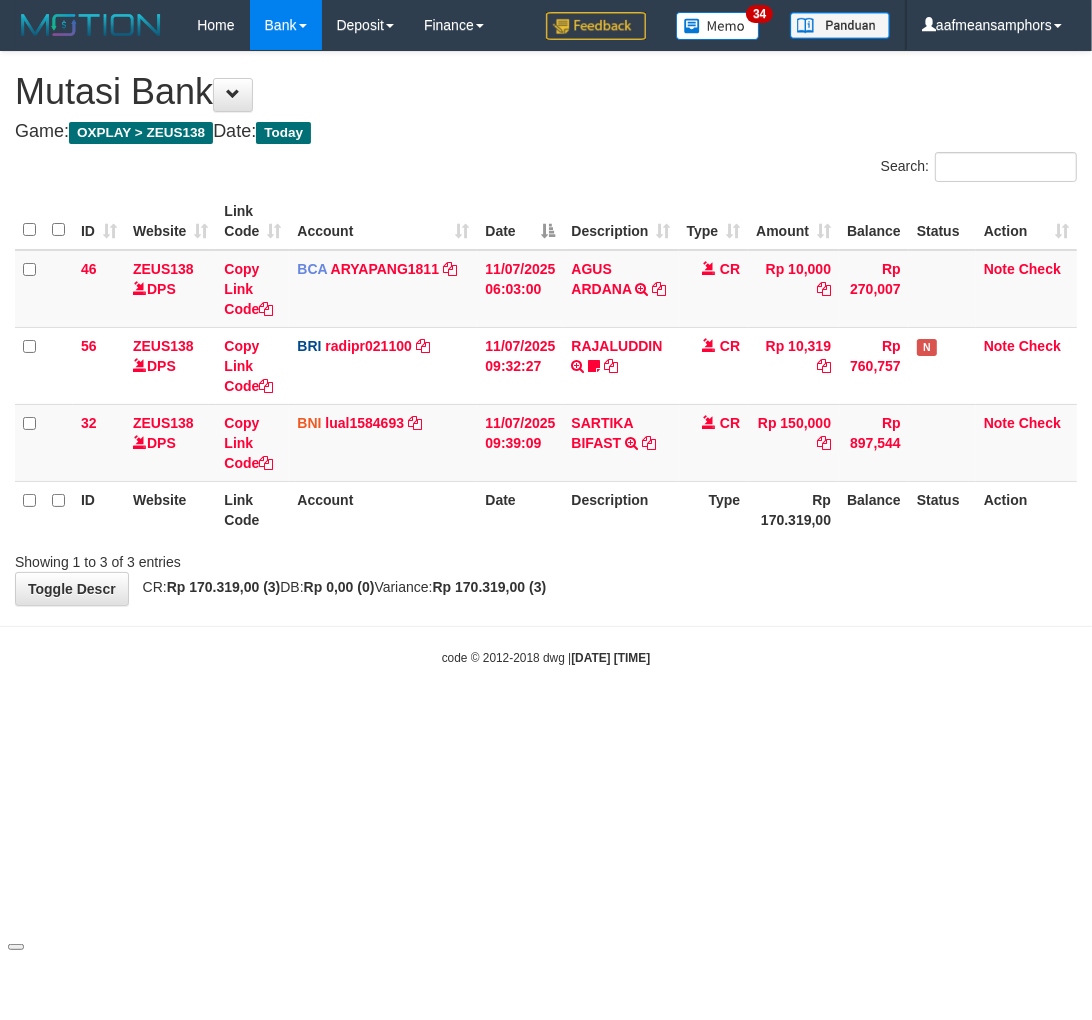 click on "**********" at bounding box center (546, 328) 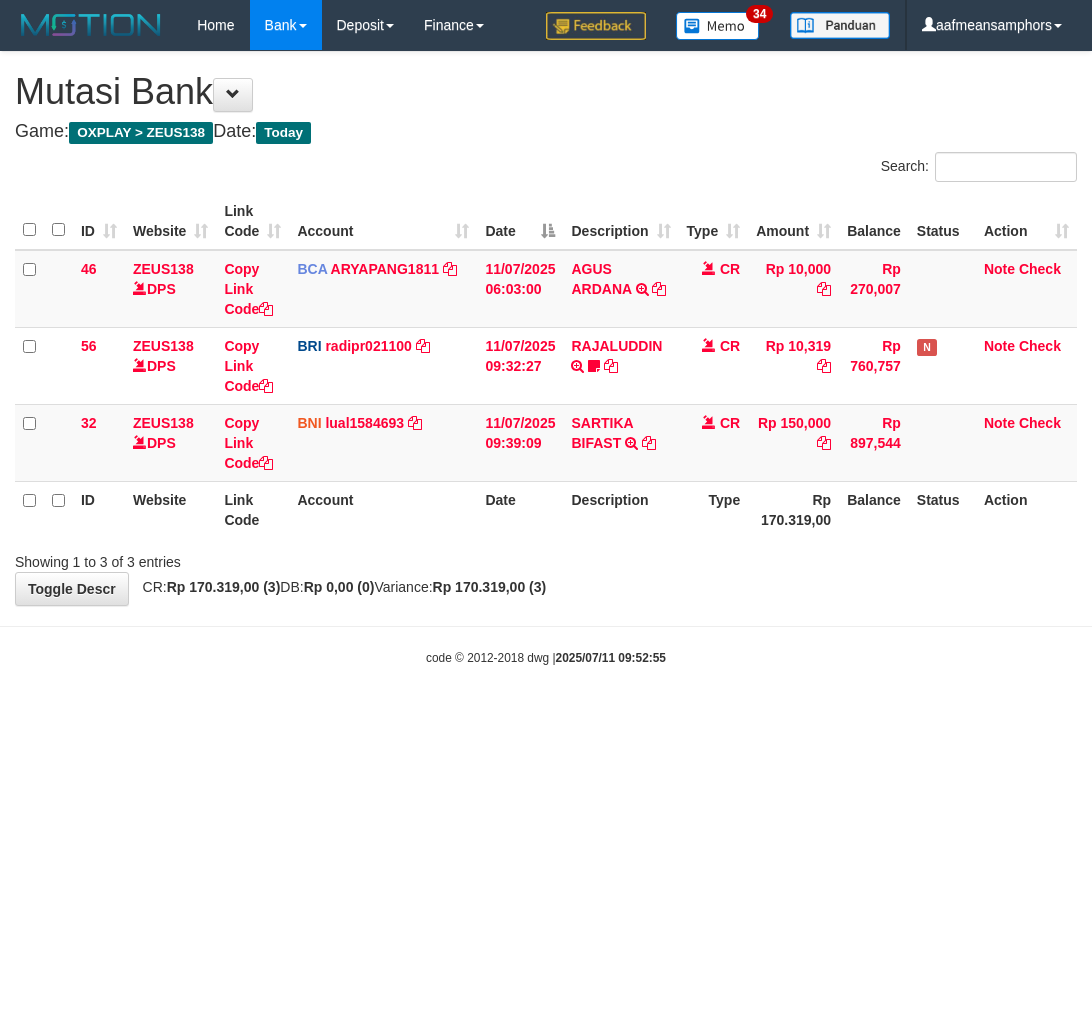 scroll, scrollTop: 0, scrollLeft: 0, axis: both 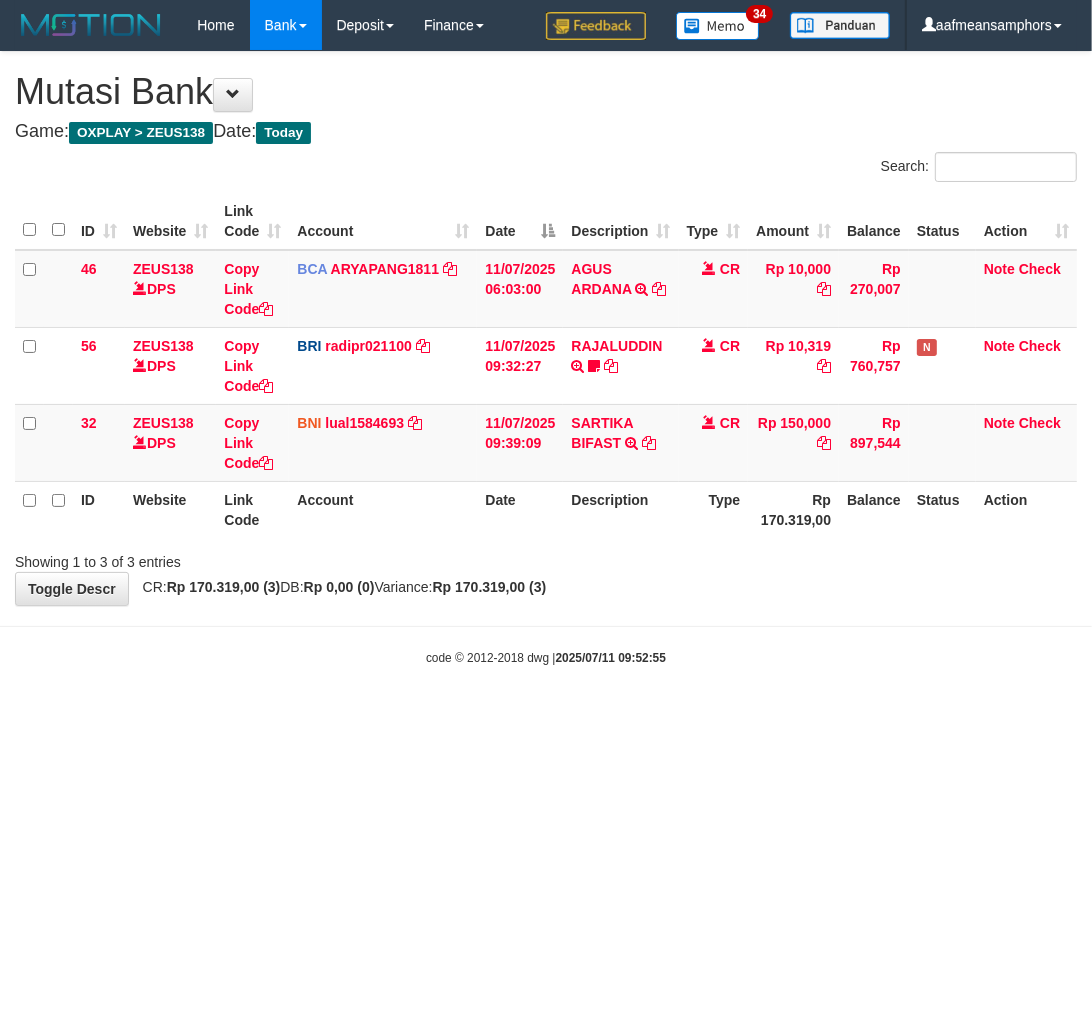 click on "**********" at bounding box center (546, 328) 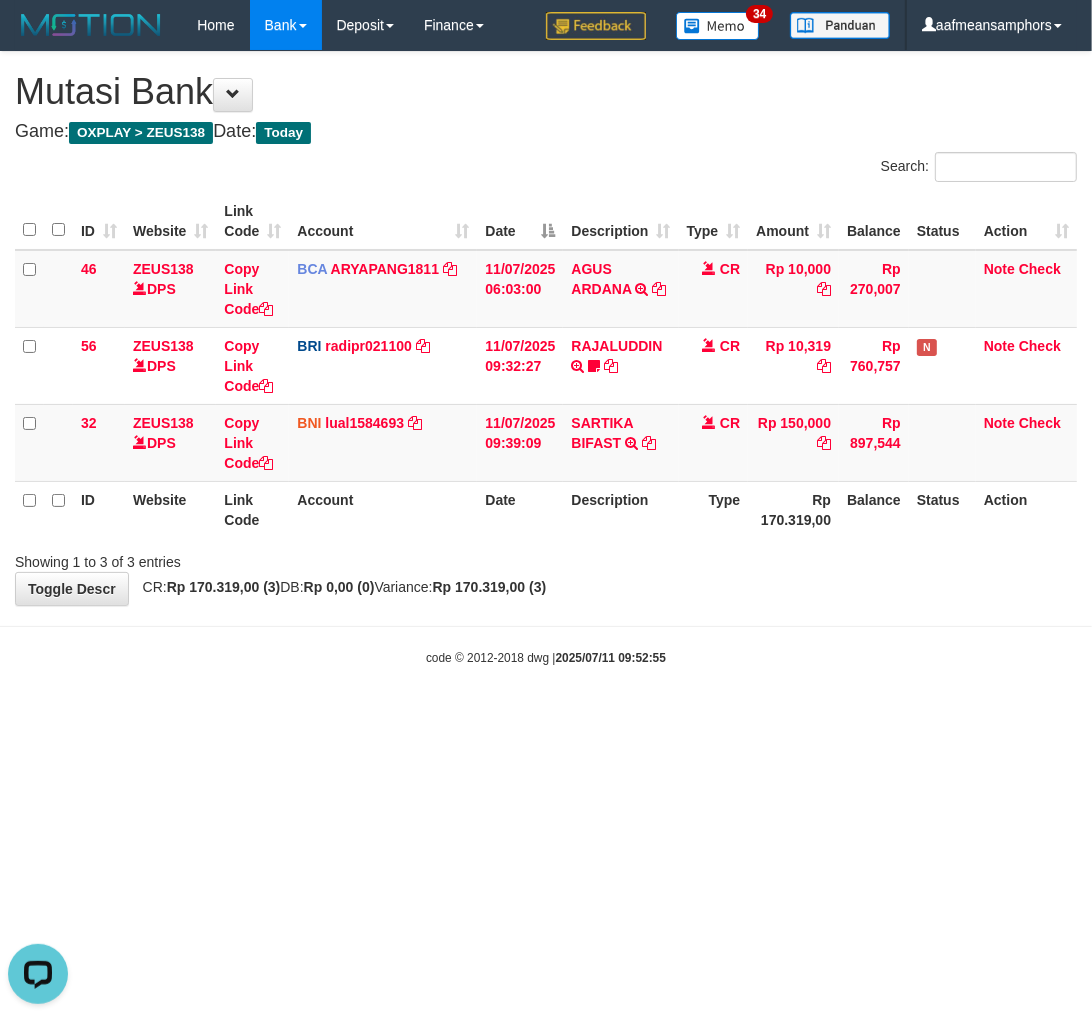 scroll, scrollTop: 0, scrollLeft: 0, axis: both 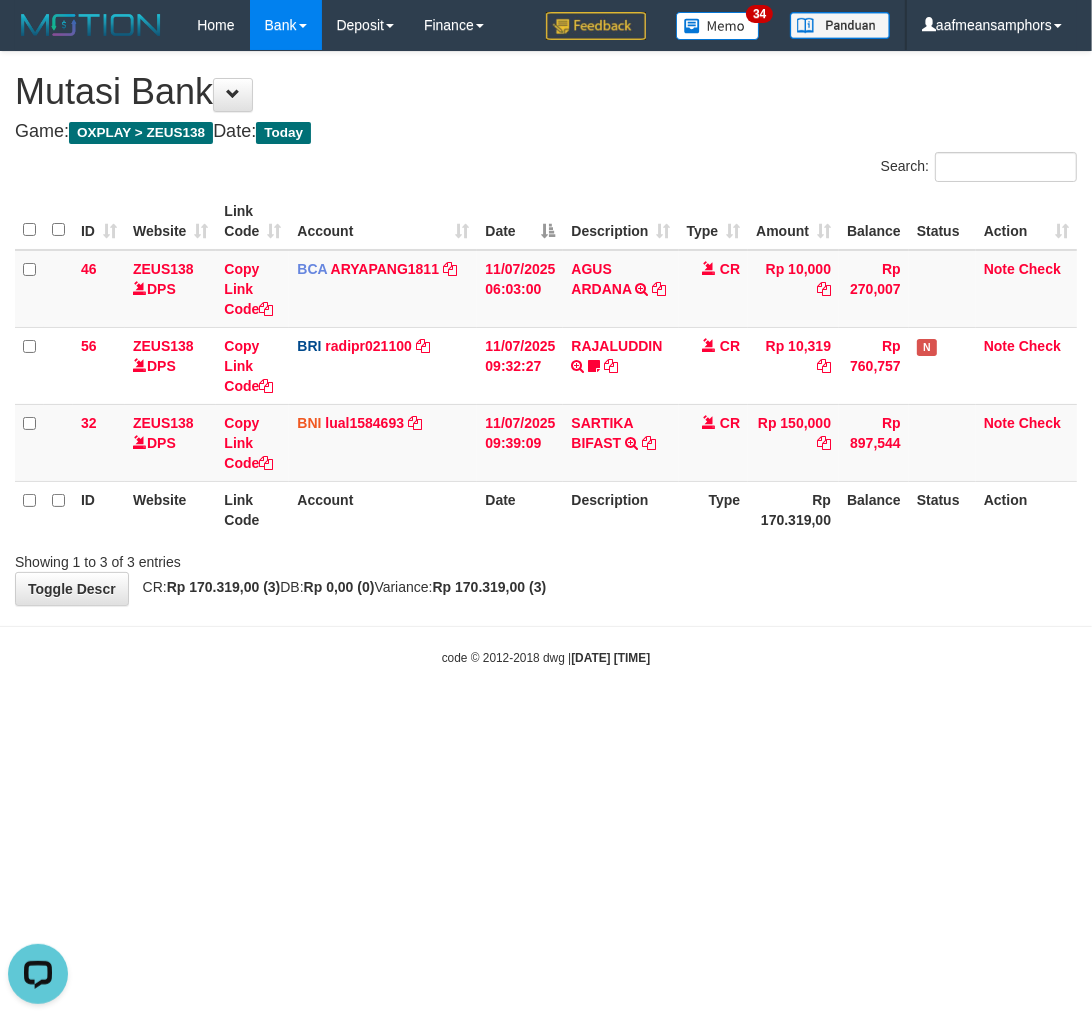 click on "Toggle navigation
Home
Bank
Account List
Load
By Website
Group
[OXPLAY]													ZEUS138
By Load Group (DPS)" at bounding box center [546, 358] 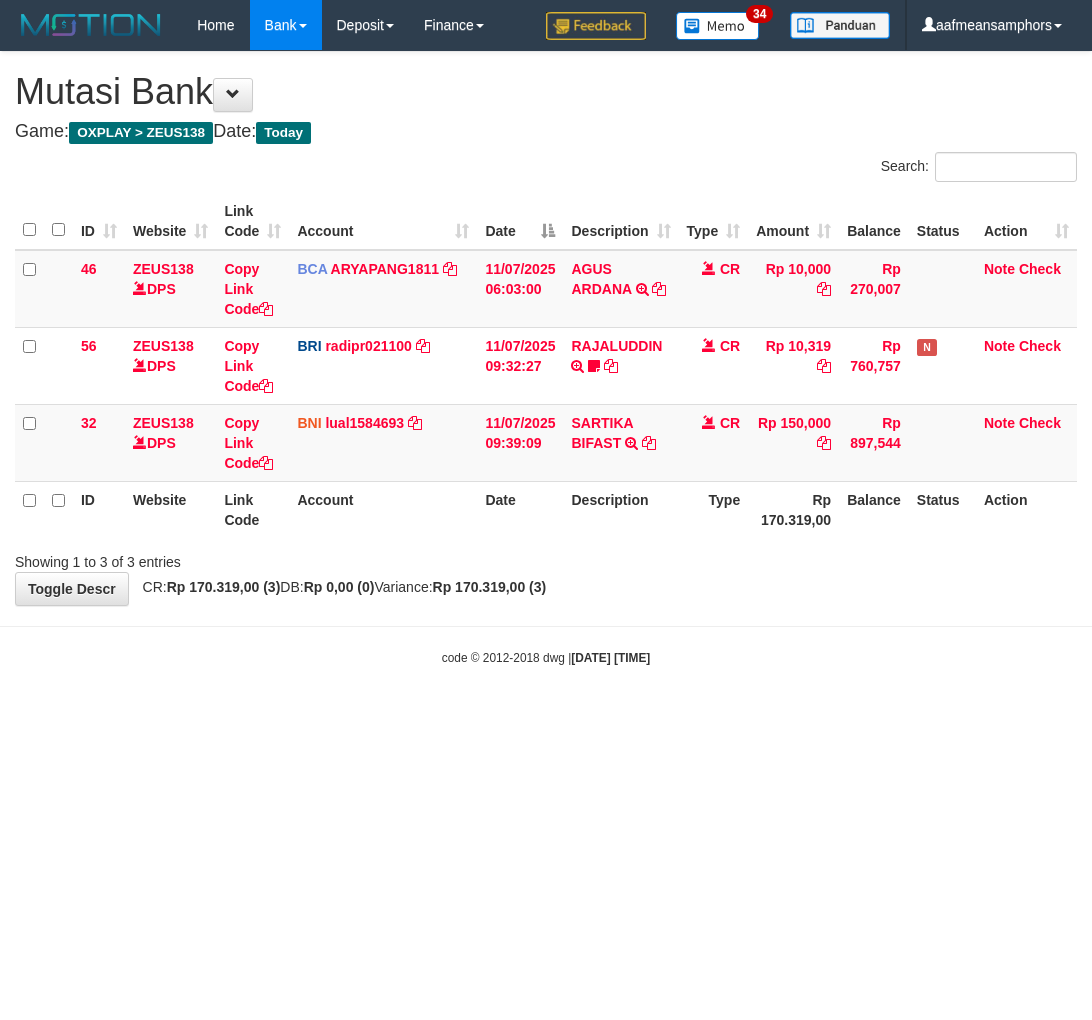 scroll, scrollTop: 0, scrollLeft: 0, axis: both 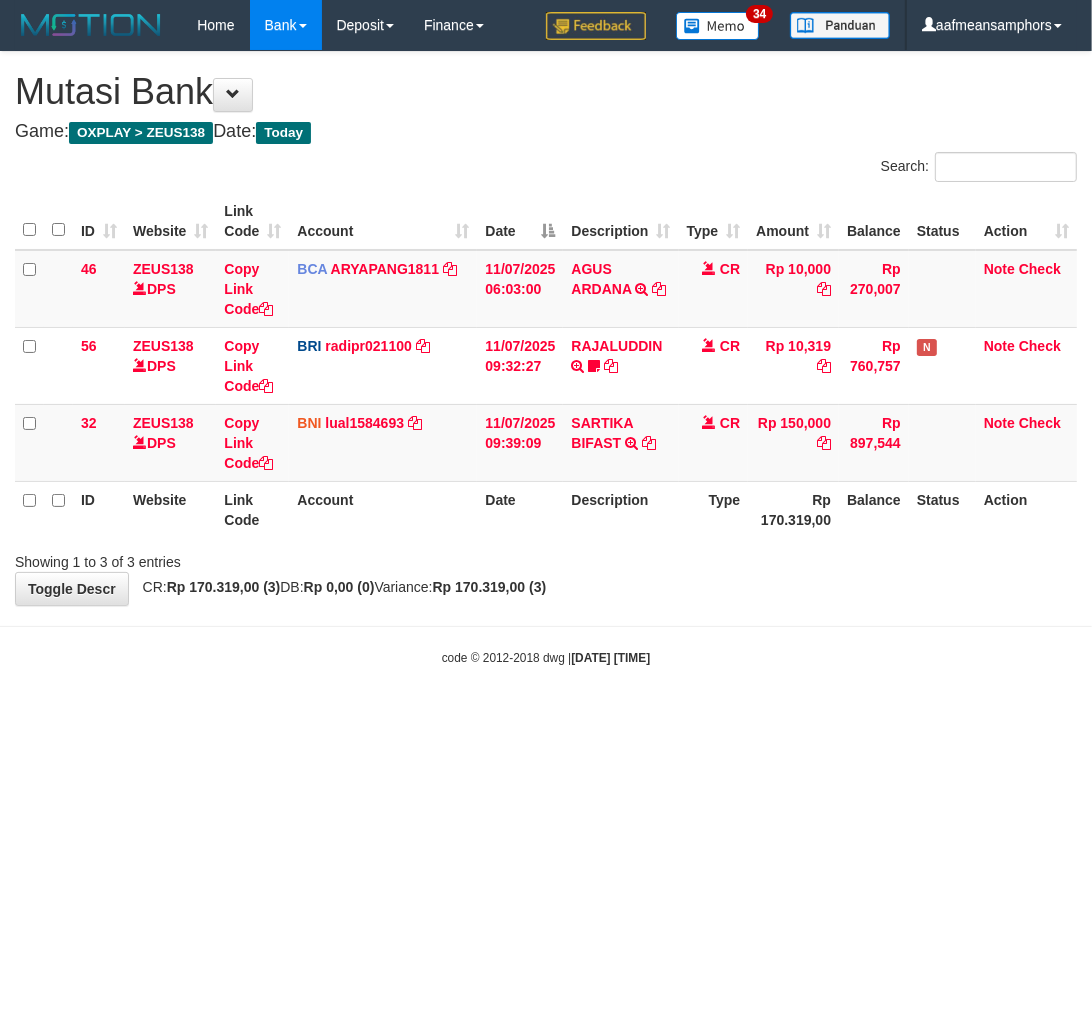 drag, startPoint x: 815, startPoint y: 566, endPoint x: 830, endPoint y: 564, distance: 15.132746 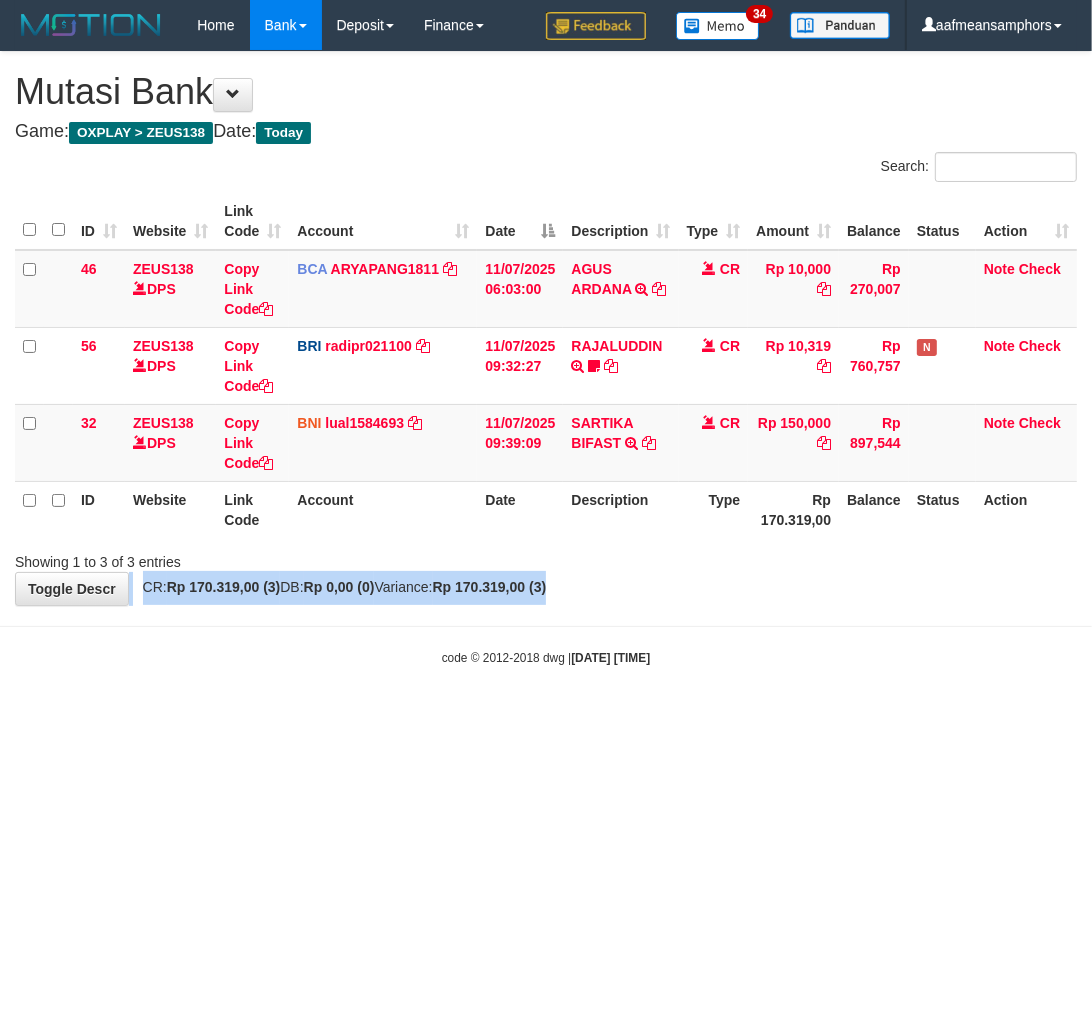 click on "**********" at bounding box center [546, 328] 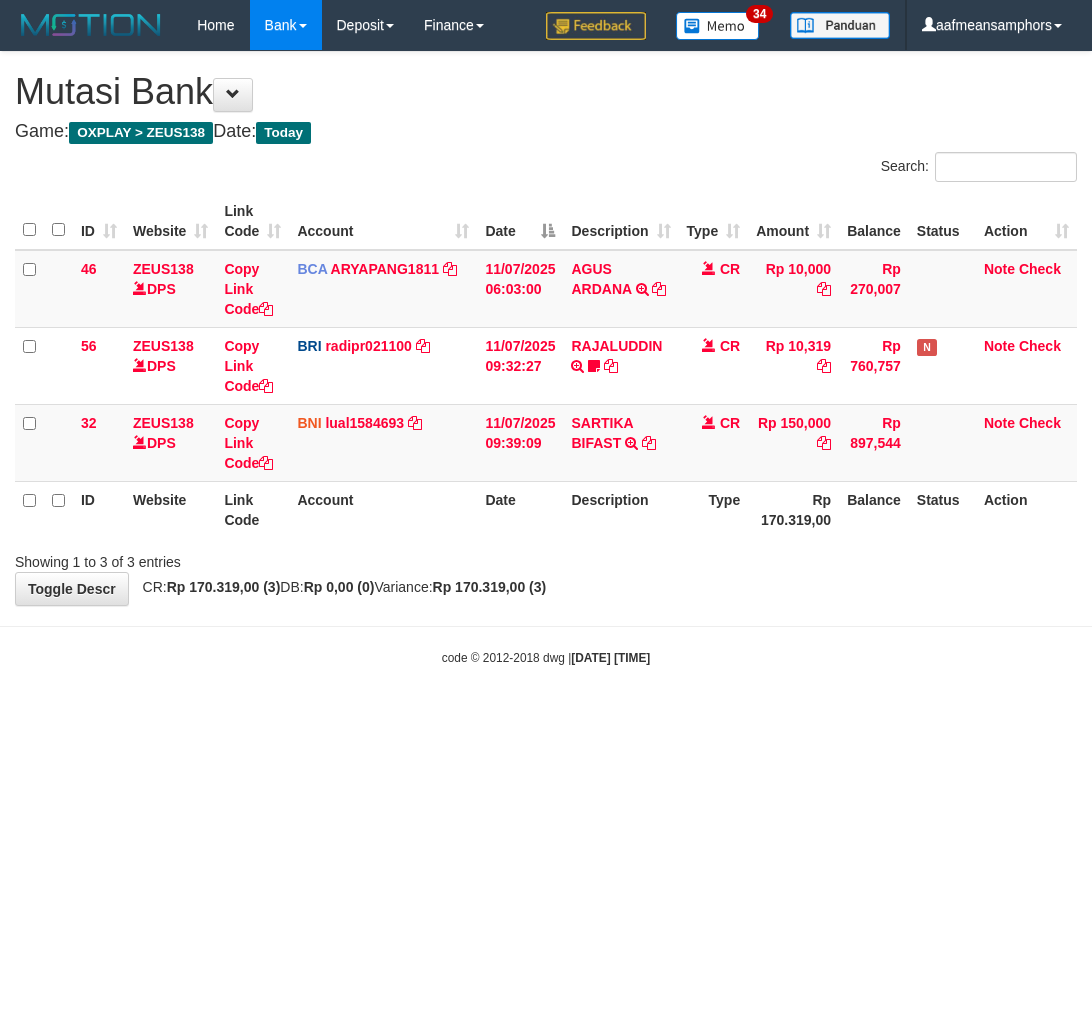 scroll, scrollTop: 0, scrollLeft: 0, axis: both 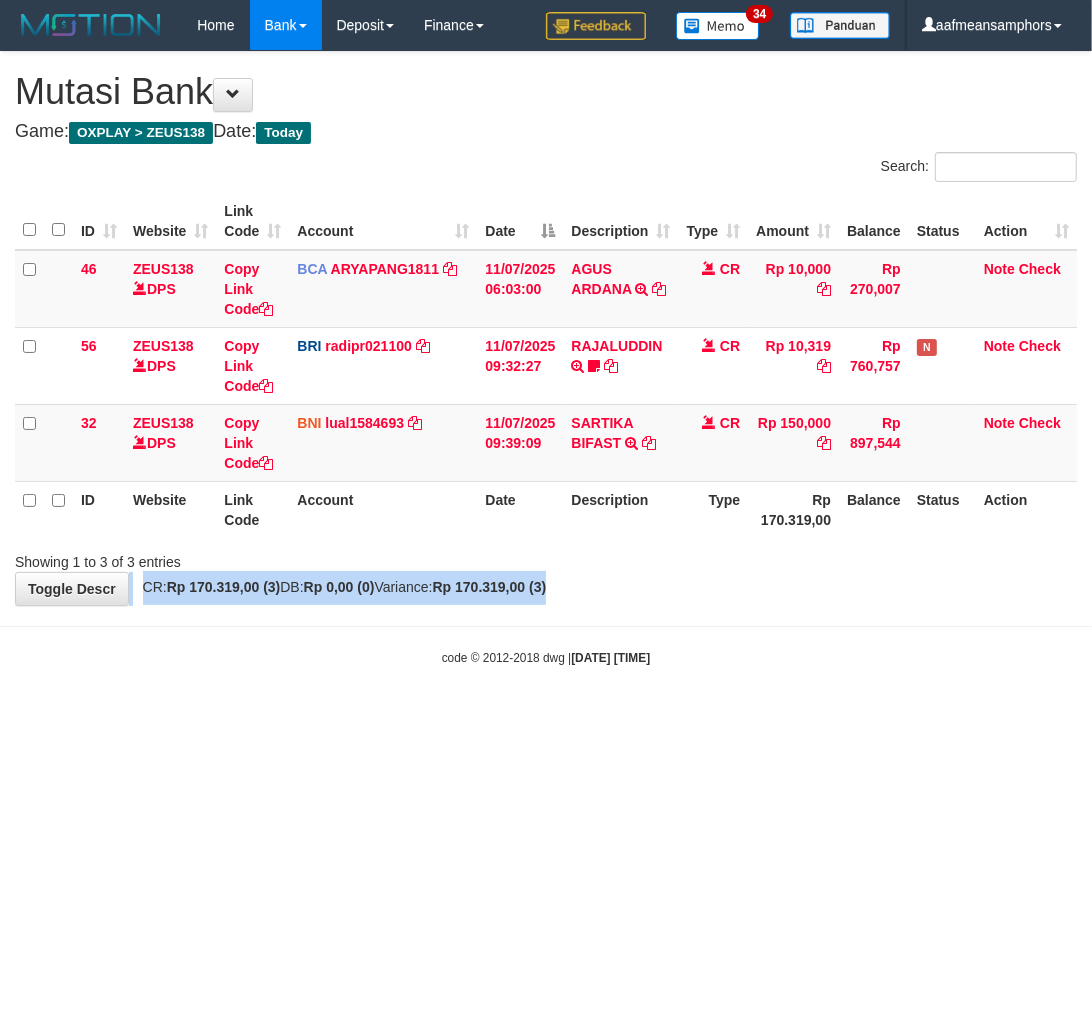 drag, startPoint x: 803, startPoint y: 570, endPoint x: 797, endPoint y: 583, distance: 14.3178215 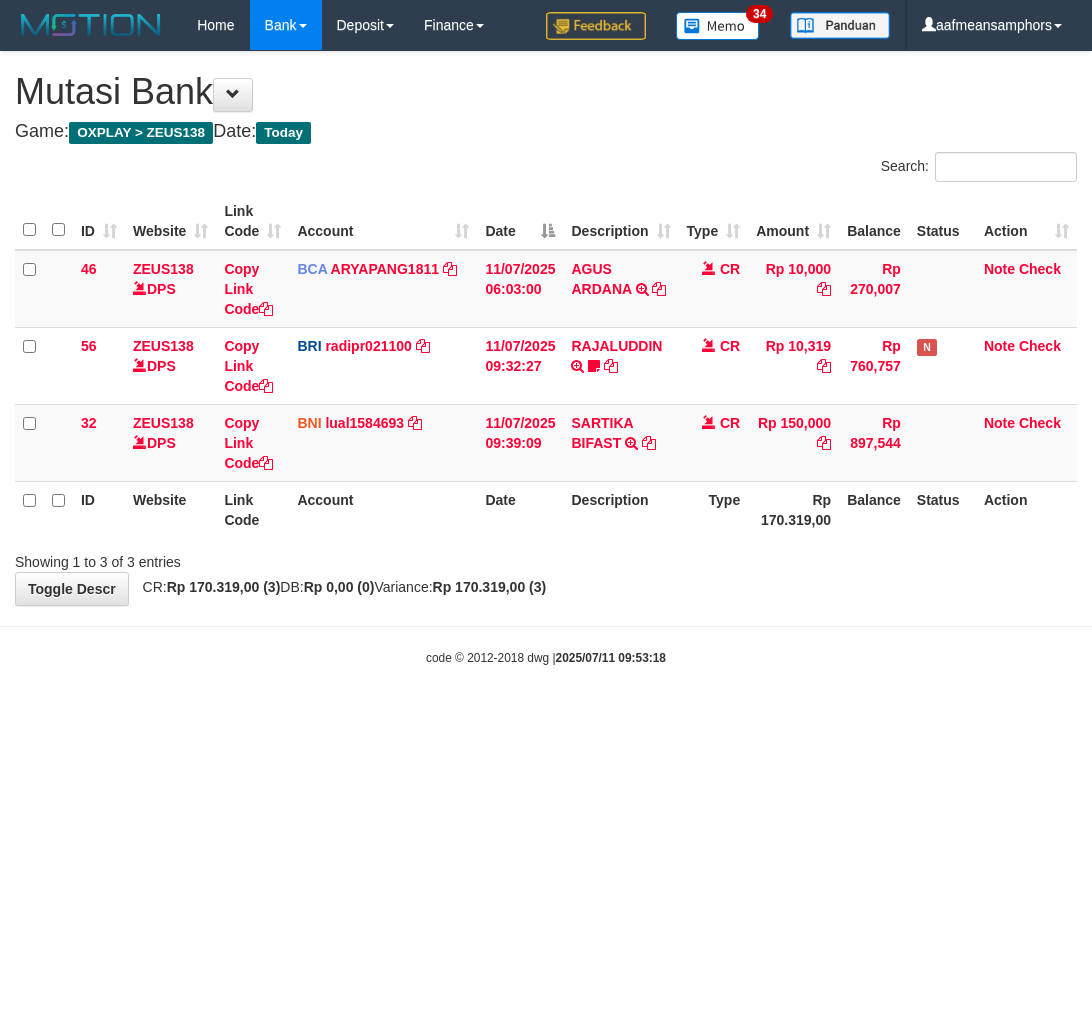 scroll, scrollTop: 0, scrollLeft: 0, axis: both 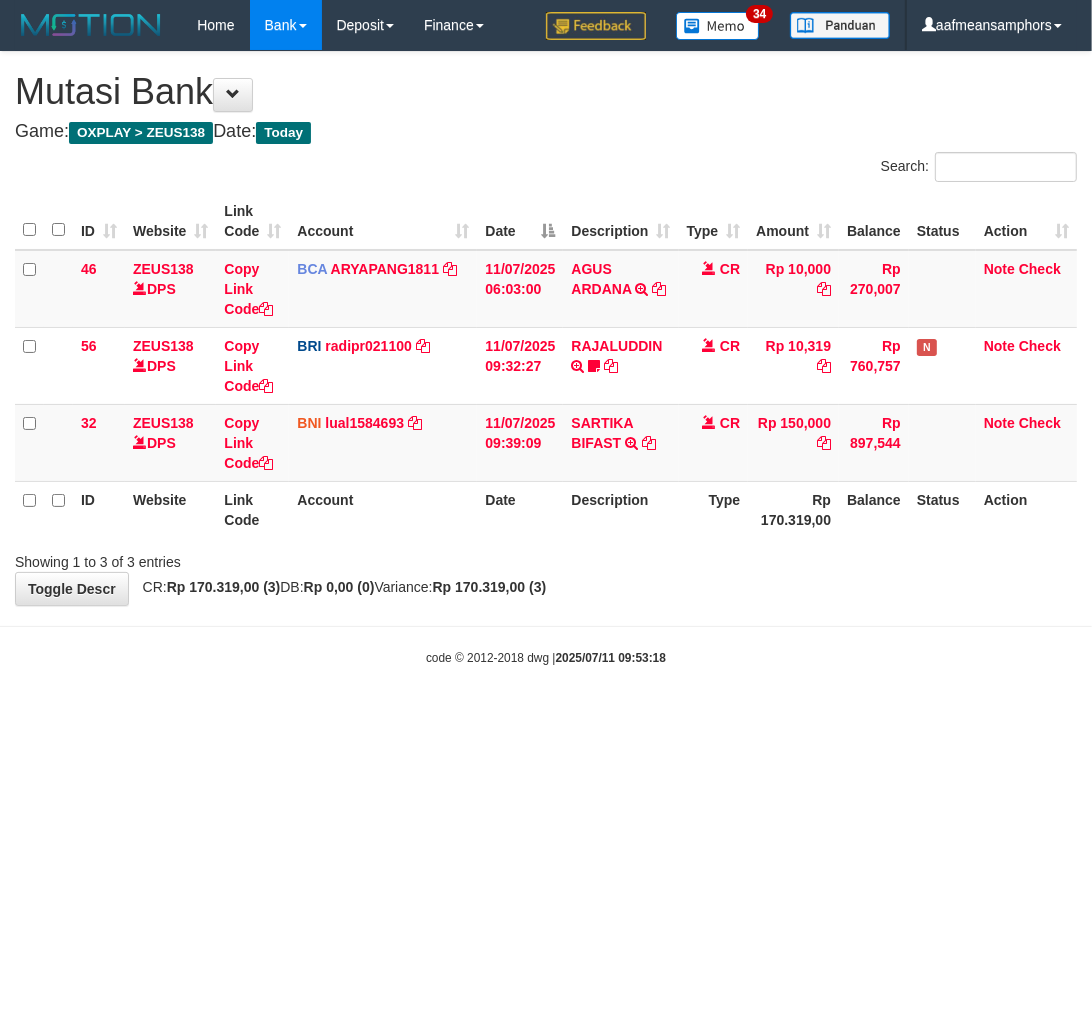 click on "**********" at bounding box center (546, 328) 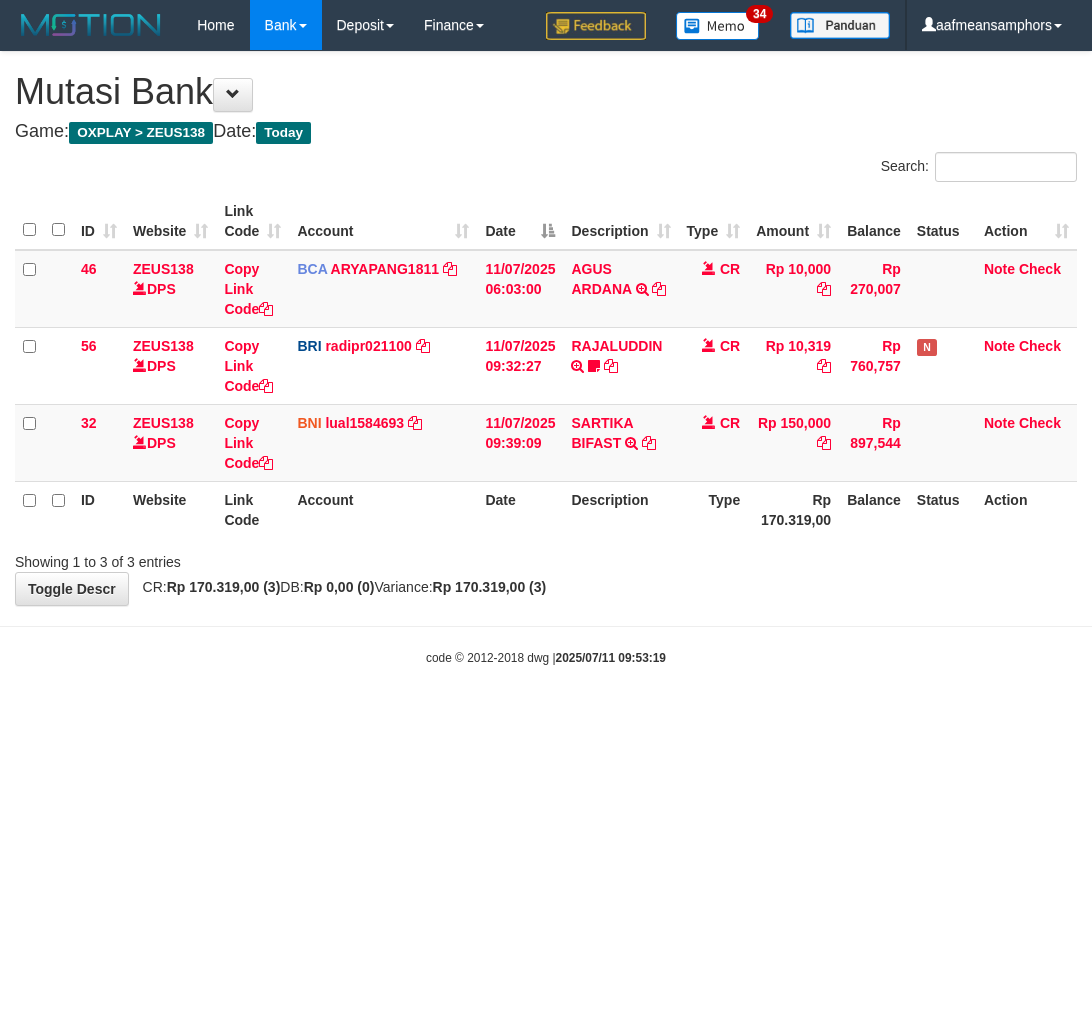 scroll, scrollTop: 0, scrollLeft: 0, axis: both 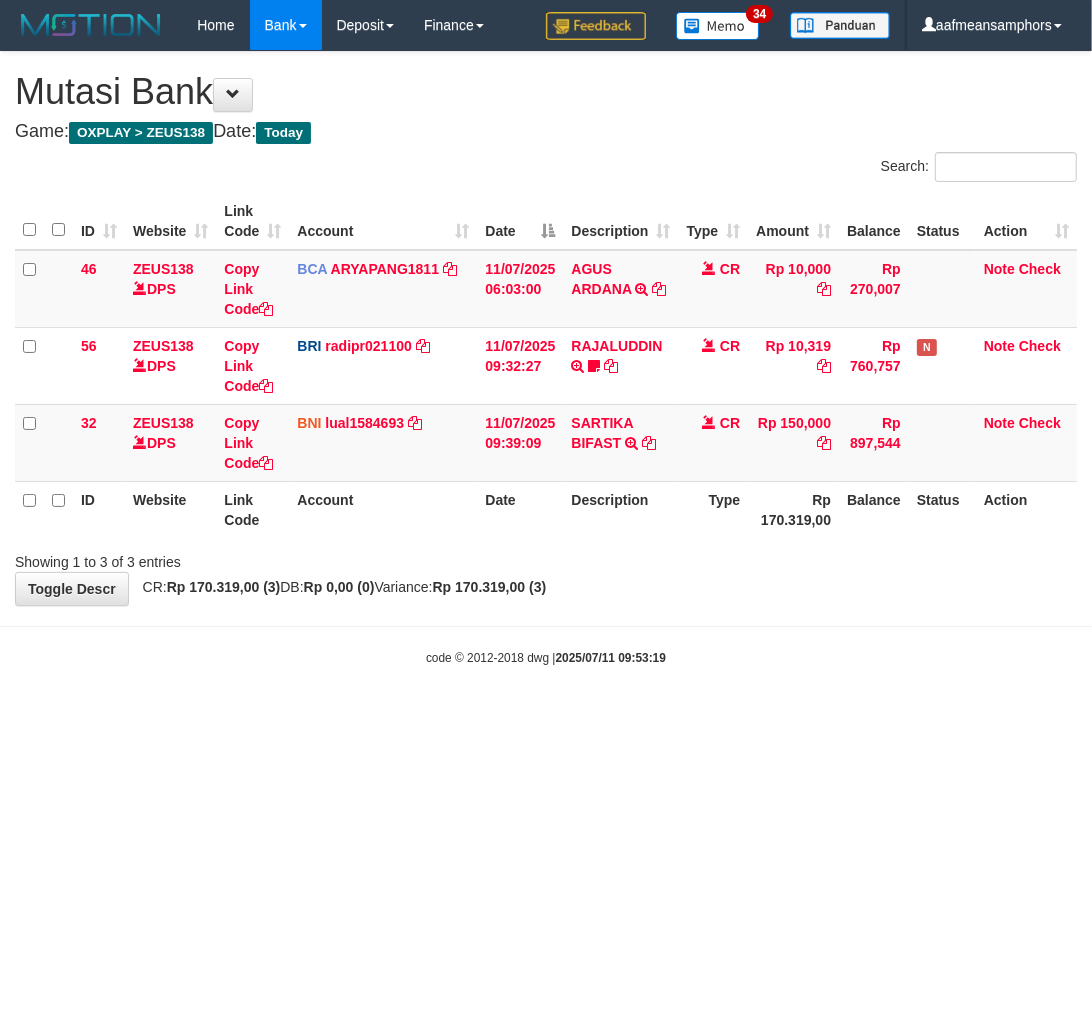 drag, startPoint x: 0, startPoint y: 0, endPoint x: 701, endPoint y: 667, distance: 967.6208 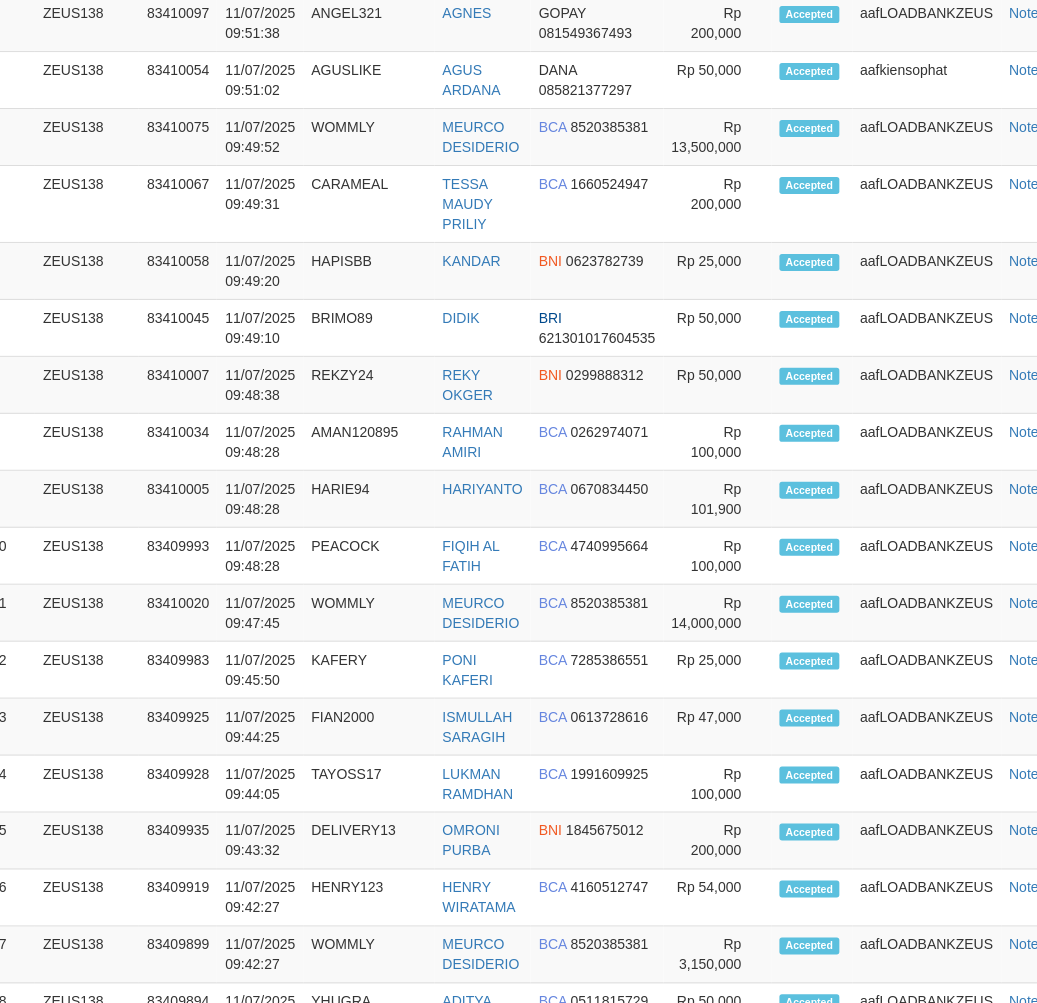 scroll, scrollTop: 893, scrollLeft: 32, axis: both 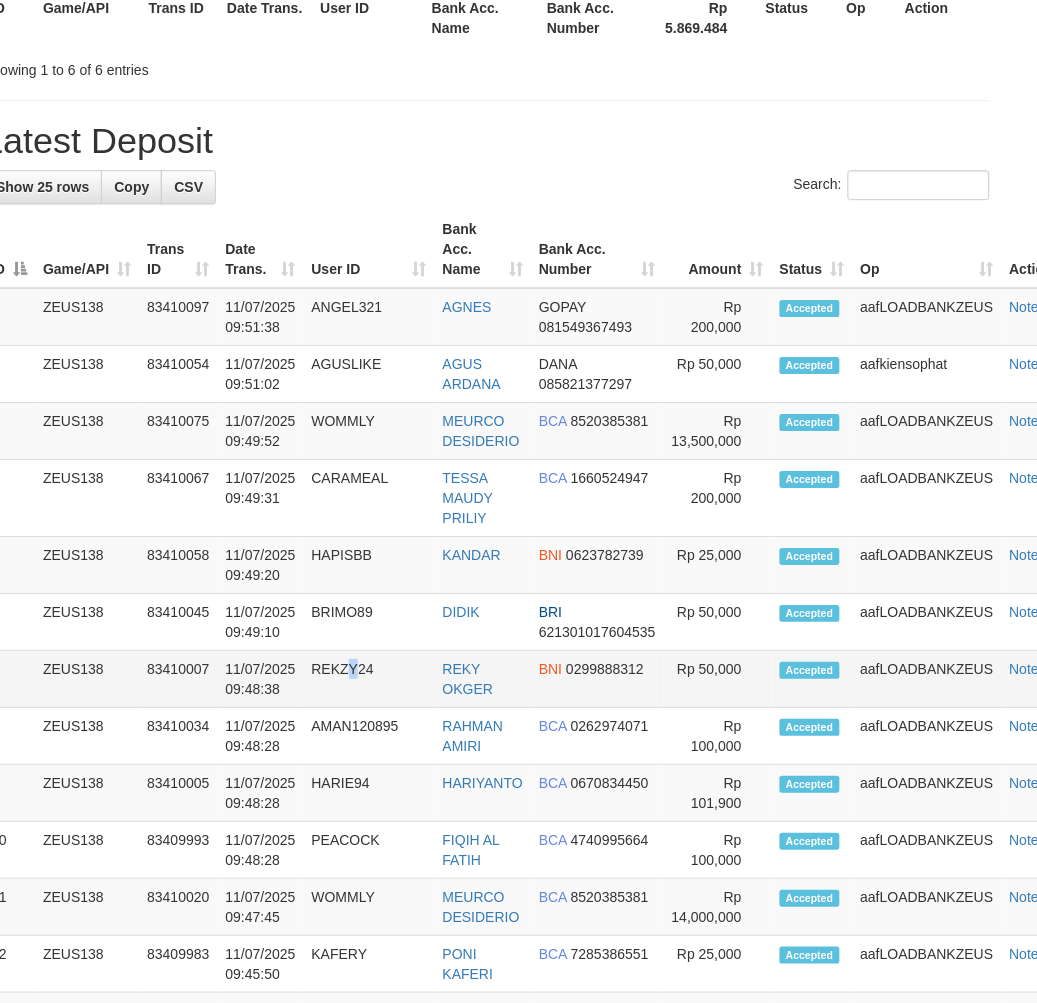 click on "REKZY24" at bounding box center (369, 679) 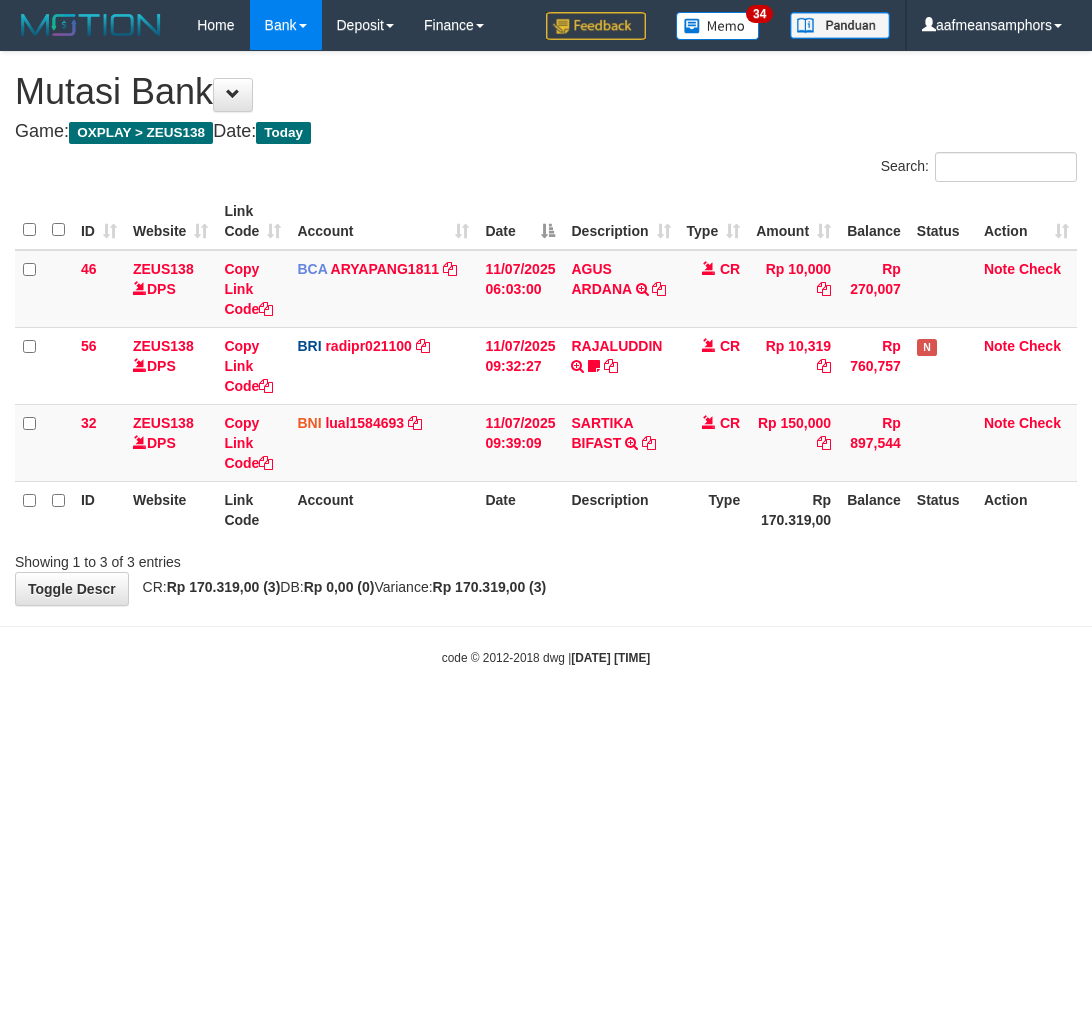 scroll, scrollTop: 0, scrollLeft: 0, axis: both 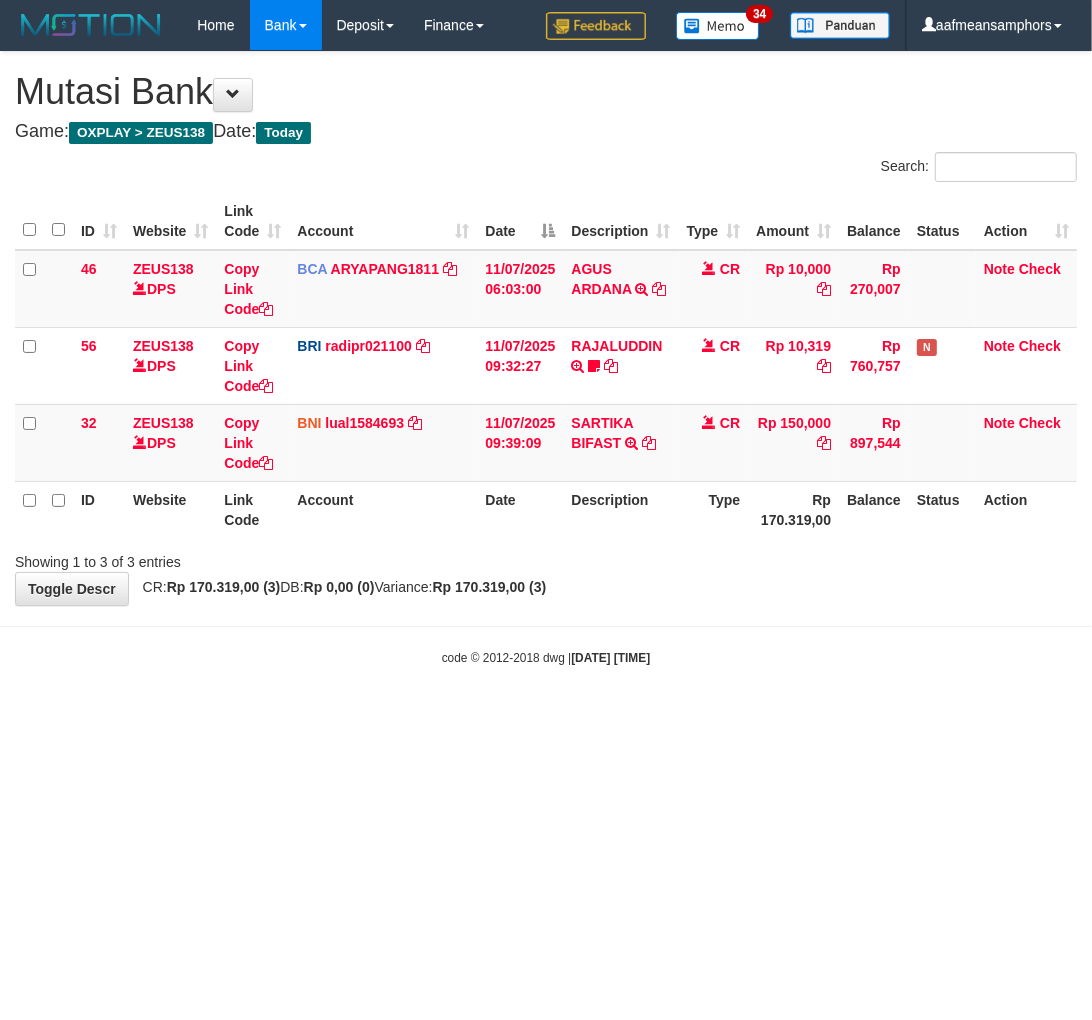 click on "Toggle navigation
Home
Bank
Account List
Load
By Website
Group
[OXPLAY]													ZEUS138
By Load Group (DPS)" at bounding box center [546, 358] 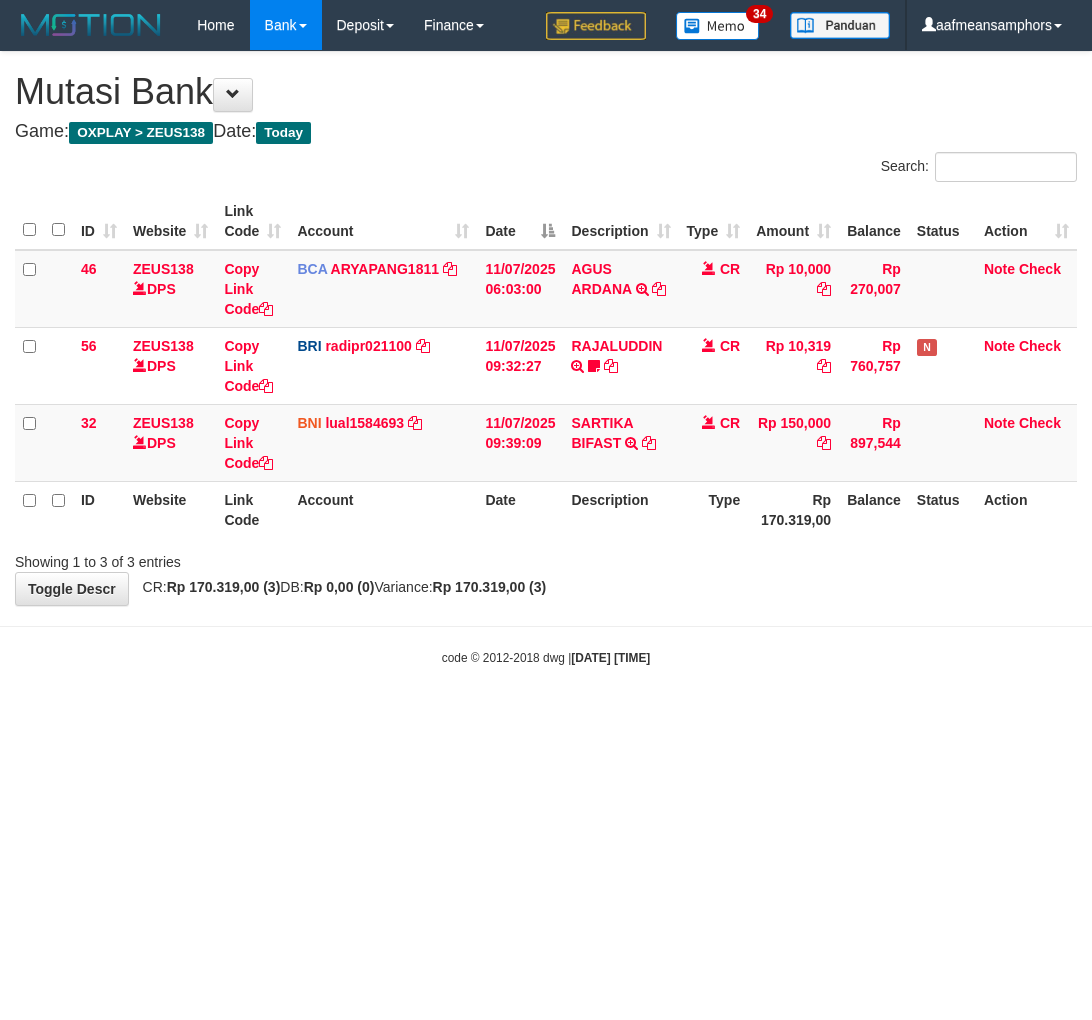 scroll, scrollTop: 0, scrollLeft: 0, axis: both 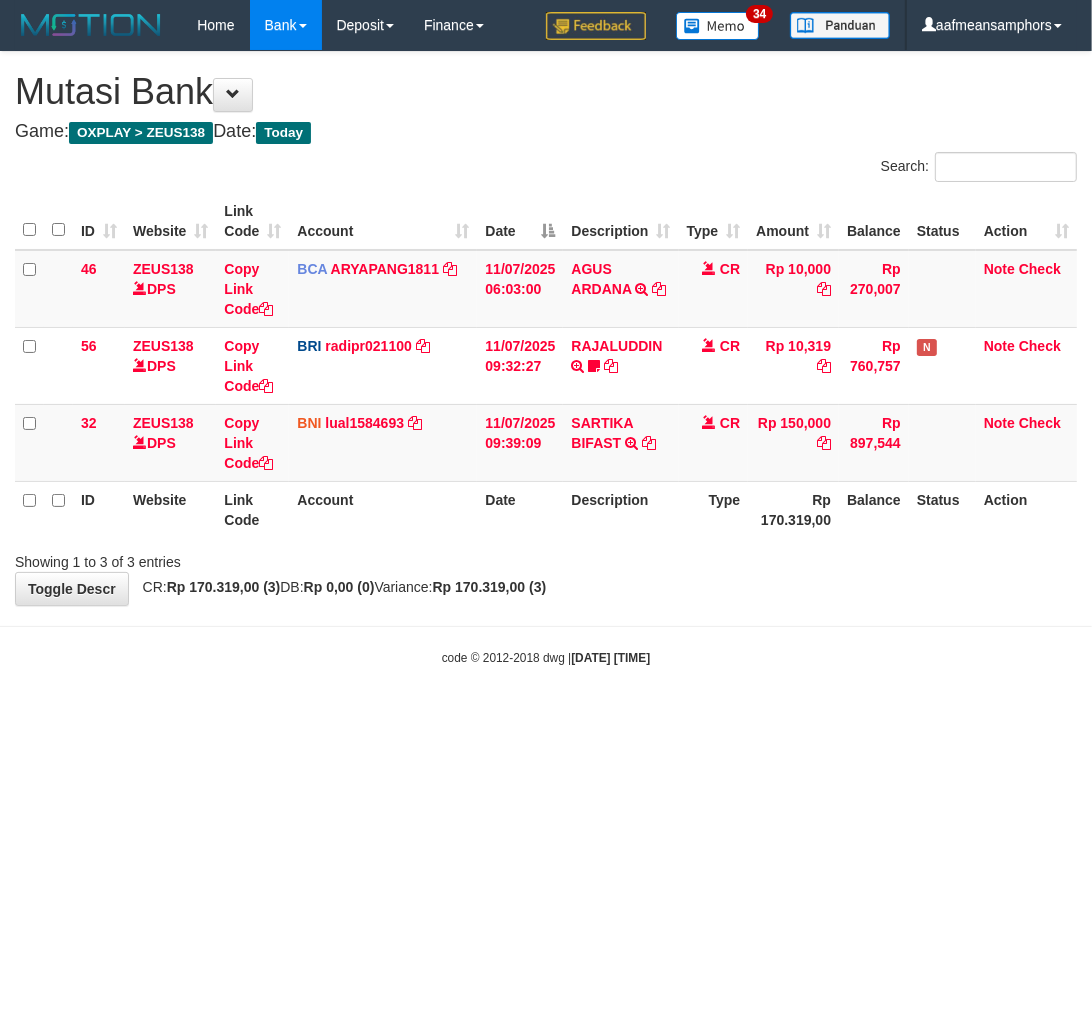 click on "Toggle navigation
Home
Bank
Account List
Load
By Website
Group
[OXPLAY]													ZEUS138
By Load Group (DPS)" at bounding box center [546, 358] 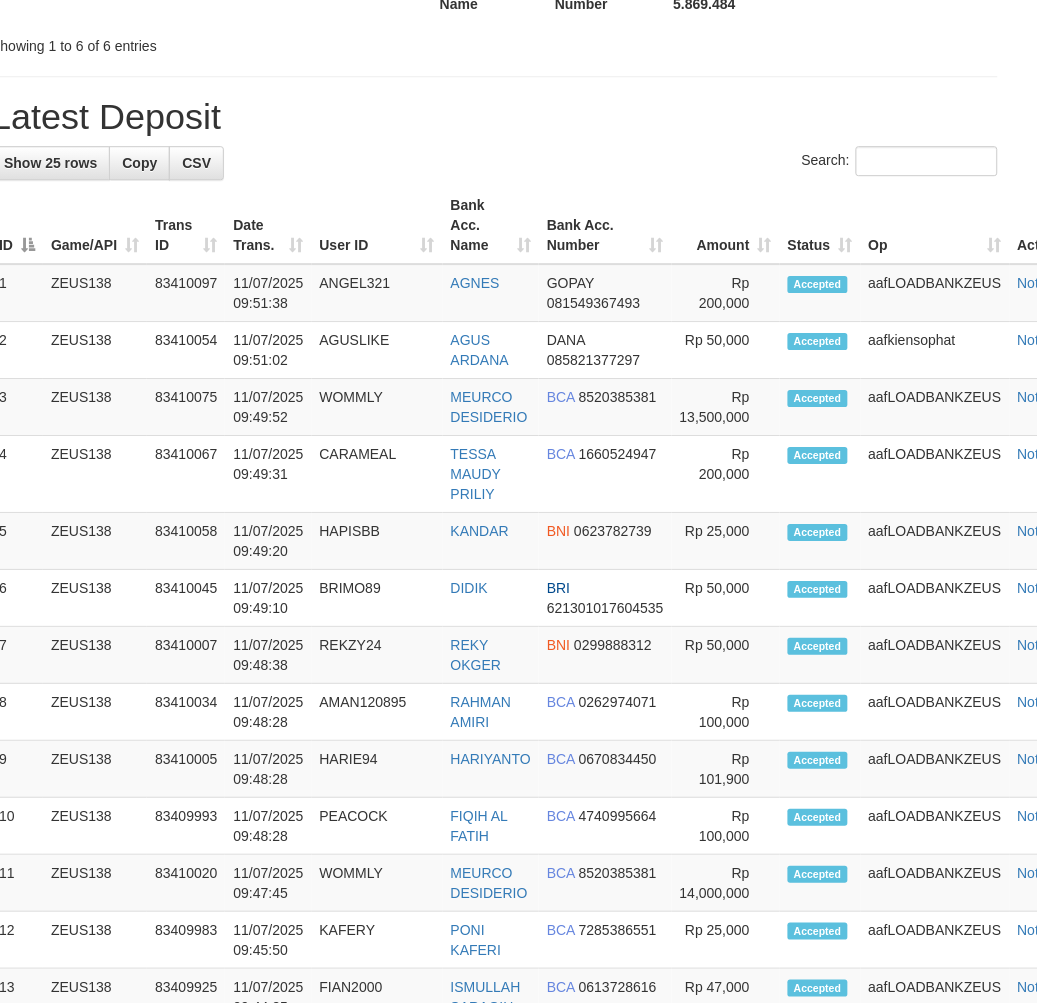 scroll, scrollTop: 893, scrollLeft: 32, axis: both 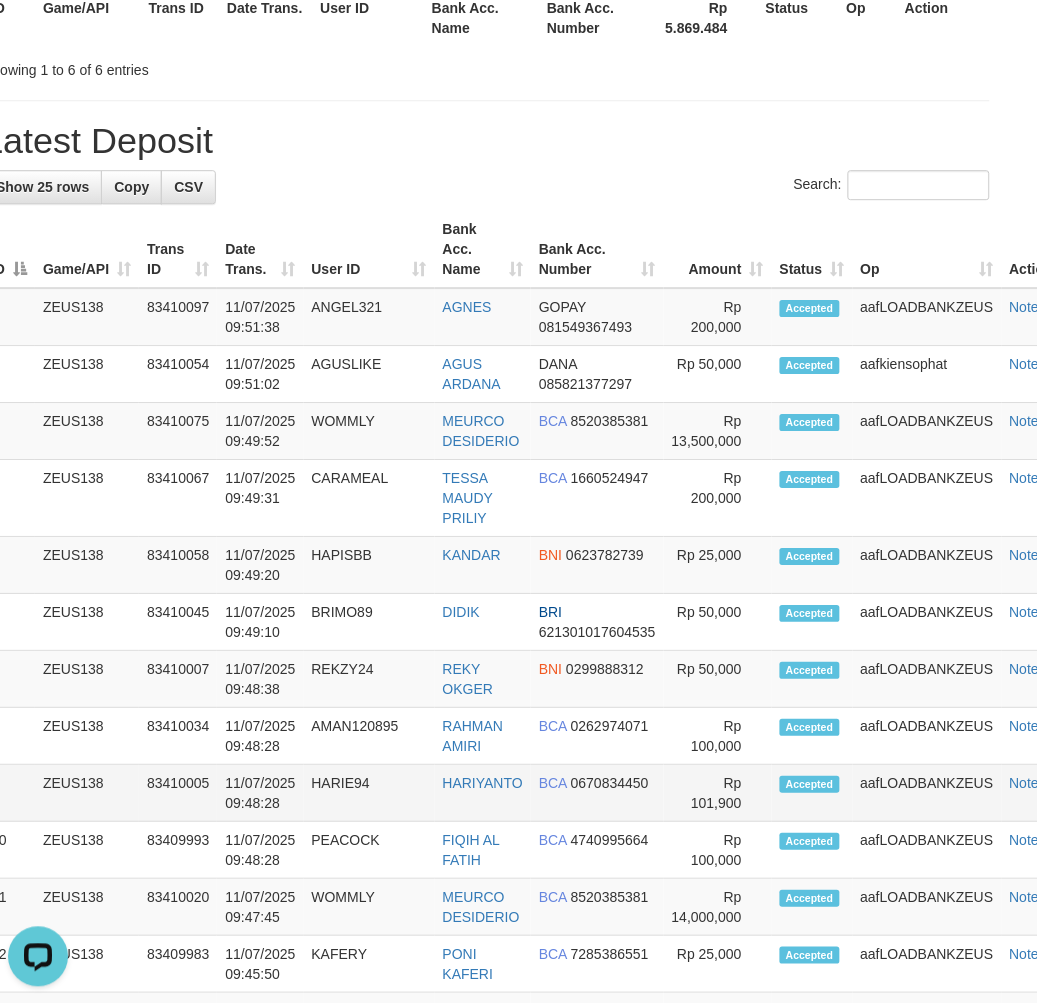 drag, startPoint x: 141, startPoint y: 794, endPoint x: 180, endPoint y: 783, distance: 40.5216 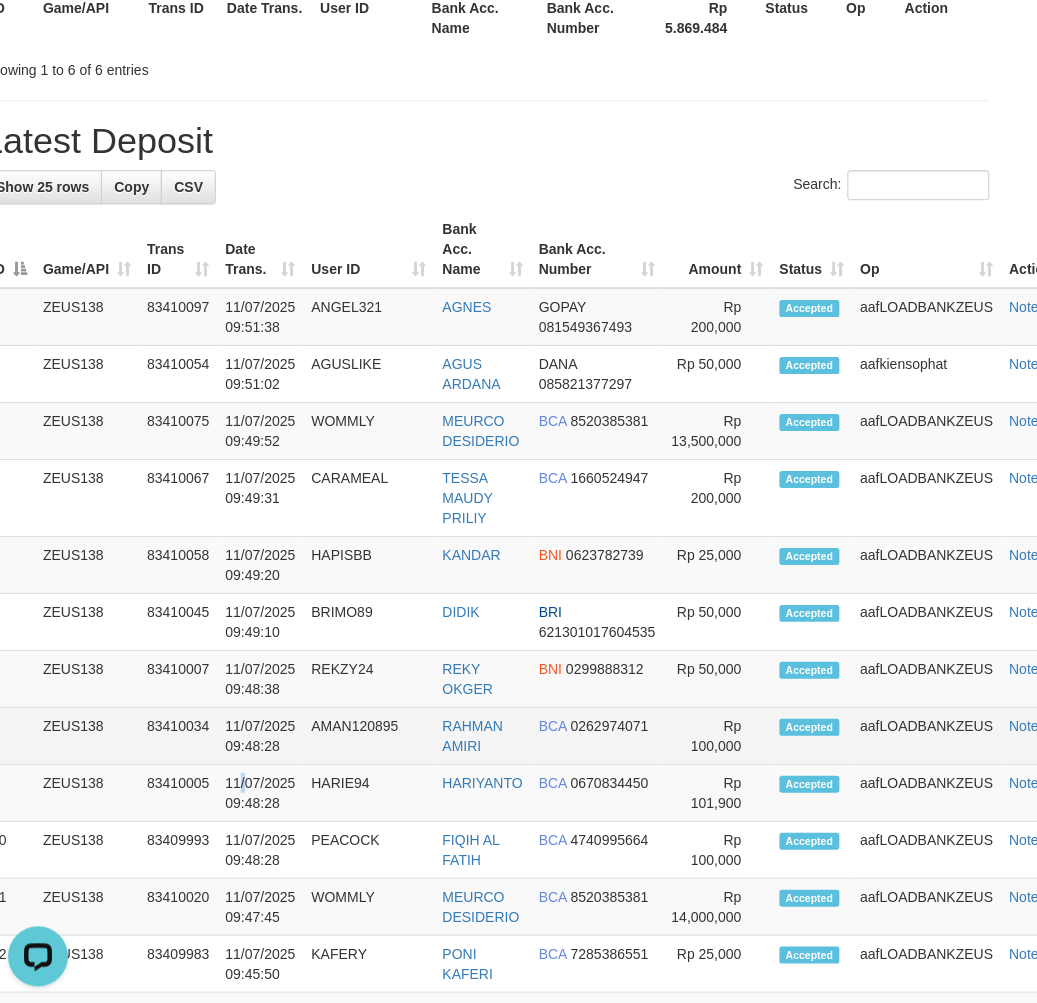 drag, startPoint x: 238, startPoint y: 768, endPoint x: 174, endPoint y: 743, distance: 68.70953 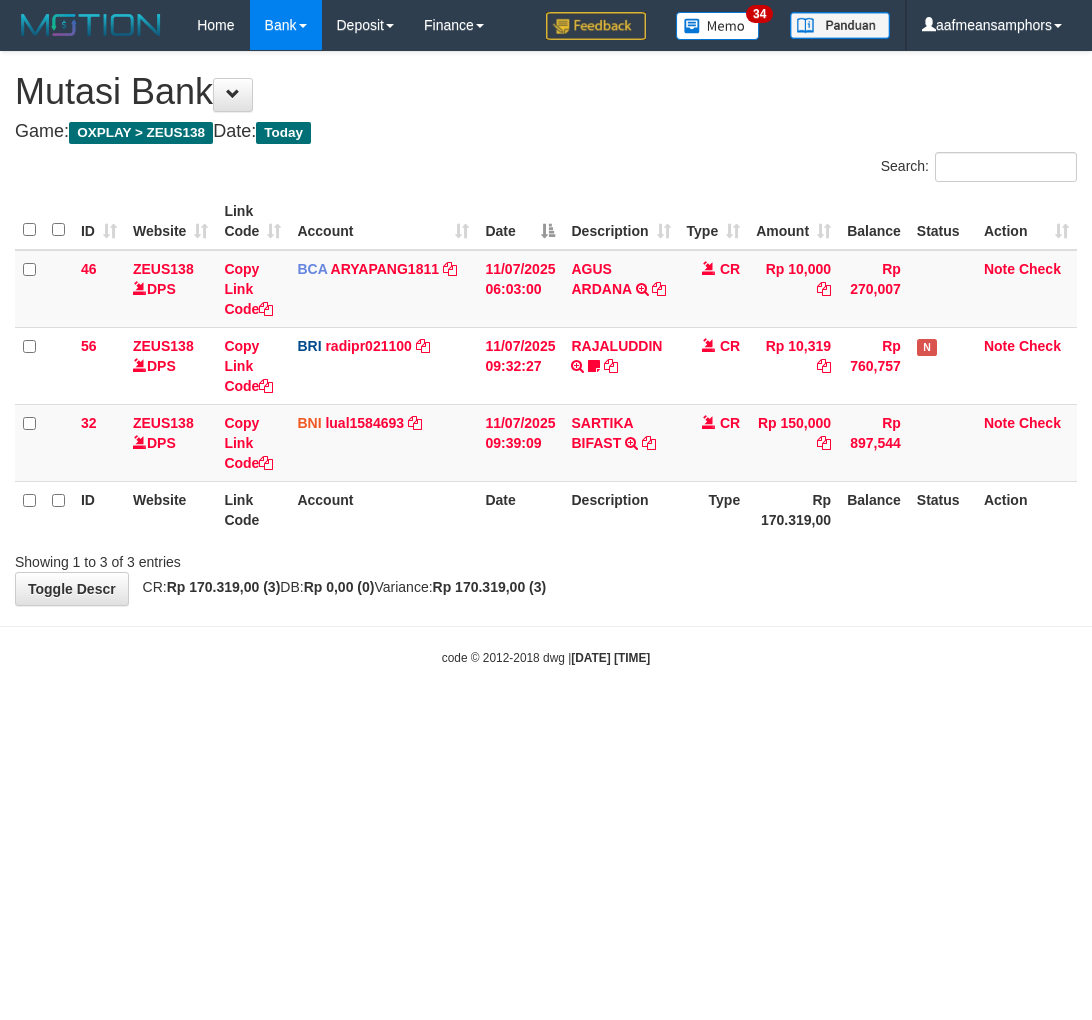 scroll, scrollTop: 0, scrollLeft: 0, axis: both 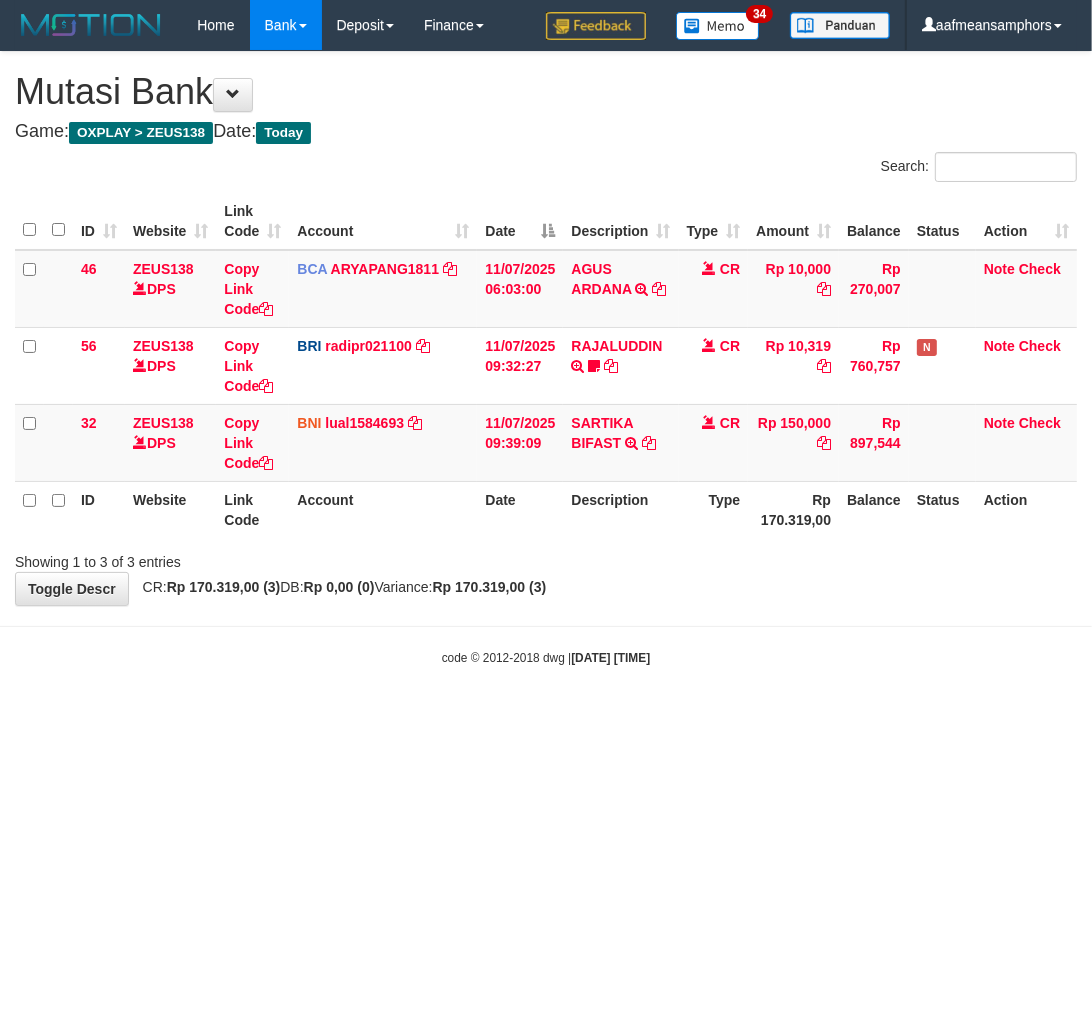 drag, startPoint x: 0, startPoint y: 0, endPoint x: 811, endPoint y: 702, distance: 1072.6252 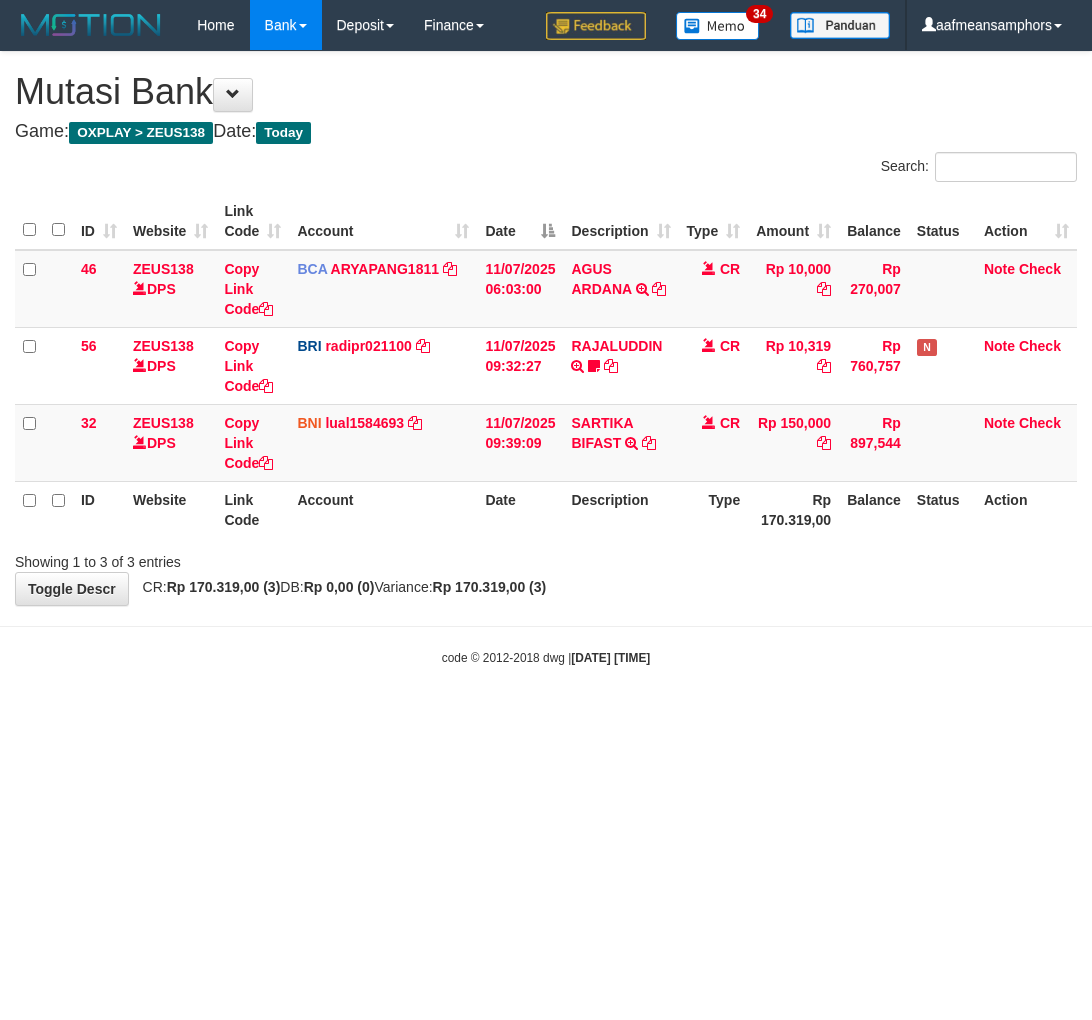 scroll, scrollTop: 0, scrollLeft: 0, axis: both 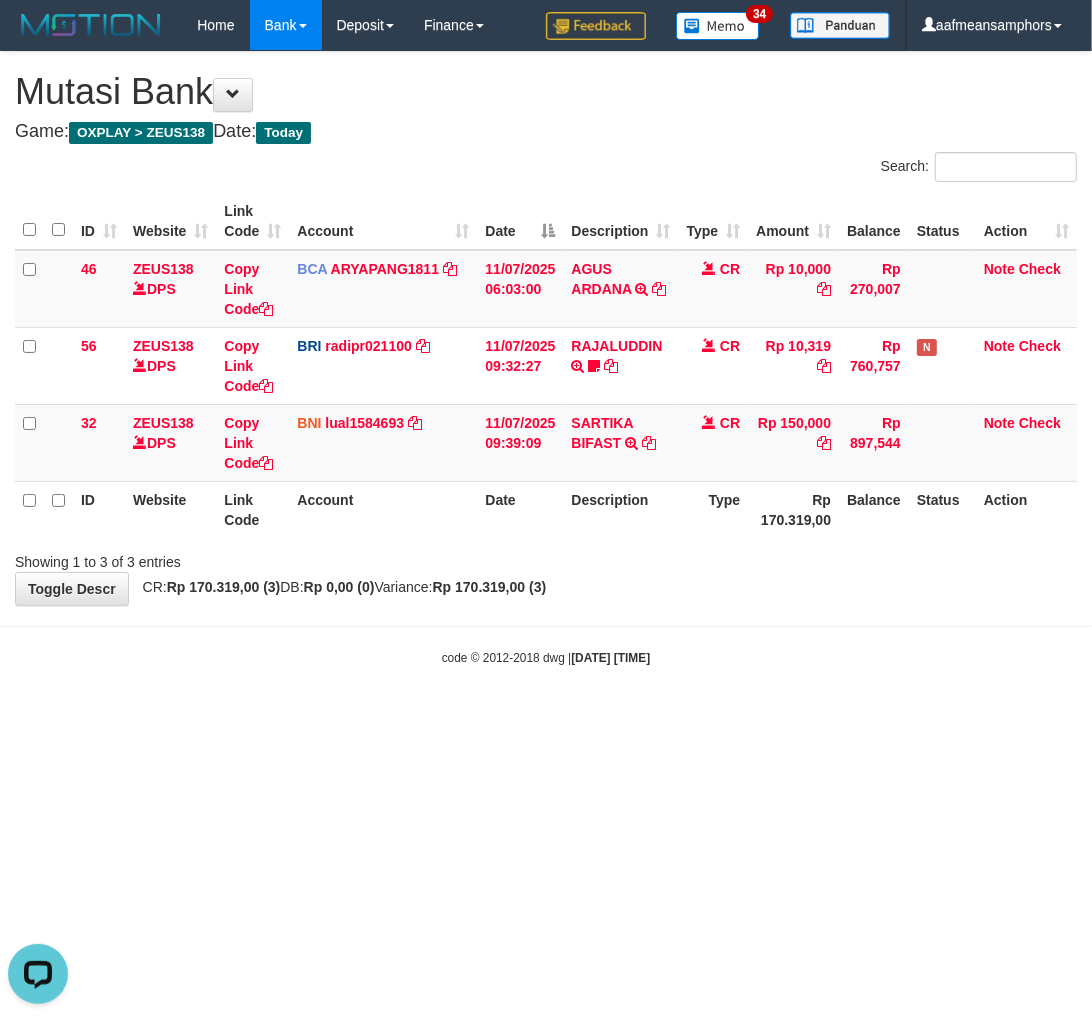 click on "Toggle navigation
Home
Bank
Account List
Load
By Website
Group
[OXPLAY]													ZEUS138
By Load Group (DPS)" at bounding box center (546, 358) 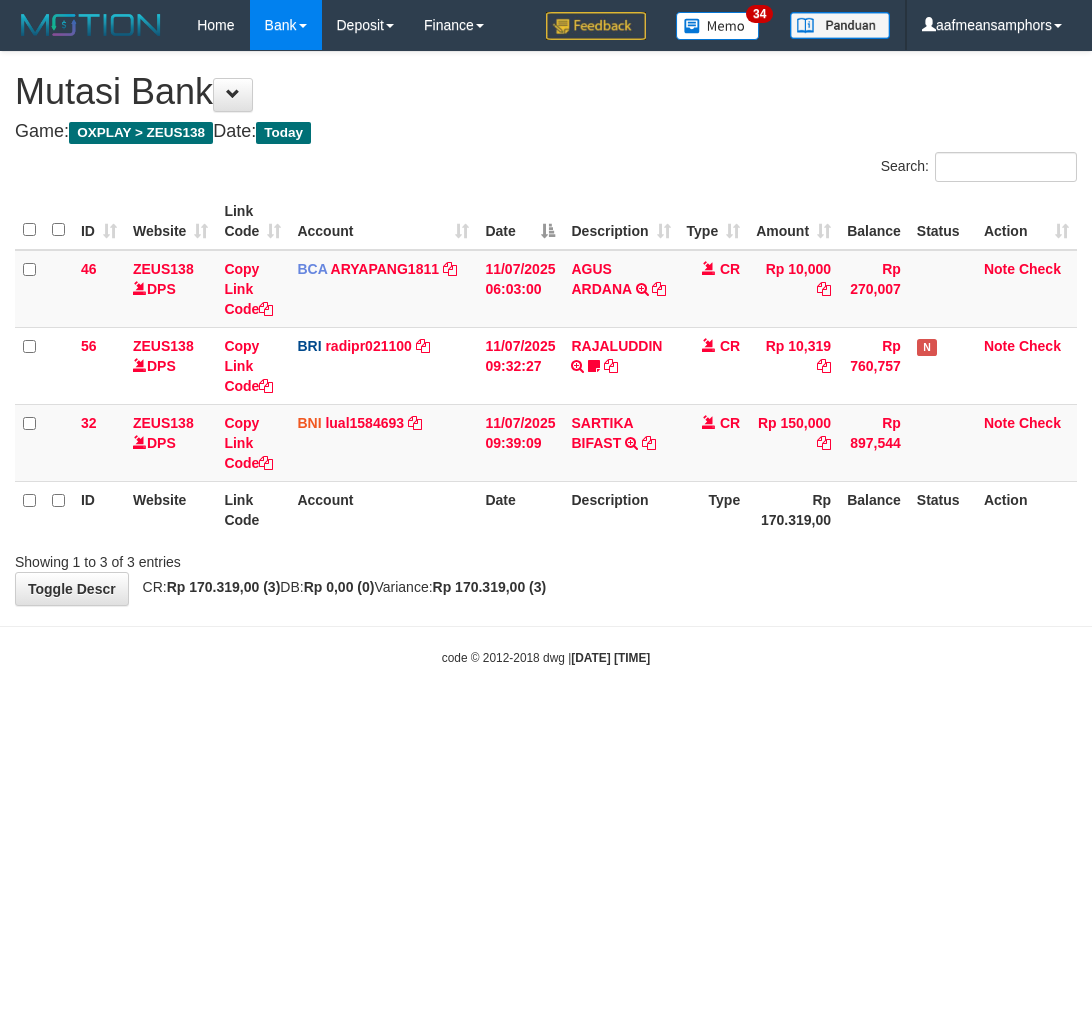 scroll, scrollTop: 0, scrollLeft: 0, axis: both 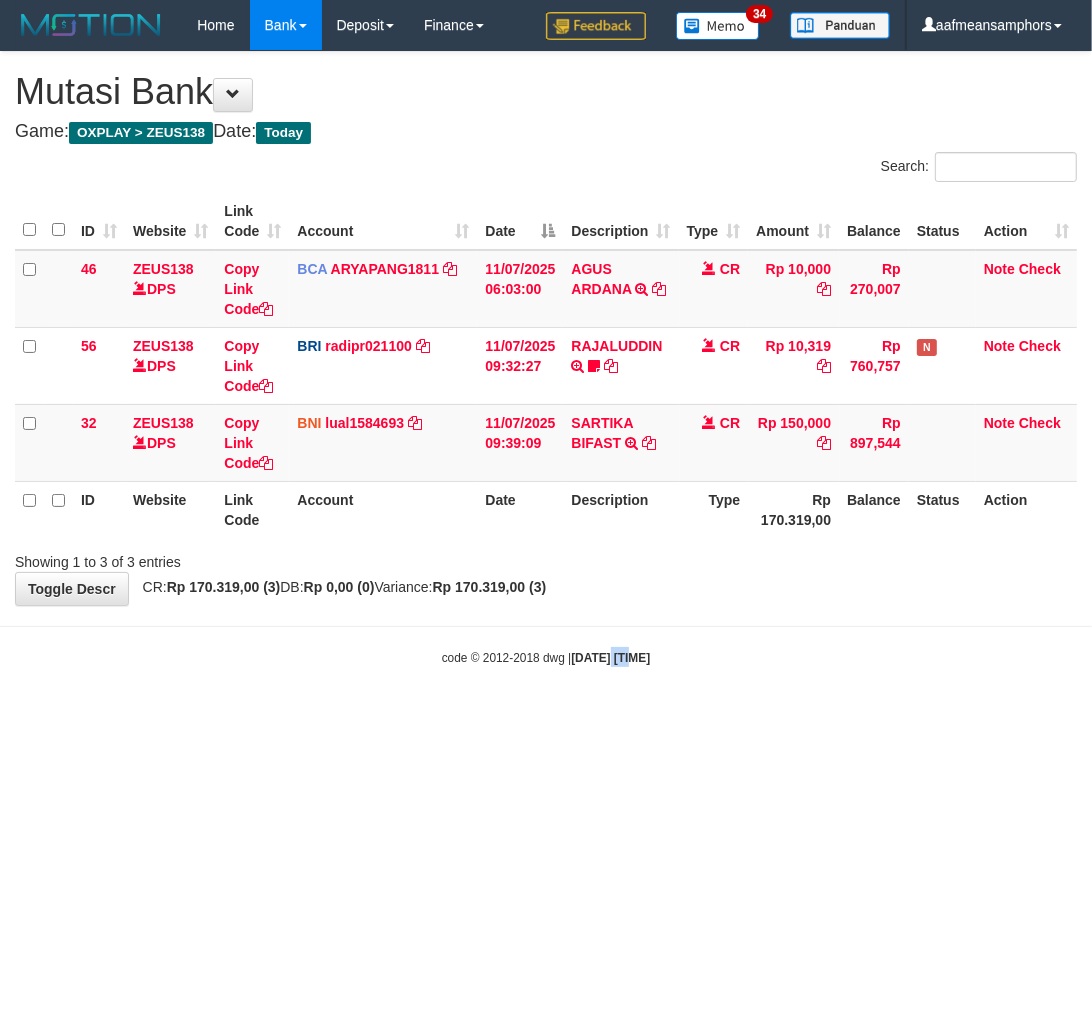 click on "Toggle navigation
Home
Bank
Account List
Load
By Website
Group
[OXPLAY]													ZEUS138
By Load Group (DPS)
Sync" at bounding box center [546, 358] 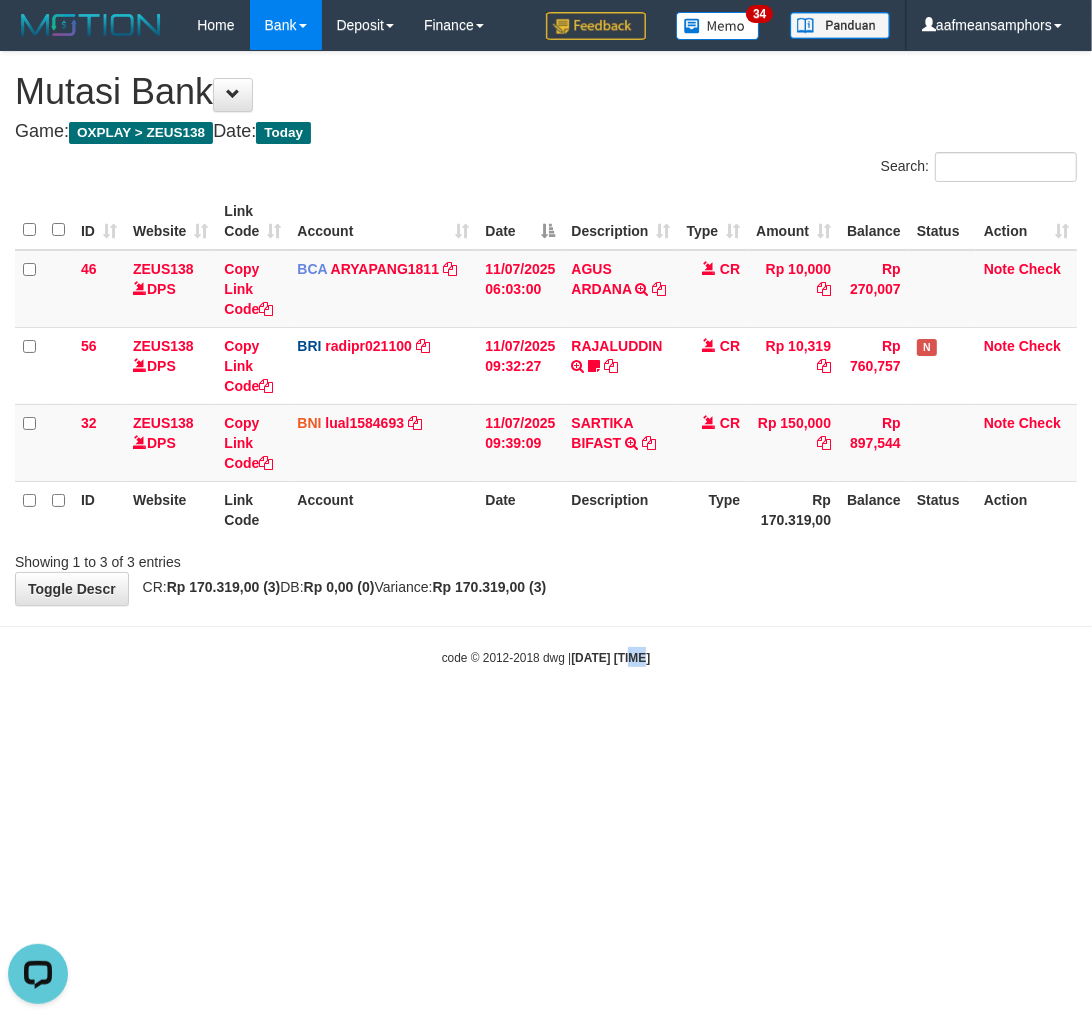 scroll, scrollTop: 0, scrollLeft: 0, axis: both 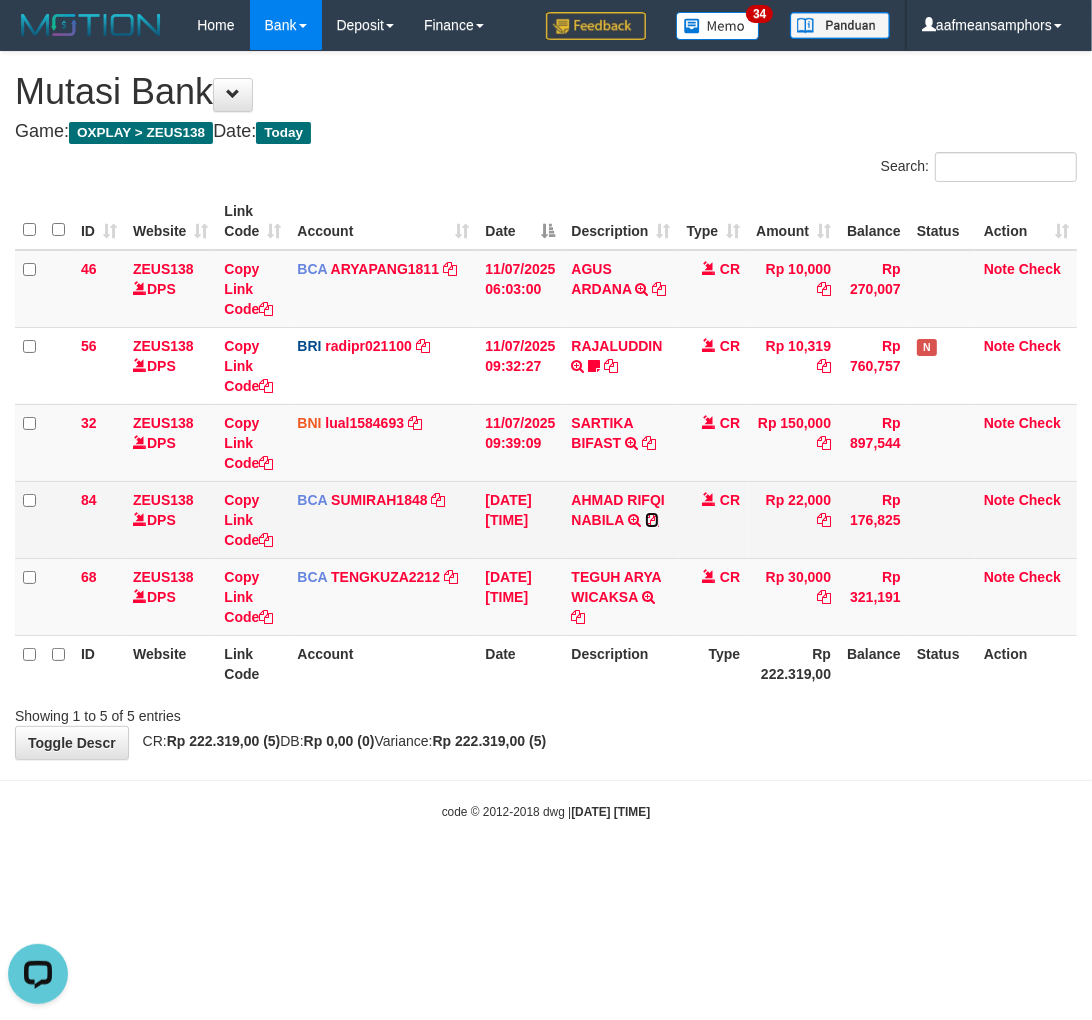 click at bounding box center [652, 520] 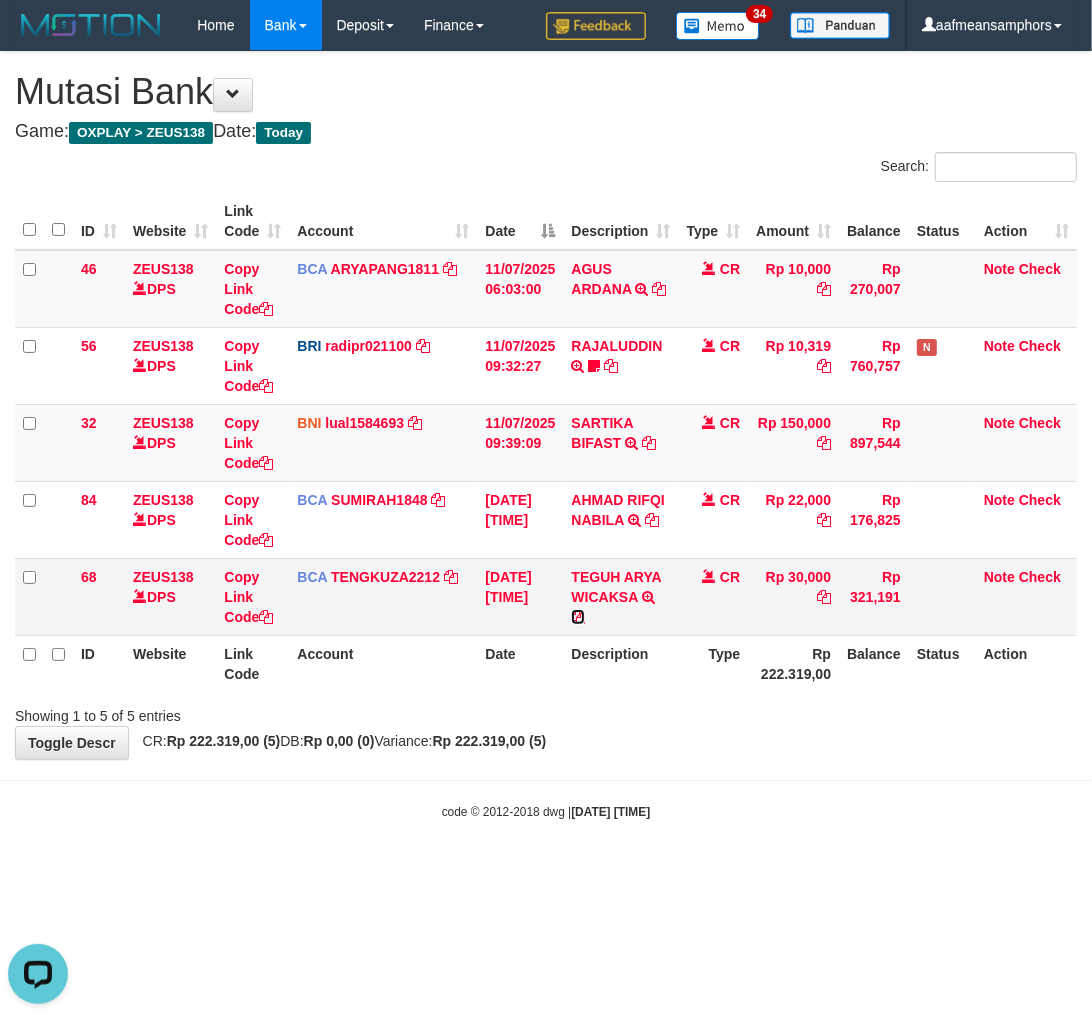 click at bounding box center [578, 617] 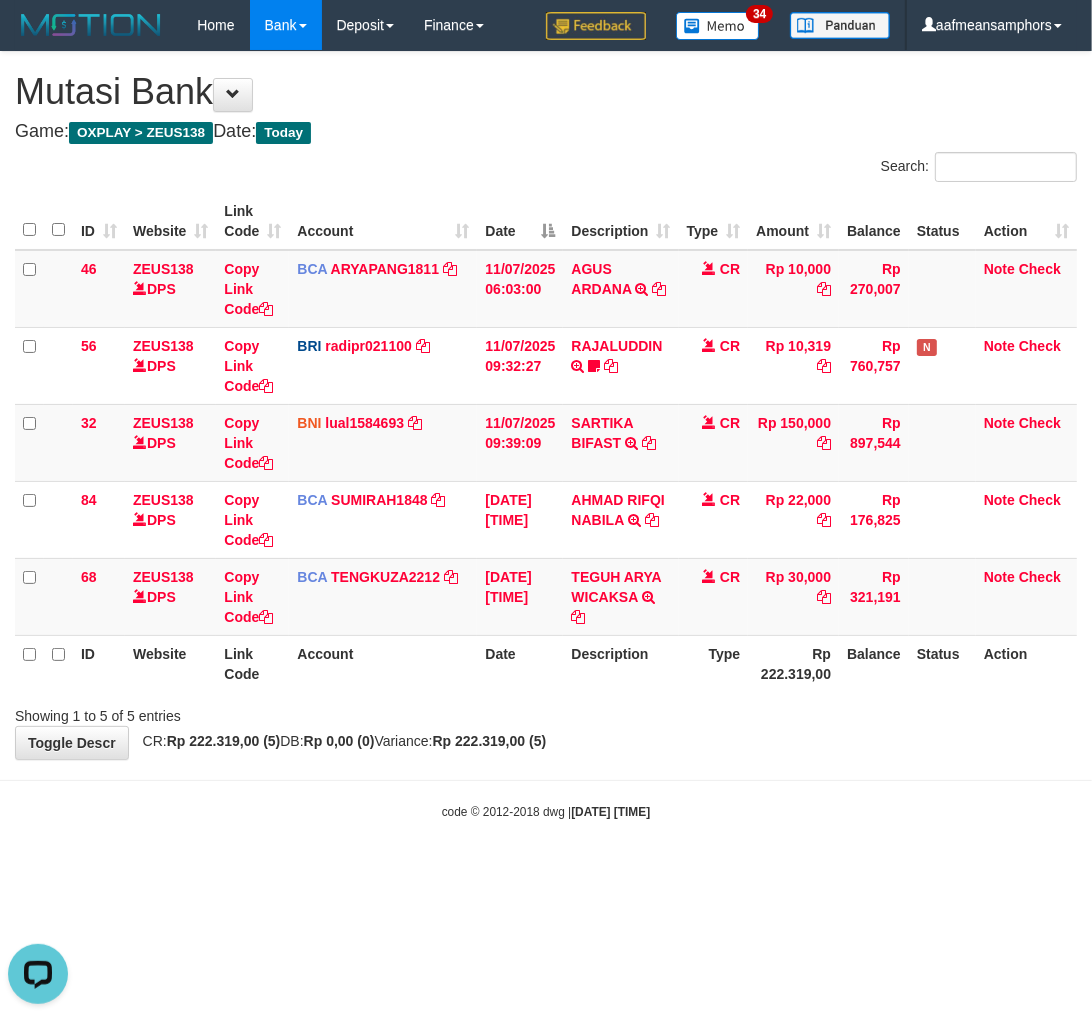 click on "Toggle navigation
Home
Bank
Account List
Load
By Website
Group
[OXPLAY]													ZEUS138
By Load Group (DPS)" at bounding box center [546, 435] 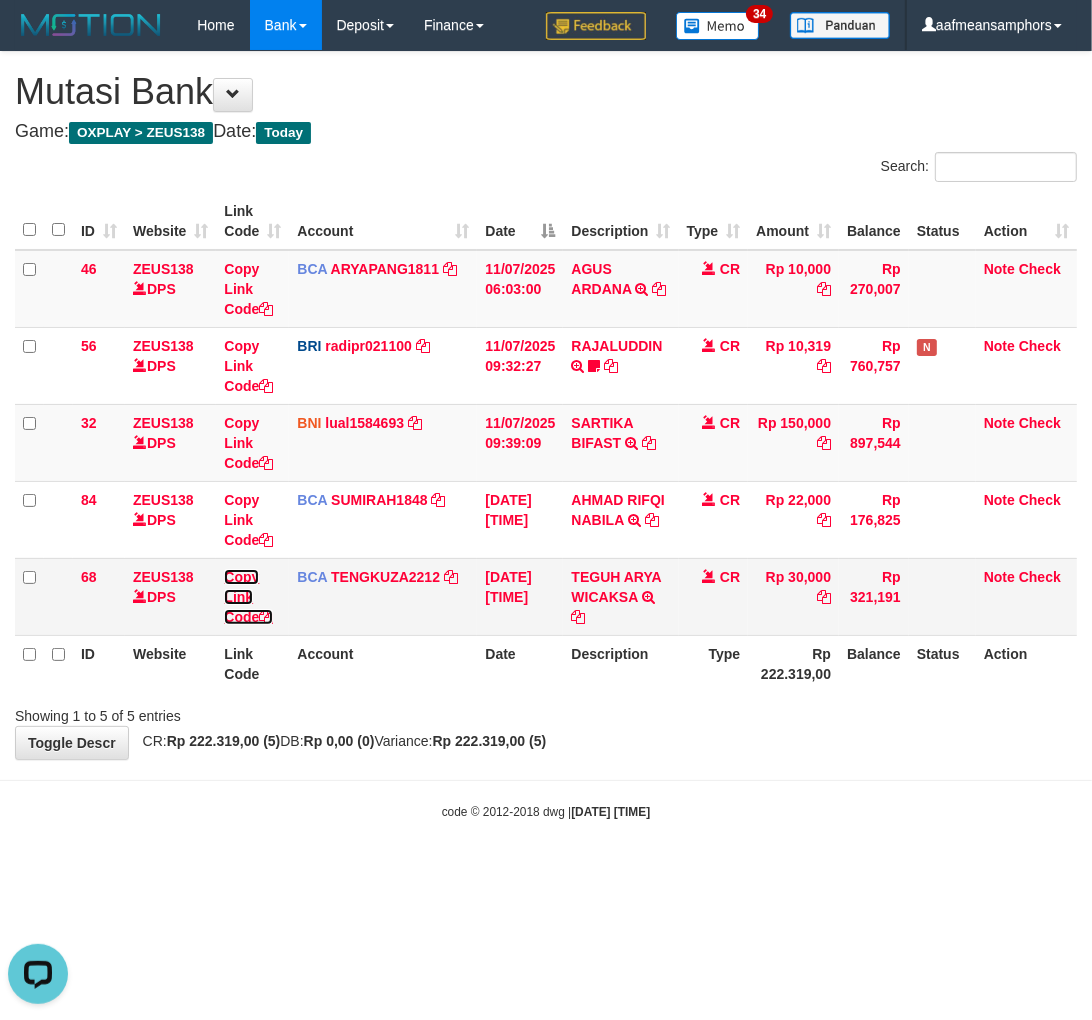 click on "Copy Link Code" at bounding box center (248, 597) 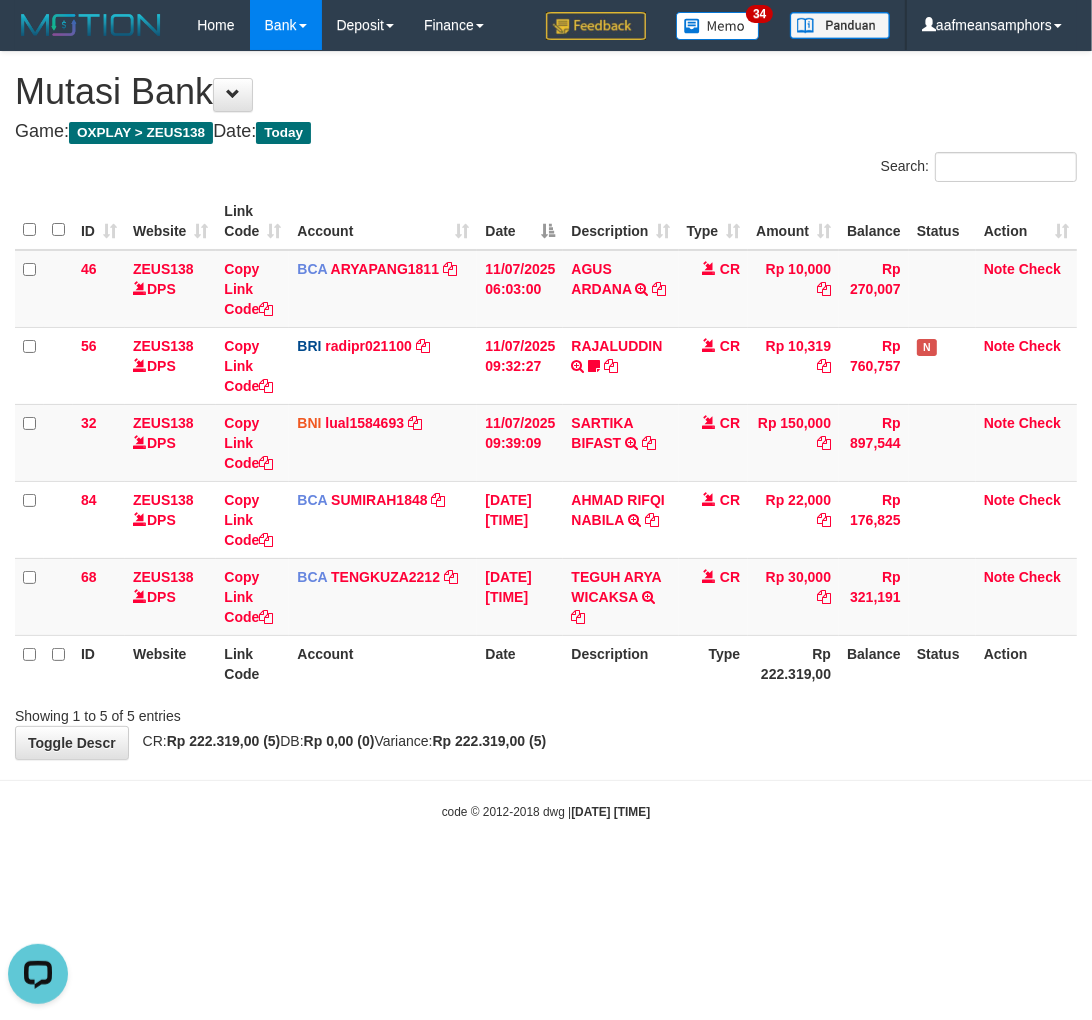 scroll, scrollTop: 274, scrollLeft: 0, axis: vertical 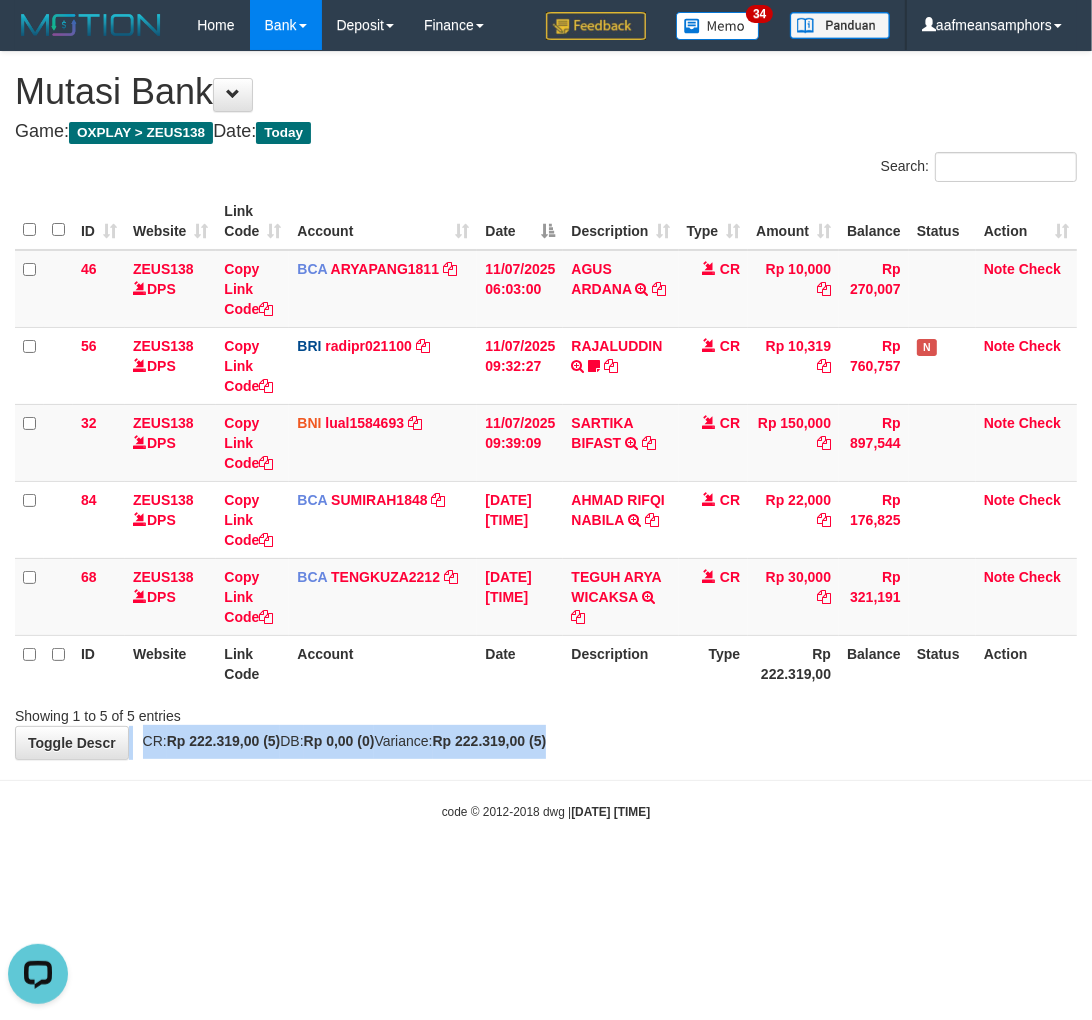 drag, startPoint x: 726, startPoint y: 724, endPoint x: 691, endPoint y: 736, distance: 37 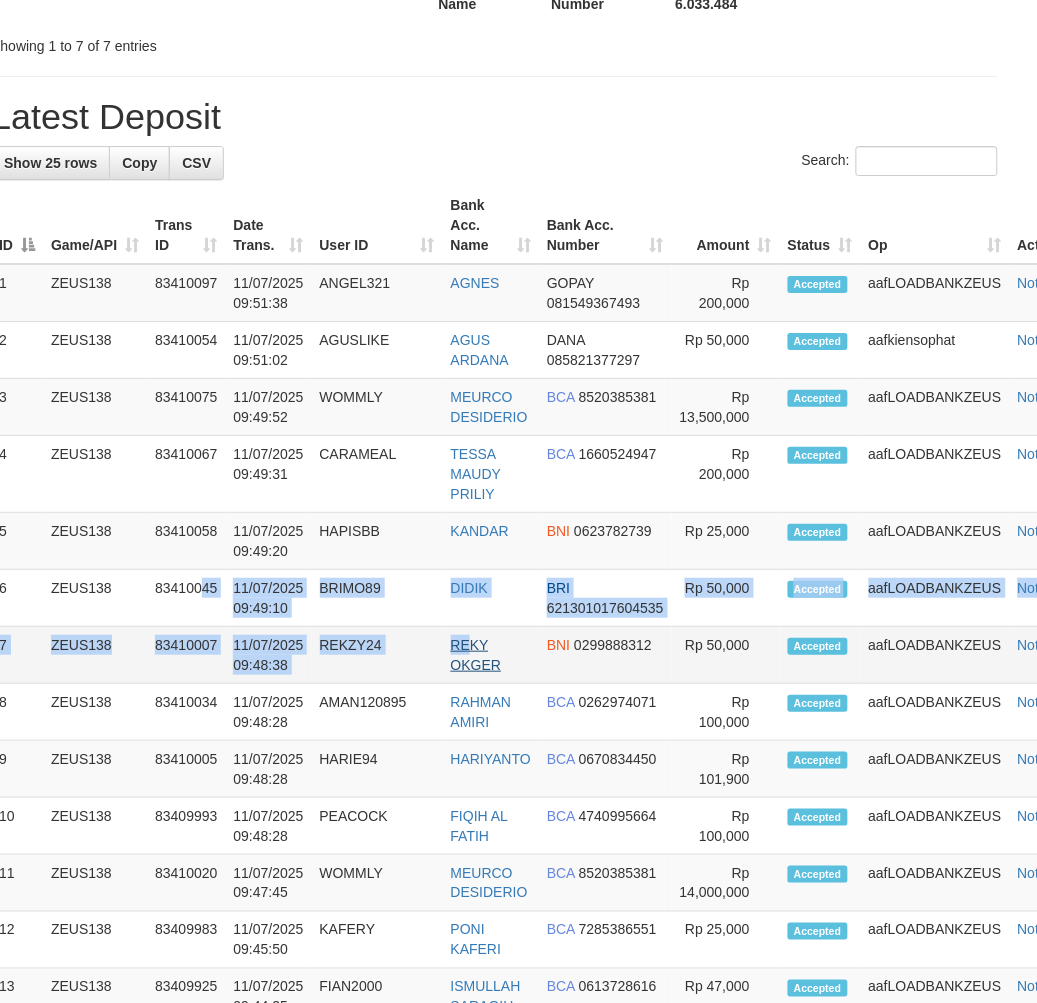 click on "1
ZEUS138
83410097
[DATE] [TIME]
ANGEL321
AGNES
GOPAY
[PHONE]
Rp 200,000 2" at bounding box center (541, 997) 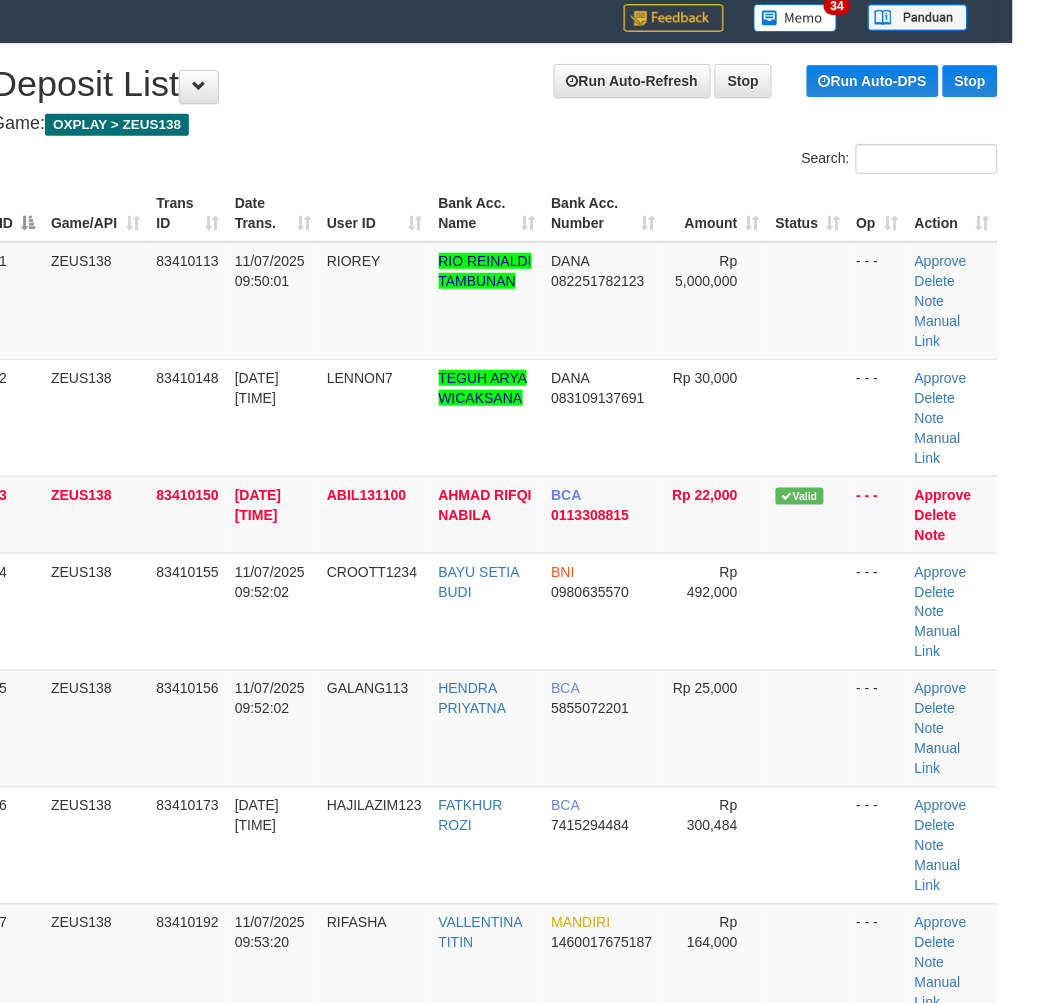 scroll, scrollTop: 98, scrollLeft: 24, axis: both 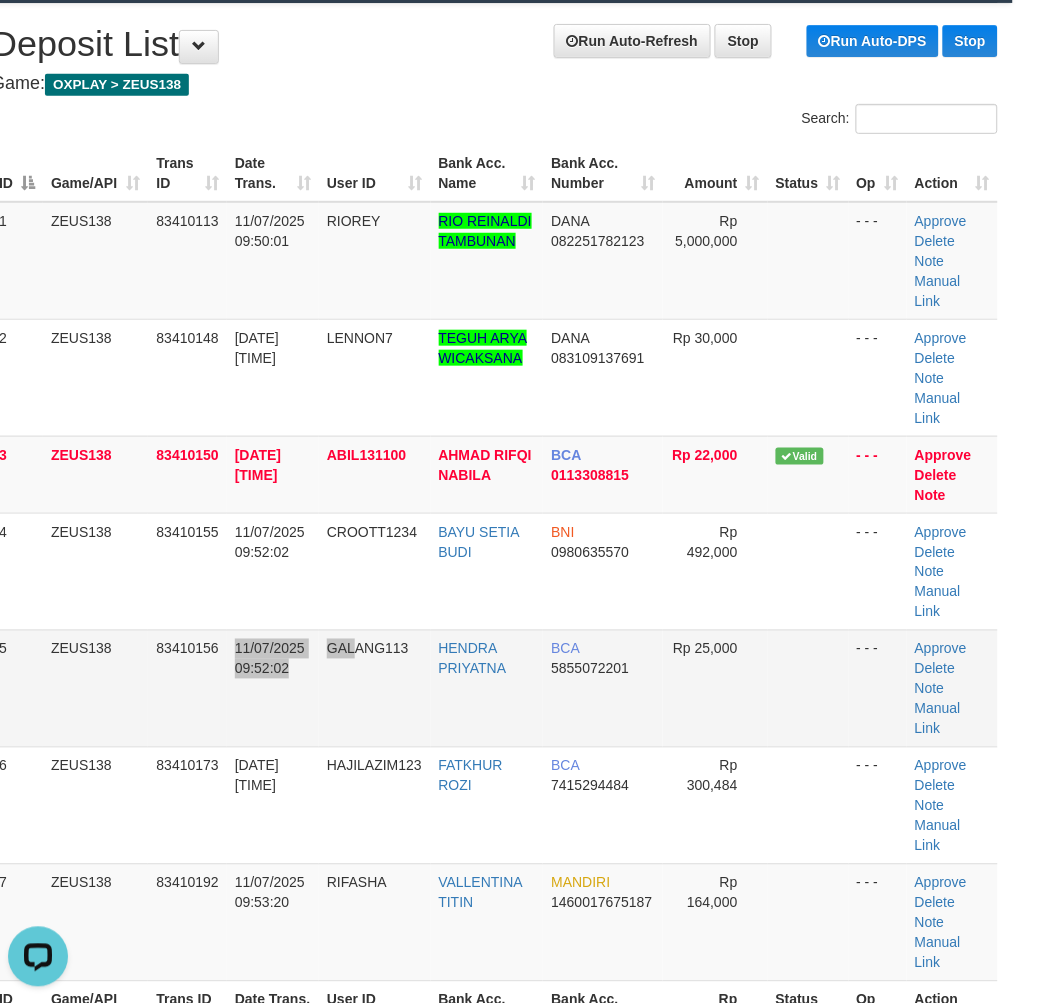 click on "5
ZEUS138
83410156
11/07/2025 09:52:02
GALANG113
HENDRA PRIYATNA
BCA
5855072201
Rp 25,000
- - -
Approve
Delete
Note
Manual Link" at bounding box center [494, 688] 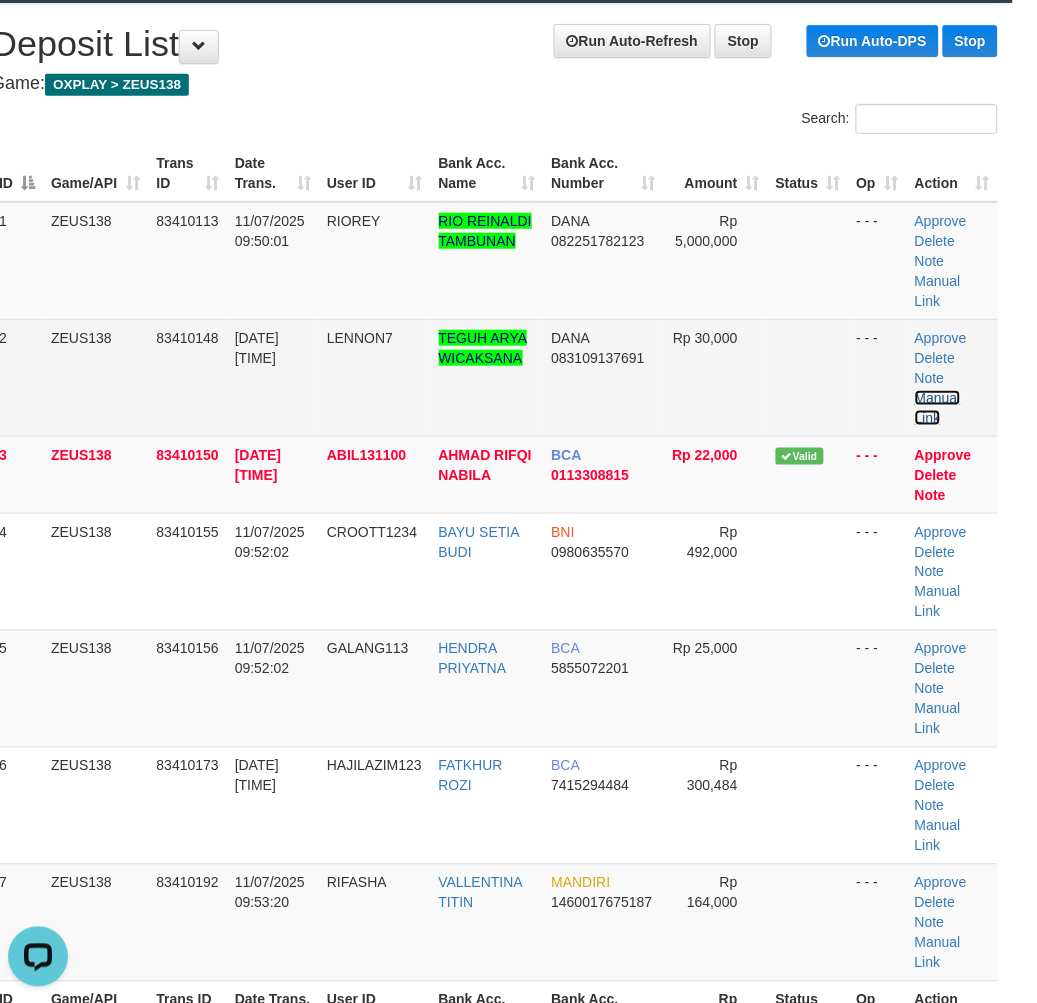 click on "Manual Link" at bounding box center [938, 408] 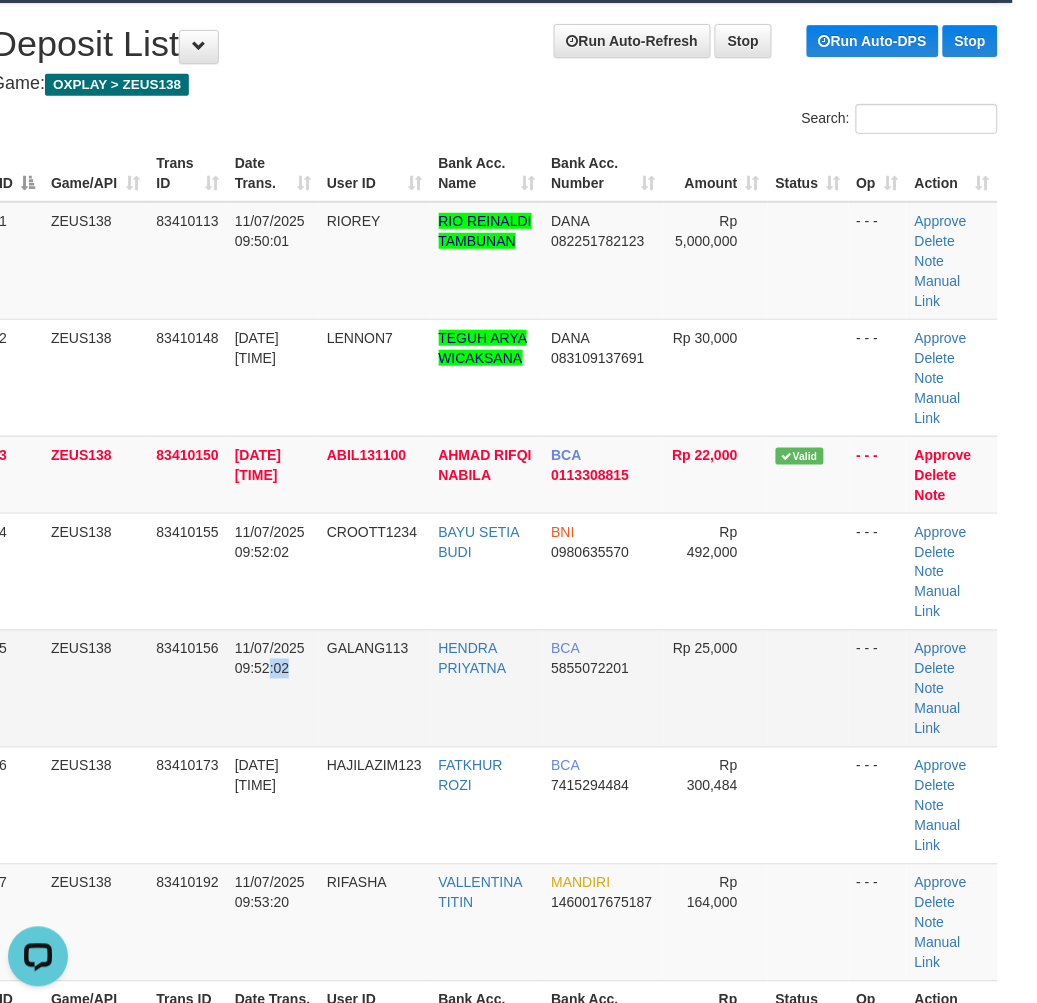 click on "11/07/2025 09:52:02" at bounding box center (273, 688) 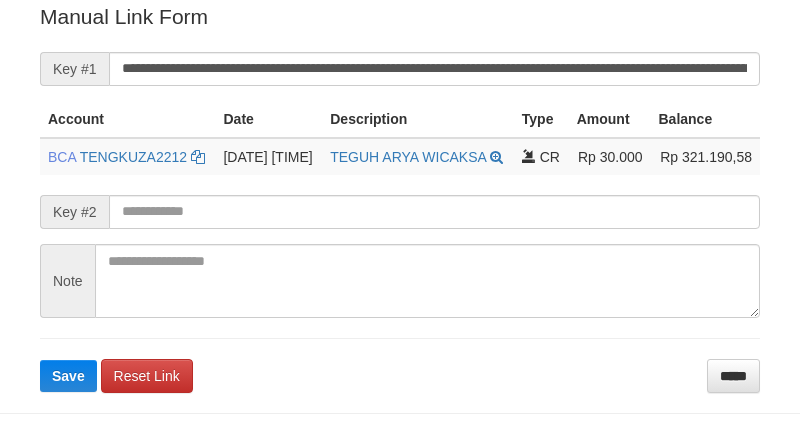 scroll, scrollTop: 404, scrollLeft: 0, axis: vertical 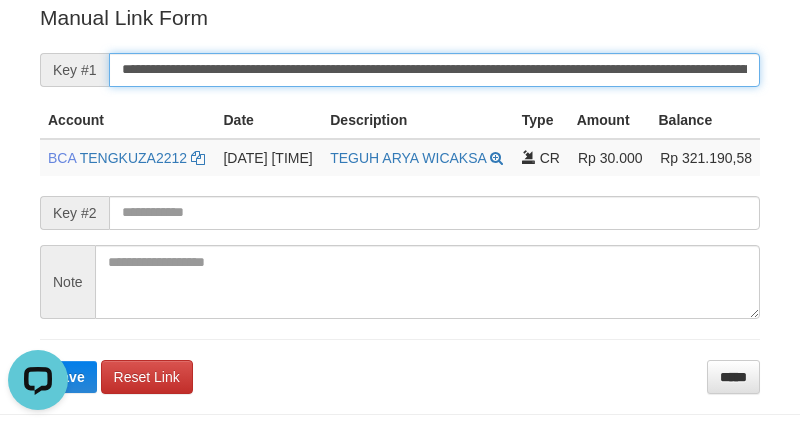 click on "**********" at bounding box center [434, 70] 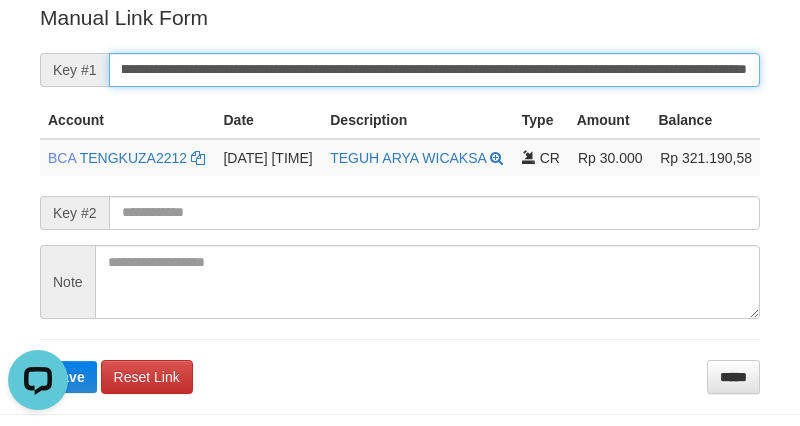 type on "**********" 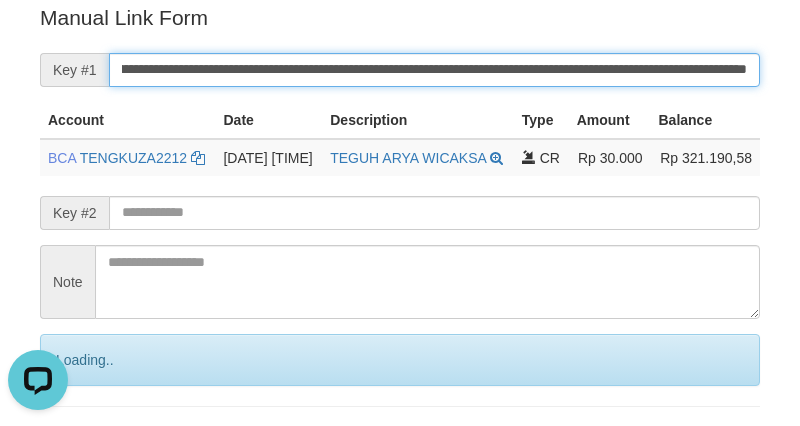 click on "Save" at bounding box center (90, 444) 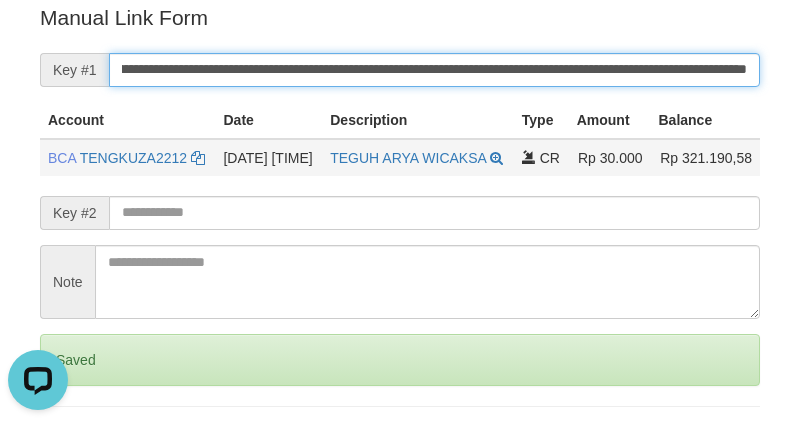 click on "Save" at bounding box center (68, 444) 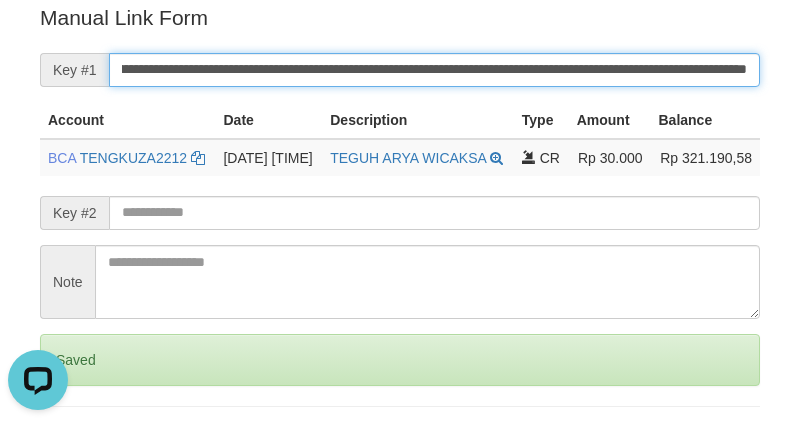 click on "Save" at bounding box center [68, 444] 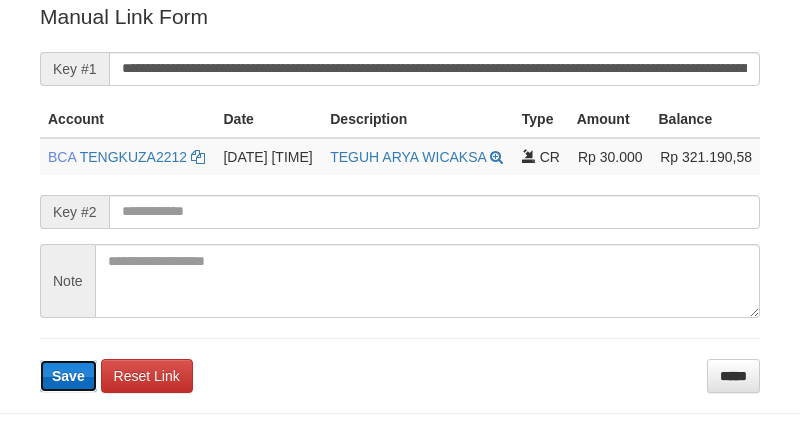click on "Save" at bounding box center (68, 376) 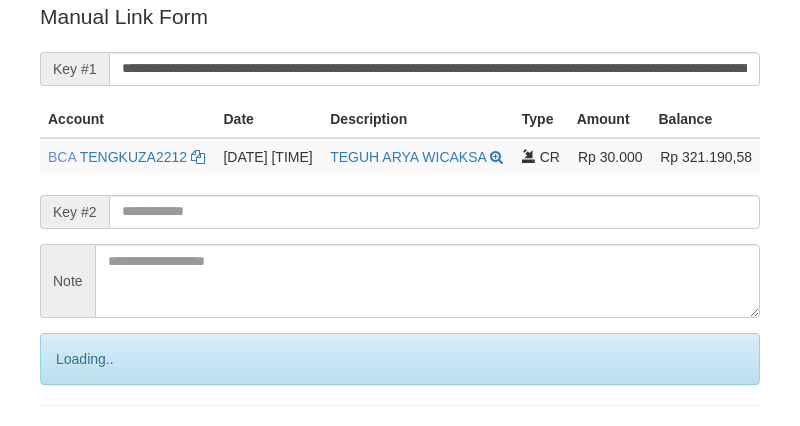 scroll, scrollTop: 404, scrollLeft: 0, axis: vertical 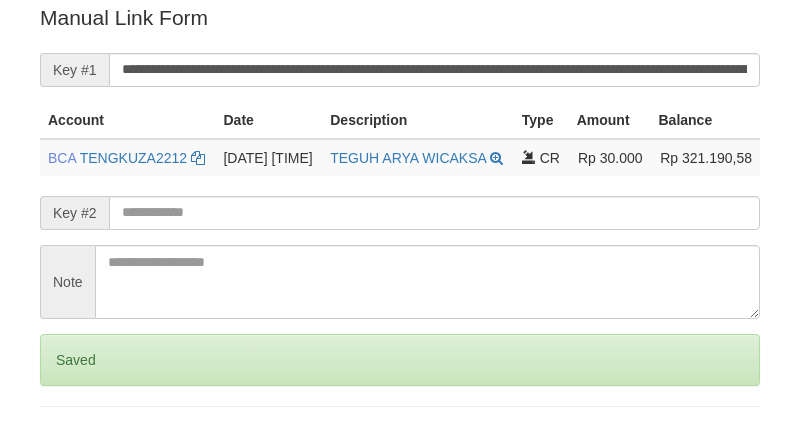 click on "Saved" at bounding box center [400, 360] 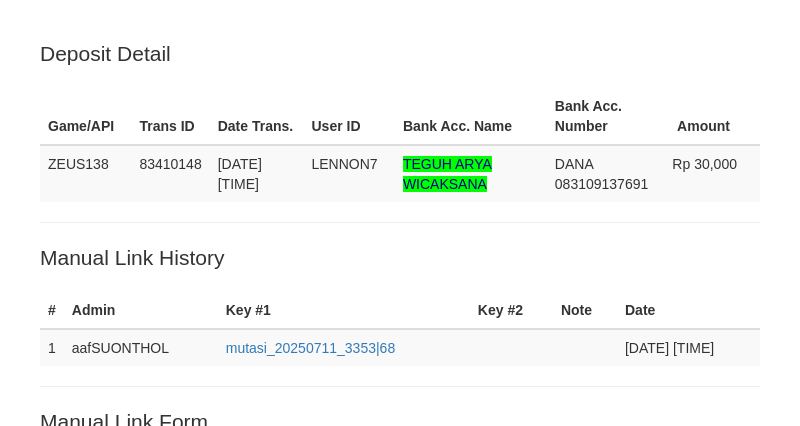 scroll, scrollTop: 404, scrollLeft: 0, axis: vertical 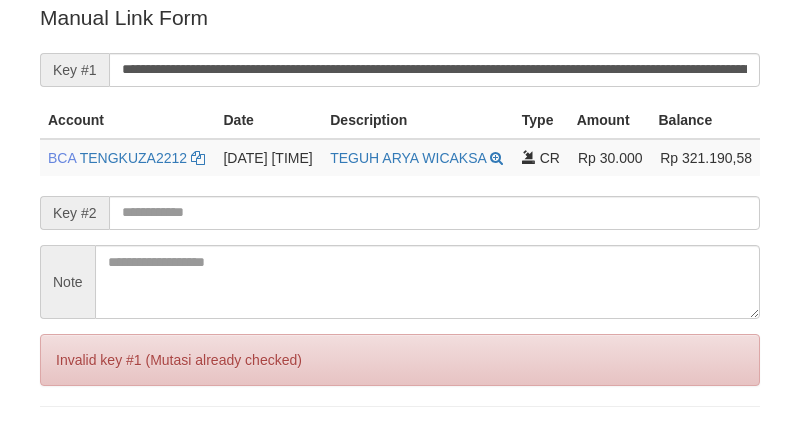 click on "Invalid key #1 (Mutasi already checked)" at bounding box center (400, 360) 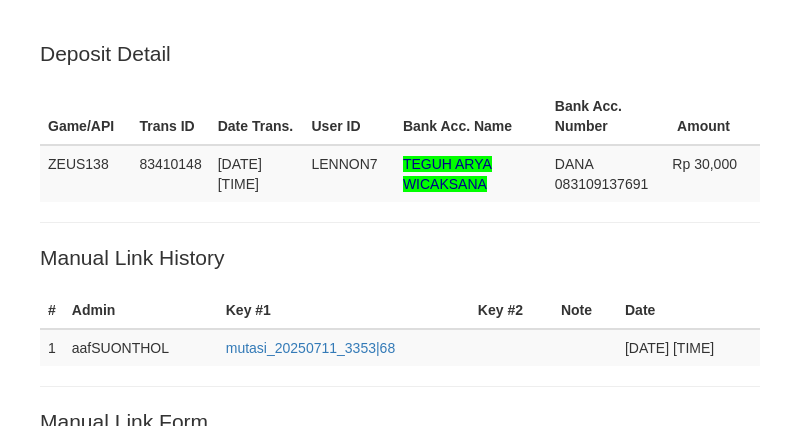 click on "**********" at bounding box center [400, 635] 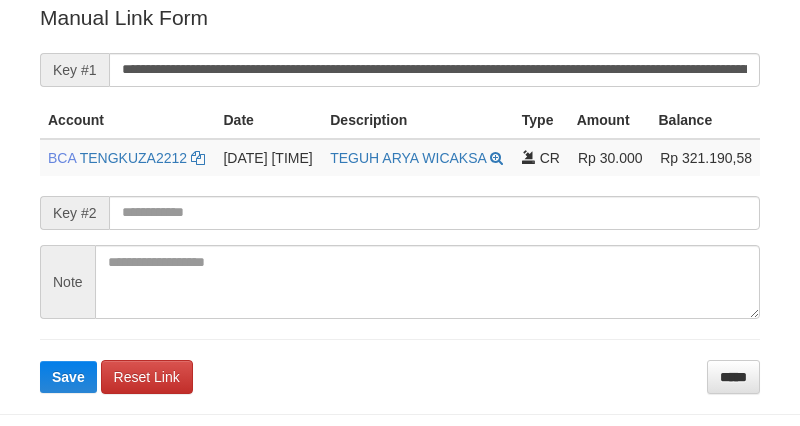 scroll, scrollTop: 403, scrollLeft: 0, axis: vertical 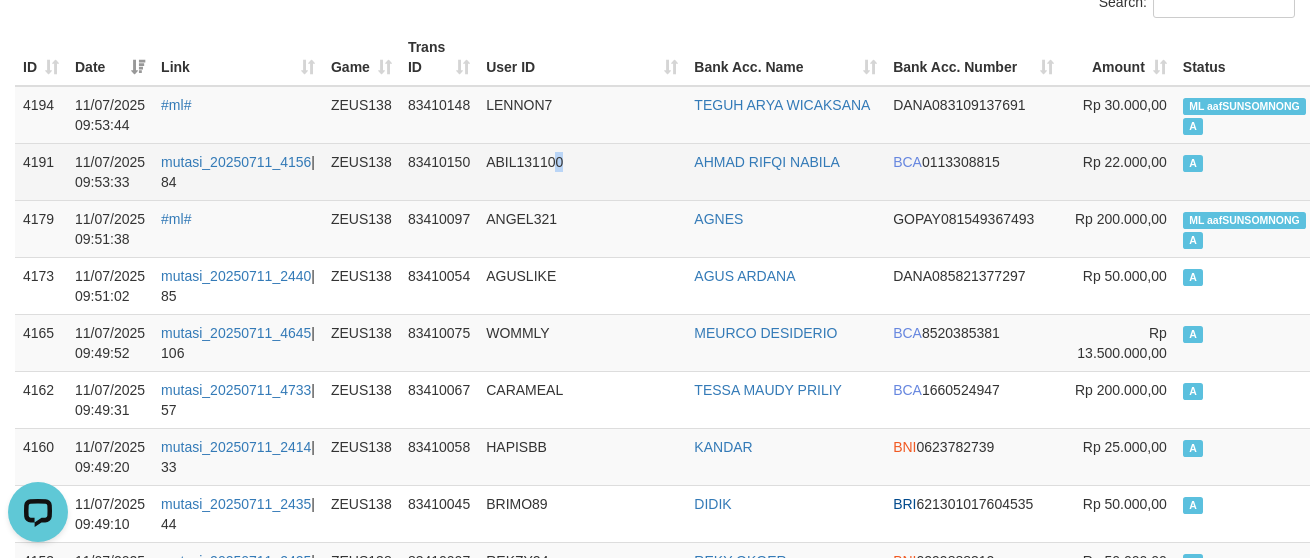 drag, startPoint x: 564, startPoint y: 164, endPoint x: 548, endPoint y: 166, distance: 16.124516 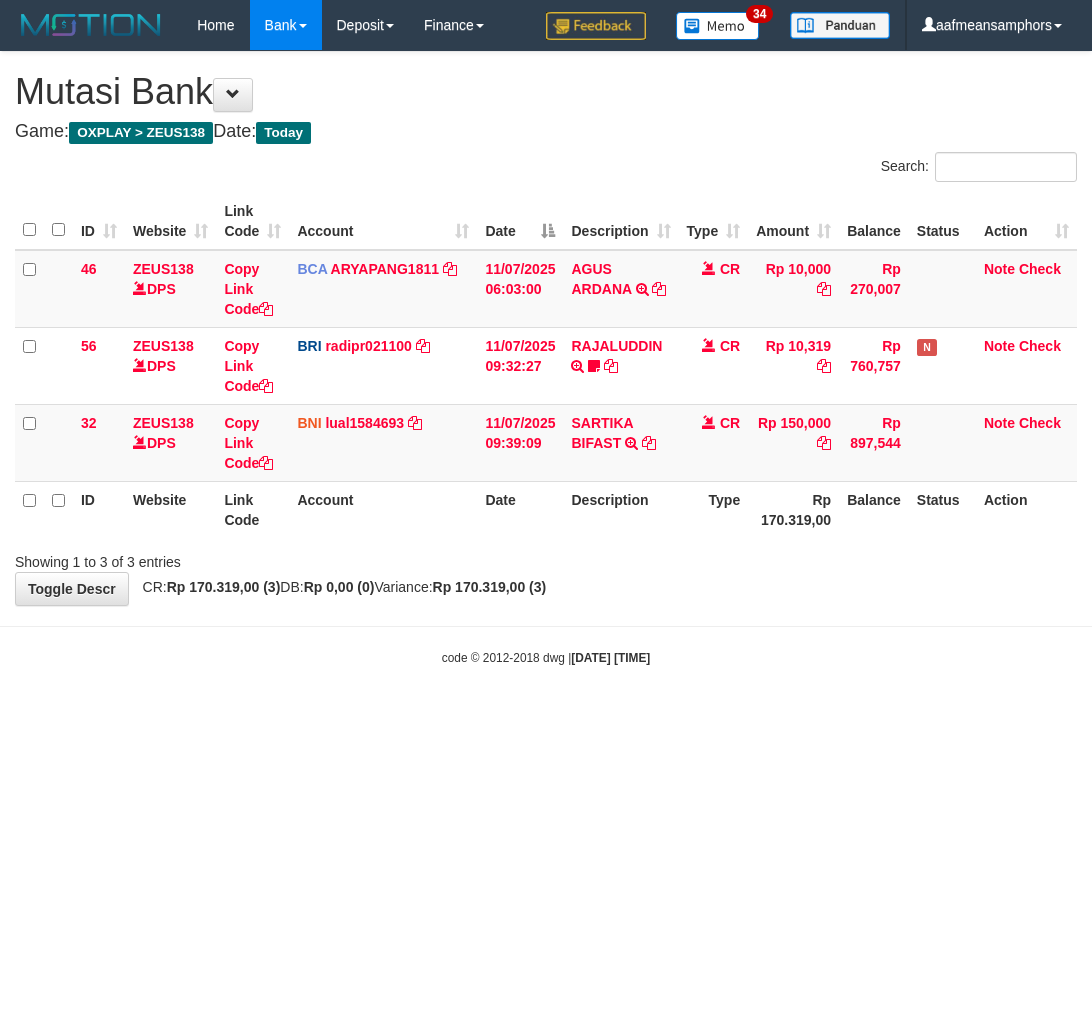 scroll, scrollTop: 0, scrollLeft: 0, axis: both 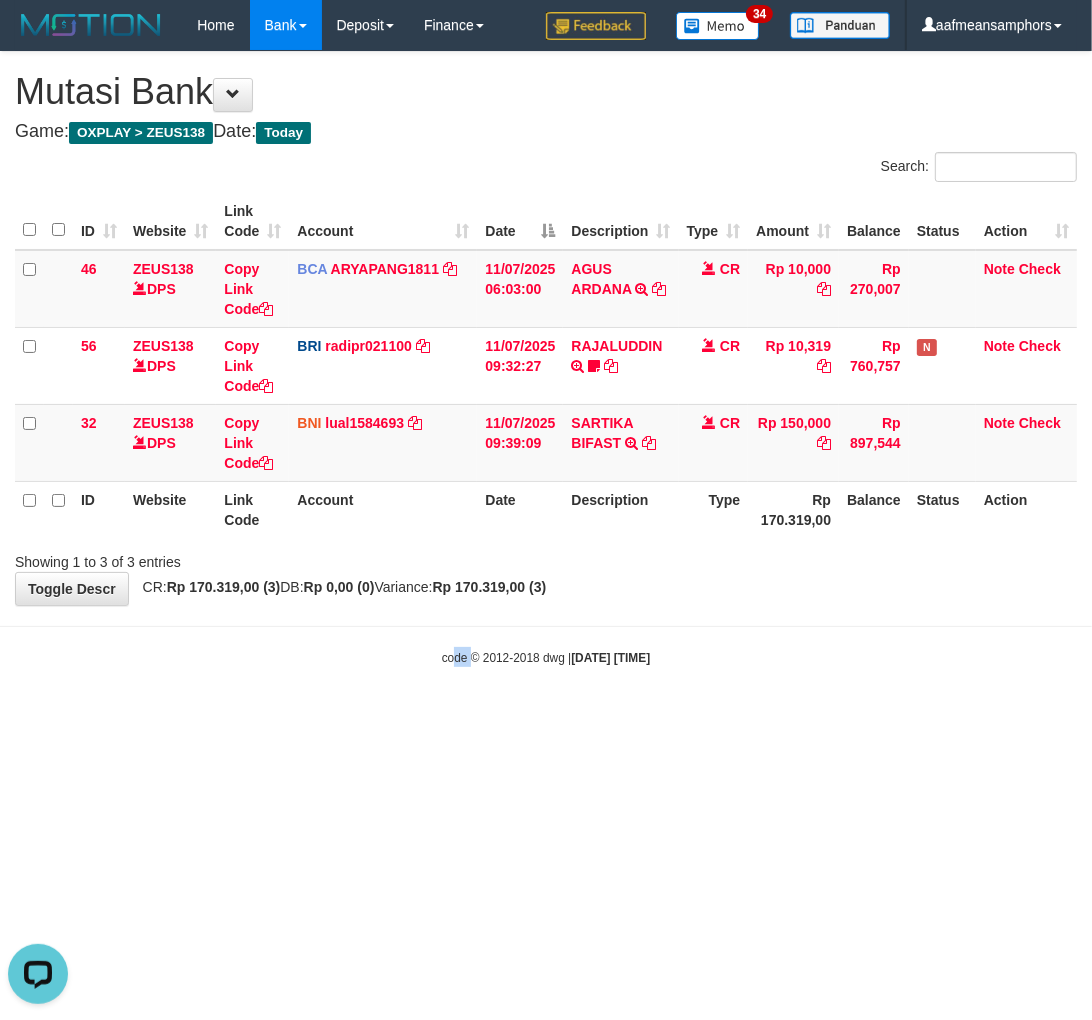 drag, startPoint x: 447, startPoint y: 656, endPoint x: 462, endPoint y: 656, distance: 15 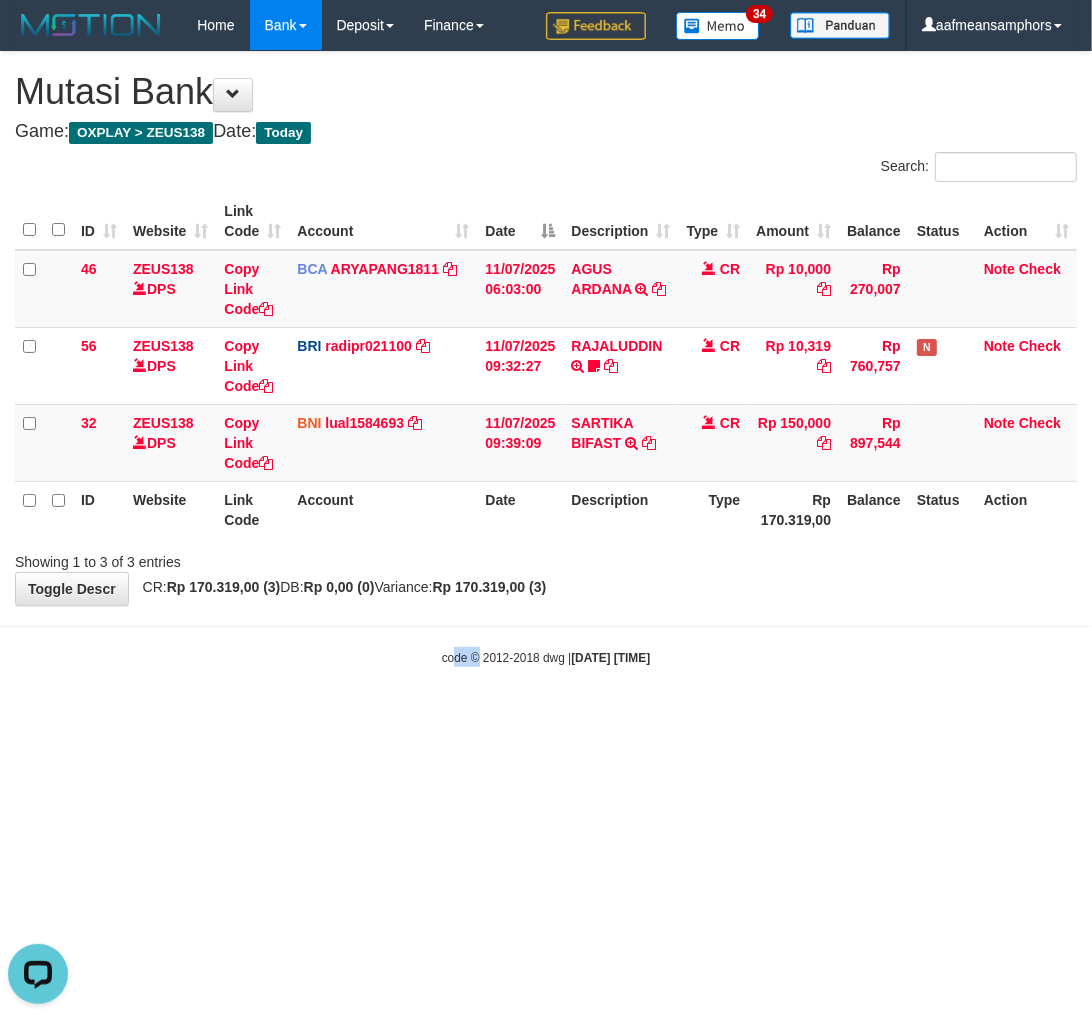 click on "code © 2012-2018 dwg |  2025/07/11 09:53:46" at bounding box center [546, 658] 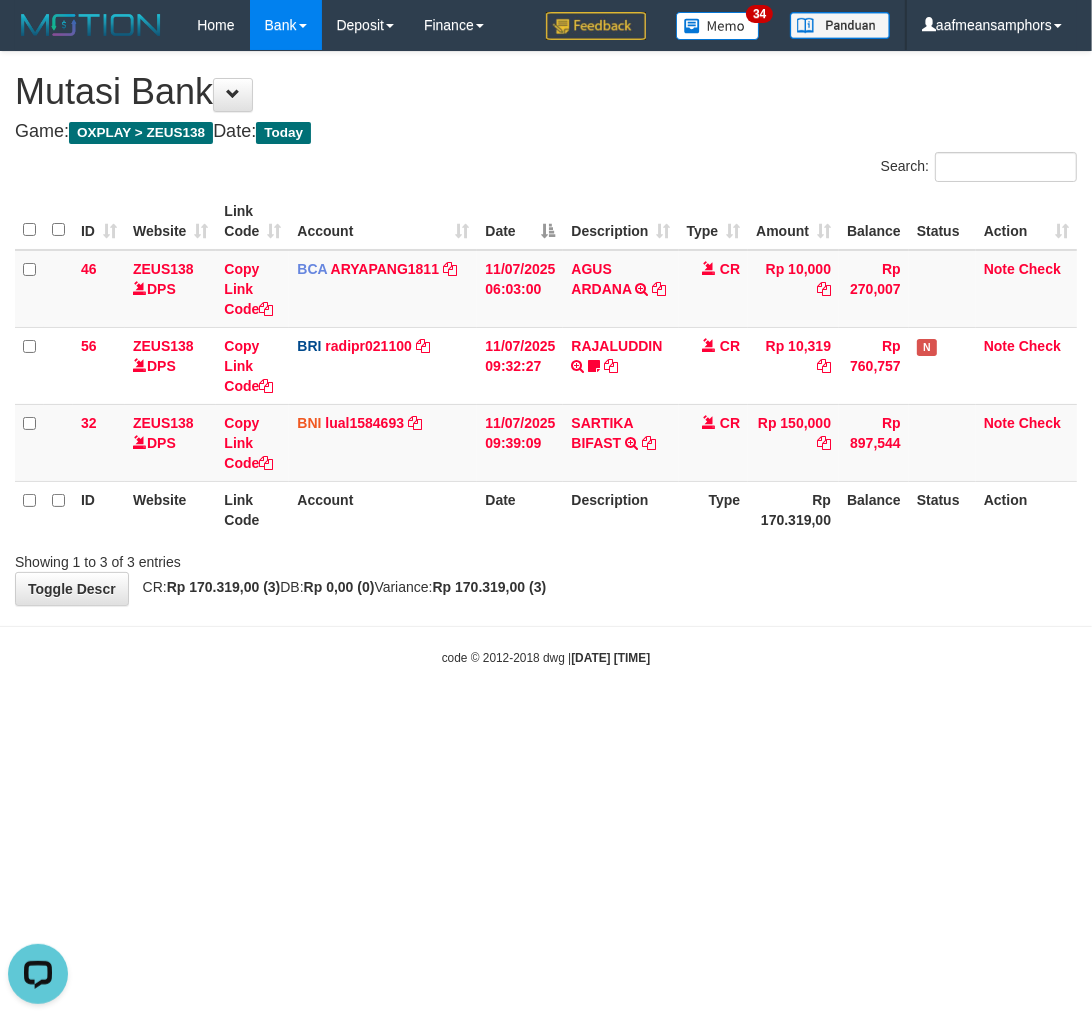 click on "Toggle navigation
Home
Bank
Account List
Load
By Website
Group
[OXPLAY]													ZEUS138
By Load Group (DPS)" at bounding box center [546, 358] 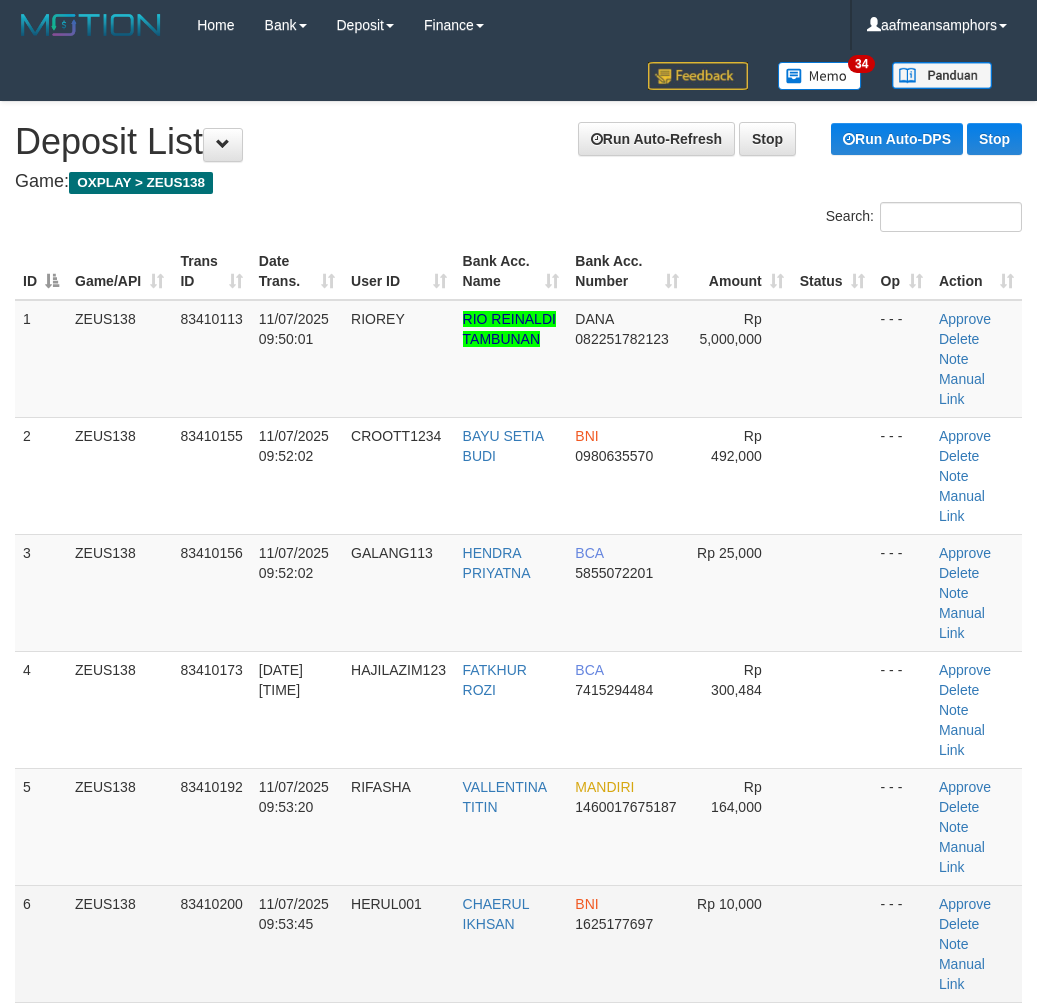 scroll, scrollTop: 98, scrollLeft: 24, axis: both 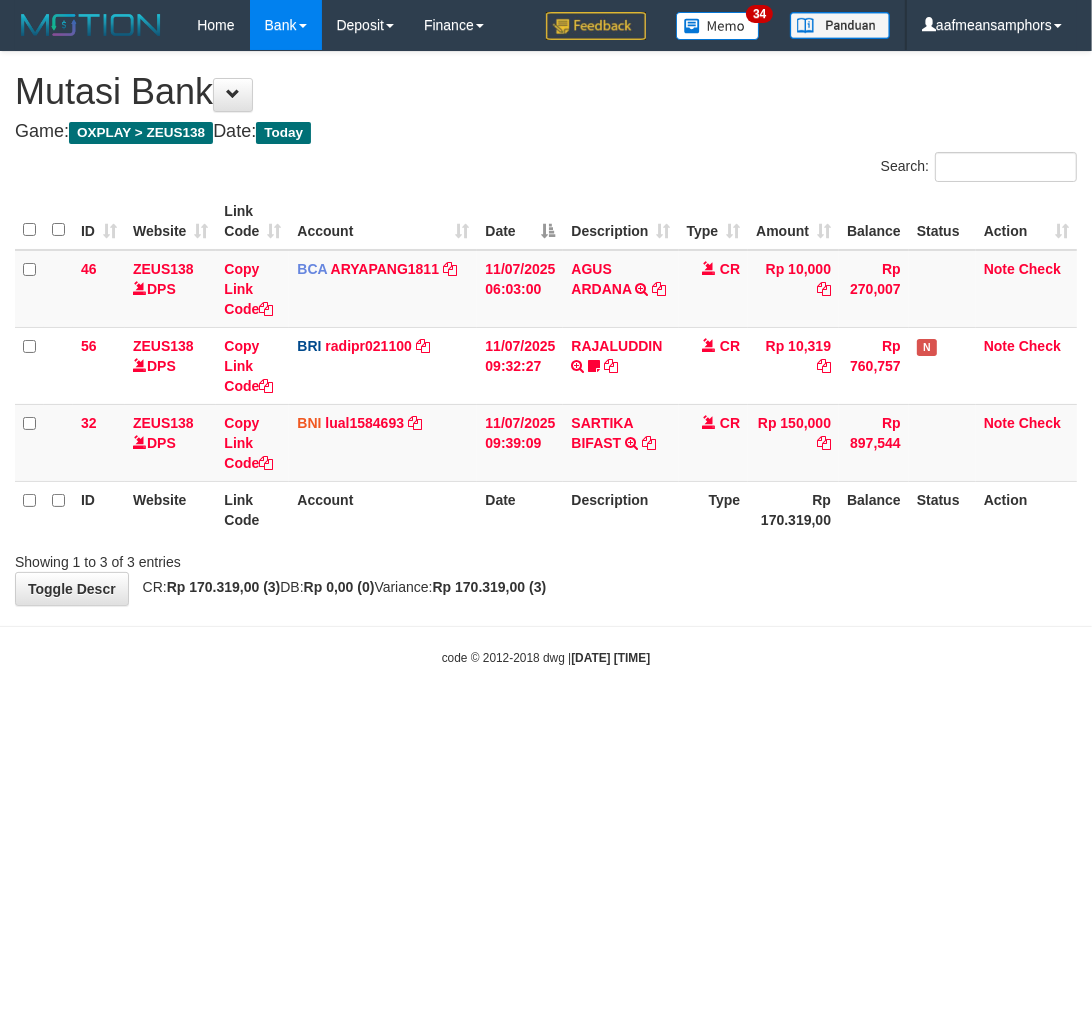 click on "Toggle navigation
Home
Bank
Account List
Load
By Website
Group
[OXPLAY]													ZEUS138
By Load Group (DPS)
Sync" at bounding box center [546, 358] 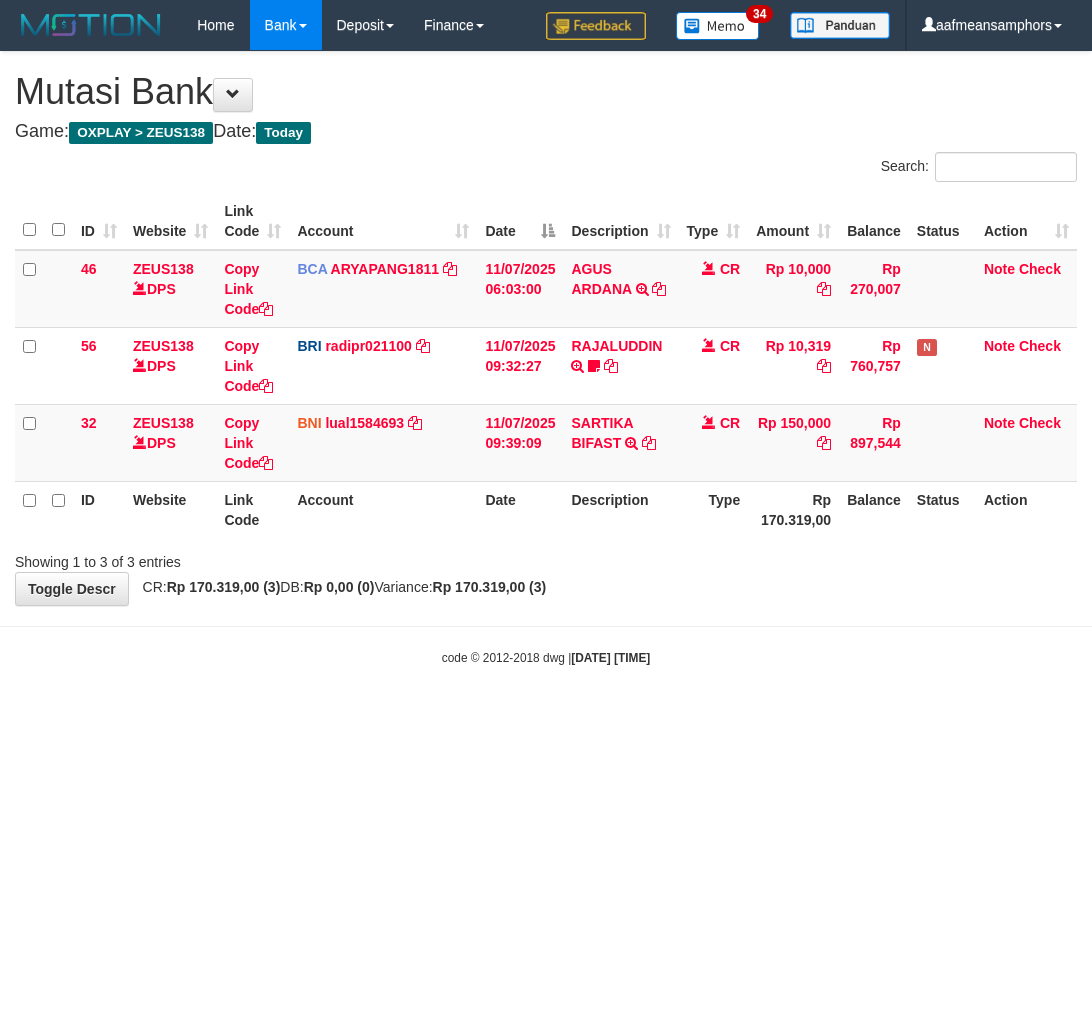 scroll, scrollTop: 0, scrollLeft: 0, axis: both 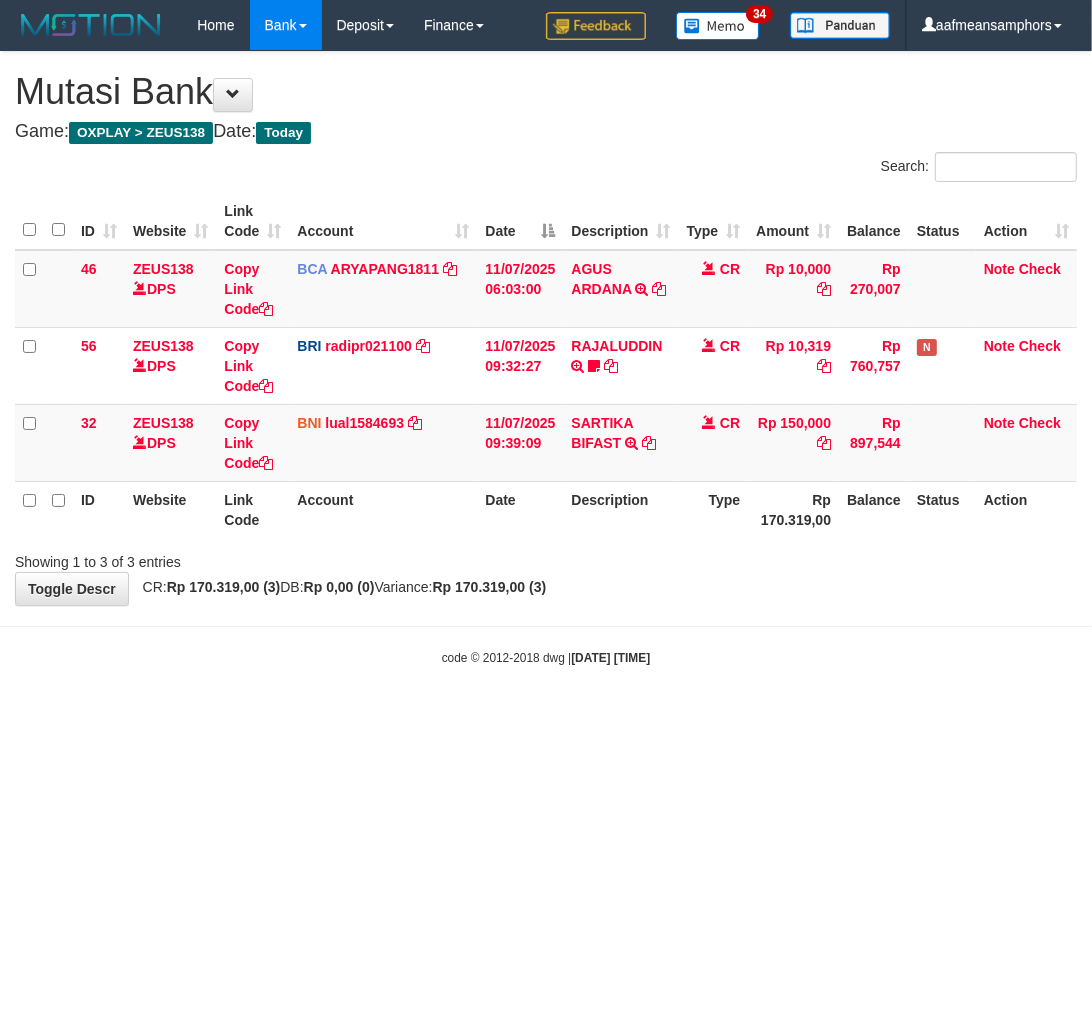 click on "Toggle navigation
Home
Bank
Account List
Load
By Website
Group
[OXPLAY]													ZEUS138
By Load Group (DPS)
Sync" at bounding box center [546, 358] 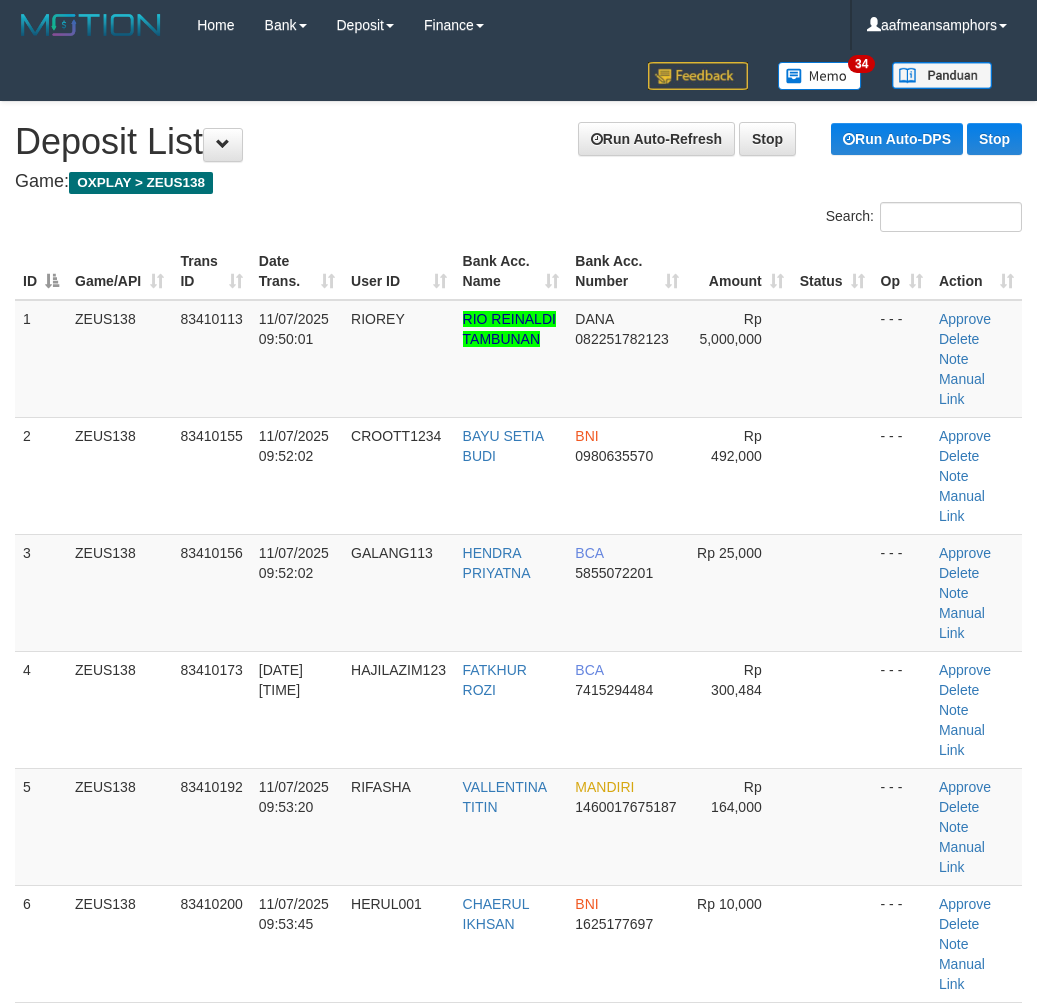 scroll, scrollTop: 98, scrollLeft: 24, axis: both 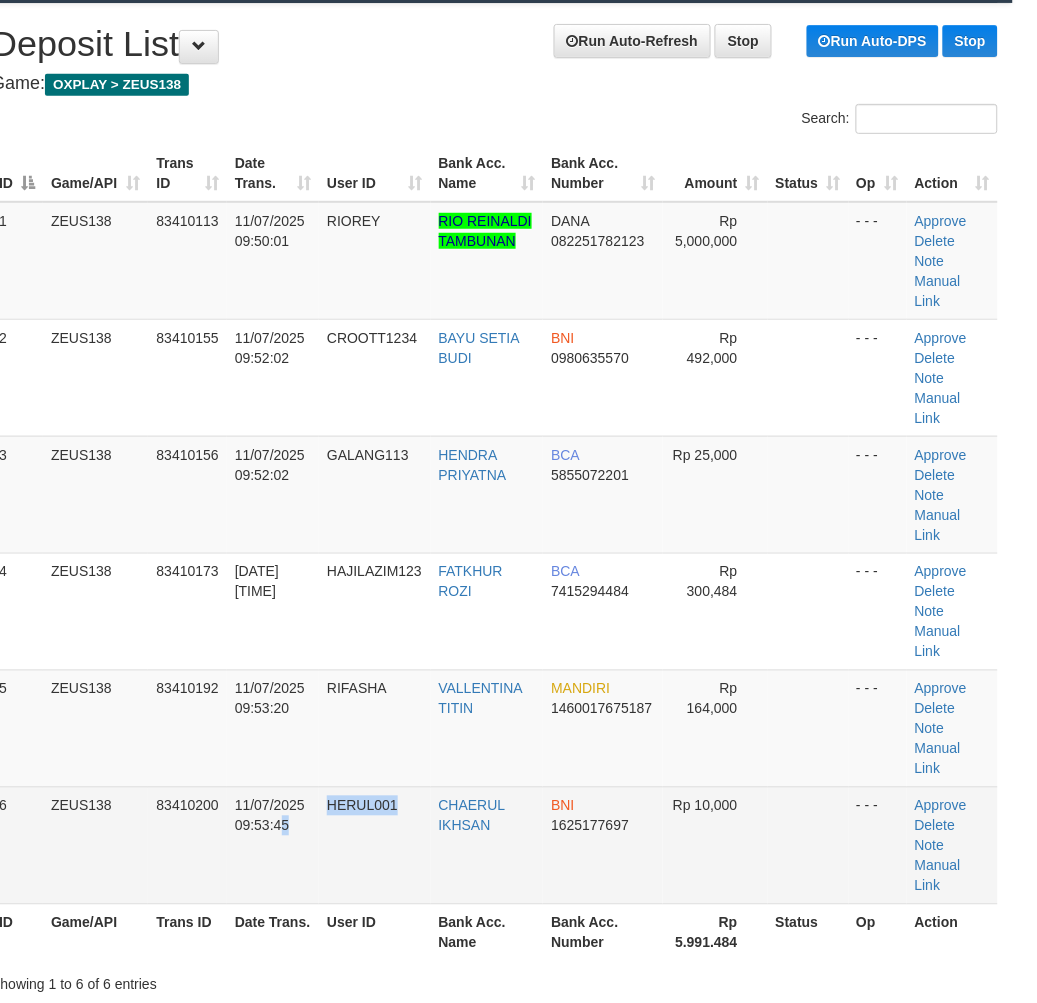 drag, startPoint x: 415, startPoint y: 746, endPoint x: 0, endPoint y: 746, distance: 415 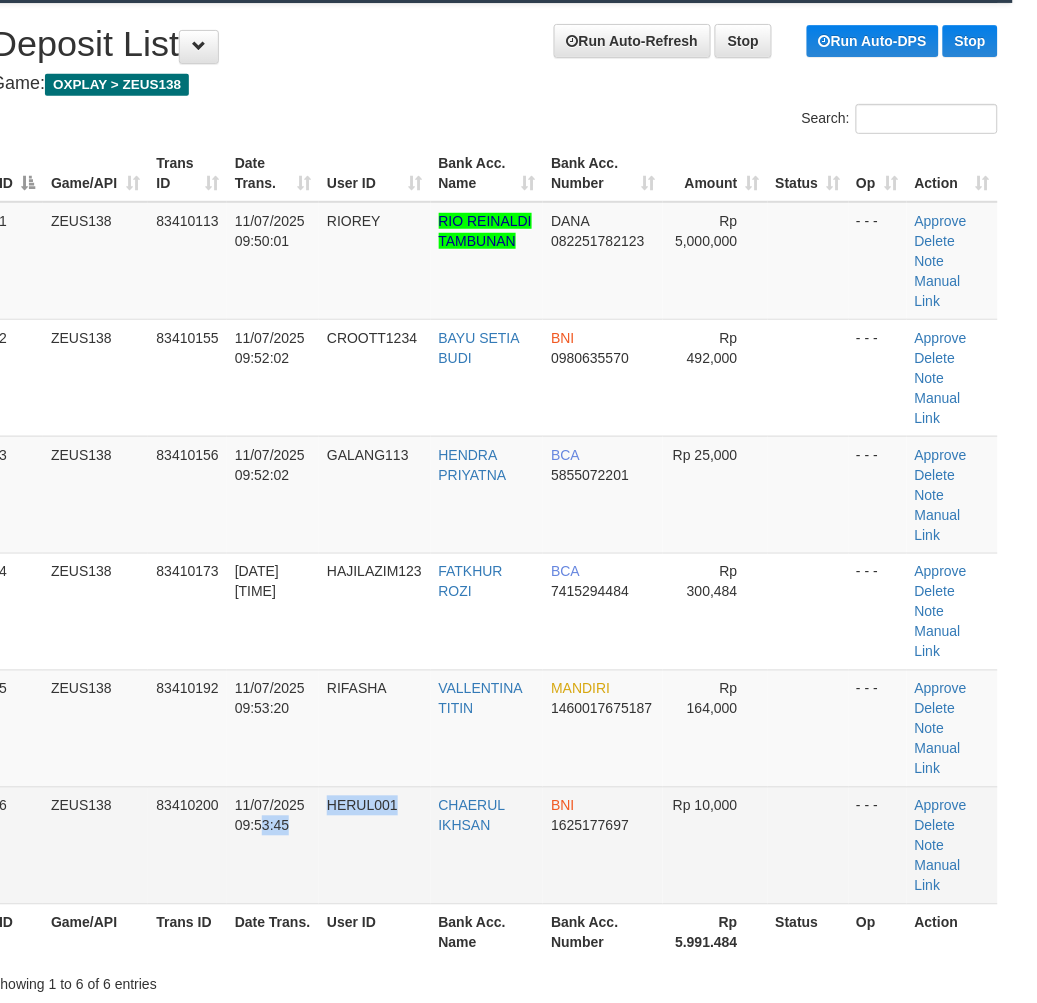 drag, startPoint x: 335, startPoint y: 721, endPoint x: 1, endPoint y: 720, distance: 334.0015 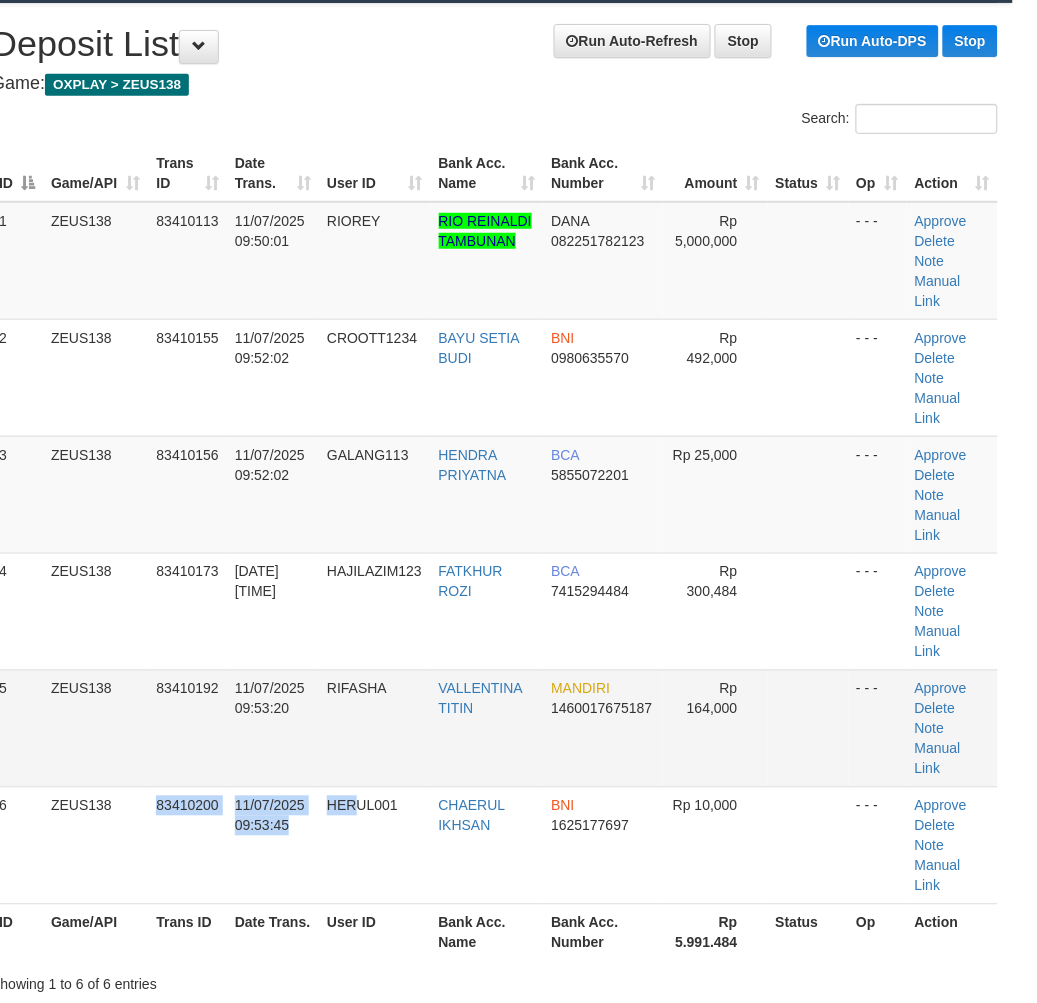 drag, startPoint x: 358, startPoint y: 716, endPoint x: 4, endPoint y: 645, distance: 361.04987 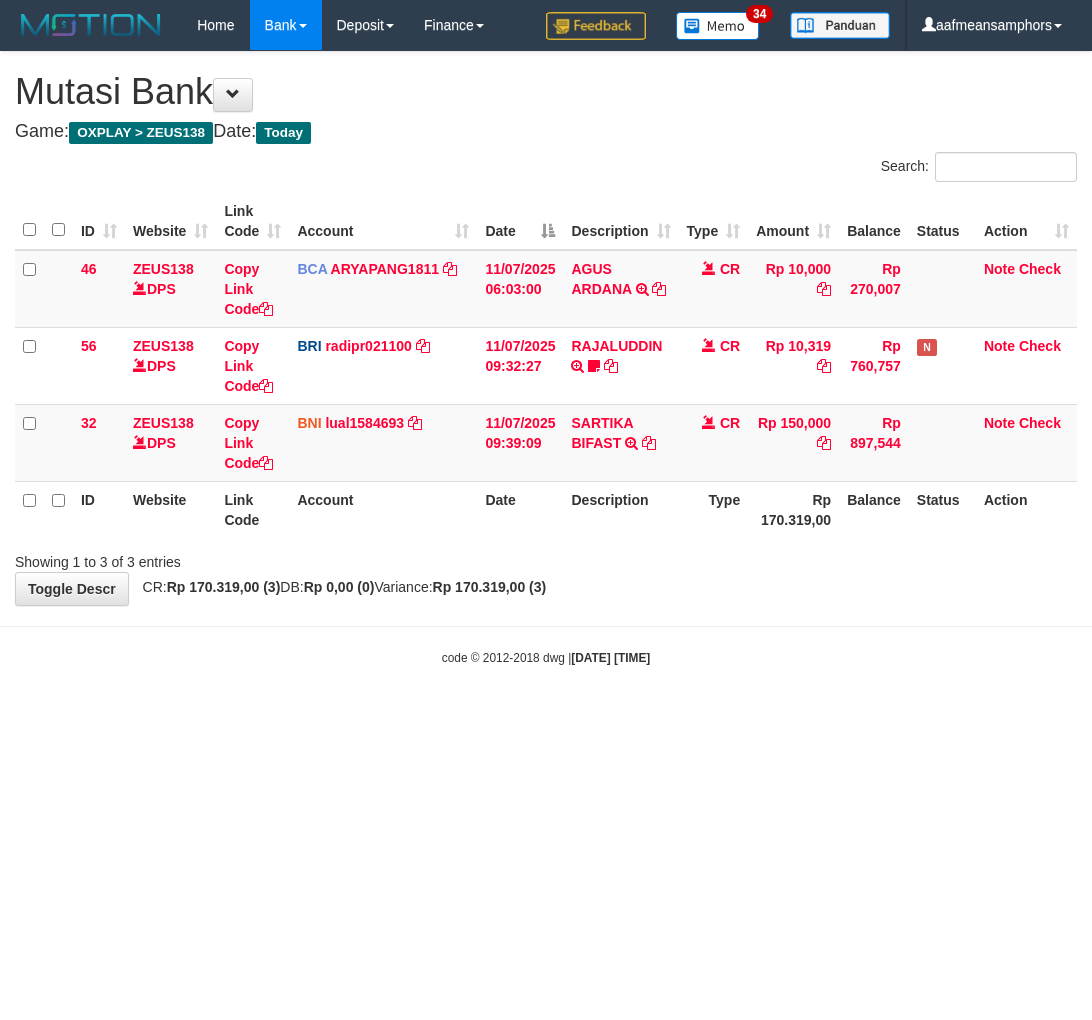 scroll, scrollTop: 0, scrollLeft: 0, axis: both 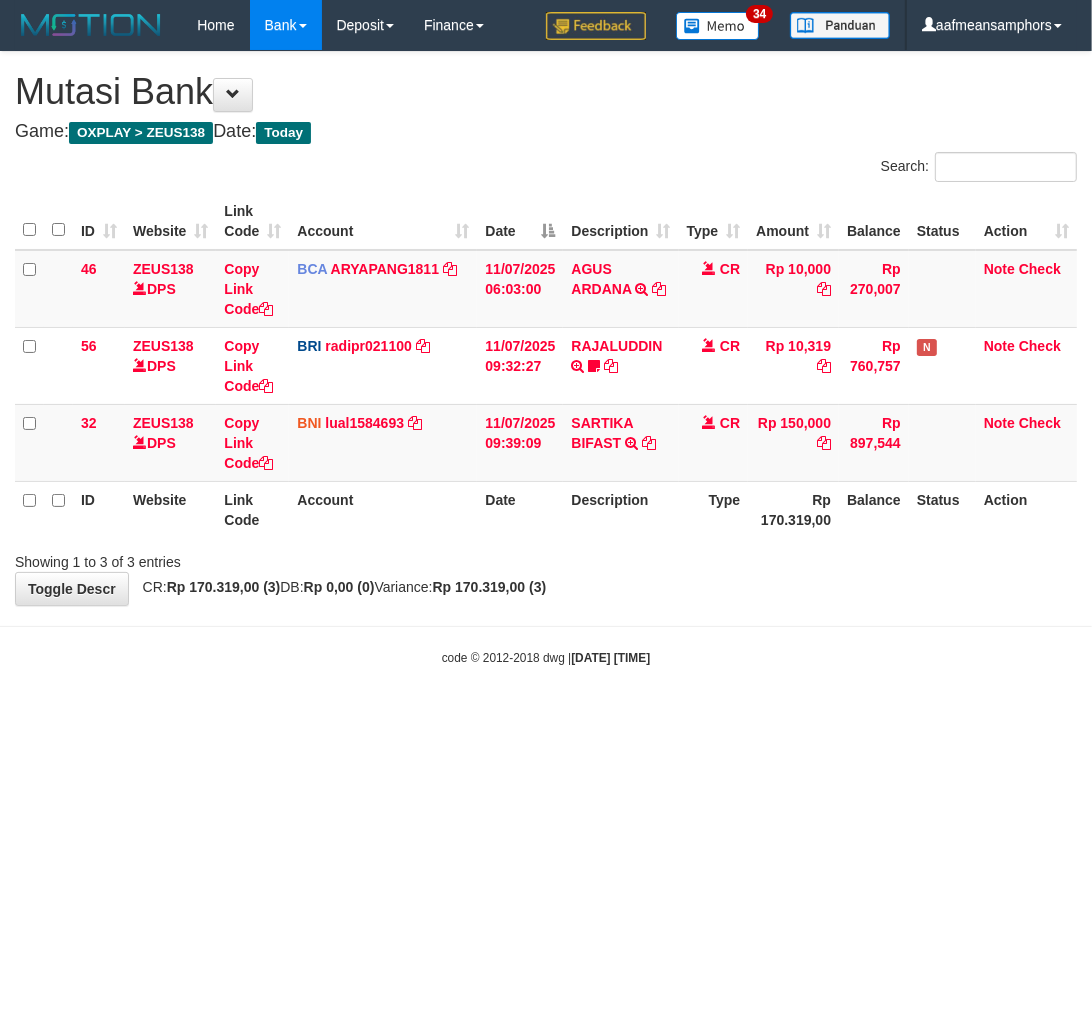 click on "Toggle navigation
Home
Bank
Account List
Load
By Website
Group
[OXPLAY]													ZEUS138
By Load Group (DPS)
Sync" at bounding box center (546, 358) 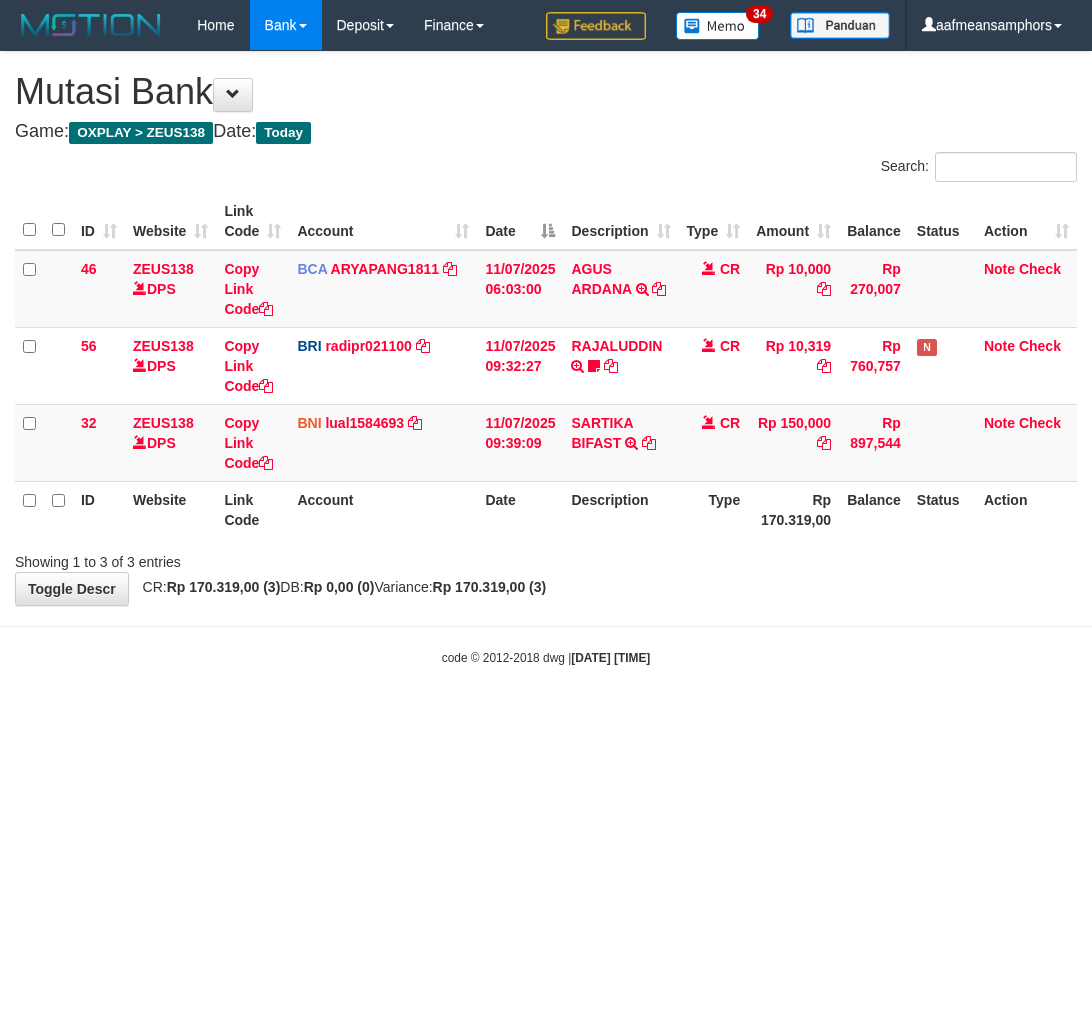 scroll, scrollTop: 0, scrollLeft: 0, axis: both 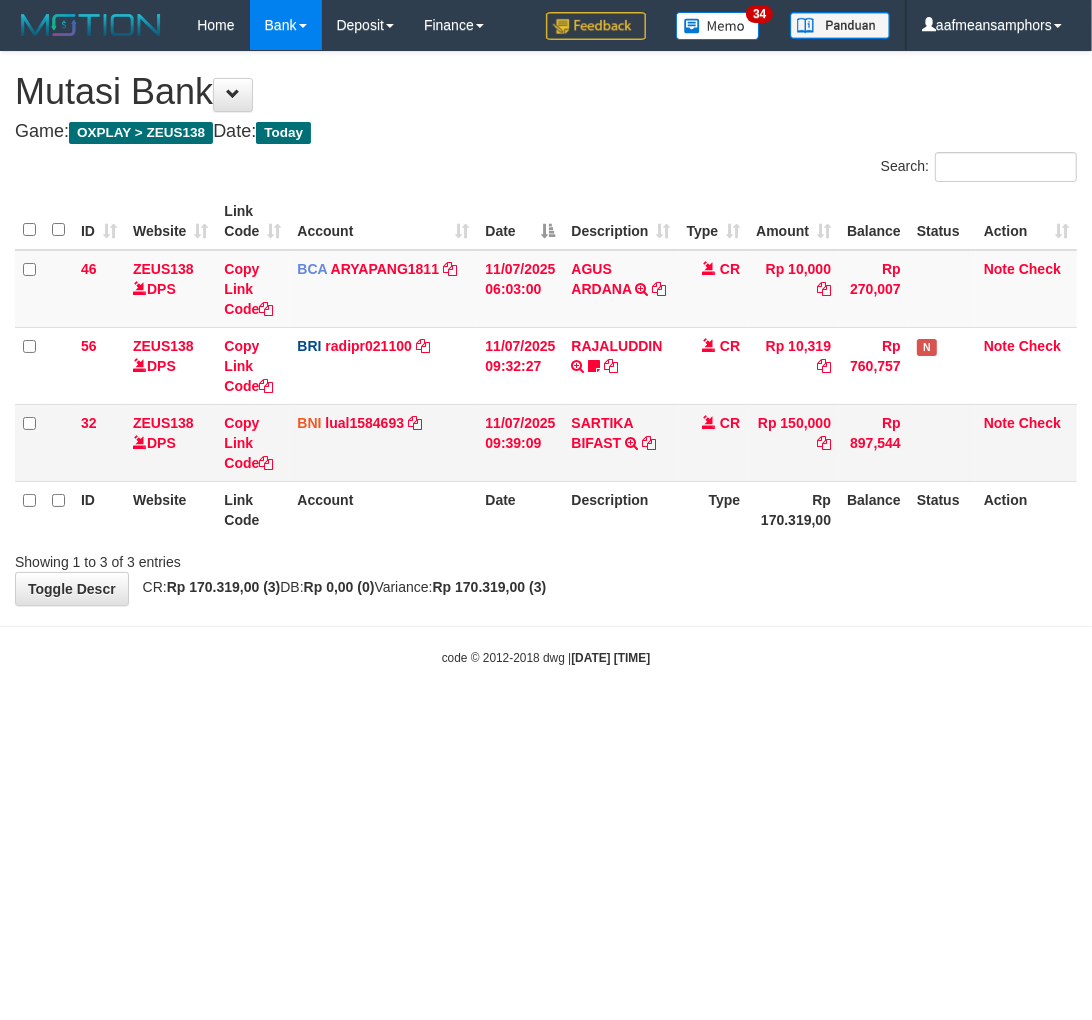 click on "SARTIKA BIFAST         TRF/PAY/TOP-UP ECHANNEL SARTIKA BIFAST 49764882" at bounding box center (620, 442) 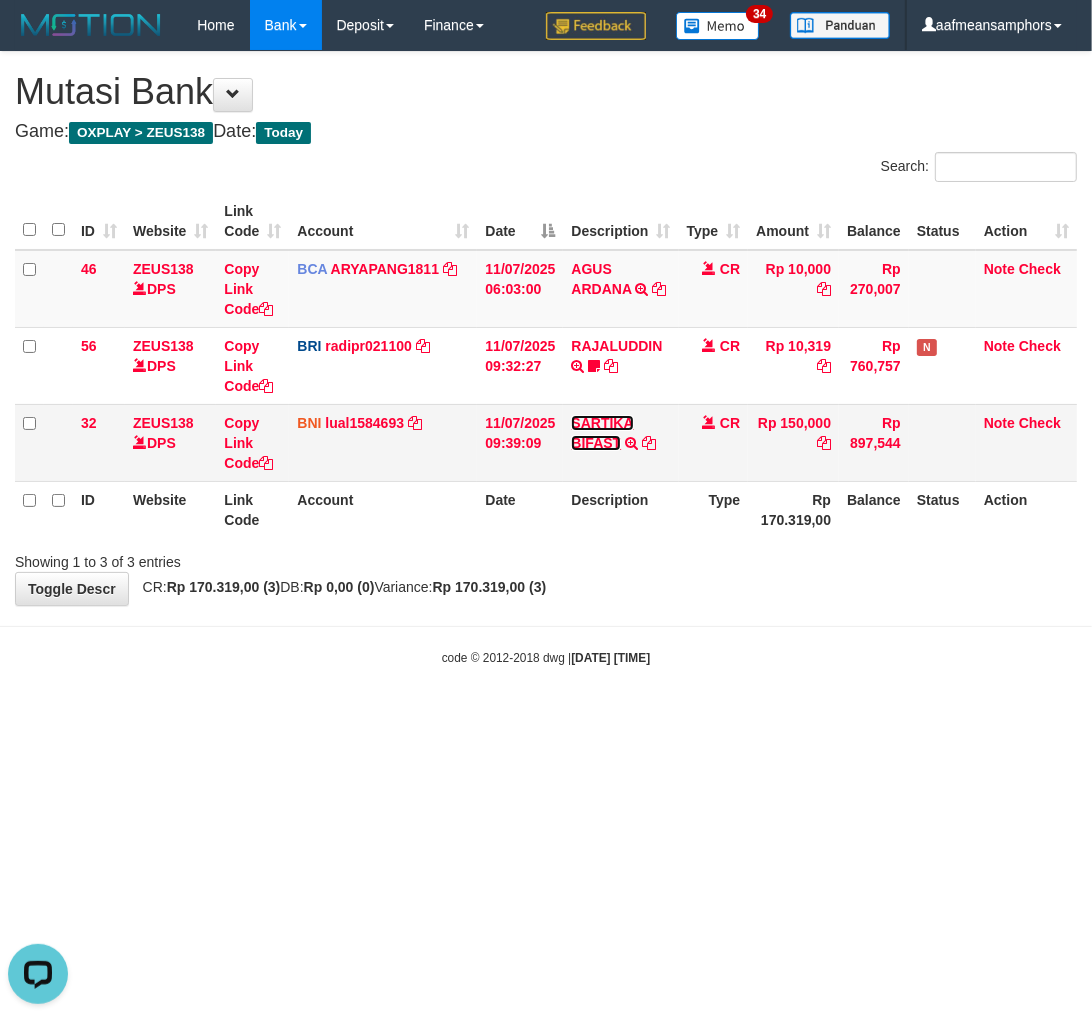 click on "SARTIKA BIFAST" at bounding box center (602, 433) 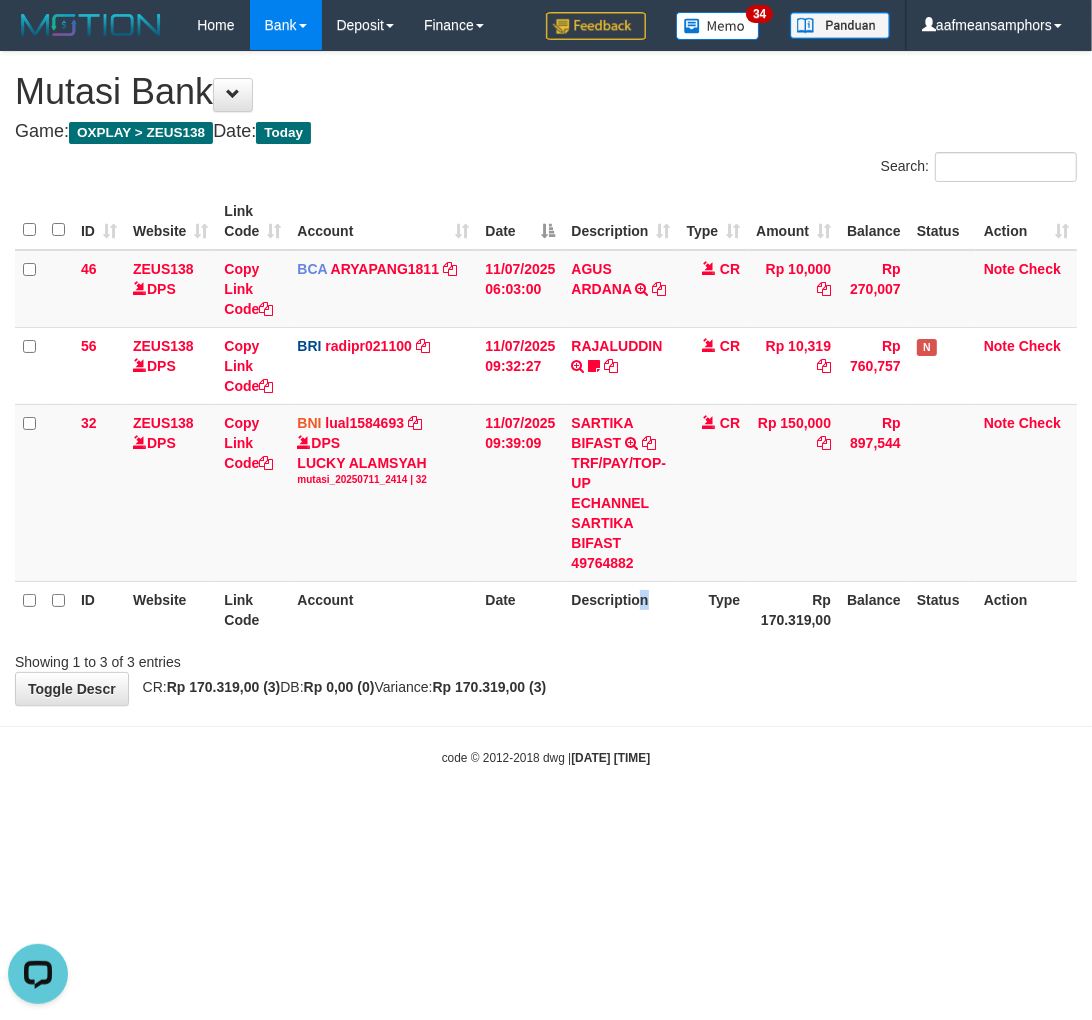 click on "Description" at bounding box center (620, 609) 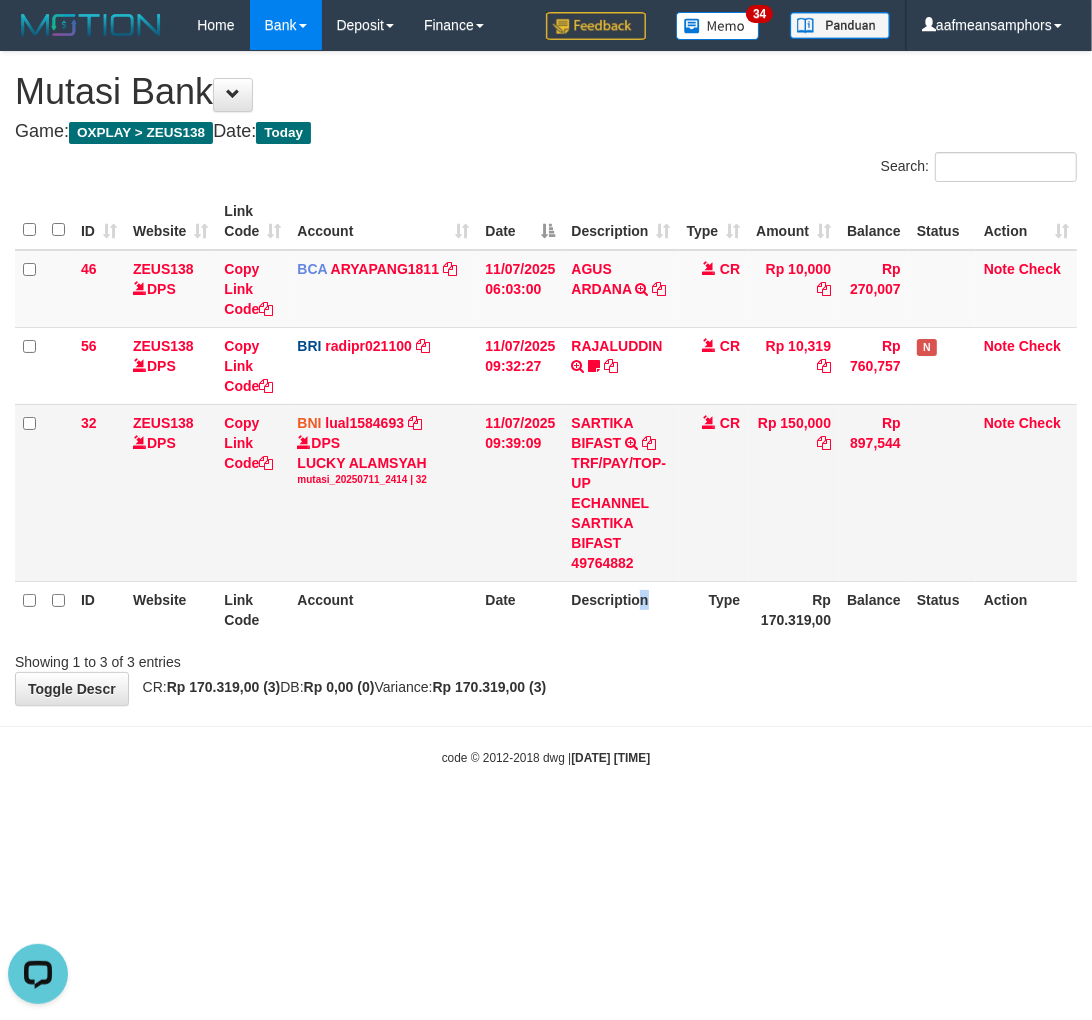 click on "ID Website Link Code Account Date Description Type Amount Balance Status Action
46
ZEUS138    DPS
Copy Link Code
BCA
ARYAPANG1811
DPS
ARYA PANGESTU
mutasi_20250711_2620 | 46
mutasi_20250711_2620 | 46
11/07/2025 06:03:00
AGUS ARDANA         TRSF E-BANKING CR 1107/FTSCY/WS95051
10000.002025071158167087 TRFDN-AGUS ARDANA ESPAY DEBIT INDONE
CR
Rp 10,000
Rp 270,007
Note
Check
56
ZEUS138    DPS
Copy Link Code
BRI
radipr021100
DPS" at bounding box center (546, 415) 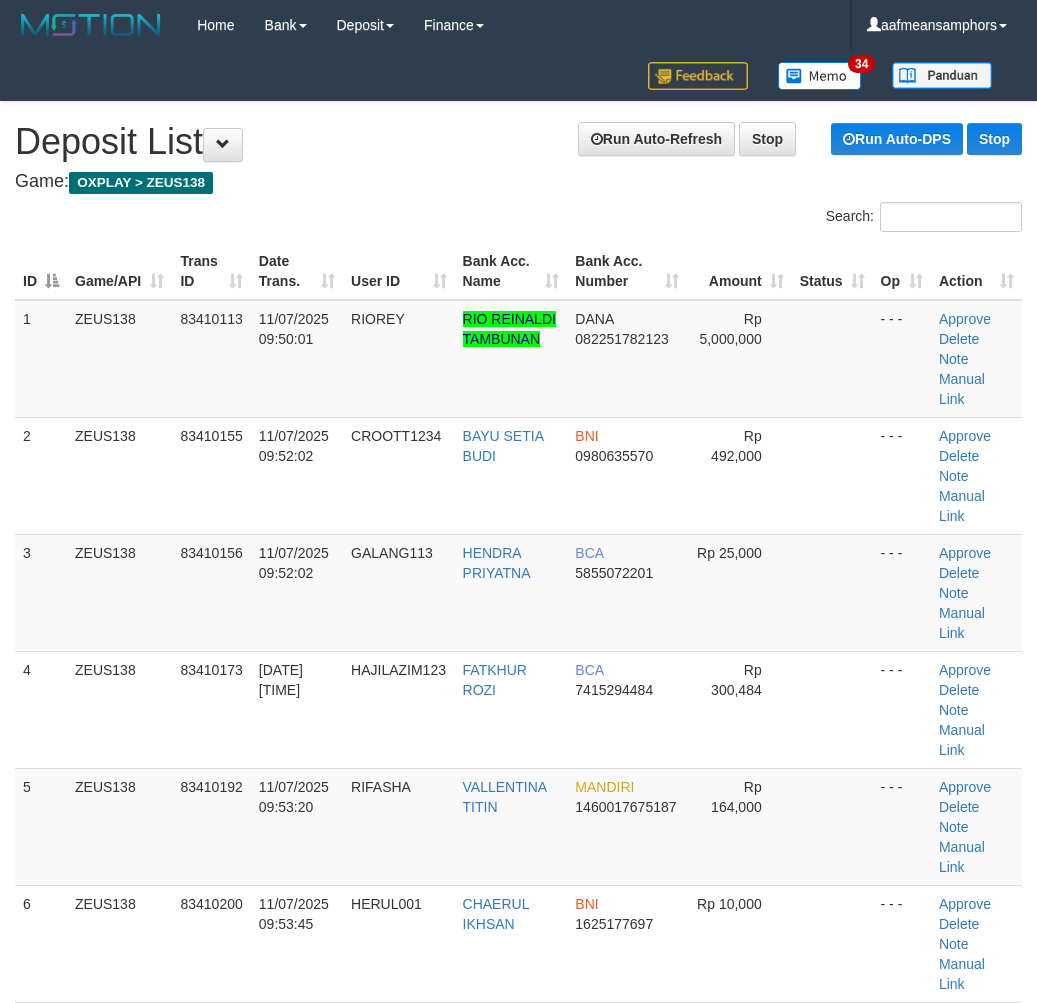 scroll, scrollTop: 98, scrollLeft: 24, axis: both 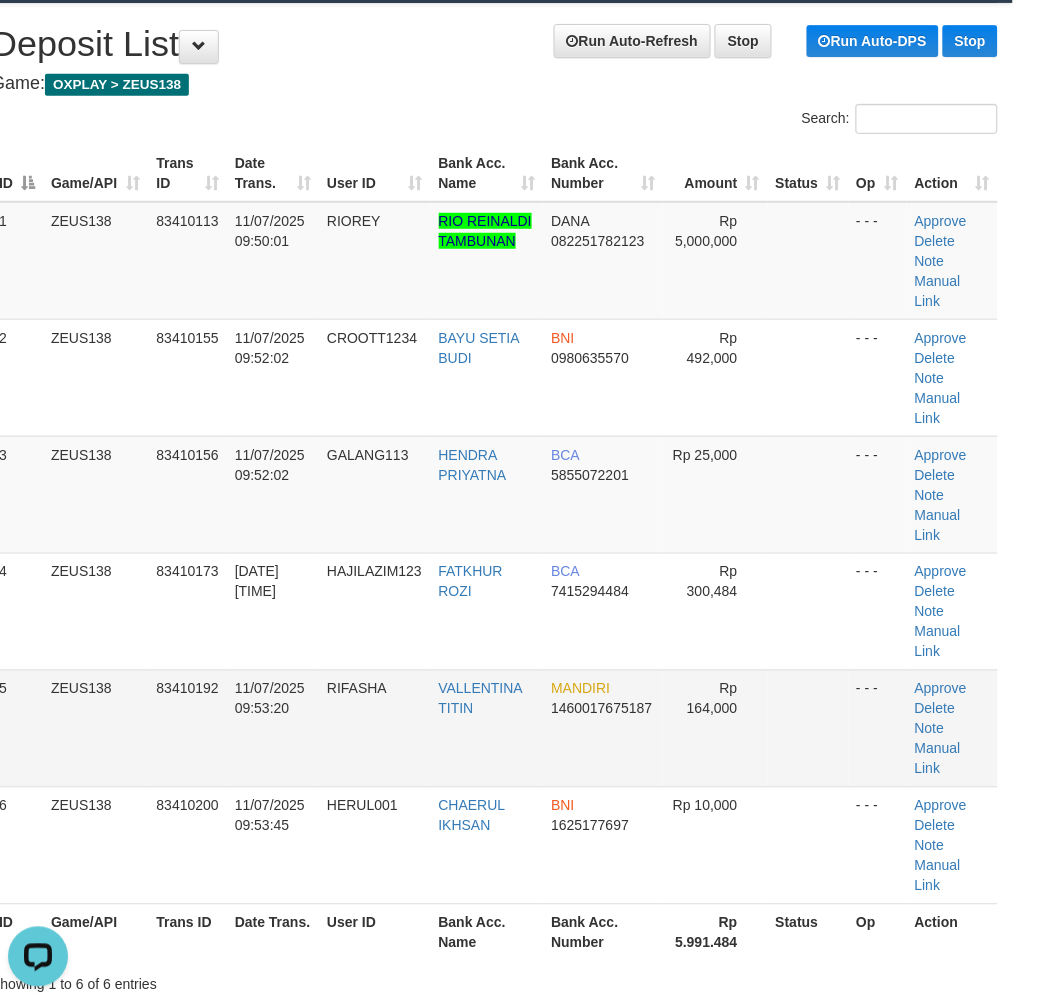 click on "83410192" at bounding box center (187, 728) 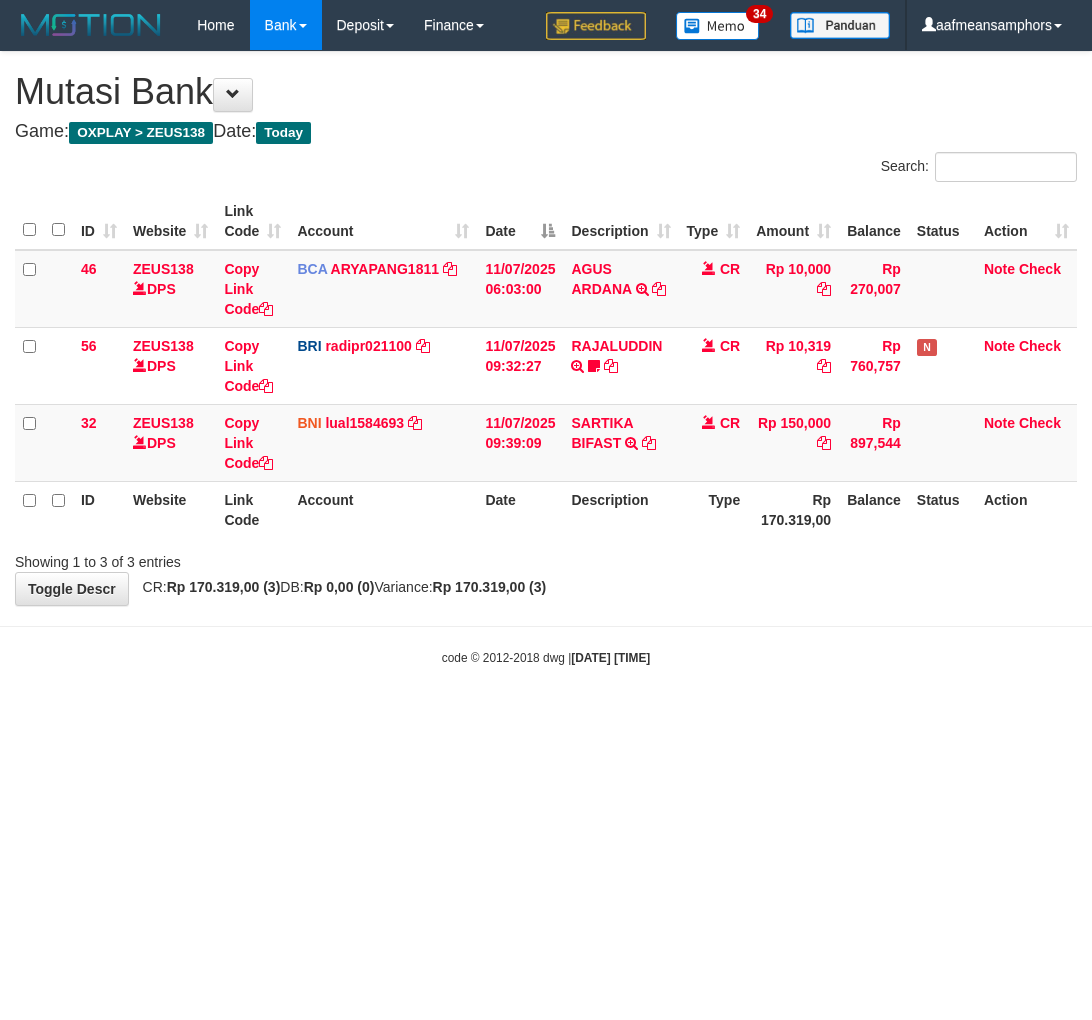 scroll, scrollTop: 0, scrollLeft: 0, axis: both 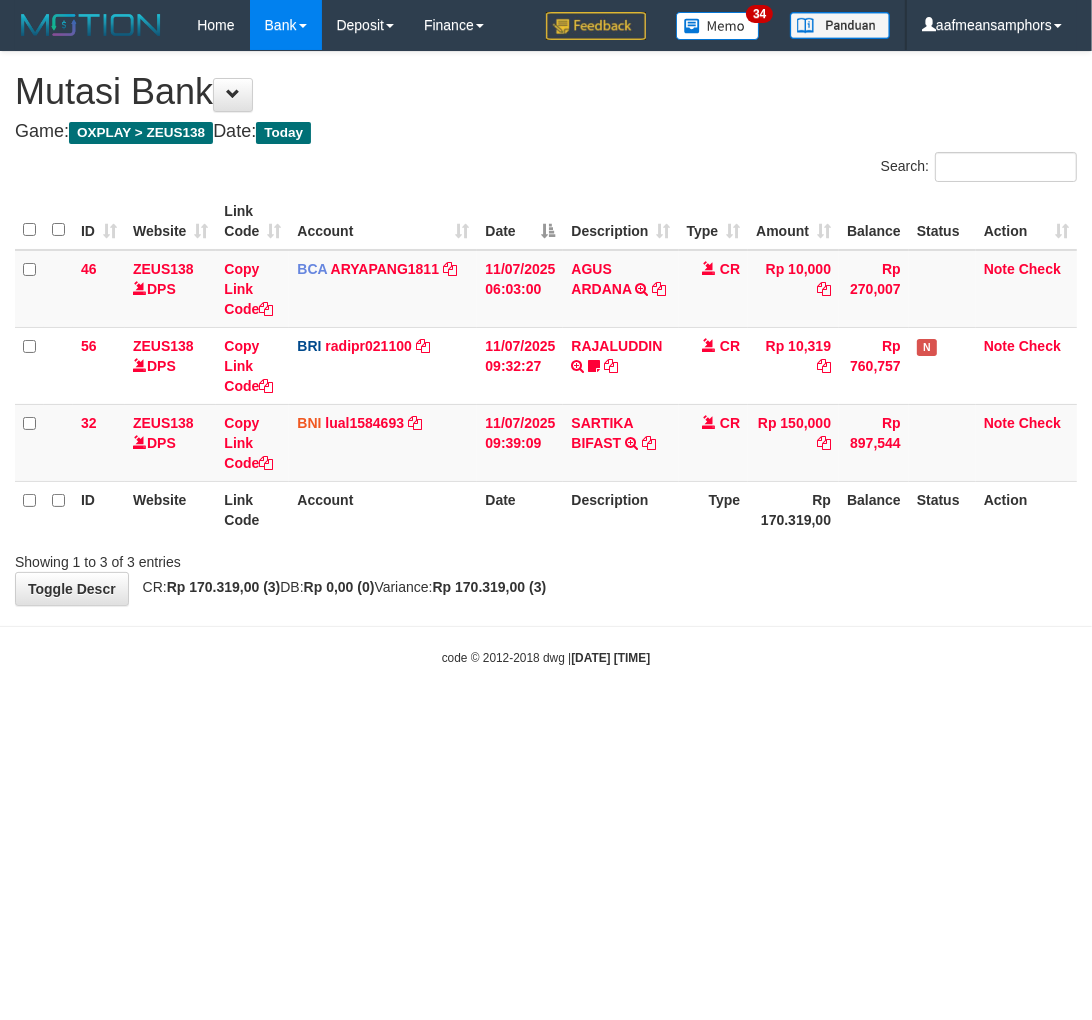 click on "Showing 1 to 3 of 3 entries" at bounding box center (546, 558) 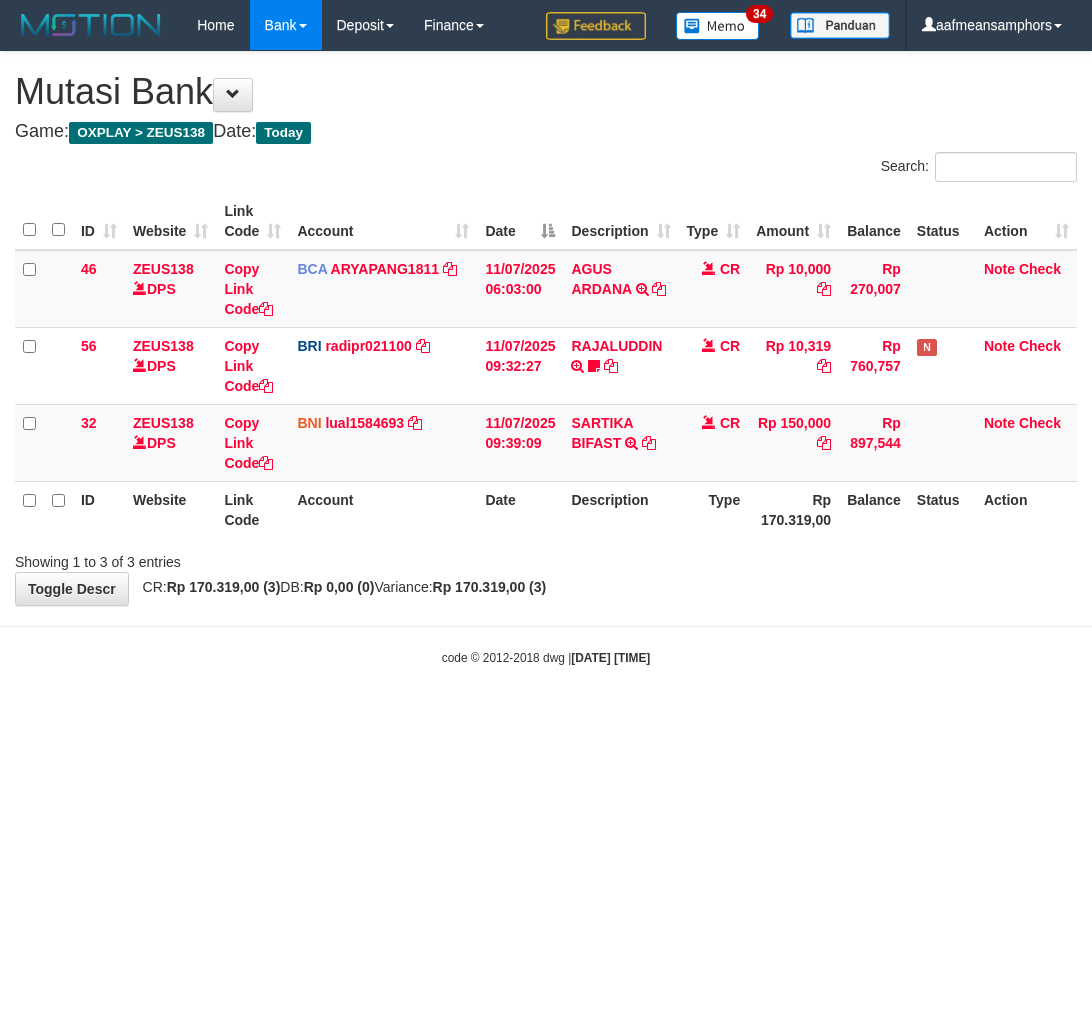 scroll, scrollTop: 0, scrollLeft: 0, axis: both 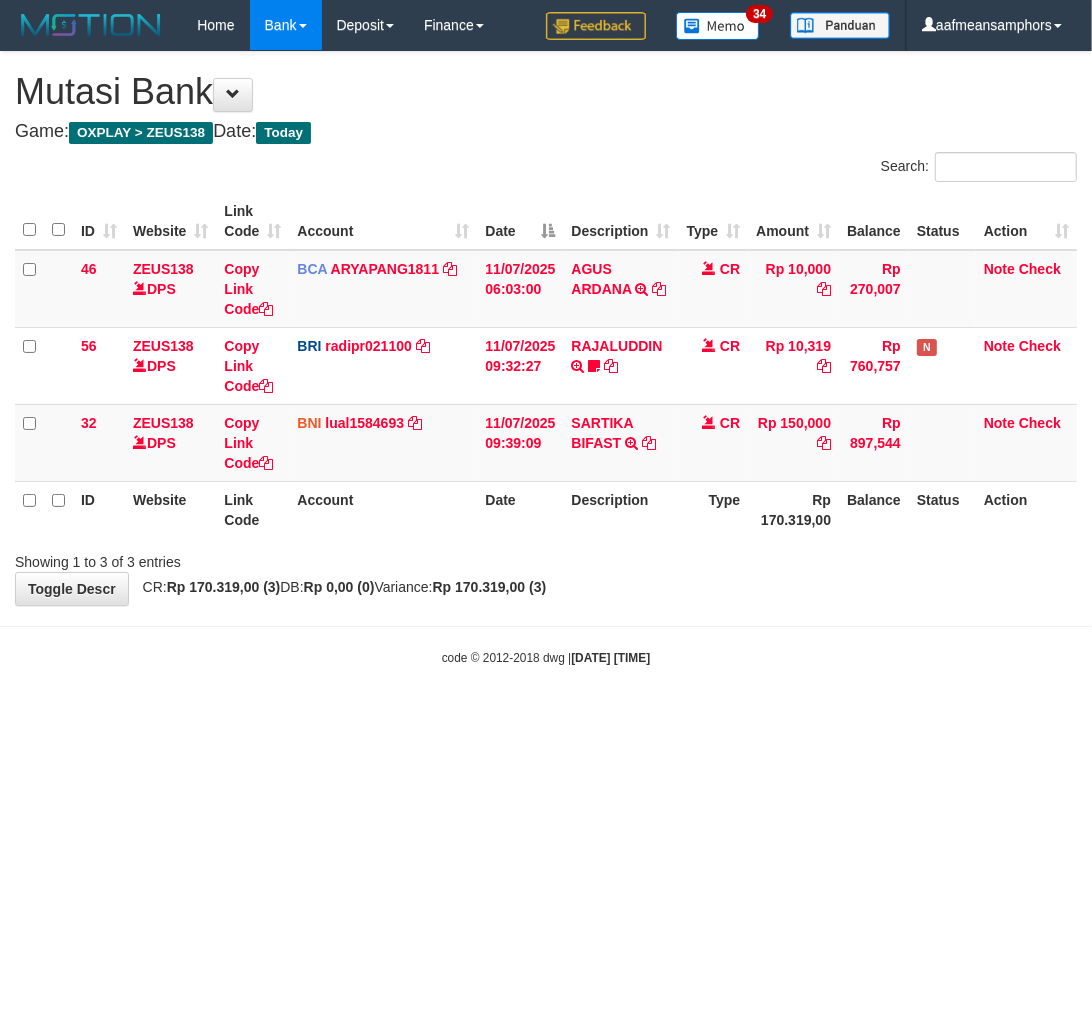 click on "Showing 1 to 3 of 3 entries" at bounding box center (546, 558) 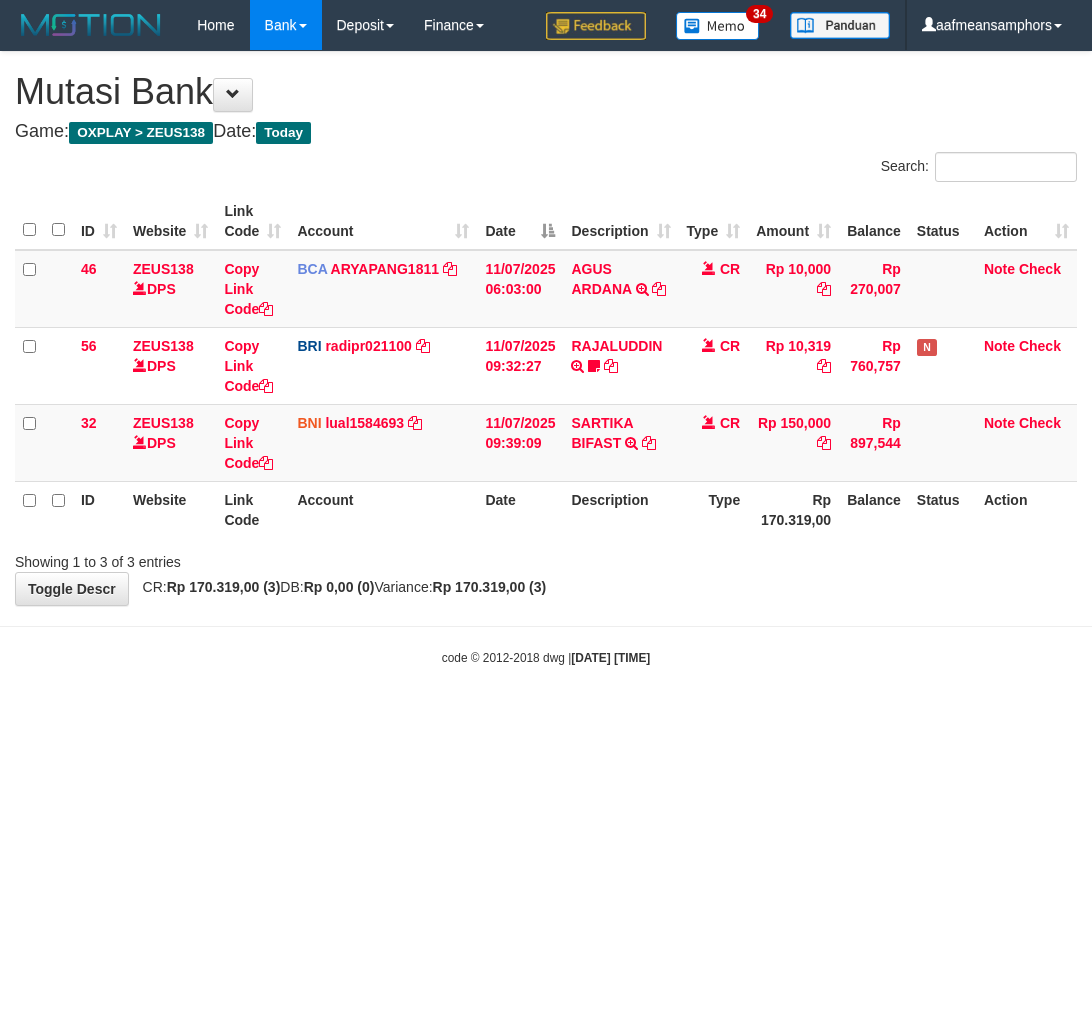 scroll, scrollTop: 0, scrollLeft: 0, axis: both 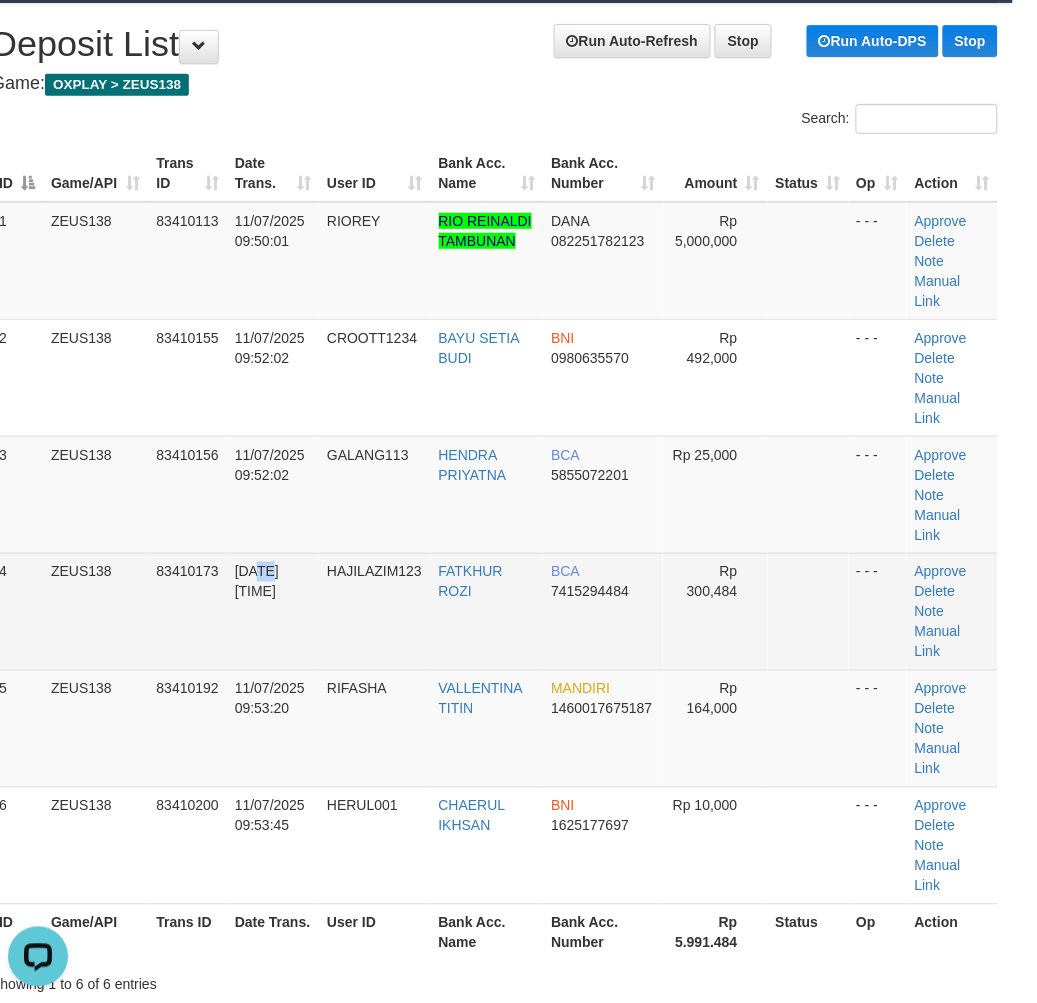 drag, startPoint x: 257, startPoint y: 501, endPoint x: 107, endPoint y: 520, distance: 151.19855 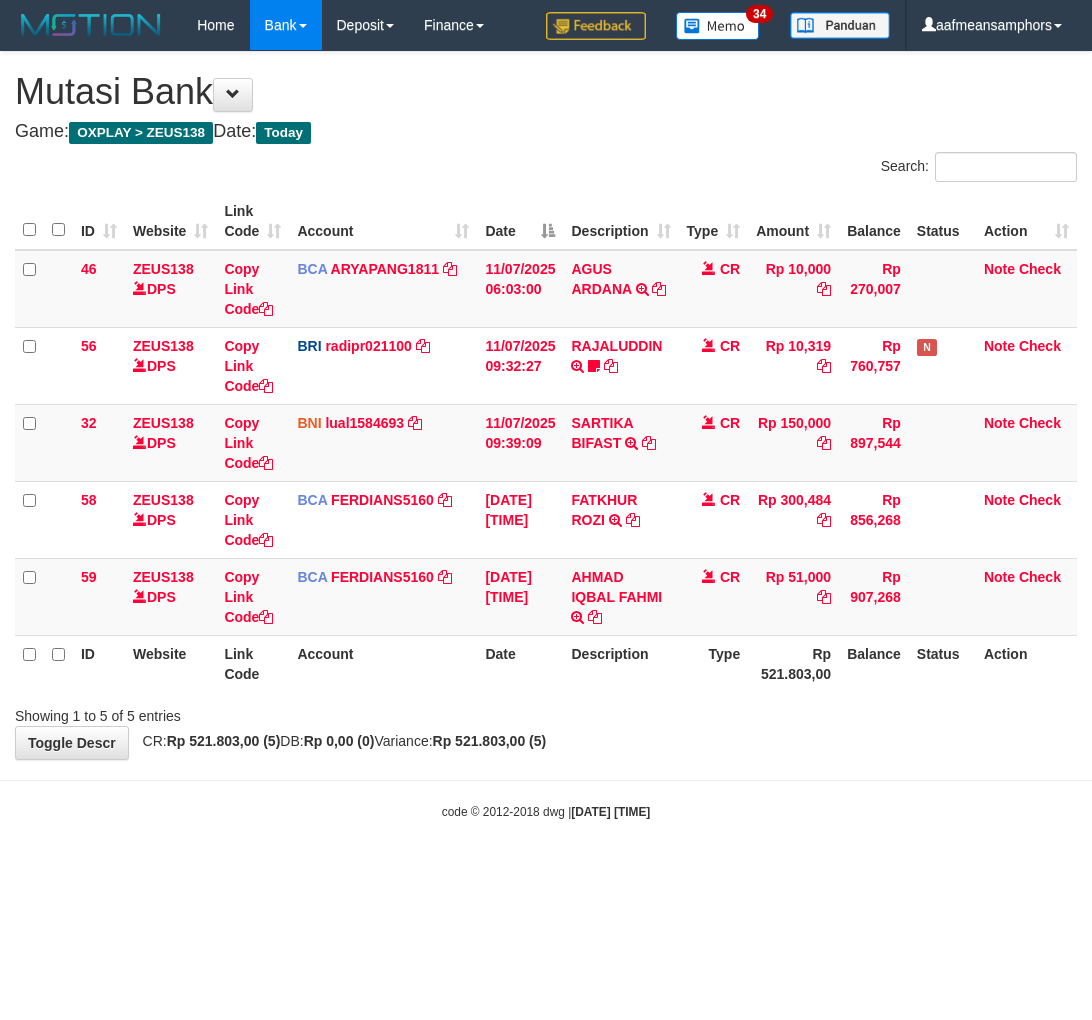 scroll, scrollTop: 0, scrollLeft: 0, axis: both 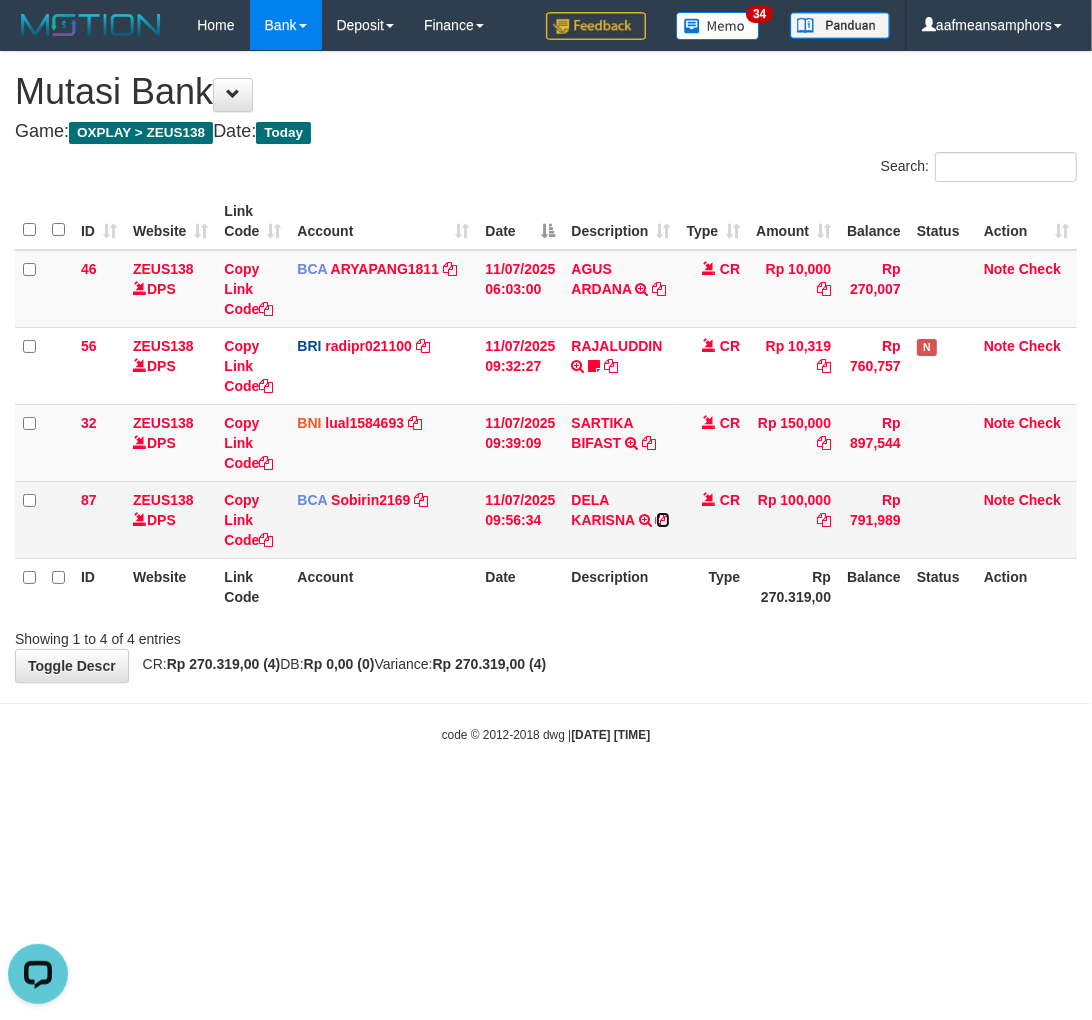 drag, startPoint x: 663, startPoint y: 517, endPoint x: 767, endPoint y: 531, distance: 104.93808 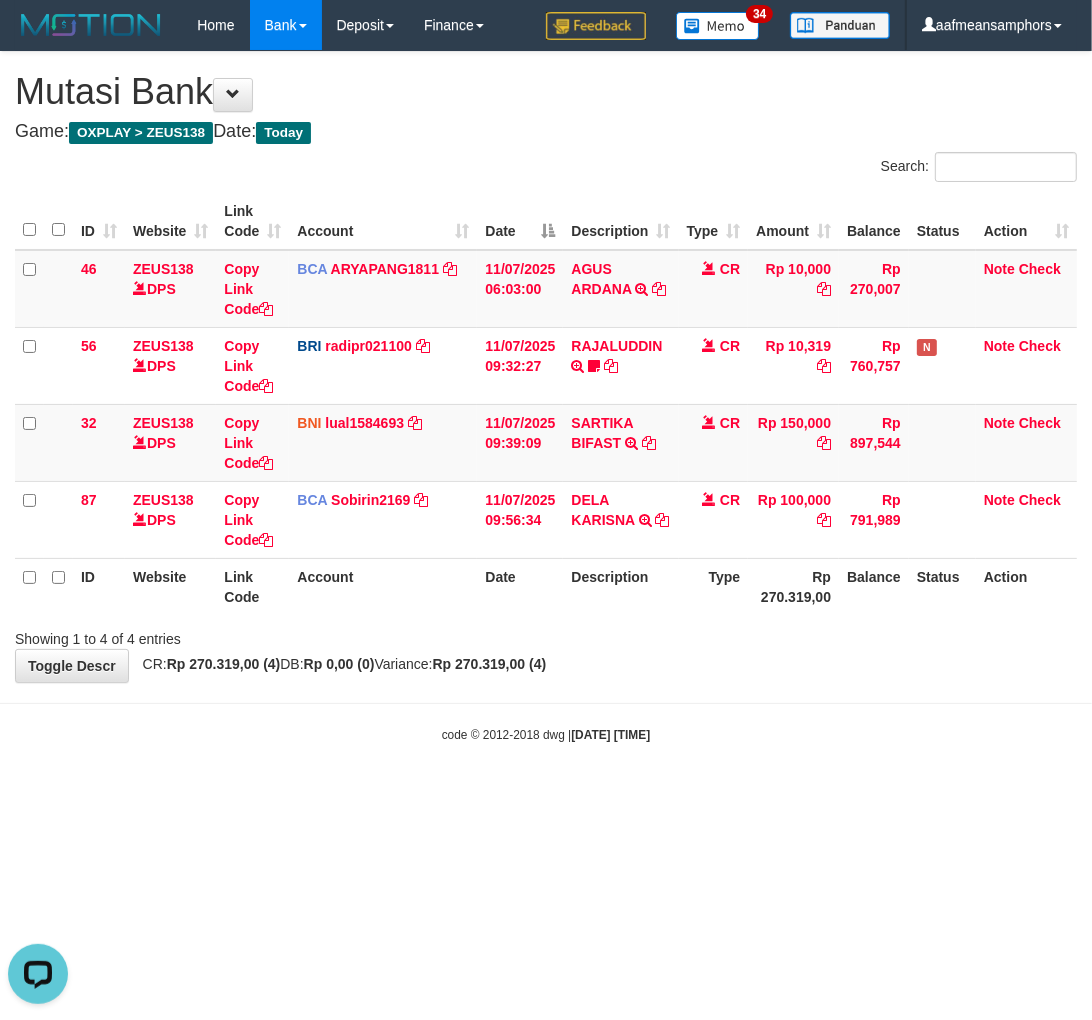 click on "**********" at bounding box center (546, 367) 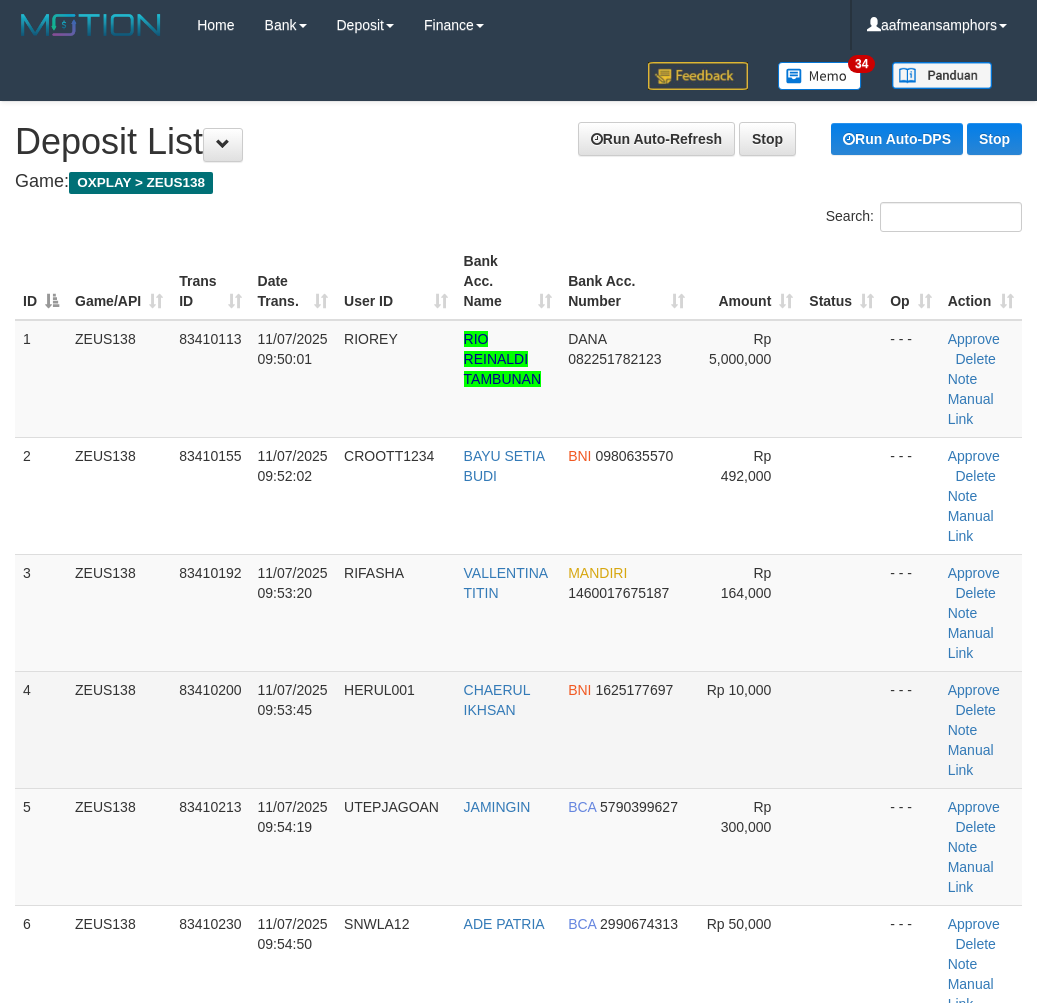 scroll, scrollTop: 98, scrollLeft: 24, axis: both 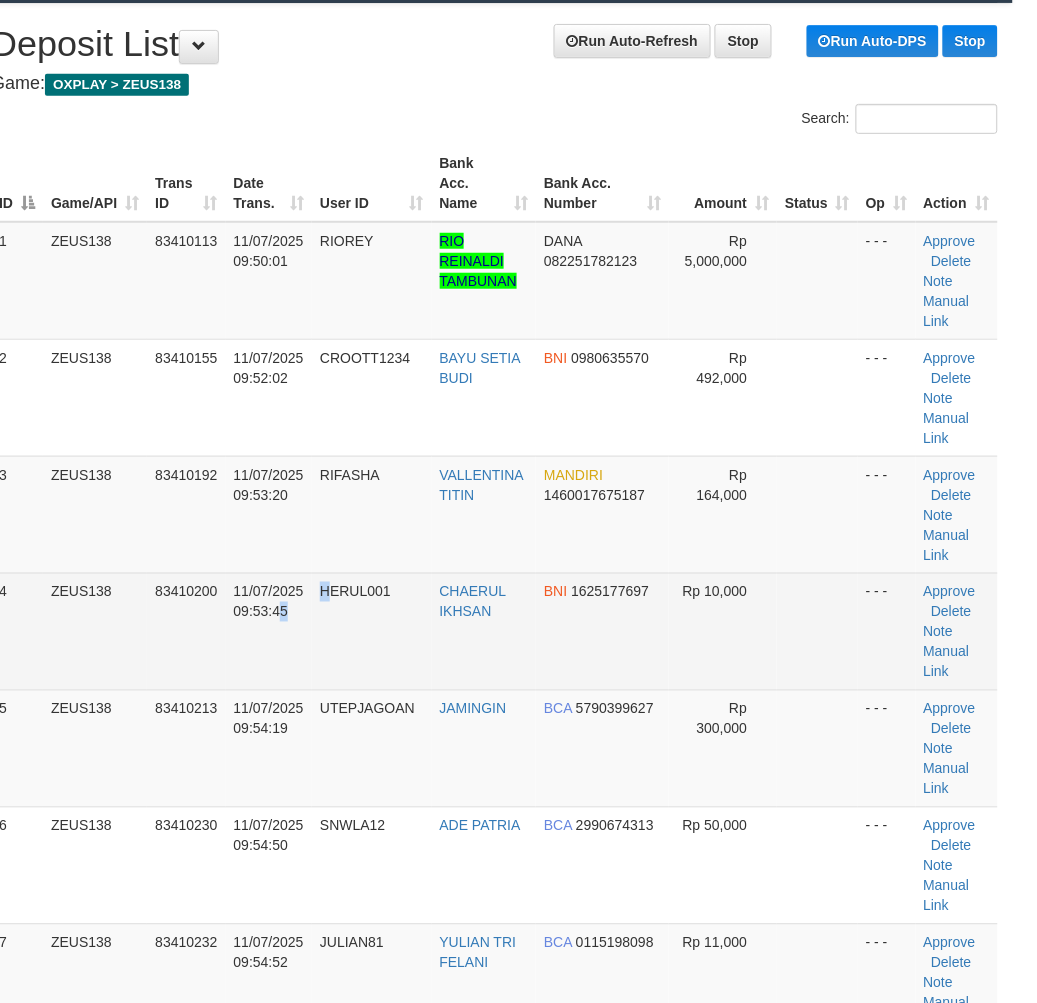 click on "4
ZEUS138
83410200
11/07/2025 09:53:45
HERUL001
CHAERUL IKHSAN
BNI
1625177697
Rp 10,000
- - -
Approve
Delete
Note
Manual Link" at bounding box center (494, 631) 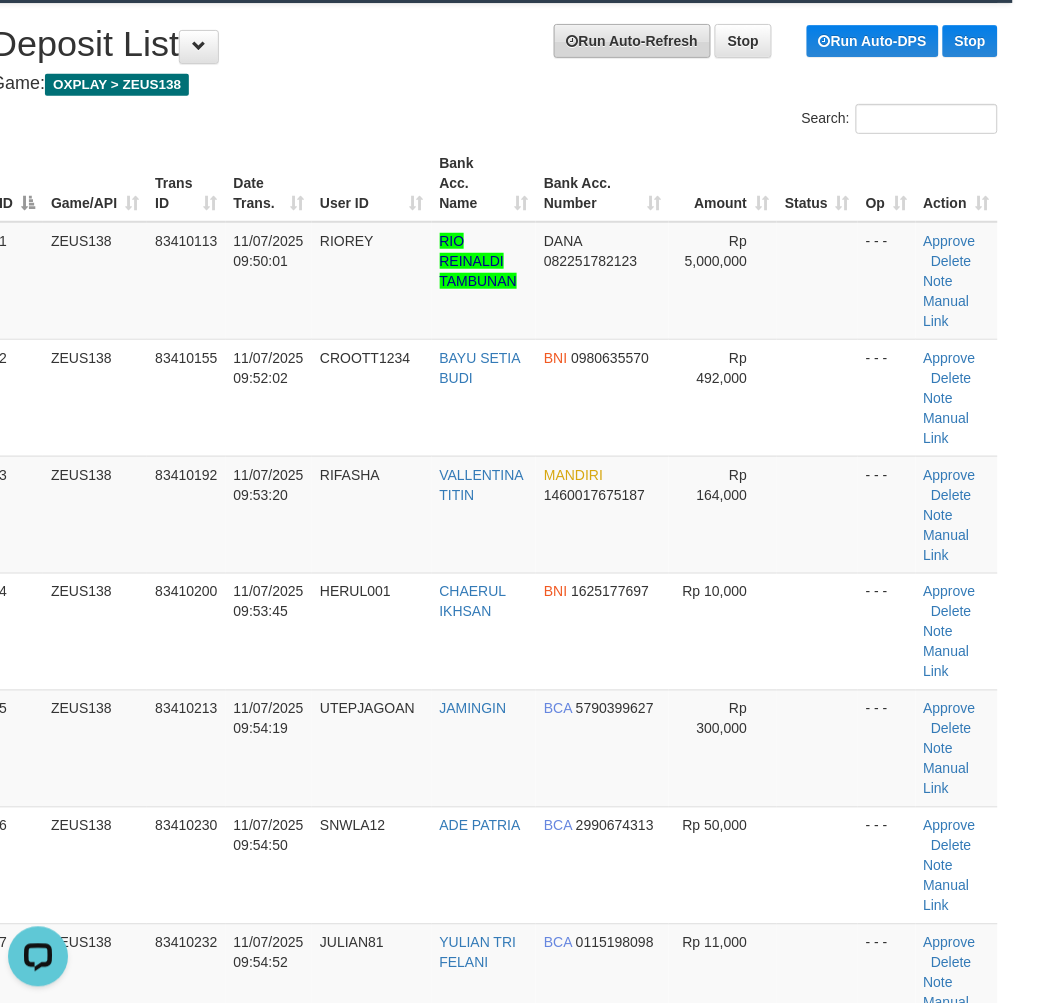 scroll, scrollTop: 0, scrollLeft: 0, axis: both 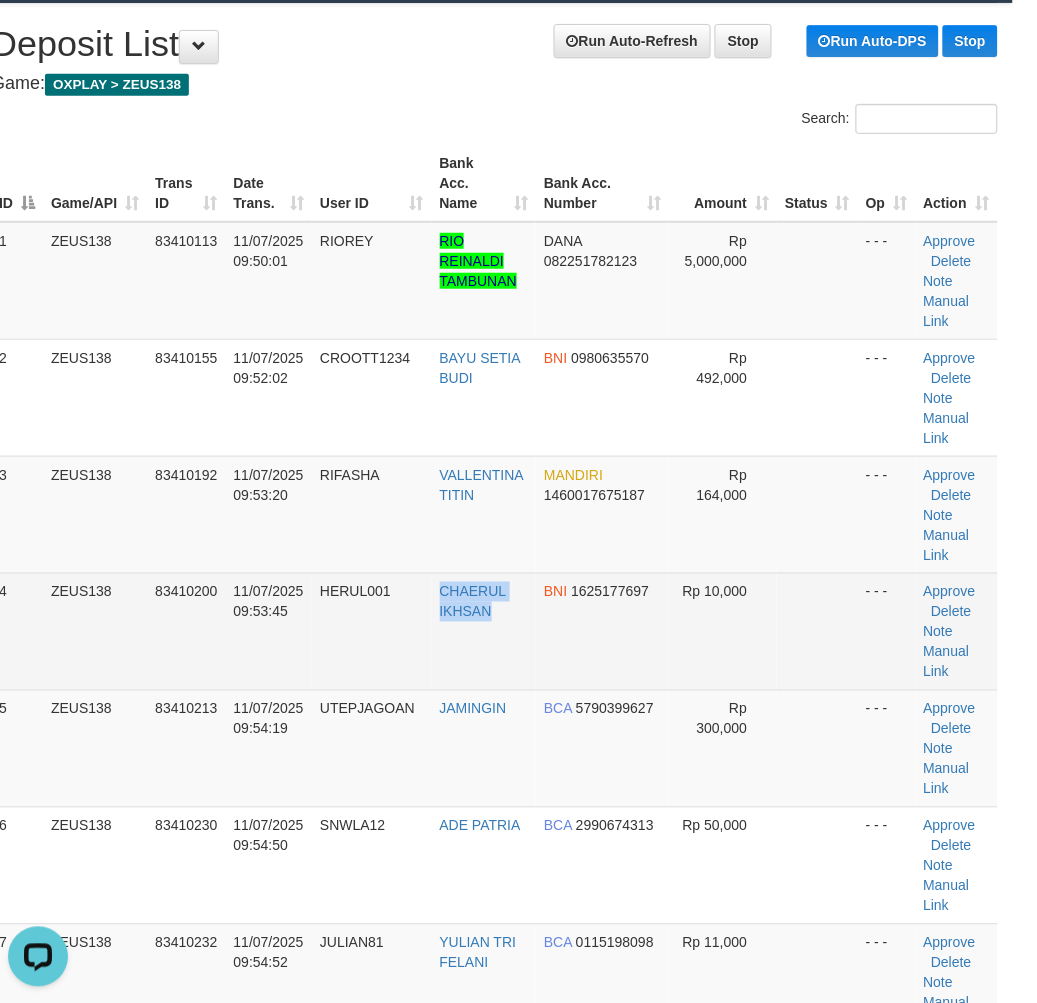 click on "4
ZEUS138
83410200
11/07/2025 09:53:45
HERUL001
CHAERUL IKHSAN
BNI
1625177697
Rp 10,000
- - -
Approve
Delete
Note
Manual Link" at bounding box center (494, 631) 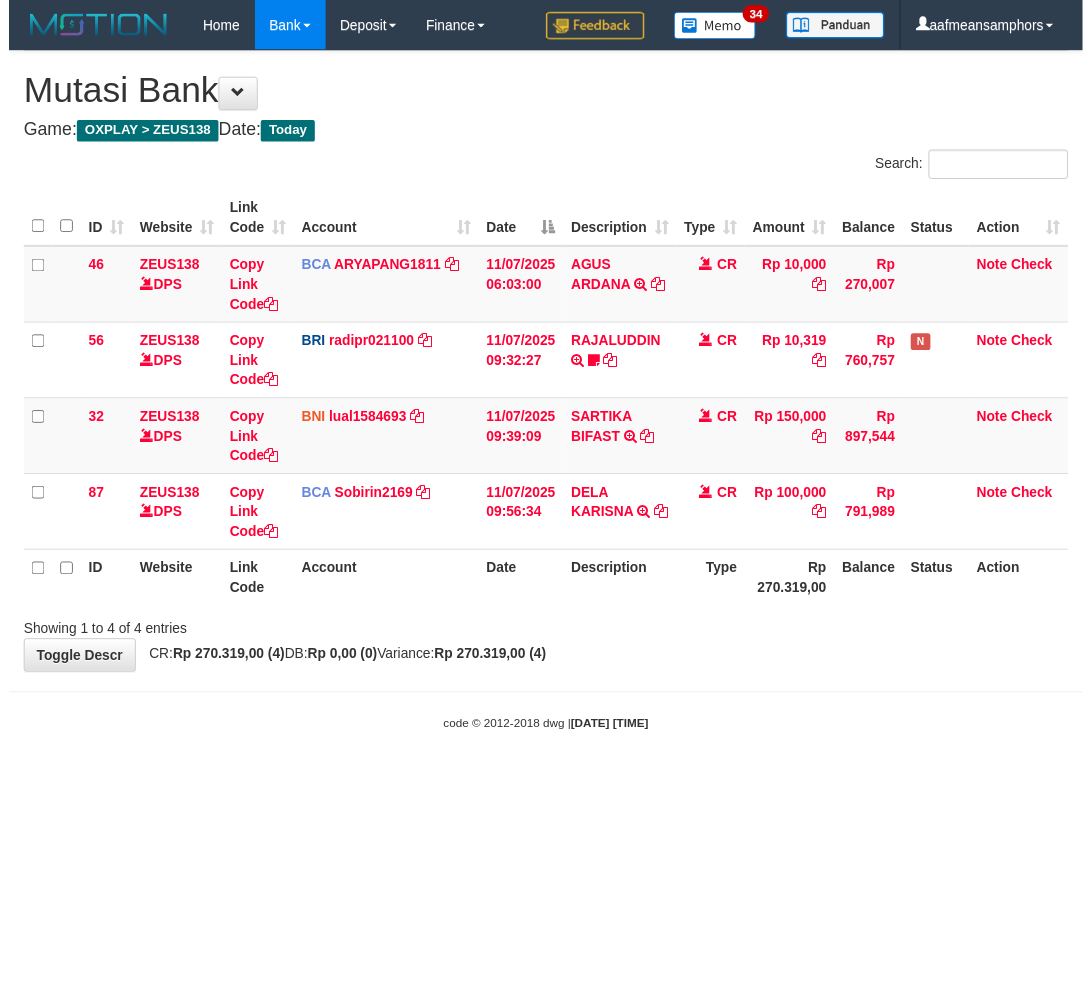 scroll, scrollTop: 0, scrollLeft: 0, axis: both 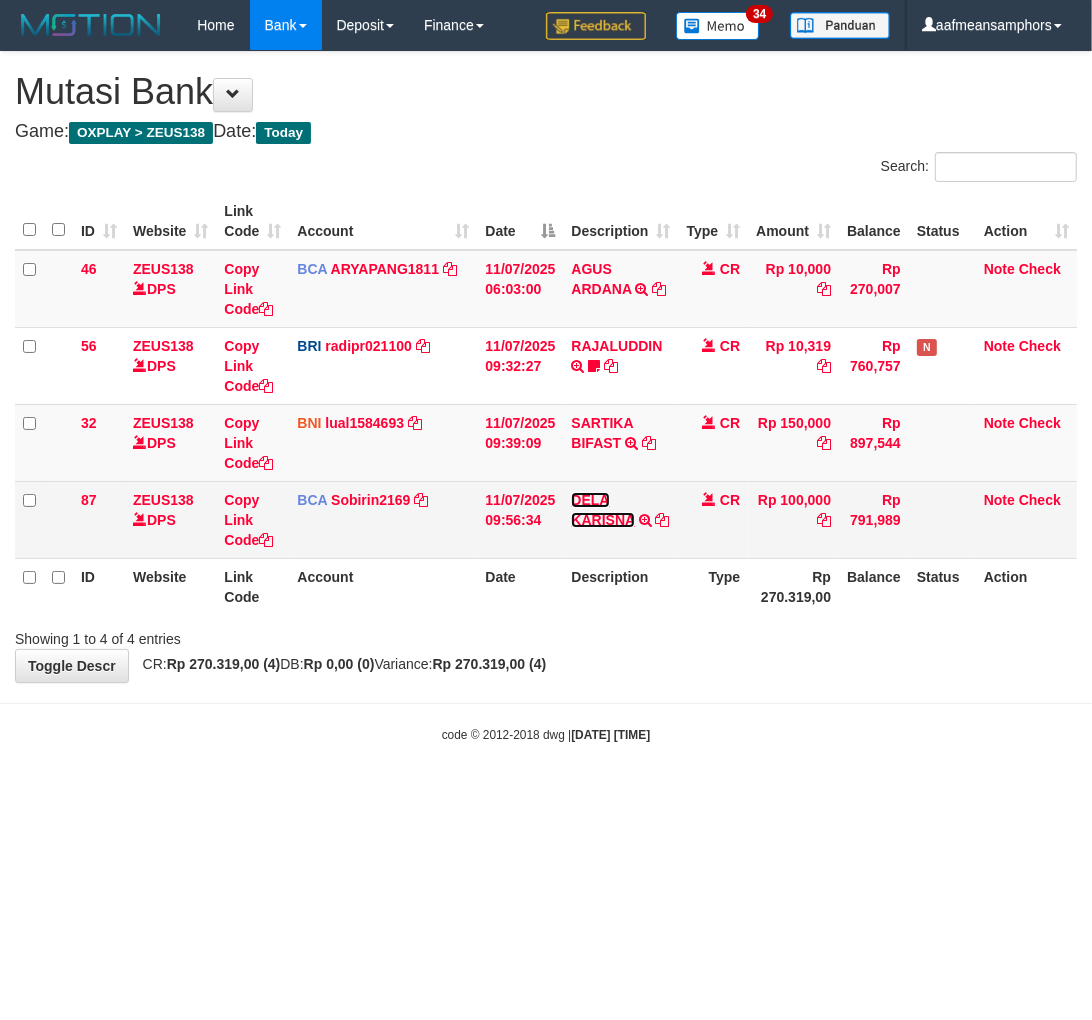 click on "DELA KARISNA" at bounding box center [602, 510] 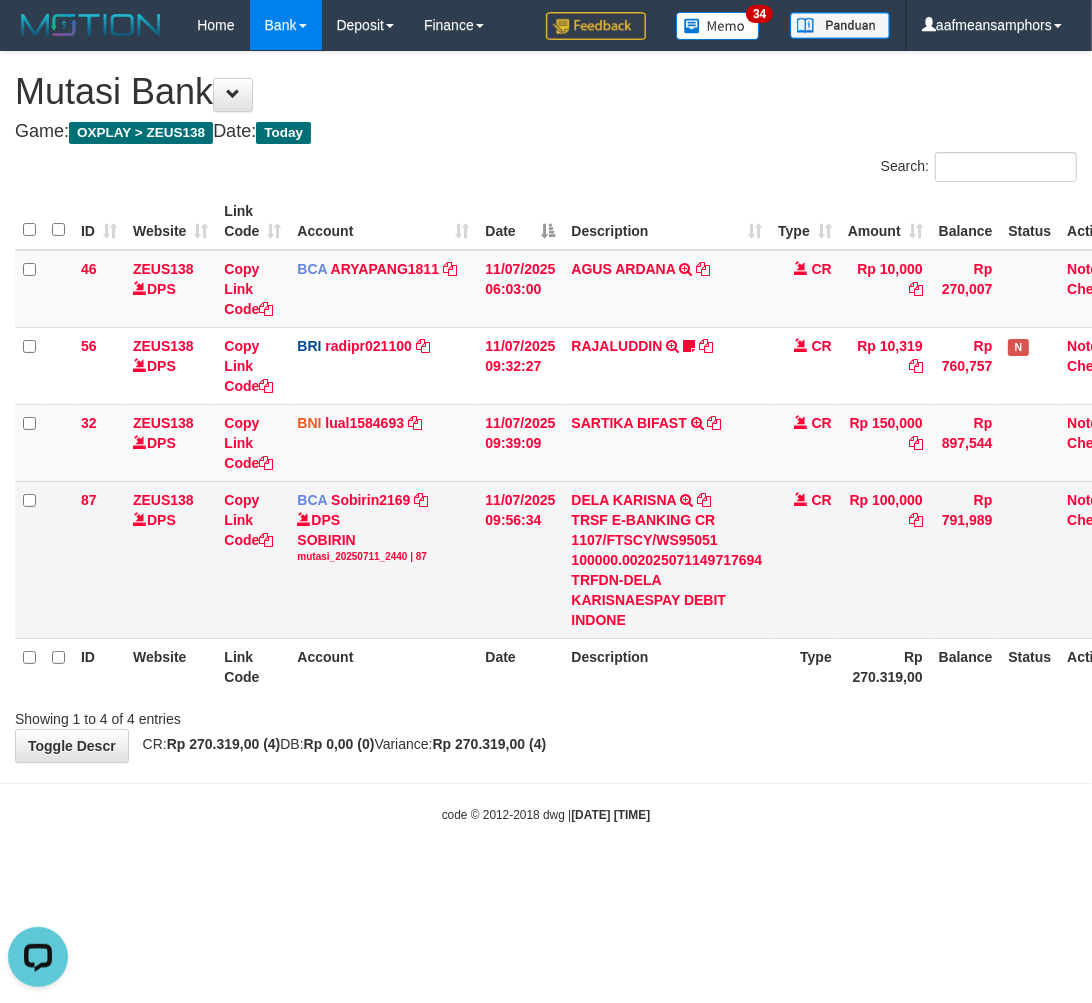 scroll, scrollTop: 0, scrollLeft: 0, axis: both 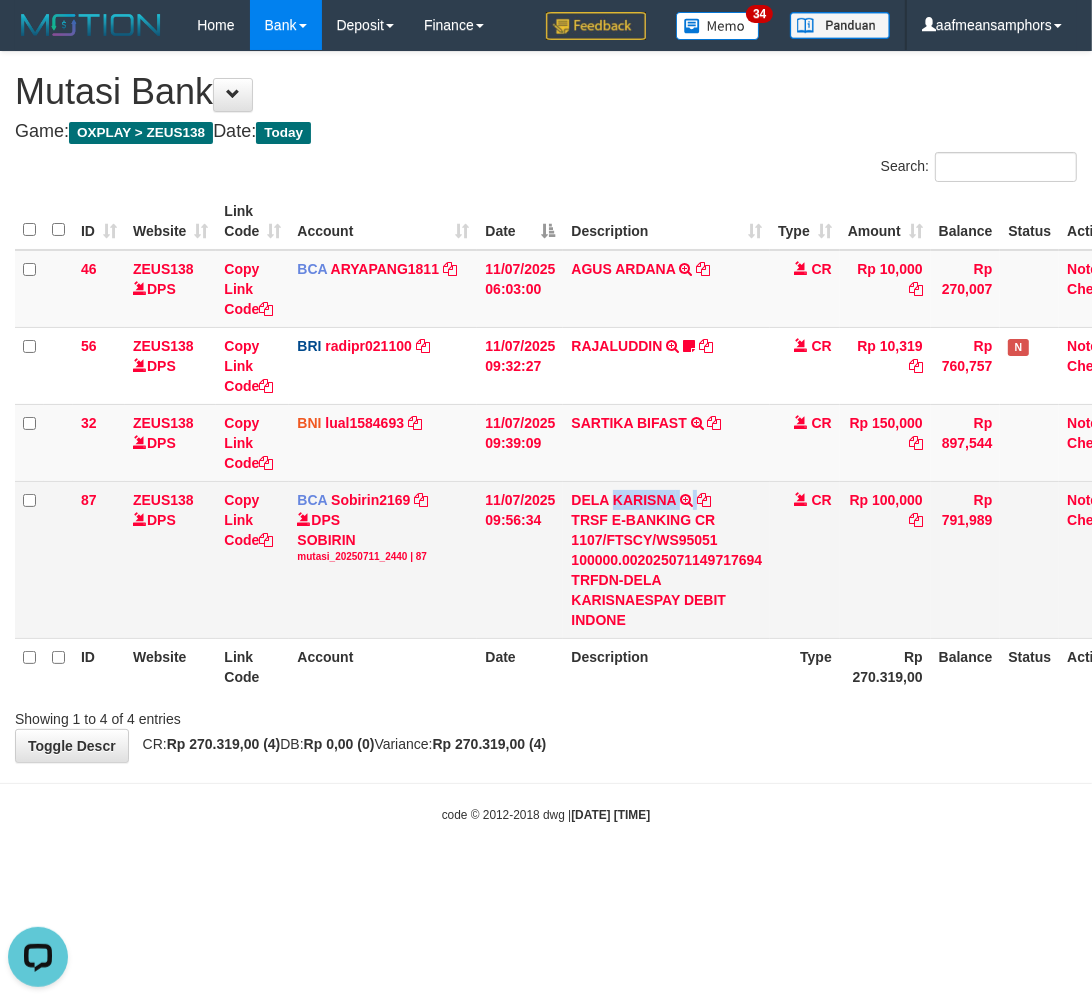 click on "DELA KARISNA         TRSF E-BANKING CR 1107/FTSCY/WS95051
100000.002025071149717694 TRFDN-DELA KARISNAESPAY DEBIT INDONE" at bounding box center (666, 559) 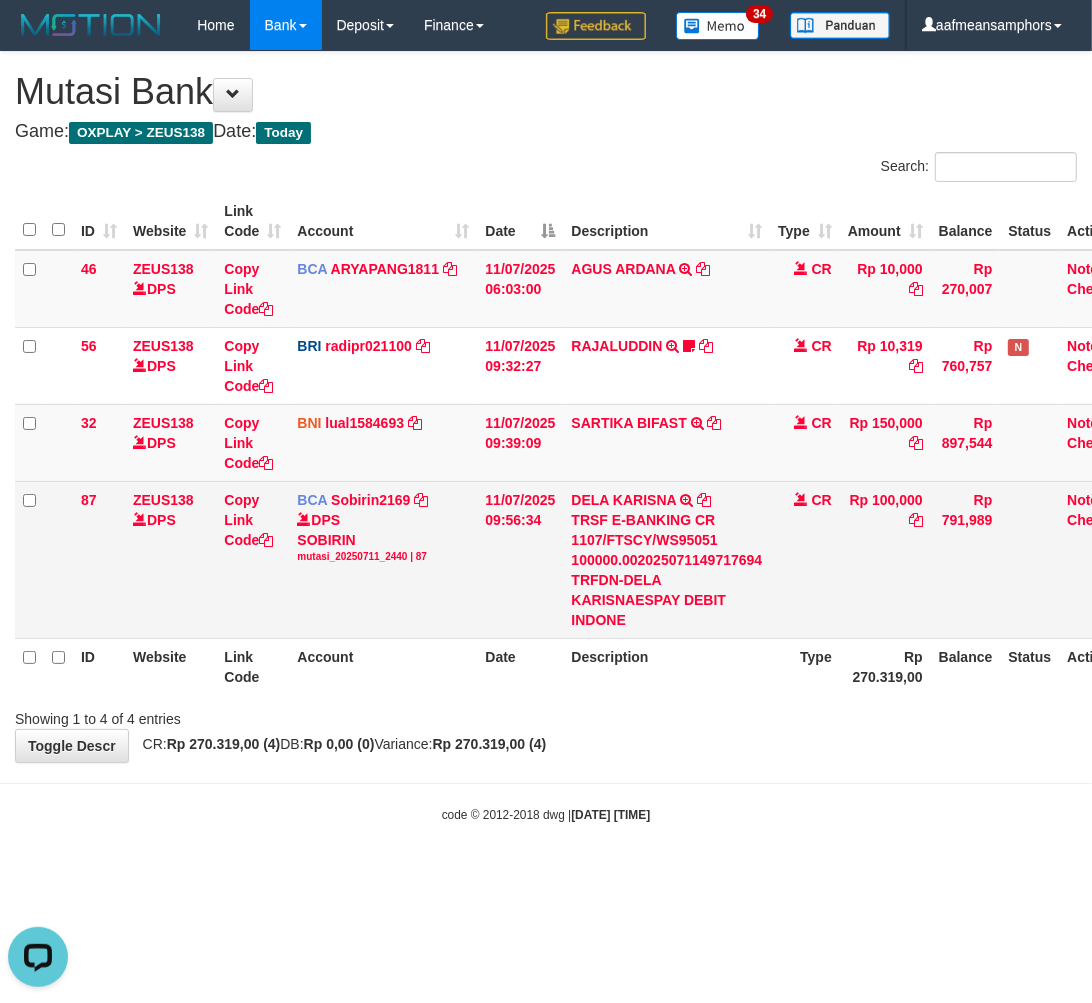 click on "DELA KARISNA         TRSF E-BANKING CR 1107/FTSCY/WS95051
100000.002025071149717694 TRFDN-DELA KARISNAESPAY DEBIT INDONE" at bounding box center [666, 559] 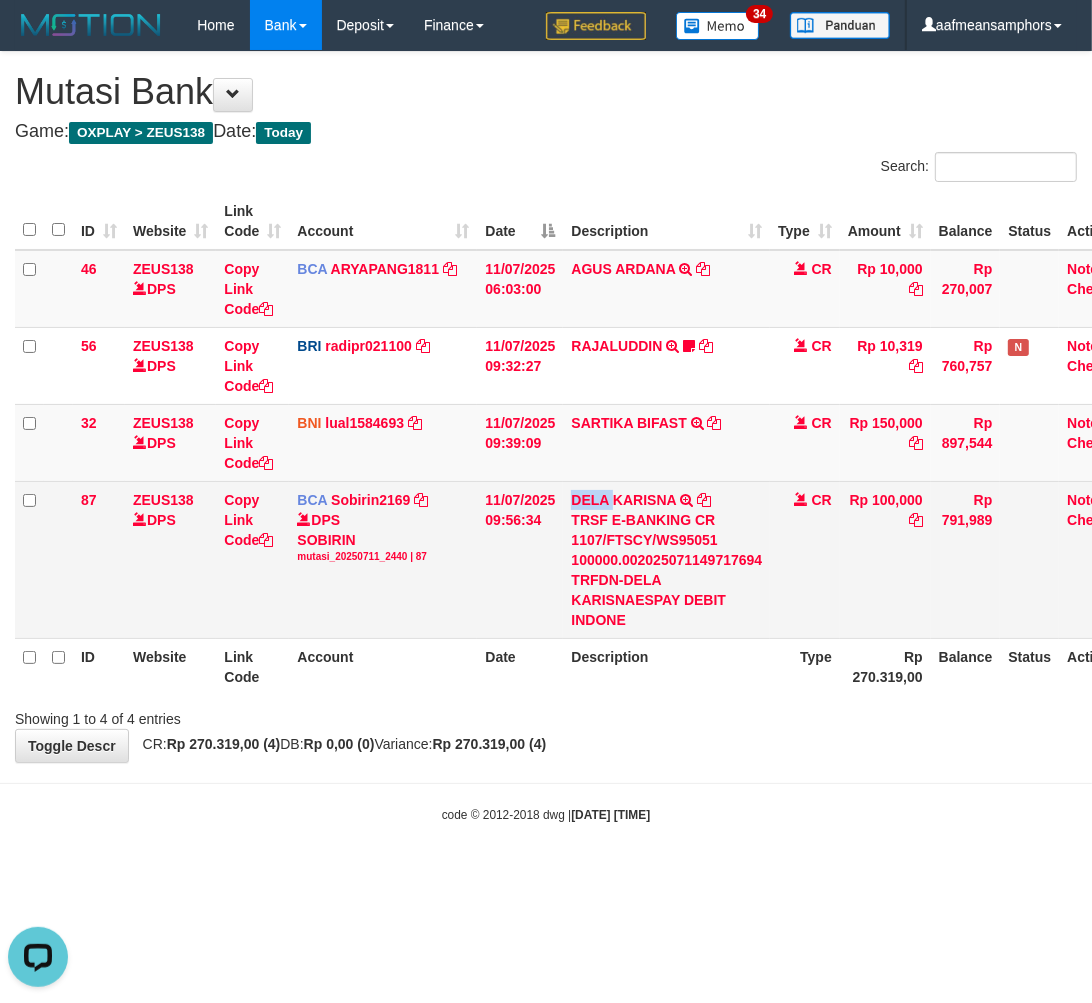 click on "DELA KARISNA         TRSF E-BANKING CR 1107/FTSCY/WS95051
100000.002025071149717694 TRFDN-DELA KARISNAESPAY DEBIT INDONE" at bounding box center (666, 559) 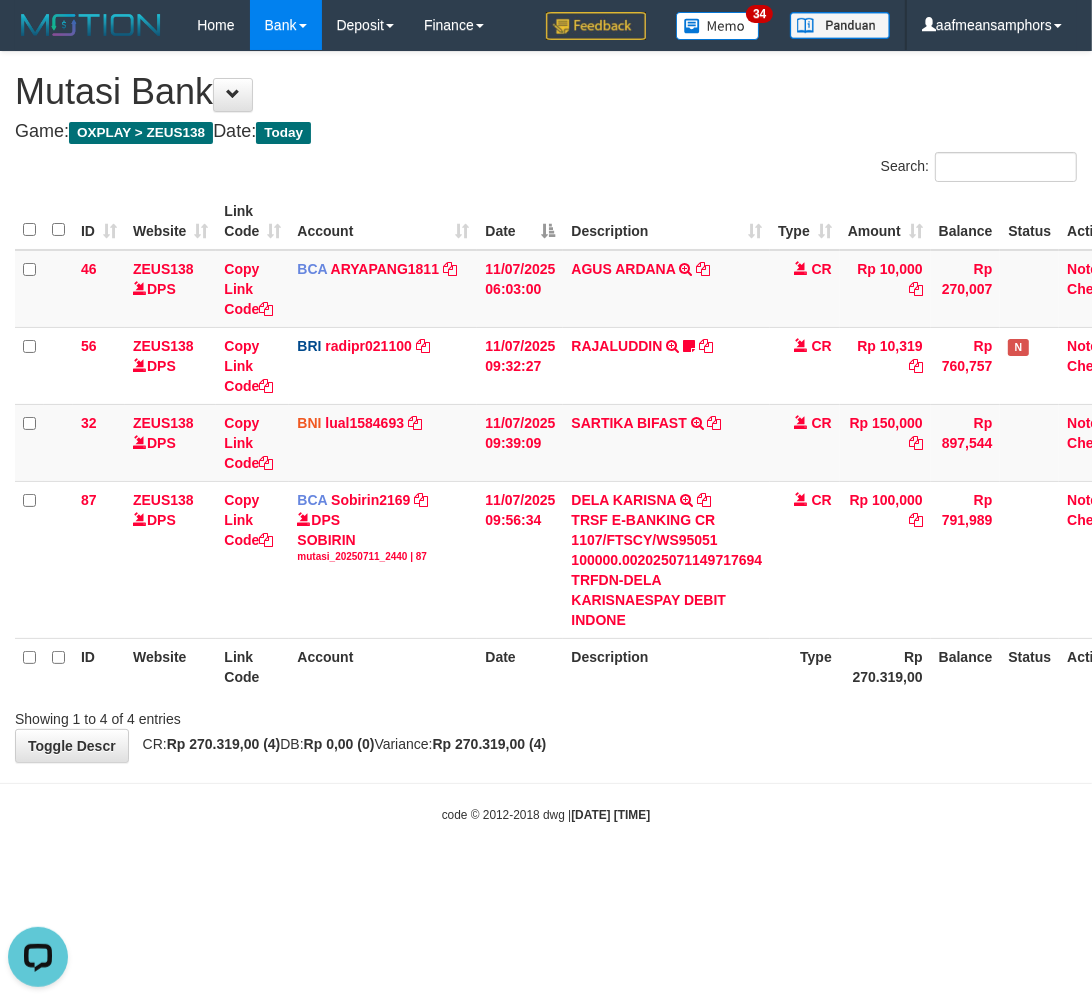 click on "Toggle navigation
Home
Bank
Account List
Load
By Website
Group
[OXPLAY]													ZEUS138
By Load Group (DPS)" at bounding box center (546, 437) 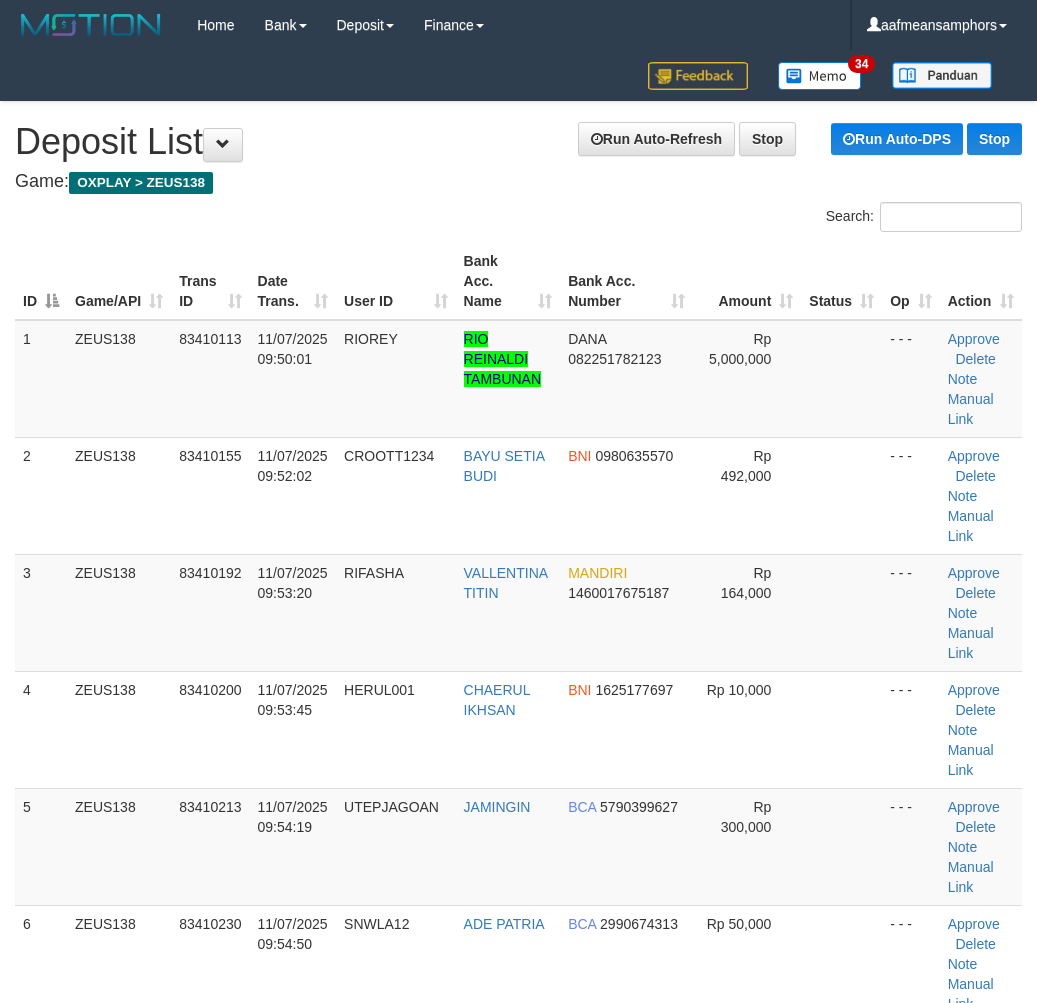 scroll, scrollTop: 98, scrollLeft: 24, axis: both 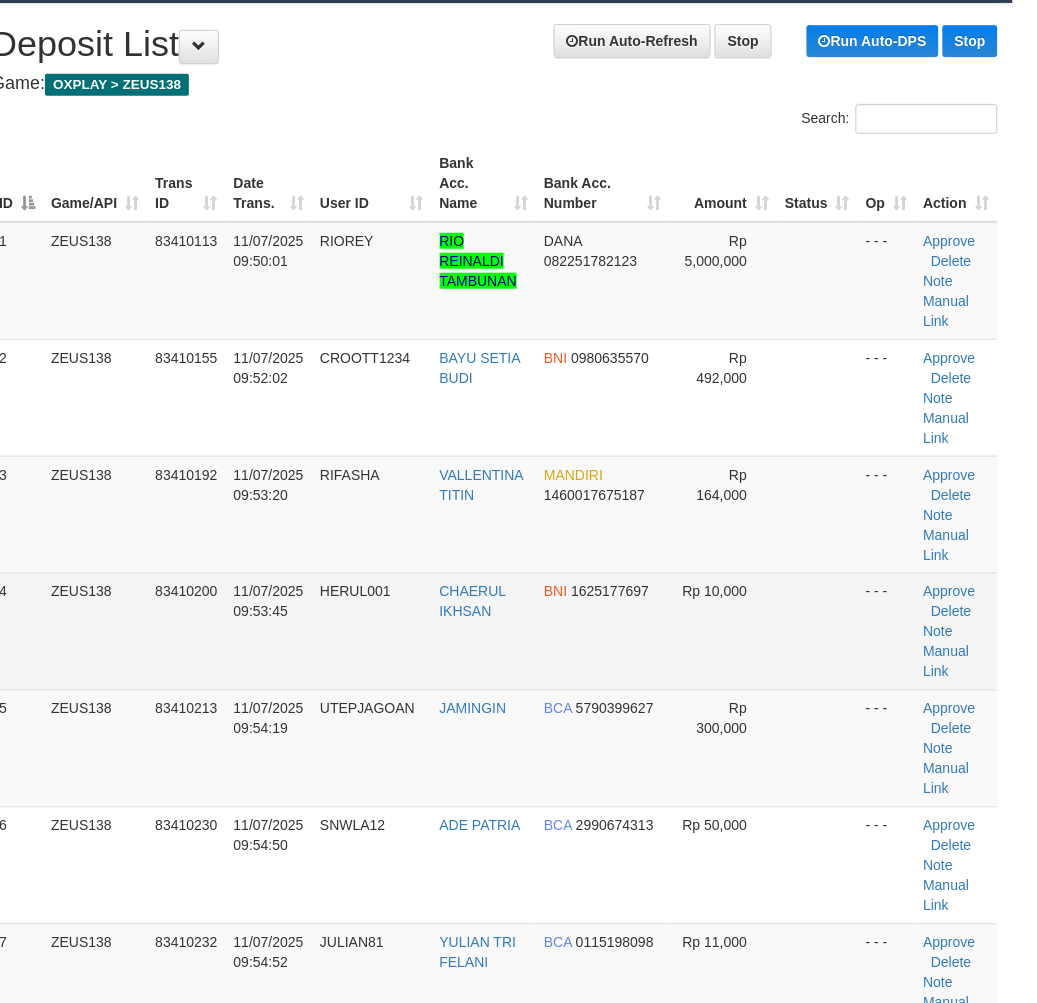 click on "11/07/2025 09:53:45" at bounding box center [269, 631] 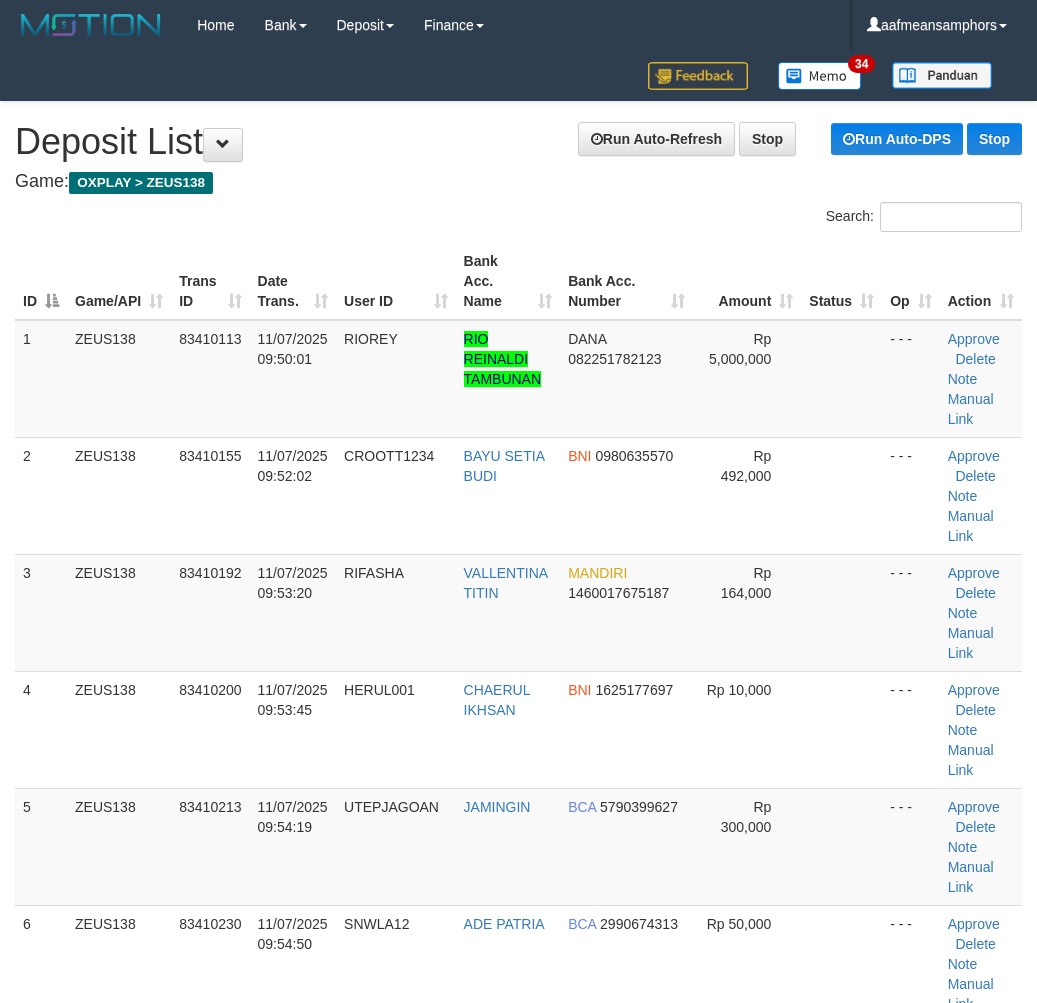 scroll, scrollTop: 98, scrollLeft: 24, axis: both 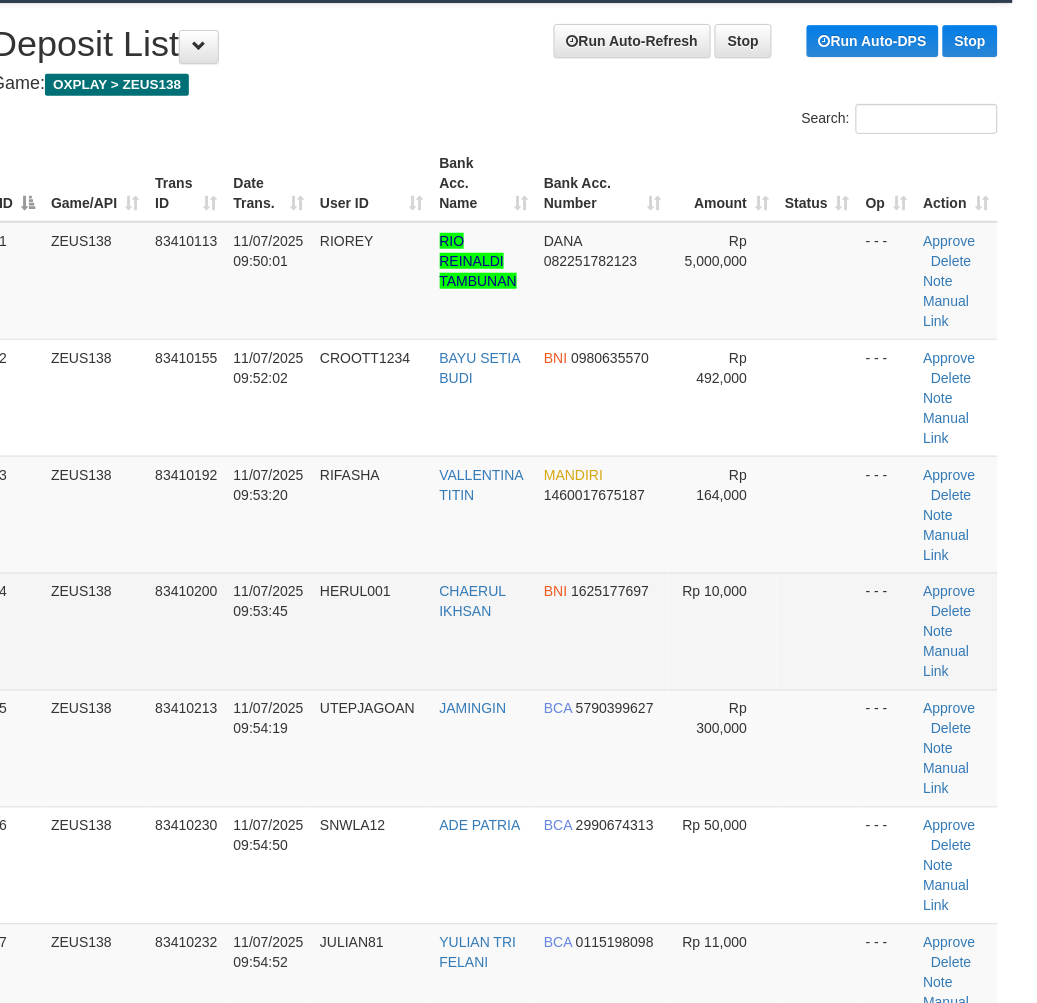 click on "4
ZEUS138
83410200
11/07/2025 09:53:45
HERUL001
CHAERUL IKHSAN
BNI
1625177697
Rp 10,000
- - -
Approve
Delete
Note
Manual Link" at bounding box center [494, 631] 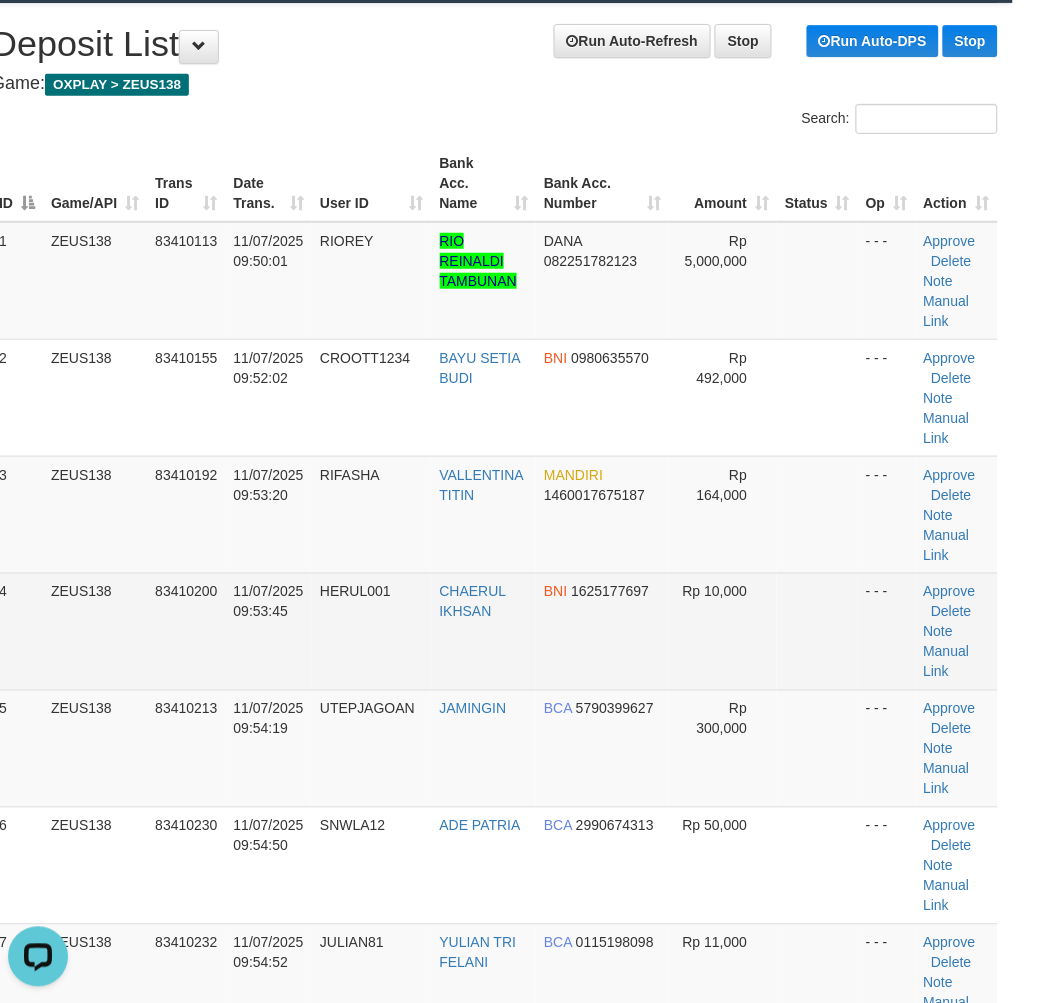 scroll, scrollTop: 0, scrollLeft: 0, axis: both 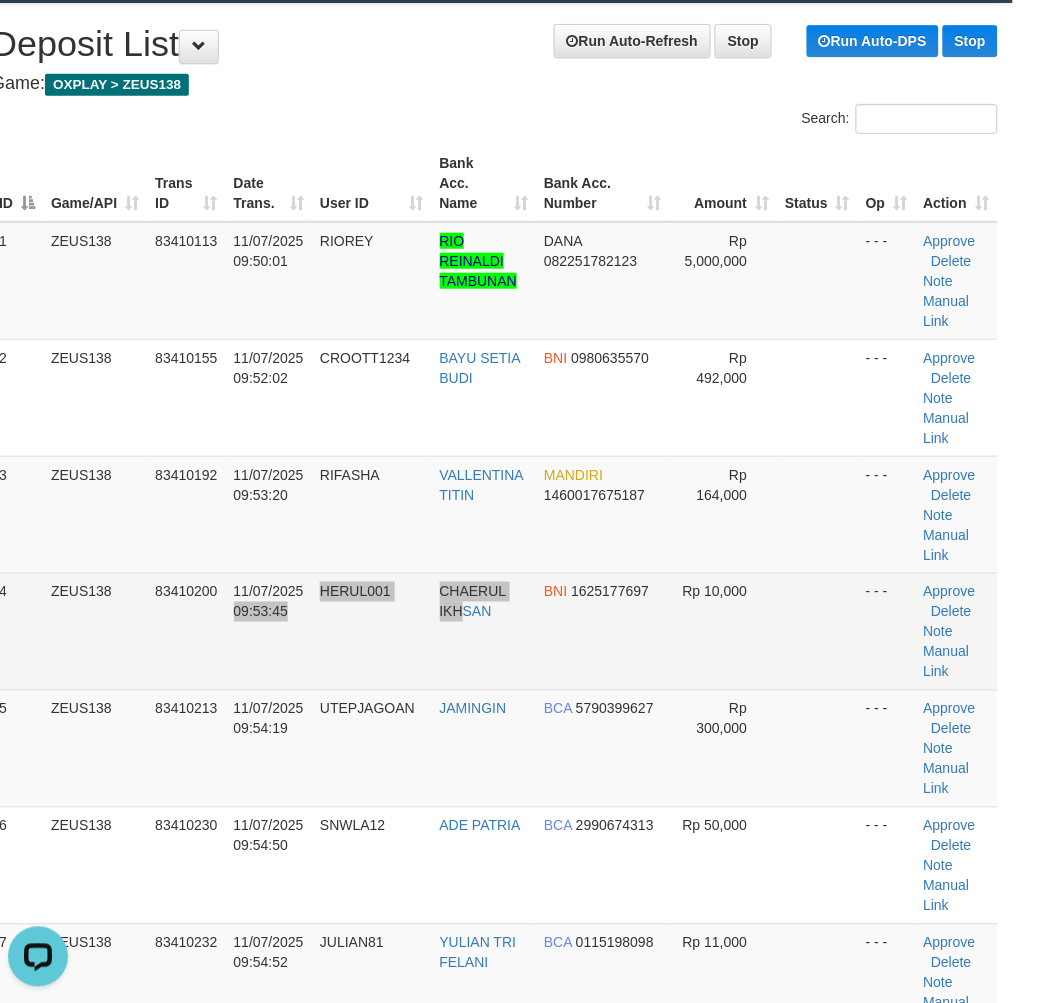 click on "4
ZEUS138
83410200
11/07/2025 09:53:45
HERUL001
CHAERUL IKHSAN
BNI
1625177697
Rp 10,000
- - -
Approve
Delete
Note
Manual Link" at bounding box center [494, 631] 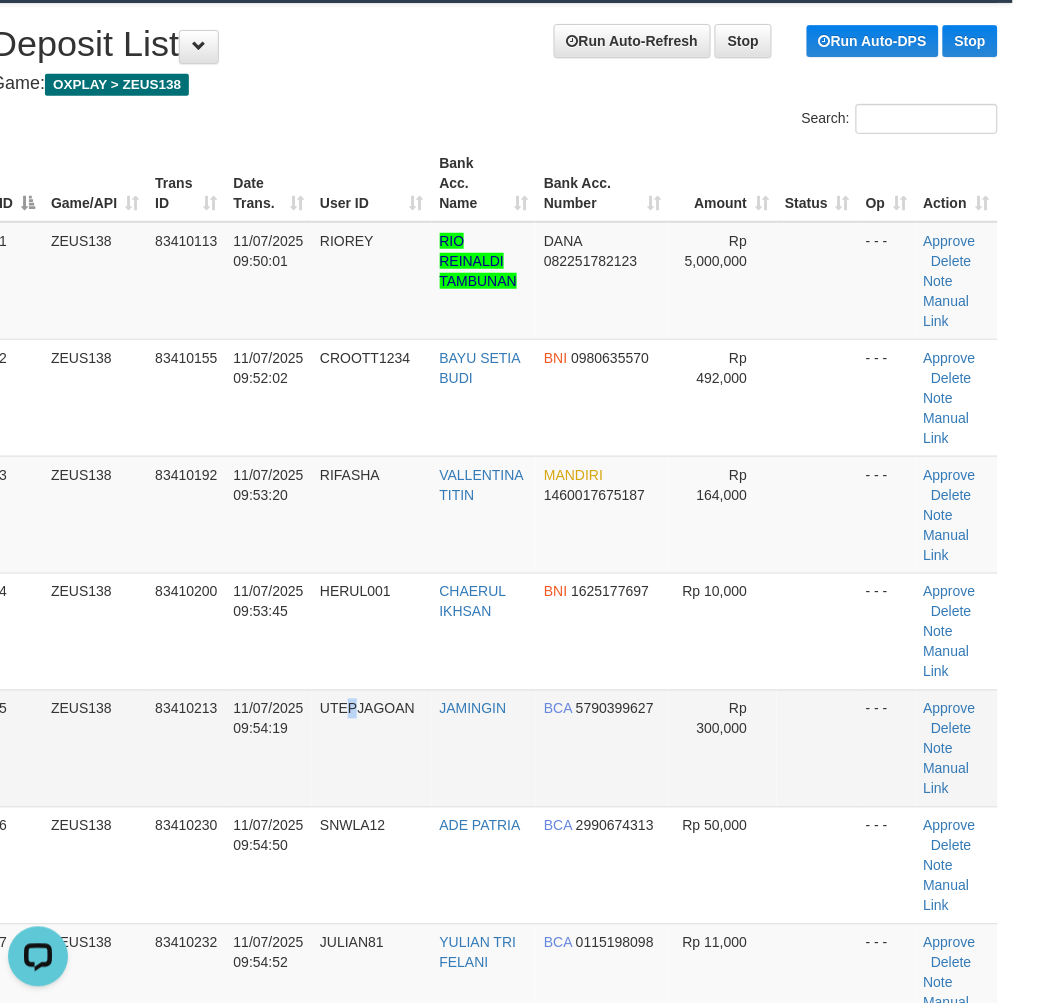 click on "UTEPJAGOAN" at bounding box center (371, 748) 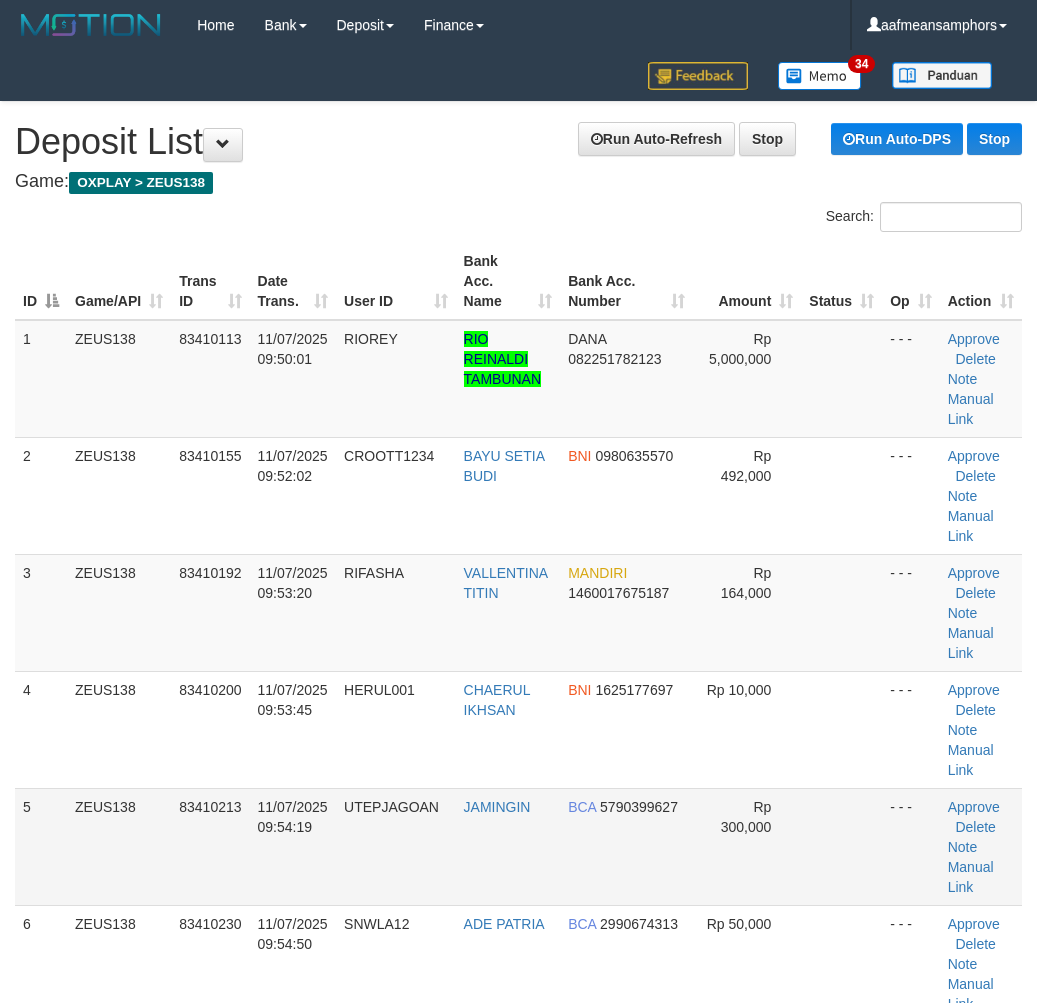 scroll, scrollTop: 98, scrollLeft: 24, axis: both 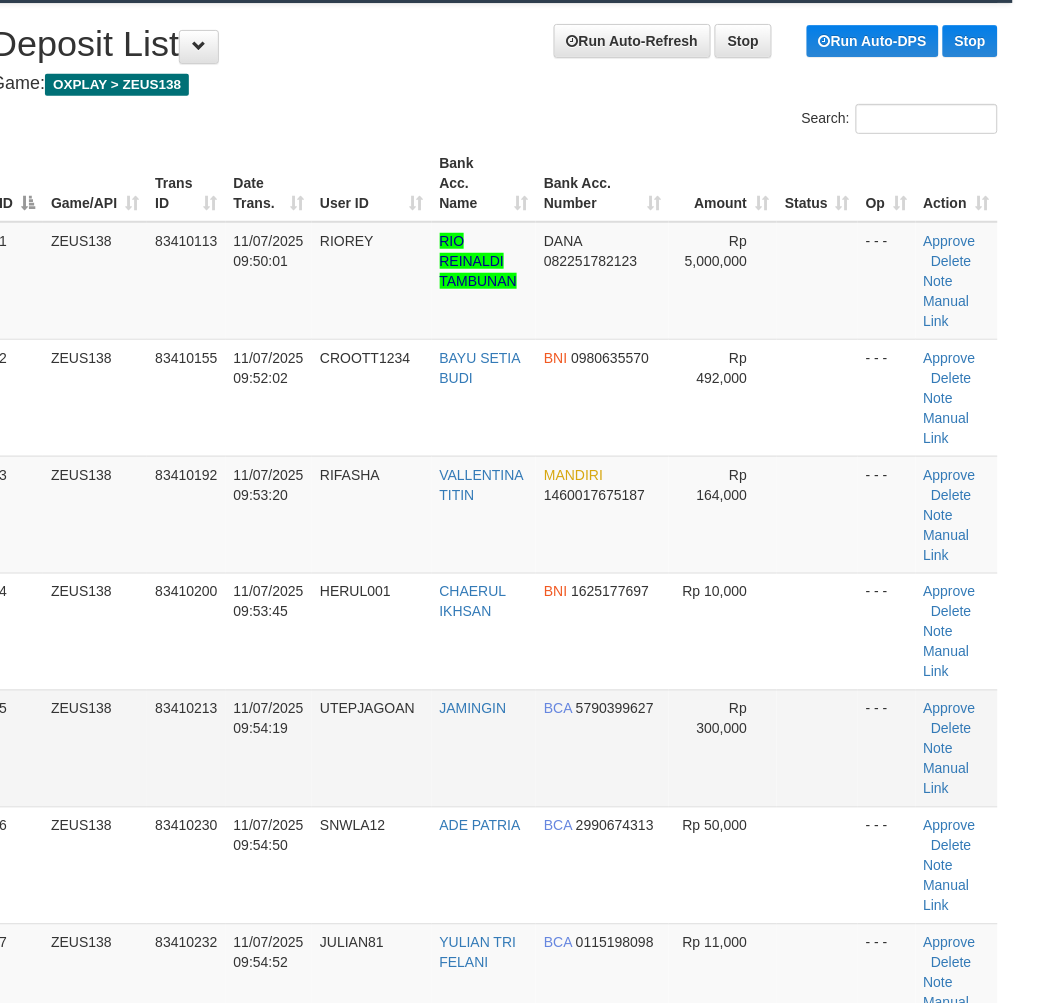 drag, startPoint x: 435, startPoint y: 751, endPoint x: 186, endPoint y: 738, distance: 249.33913 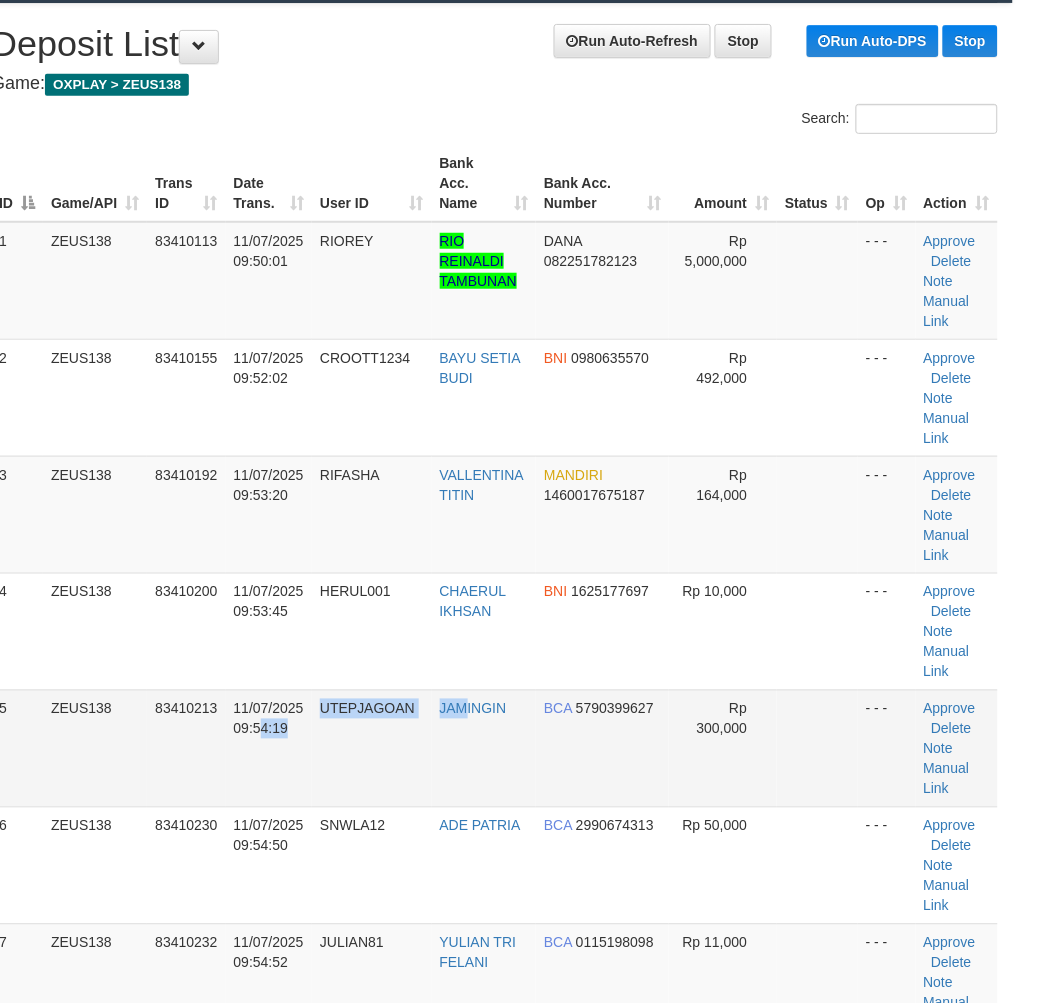 drag, startPoint x: 381, startPoint y: 698, endPoint x: 381, endPoint y: 682, distance: 16 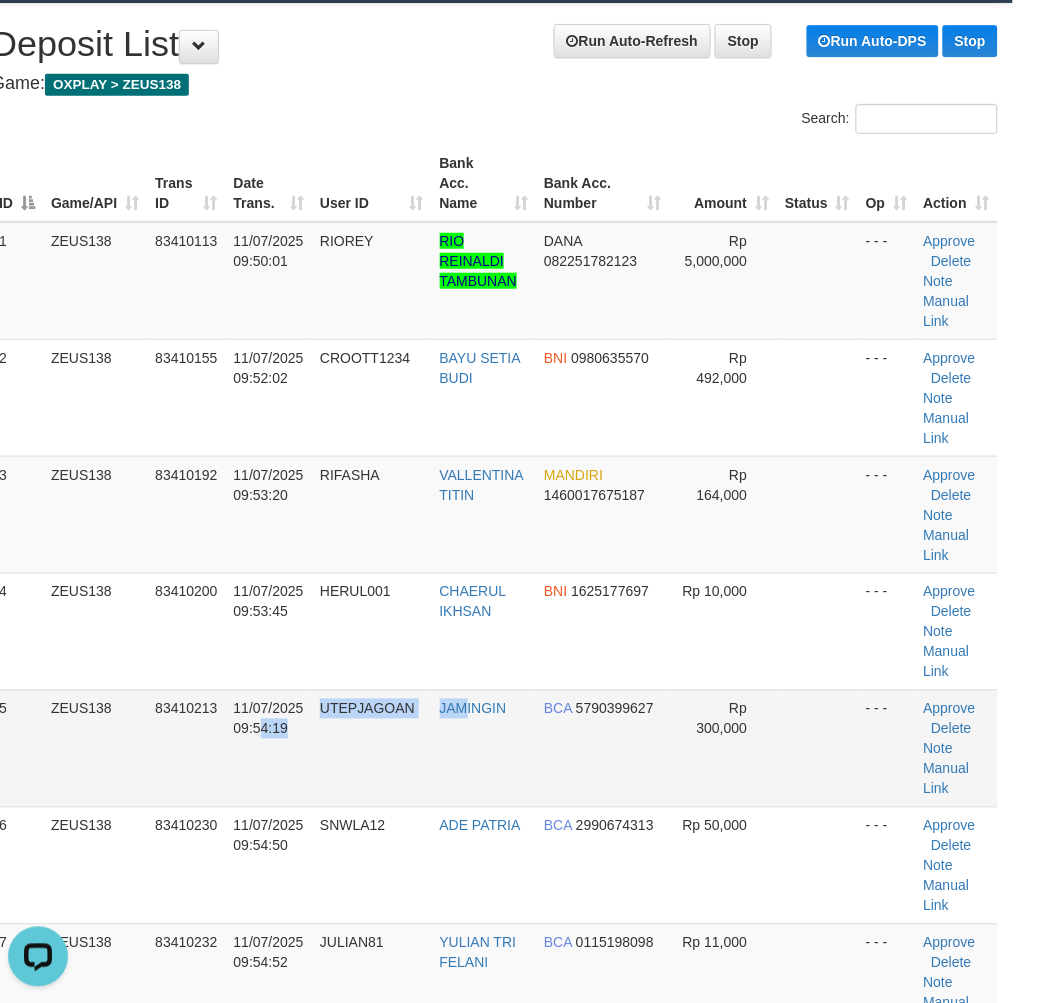 scroll, scrollTop: 0, scrollLeft: 0, axis: both 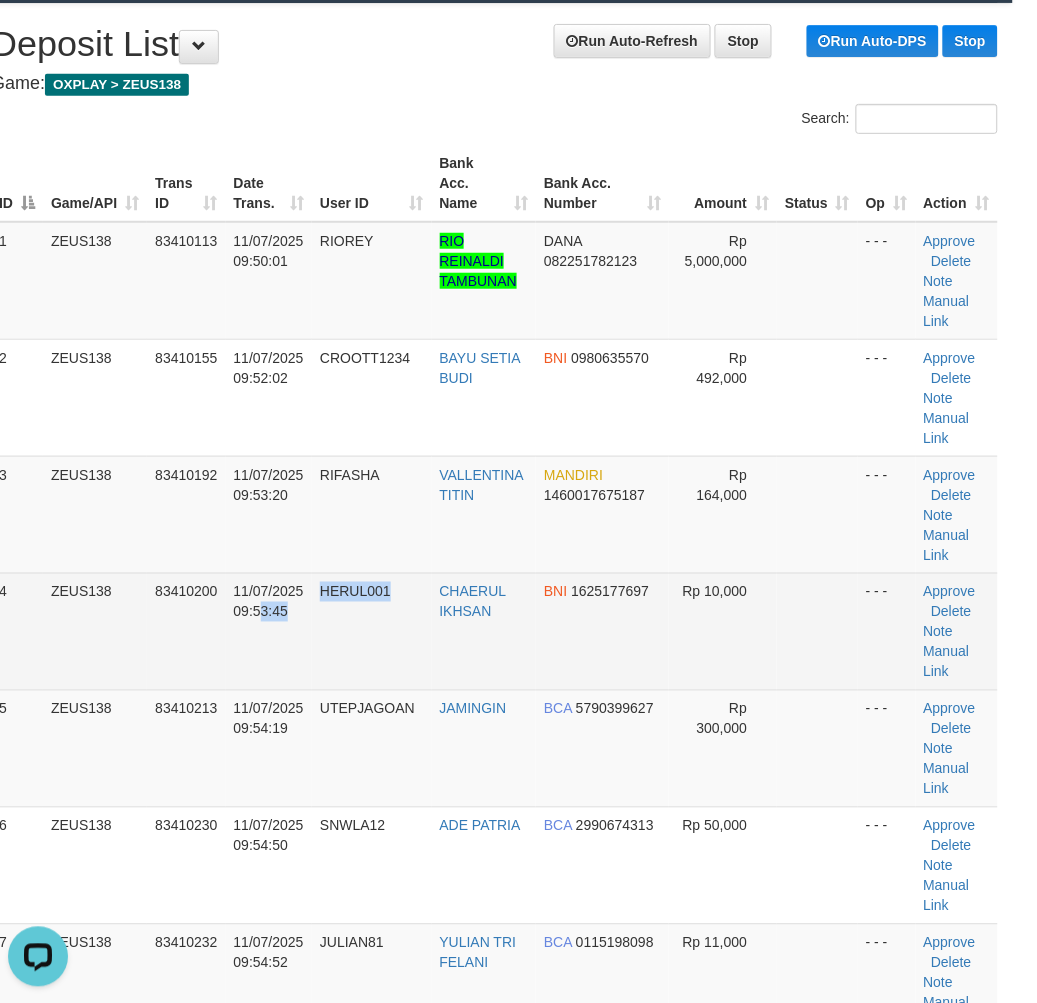 click on "4
ZEUS138
83410200
11/07/2025 09:53:45
HERUL001
CHAERUL IKHSAN
BNI
1625177697
Rp 10,000
- - -
Approve
Delete
Note
Manual Link" at bounding box center [494, 631] 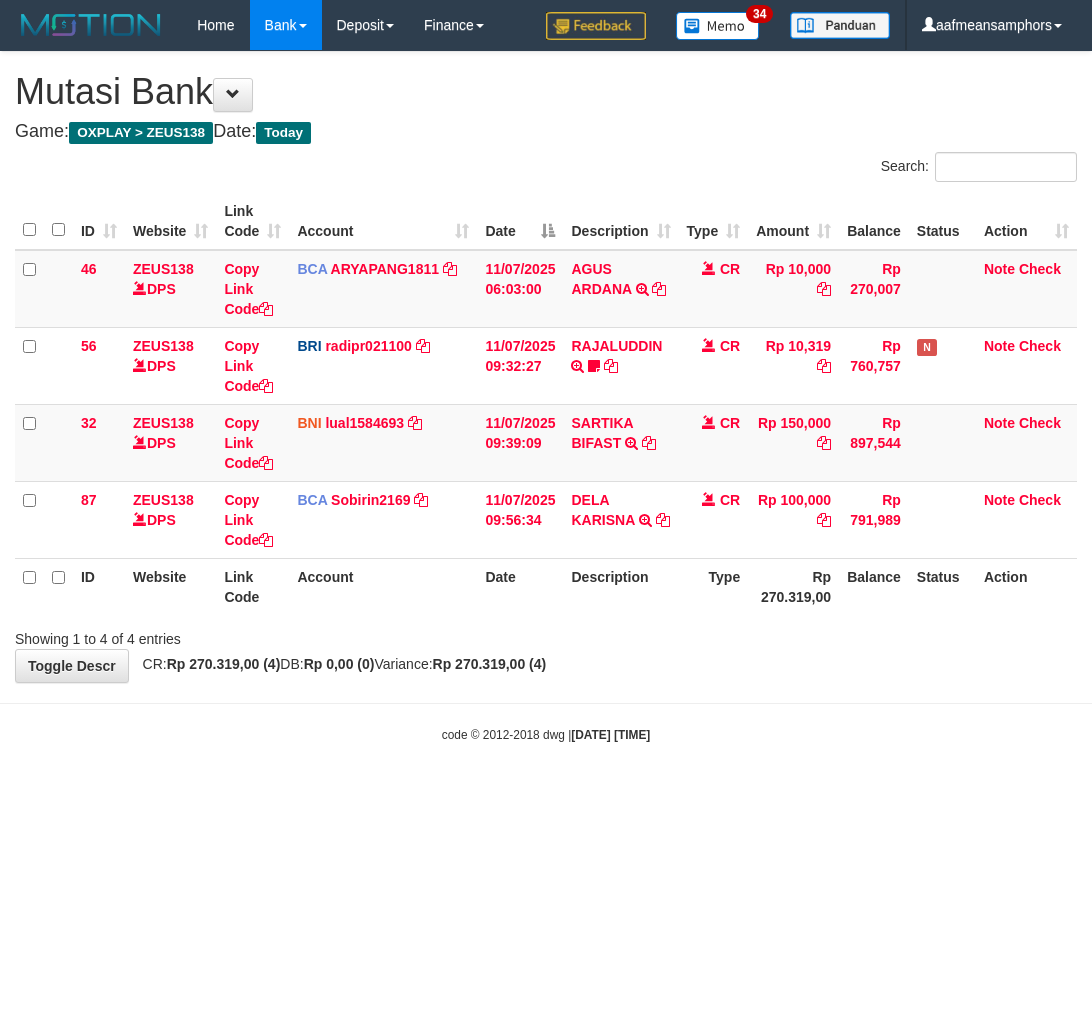 scroll, scrollTop: 0, scrollLeft: 0, axis: both 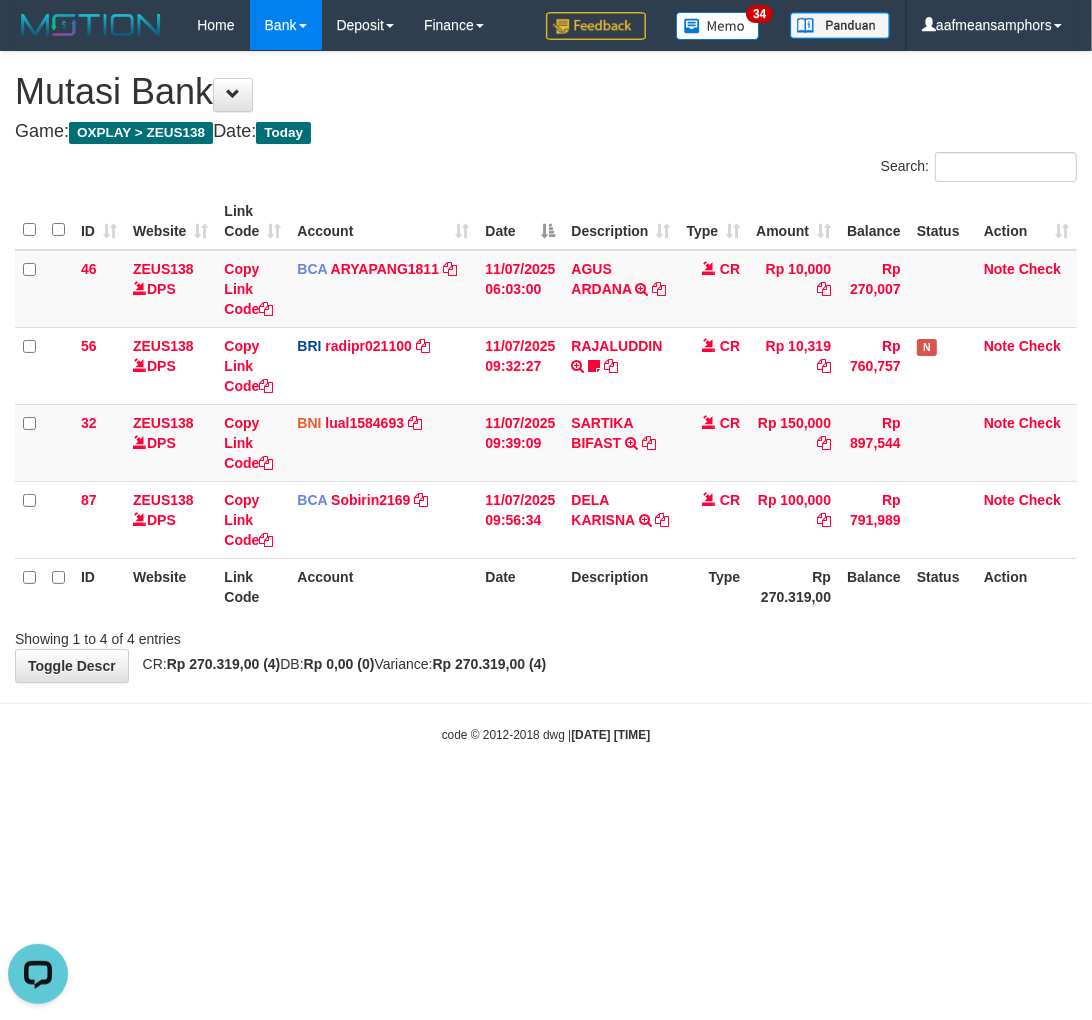 click on "Toggle navigation
Home
Bank
Account List
Load
By Website
Group
[OXPLAY]													ZEUS138
By Load Group (DPS)" at bounding box center [546, 397] 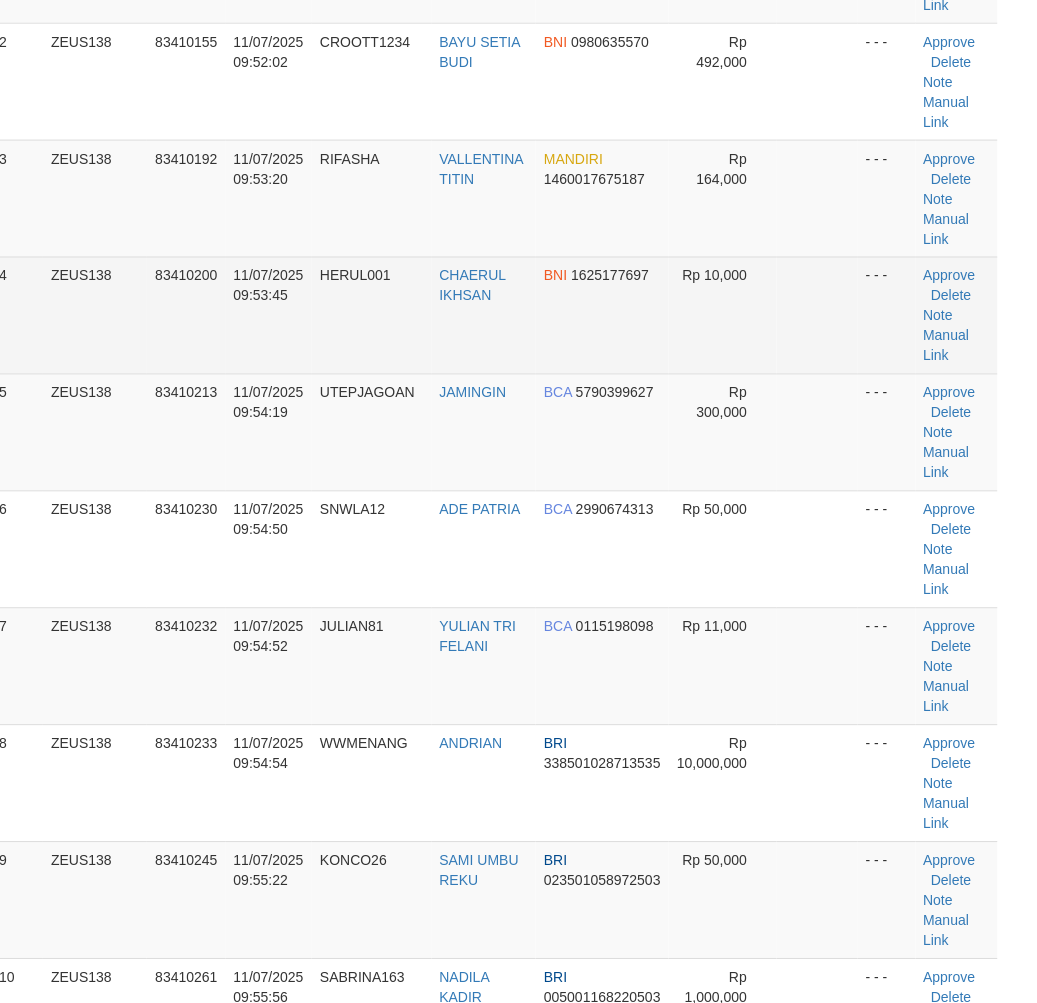 scroll, scrollTop: 543, scrollLeft: 24, axis: both 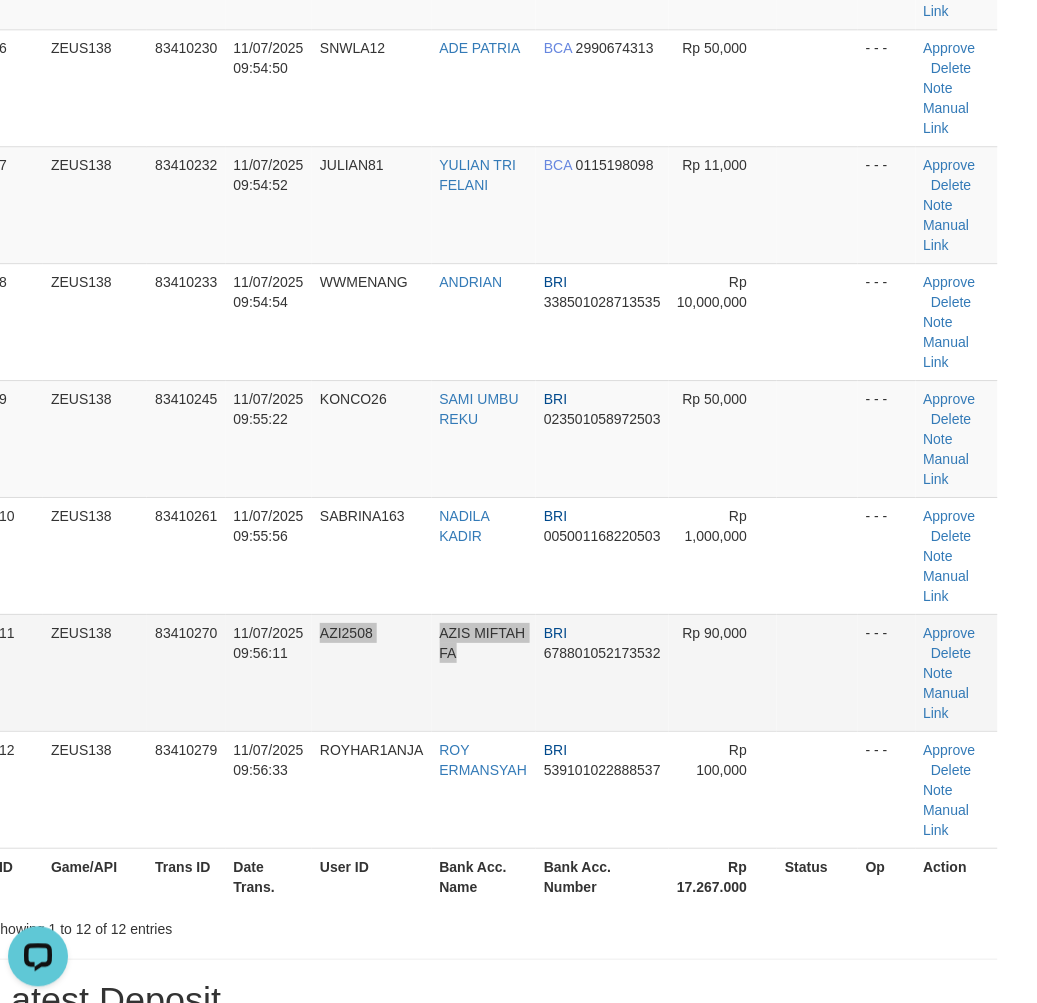 click on "11
ZEUS138
83410270
11/07/2025 09:56:11
AZI2508
AZIS MIFTAH FA
BRI
678801052173532
Rp 90,000
- - -
Approve
Delete
Note
Manual Link" at bounding box center (494, 672) 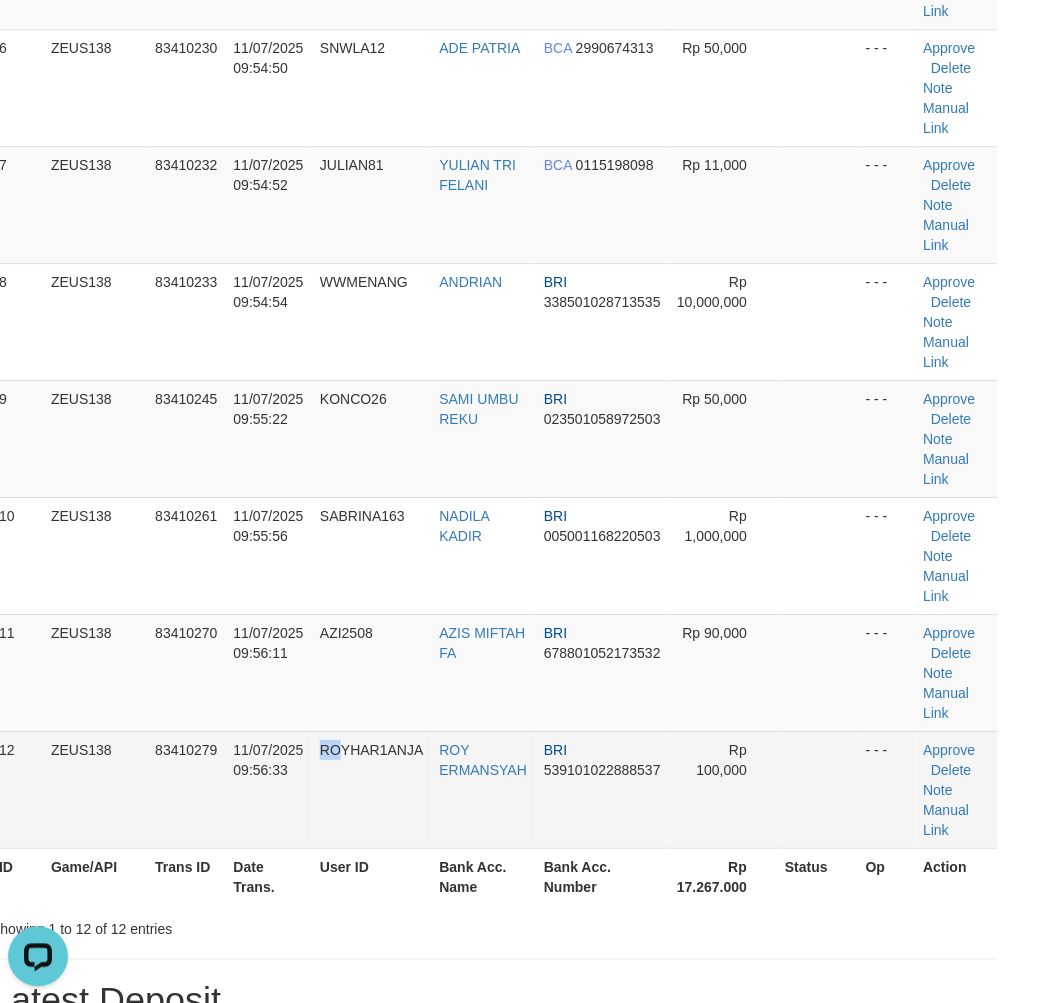 click on "ROYHAR1ANJA" at bounding box center (371, 789) 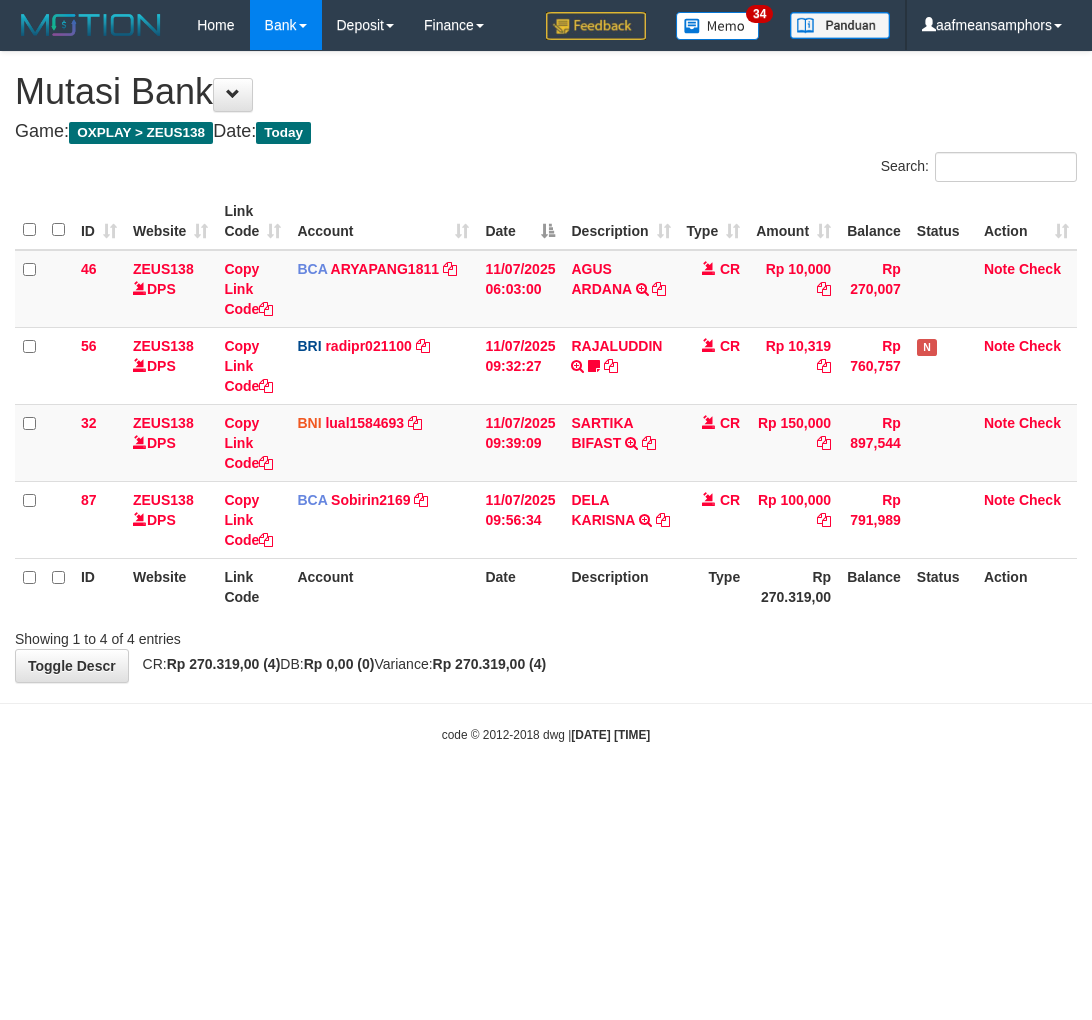 scroll, scrollTop: 0, scrollLeft: 0, axis: both 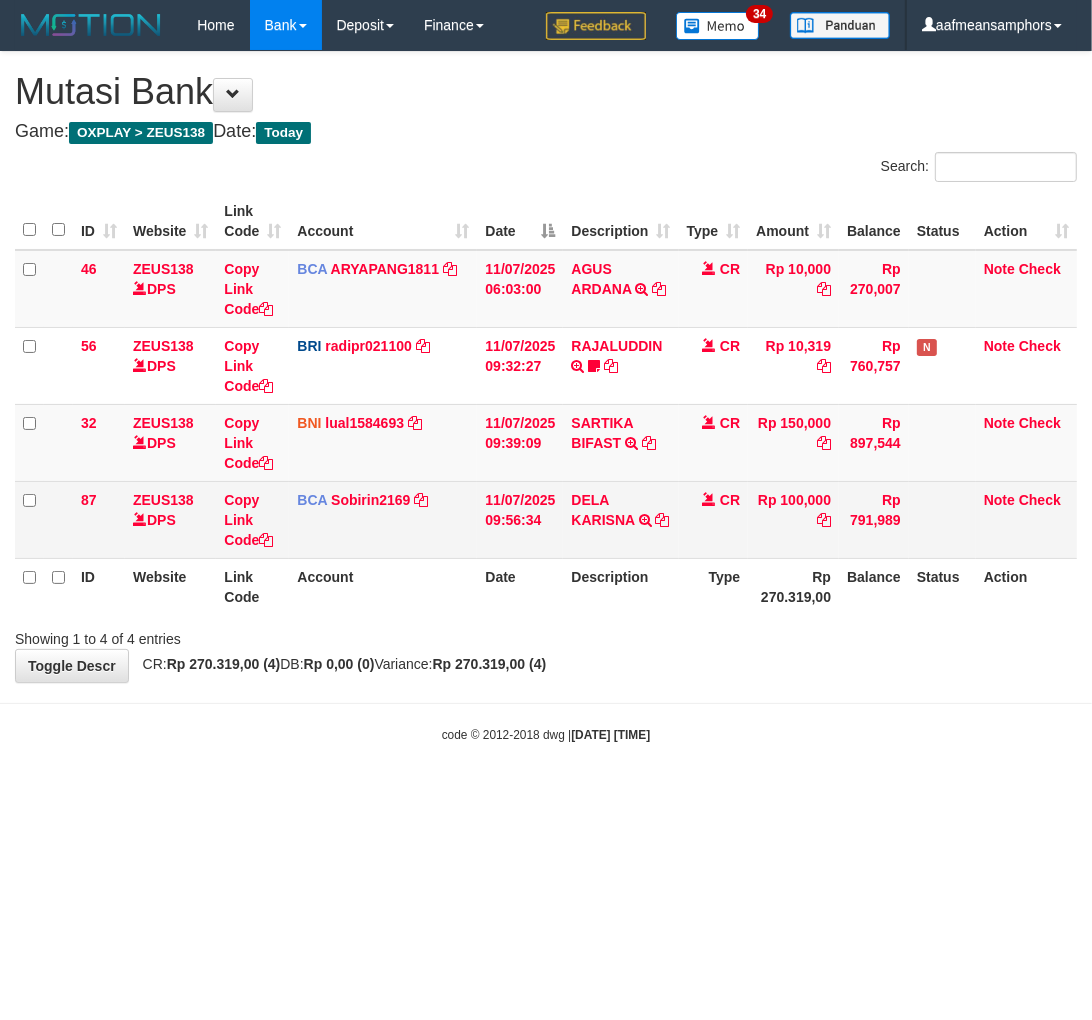 click on "DELA KARISNA         TRSF E-BANKING CR 1107/FTSCY/WS95051
100000.002025071149717694 TRFDN-DELA KARISNAESPAY DEBIT INDONE" at bounding box center (620, 519) 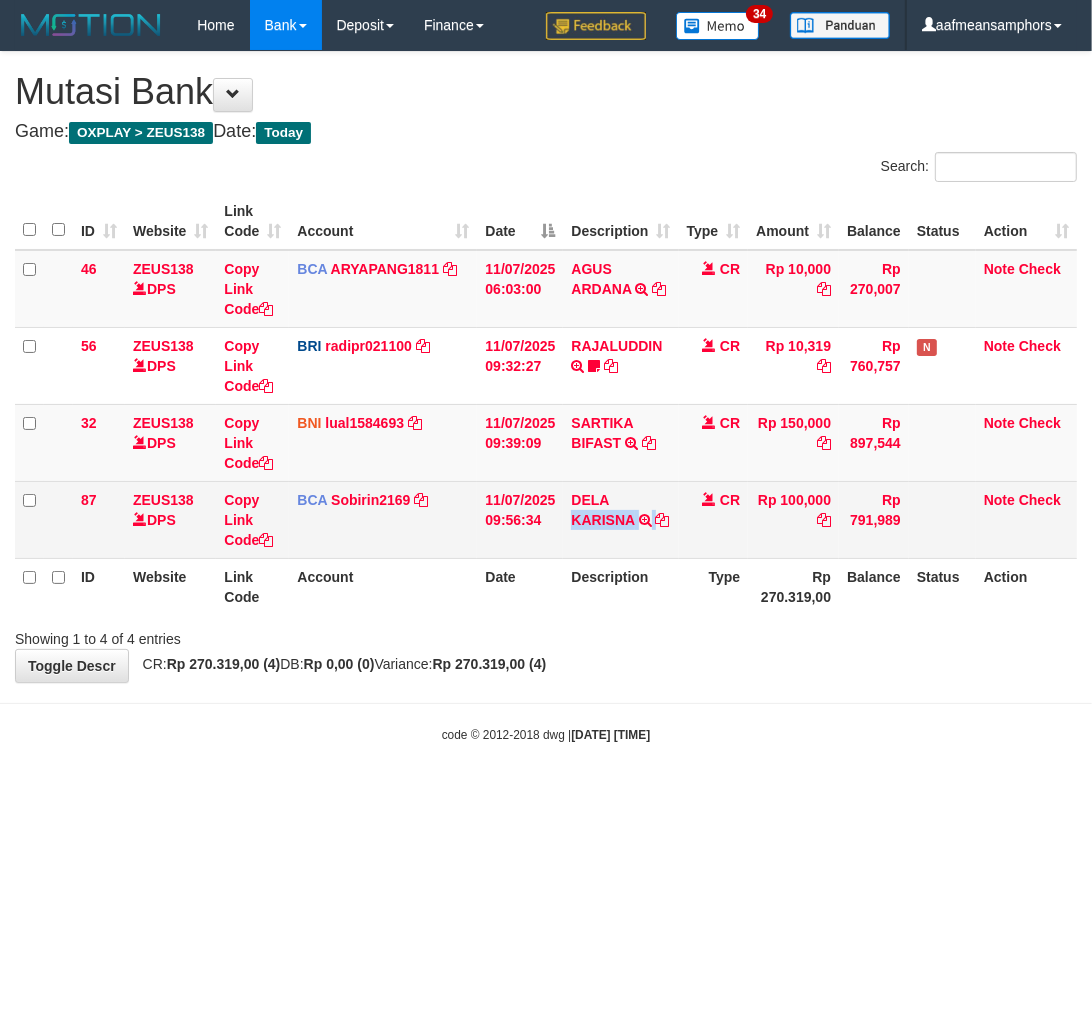 click on "DELA KARISNA         TRSF E-BANKING CR 1107/FTSCY/WS95051
100000.002025071149717694 TRFDN-DELA KARISNAESPAY DEBIT INDONE" at bounding box center [620, 519] 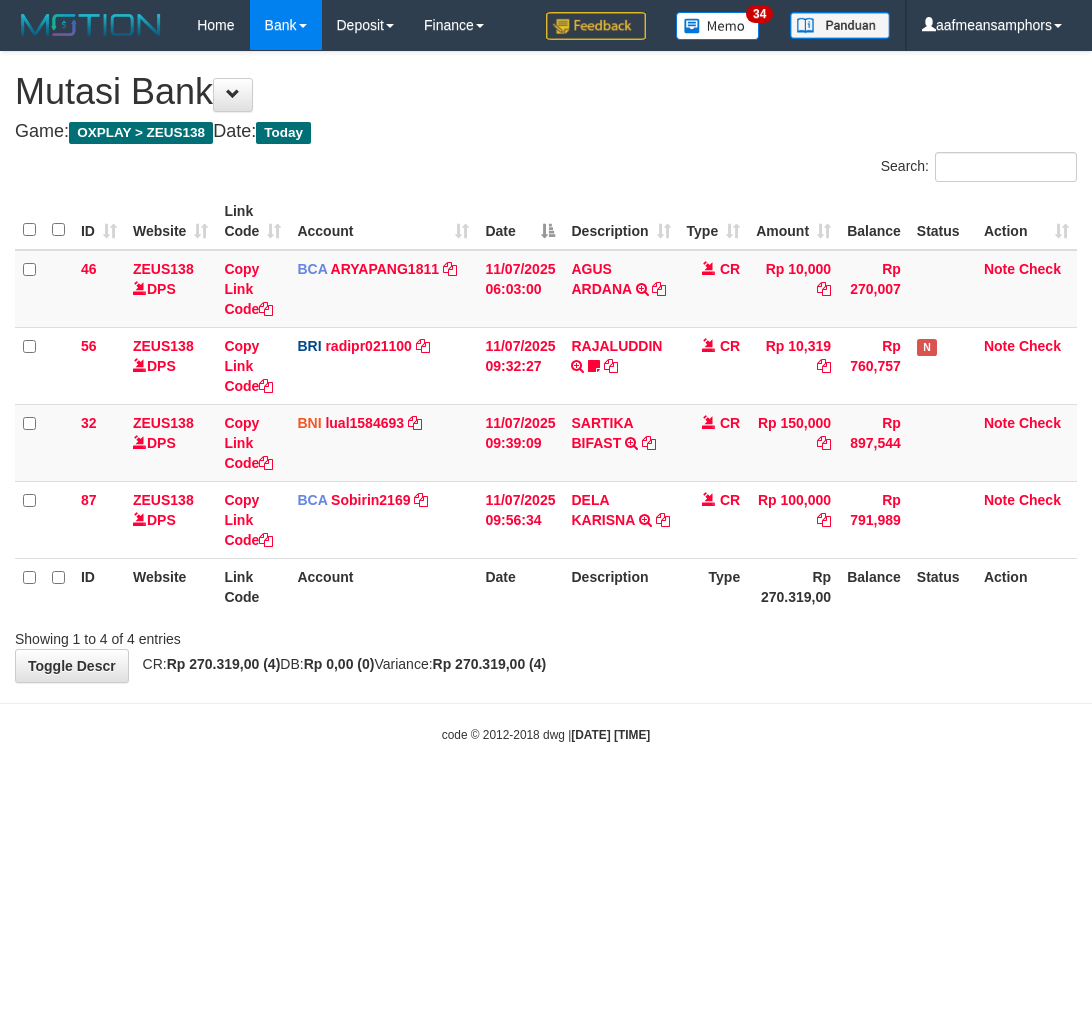 scroll, scrollTop: 0, scrollLeft: 0, axis: both 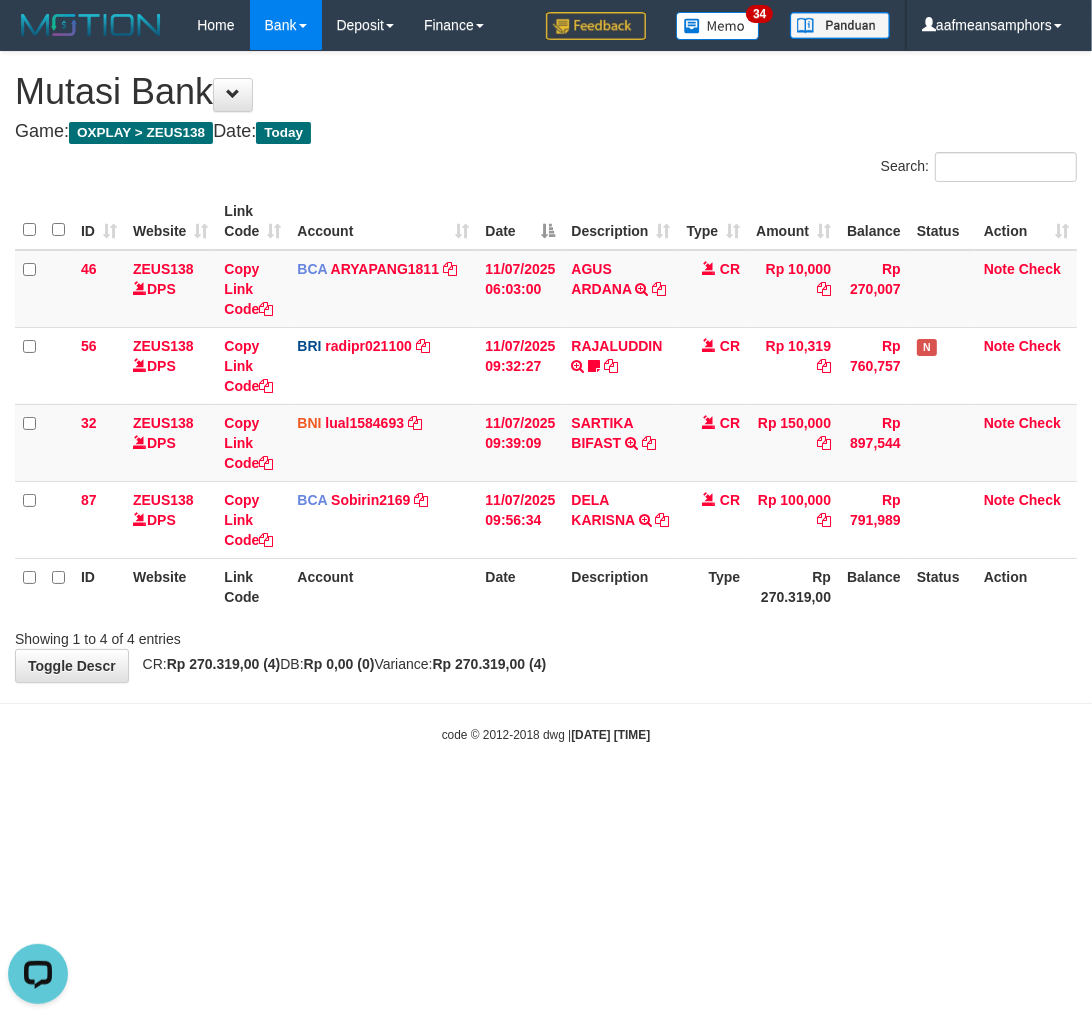 click on "Toggle navigation
Home
Bank
Account List
Load
By Website
Group
[OXPLAY]													ZEUS138
By Load Group (DPS)
Sync" at bounding box center (546, 397) 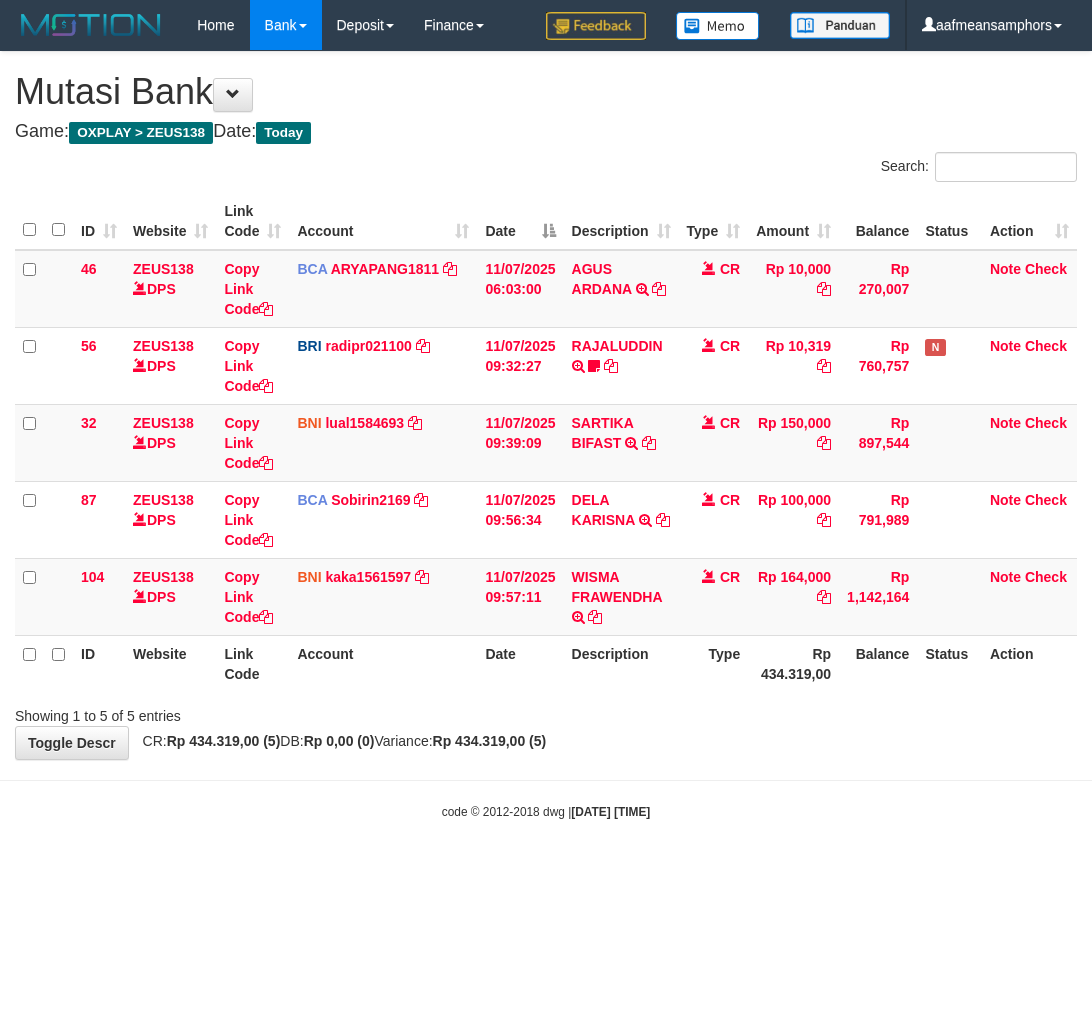 click on "Toggle navigation
Home
Bank
Account List
Load
By Website
Group
[OXPLAY]													ZEUS138
By Load Group (DPS)" at bounding box center [546, 435] 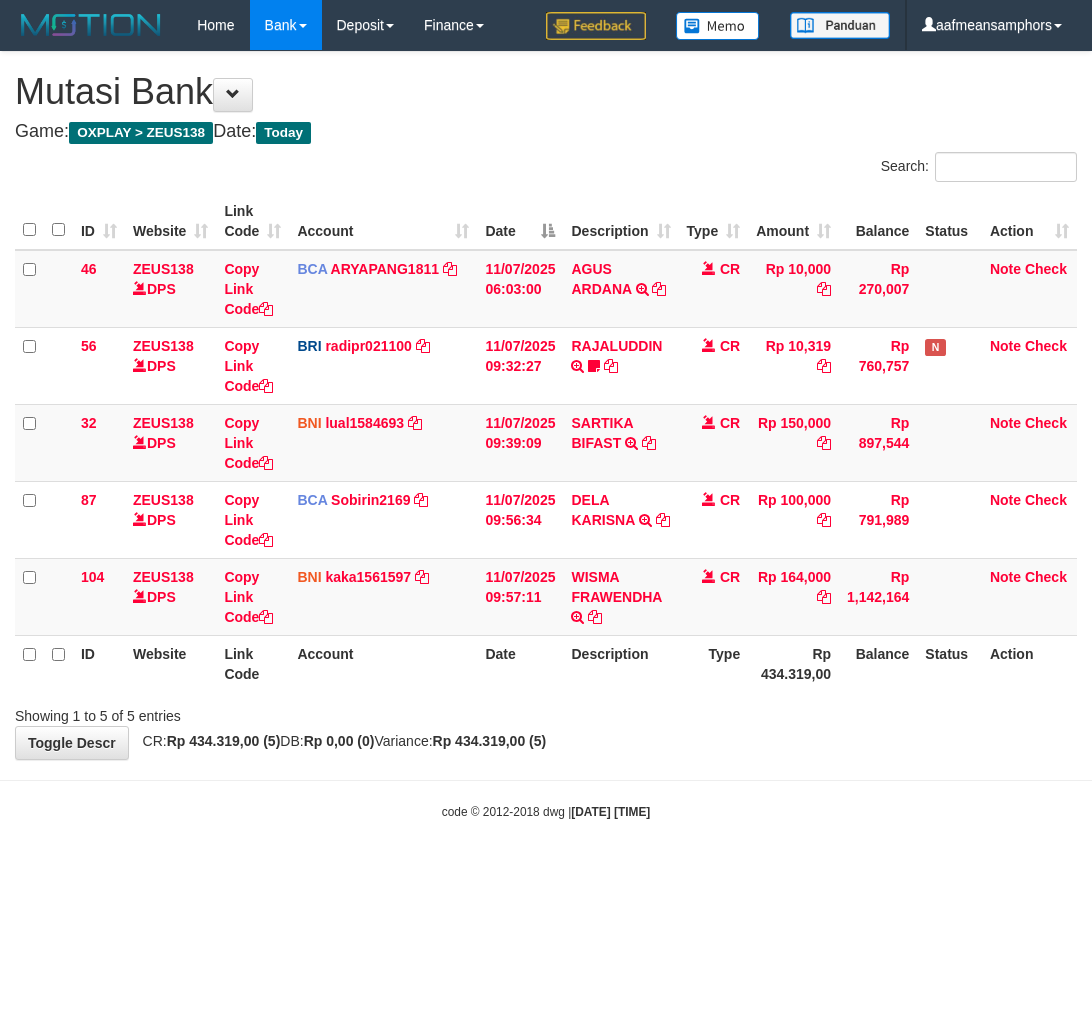 scroll, scrollTop: 0, scrollLeft: 0, axis: both 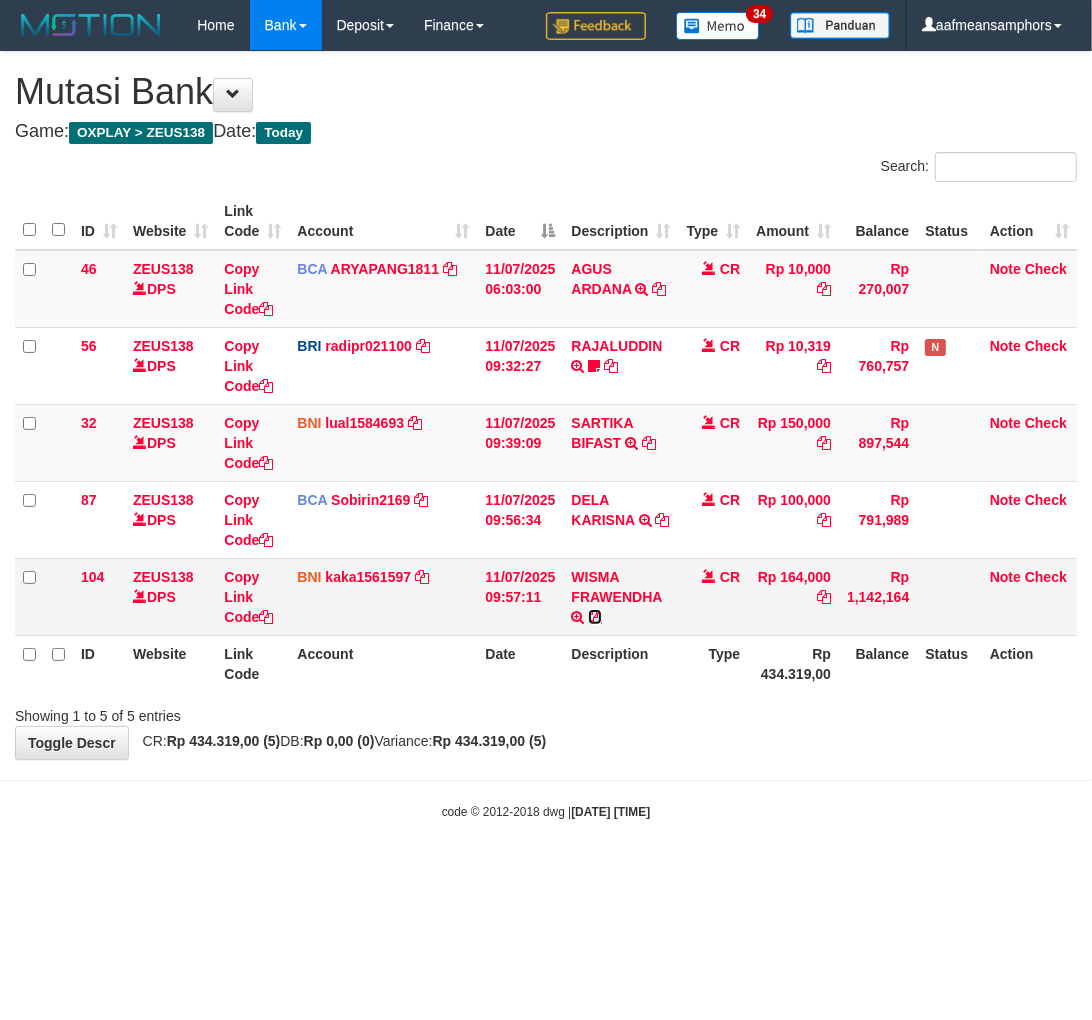 click at bounding box center (595, 617) 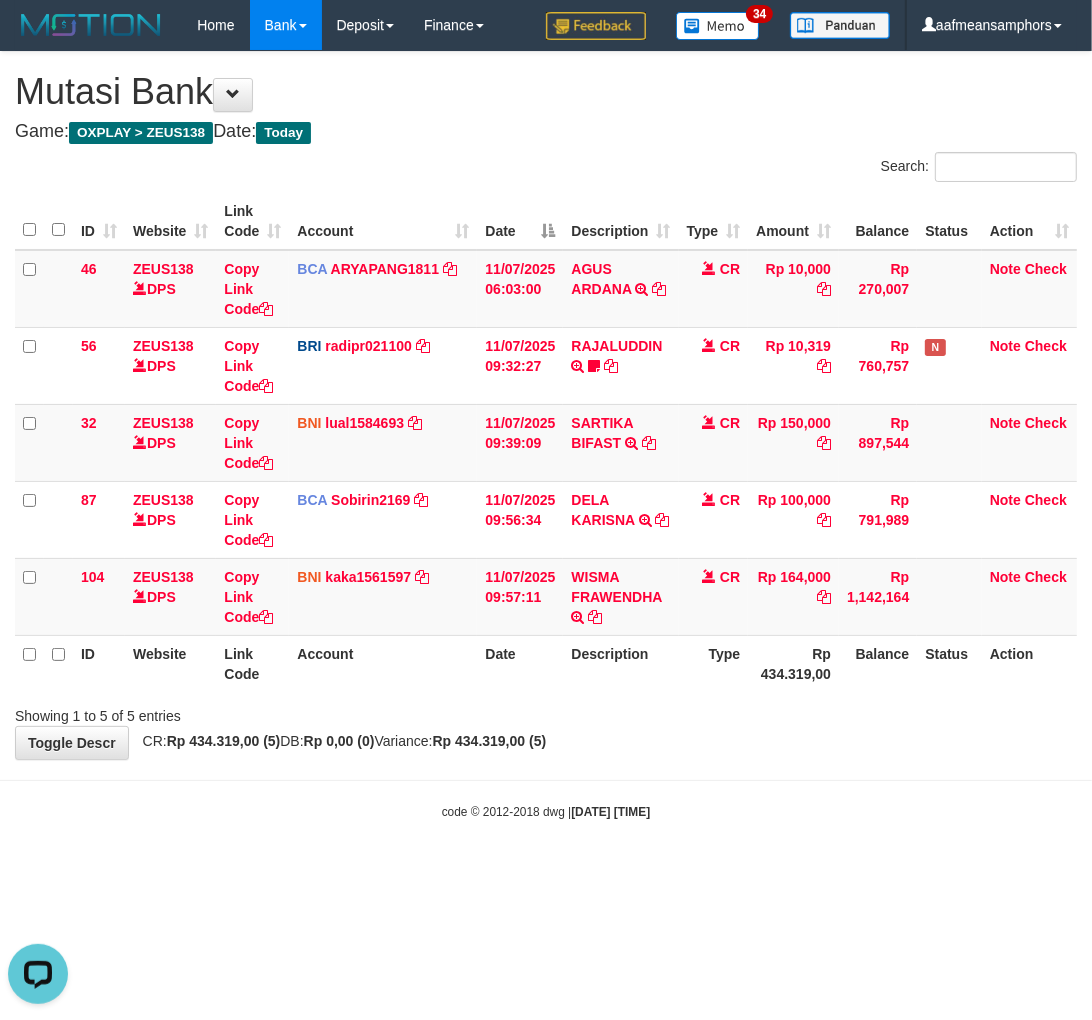 scroll, scrollTop: 0, scrollLeft: 0, axis: both 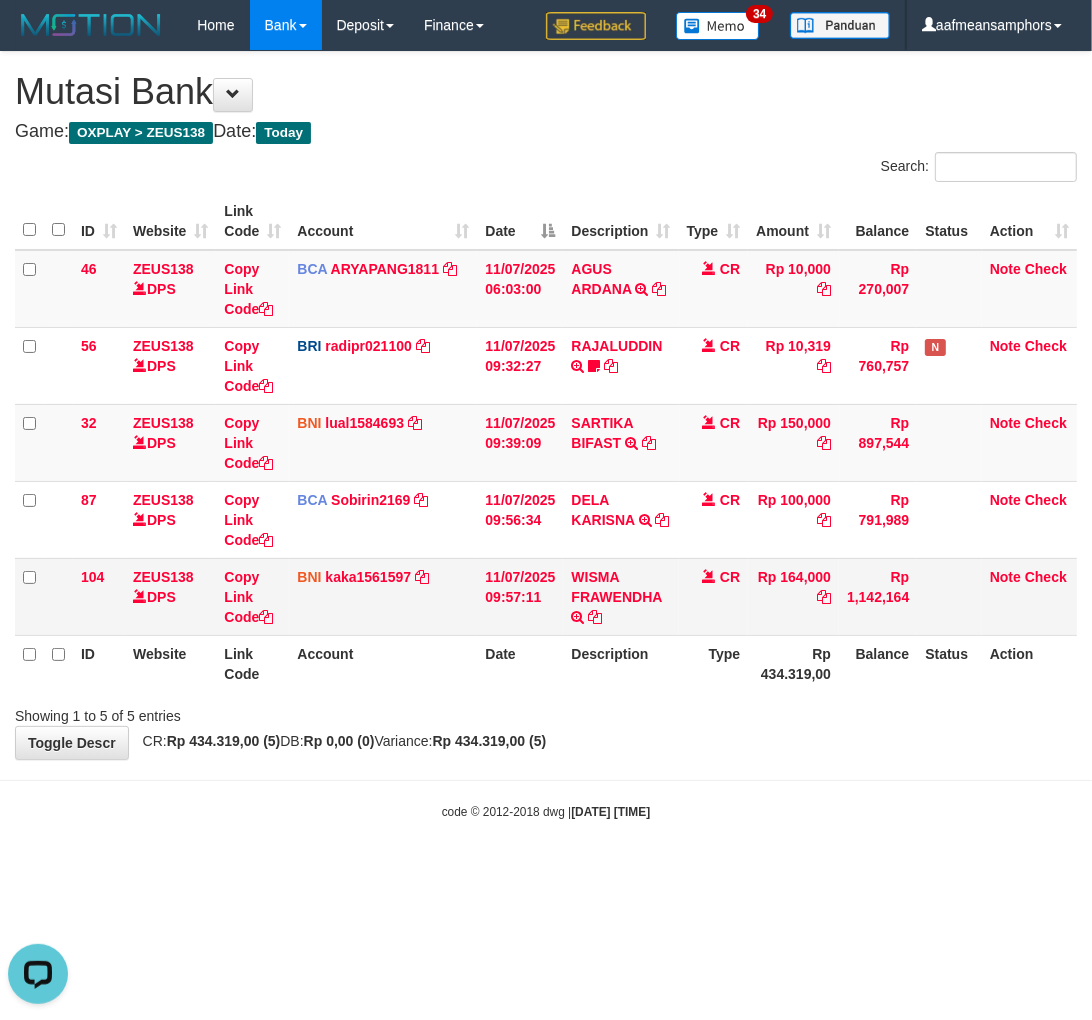 click on "Rp 164,000" at bounding box center [793, 596] 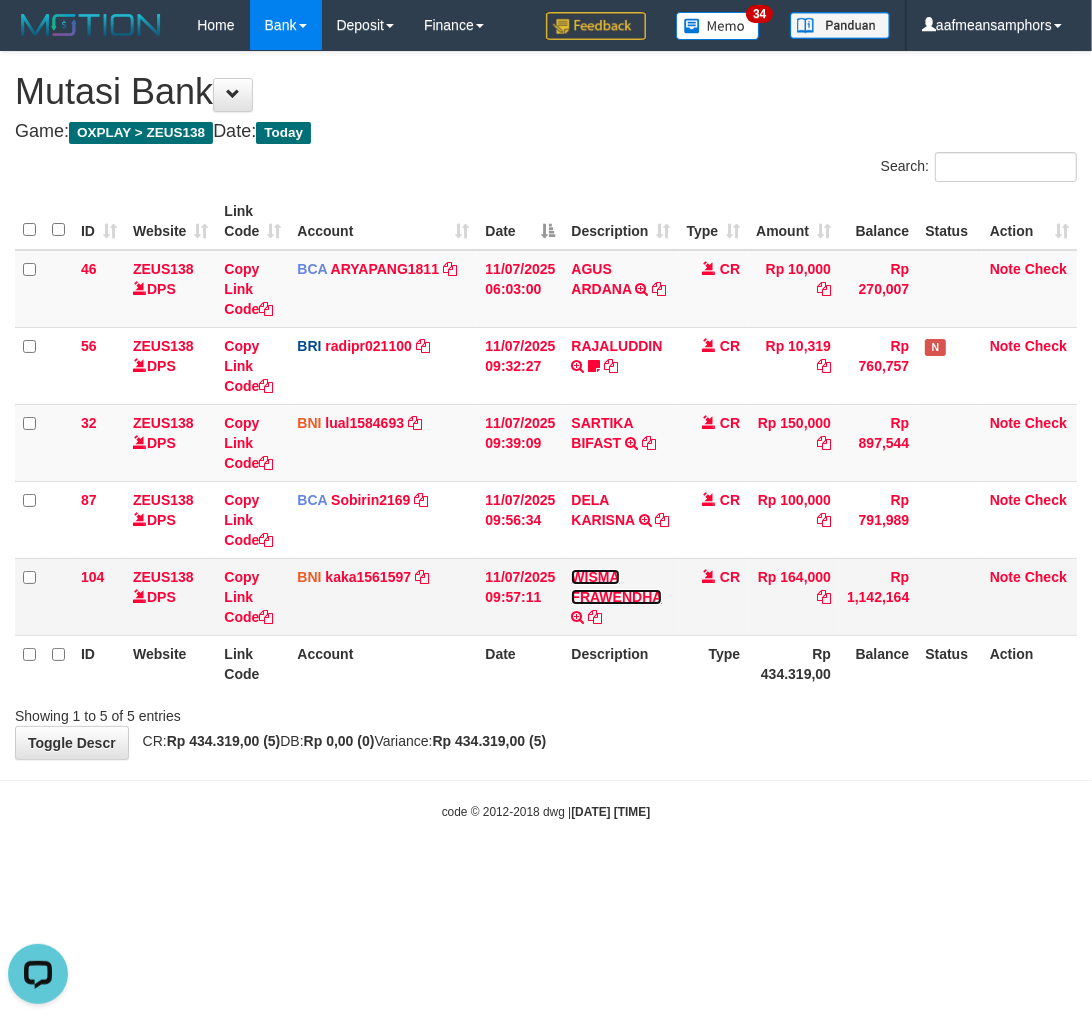 click on "WISMA FRAWENDHA" at bounding box center (616, 587) 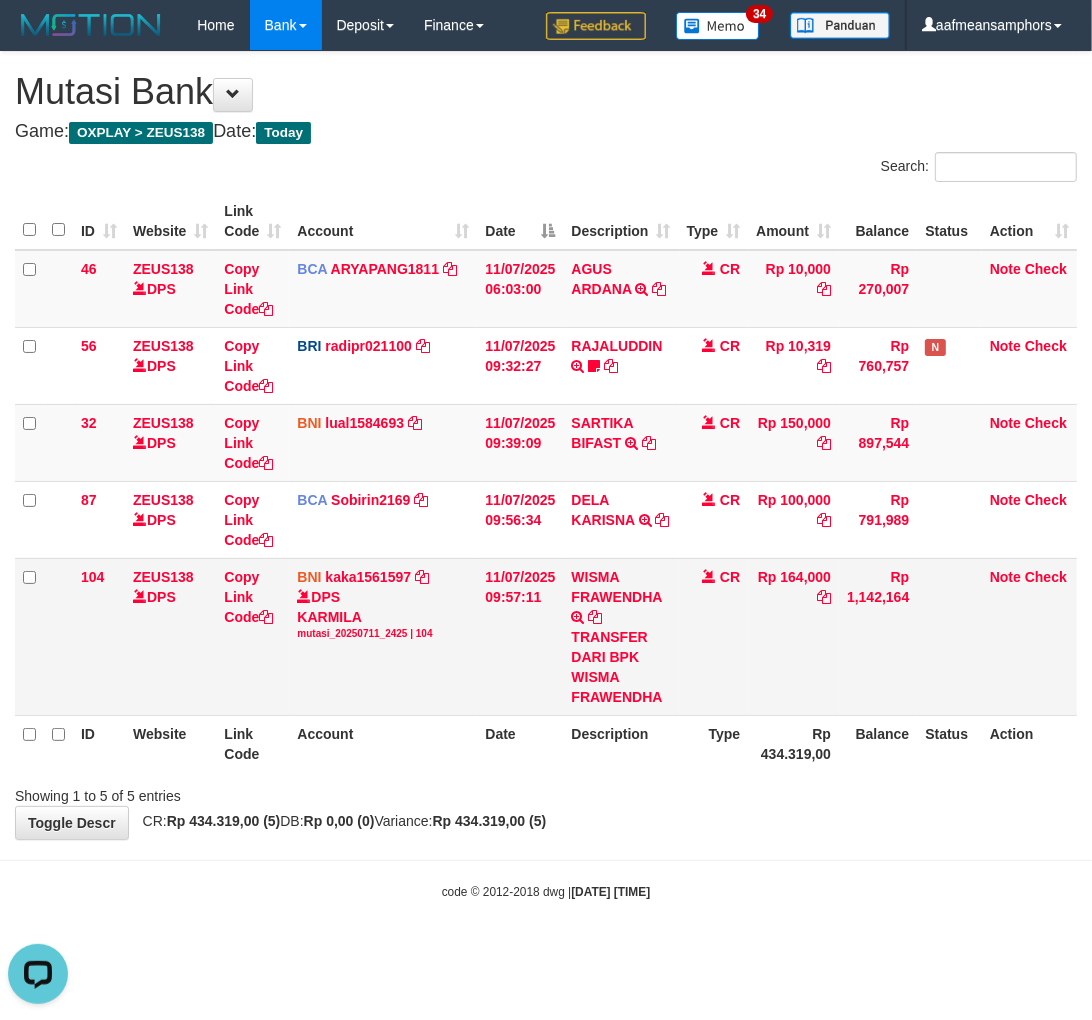 click on "WISMA FRAWENDHA         TRANSFER DARI BPK WISMA FRAWENDHA" at bounding box center (620, 636) 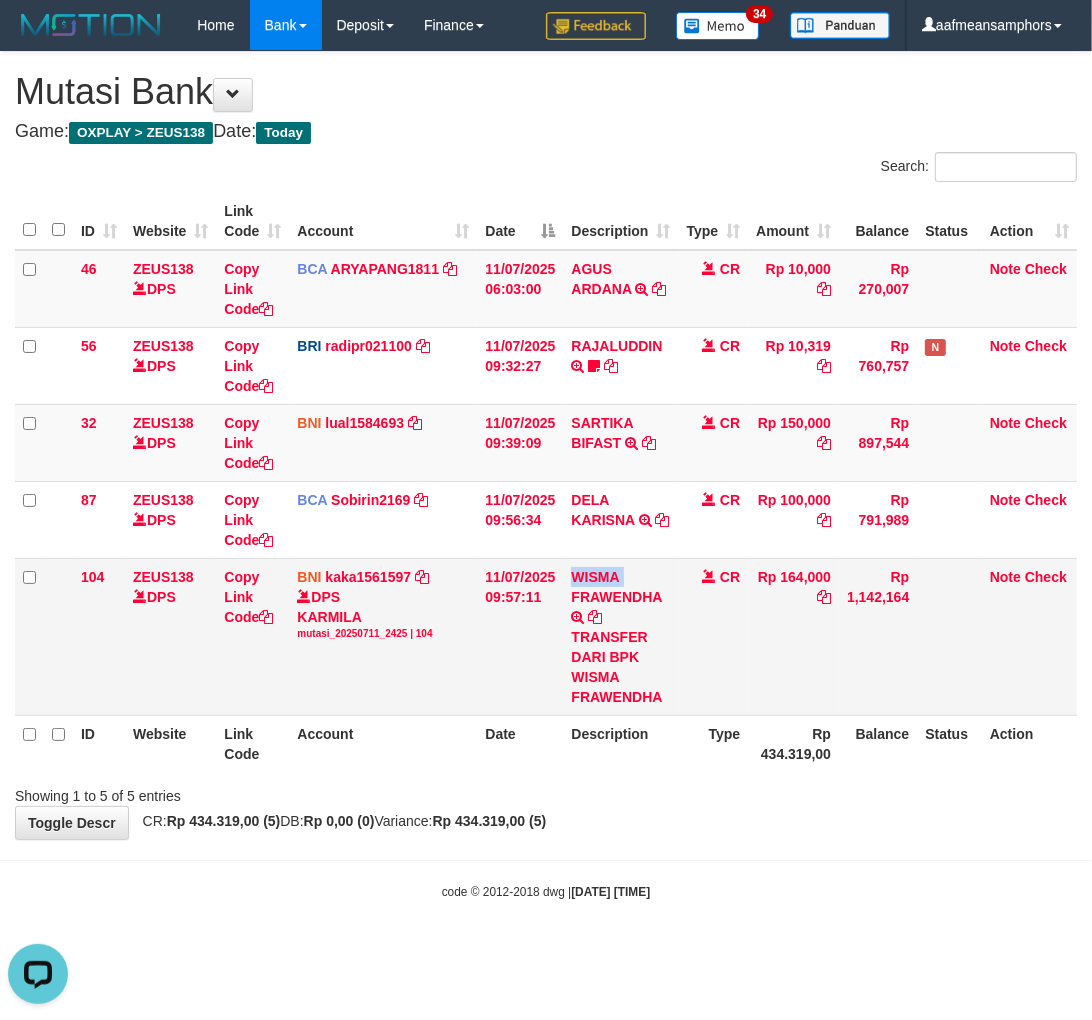click on "WISMA FRAWENDHA         TRANSFER DARI BPK WISMA FRAWENDHA" at bounding box center (620, 636) 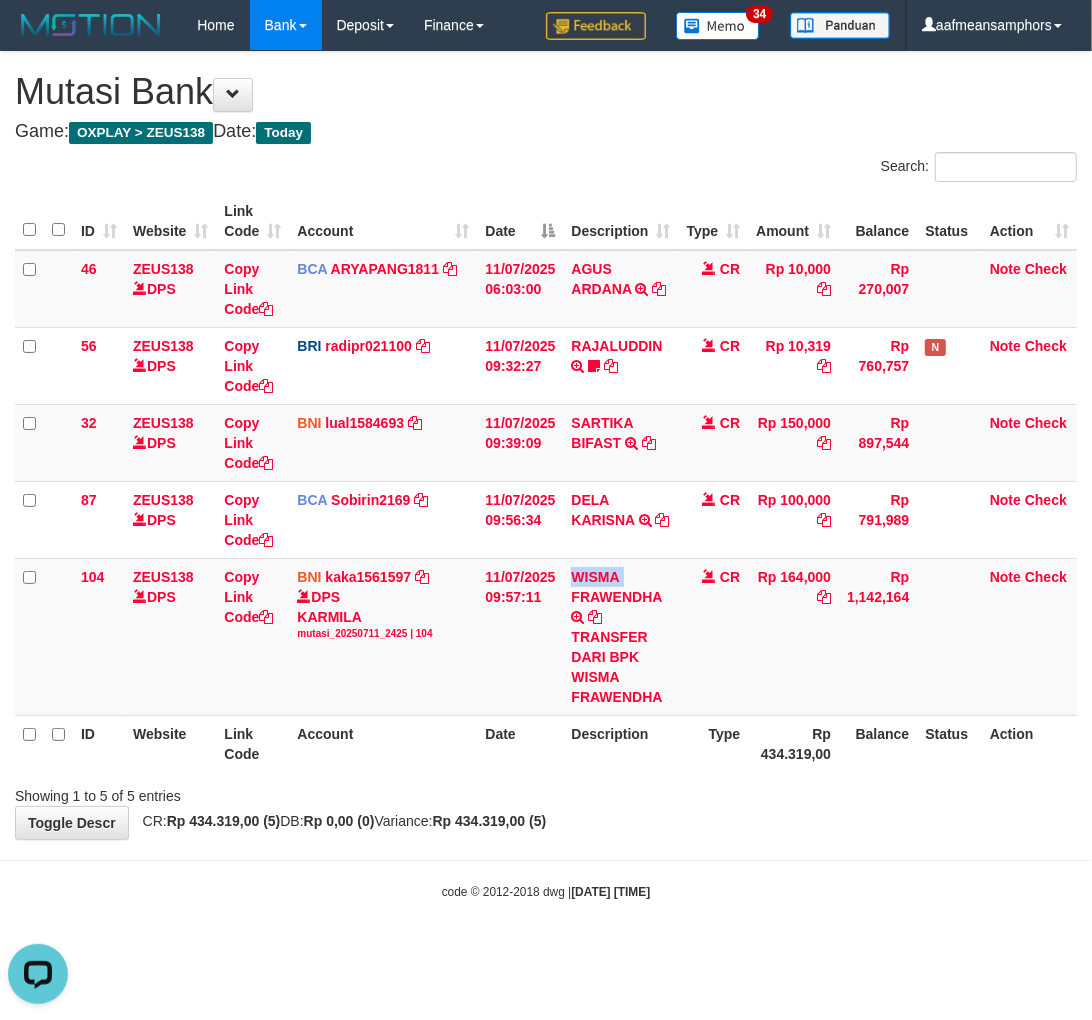 copy on "WISMA" 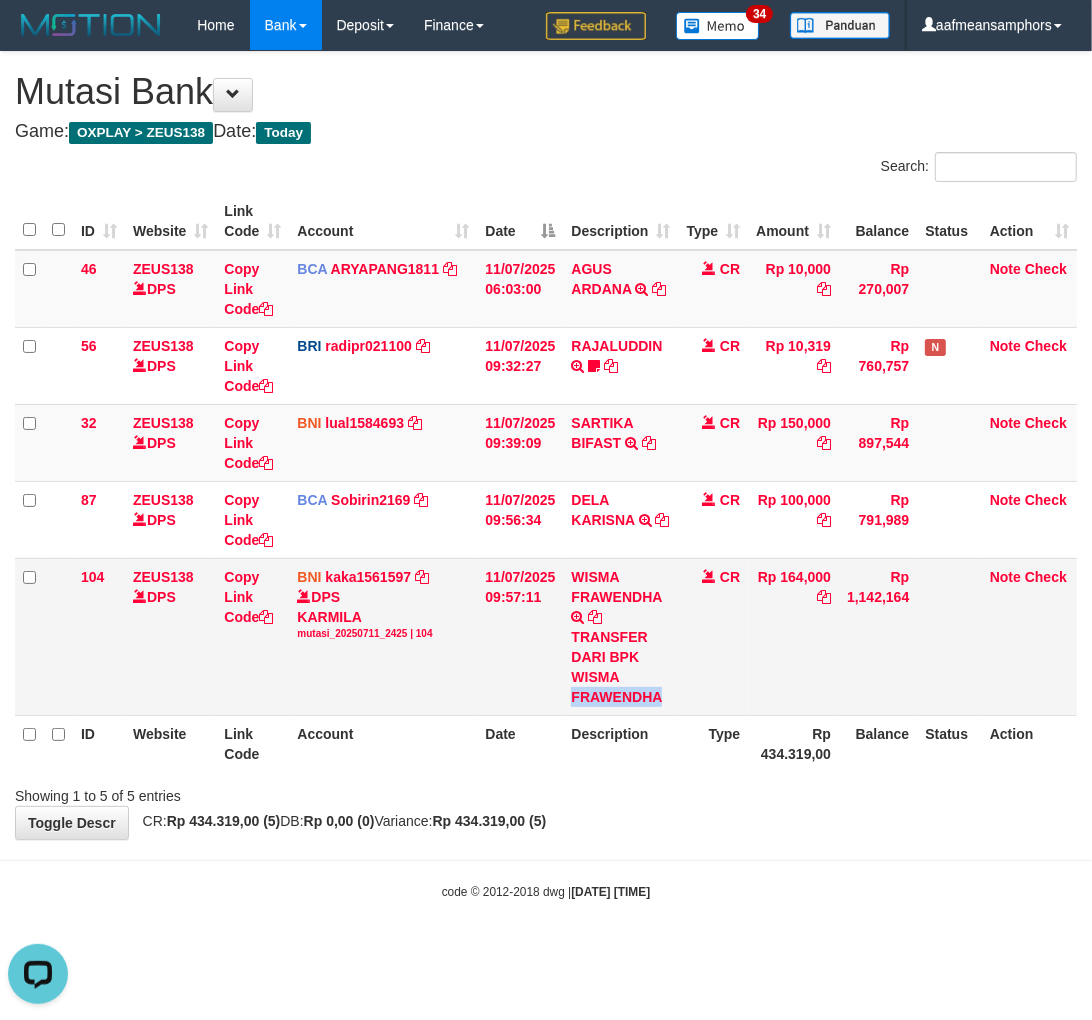 click on "104
ZEUS138    DPS
Copy Link Code
BNI
kaka1561597
DPS
KARMILA
mutasi_20250711_2425 | 104
mutasi_20250711_2425 | 104
11/07/2025 09:57:11
WISMA FRAWENDHA         TRANSFER DARI BPK WISMA FRAWENDHA
CR
Rp 164,000
Rp 1,142,164
Note
Check" at bounding box center (546, 636) 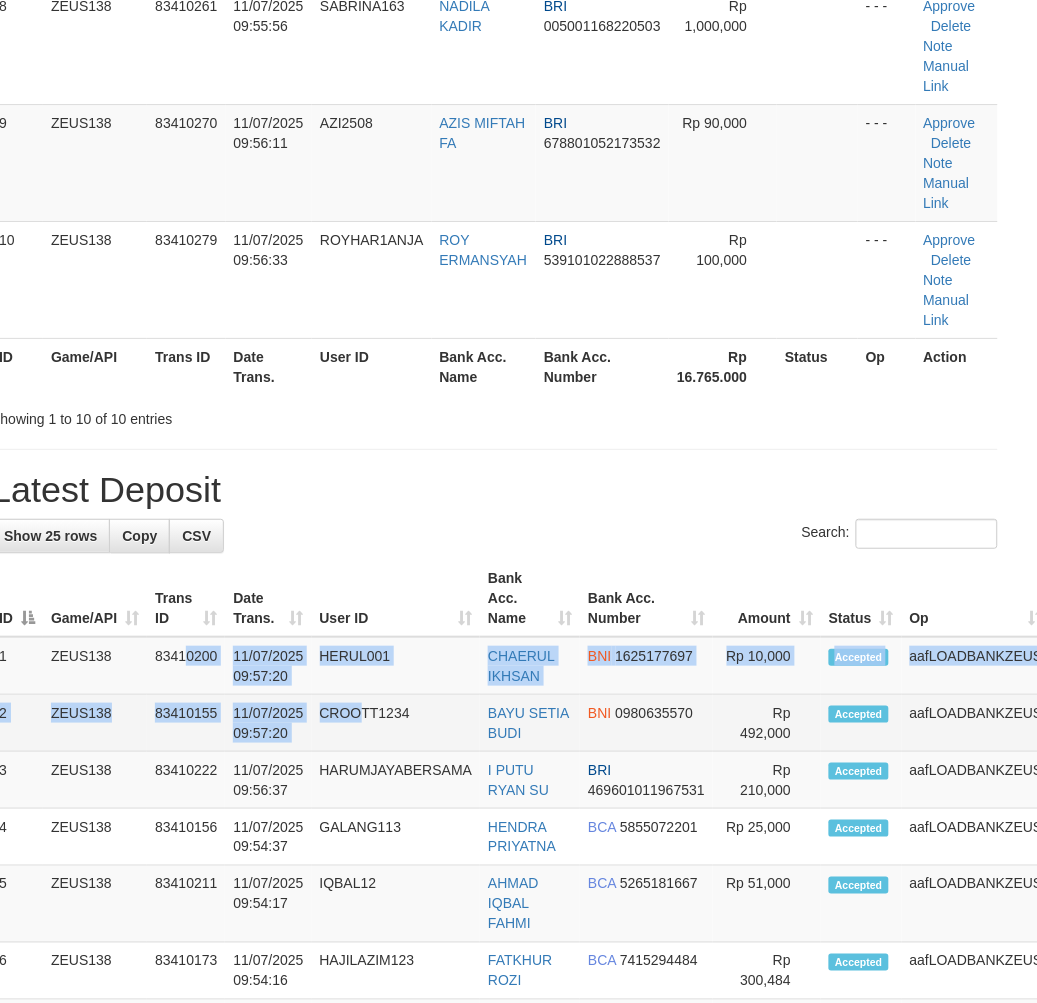 click on "1
ZEUS138
83410200
11/07/2025 09:57:20
HERUL001
CHAERUL IKHSAN
BNI
1625177697
2" at bounding box center (562, 1390) 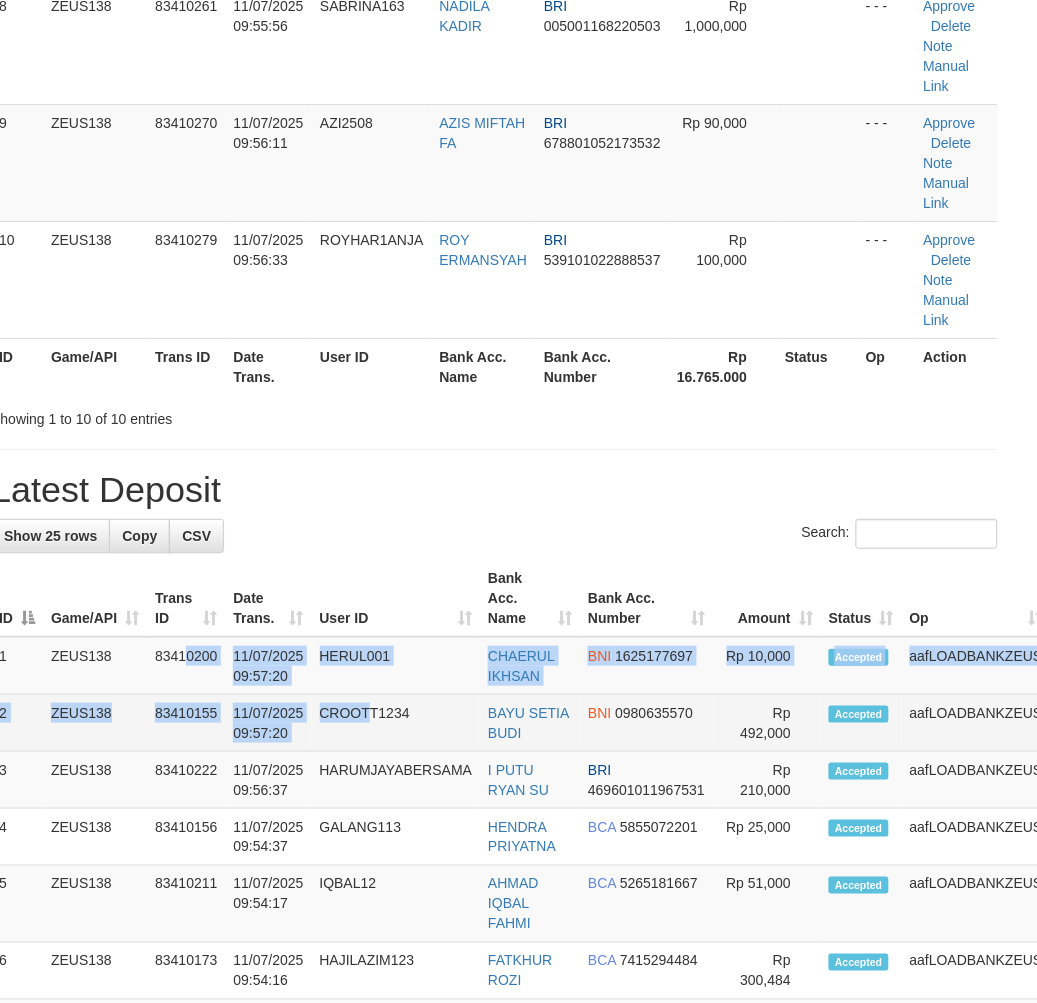 scroll, scrollTop: 876, scrollLeft: 24, axis: both 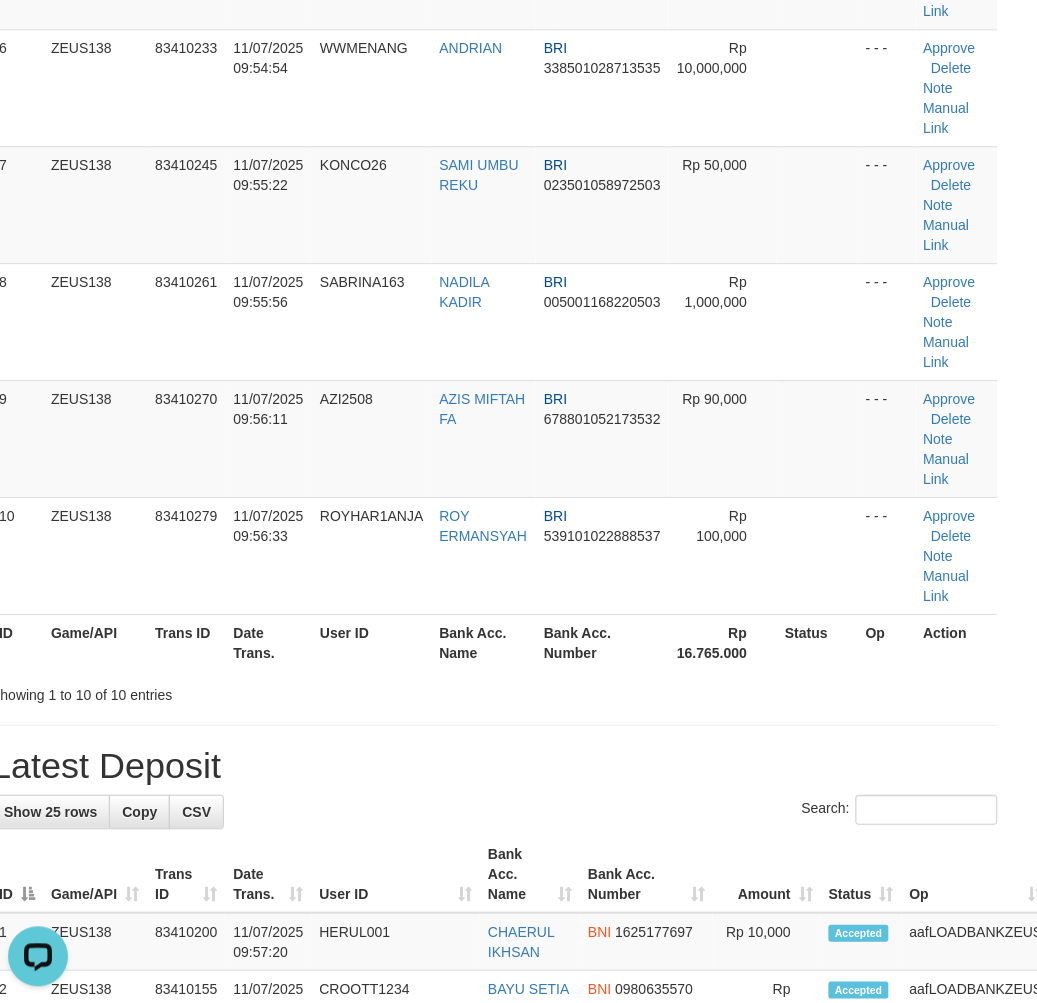 drag, startPoint x: 322, startPoint y: 657, endPoint x: 1, endPoint y: 631, distance: 322.05124 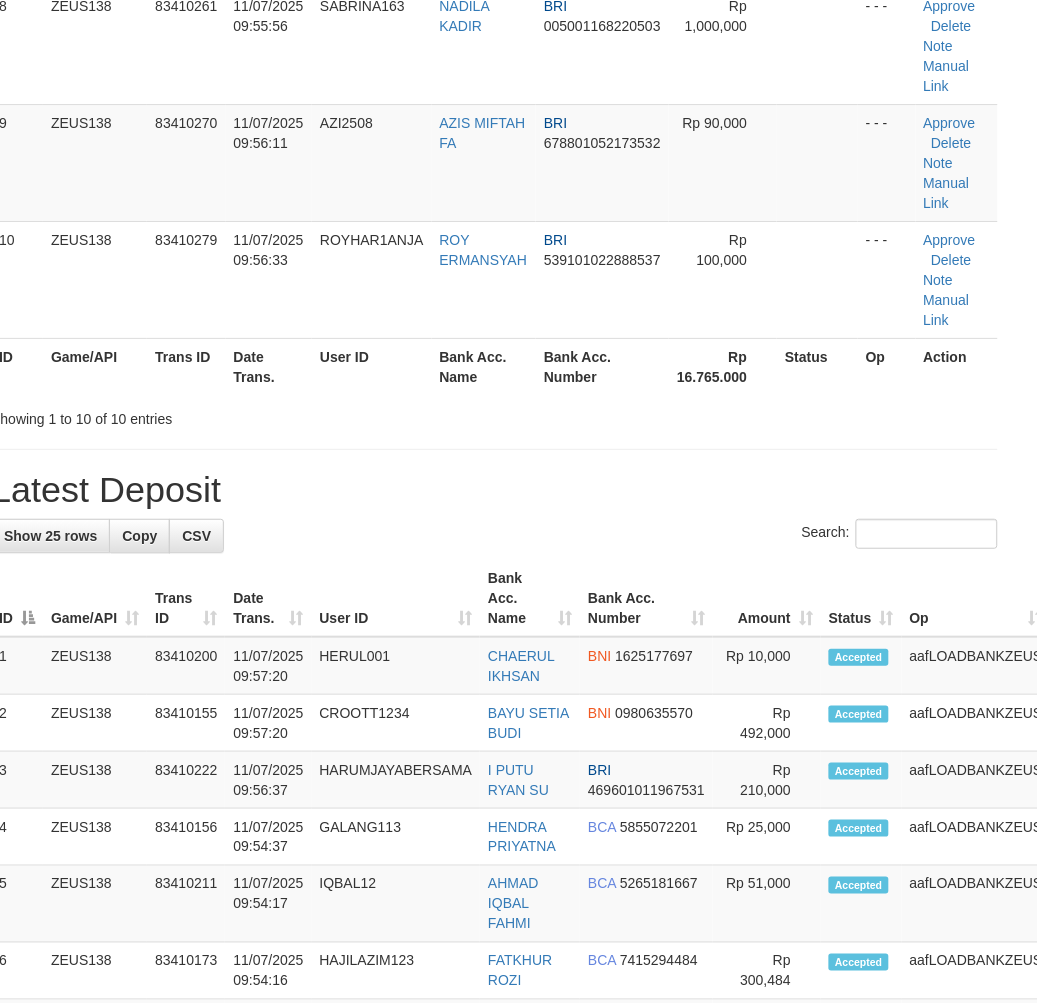scroll, scrollTop: 876, scrollLeft: 24, axis: both 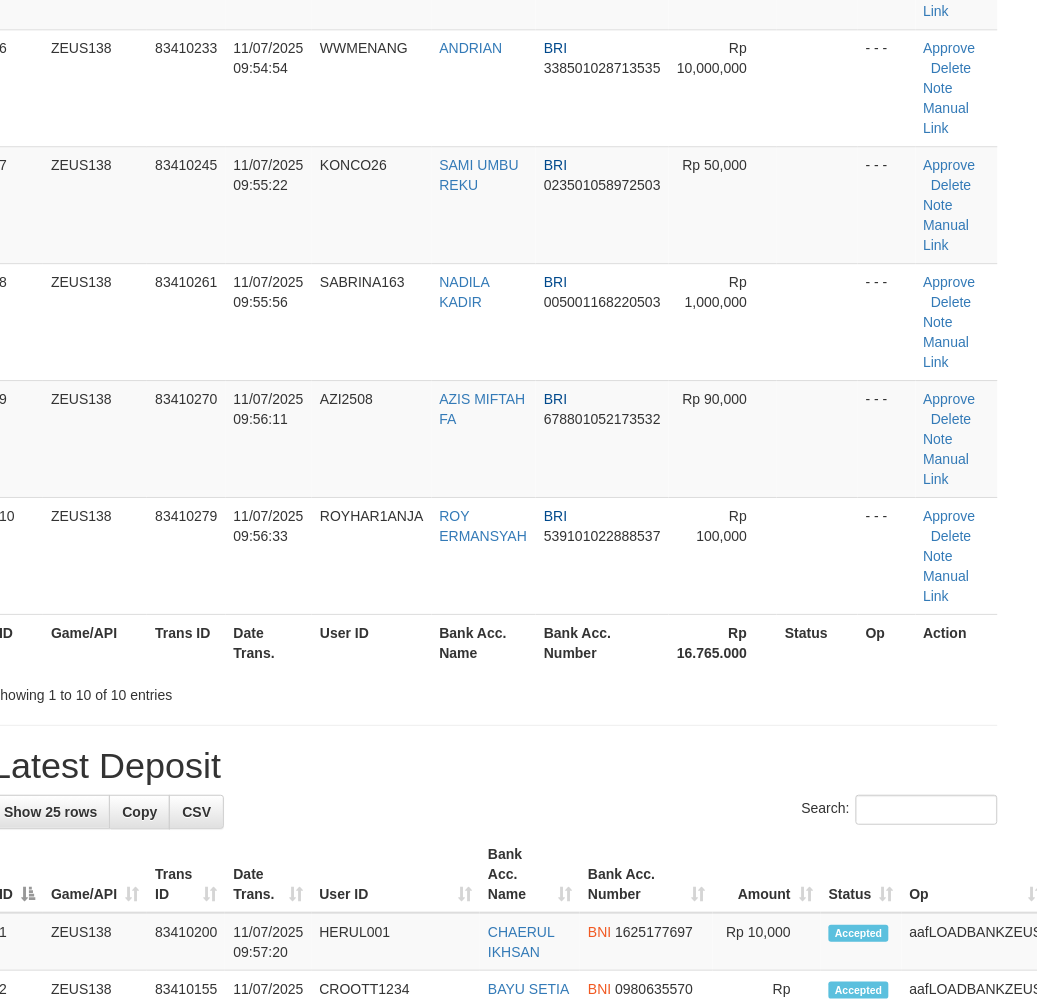 click on "ID Game/API Trans ID Date Trans. User ID Bank Acc. Name Bank Acc. Number Amount Status Op Action
1
ZEUS138
83410113
11/07/2025 09:50:01
RIOREY
RIO REINALDI TAMBUNAN
DANA
082251782123
Rp 5,000,000
- - -
Approve
Delete
Note
Manual Link
2
ZEUS138
83410192
11/07/2025 09:53:20
RIFASHA
VALLENTINA TITIN
MANDIRI
1460017675187
ID" at bounding box center [494, 19] 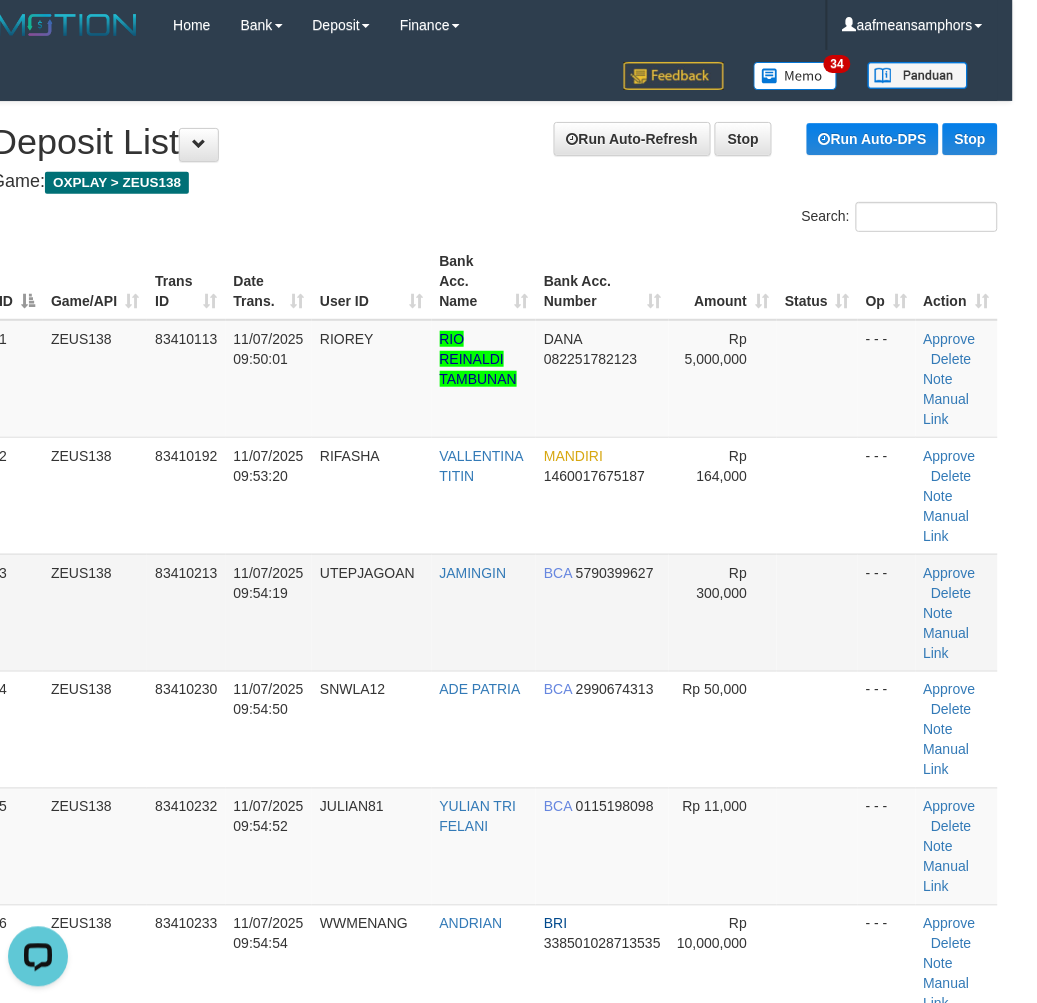 scroll, scrollTop: 0, scrollLeft: 0, axis: both 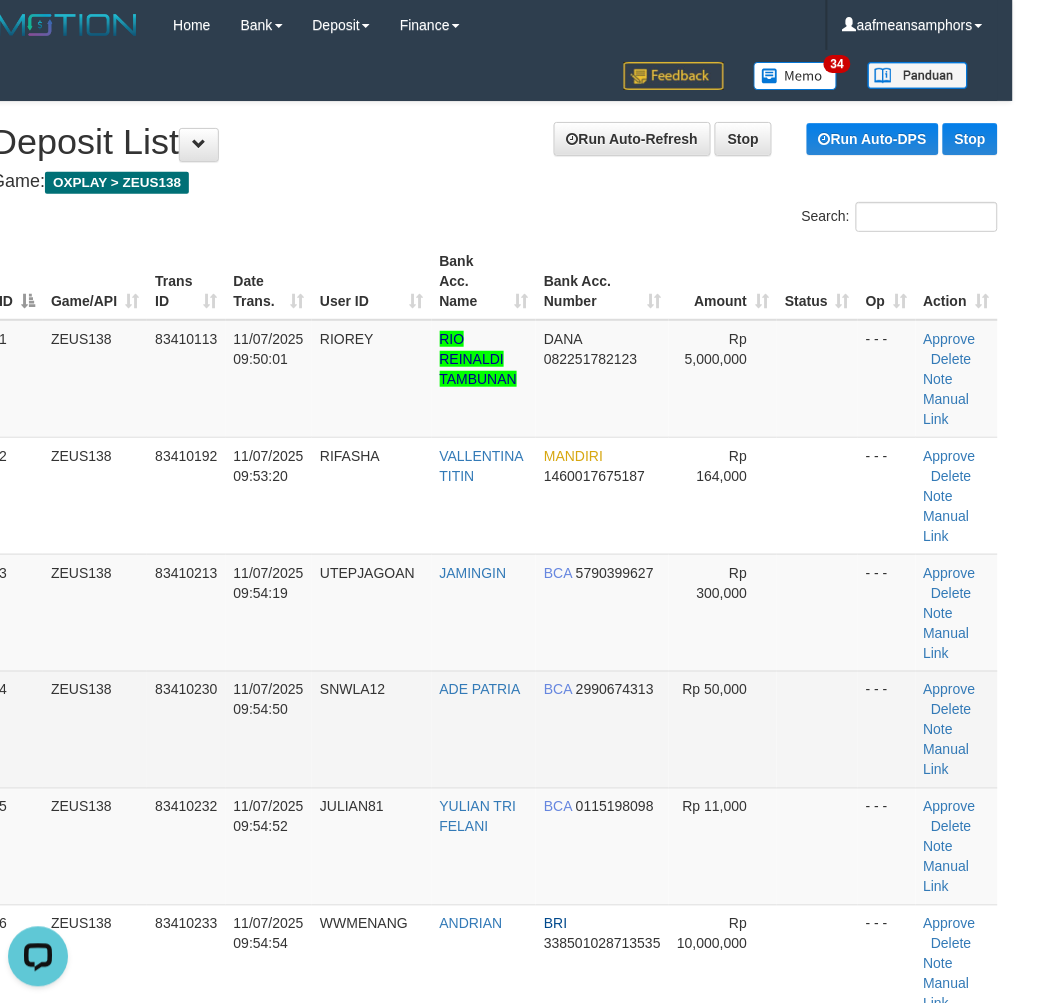 click on "4
ZEUS138
83410230
11/07/2025 09:54:50
SNWLA12
ADE PATRIA
BCA
2990674313
Rp 50,000
- - -
Approve
Delete
Note
Manual Link" at bounding box center (494, 729) 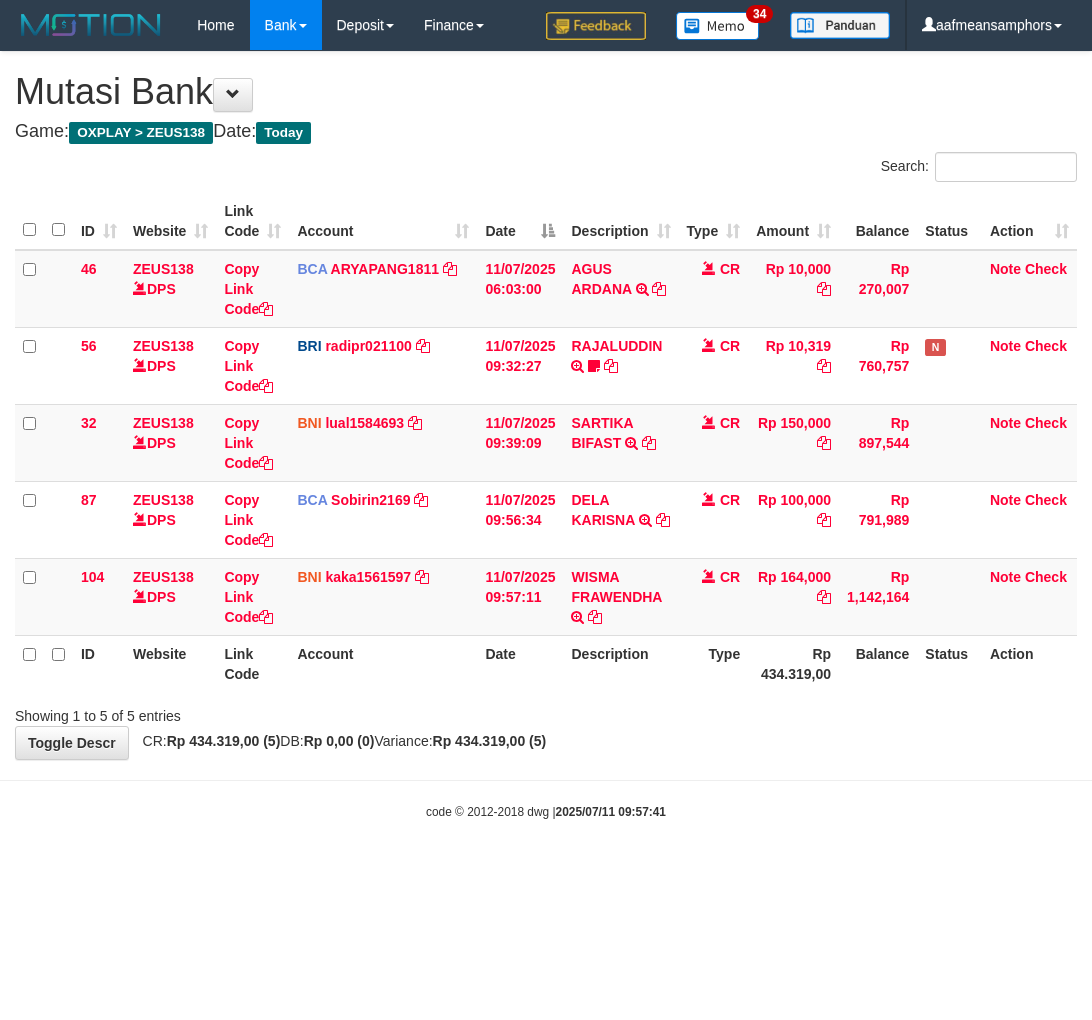 scroll, scrollTop: 0, scrollLeft: 0, axis: both 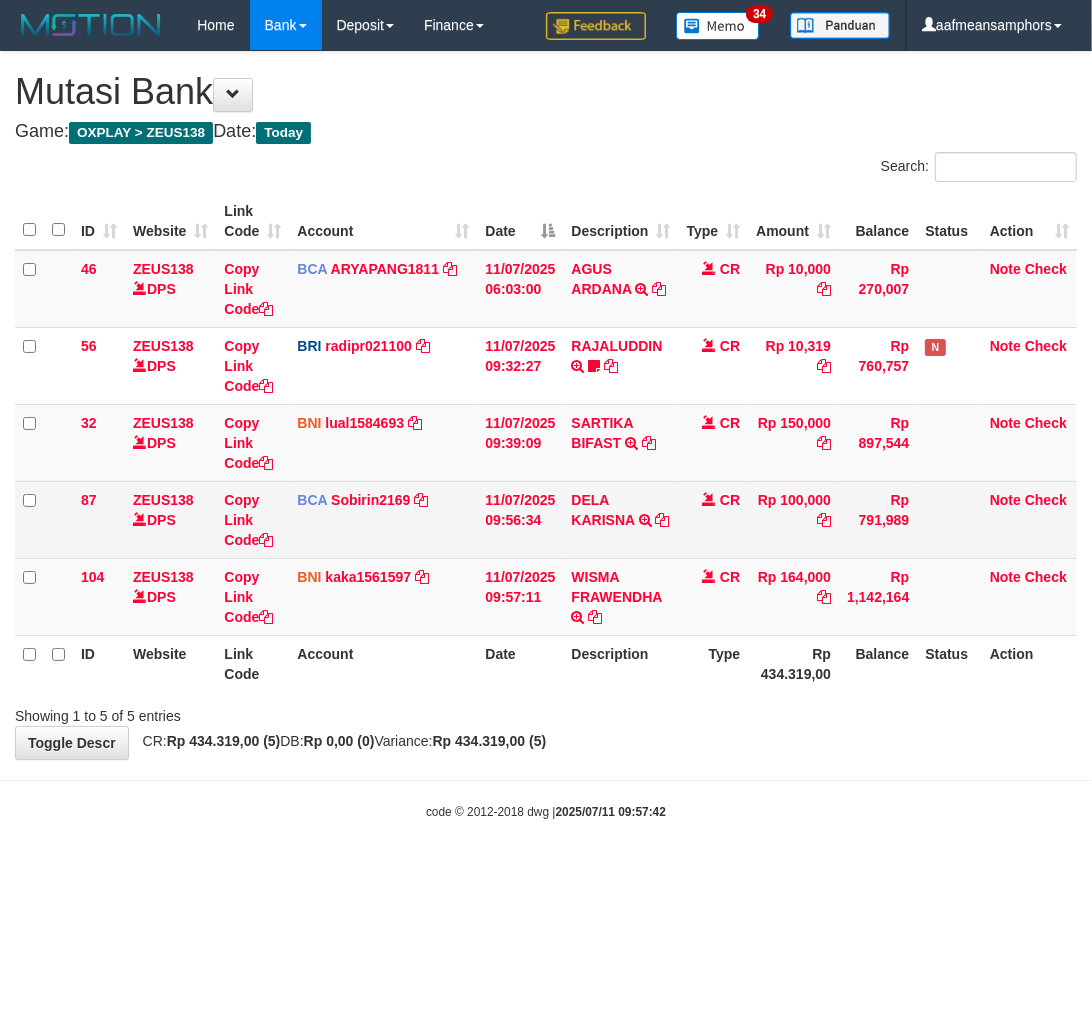 click on "DELA KARISNA         TRSF E-BANKING CR 1107/FTSCY/WS95051
100000.002025071149717694 TRFDN-DELA KARISNAESPAY DEBIT INDONE" at bounding box center [620, 519] 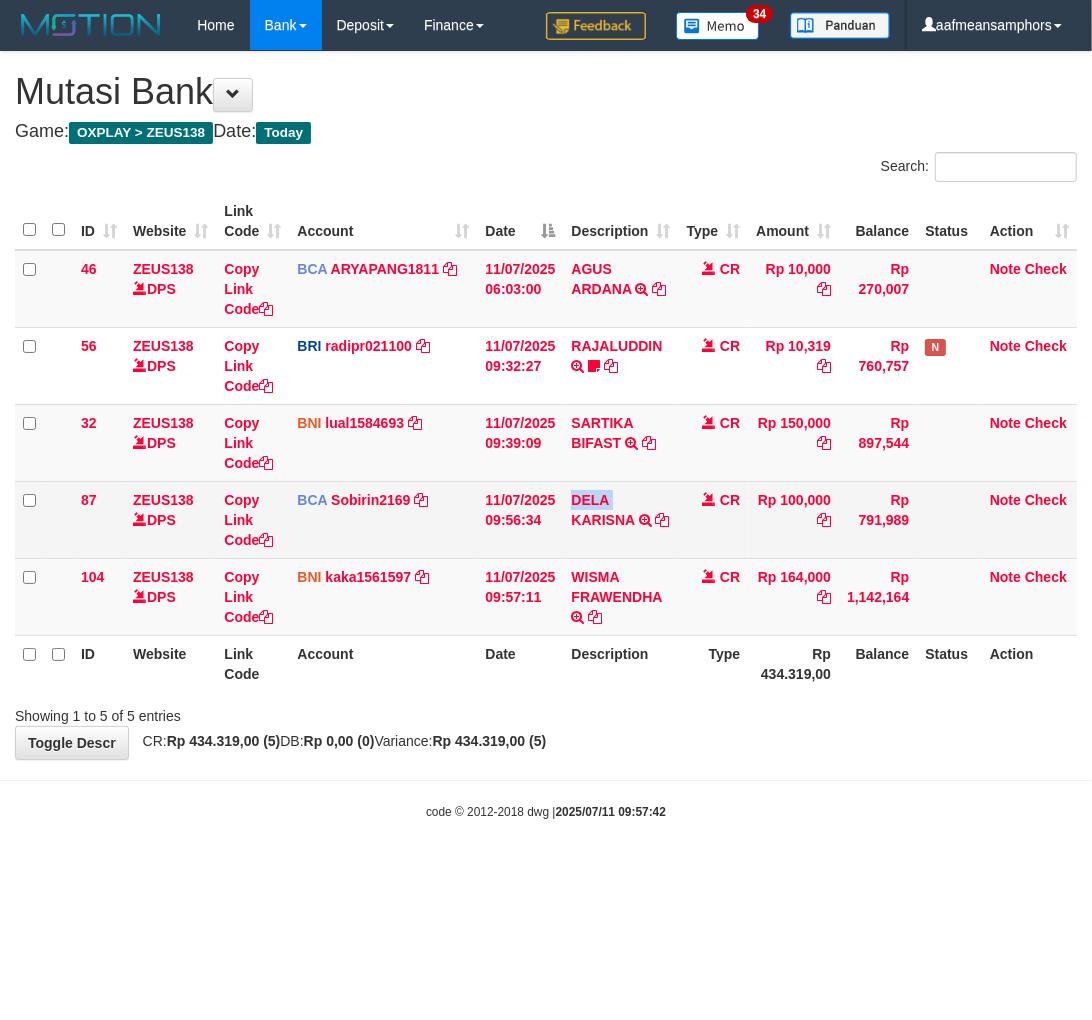copy on "DELA" 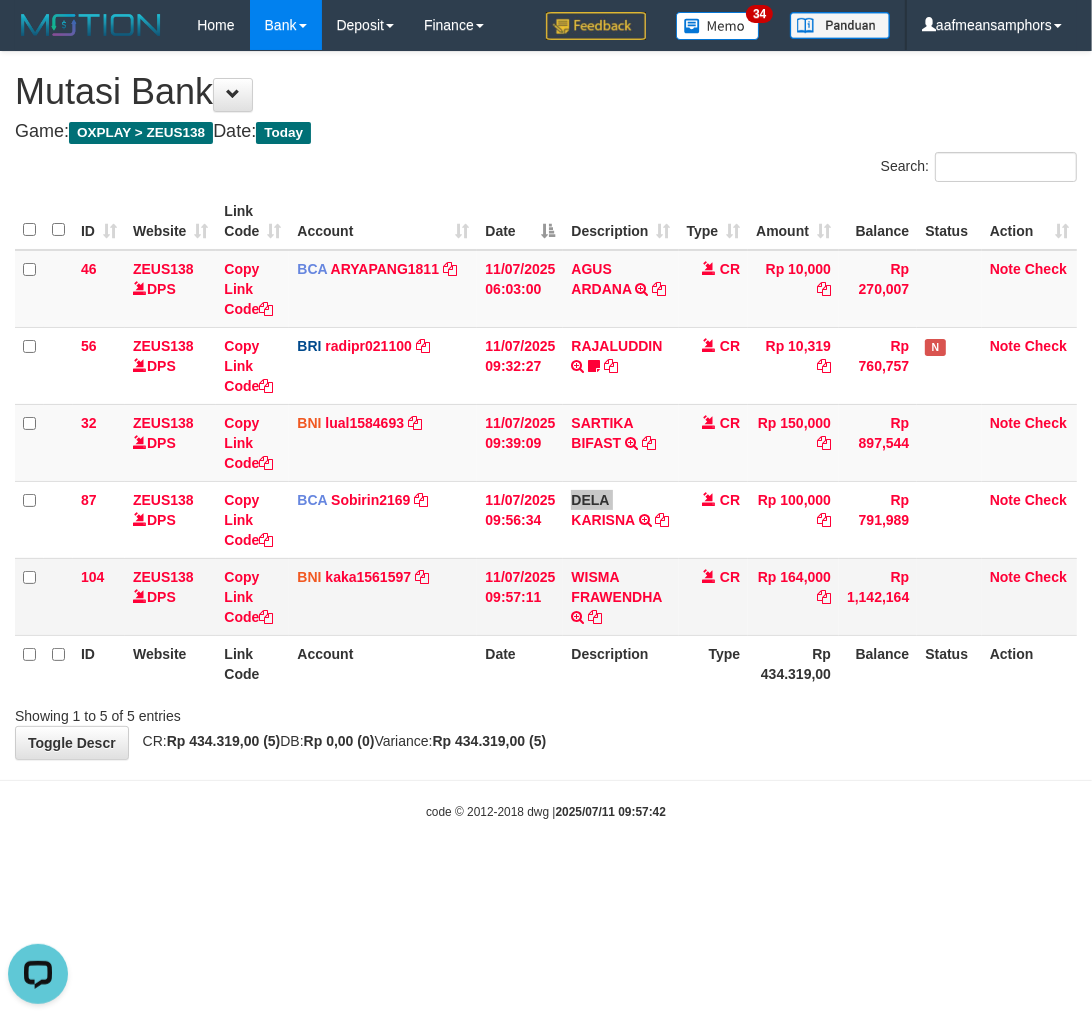 scroll, scrollTop: 0, scrollLeft: 0, axis: both 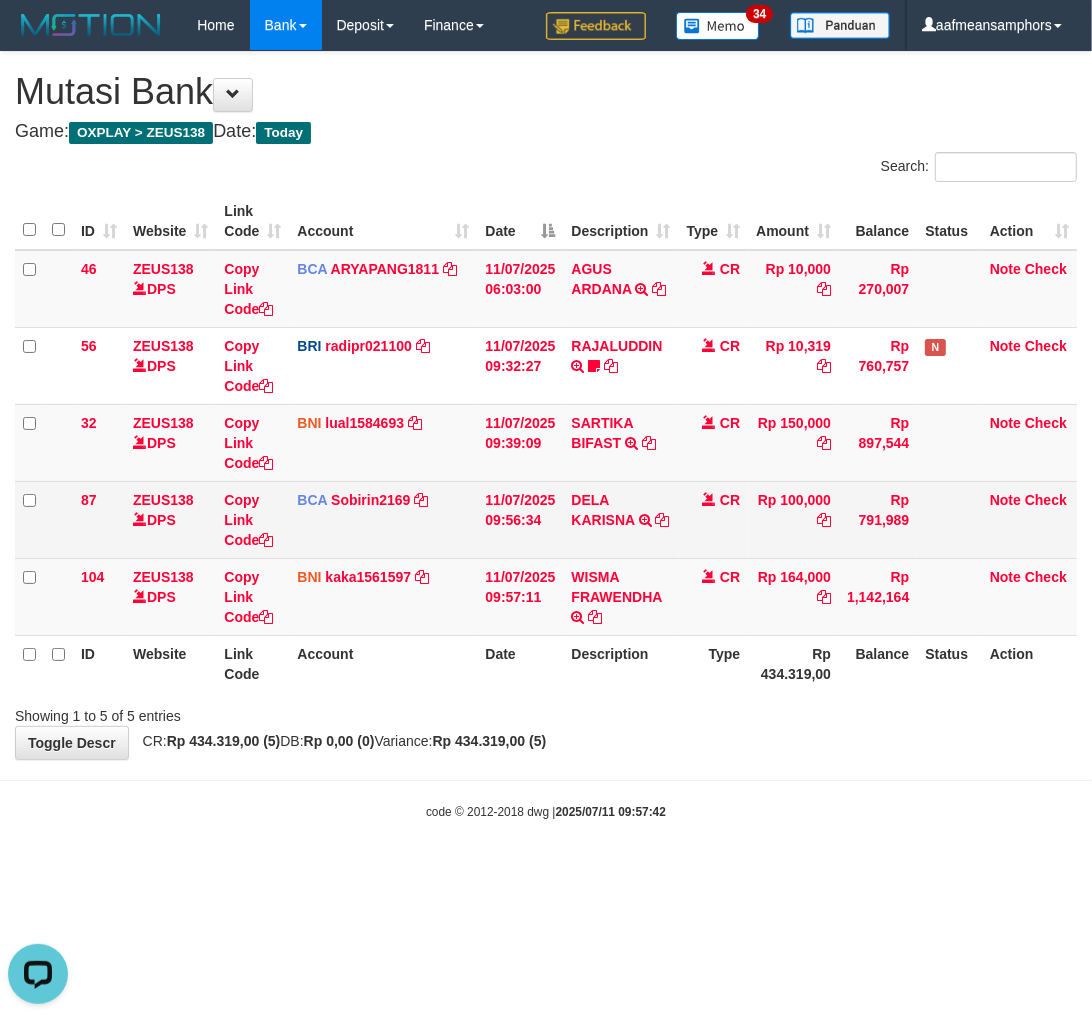 click on "DELA KARISNA         TRSF E-BANKING CR 1107/FTSCY/WS95051
100000.002025071149717694 TRFDN-DELA KARISNAESPAY DEBIT INDONE" at bounding box center (620, 519) 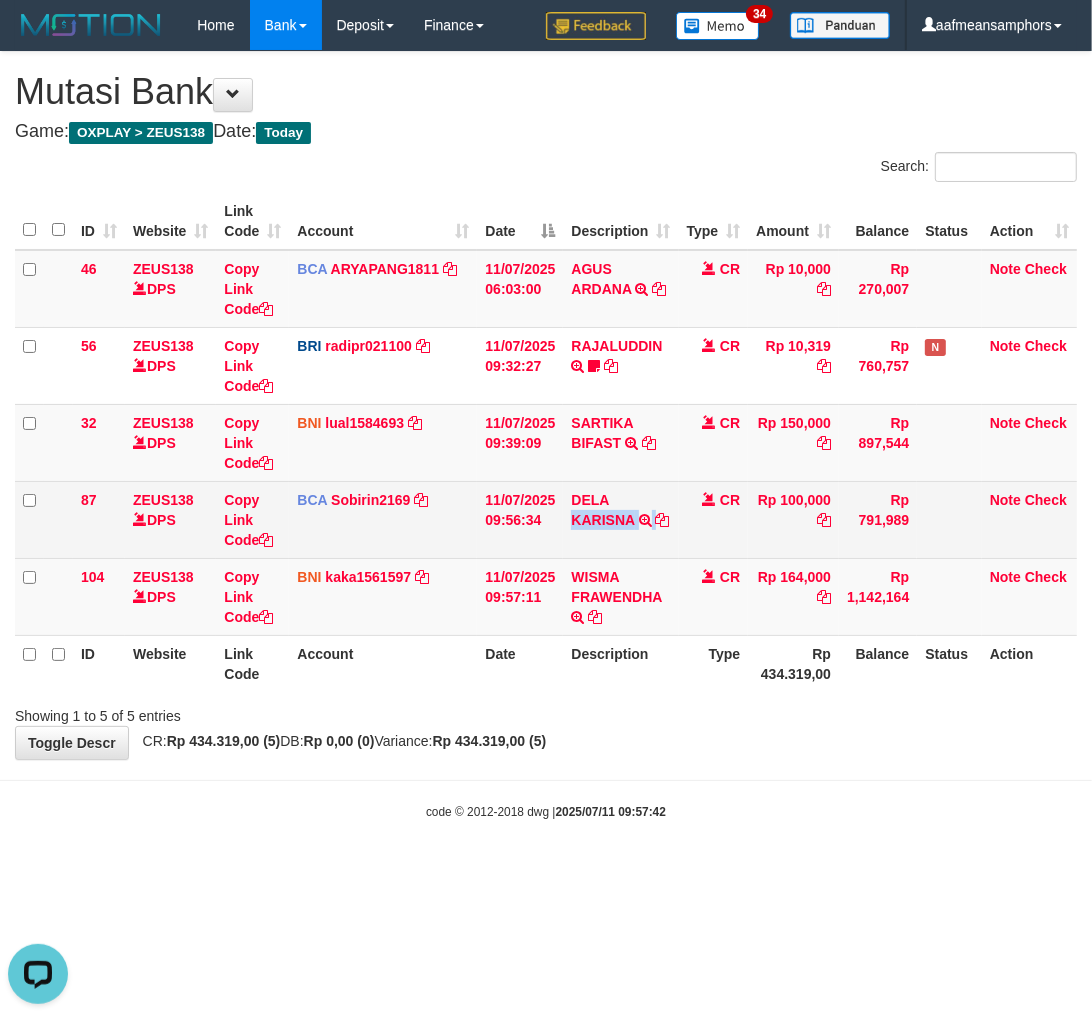 click on "DELA KARISNA         TRSF E-BANKING CR 1107/FTSCY/WS95051
100000.002025071149717694 TRFDN-DELA KARISNAESPAY DEBIT INDONE" at bounding box center (620, 519) 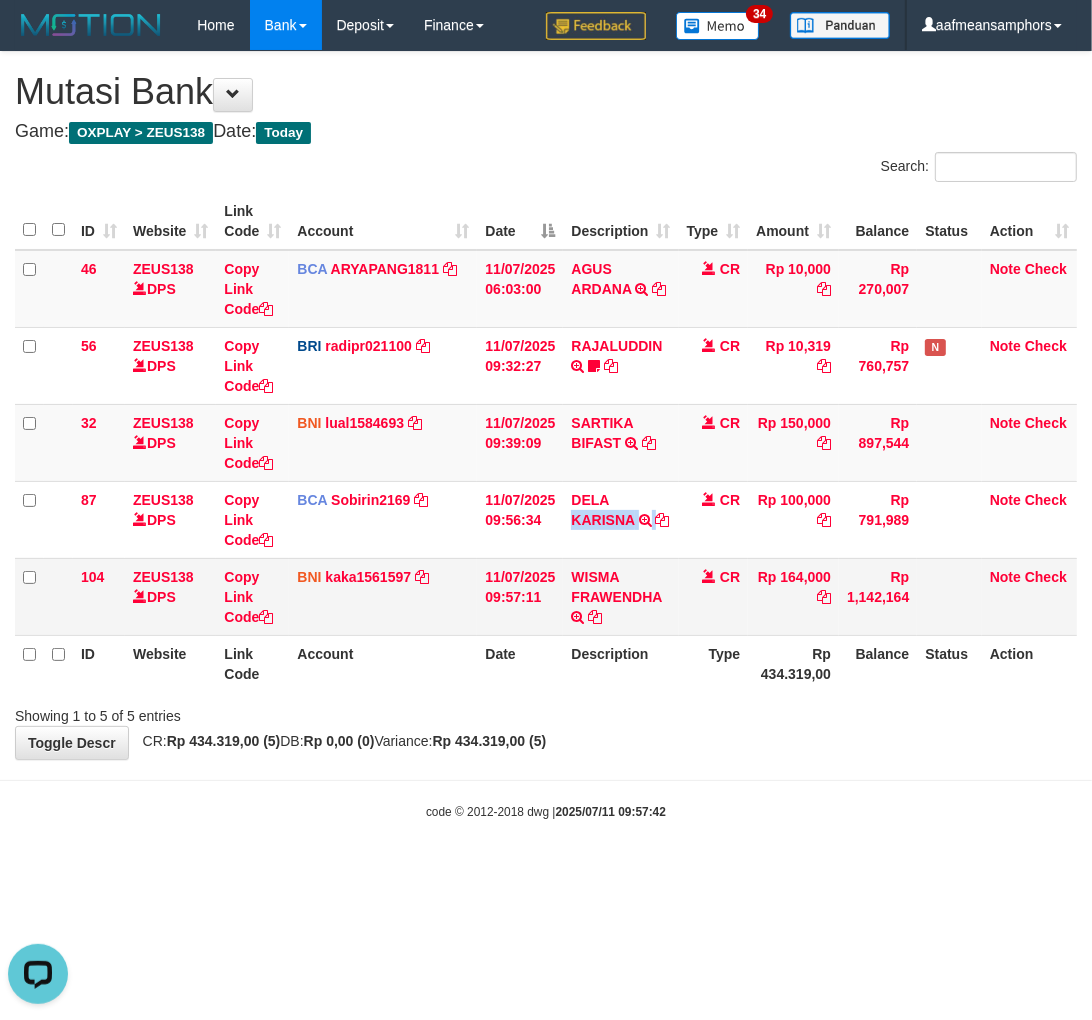 copy on "KARISNA" 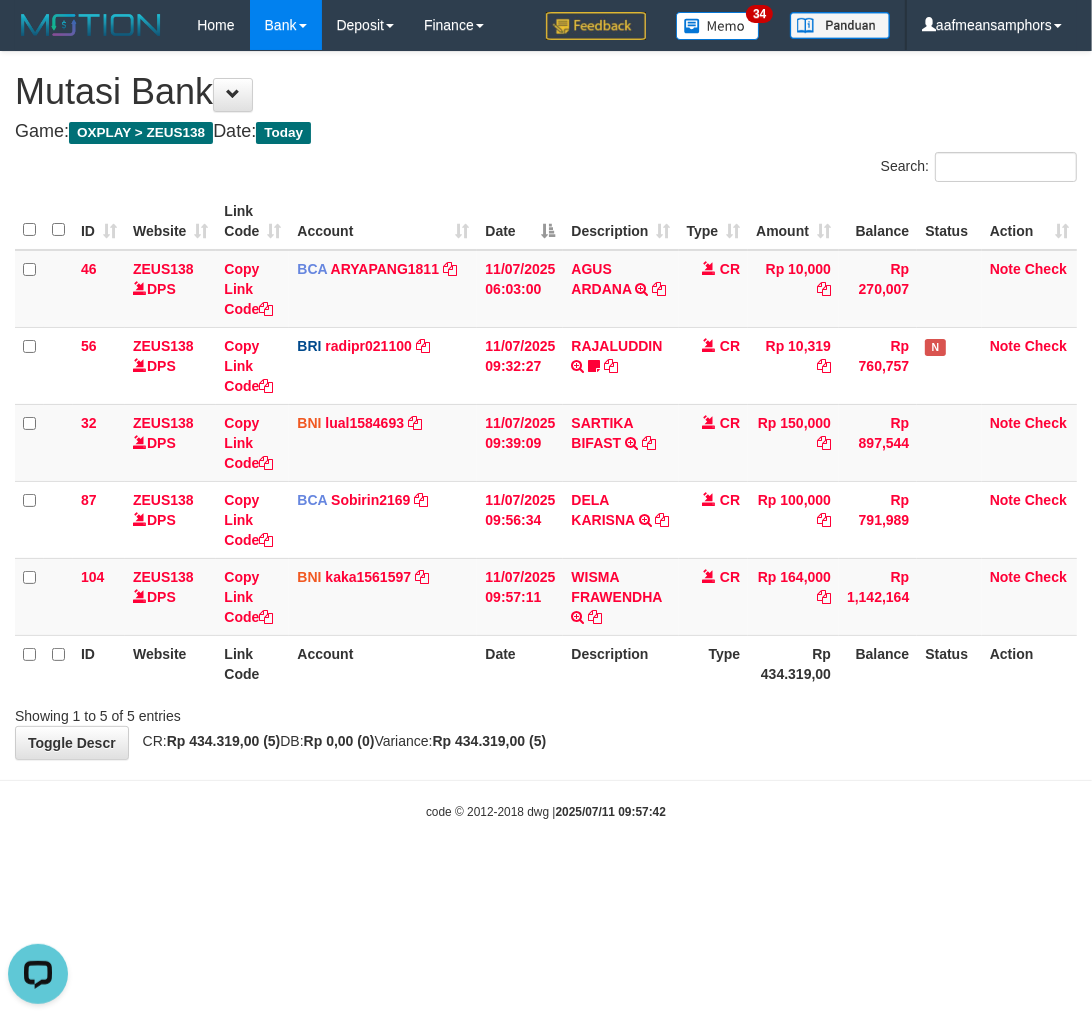 click on "Toggle navigation
Home
Bank
Account List
Load
By Website
Group
[OXPLAY]													ZEUS138
By Load Group (DPS)" at bounding box center (546, 435) 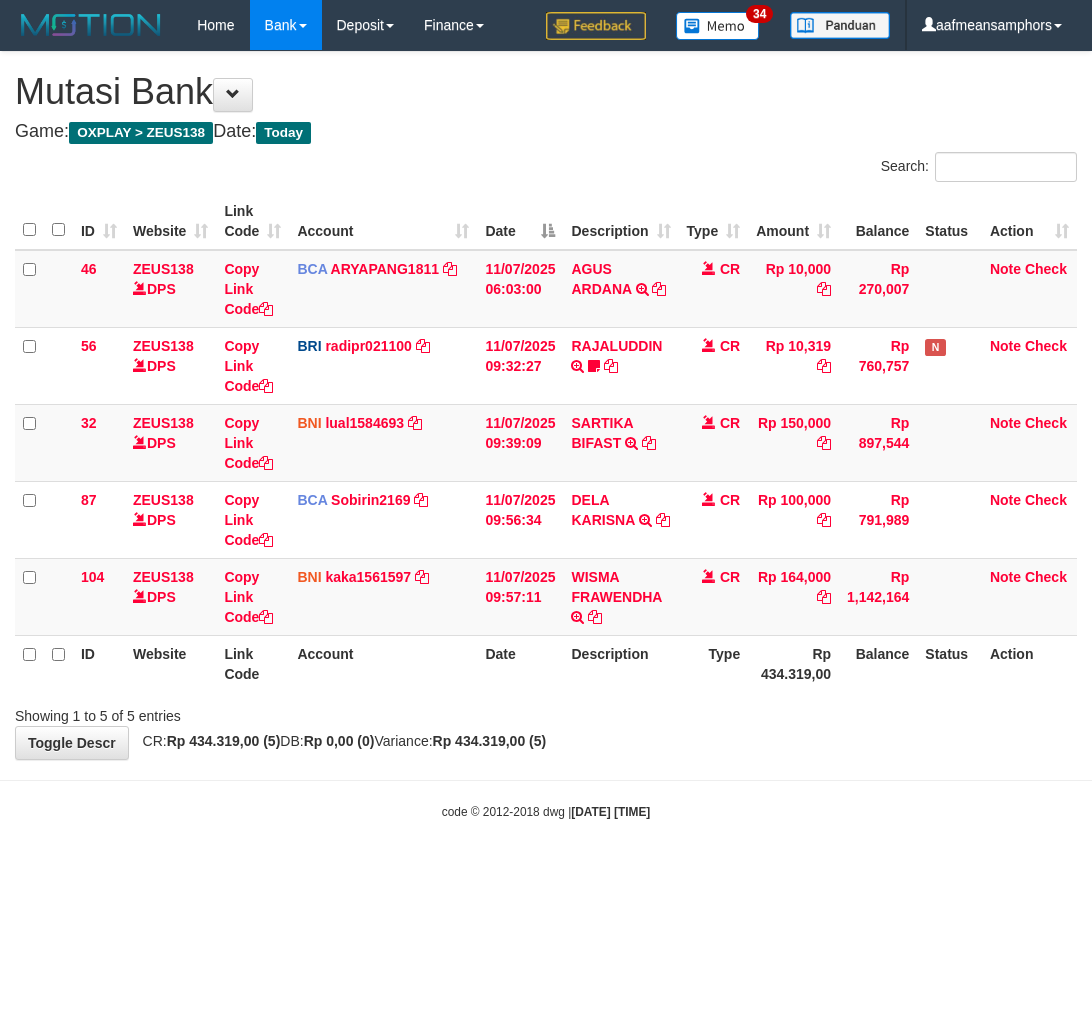 scroll, scrollTop: 0, scrollLeft: 0, axis: both 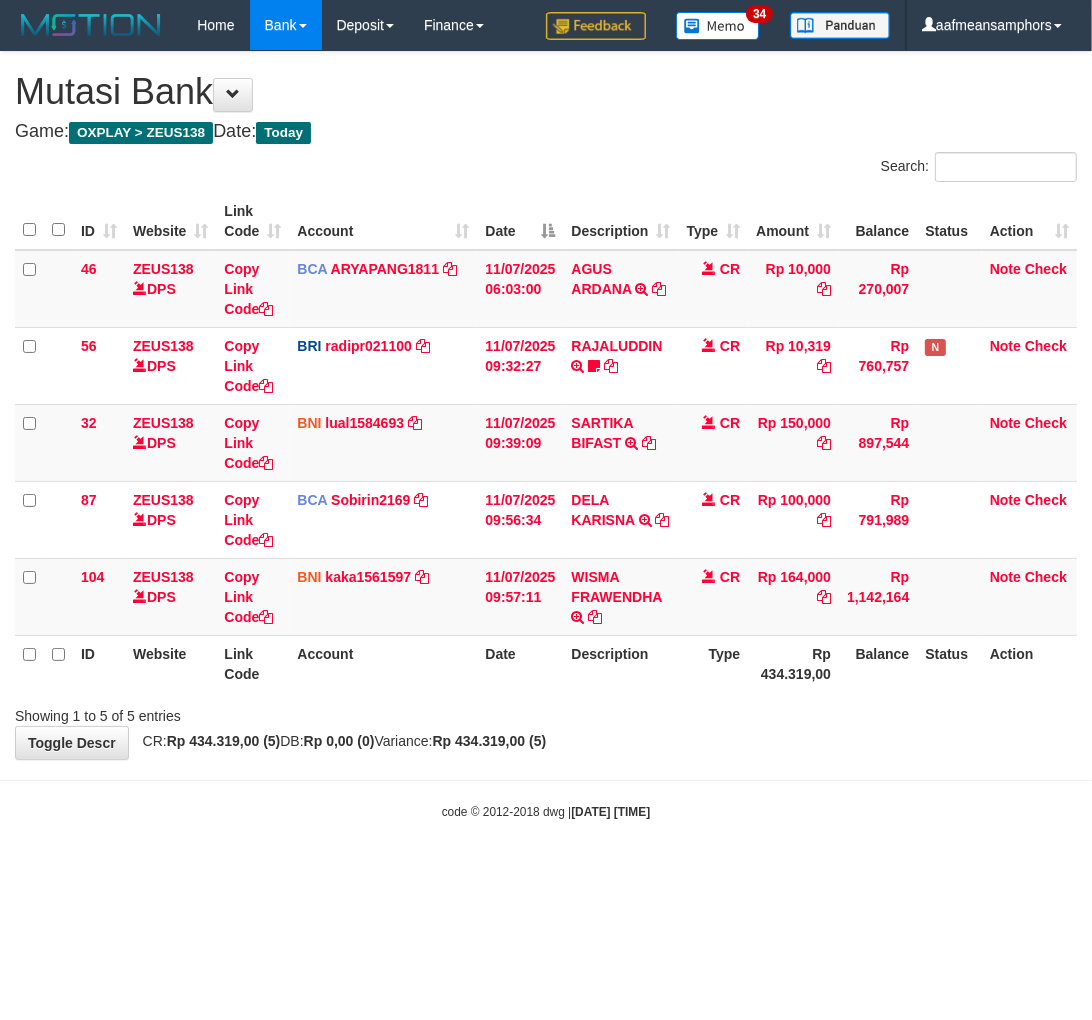 click on "Toggle navigation
Home
Bank
Account List
Load
By Website
Group
[OXPLAY]													ZEUS138
By Load Group (DPS)" at bounding box center (546, 435) 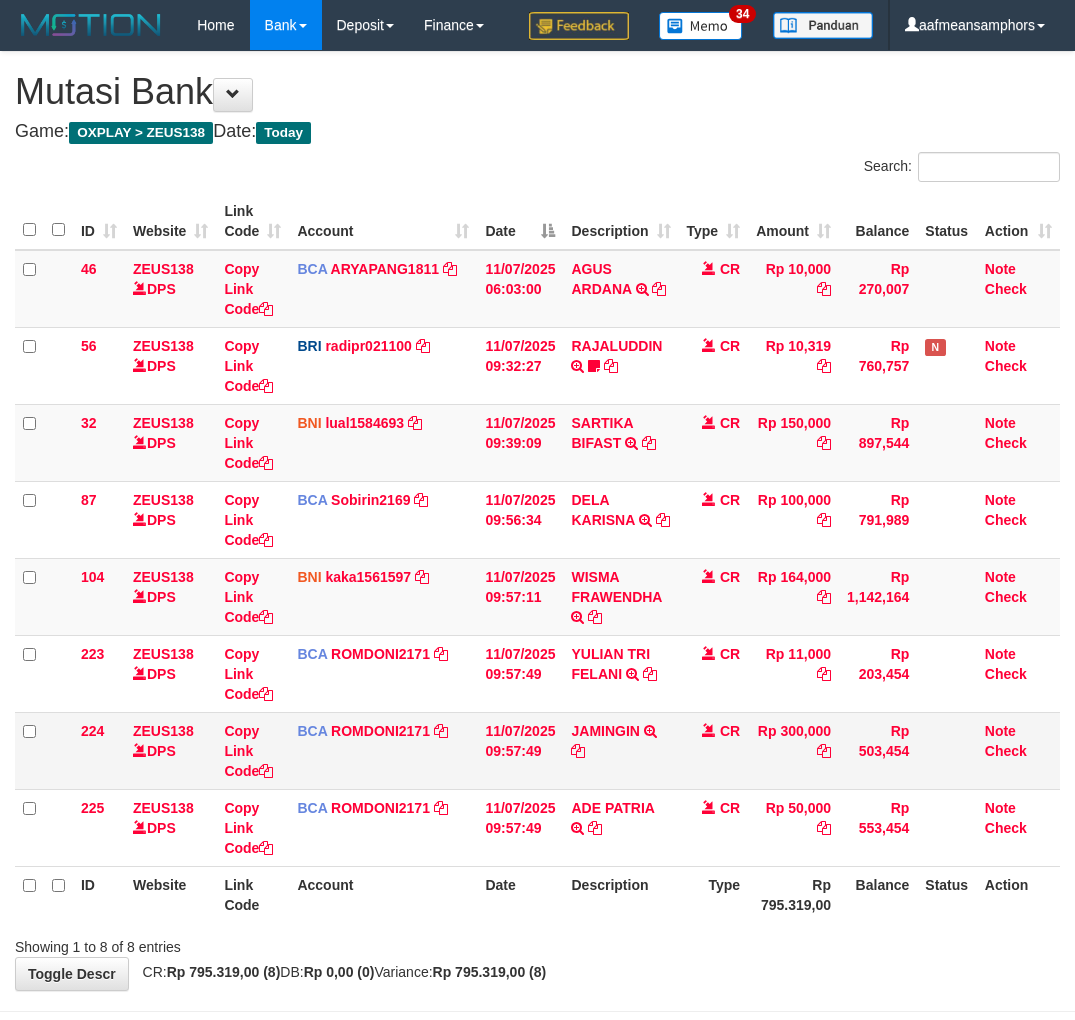 scroll, scrollTop: 0, scrollLeft: 0, axis: both 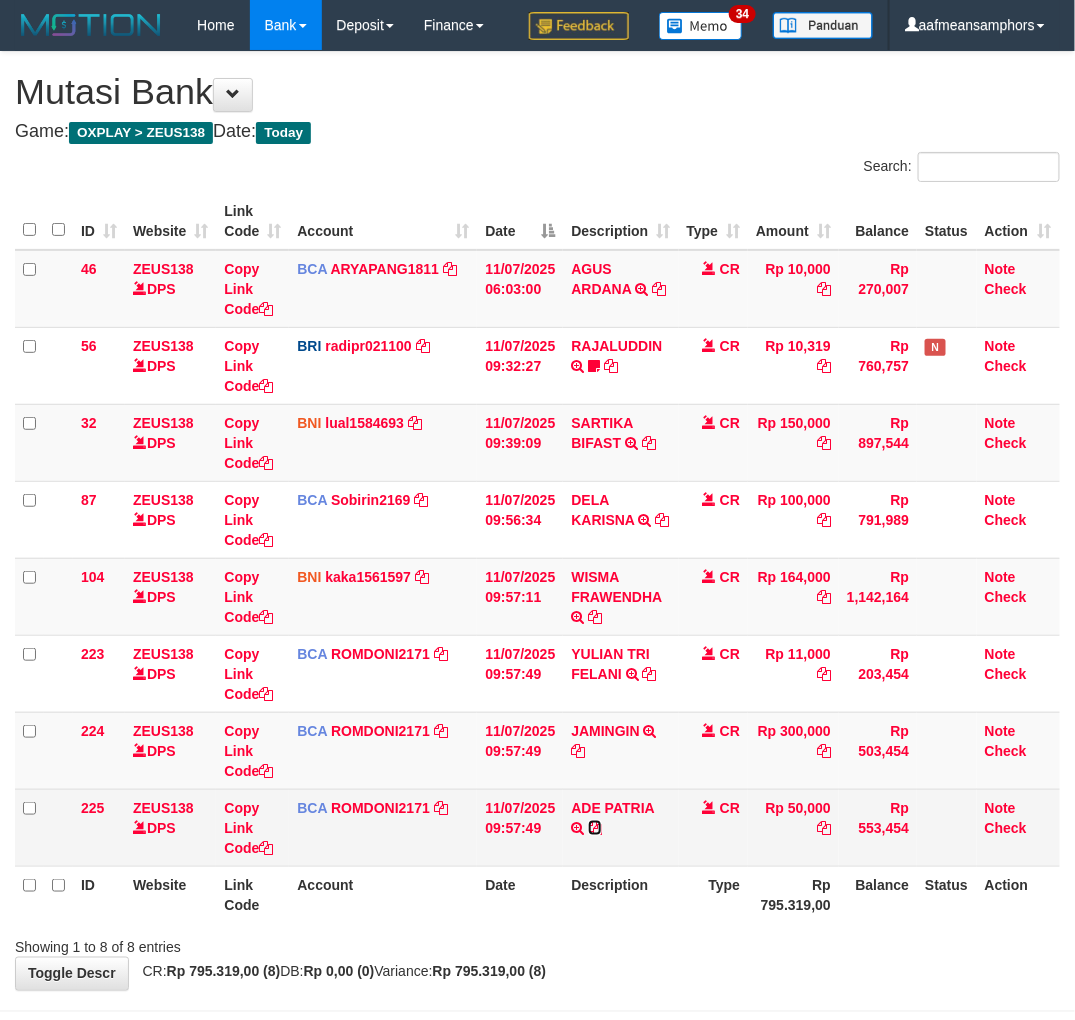 click at bounding box center [595, 828] 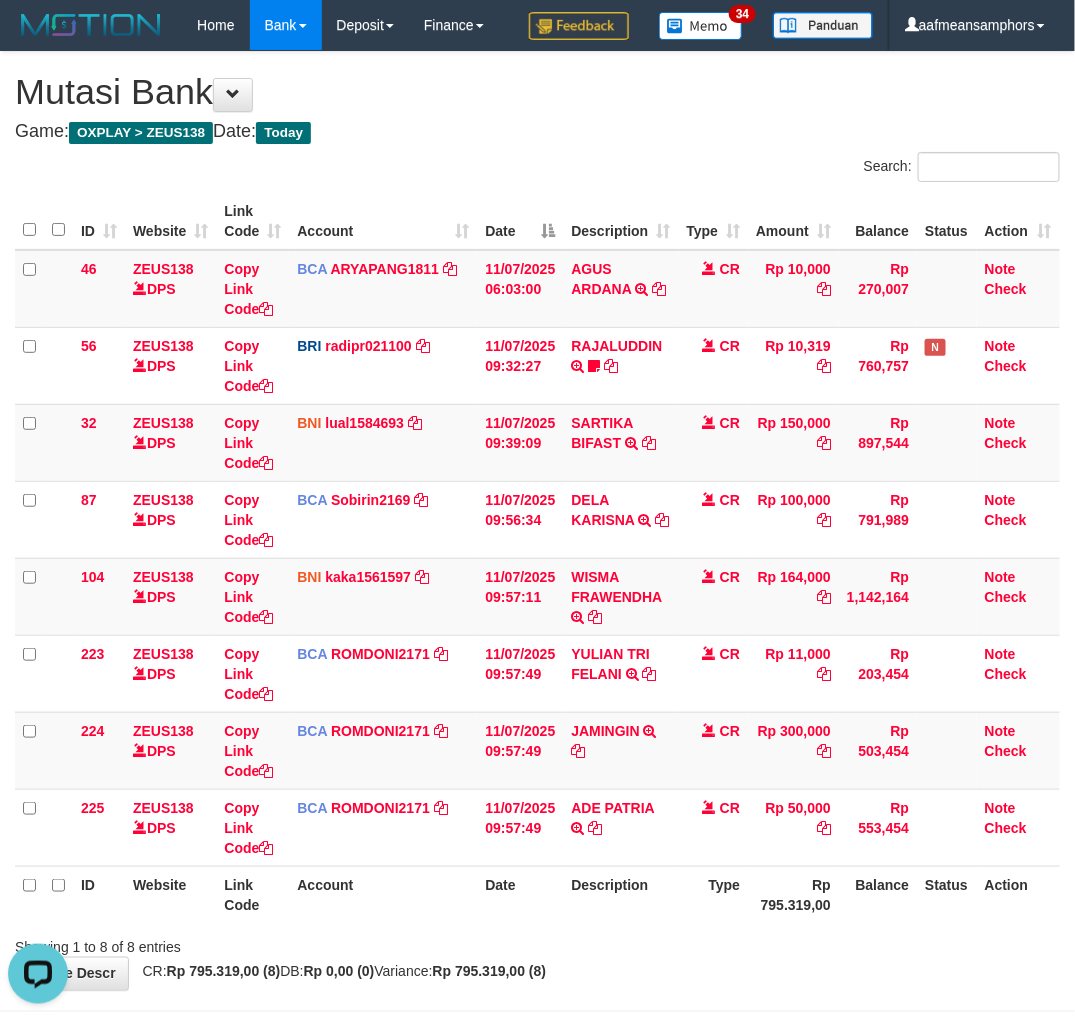 scroll, scrollTop: 0, scrollLeft: 0, axis: both 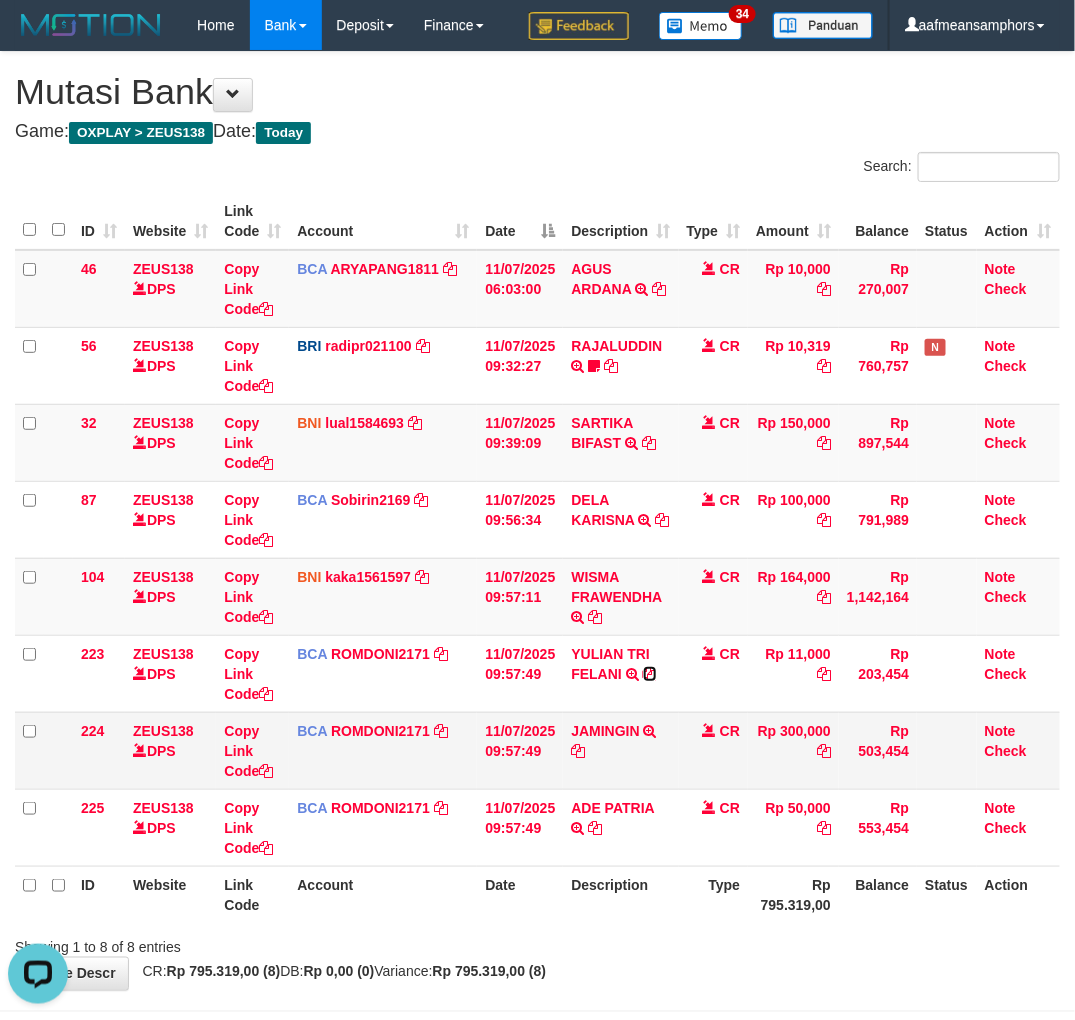 drag, startPoint x: 648, startPoint y: 674, endPoint x: 877, endPoint y: 743, distance: 239.1694 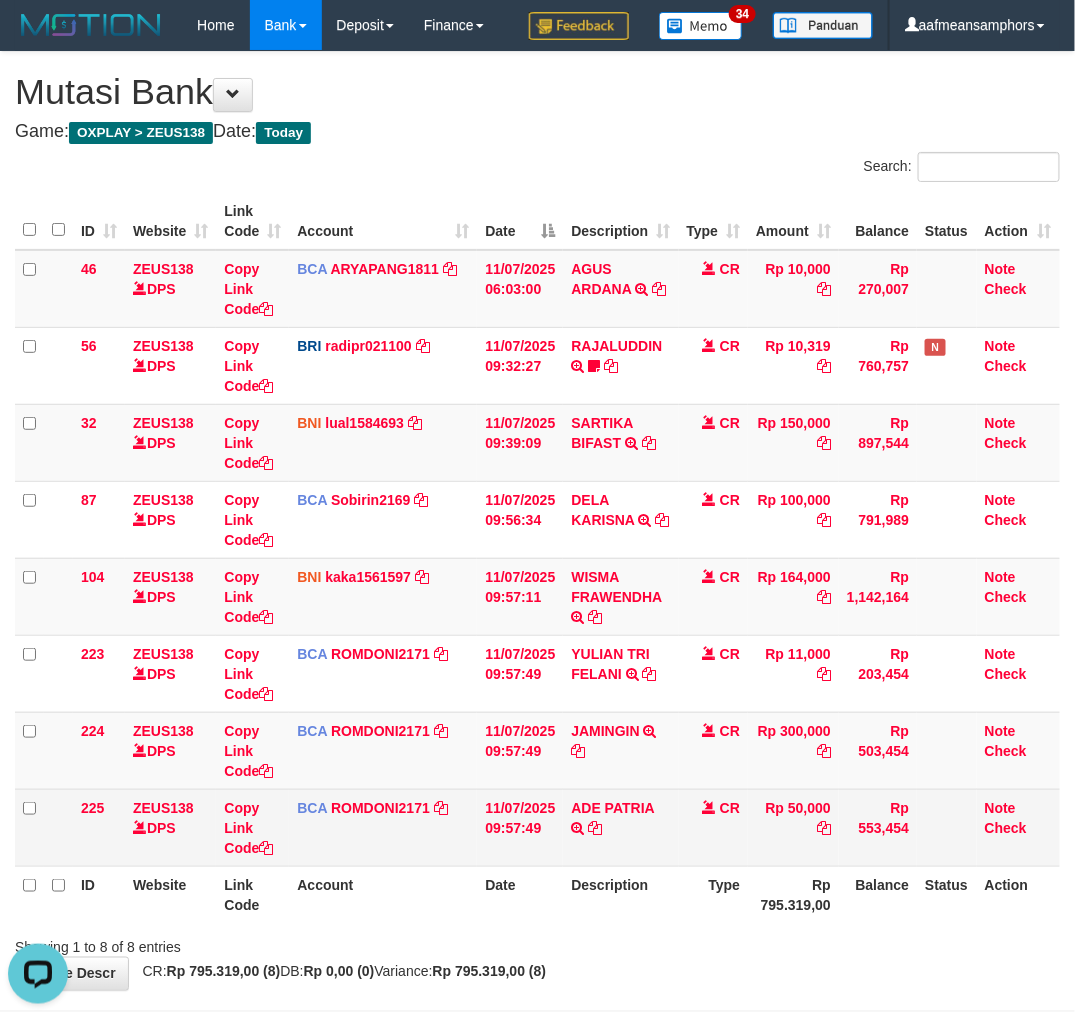 drag, startPoint x: 705, startPoint y: 834, endPoint x: 667, endPoint y: 844, distance: 39.293766 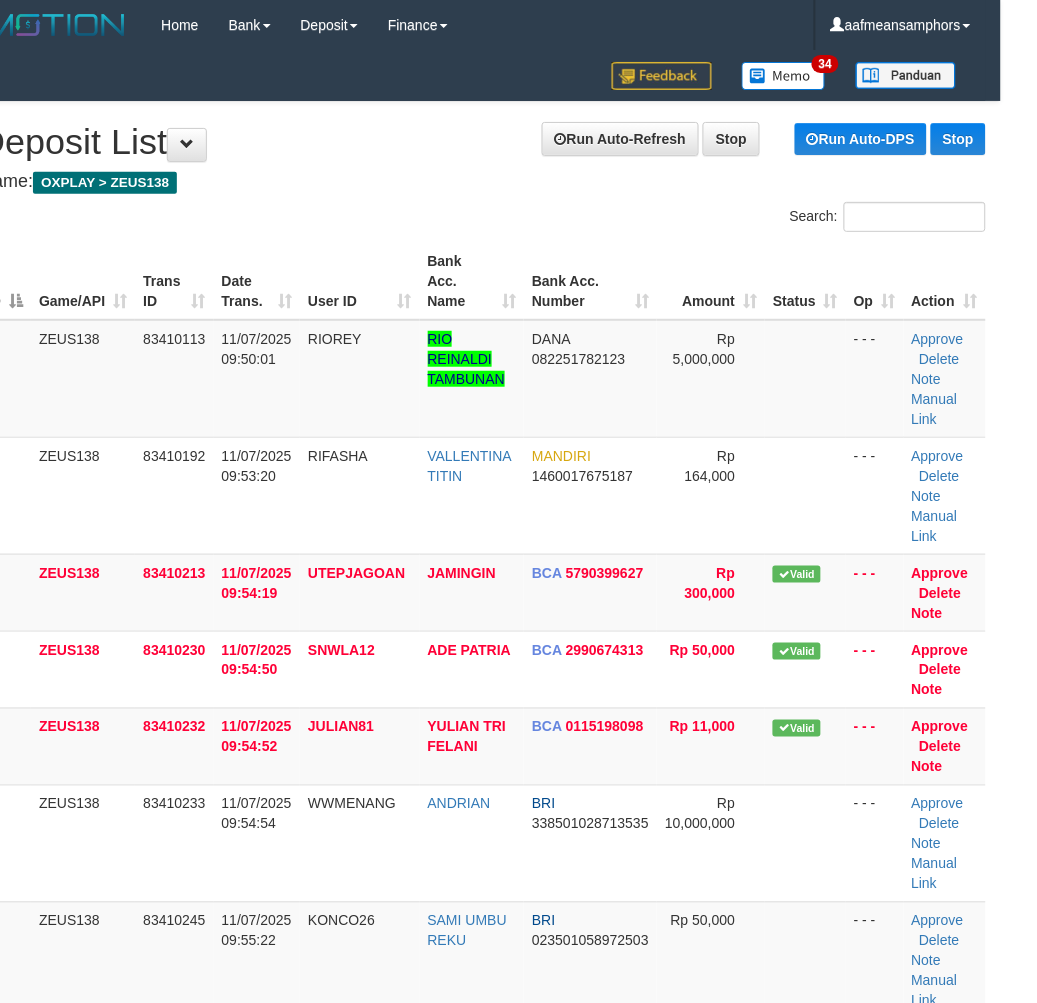 scroll, scrollTop: 0, scrollLeft: 24, axis: horizontal 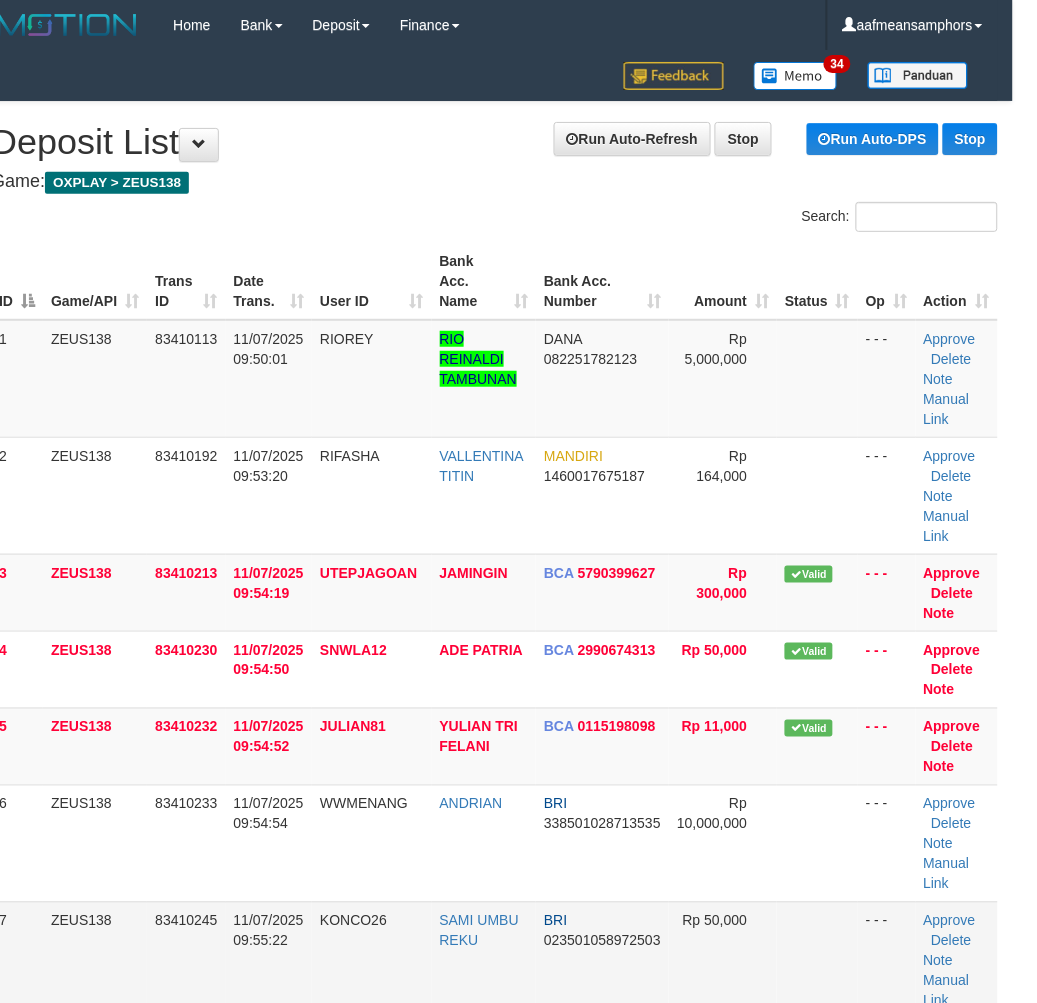 click on "7
ZEUS138
83410245
[DATE] [TIME]
KONCO26
[FIRST] [LAST]
BRI
023501058972503
Rp 50,000
- - -
Approve
Delete
Note
Manual Link" at bounding box center (494, 960) 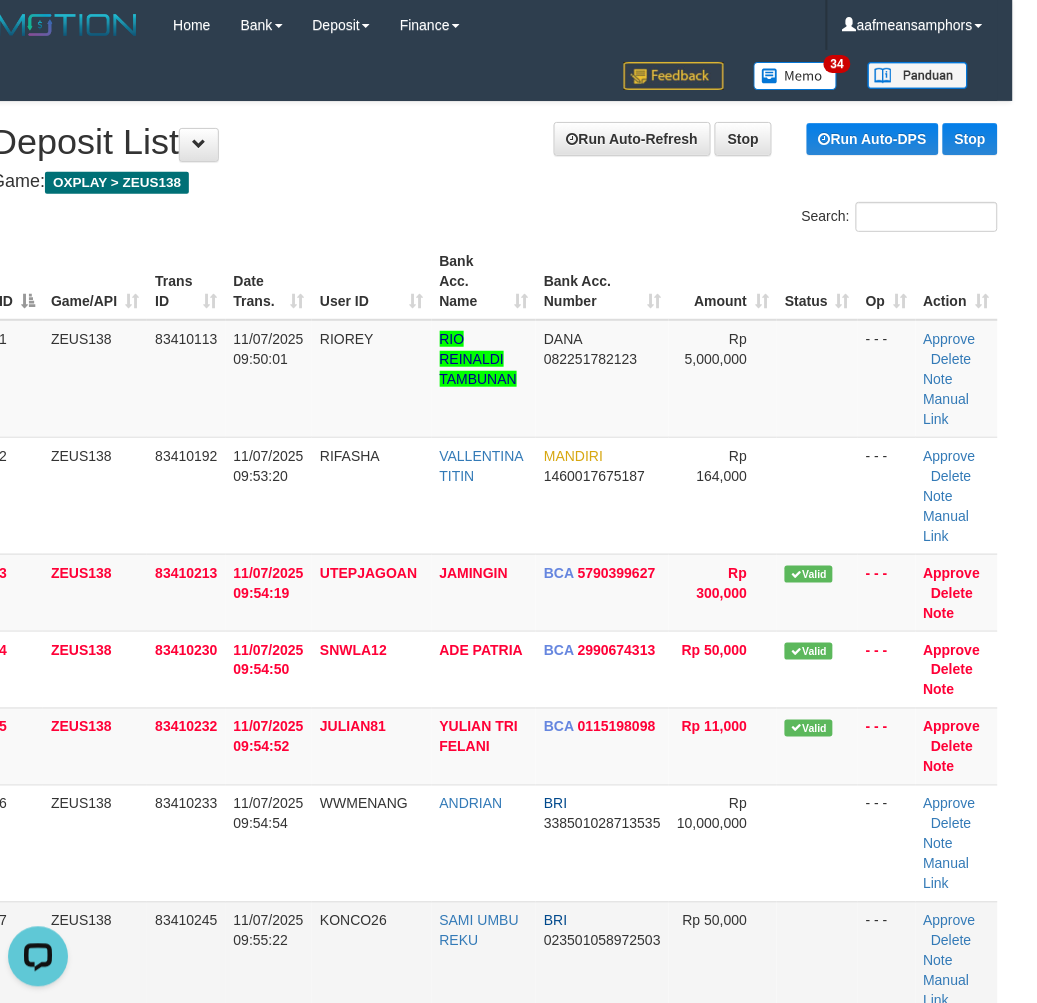 scroll, scrollTop: 0, scrollLeft: 0, axis: both 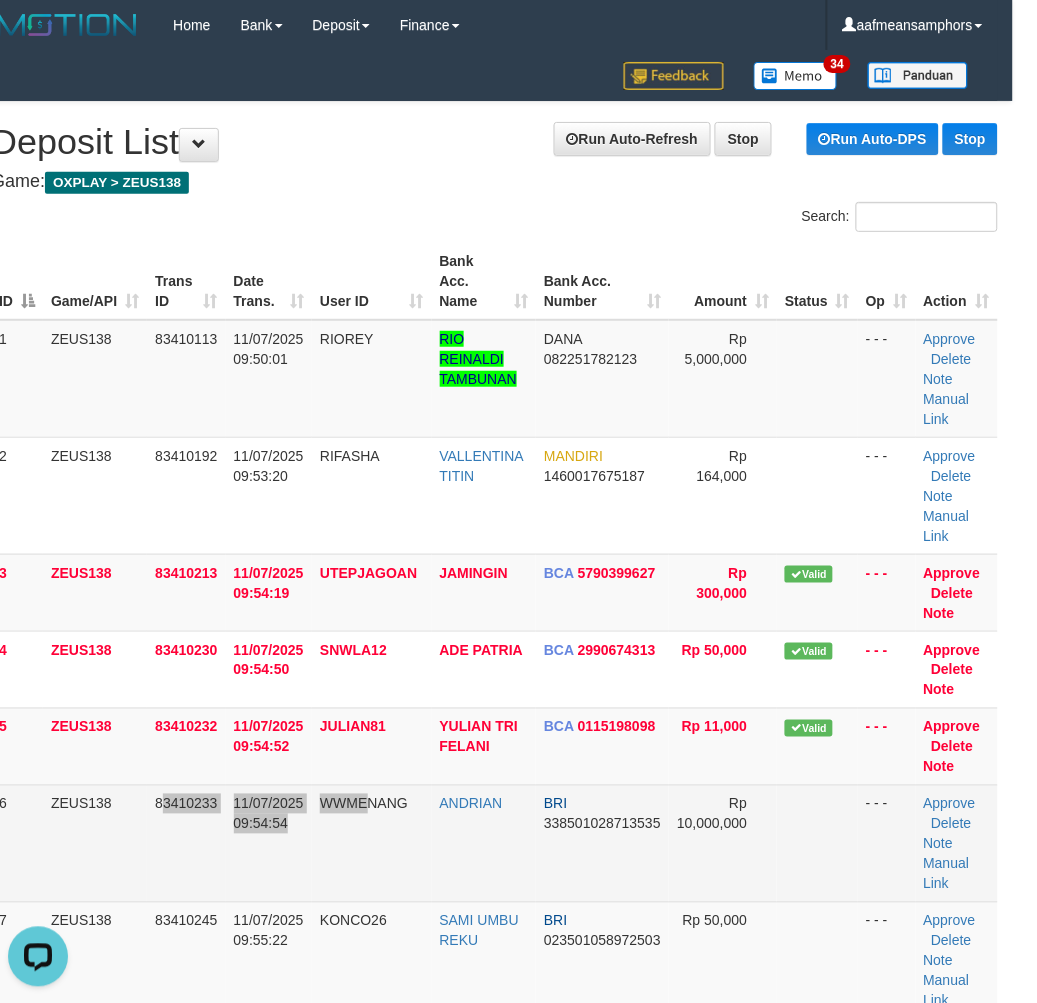 click on "6
ZEUS138
83410233
[DATE] [TIME]
WWMENANG
ANDRIAN
BRI
338501028713535
Rp 10,000,000
- - -
Approve
Delete
Note
Manual Link" at bounding box center [494, 843] 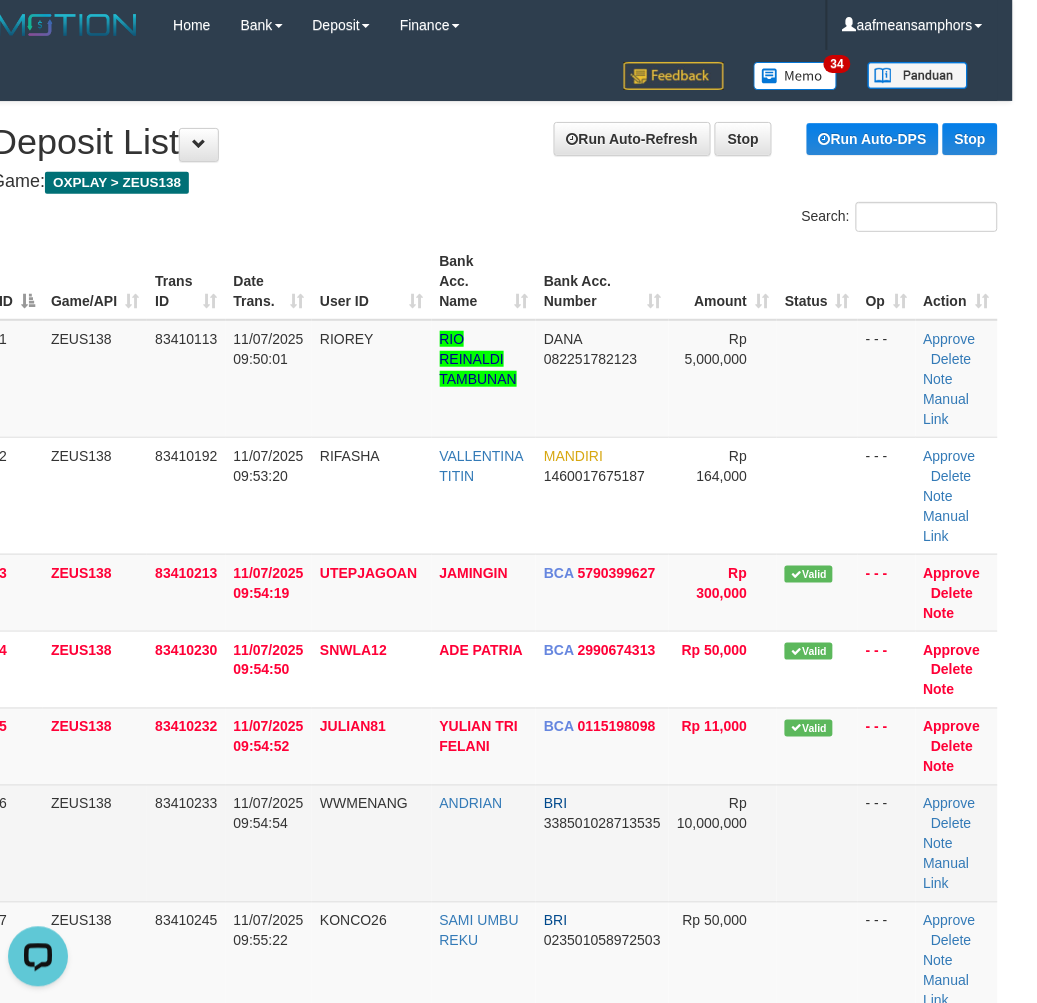 drag, startPoint x: 364, startPoint y: 833, endPoint x: 334, endPoint y: 828, distance: 30.413813 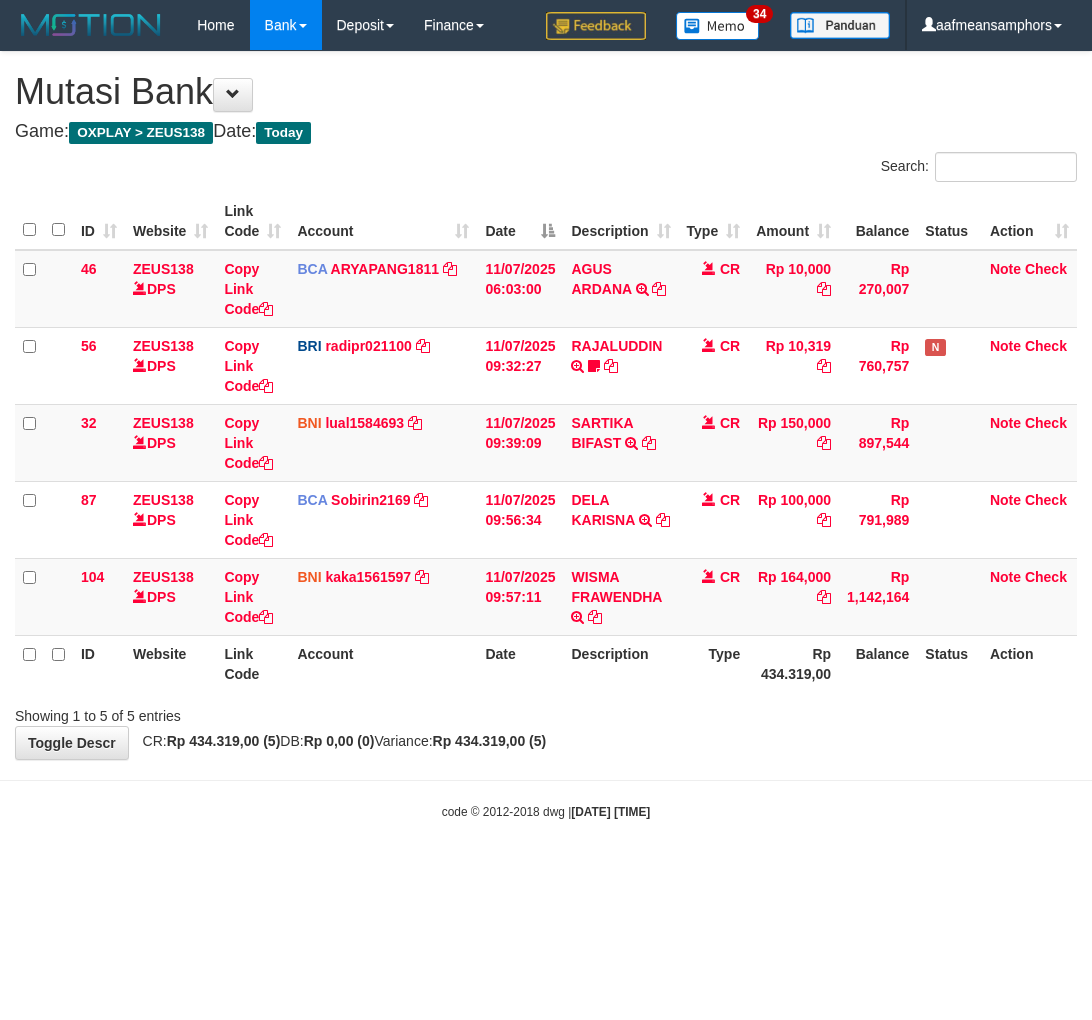 scroll, scrollTop: 0, scrollLeft: 0, axis: both 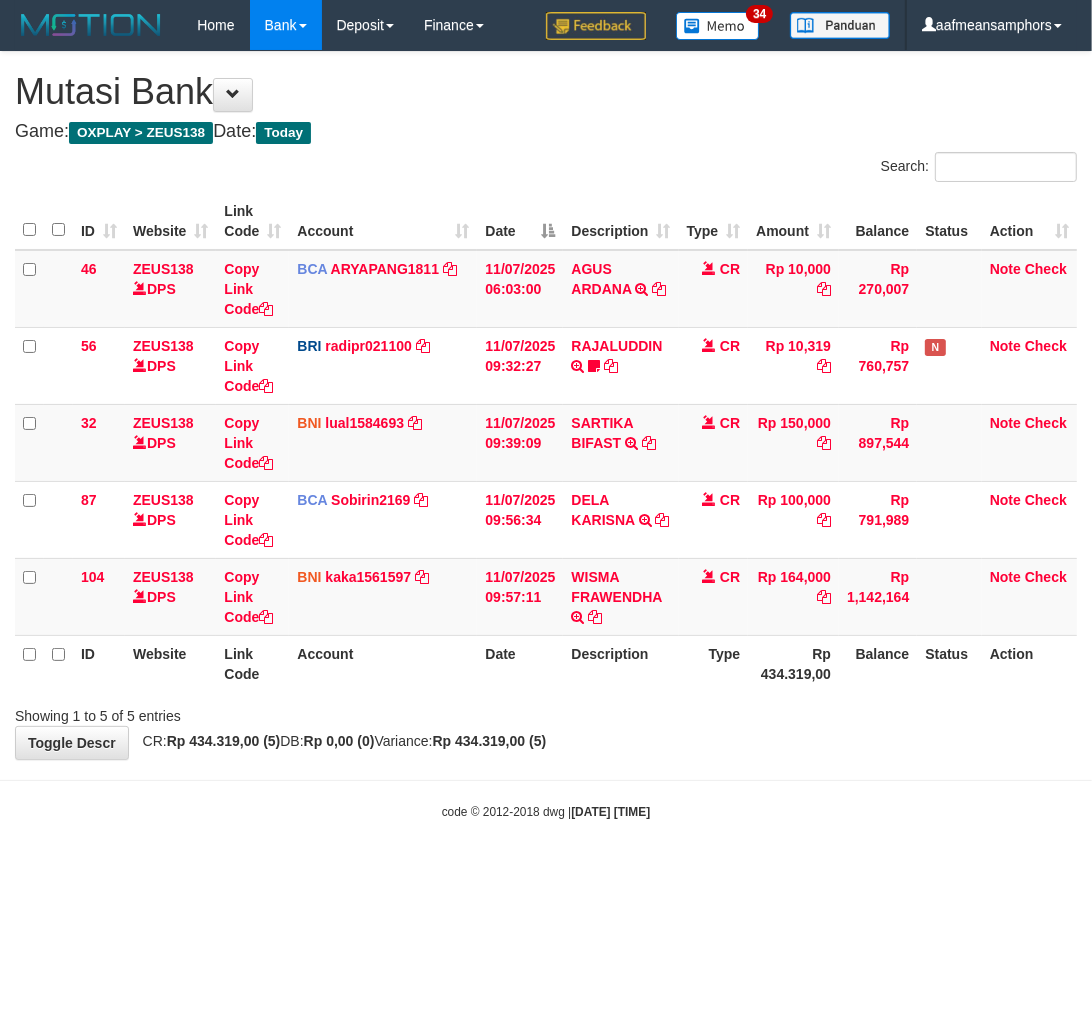 click on "Toggle navigation
Home
Bank
Account List
Load
By Website
Group
[OXPLAY]													ZEUS138
By Load Group (DPS)" at bounding box center (546, 435) 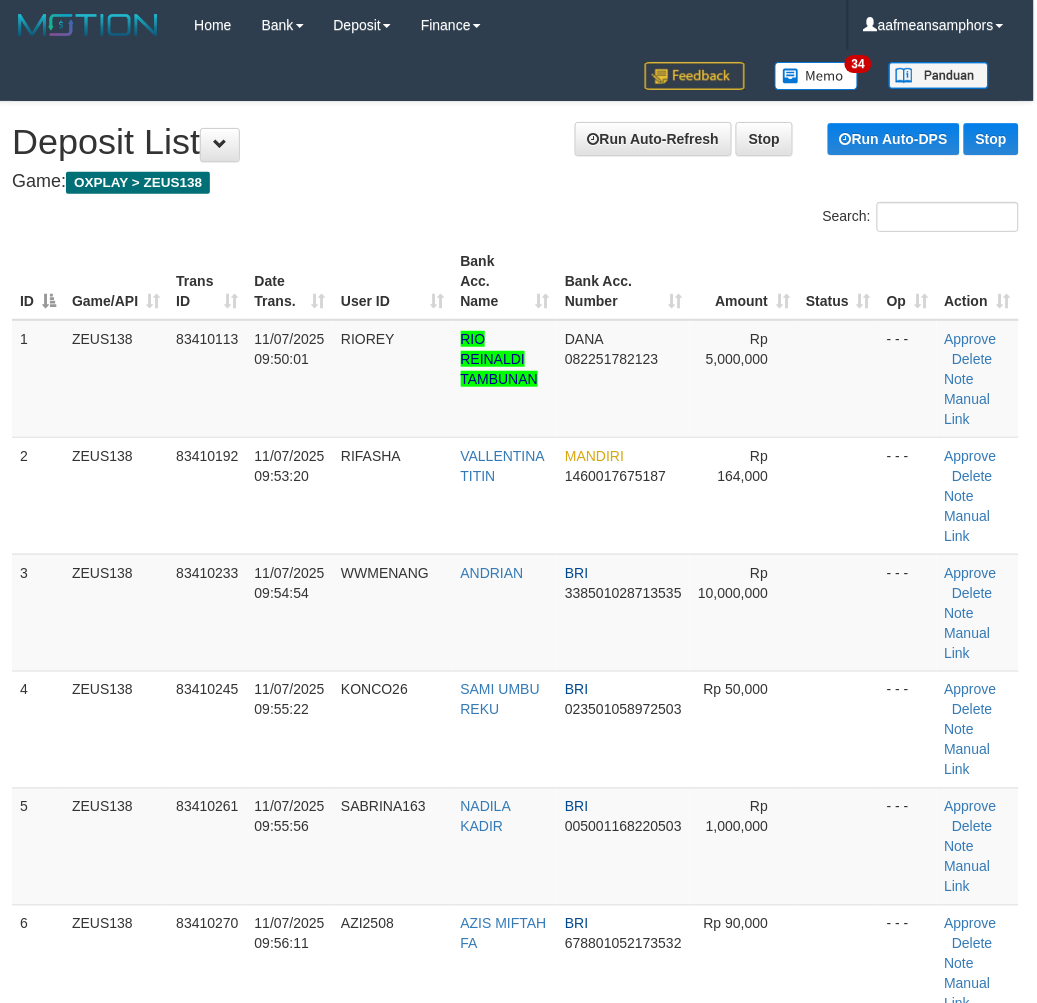 scroll, scrollTop: 40, scrollLeft: 23, axis: both 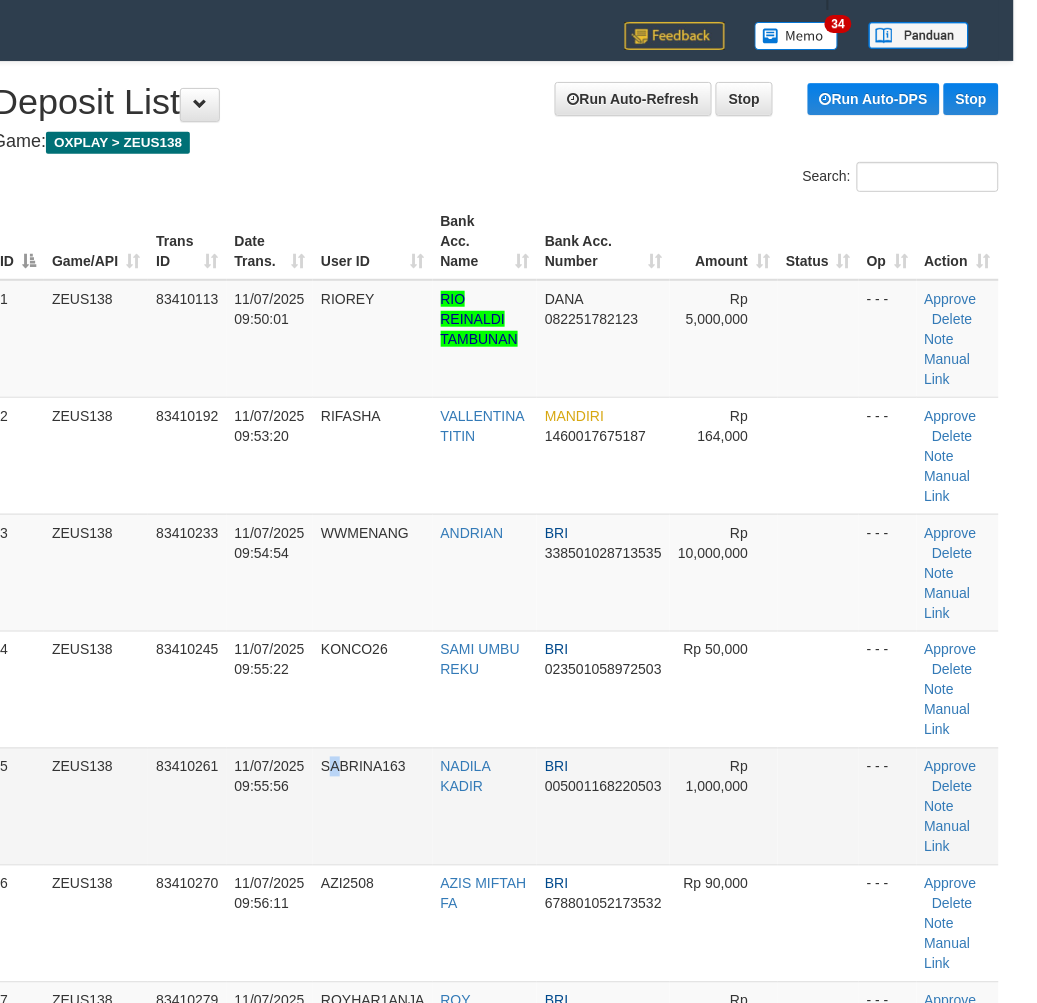 click on "SABRINA163" at bounding box center [372, 806] 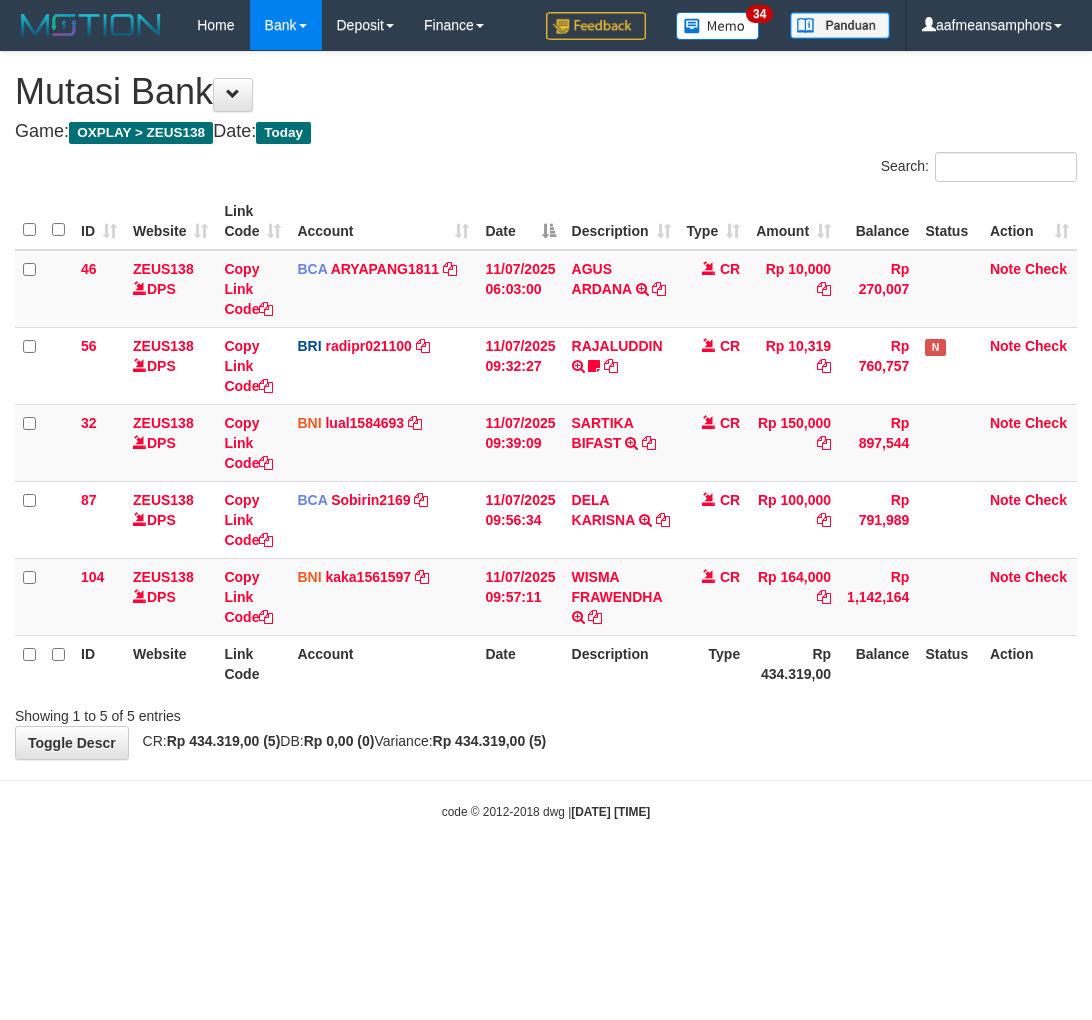 click on "Toggle navigation
Home
Bank
Account List
Load
By Website
Group
[OXPLAY]													ZEUS138
By Load Group (DPS)" at bounding box center [546, 435] 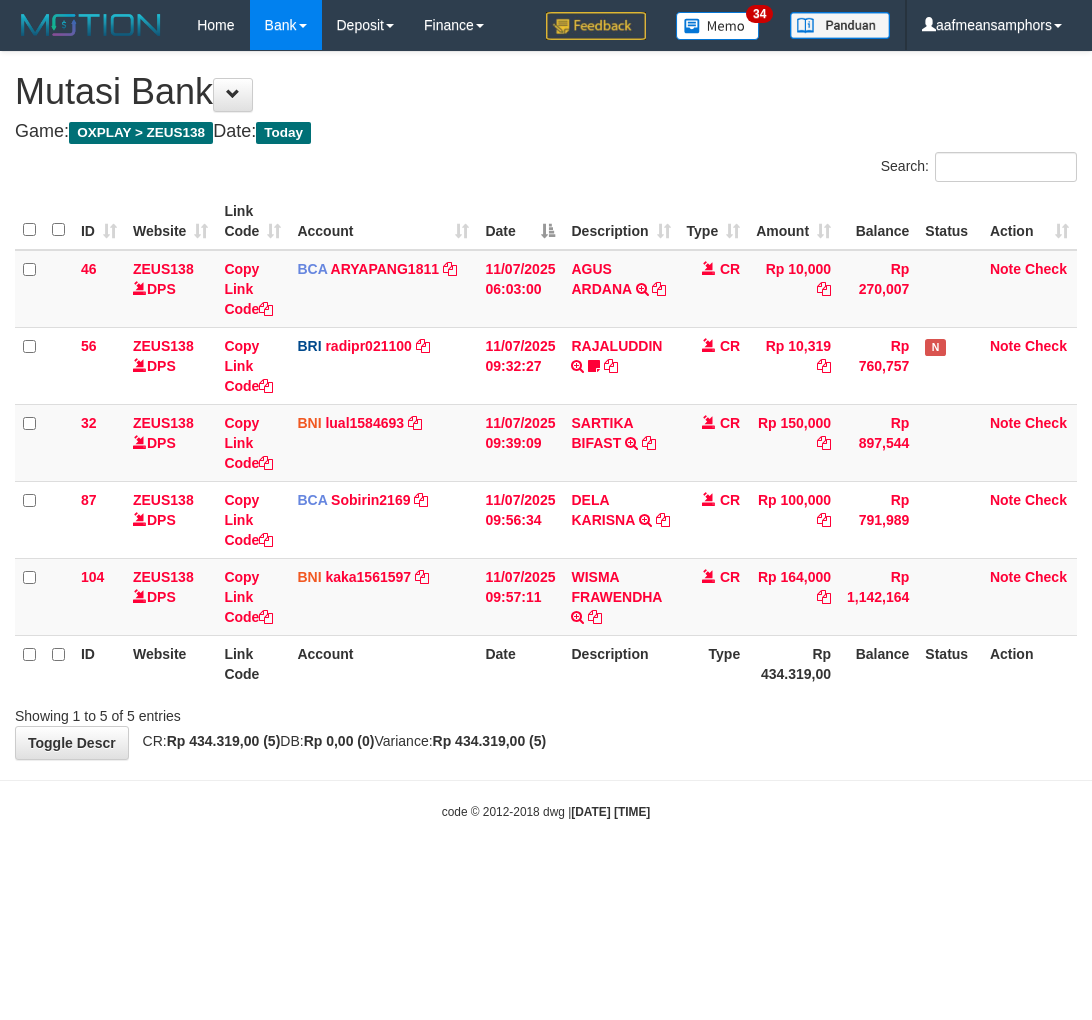 scroll, scrollTop: 0, scrollLeft: 0, axis: both 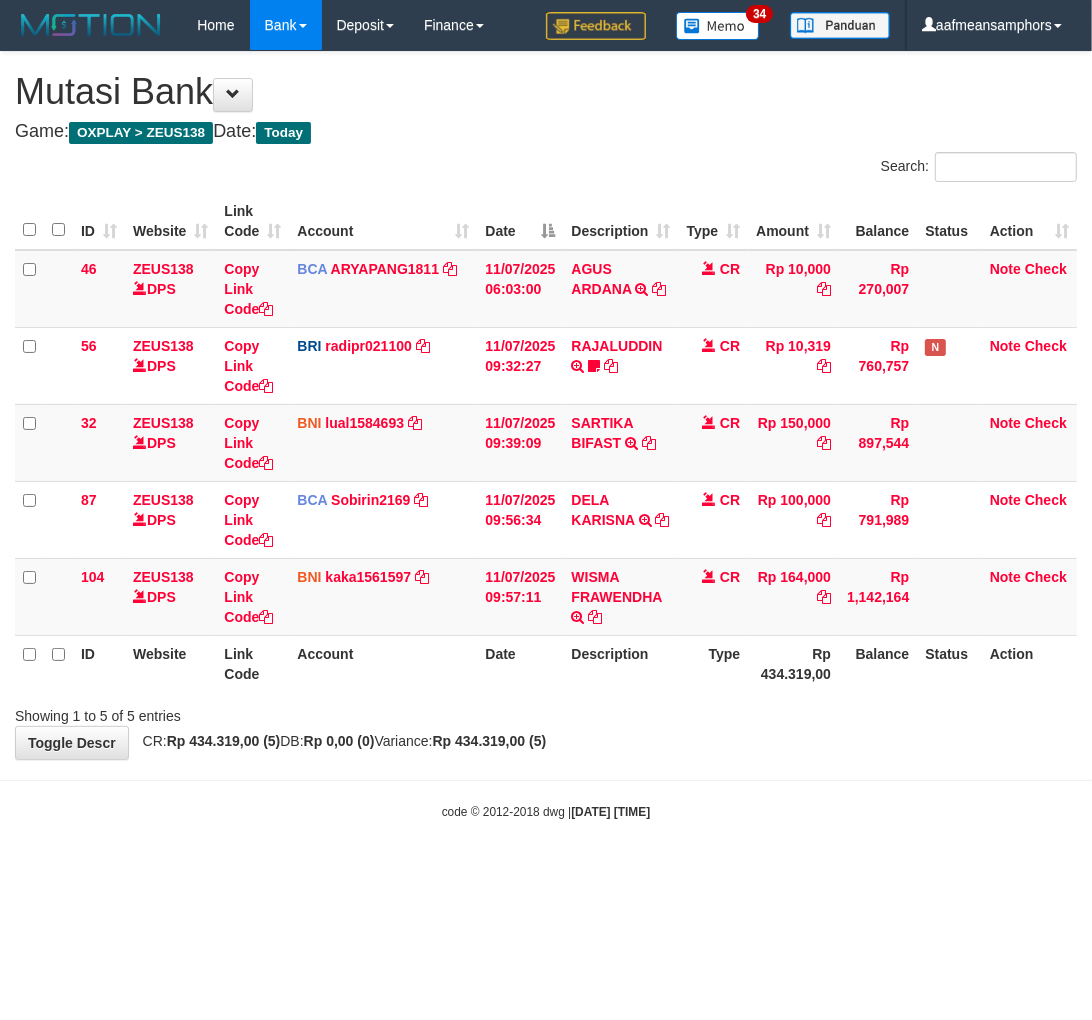 click on "**********" at bounding box center [546, 405] 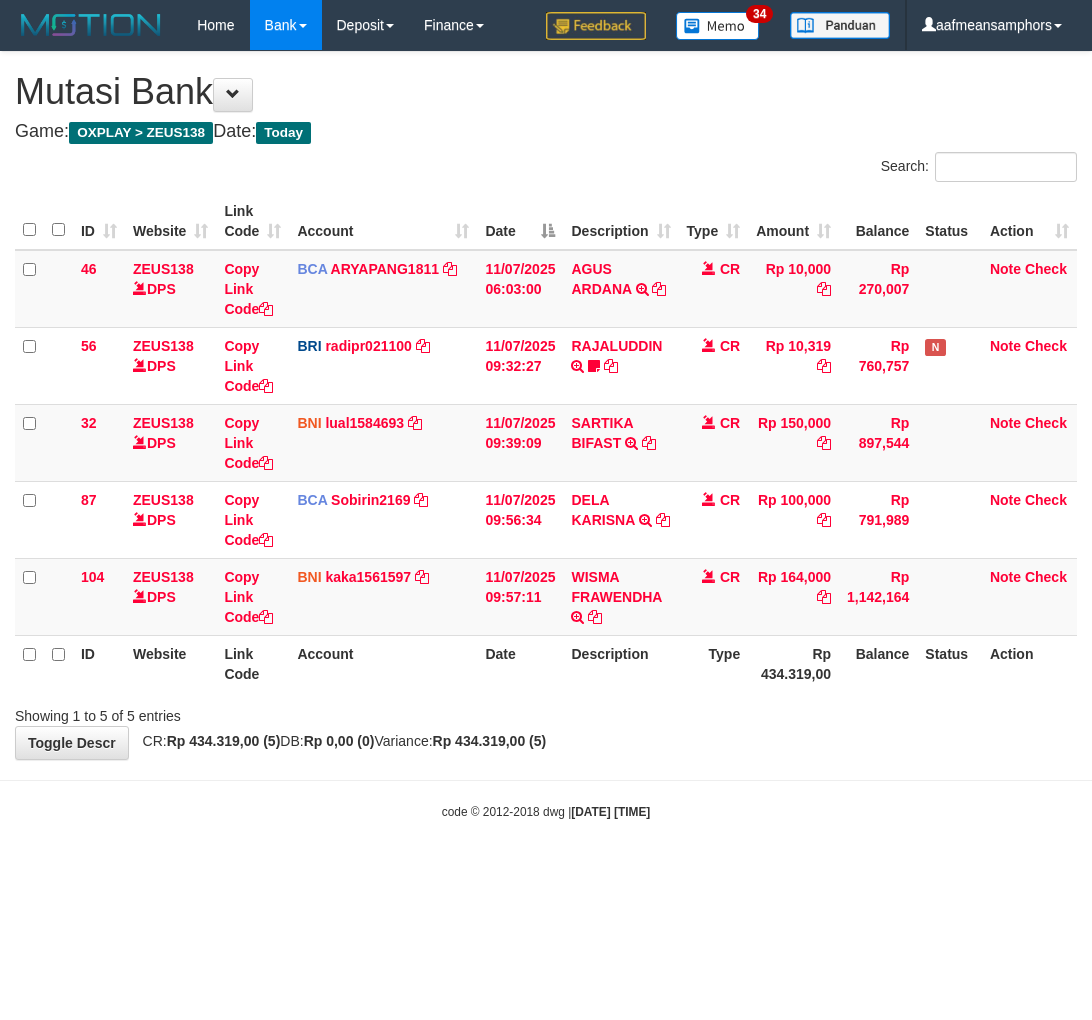 scroll, scrollTop: 0, scrollLeft: 0, axis: both 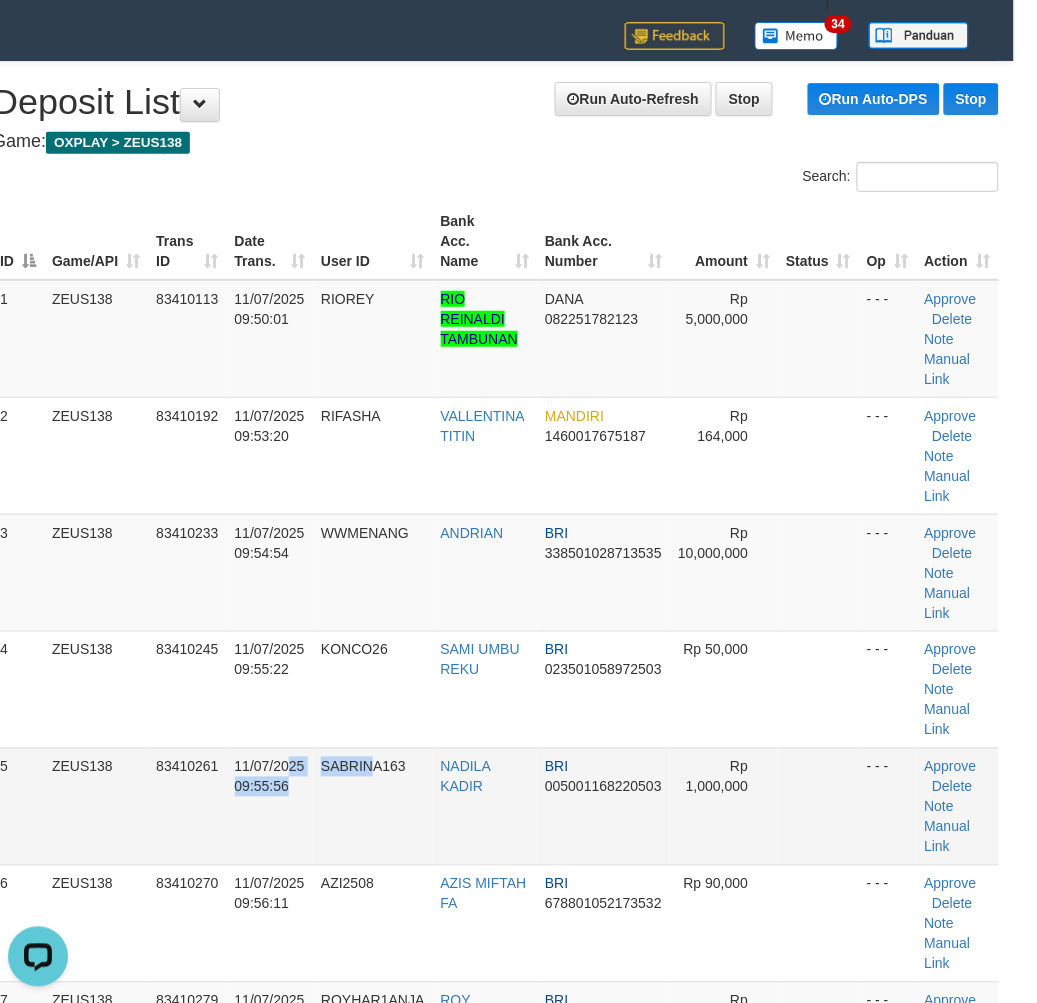 click on "5
ZEUS138
83410261
11/07/2025 09:55:56
SABRINA163
NADILA KADIR
BRI
005001168220503
Rp 1,000,000
- - -
Approve
Delete
Note
Manual Link" at bounding box center [495, 806] 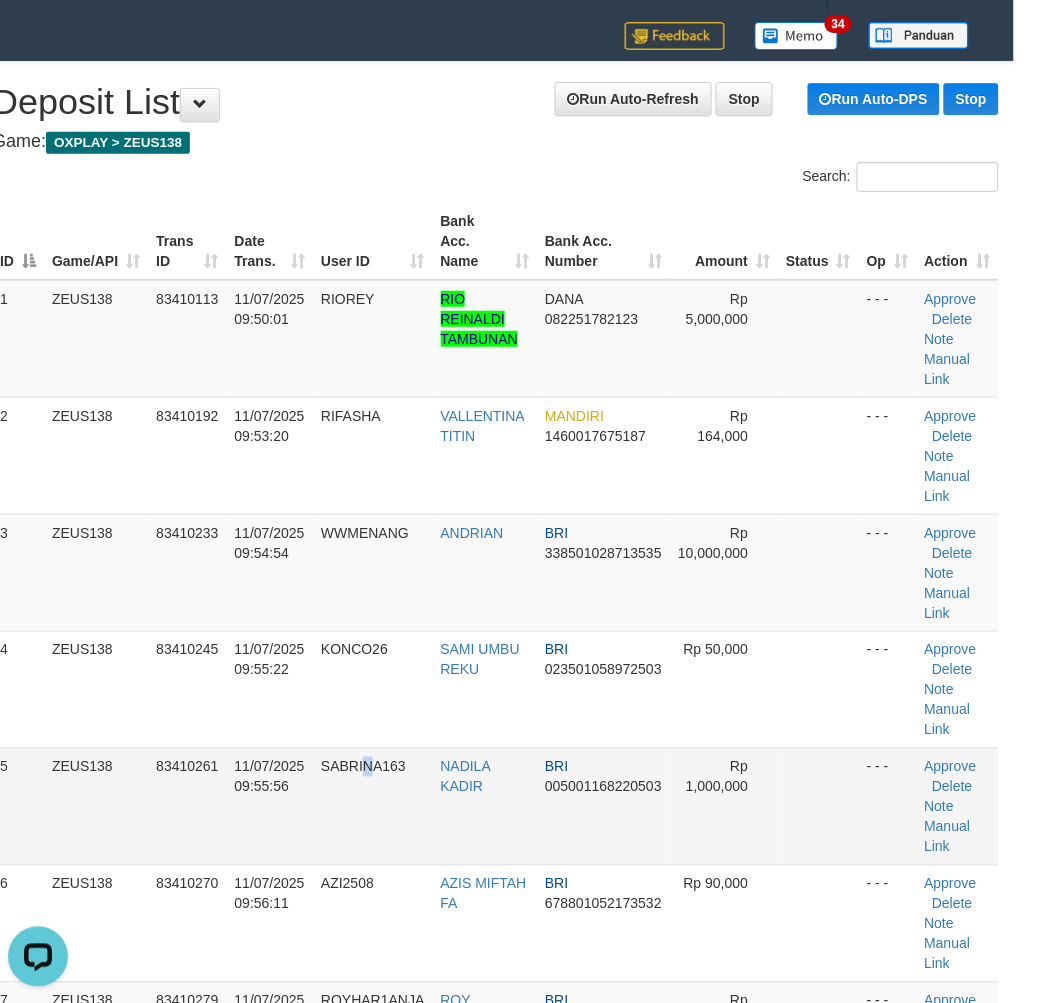 drag, startPoint x: 368, startPoint y: 784, endPoint x: 341, endPoint y: 781, distance: 27.166155 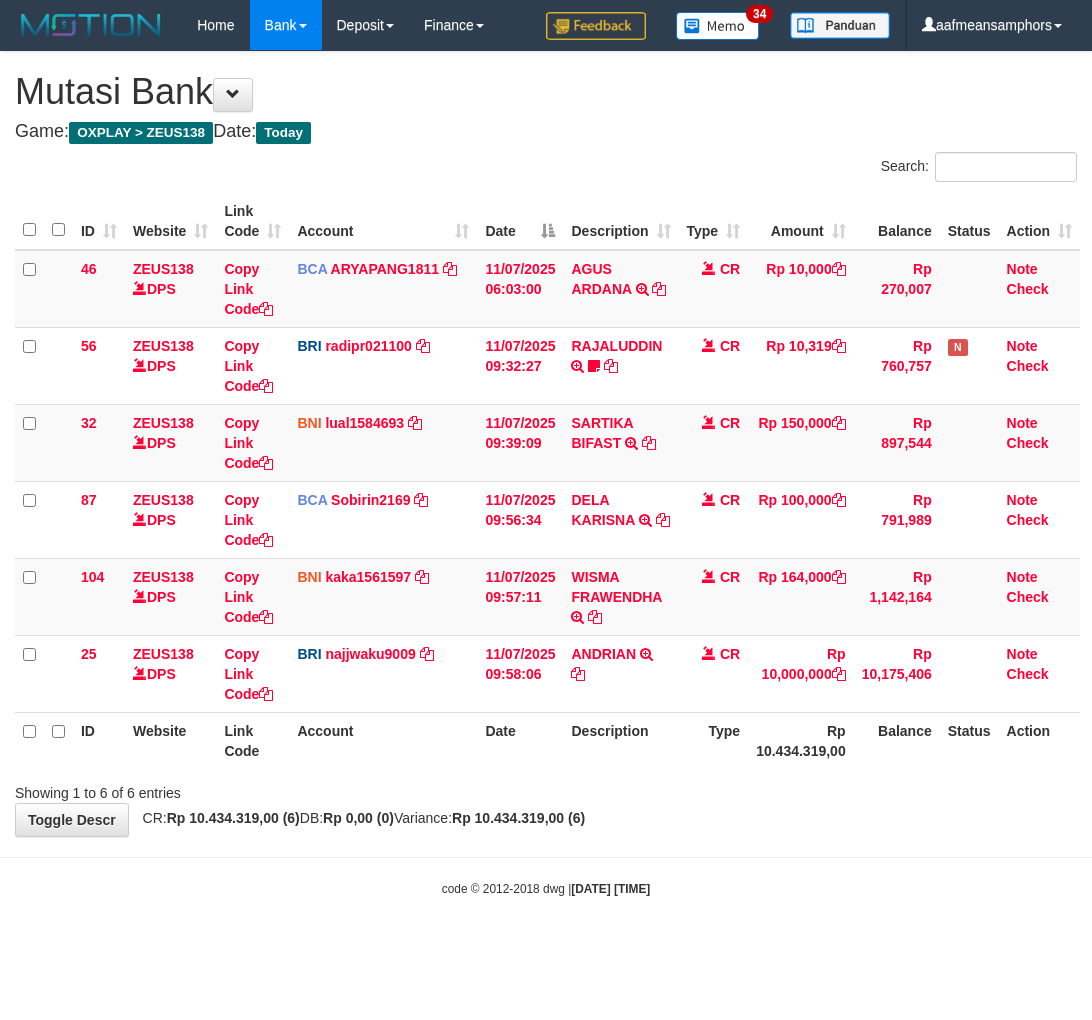 scroll, scrollTop: 0, scrollLeft: 0, axis: both 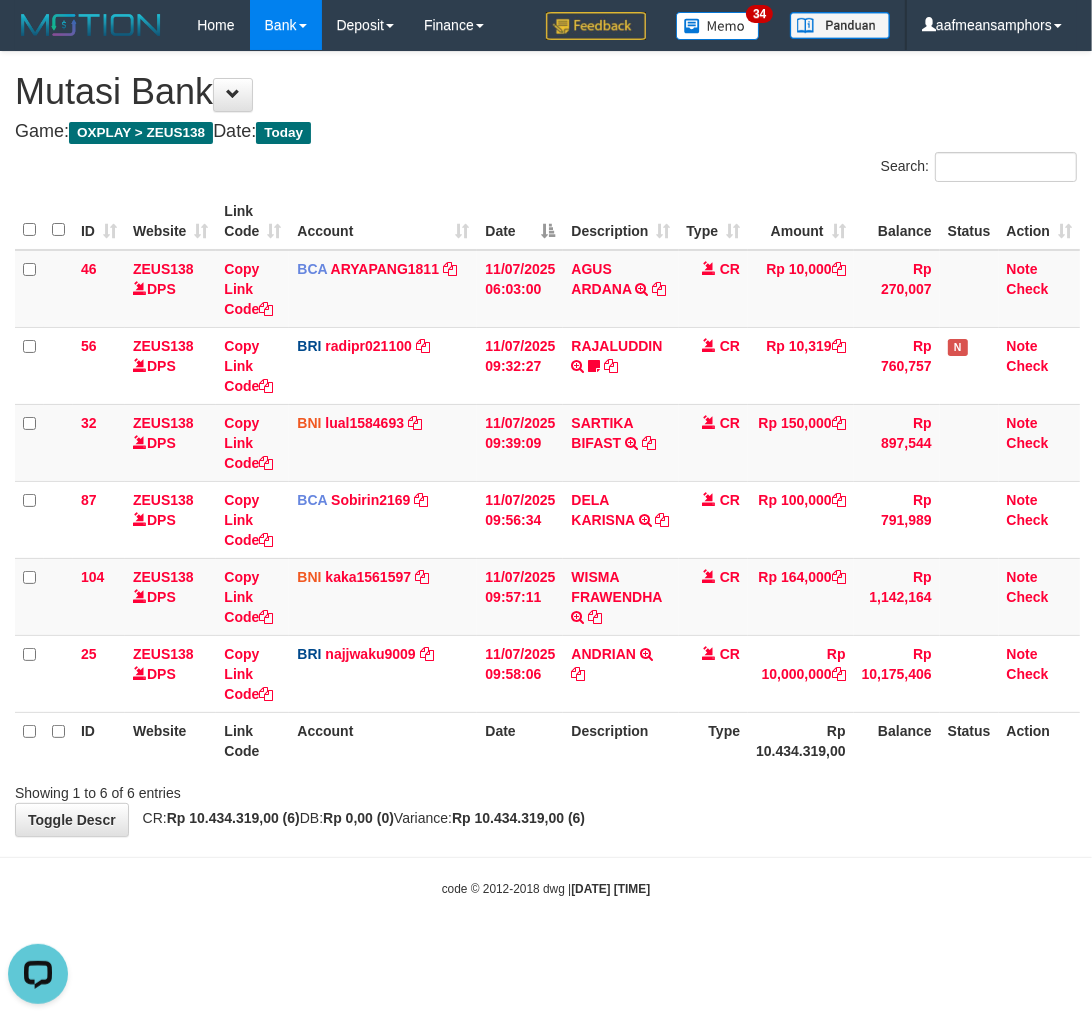 drag, startPoint x: 680, startPoint y: 895, endPoint x: 723, endPoint y: 866, distance: 51.86521 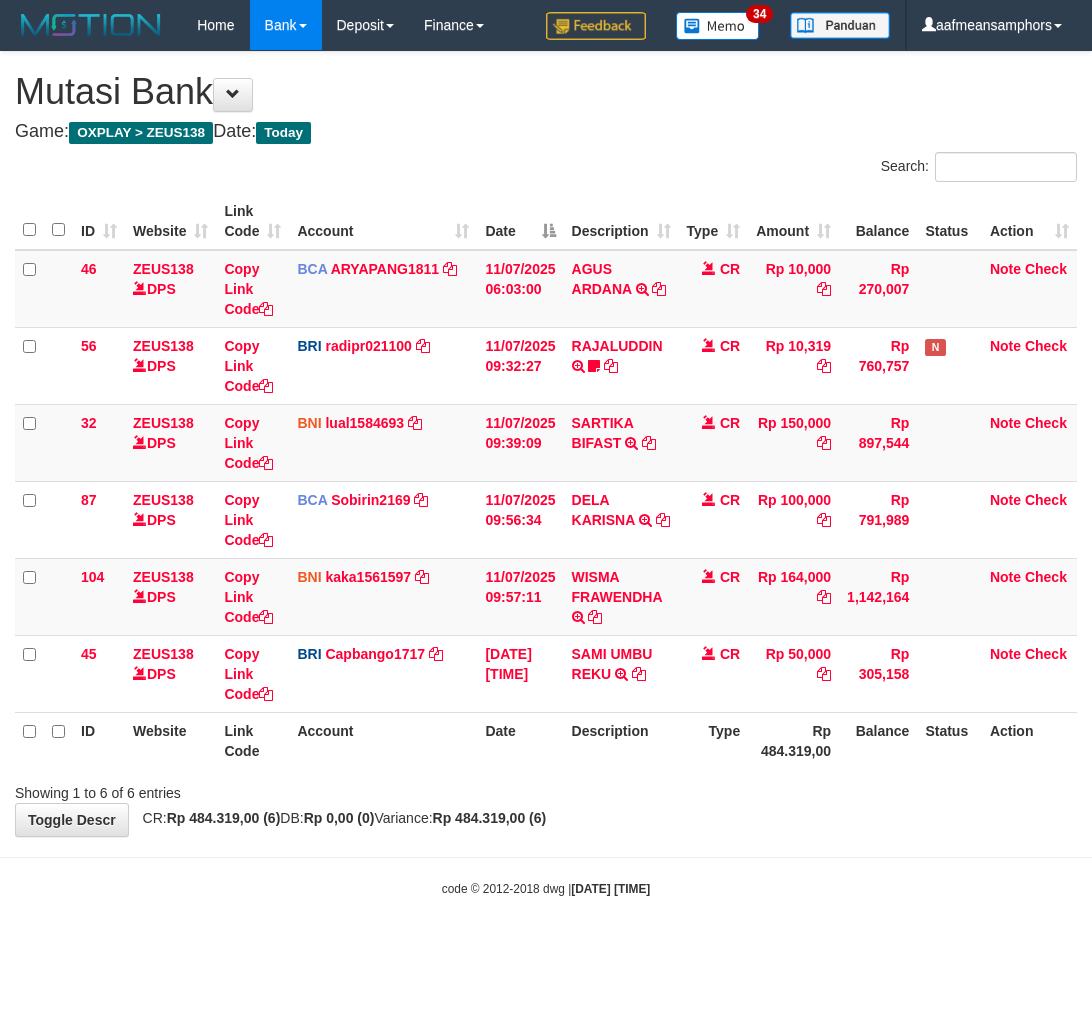 click on "**********" at bounding box center (546, 444) 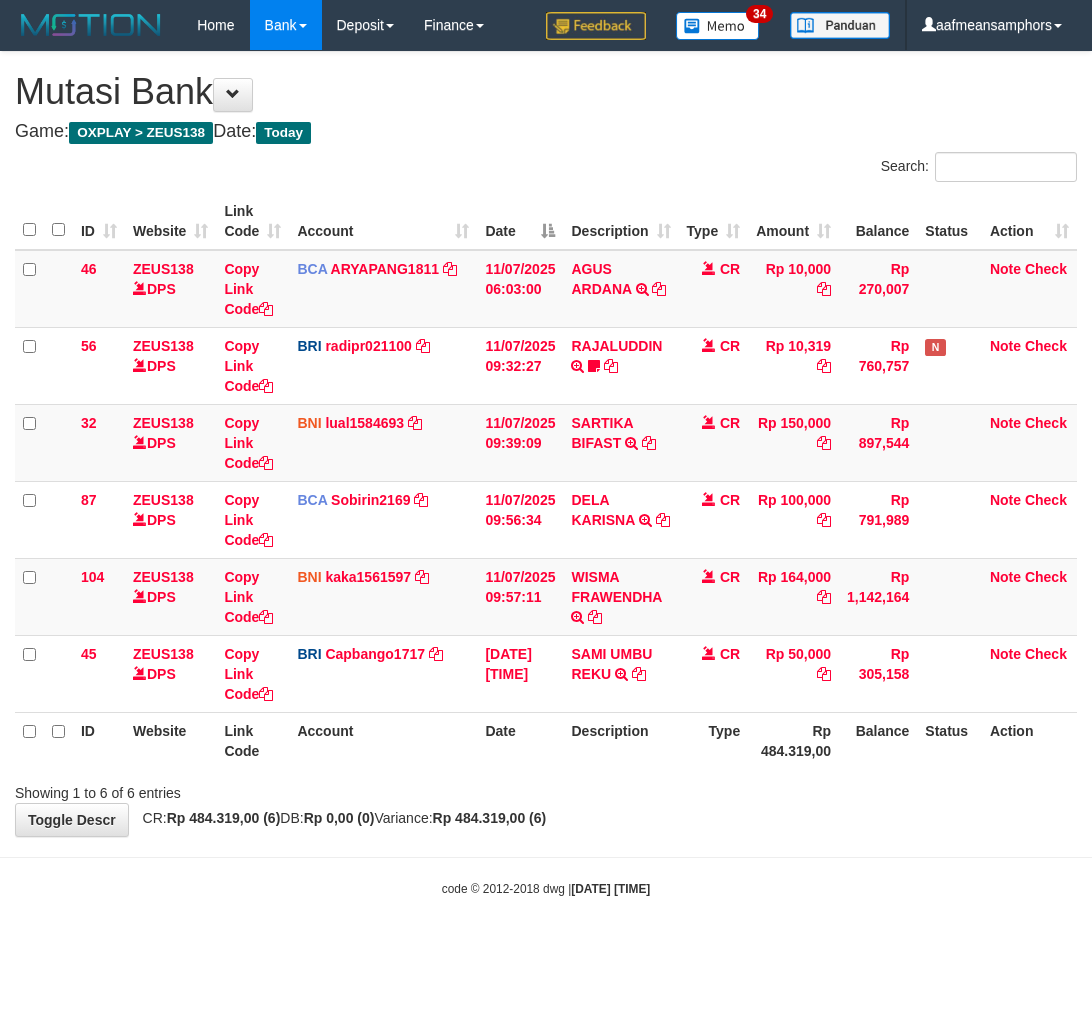 scroll, scrollTop: 0, scrollLeft: 0, axis: both 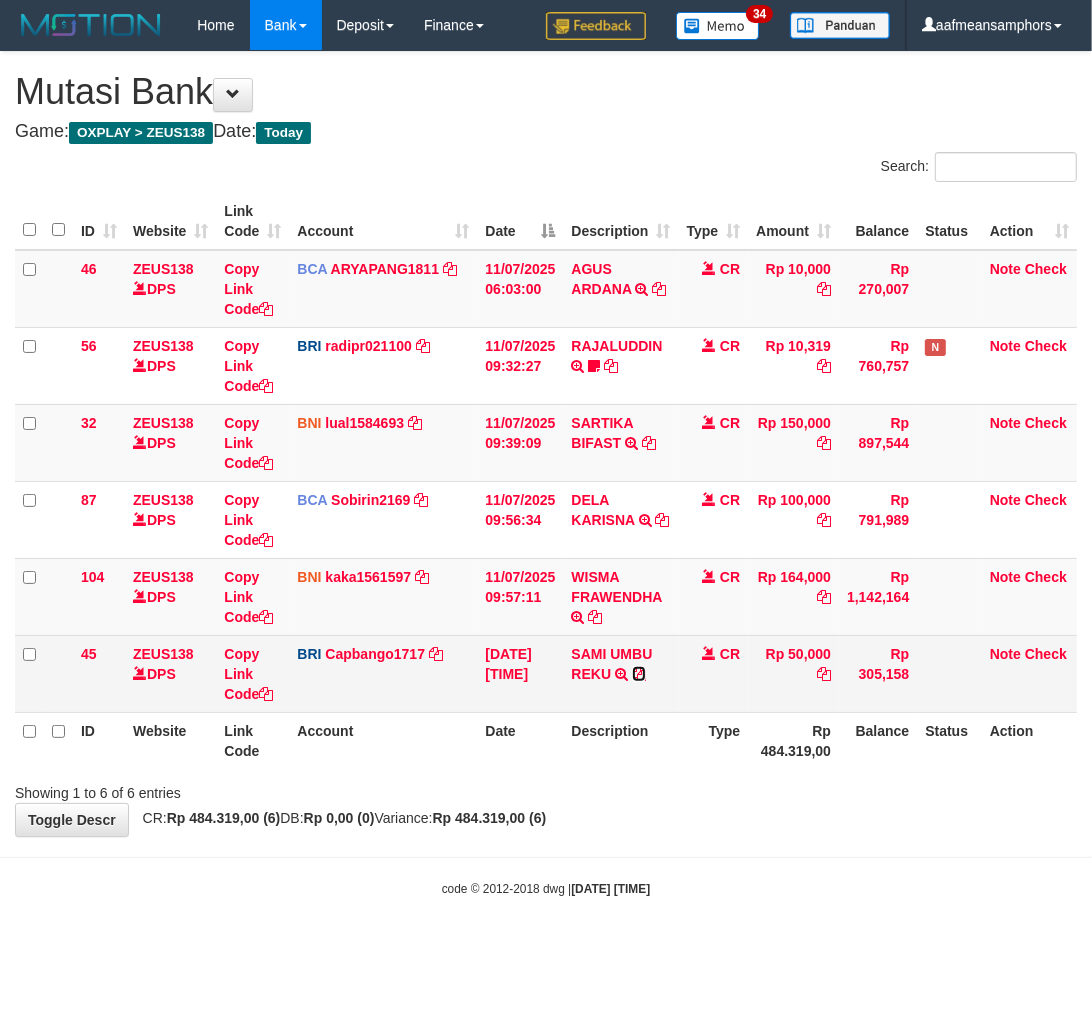 click at bounding box center (639, 674) 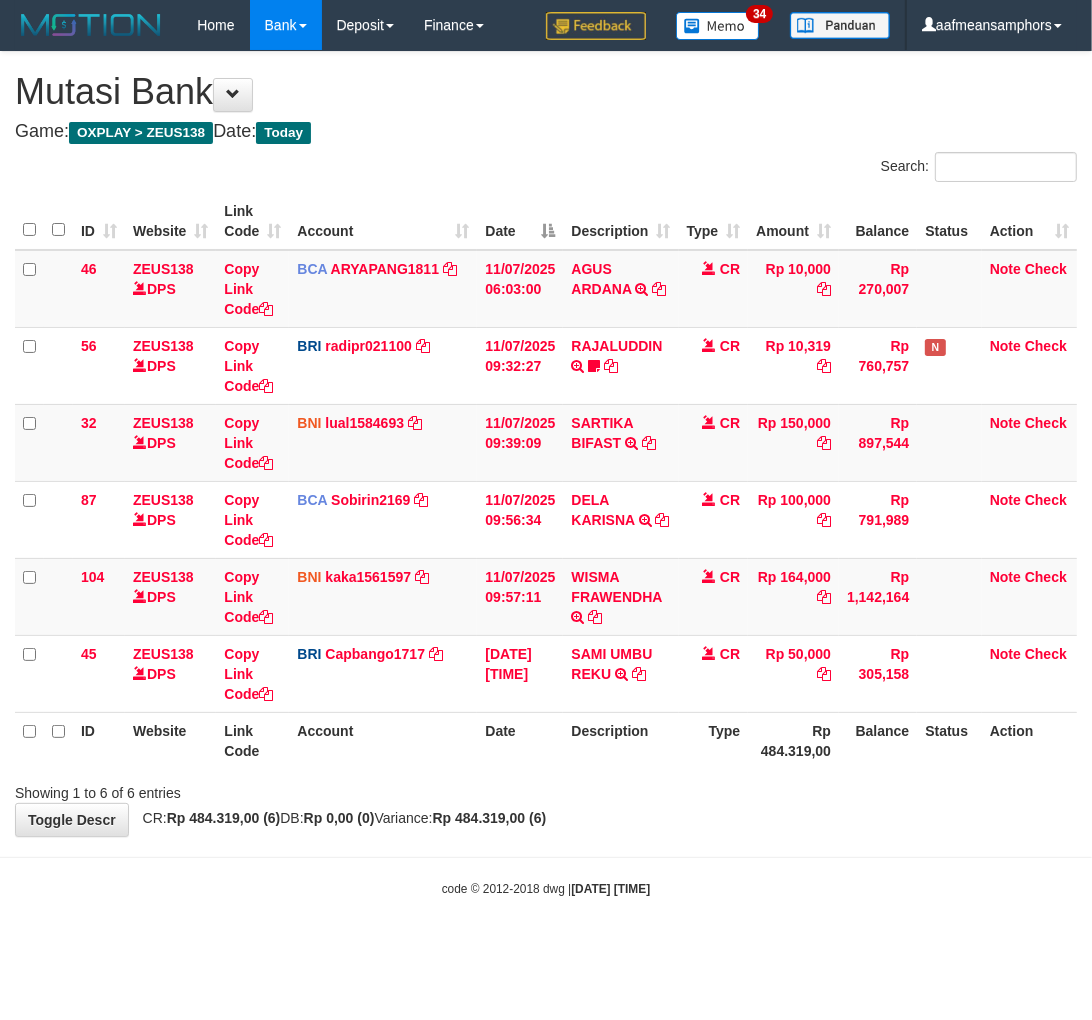 click on "Showing 1 to 6 of 6 entries" at bounding box center [546, 789] 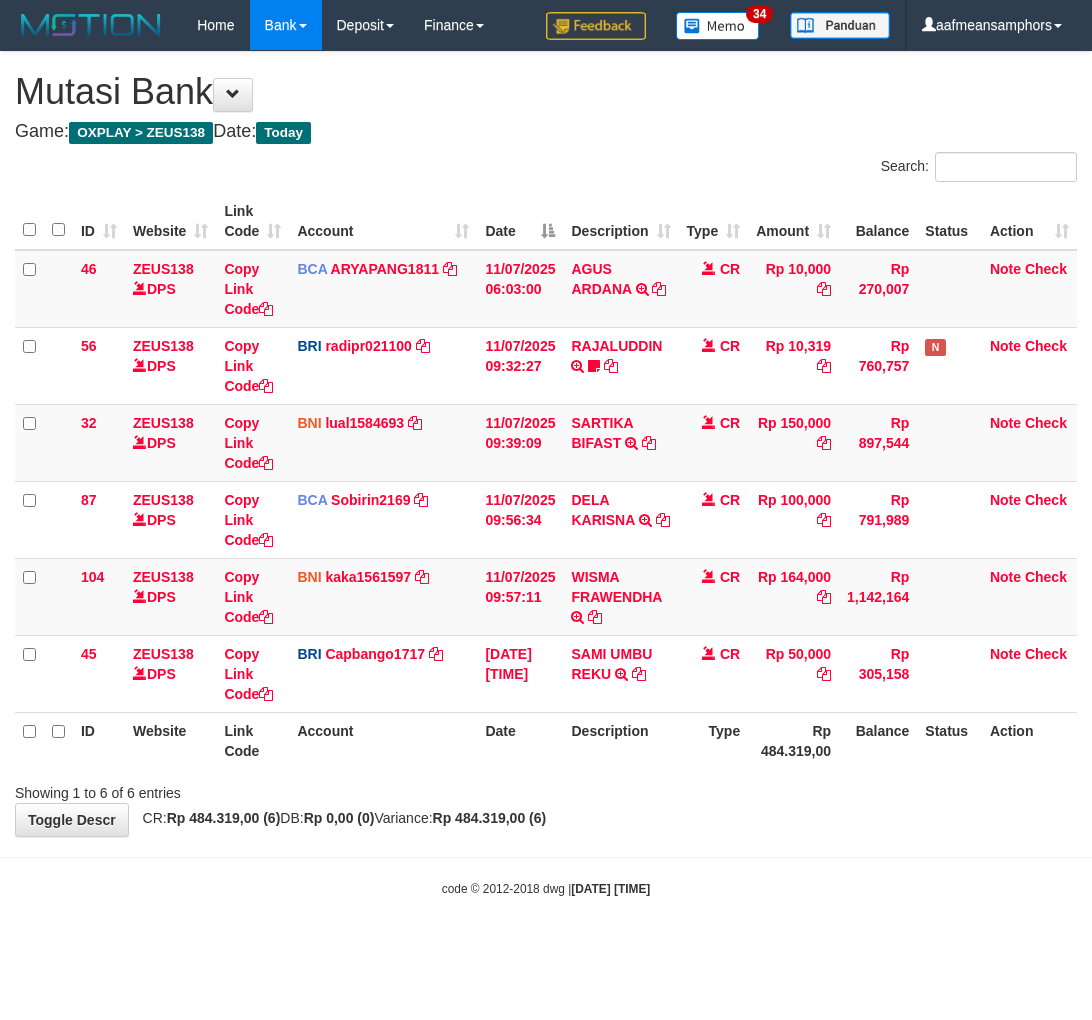 scroll, scrollTop: 0, scrollLeft: 0, axis: both 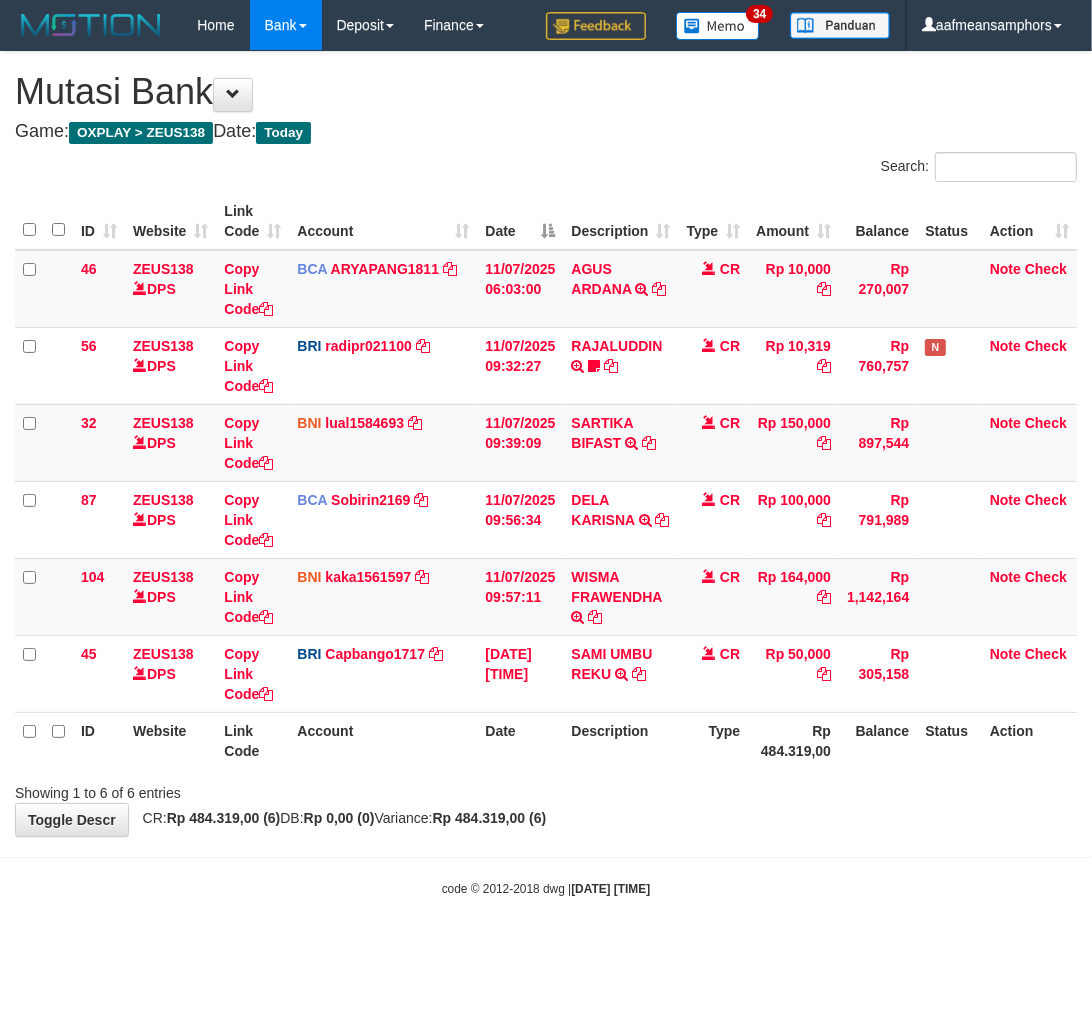 click on "Showing 1 to 6 of 6 entries" at bounding box center (546, 789) 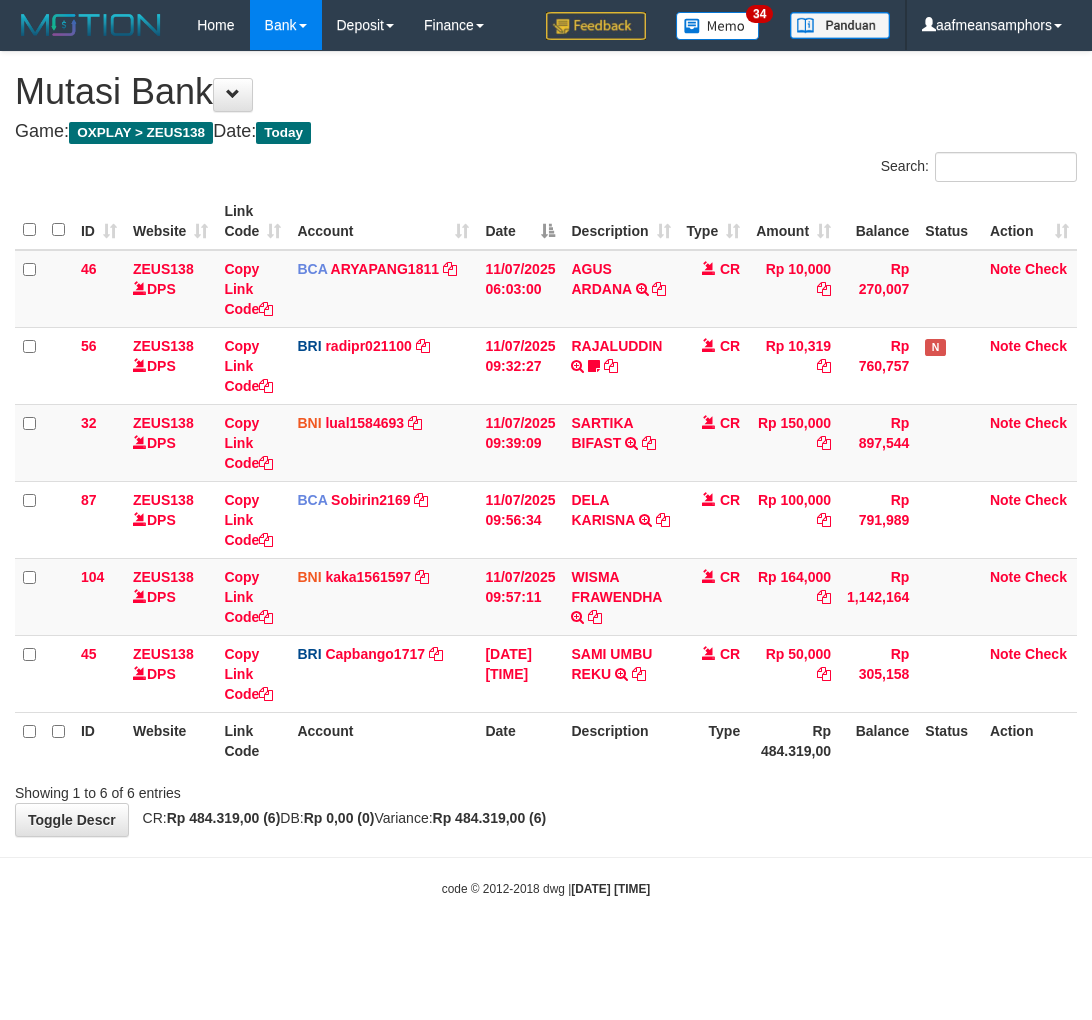 scroll, scrollTop: 0, scrollLeft: 0, axis: both 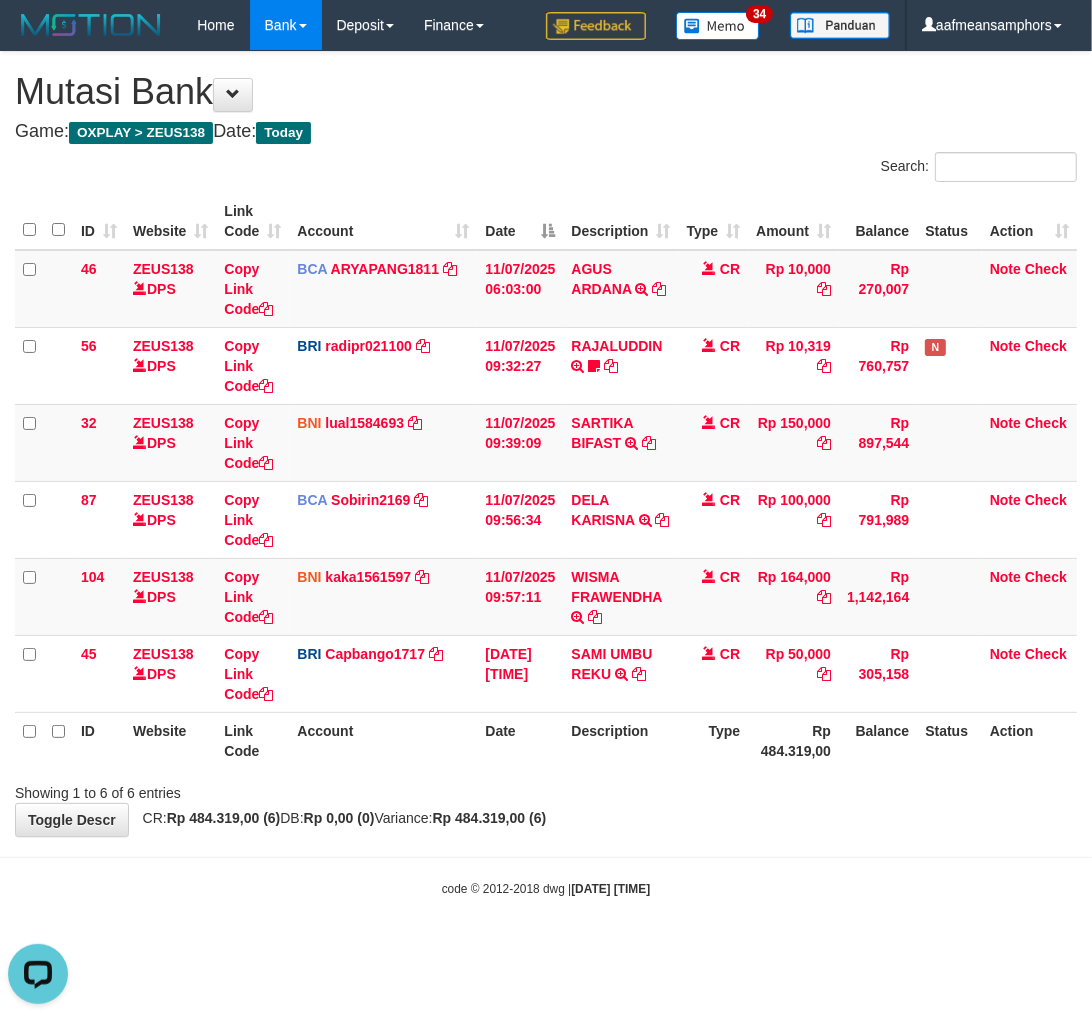 drag, startPoint x: 582, startPoint y: 785, endPoint x: 692, endPoint y: 755, distance: 114.01754 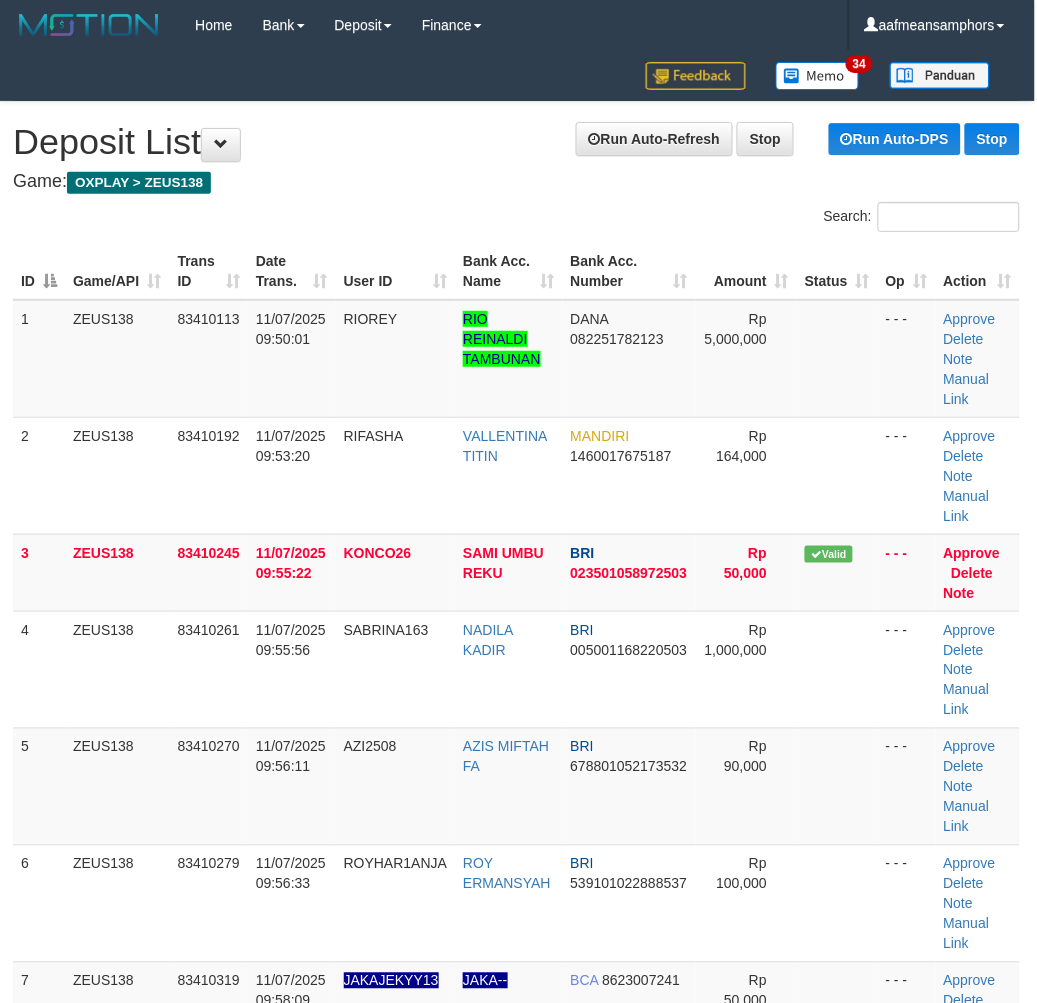 scroll, scrollTop: 0, scrollLeft: 25, axis: horizontal 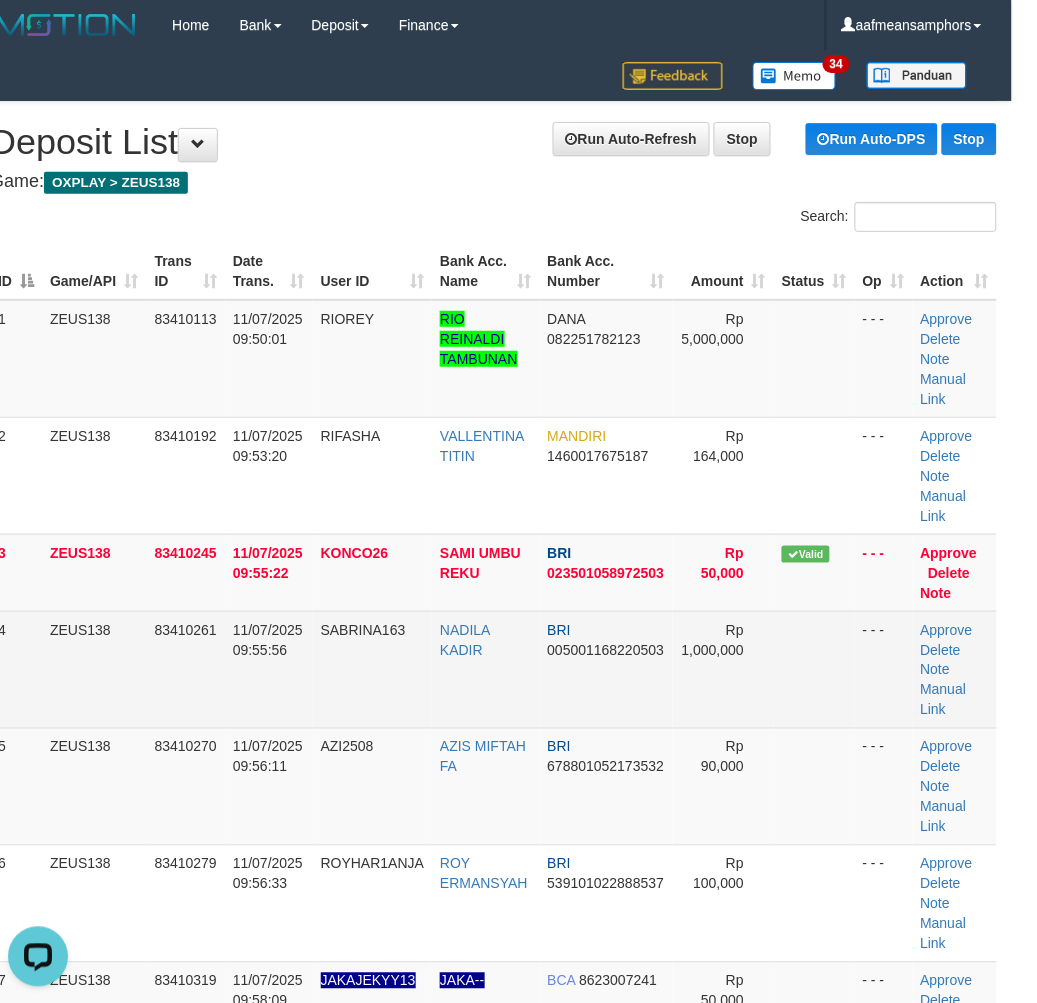 click on "SABRINA163" at bounding box center [372, 669] 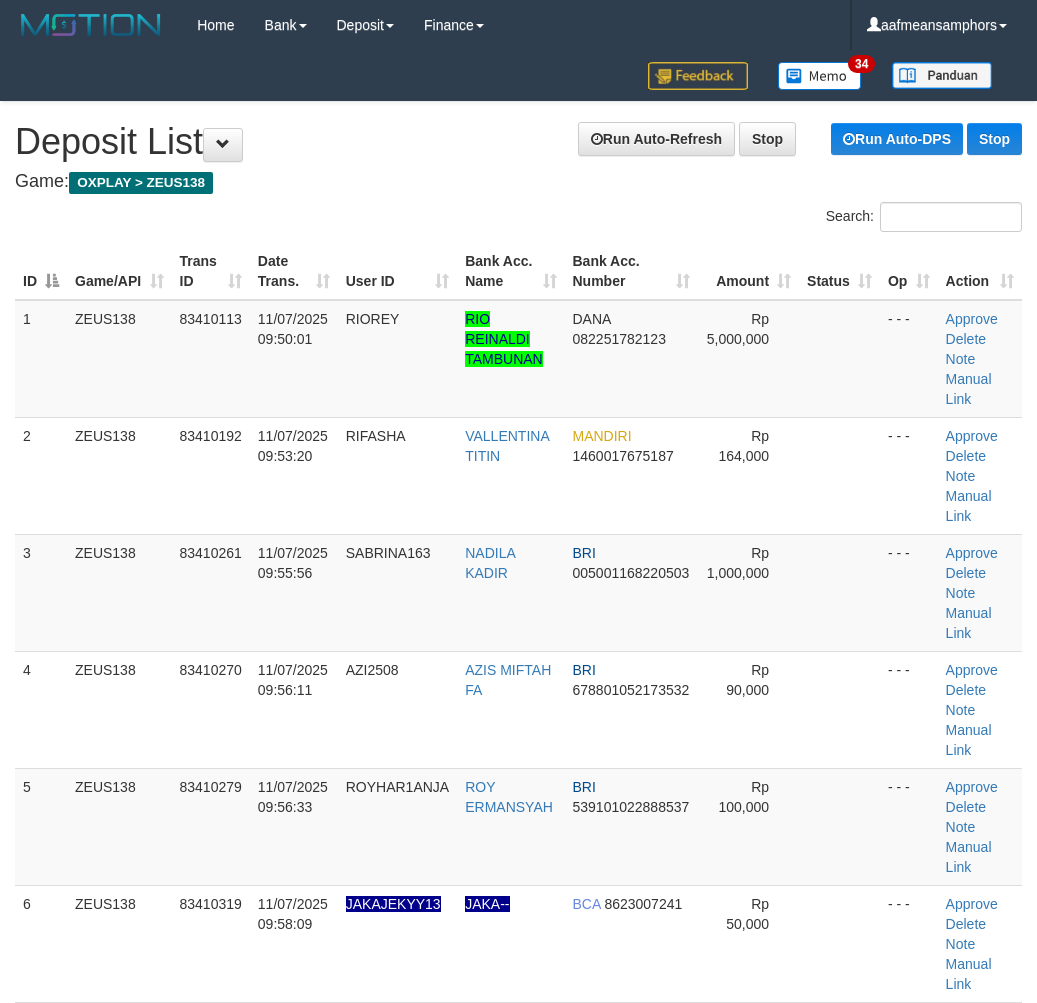 scroll, scrollTop: 0, scrollLeft: 25, axis: horizontal 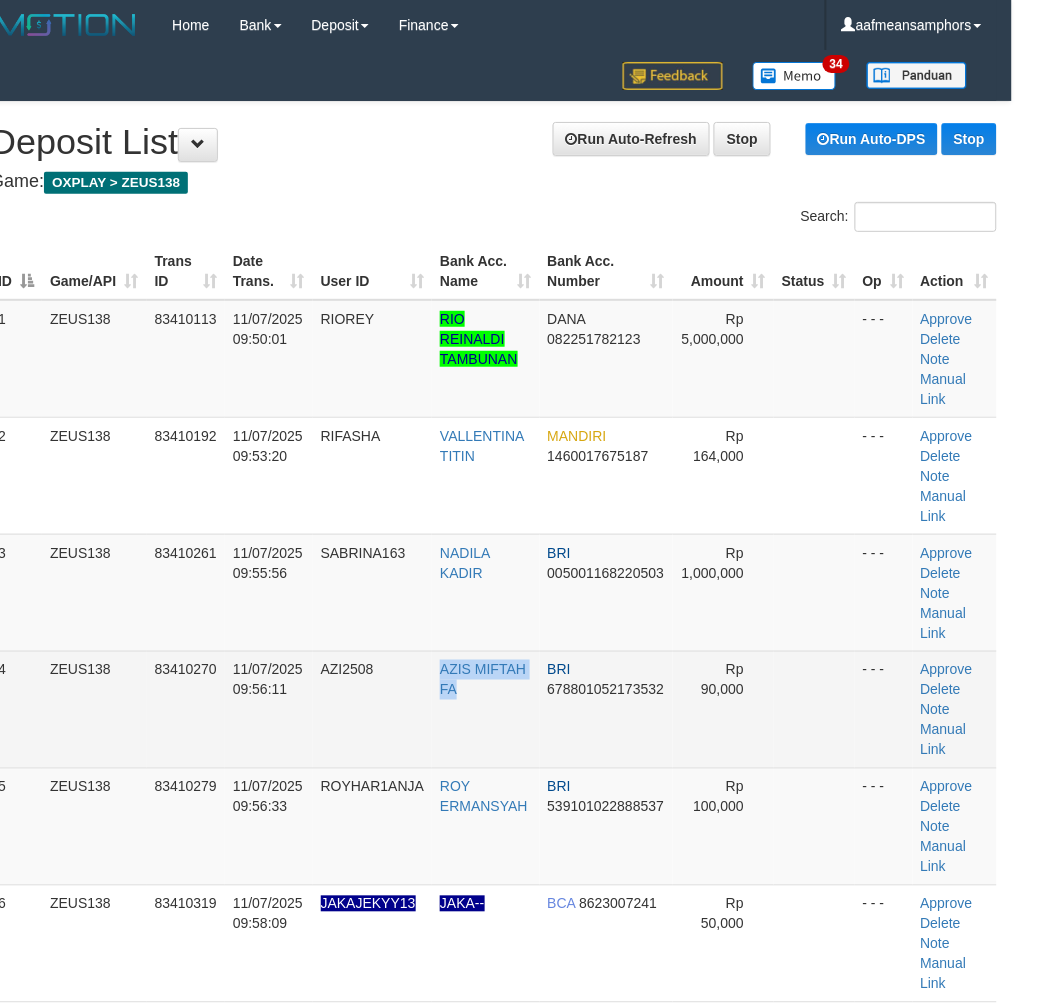 drag, startPoint x: 461, startPoint y: 694, endPoint x: 2, endPoint y: 704, distance: 459.10892 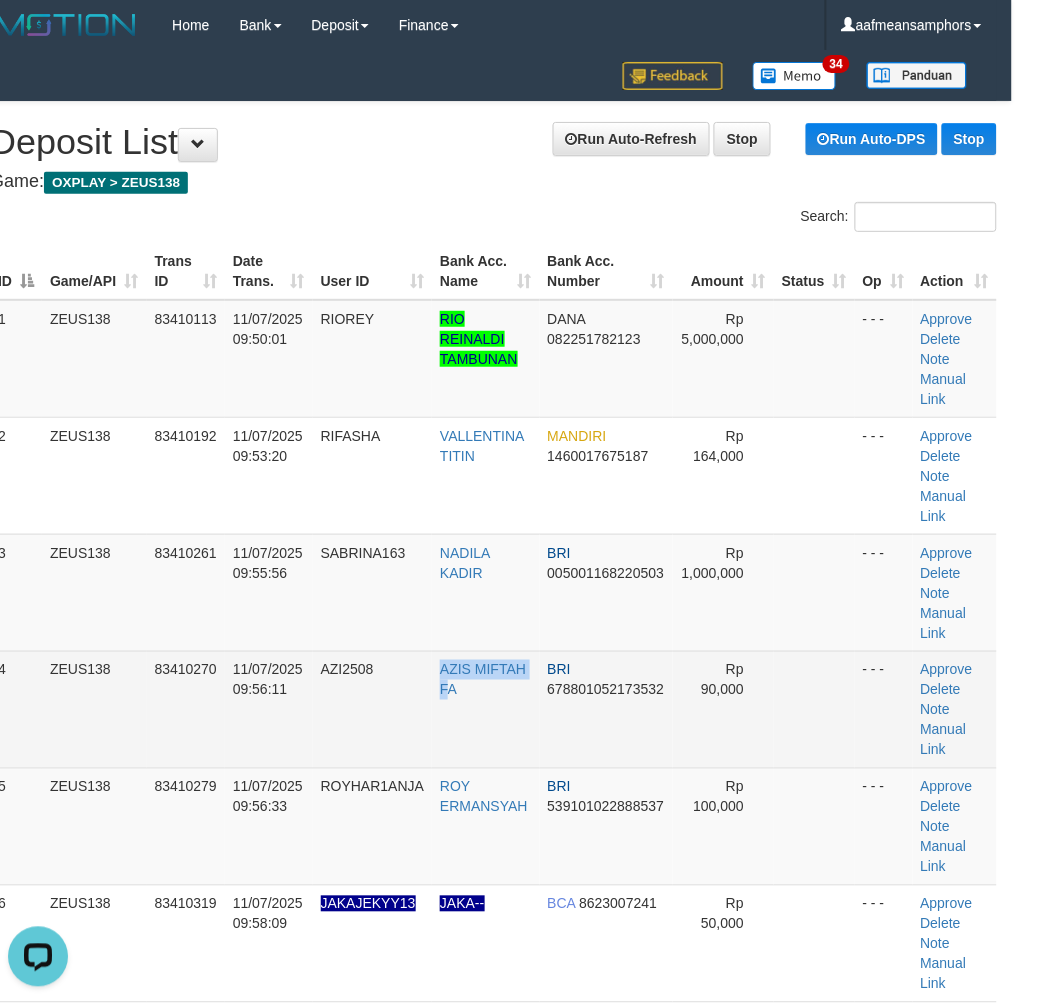 scroll, scrollTop: 0, scrollLeft: 0, axis: both 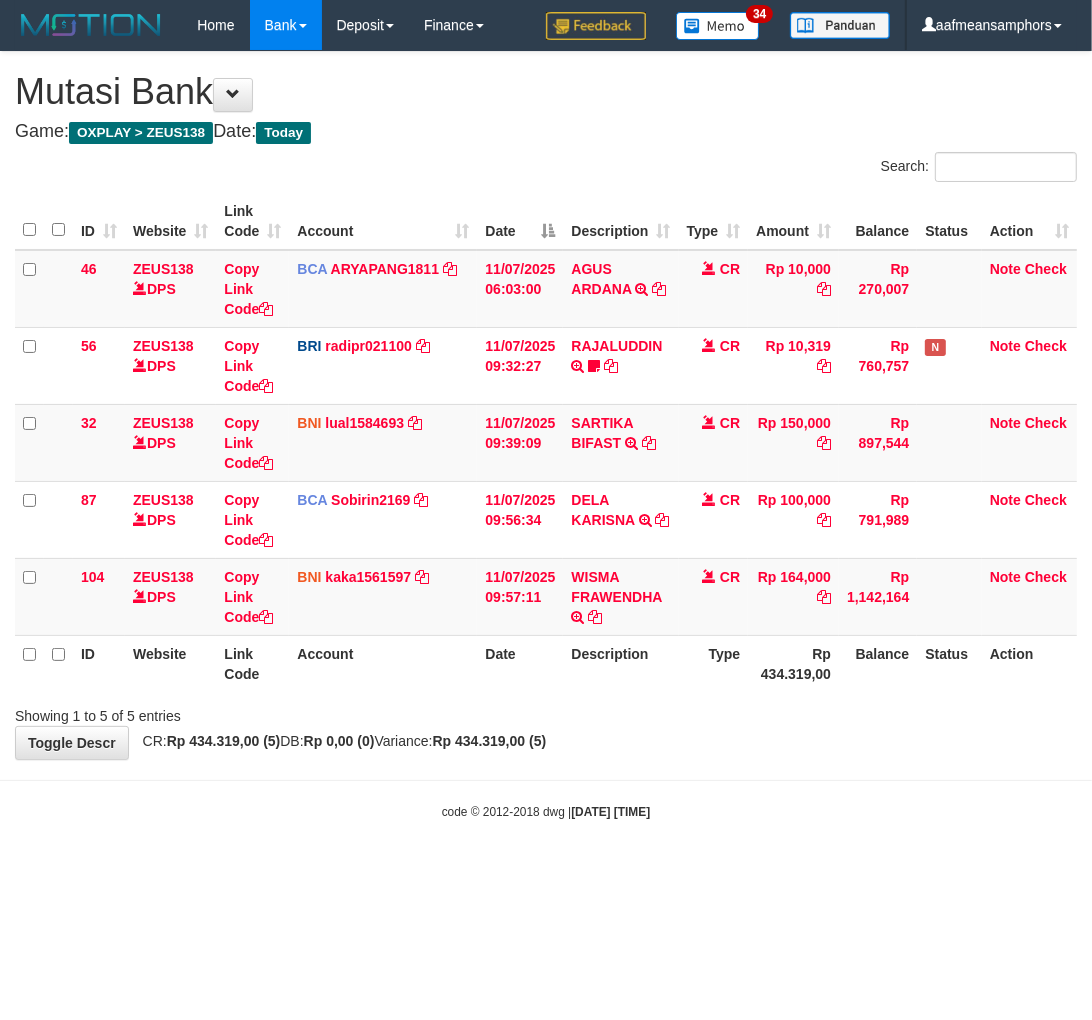 click on "Type" at bounding box center (714, 663) 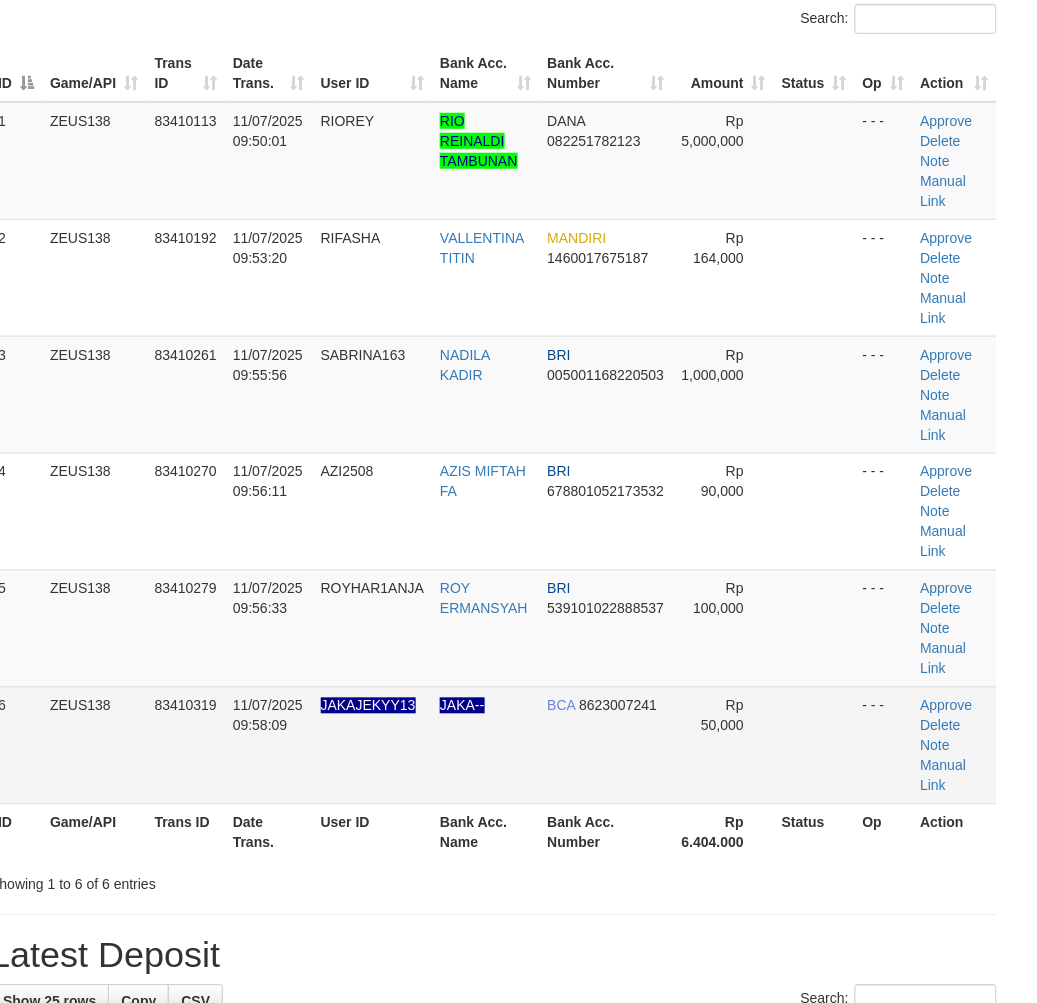 scroll, scrollTop: 222, scrollLeft: 25, axis: both 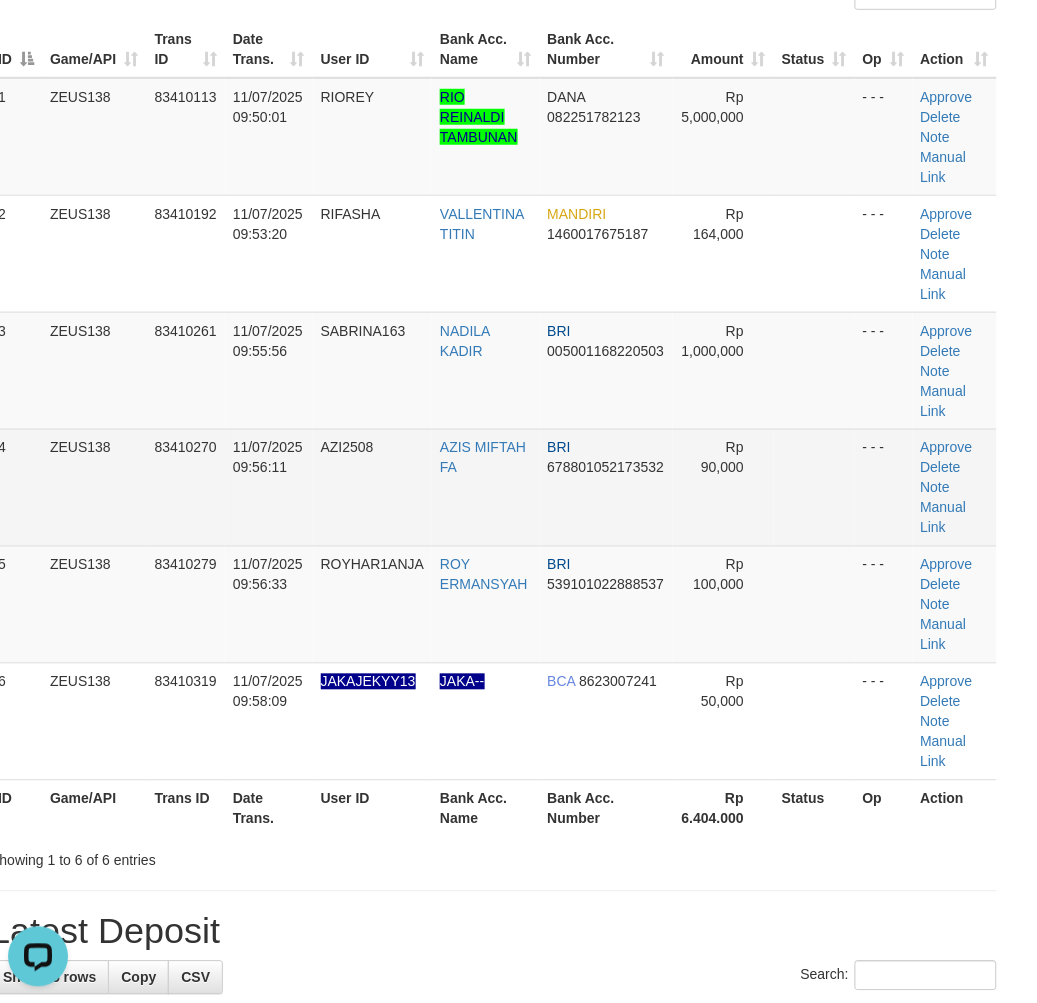 click on "4
ZEUS138
83410270
11/07/2025 09:56:11
AZI2508
AZIS MIFTAH FA
BRI
678801052173532
Rp 90,000
- - -
Approve
Delete
Note
Manual Link" at bounding box center [493, 487] 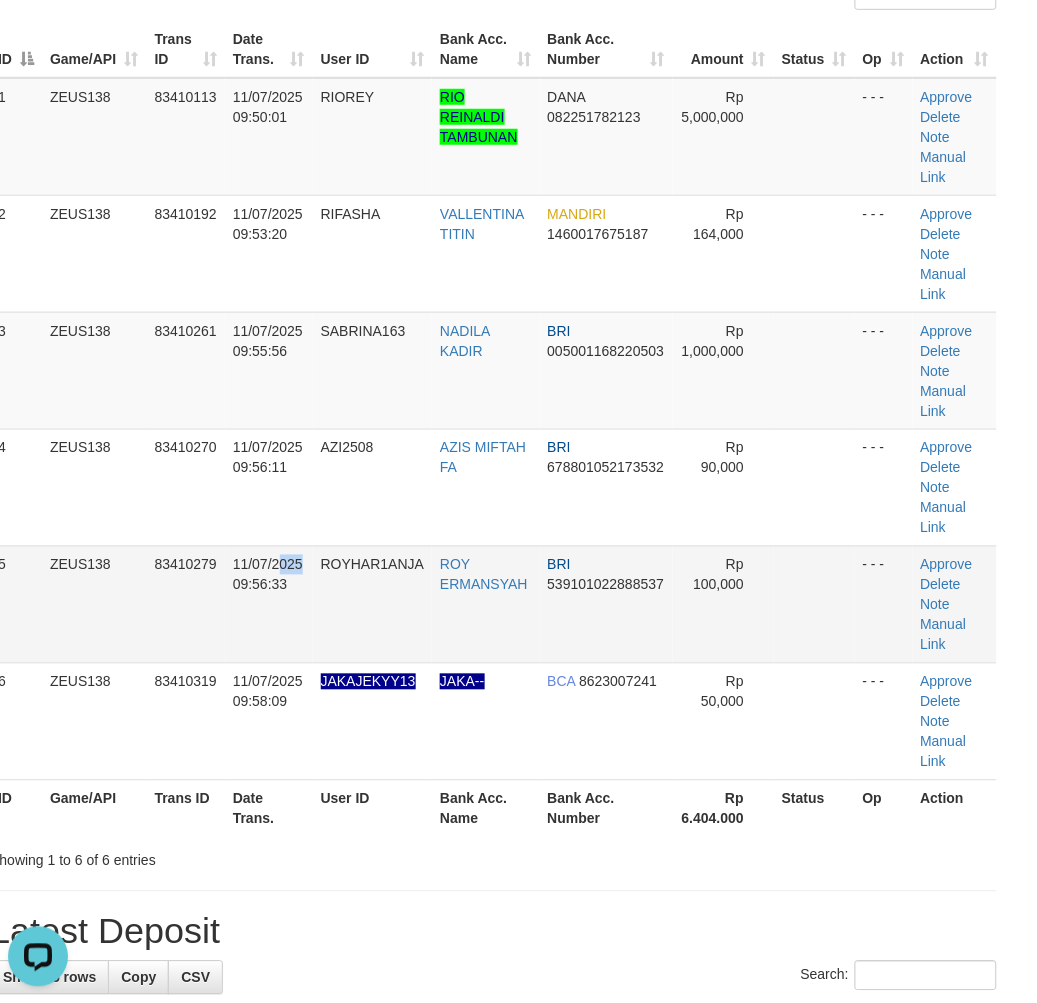 drag, startPoint x: 297, startPoint y: 550, endPoint x: 76, endPoint y: 592, distance: 224.95555 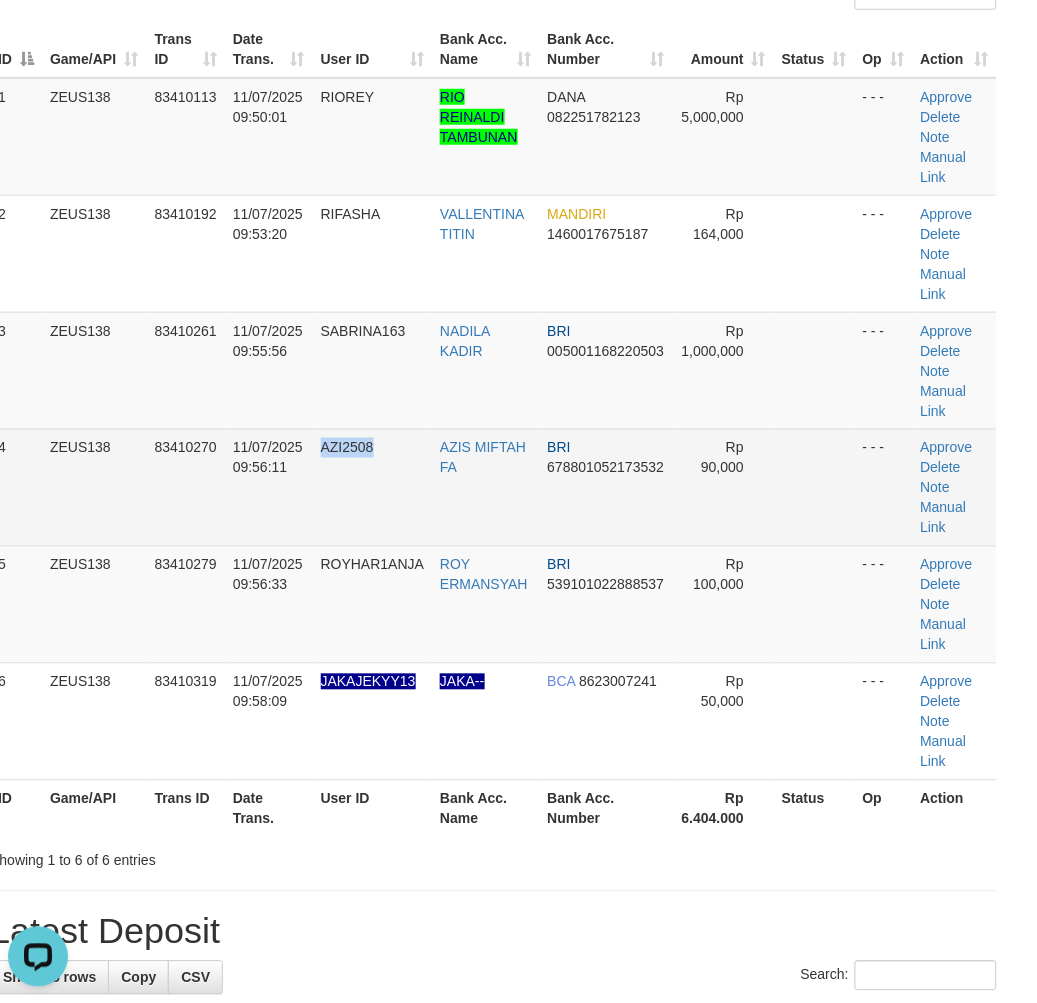 click on "AZI2508" at bounding box center (372, 487) 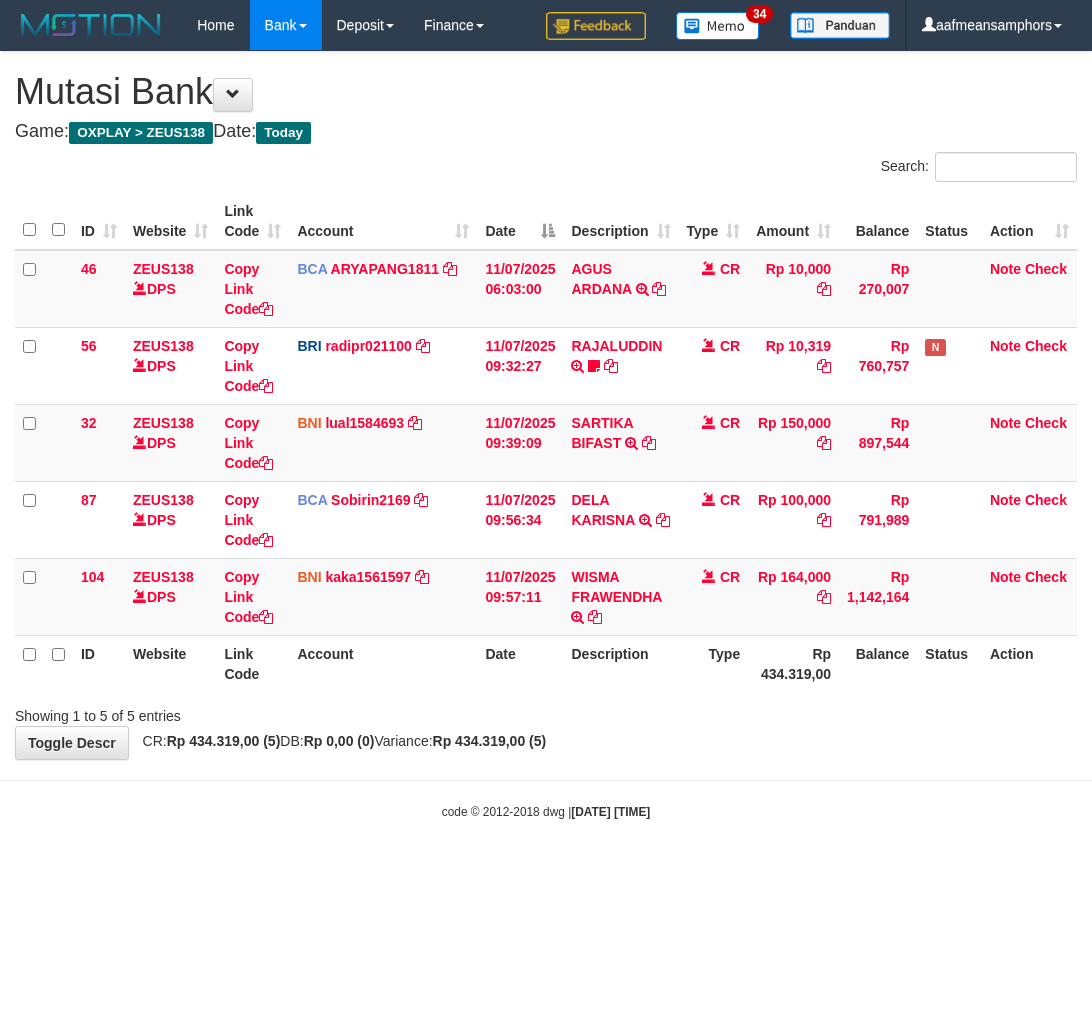 scroll, scrollTop: 0, scrollLeft: 0, axis: both 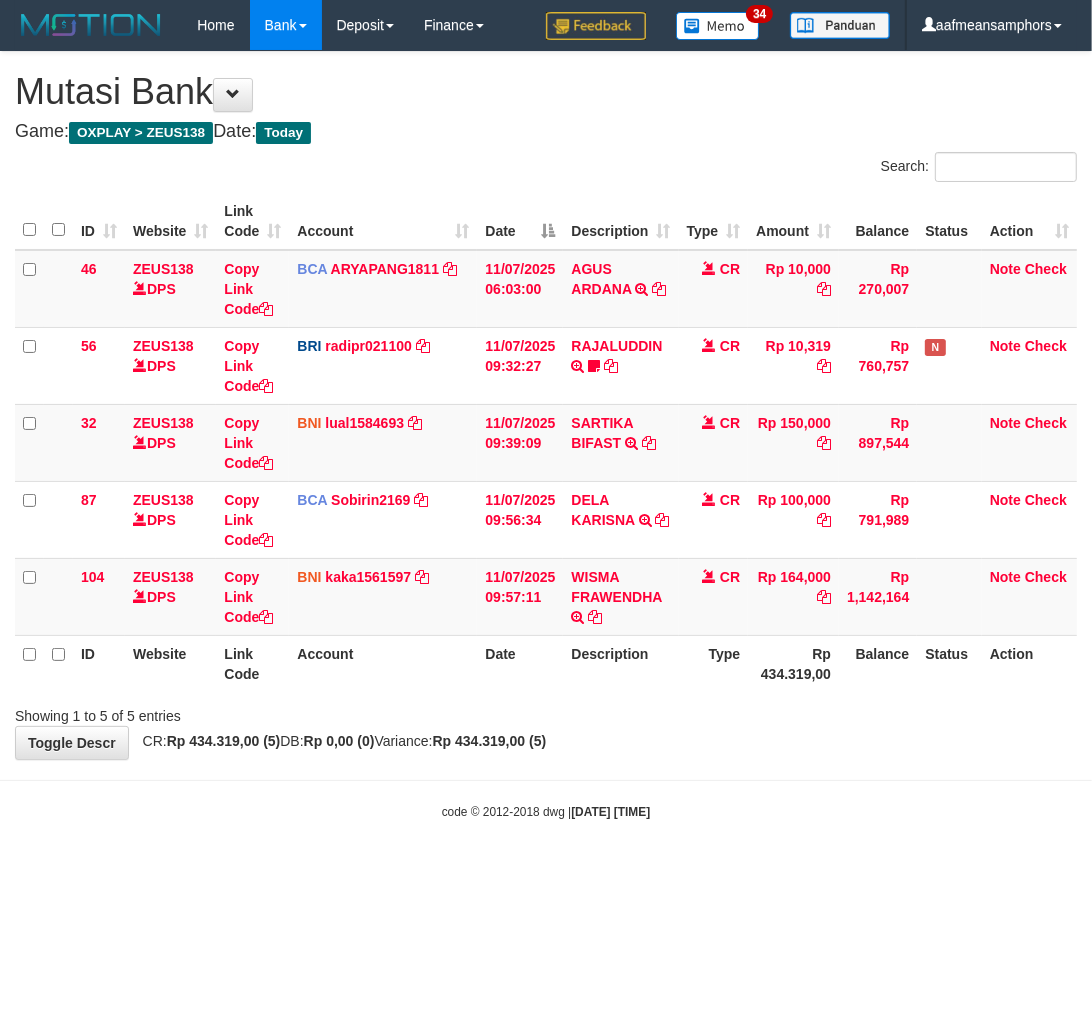click on "Toggle navigation
Home
Bank
Account List
Load
By Website
Group
[OXPLAY]													ZEUS138
By Load Group (DPS)" at bounding box center (546, 435) 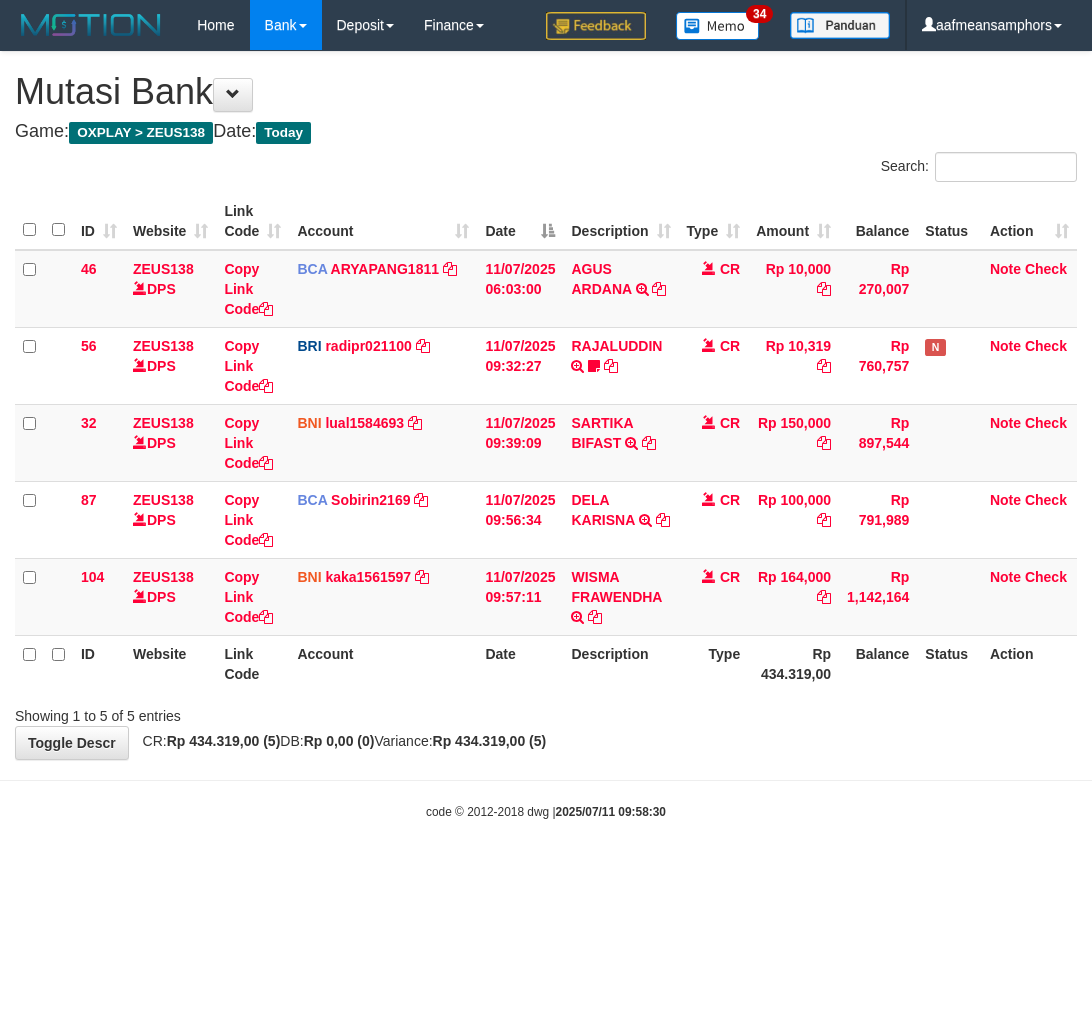 scroll, scrollTop: 0, scrollLeft: 0, axis: both 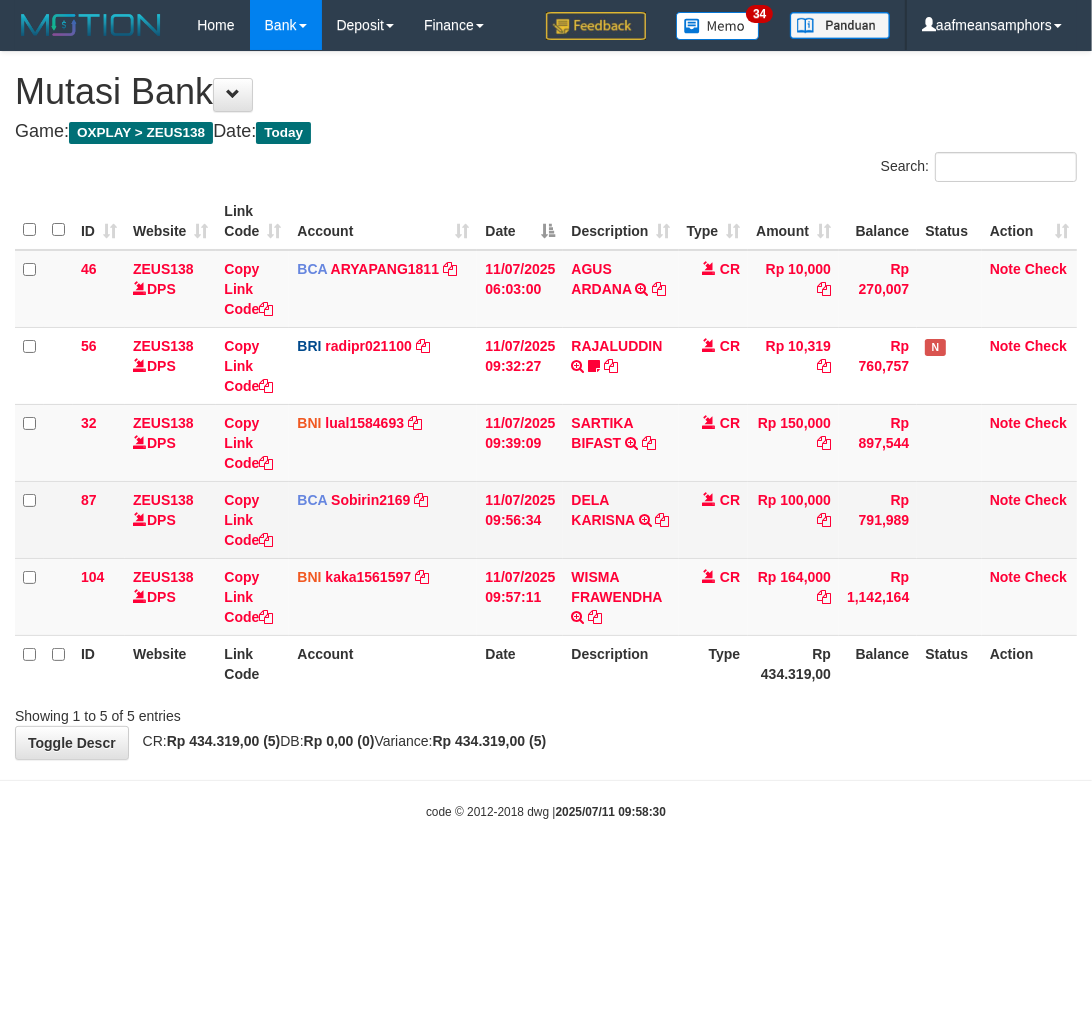 click on "DELA KARISNA         TRSF E-BANKING CR 1107/FTSCY/WS95051
100000.002025071149717694 TRFDN-DELA KARISNAESPAY DEBIT INDONE" at bounding box center (620, 519) 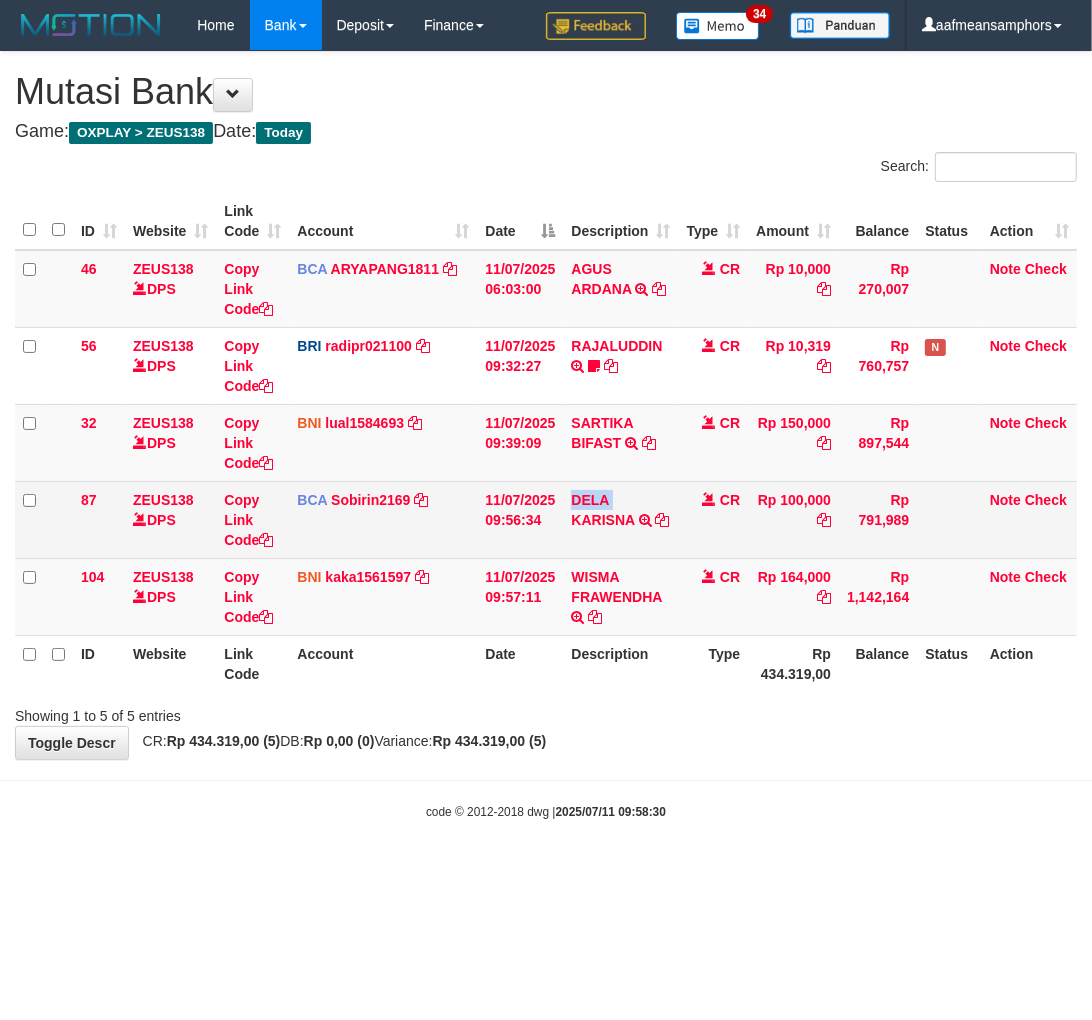 click on "DELA KARISNA         TRSF E-BANKING CR 1107/FTSCY/WS95051
100000.002025071149717694 TRFDN-DELA KARISNAESPAY DEBIT INDONE" at bounding box center [620, 519] 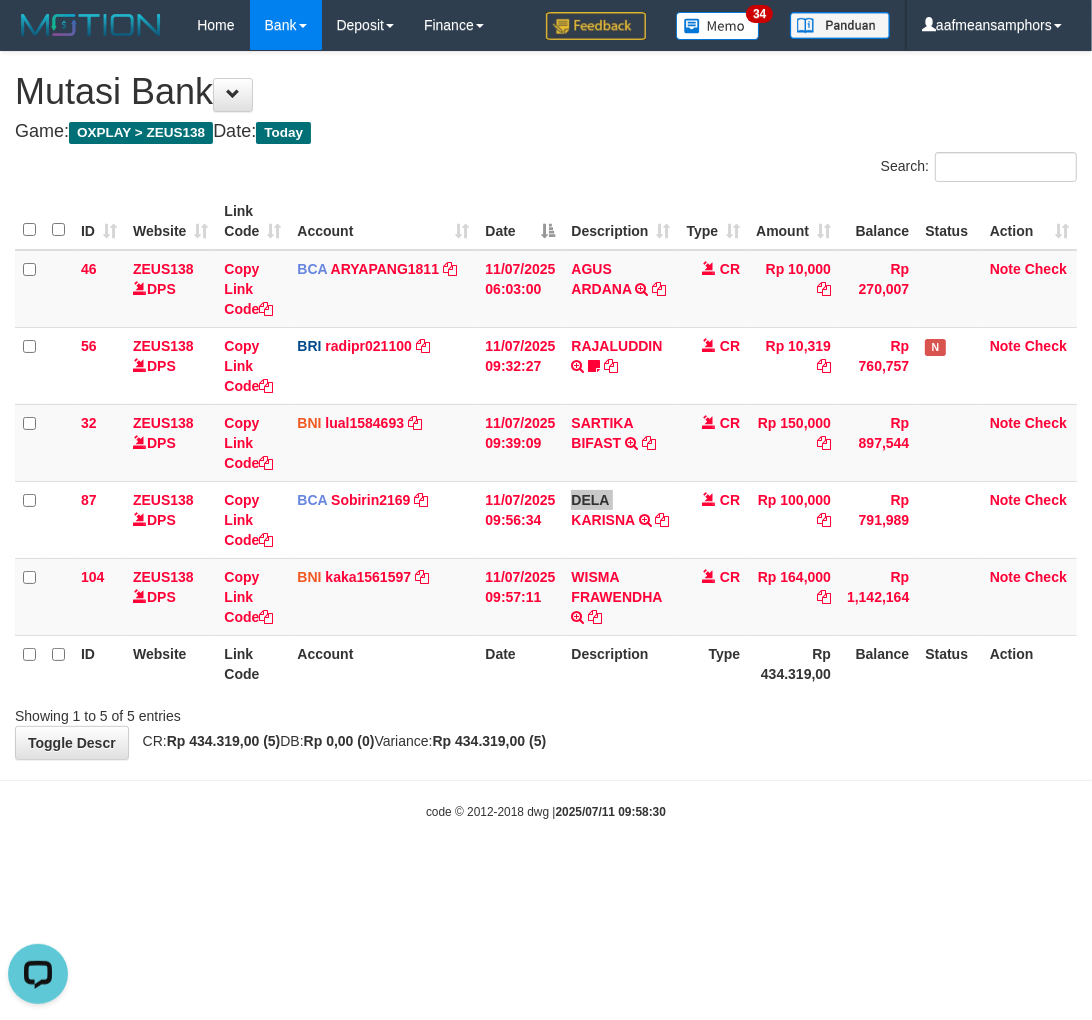 scroll, scrollTop: 0, scrollLeft: 0, axis: both 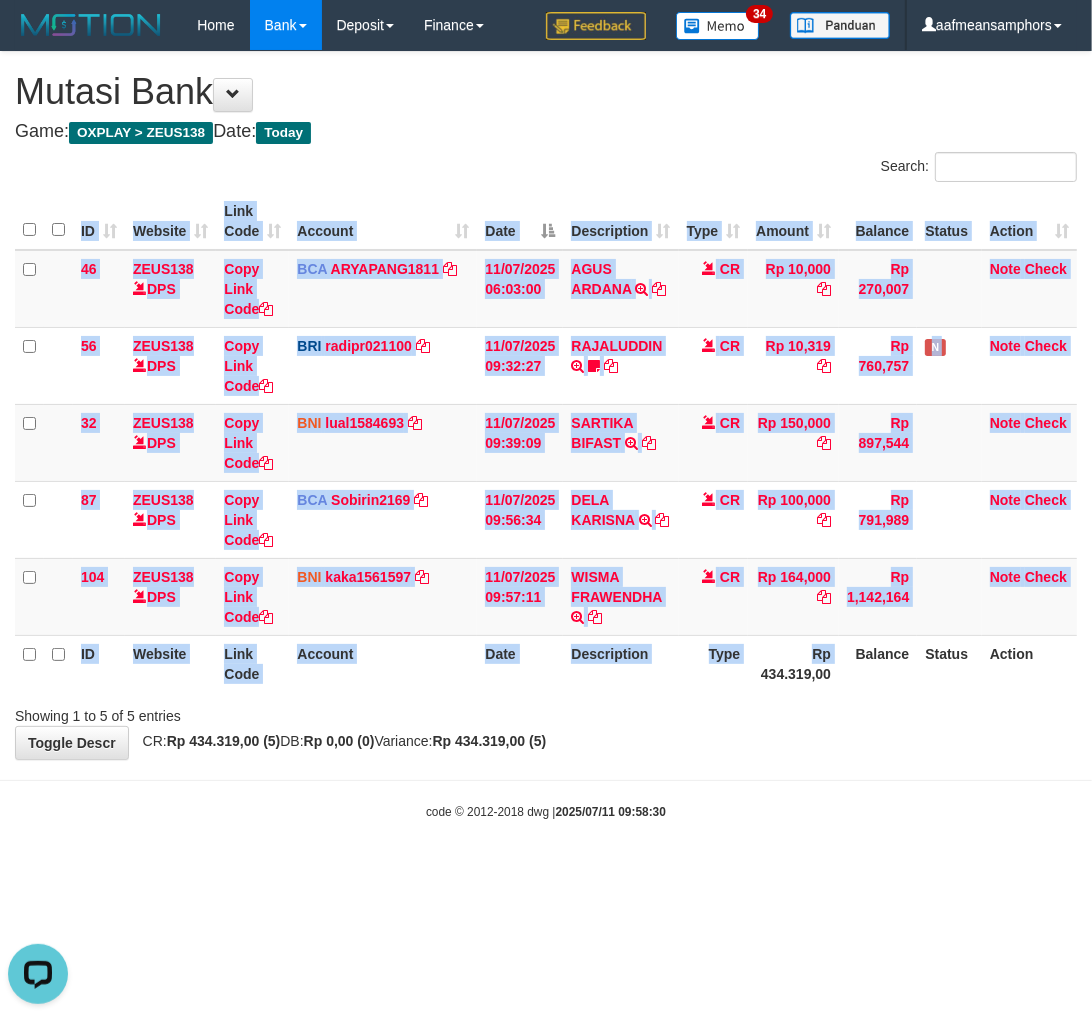 drag, startPoint x: 704, startPoint y: 694, endPoint x: 694, endPoint y: 697, distance: 10.440307 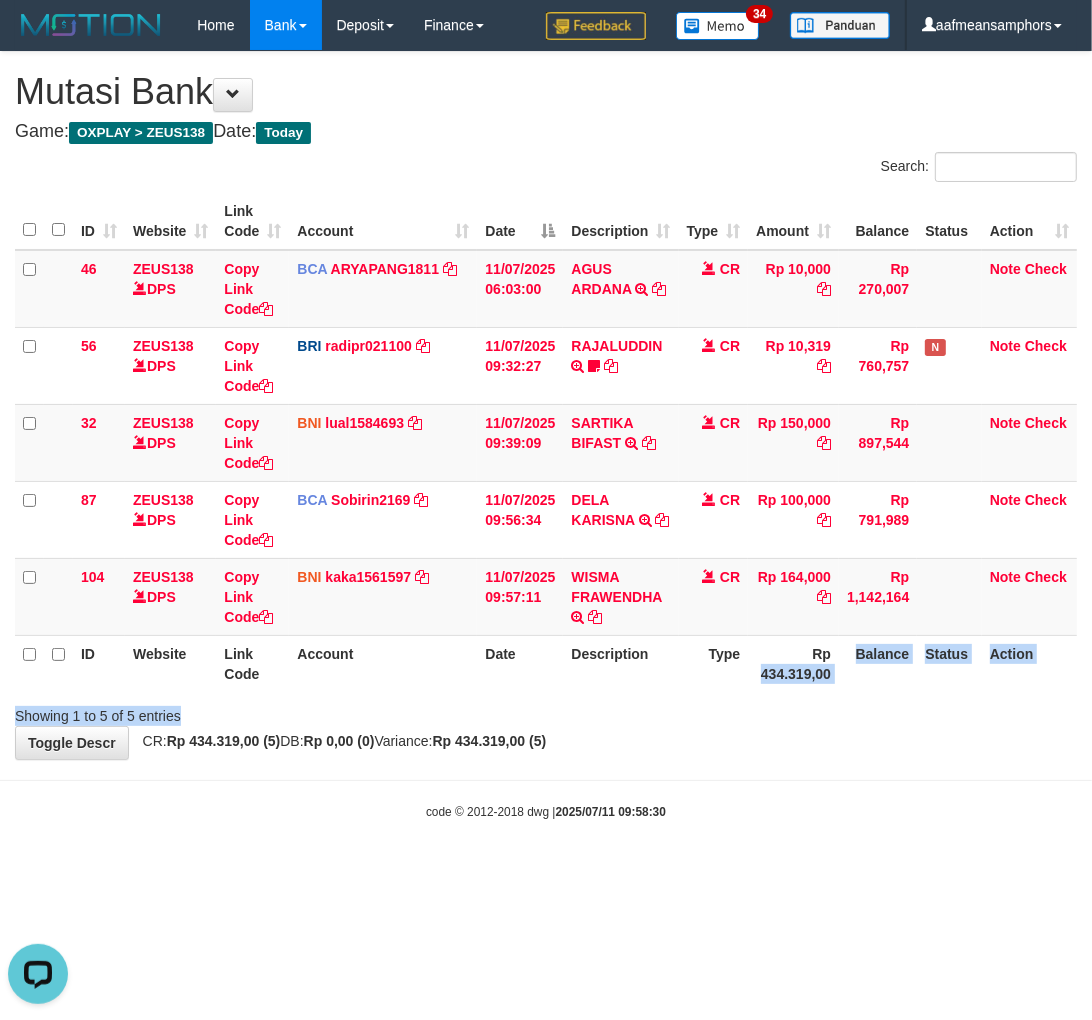 click on "Showing 1 to 5 of 5 entries" at bounding box center (546, 712) 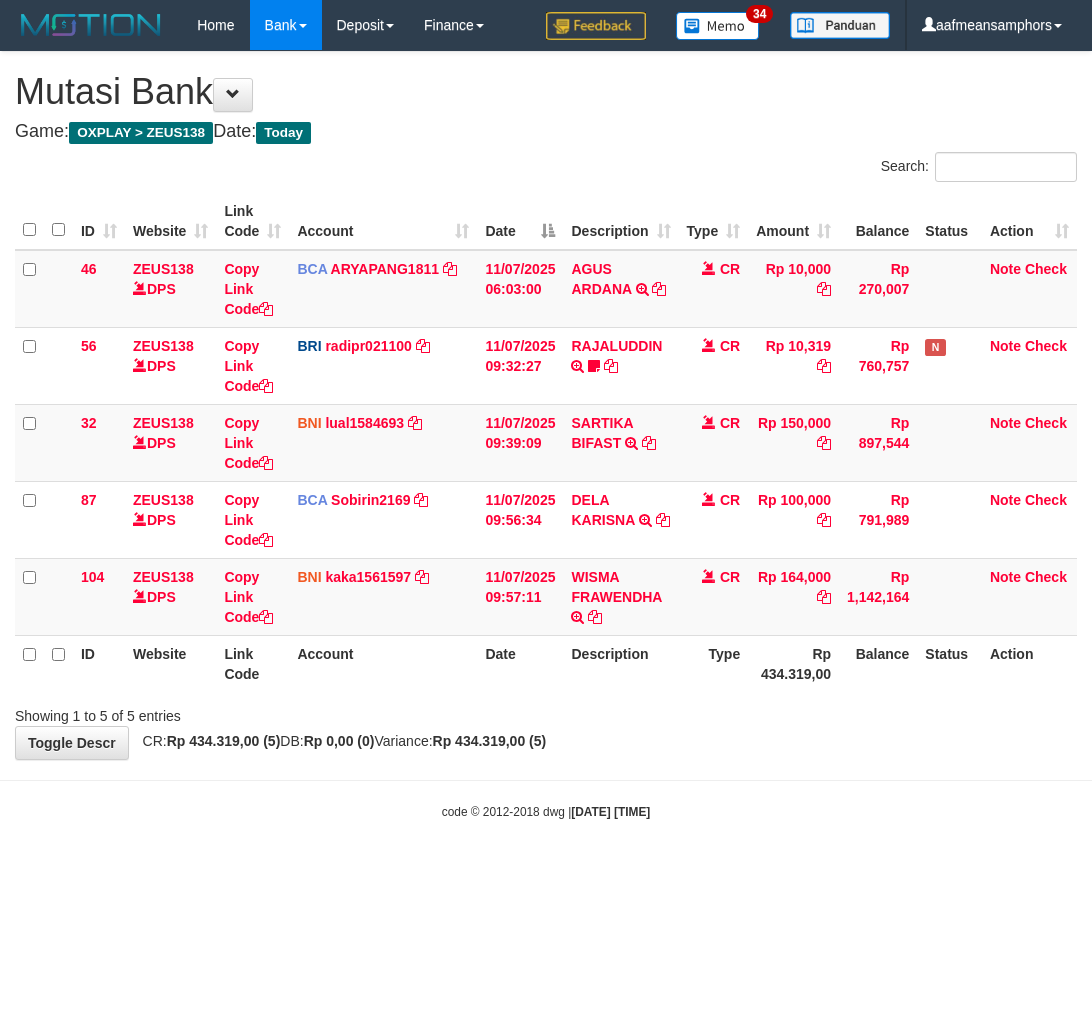 scroll, scrollTop: 0, scrollLeft: 0, axis: both 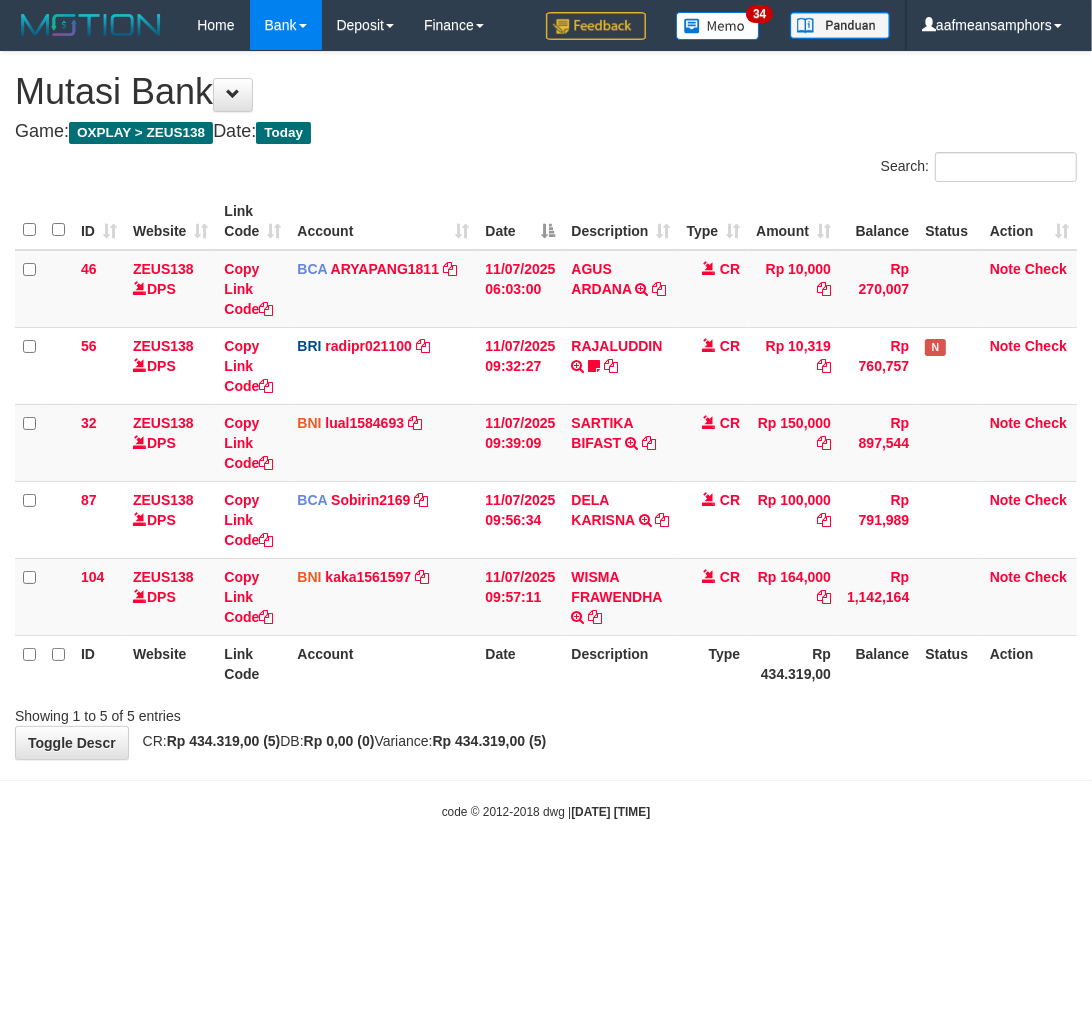 drag, startPoint x: 766, startPoint y: 707, endPoint x: 737, endPoint y: 712, distance: 29.427877 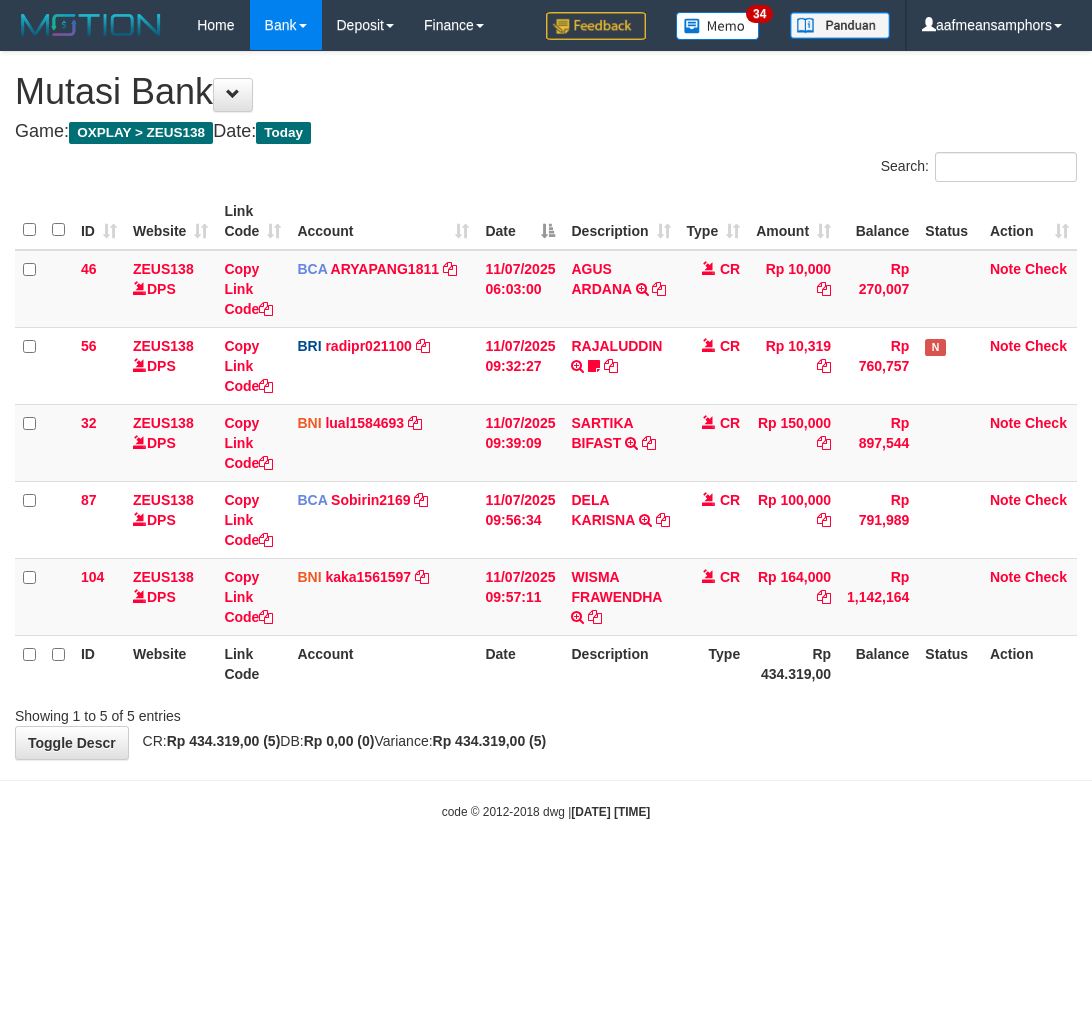 scroll, scrollTop: 0, scrollLeft: 0, axis: both 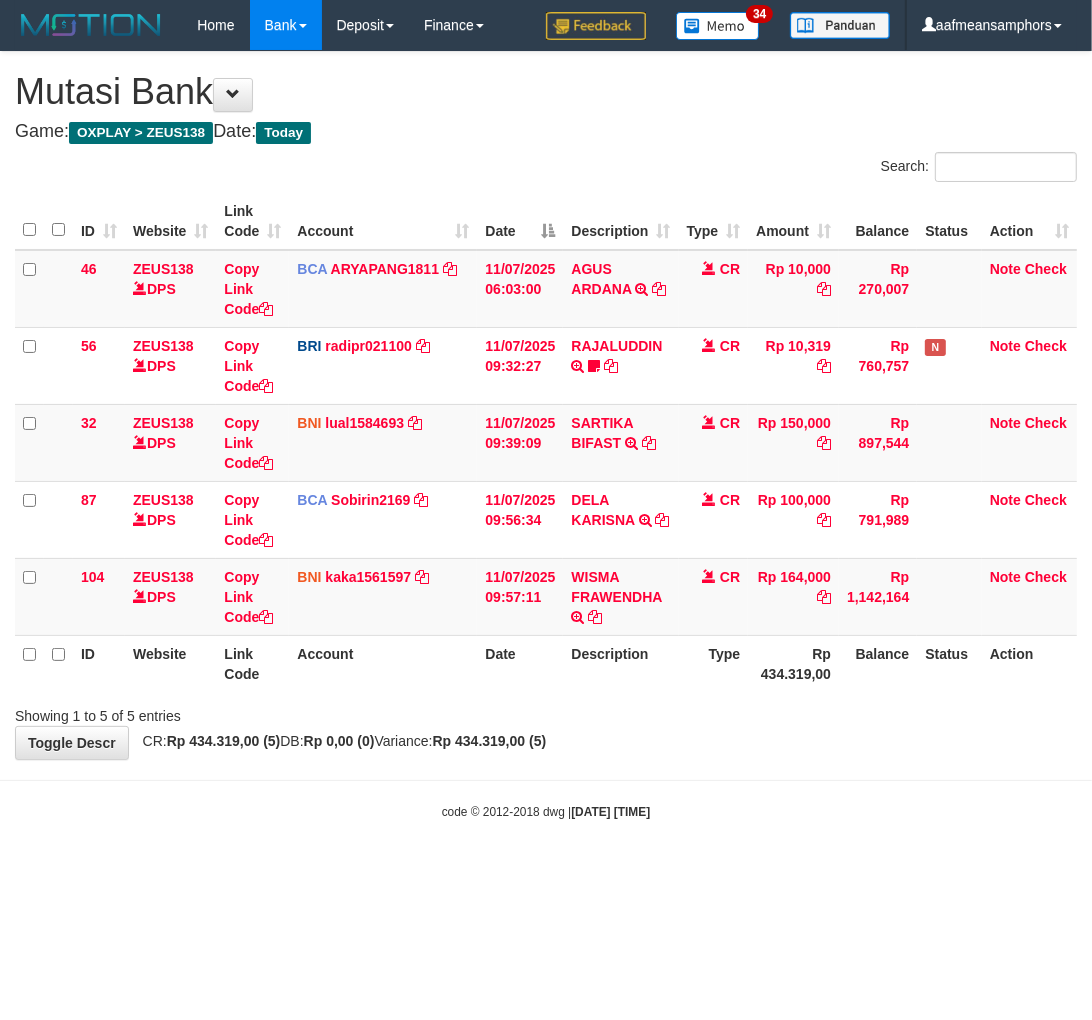 drag, startPoint x: 0, startPoint y: 0, endPoint x: 737, endPoint y: 712, distance: 1024.7502 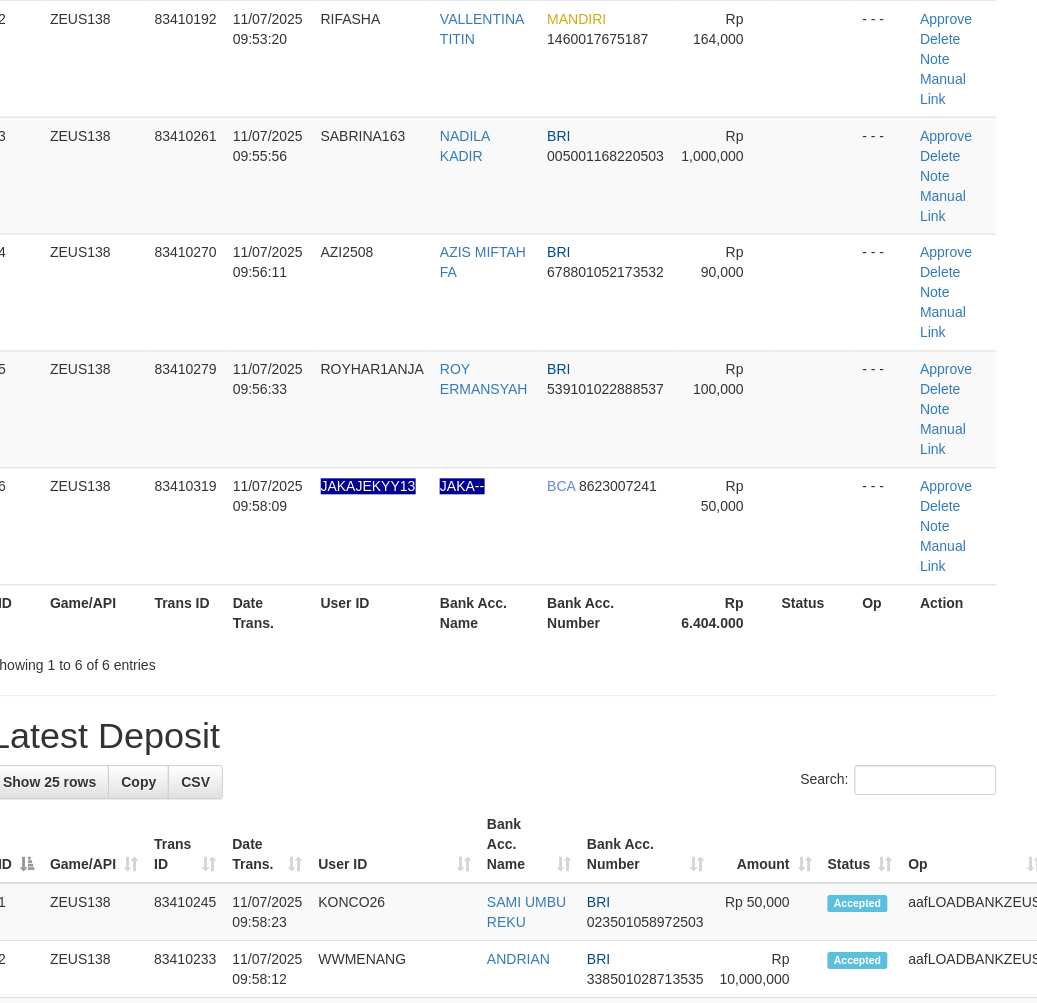 click on "**********" at bounding box center (493, 1104) 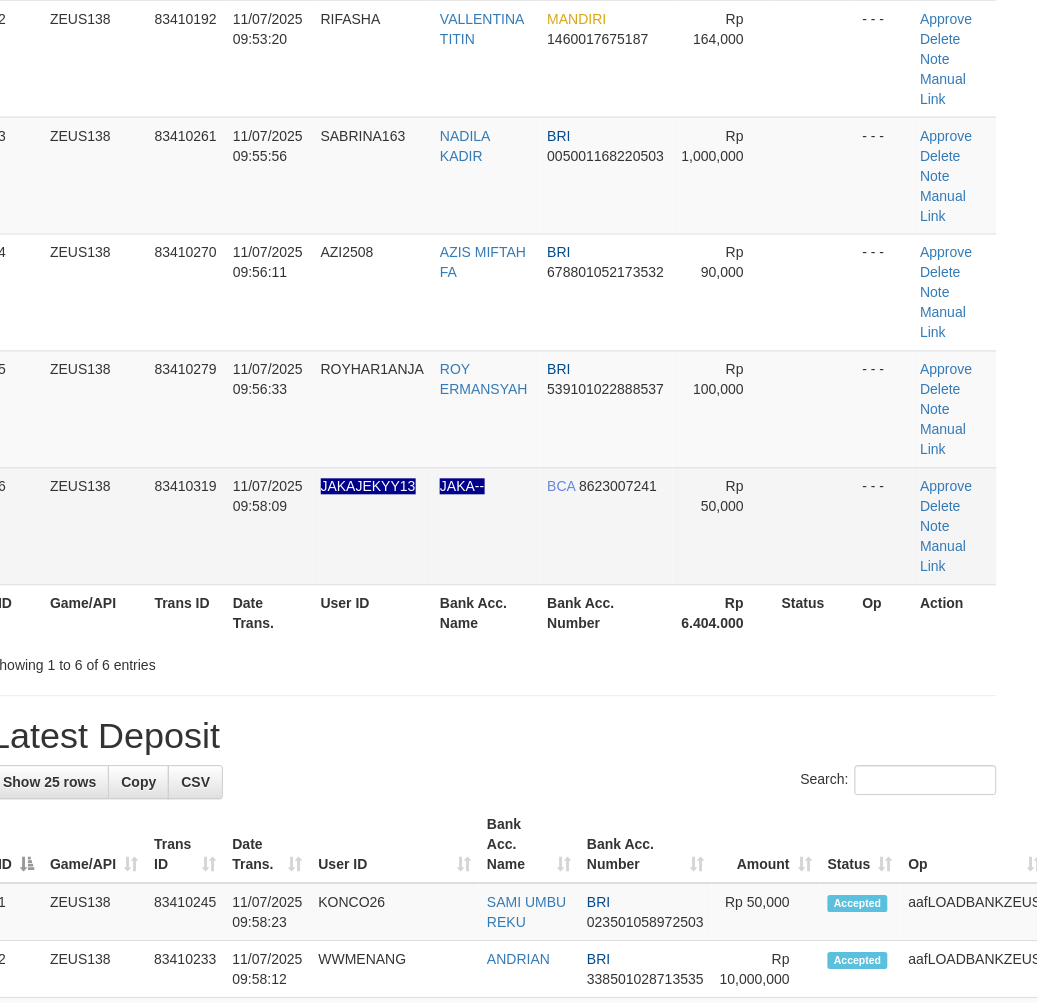 scroll, scrollTop: 222, scrollLeft: 25, axis: both 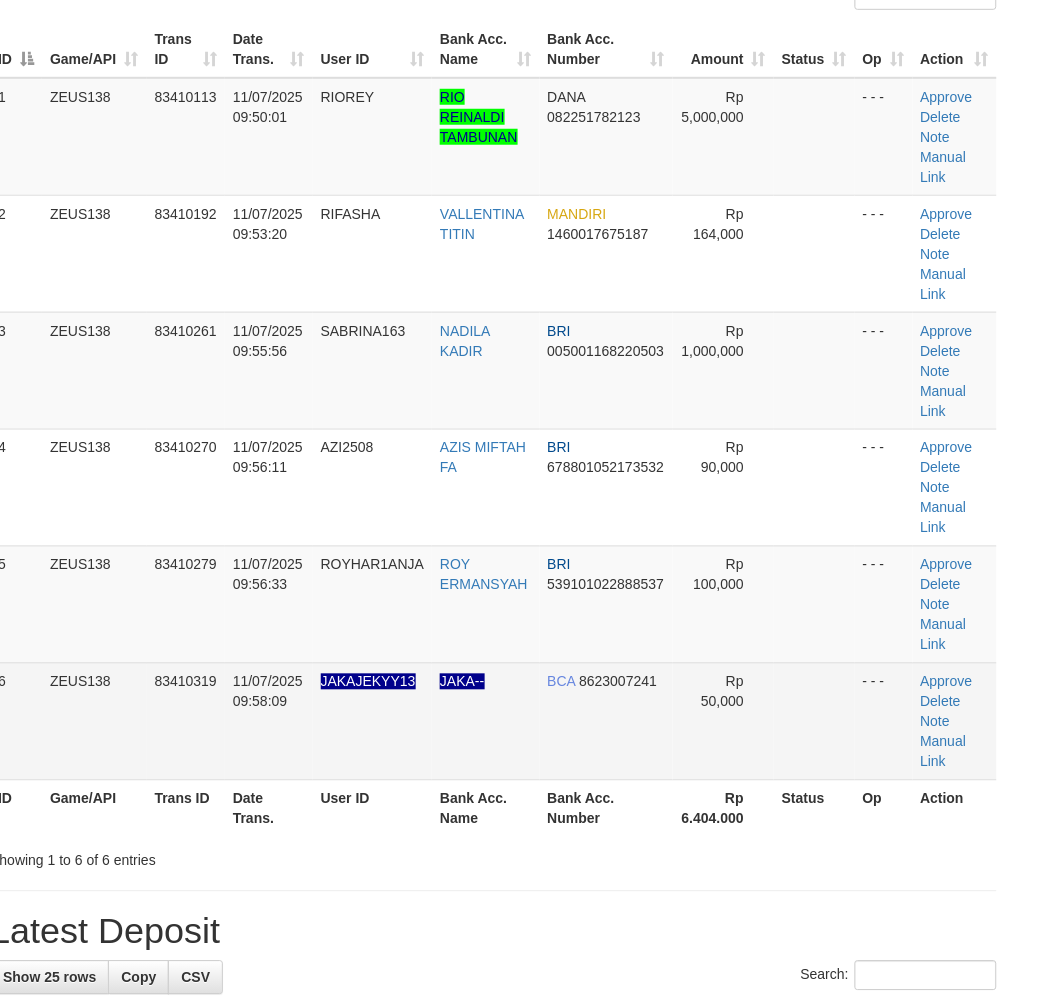 click on "JAKAJEKYY13" at bounding box center (372, 721) 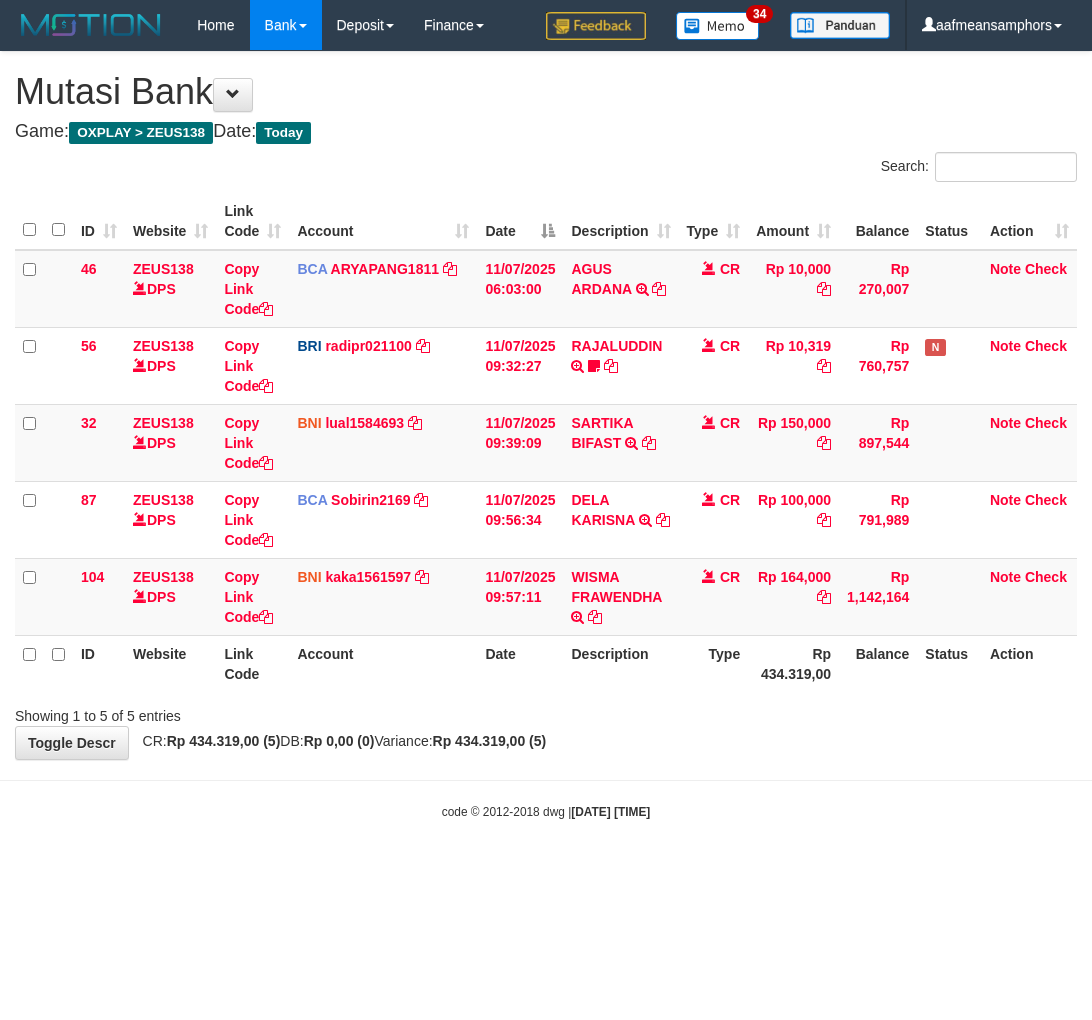 scroll, scrollTop: 0, scrollLeft: 0, axis: both 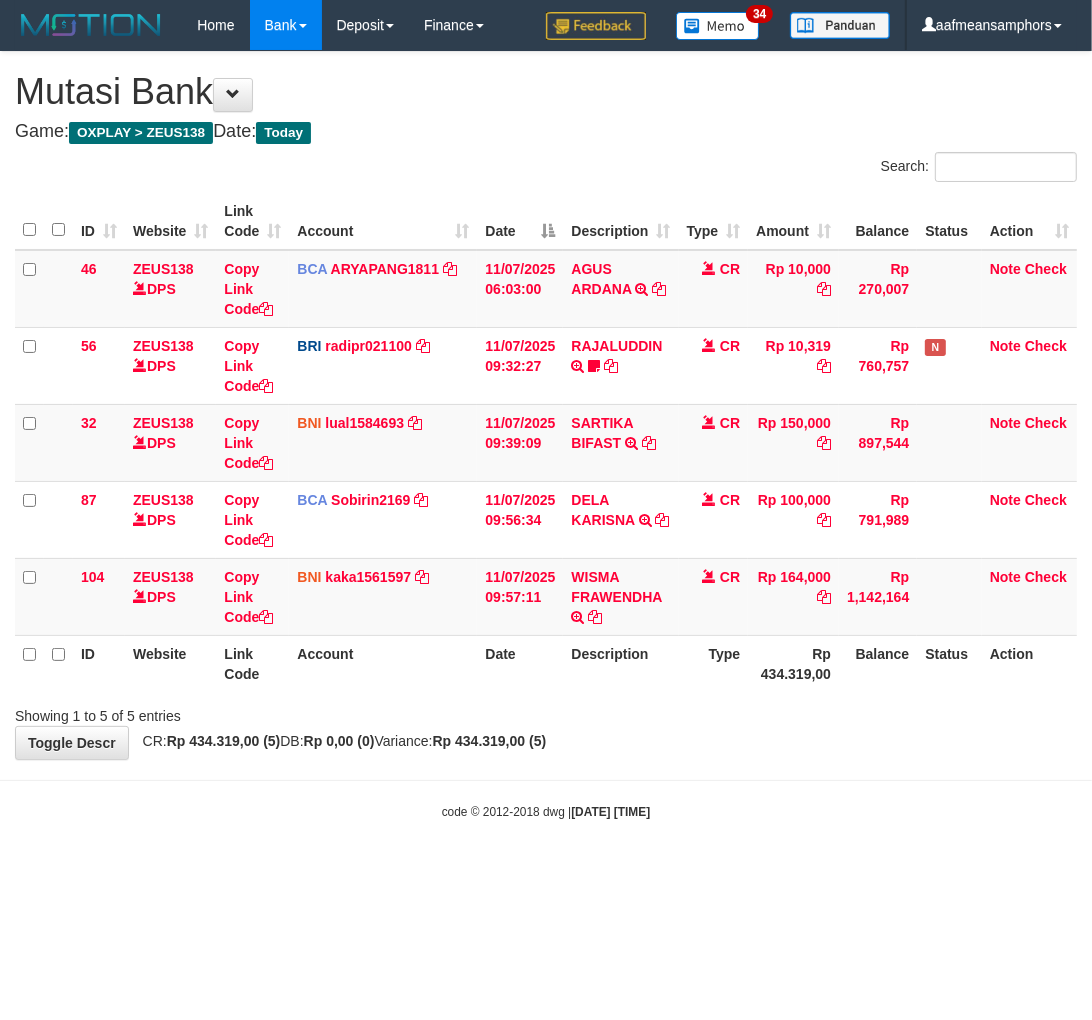 click on "Toggle navigation
Home
Bank
Account List
Load
By Website
Group
[OXPLAY]													ZEUS138
By Load Group (DPS)" at bounding box center [546, 435] 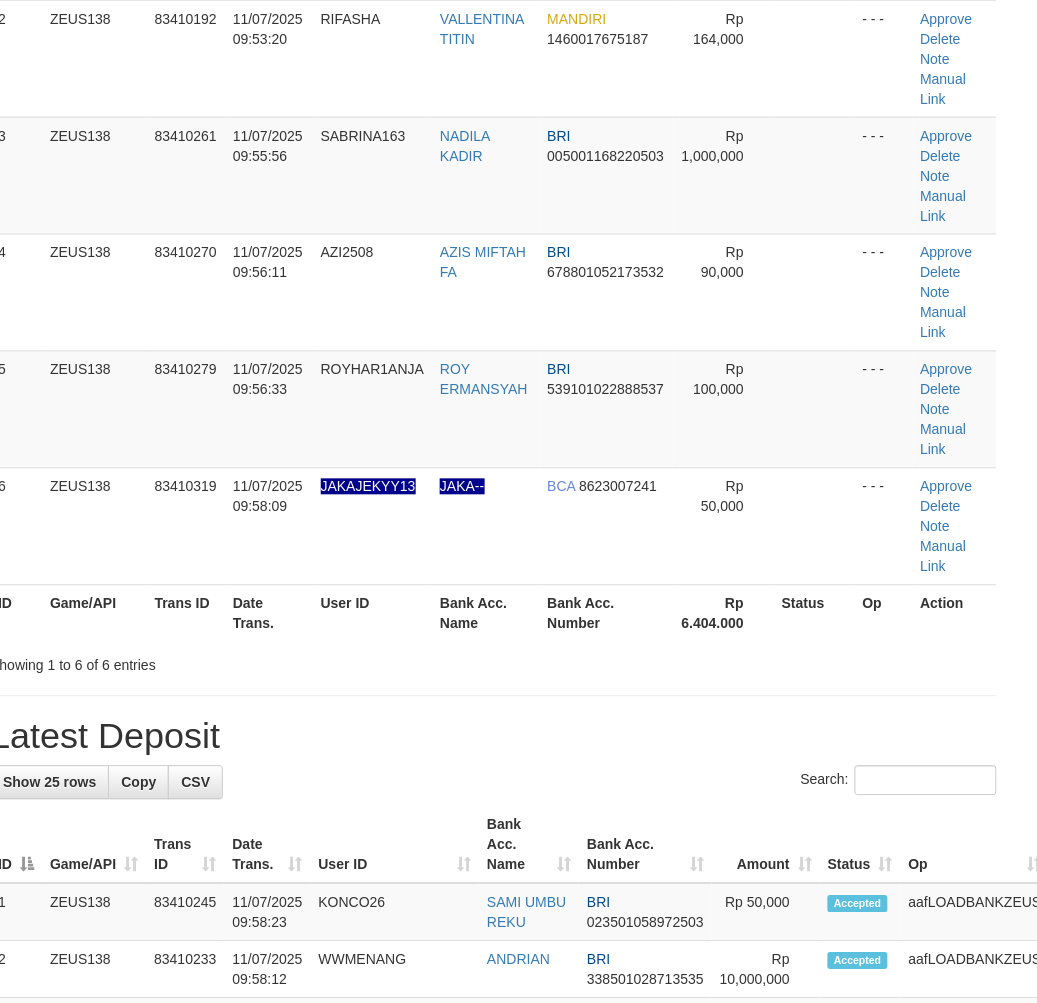 scroll, scrollTop: 222, scrollLeft: 25, axis: both 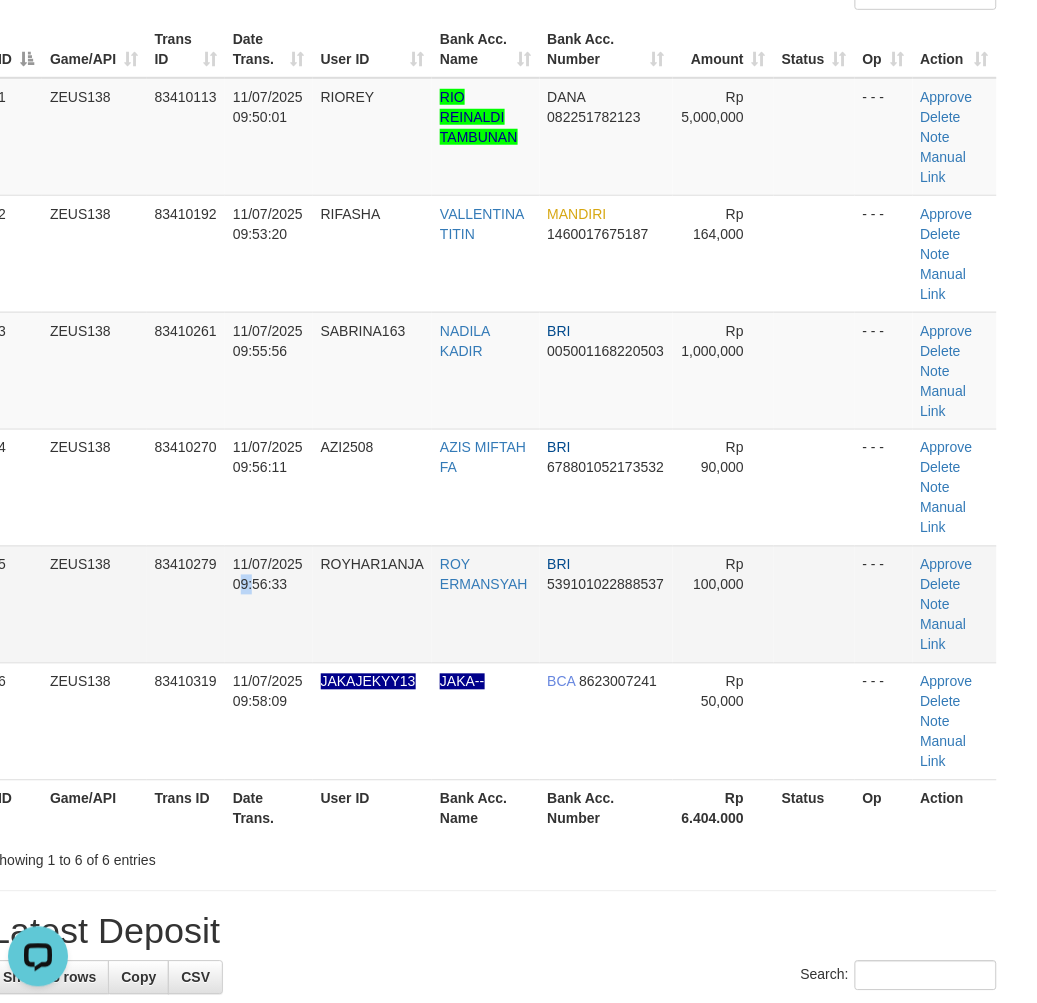 click on "11/07/2025 09:56:33" at bounding box center [269, 604] 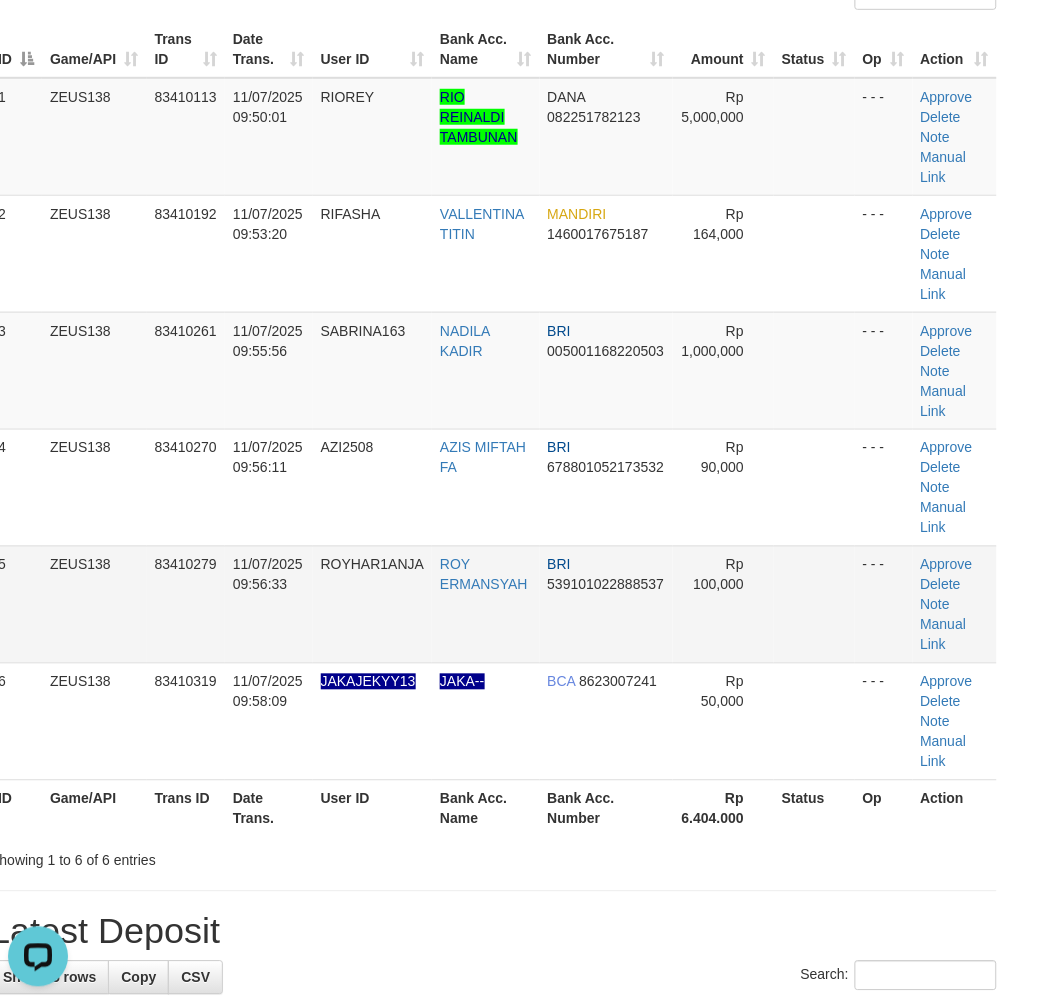click on "ROYHAR1ANJA" at bounding box center [372, 604] 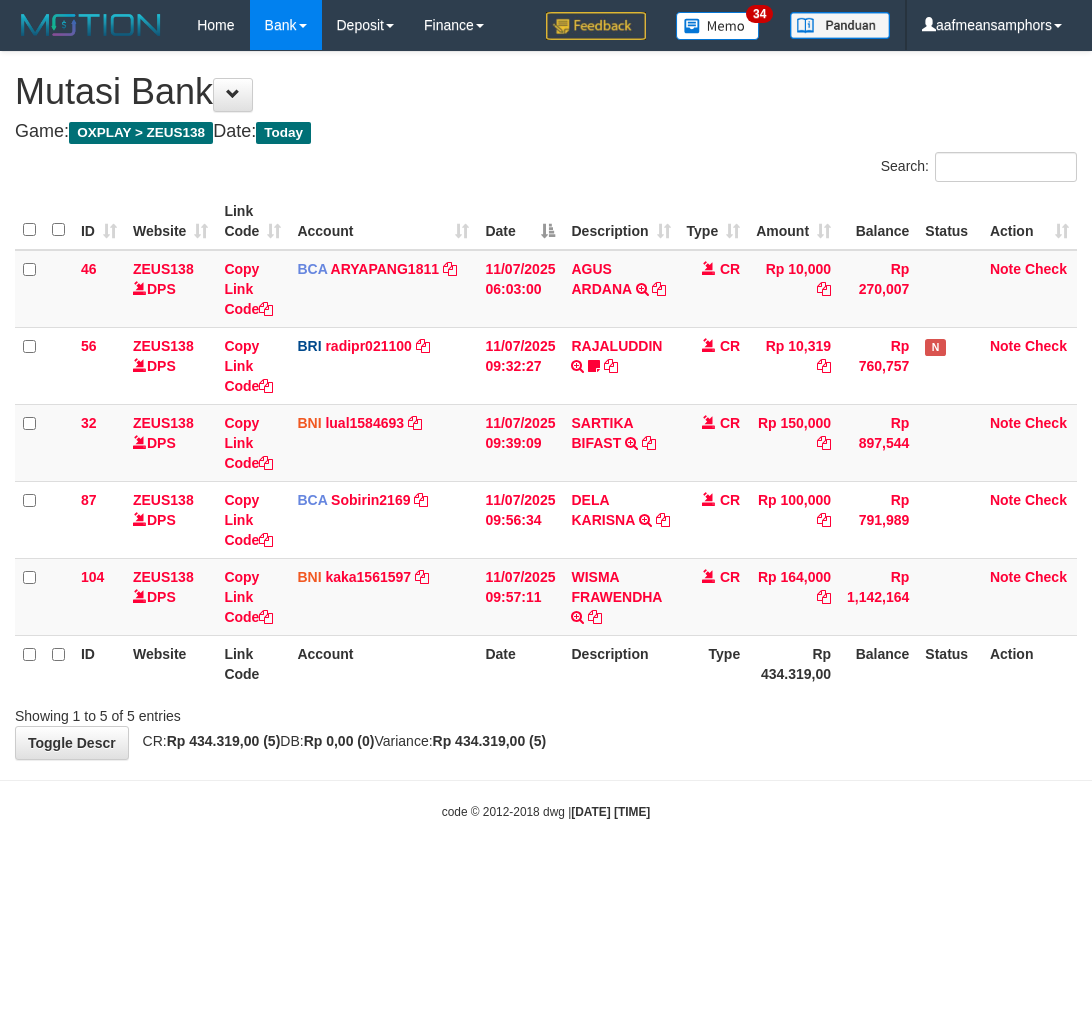 scroll, scrollTop: 0, scrollLeft: 0, axis: both 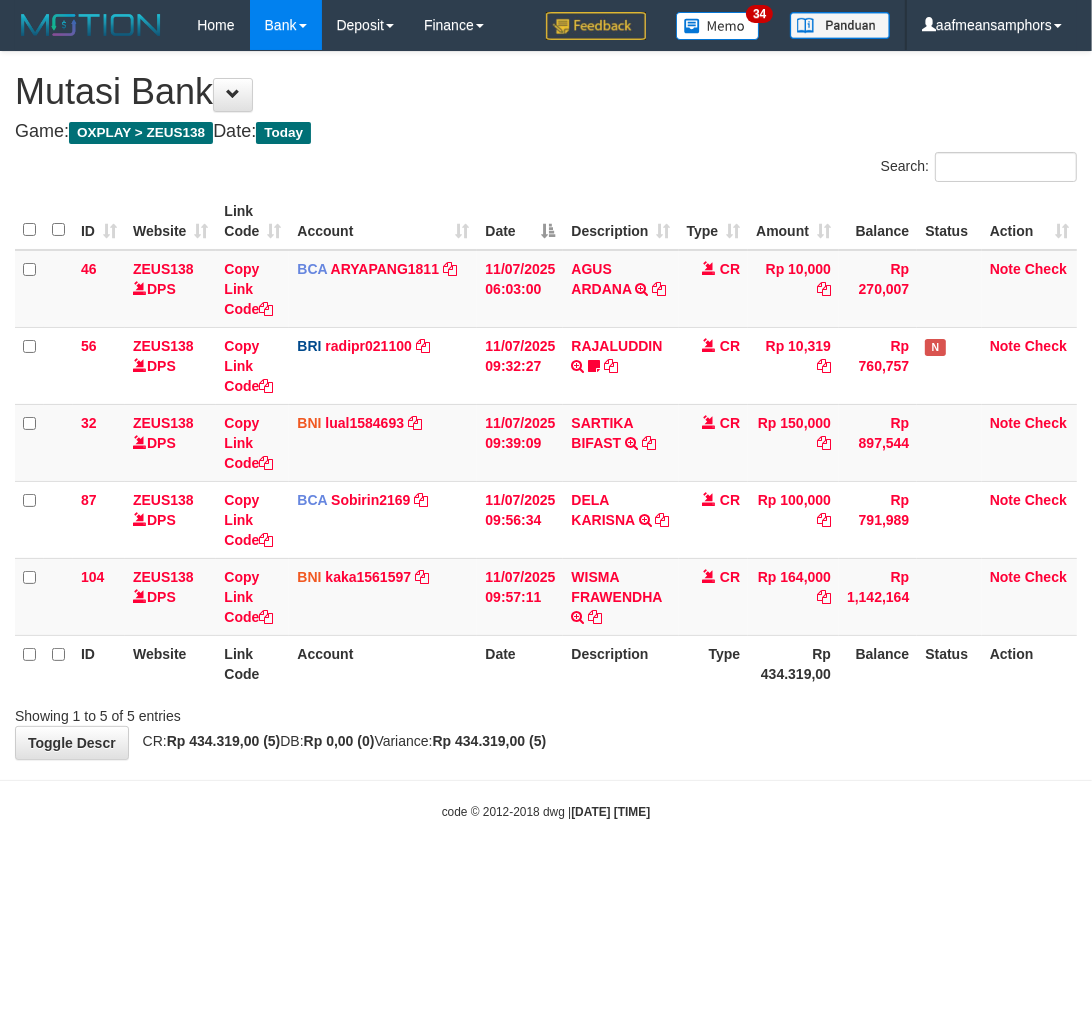 click on "**********" at bounding box center (546, 405) 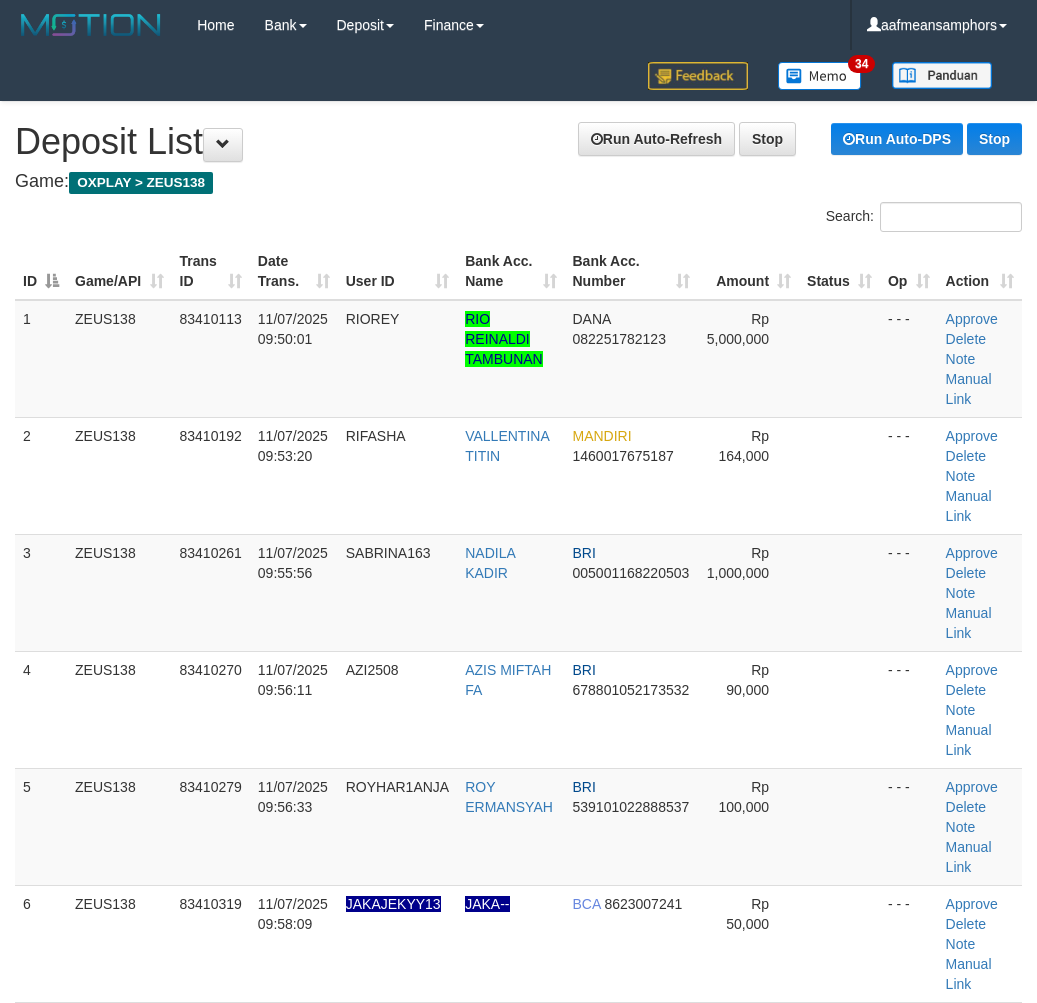 scroll, scrollTop: 417, scrollLeft: 25, axis: both 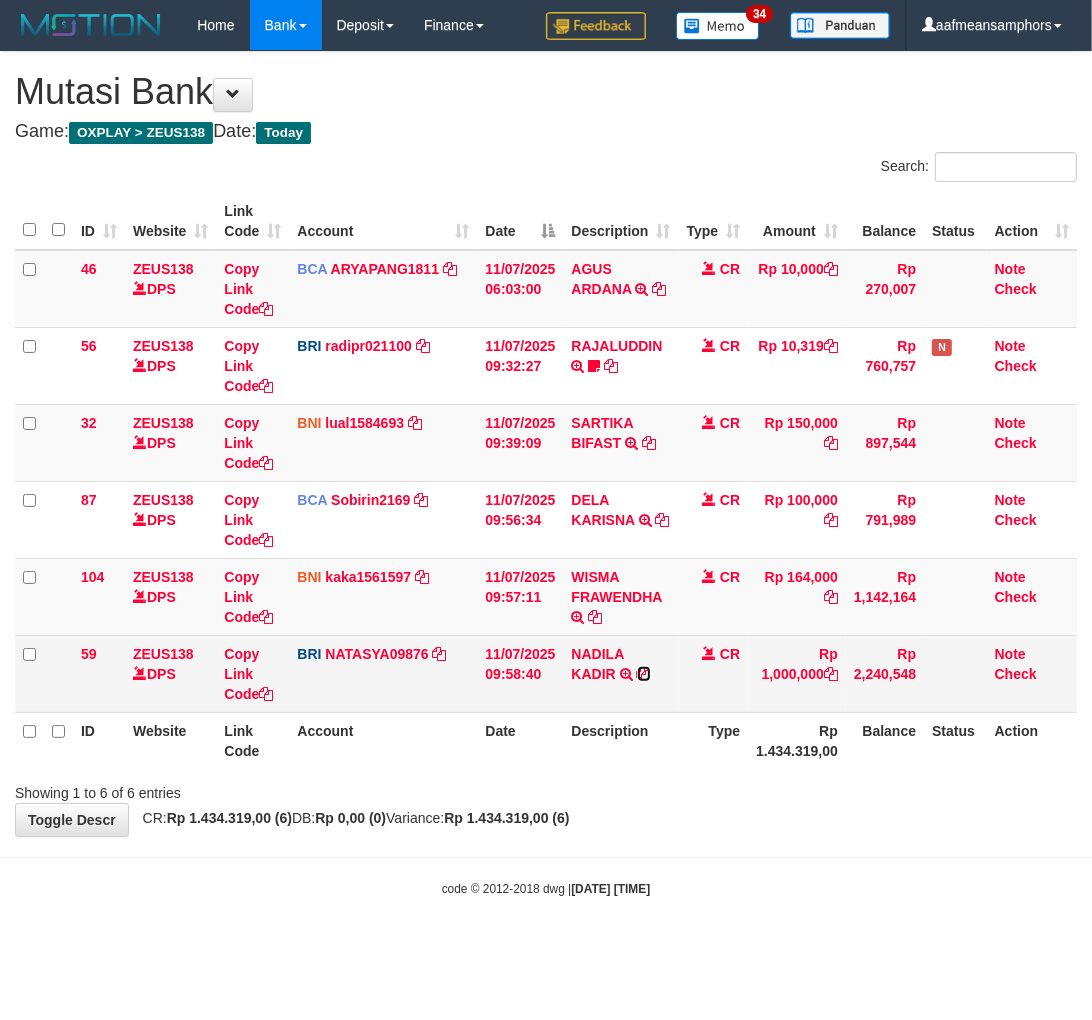 drag, startPoint x: 642, startPoint y: 673, endPoint x: 715, endPoint y: 674, distance: 73.00685 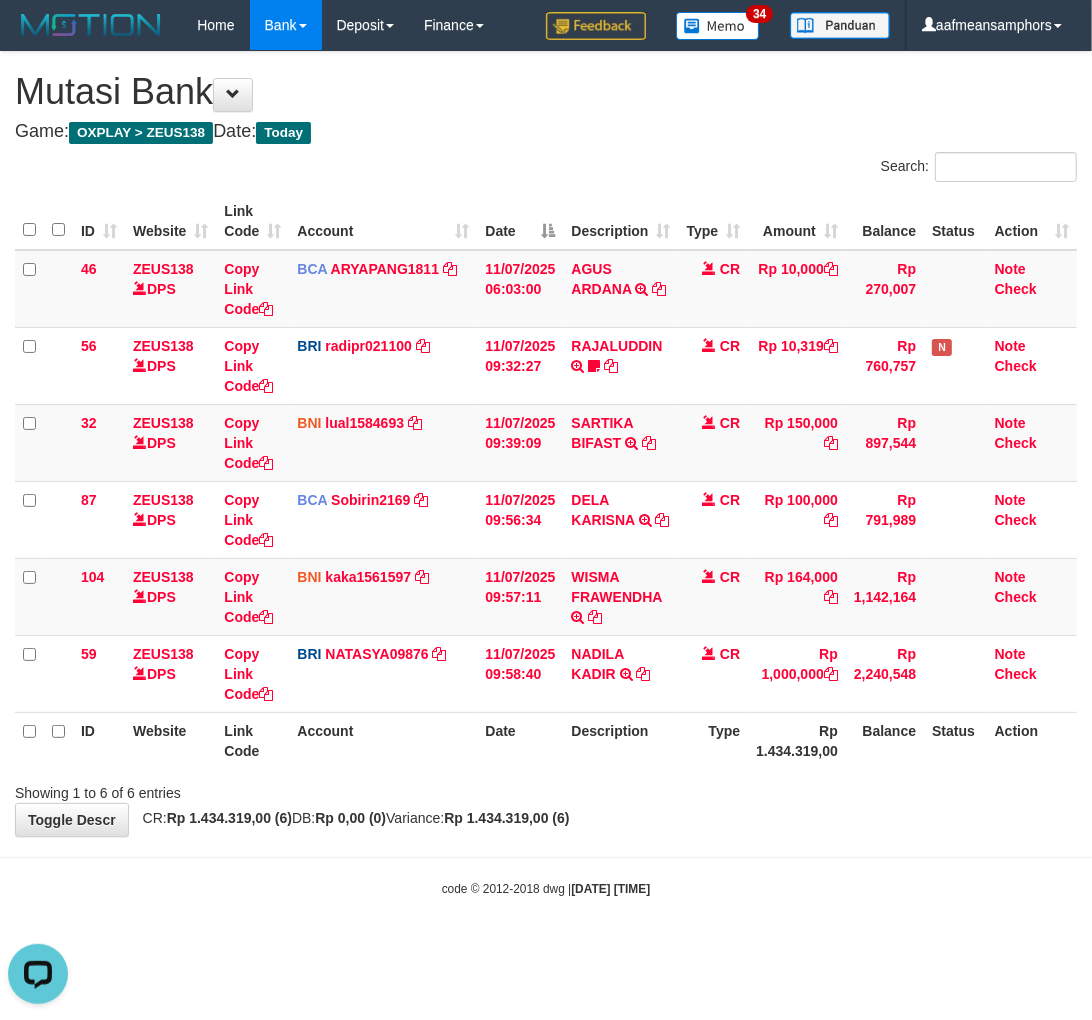 scroll, scrollTop: 0, scrollLeft: 0, axis: both 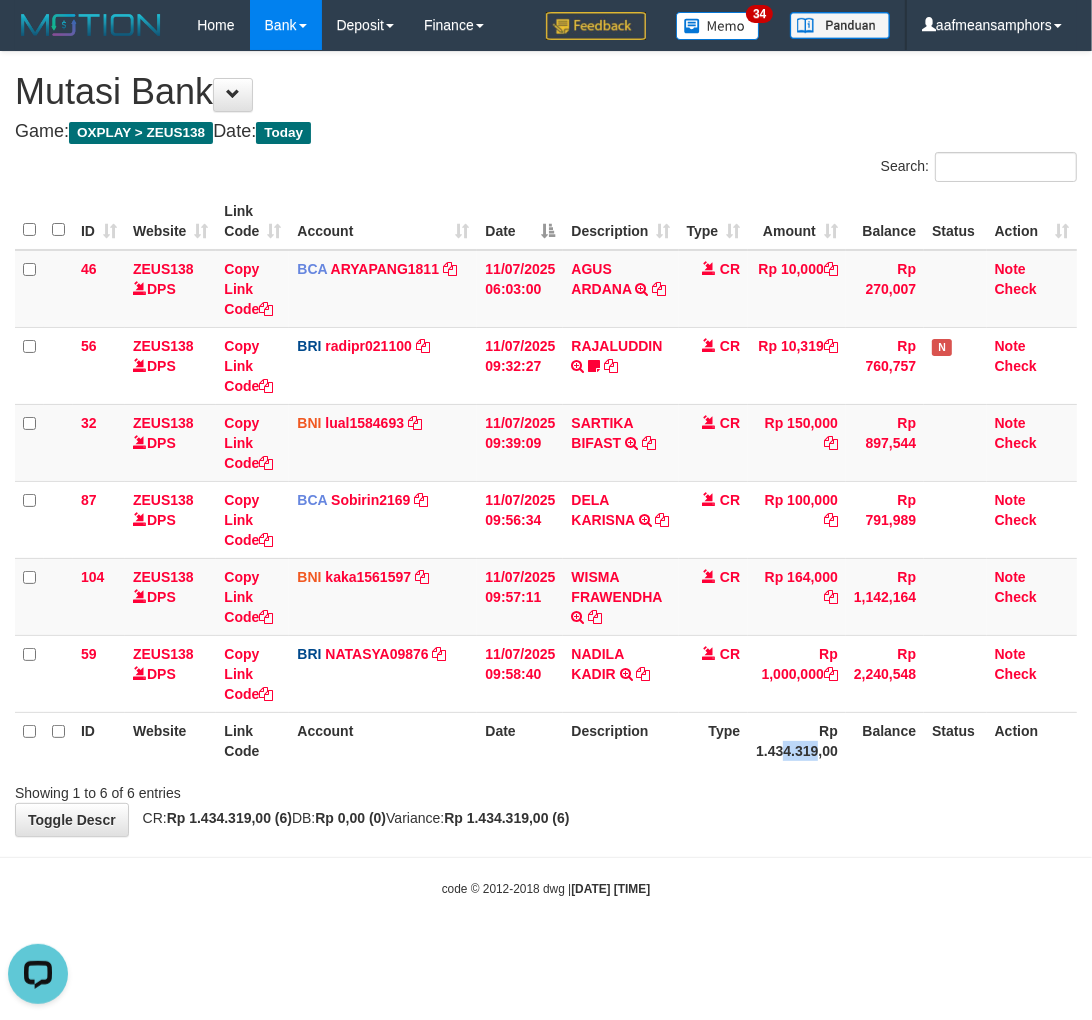 click on "Rp 1.434.319,00" at bounding box center (797, 740) 